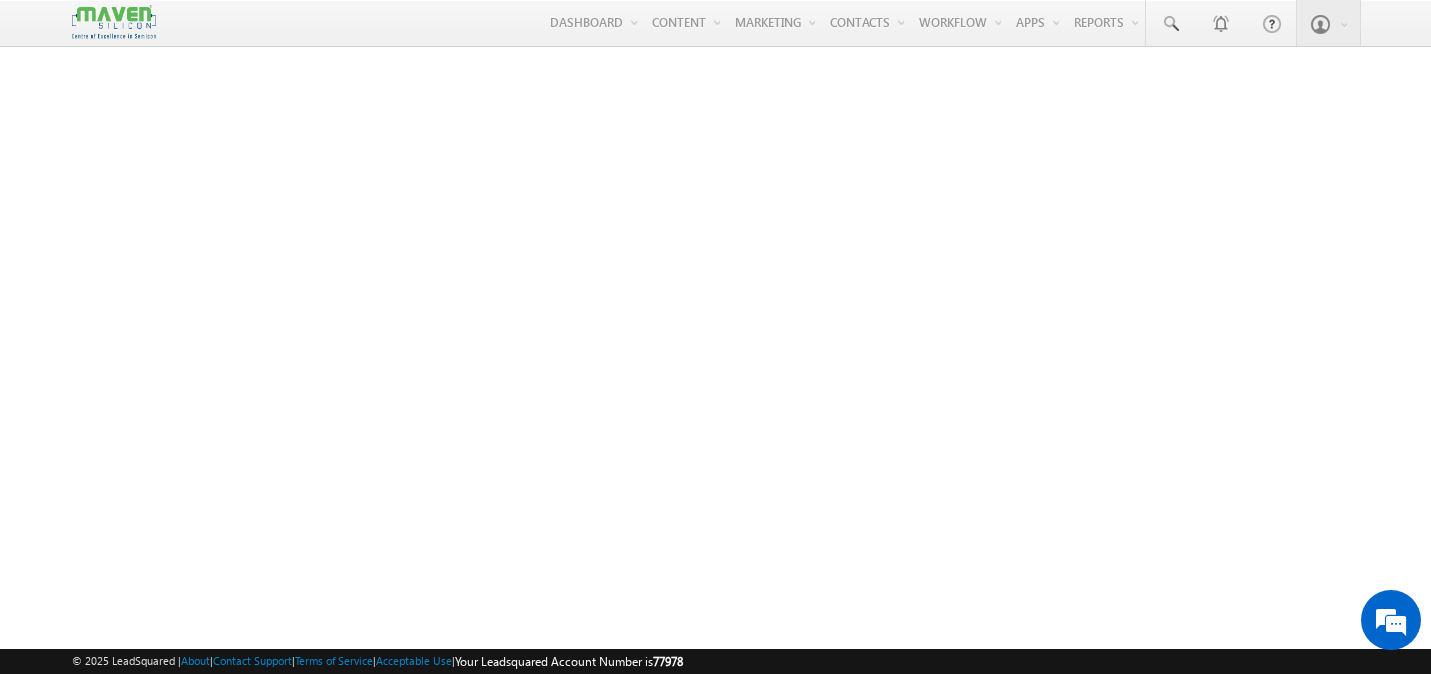 scroll, scrollTop: 0, scrollLeft: 0, axis: both 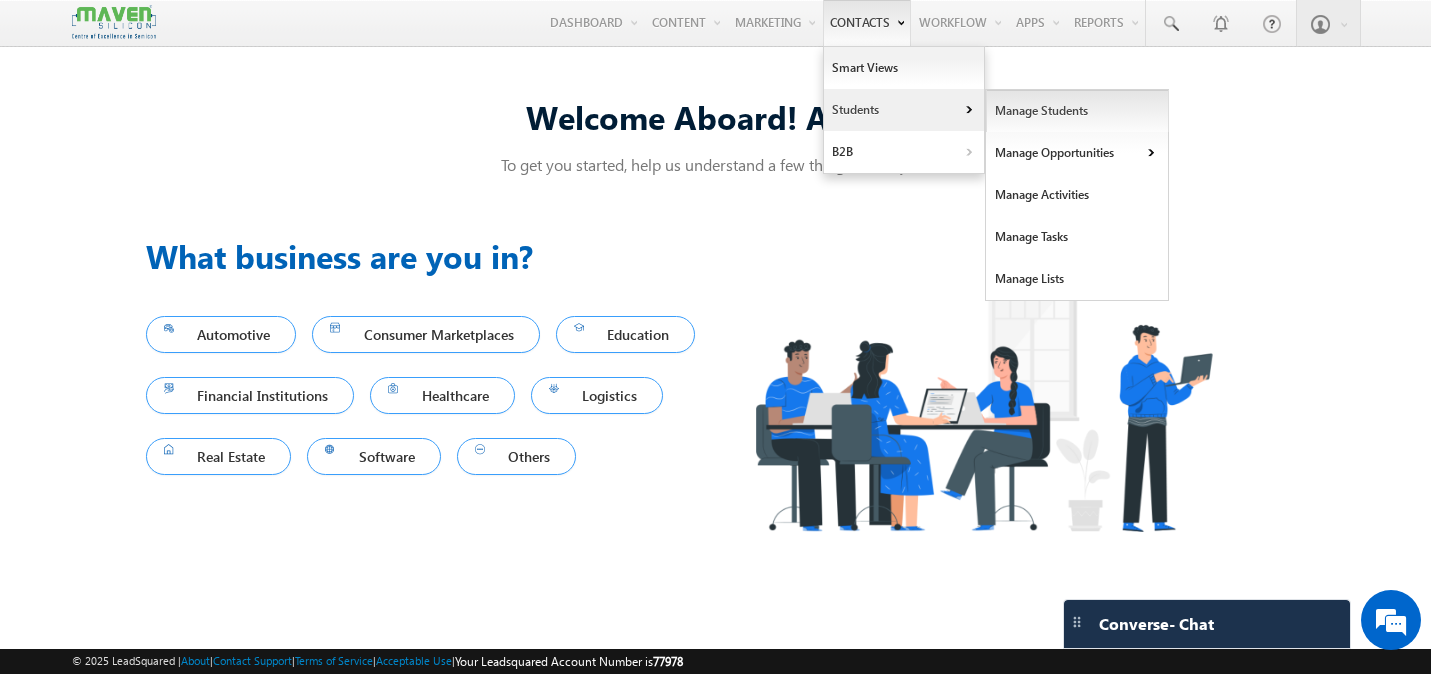 click on "Manage Students" at bounding box center [1077, 111] 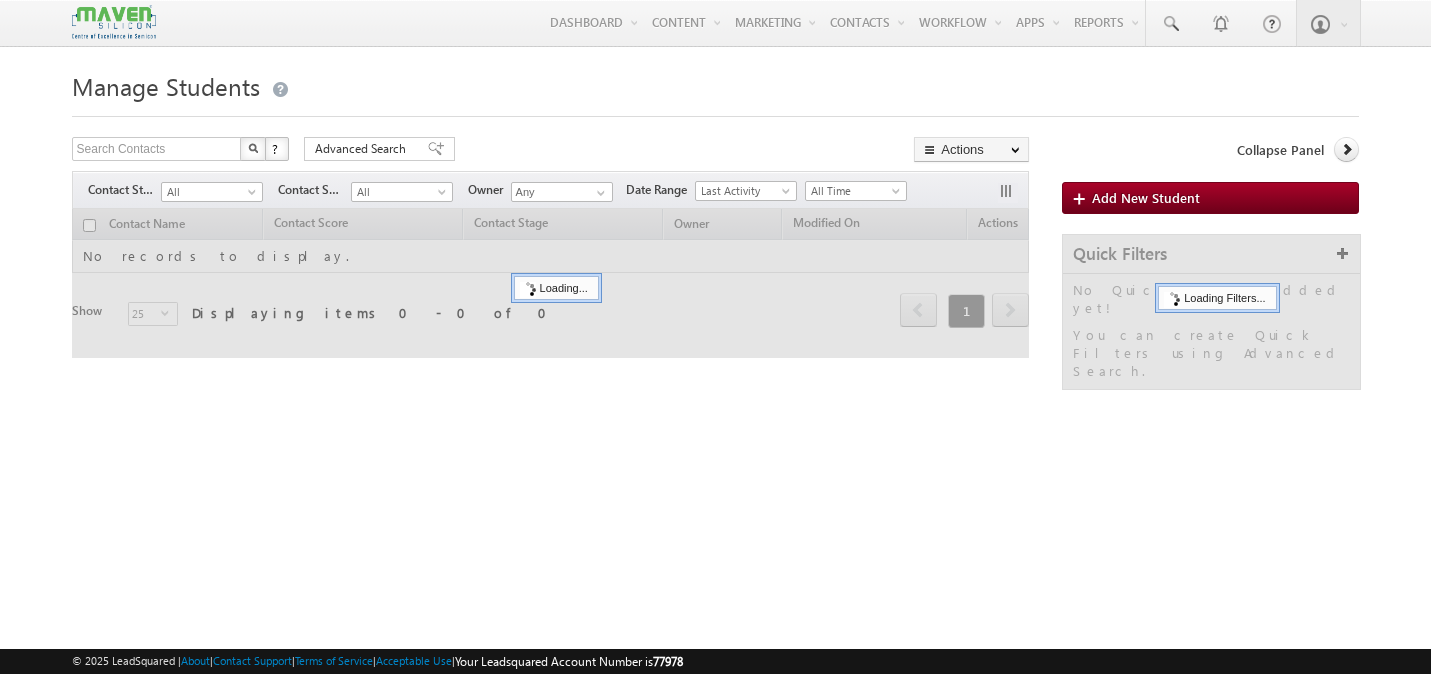scroll, scrollTop: 0, scrollLeft: 0, axis: both 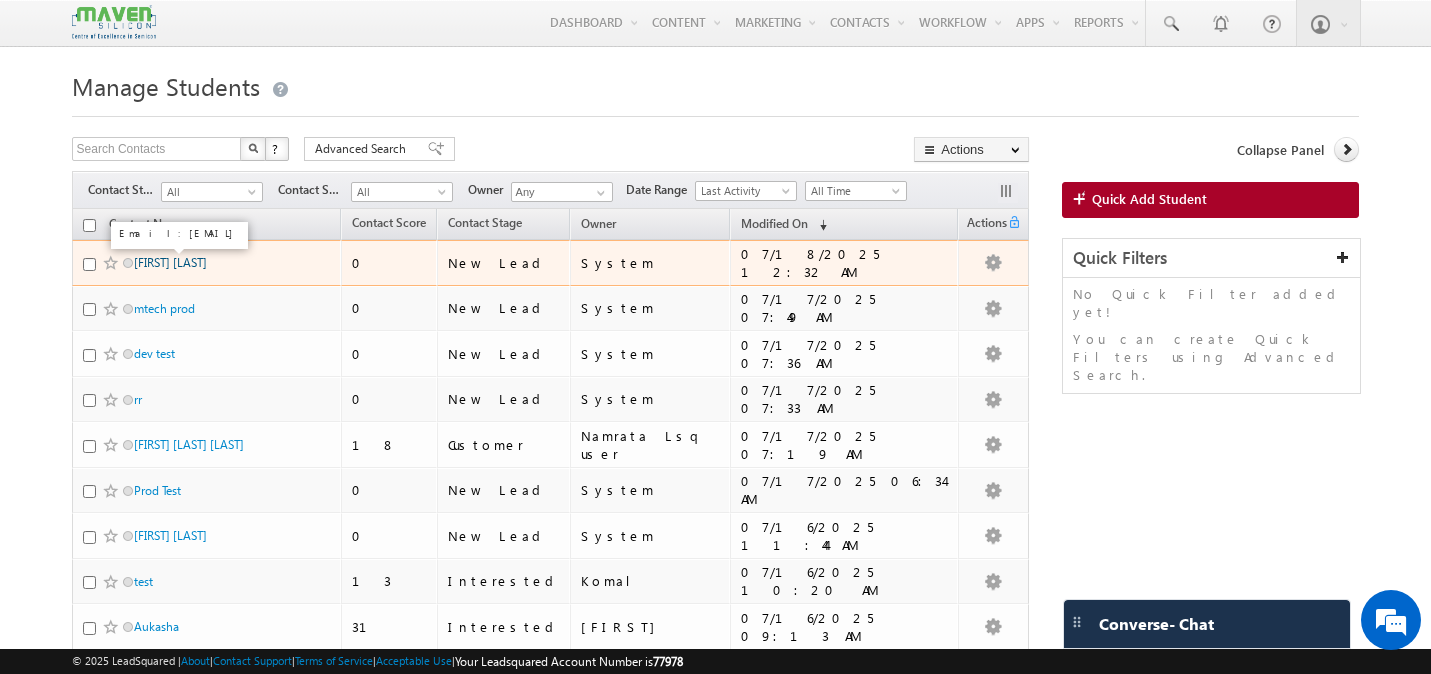 click on "Murala Hema Lavanya" at bounding box center [170, 262] 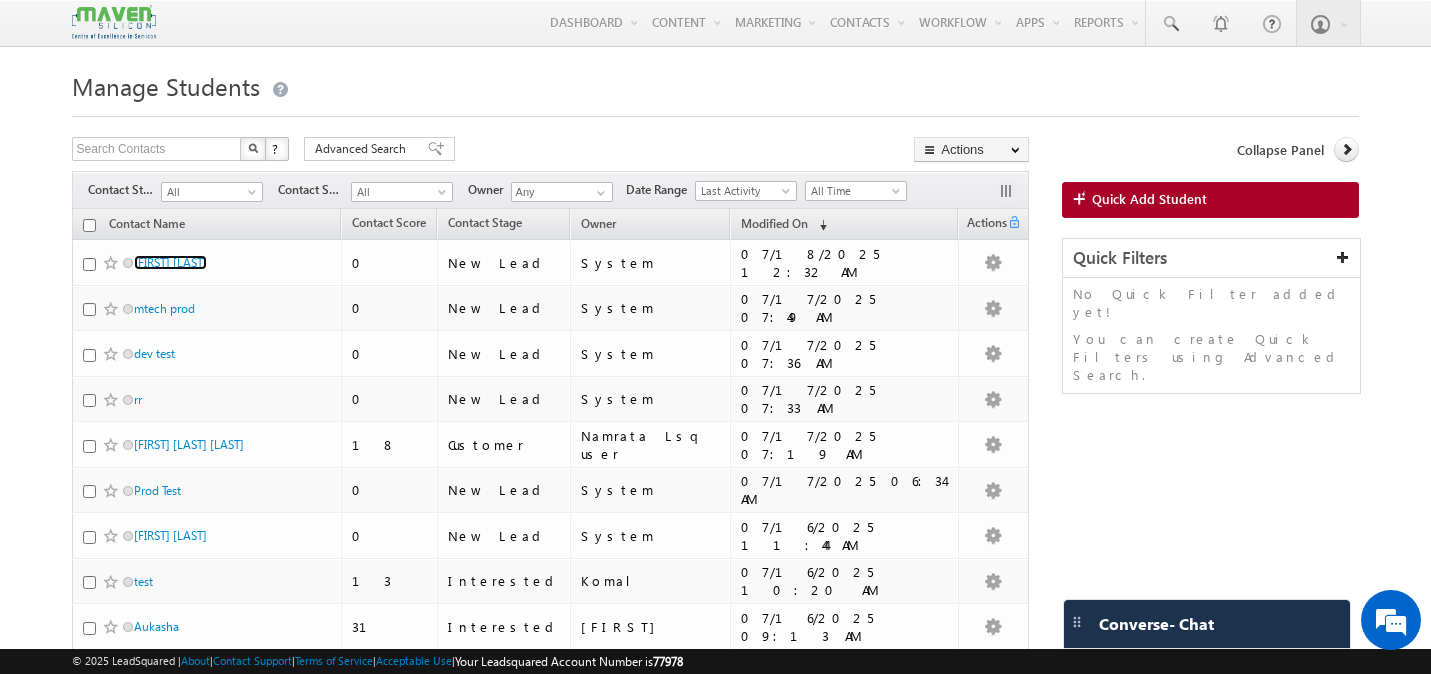 scroll, scrollTop: 0, scrollLeft: 0, axis: both 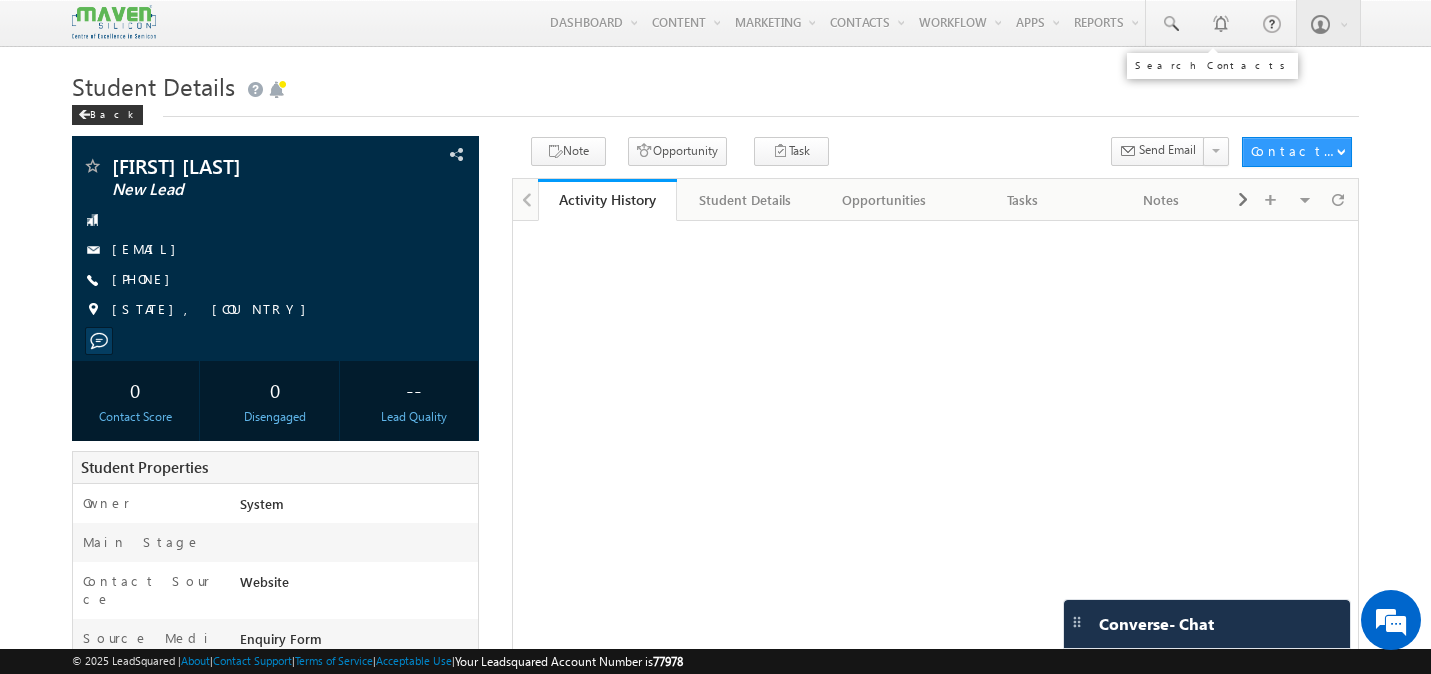click at bounding box center (1170, 23) 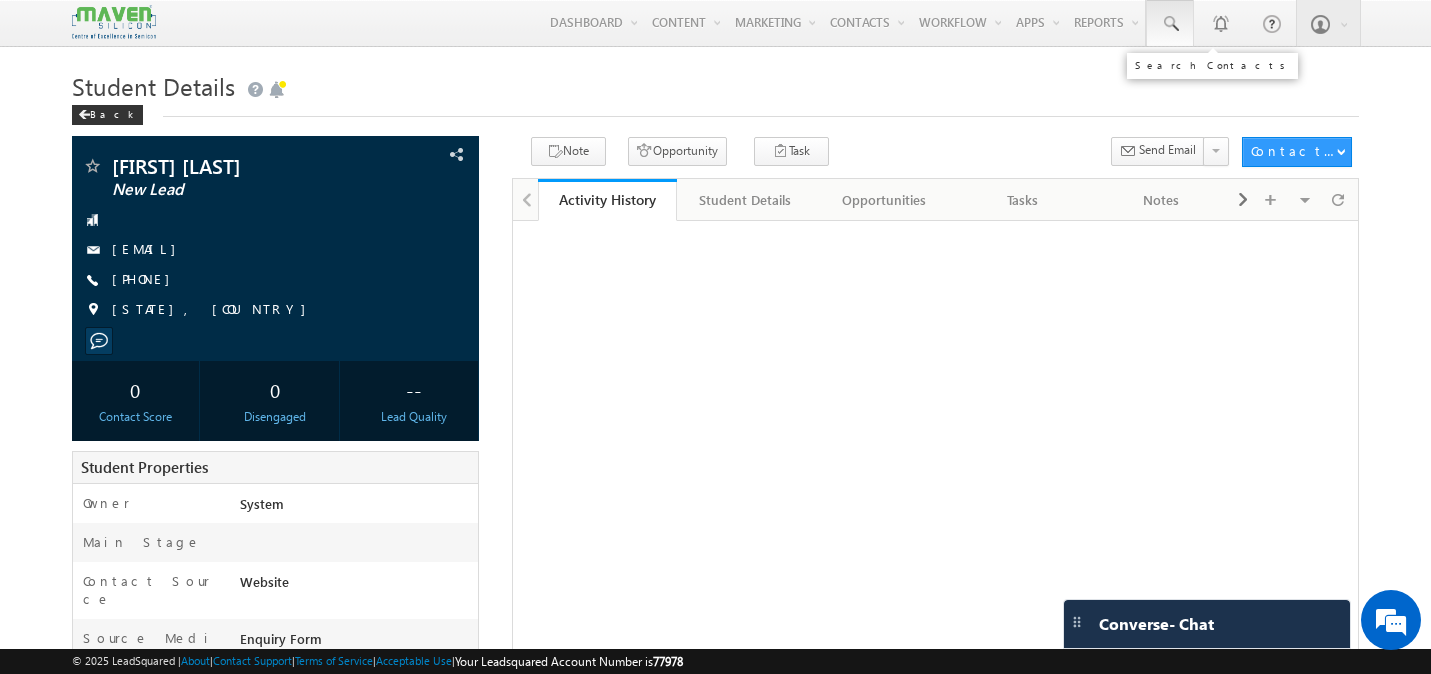scroll, scrollTop: 0, scrollLeft: 0, axis: both 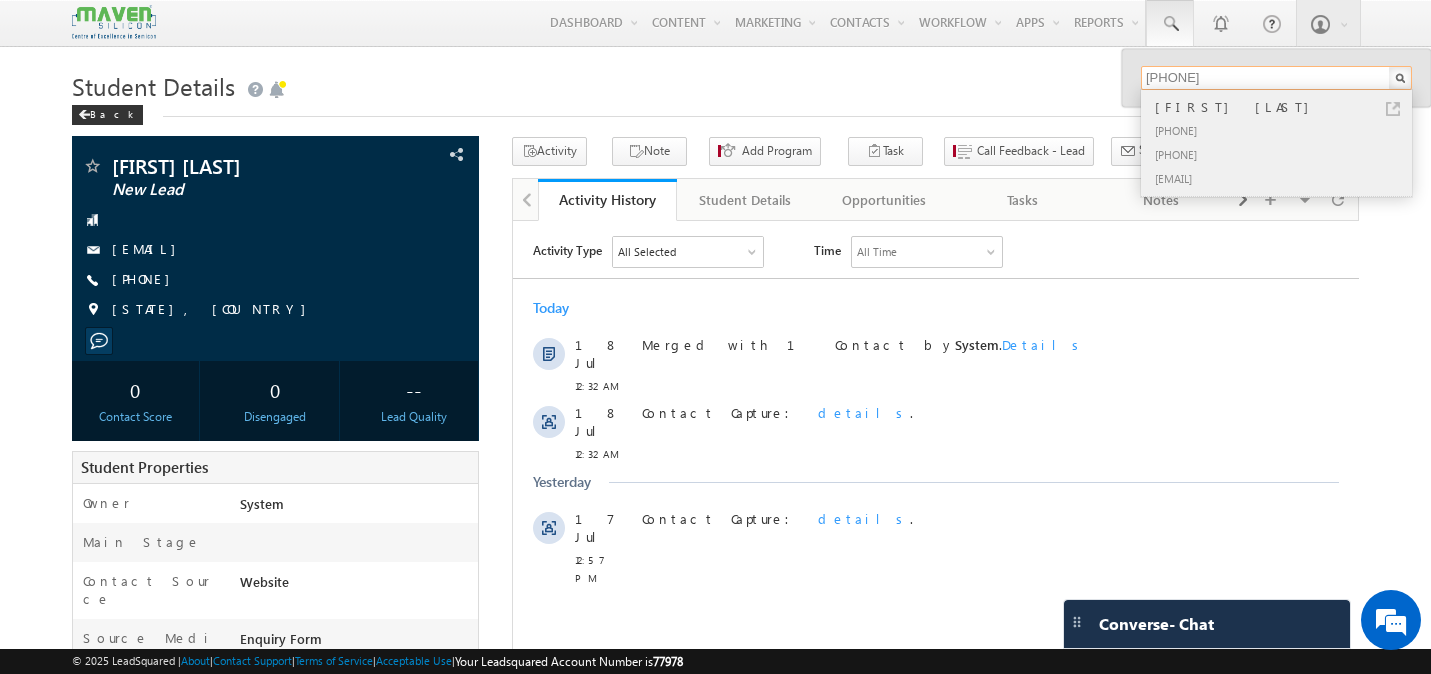 type on "9710944405" 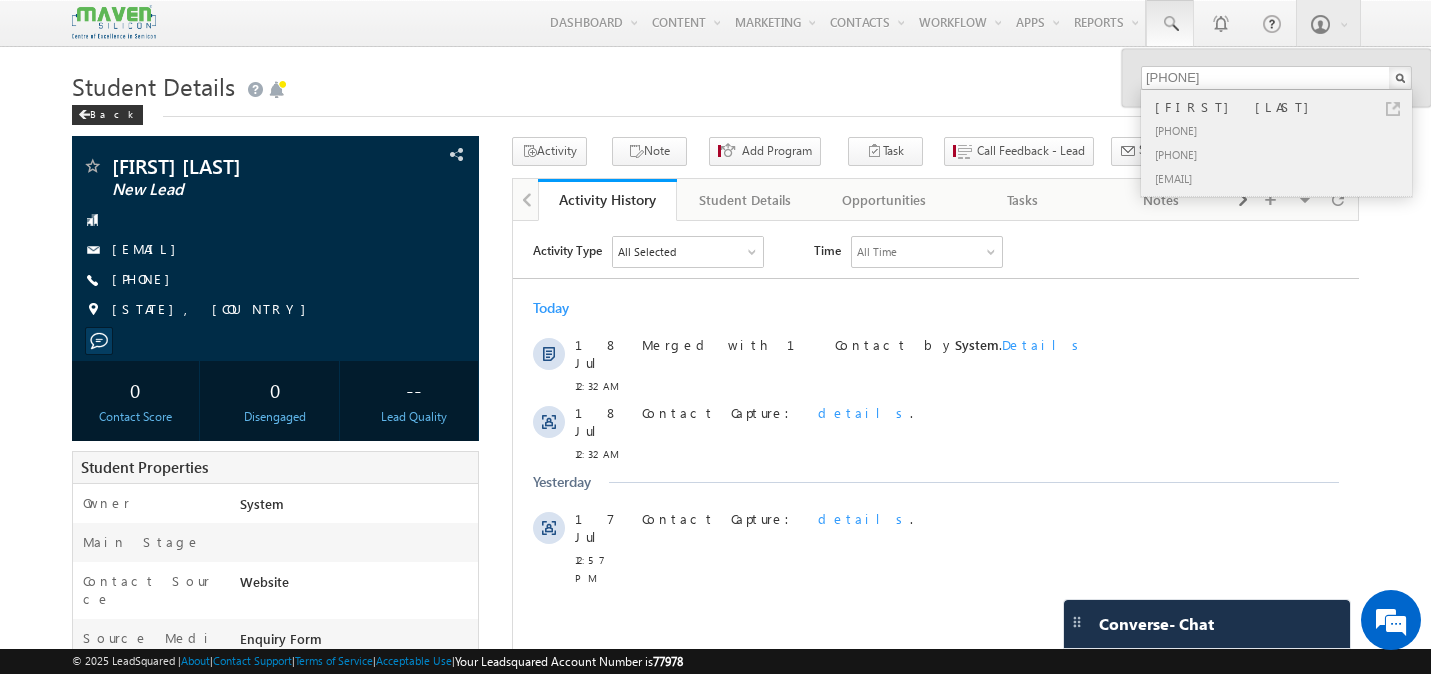 click on "+91-9710944405" at bounding box center [1285, 130] 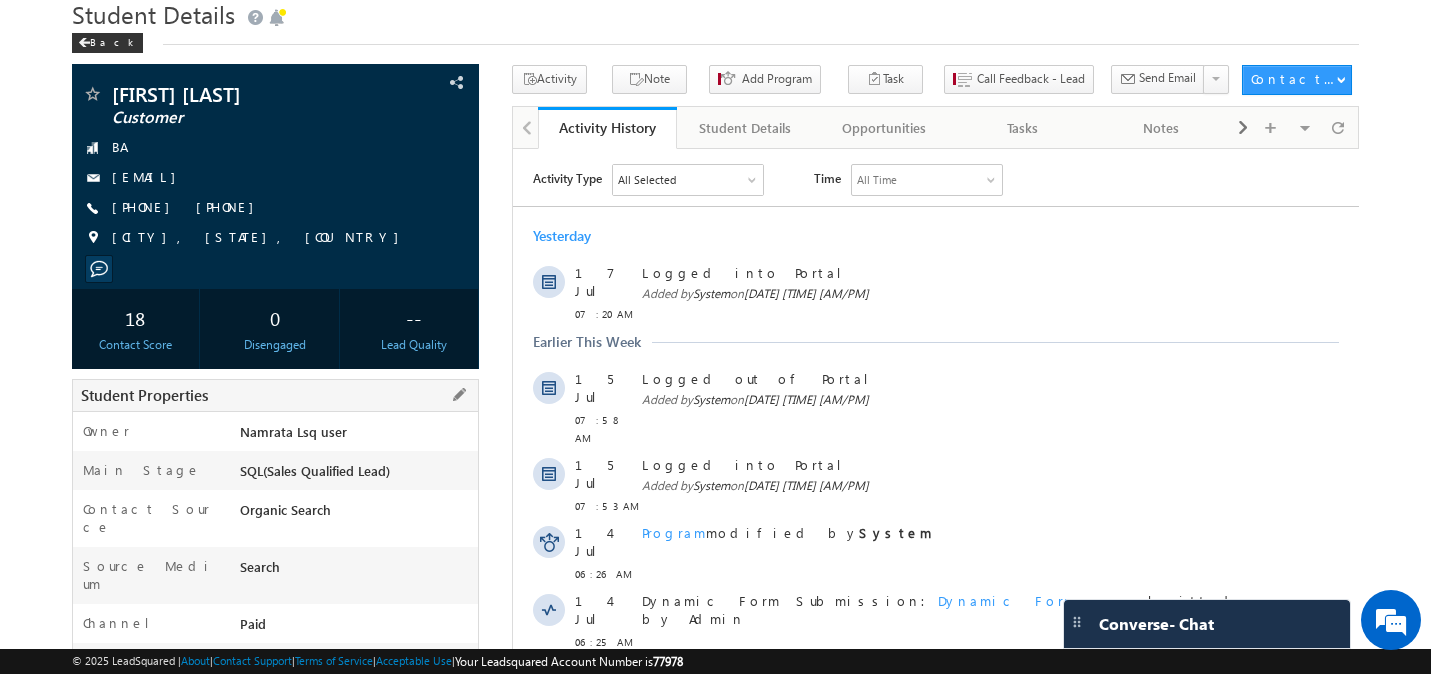 scroll, scrollTop: 66, scrollLeft: 0, axis: vertical 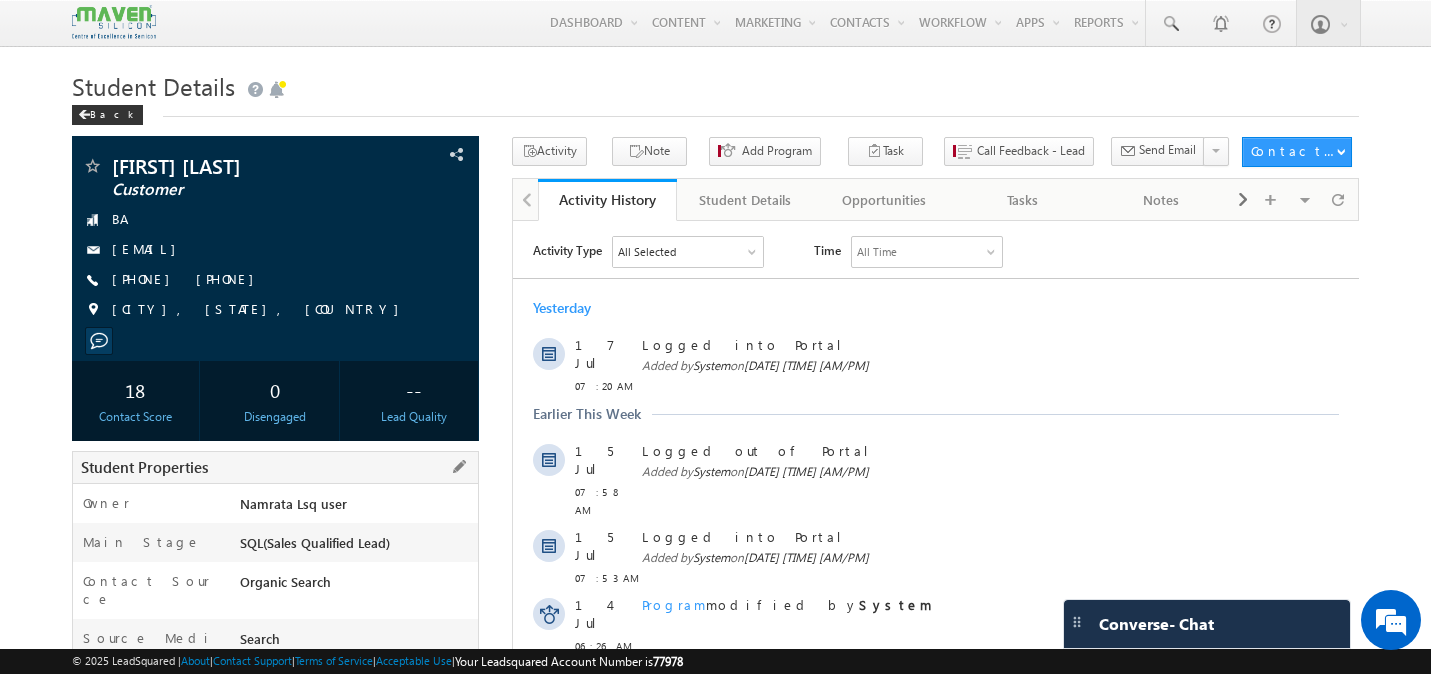 drag, startPoint x: 235, startPoint y: 539, endPoint x: 414, endPoint y: 539, distance: 179 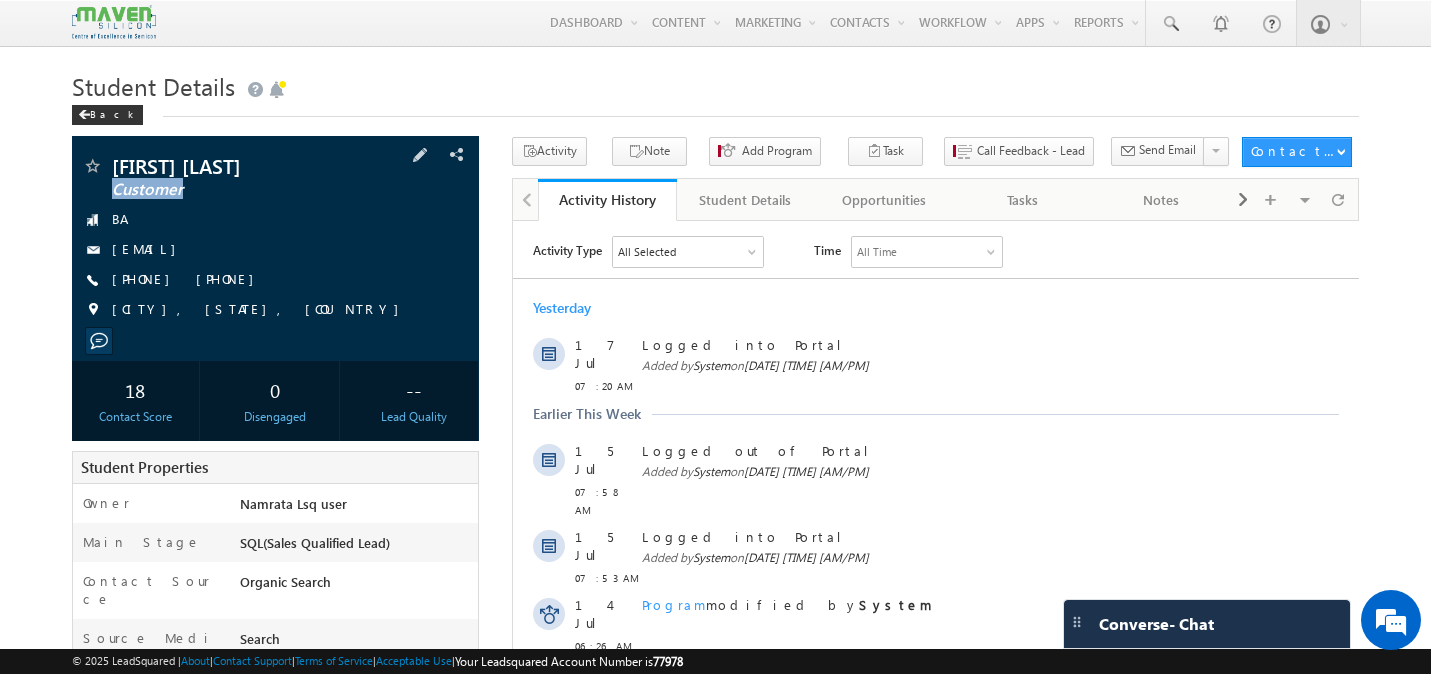 drag, startPoint x: 207, startPoint y: 188, endPoint x: 111, endPoint y: 196, distance: 96.332756 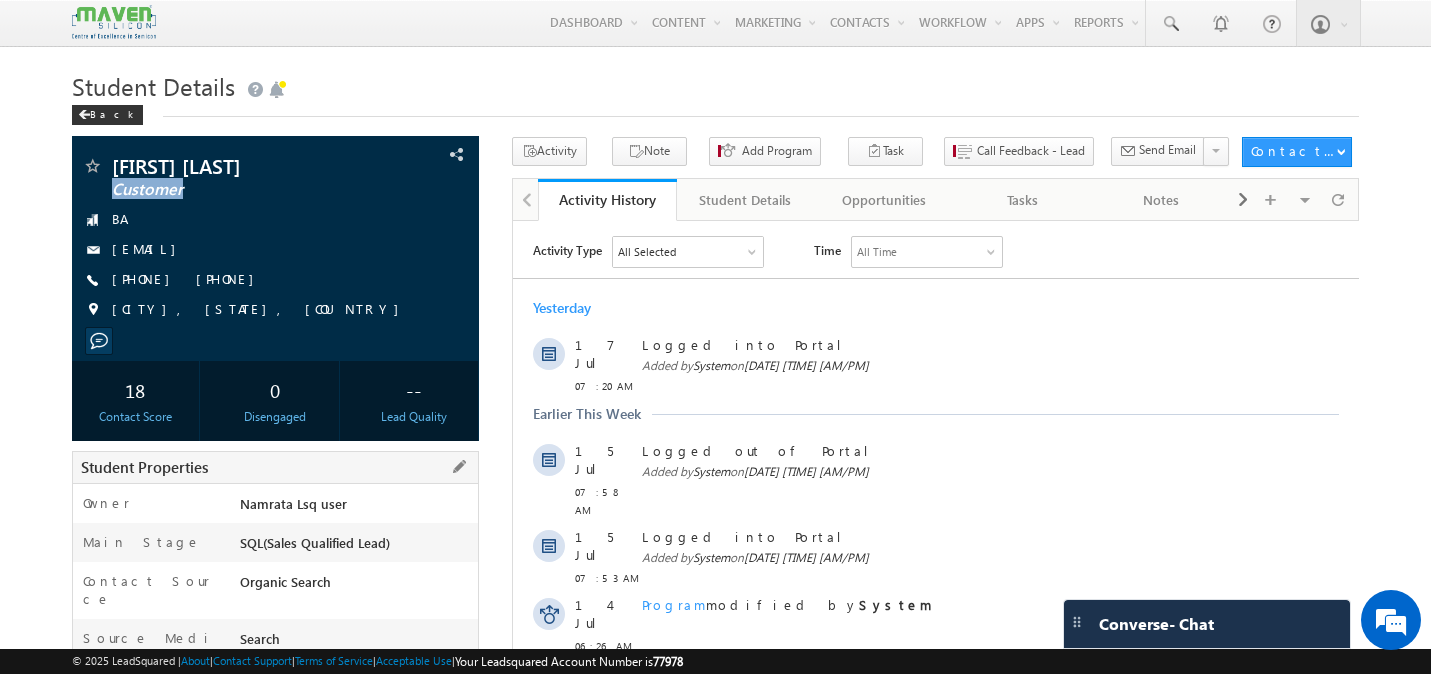 drag, startPoint x: 239, startPoint y: 542, endPoint x: 397, endPoint y: 543, distance: 158.00316 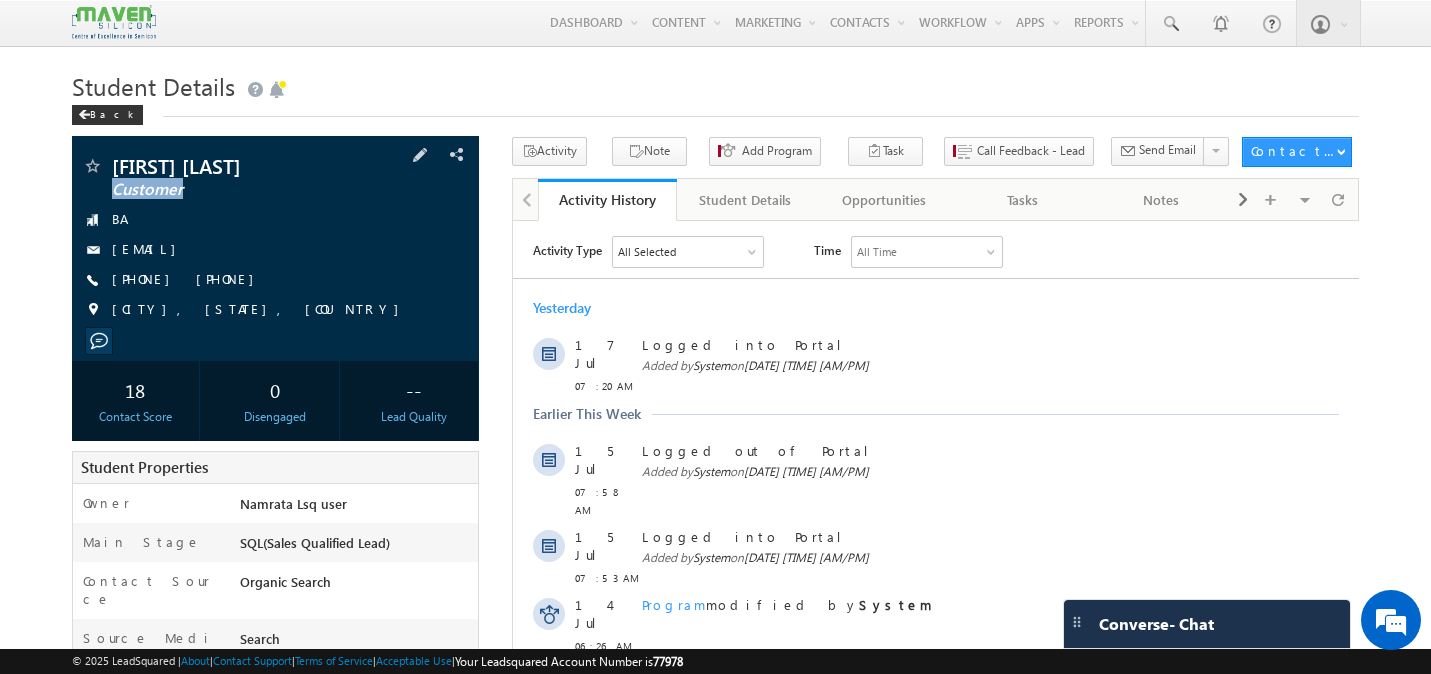 drag, startPoint x: 211, startPoint y: 197, endPoint x: 114, endPoint y: 195, distance: 97.020615 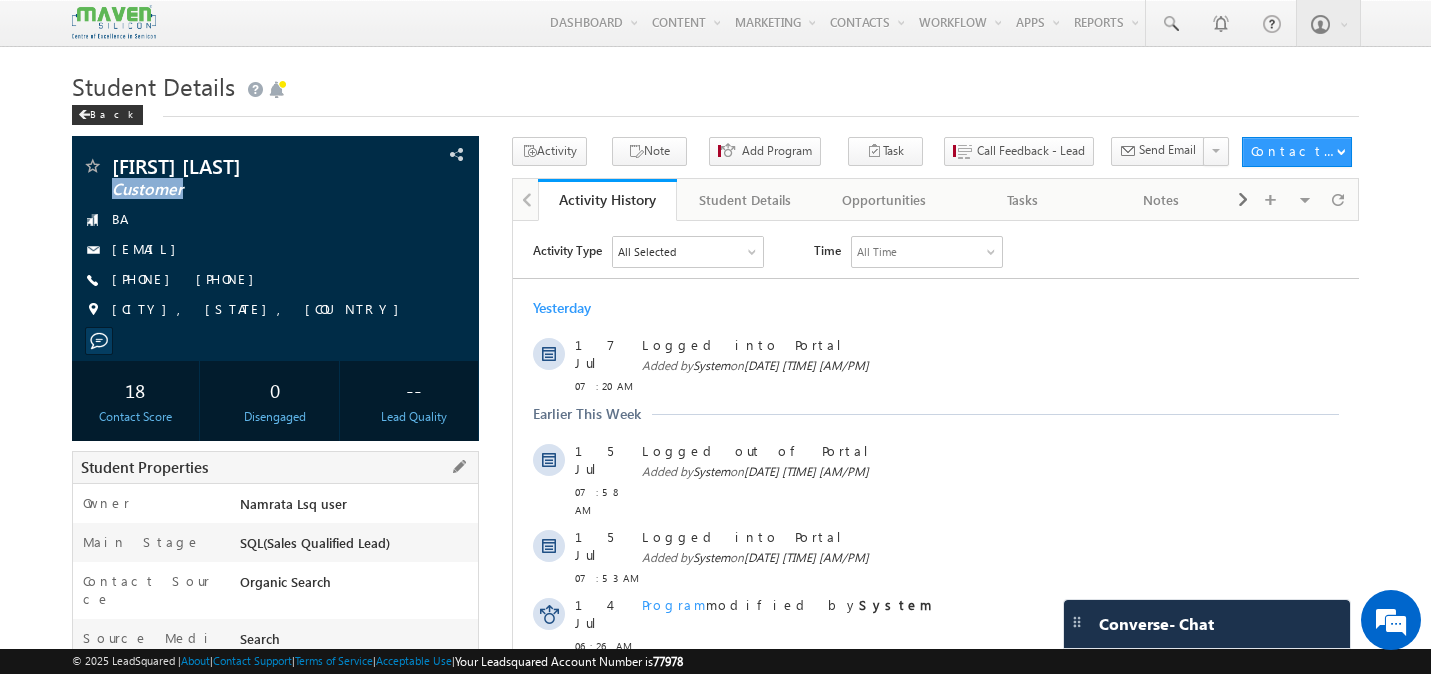 drag, startPoint x: 236, startPoint y: 545, endPoint x: 426, endPoint y: 555, distance: 190.26297 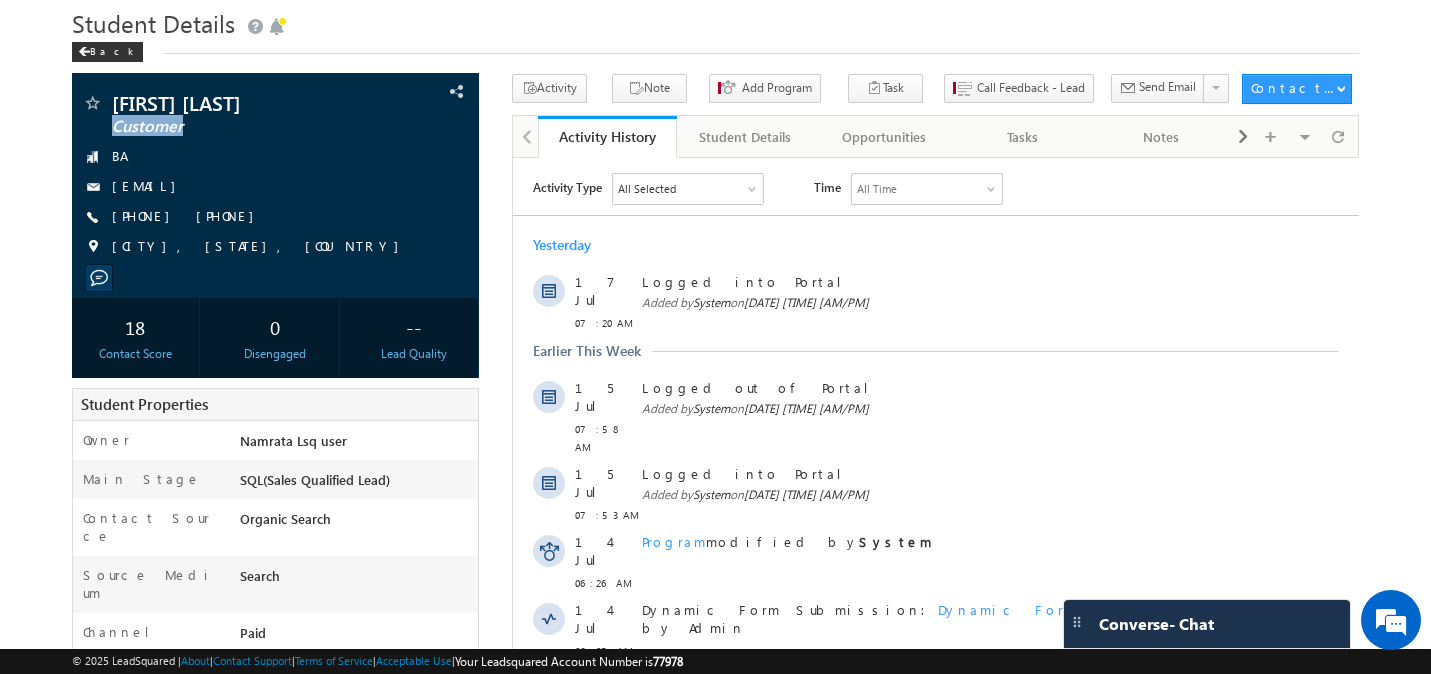 scroll, scrollTop: 54, scrollLeft: 0, axis: vertical 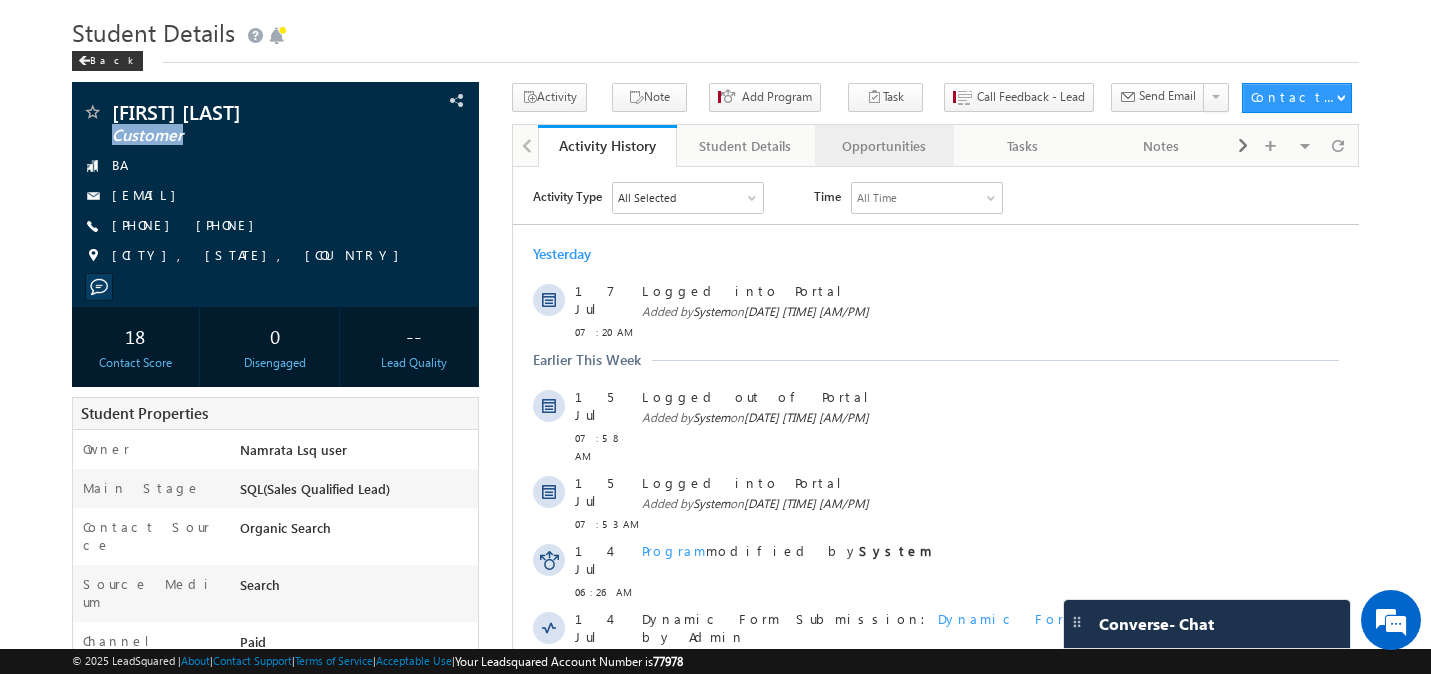 click on "Opportunities" at bounding box center [883, 146] 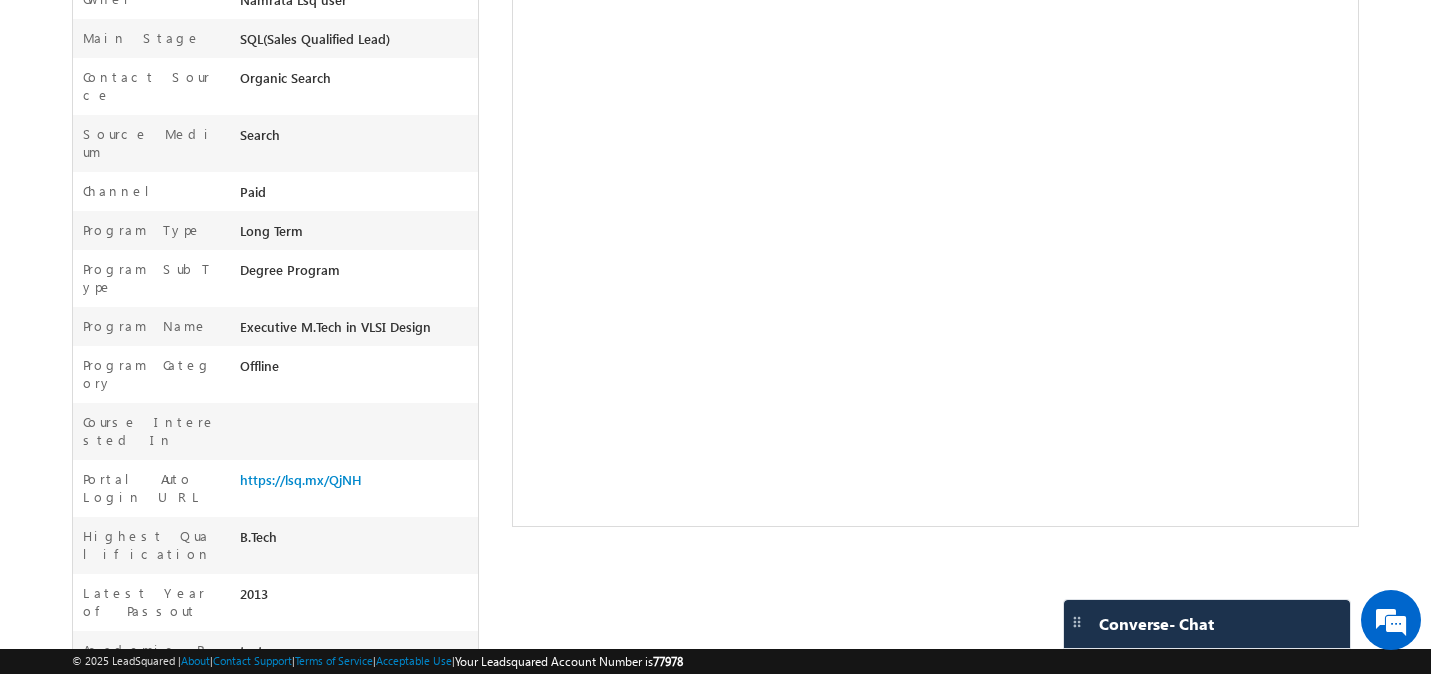 scroll, scrollTop: 508, scrollLeft: 0, axis: vertical 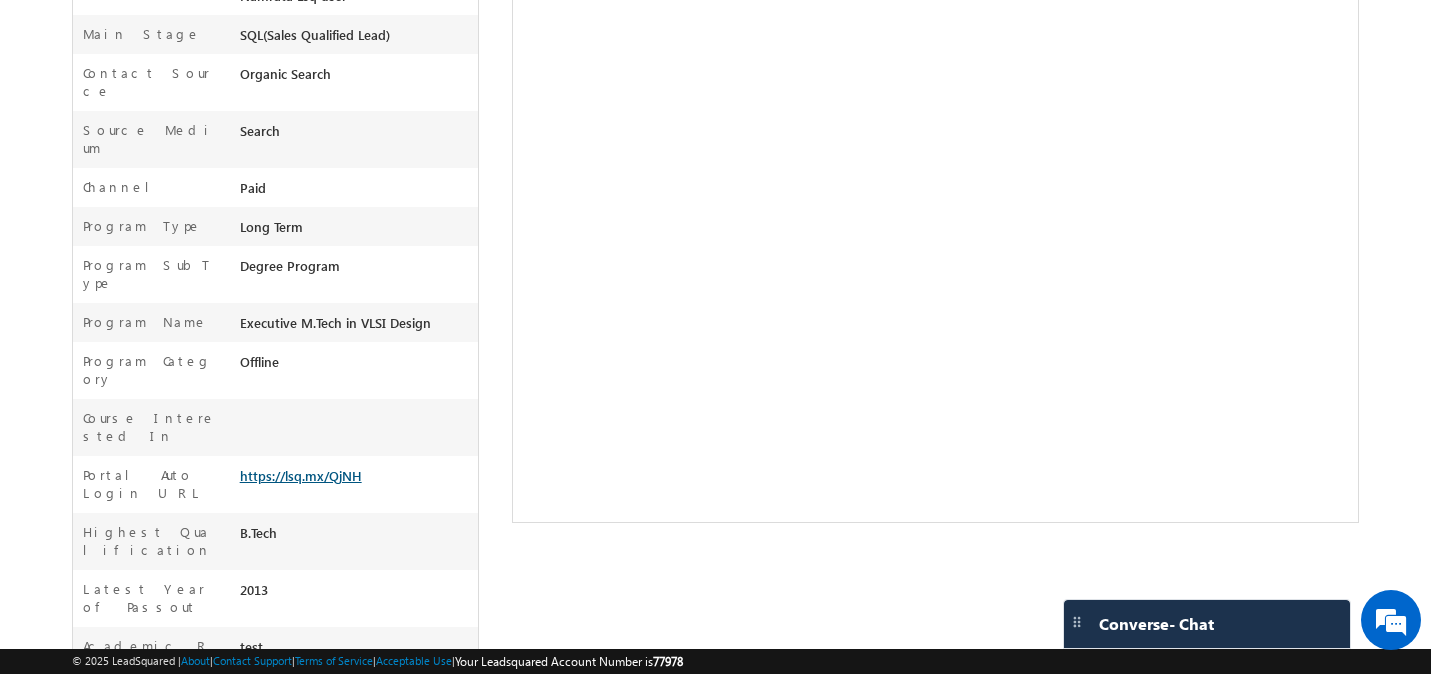 click on "https://lsq.mx/QjNH" at bounding box center [301, 475] 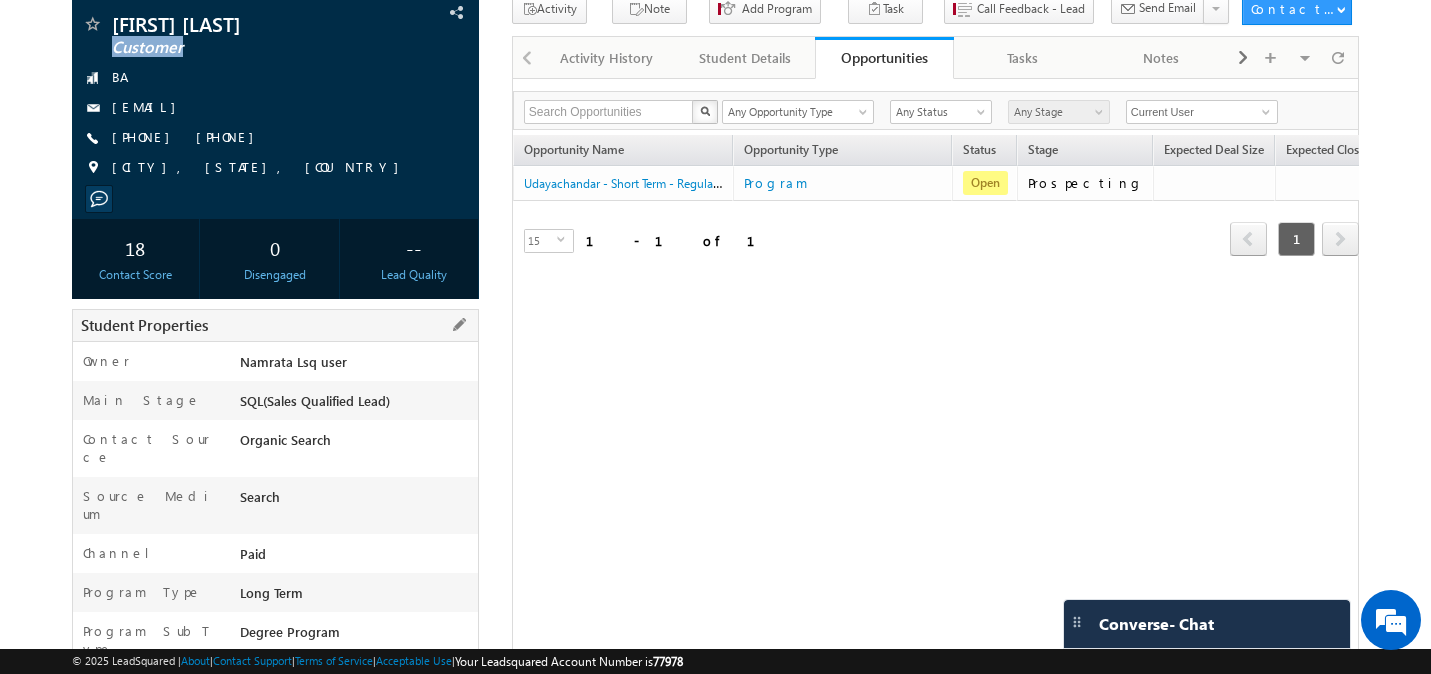 scroll, scrollTop: 0, scrollLeft: 0, axis: both 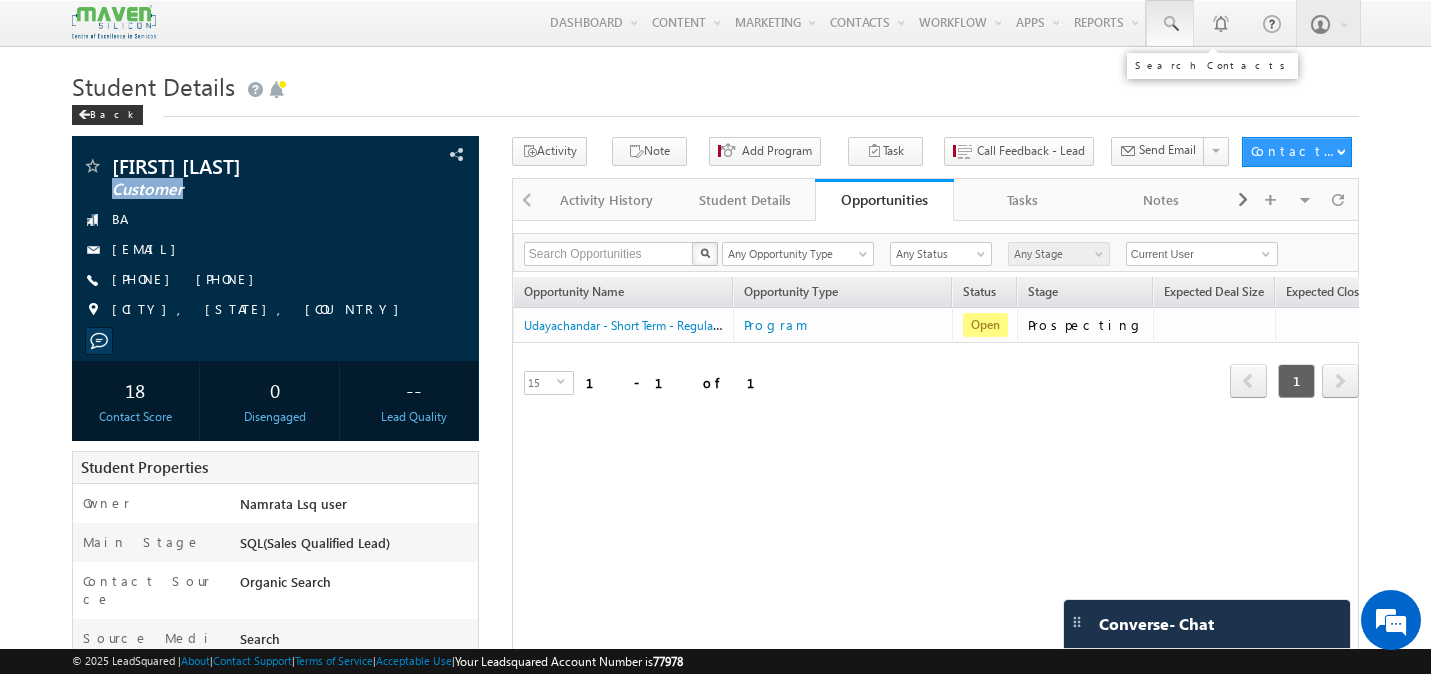 click at bounding box center (1170, 24) 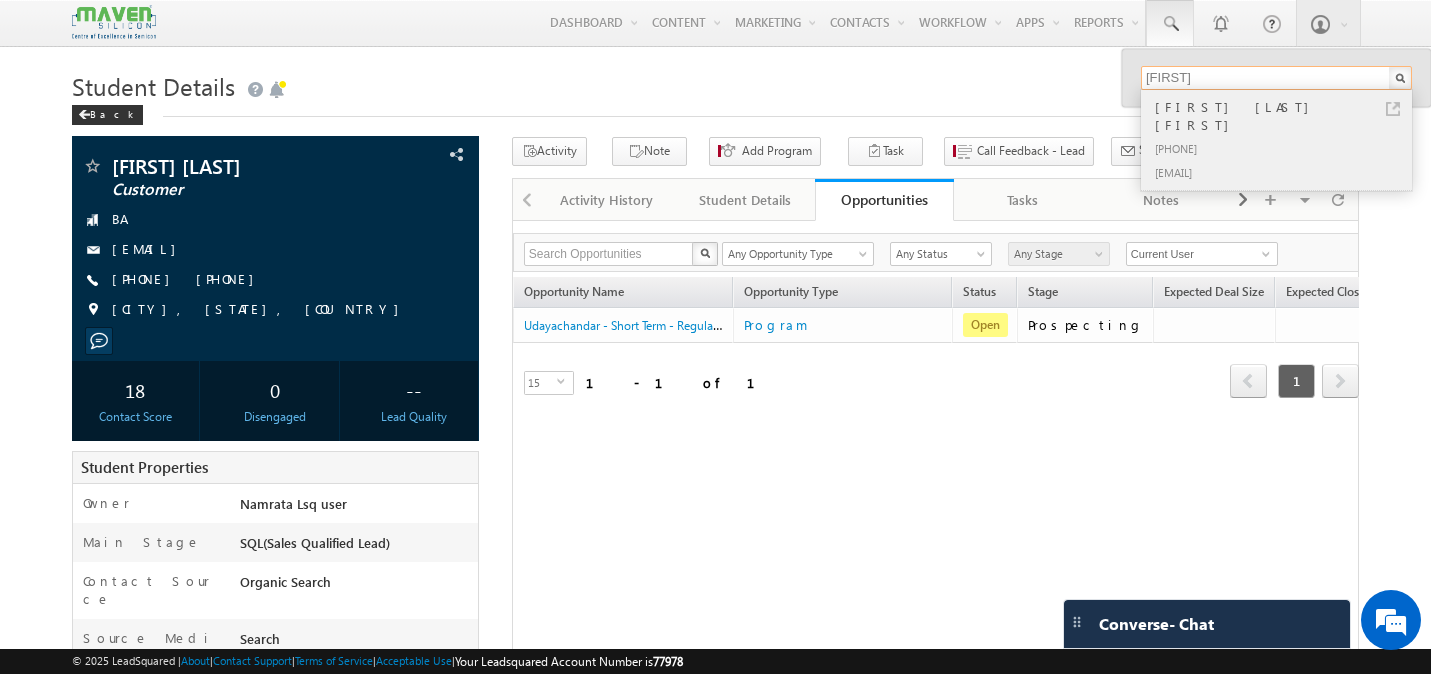 type on "raghu" 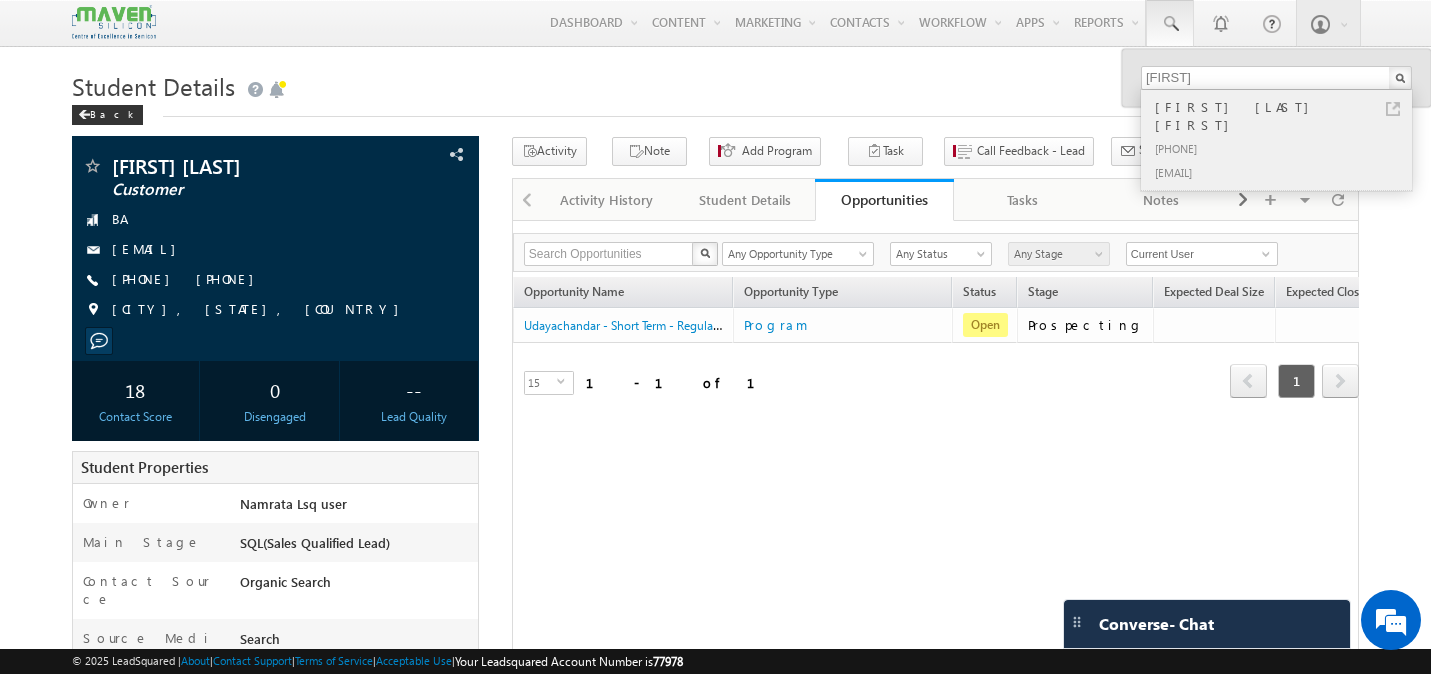 click on "[FIRST] [LAST]" at bounding box center [1285, 116] 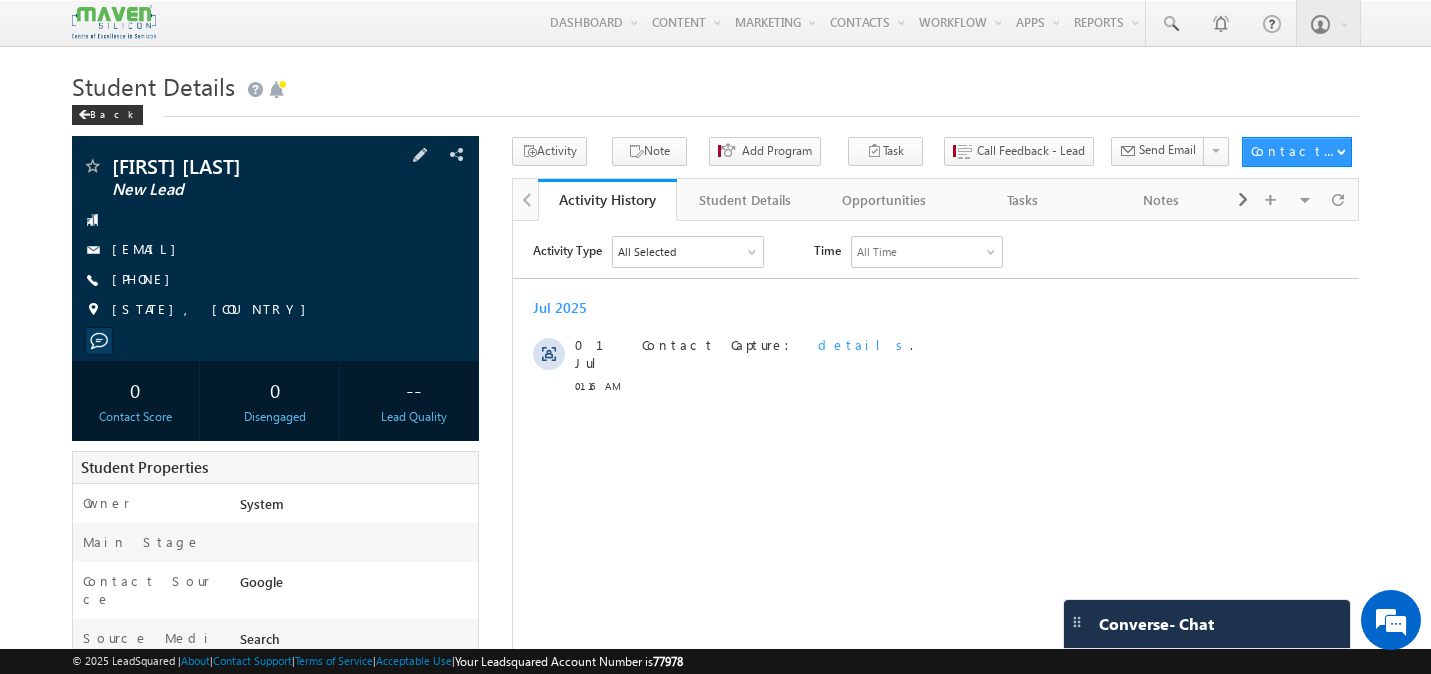 scroll, scrollTop: 0, scrollLeft: 0, axis: both 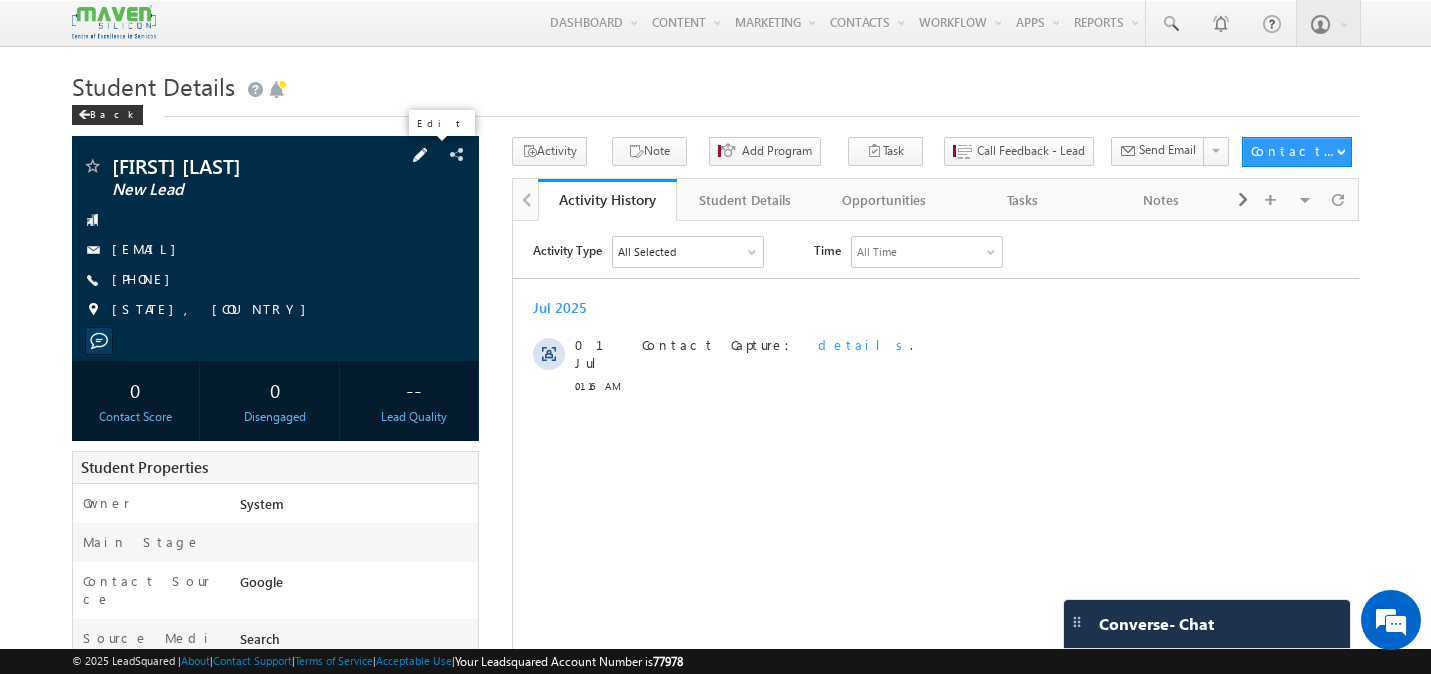 click at bounding box center [420, 155] 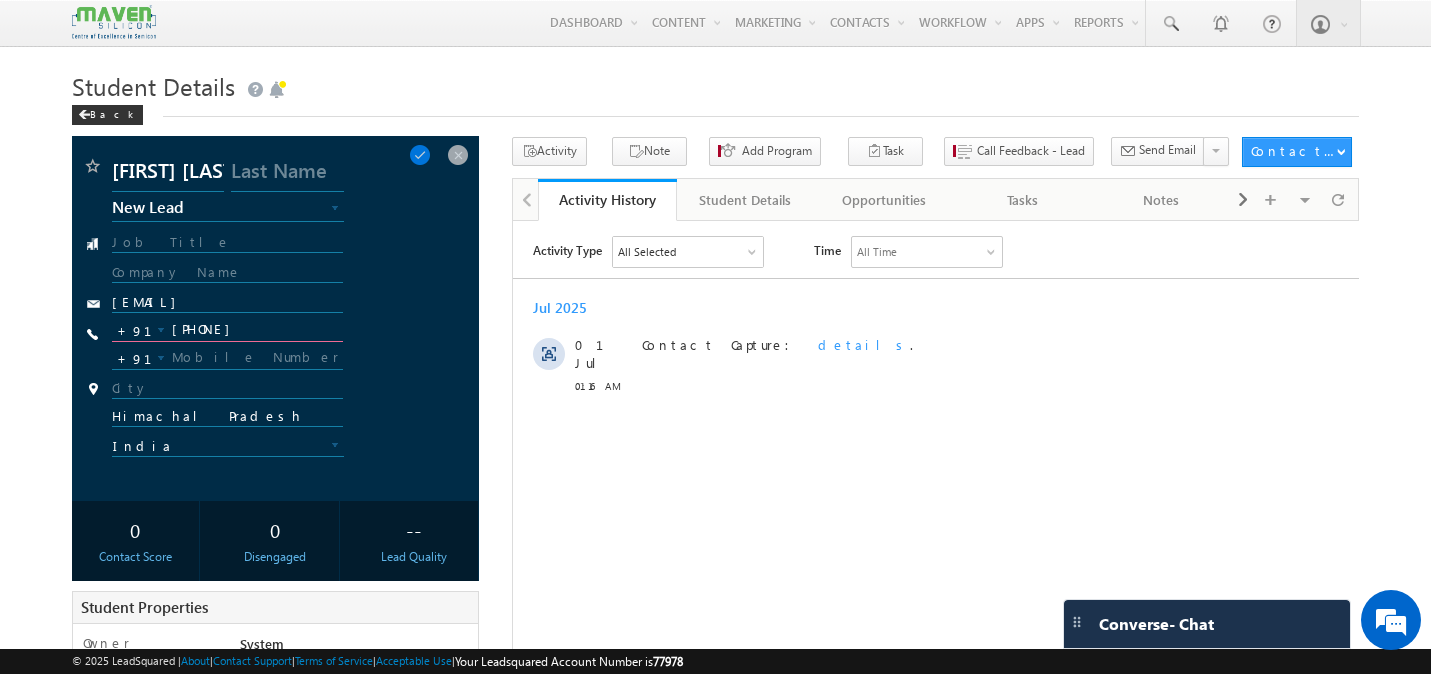 drag, startPoint x: 257, startPoint y: 339, endPoint x: 2, endPoint y: 320, distance: 255.70686 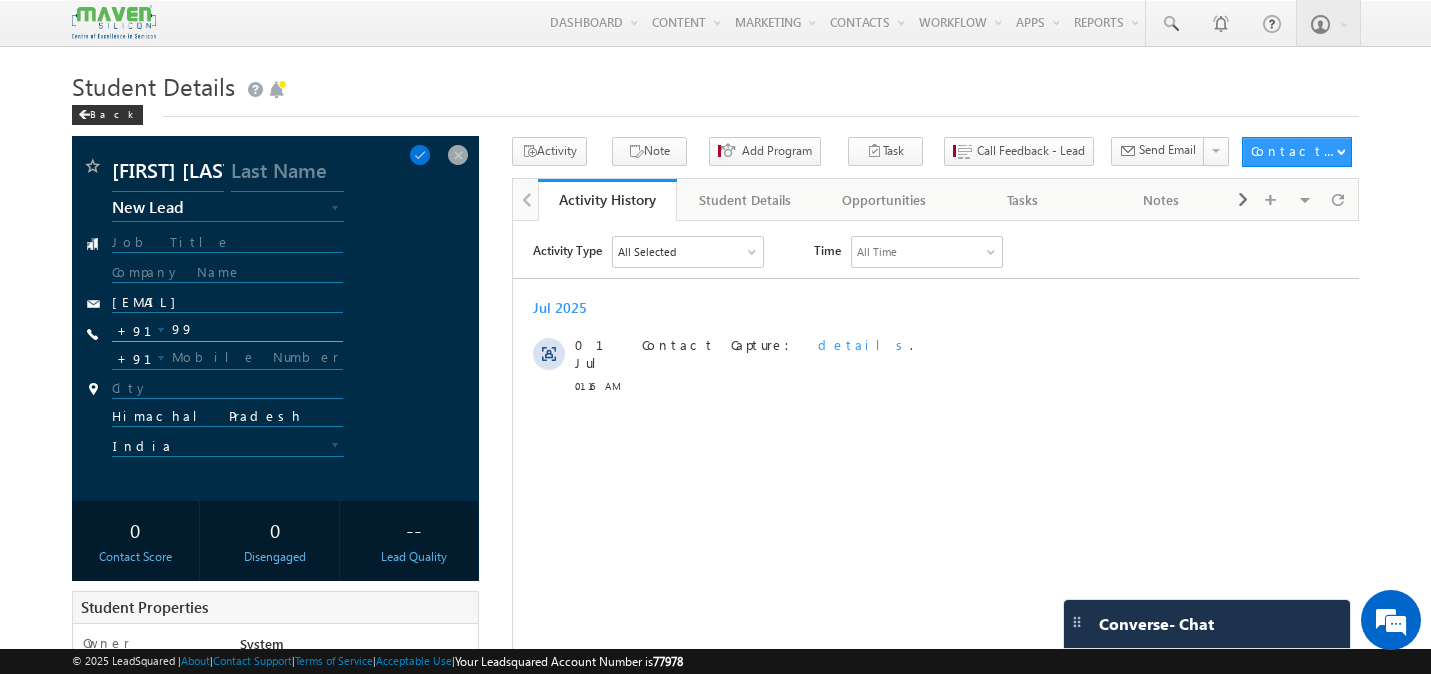 scroll, scrollTop: 0, scrollLeft: 0, axis: both 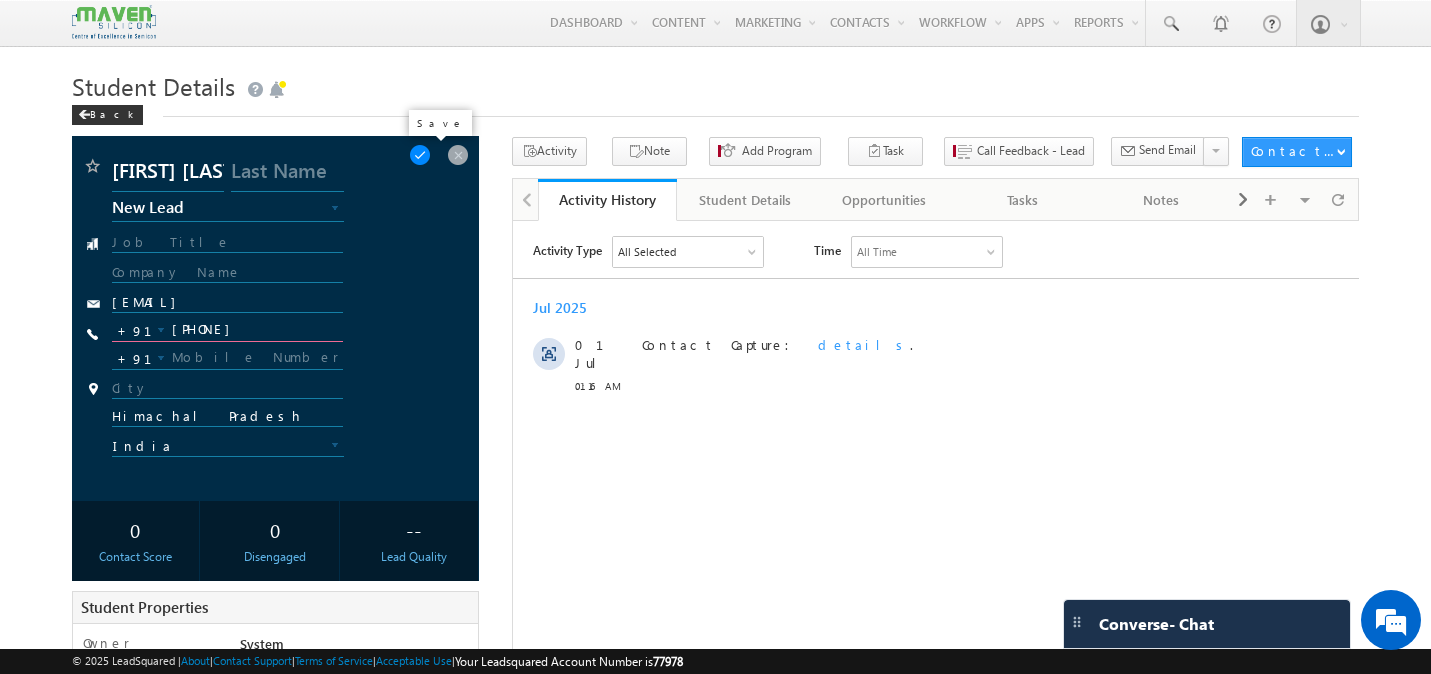 type on "9916153762" 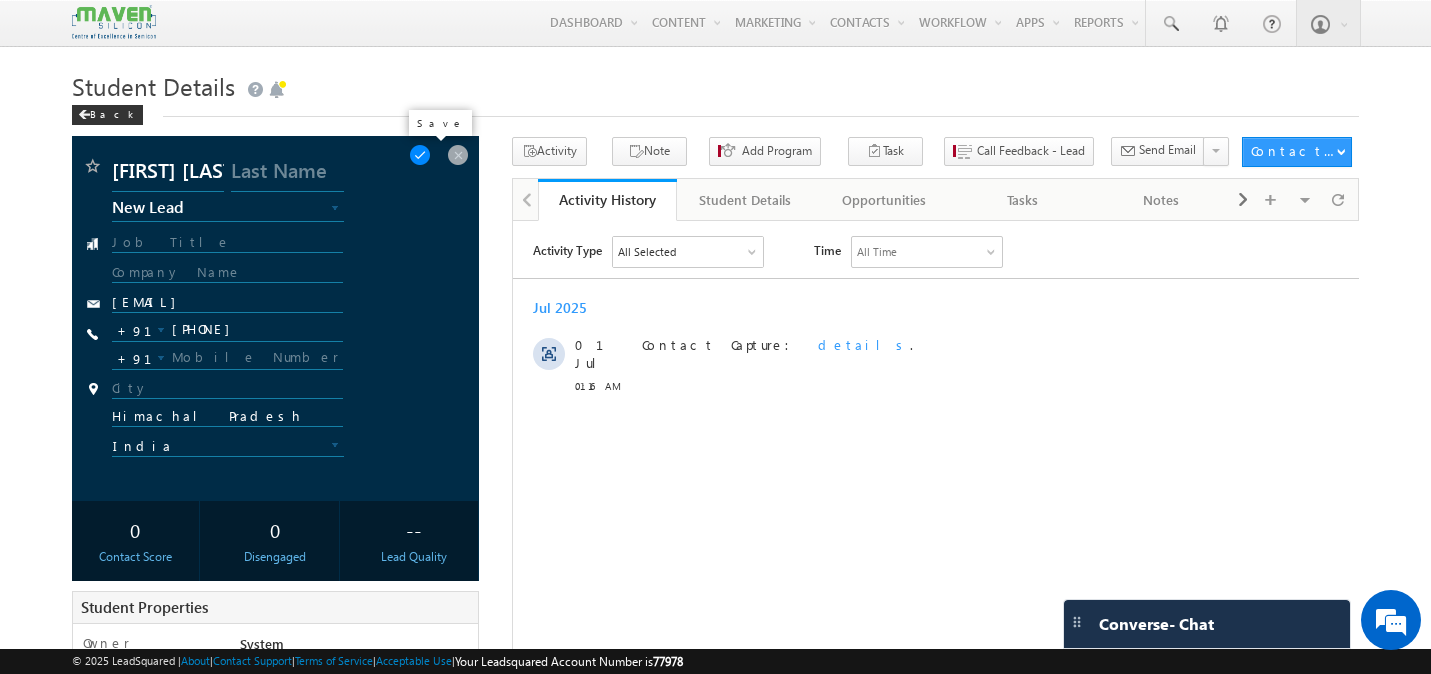 click at bounding box center (420, 155) 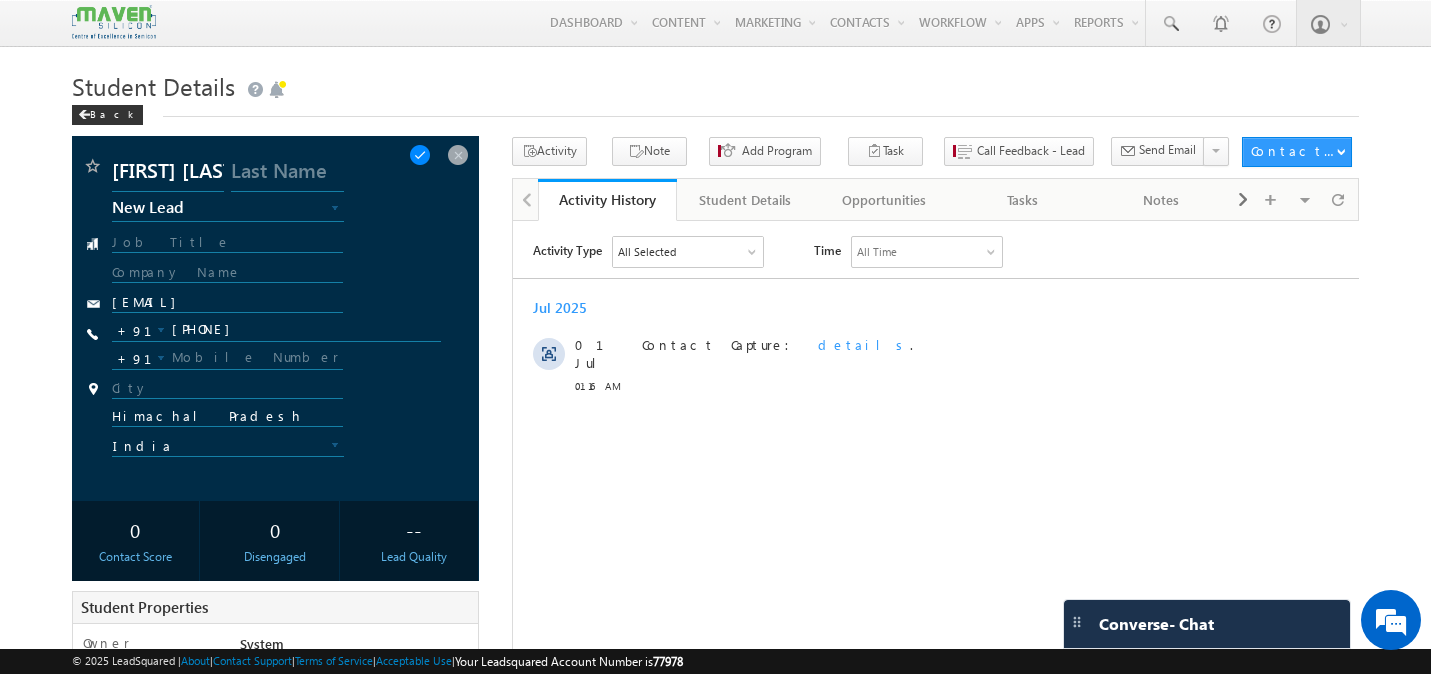 click at bounding box center (420, 155) 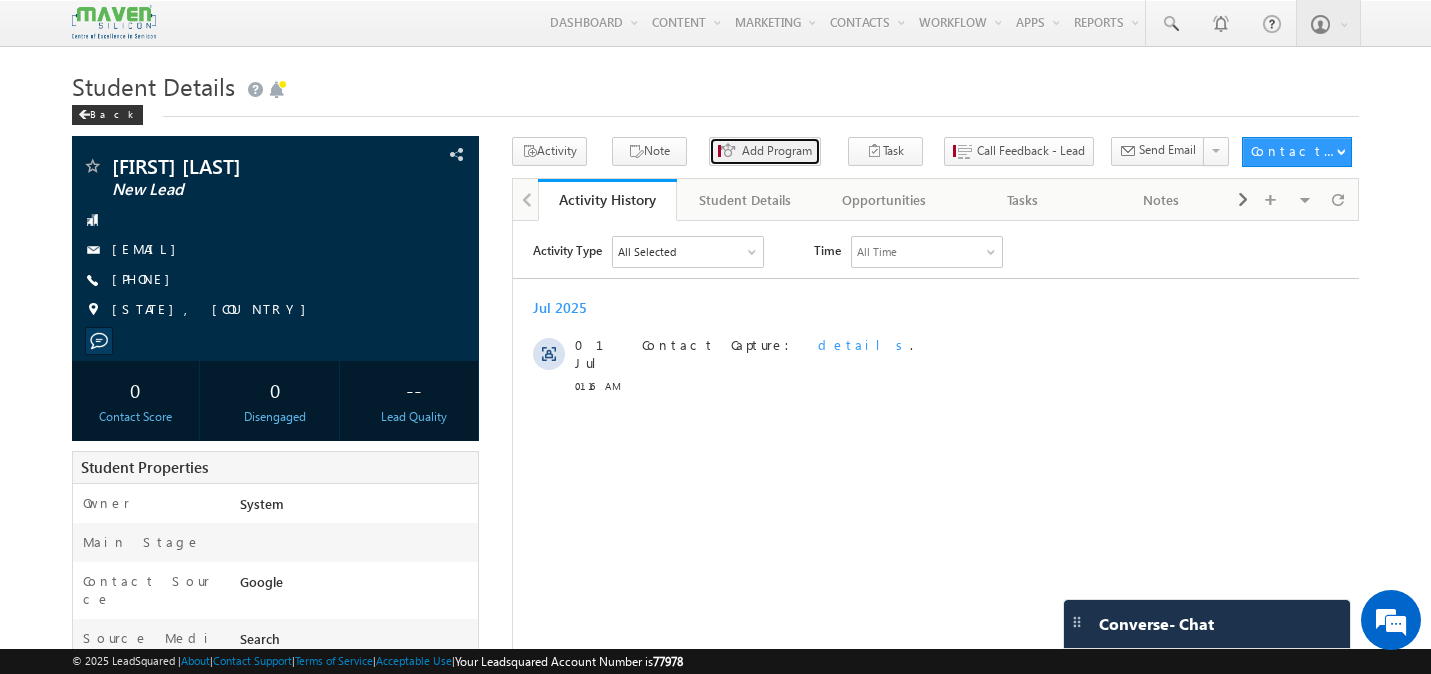 click on "Add Program" at bounding box center (777, 151) 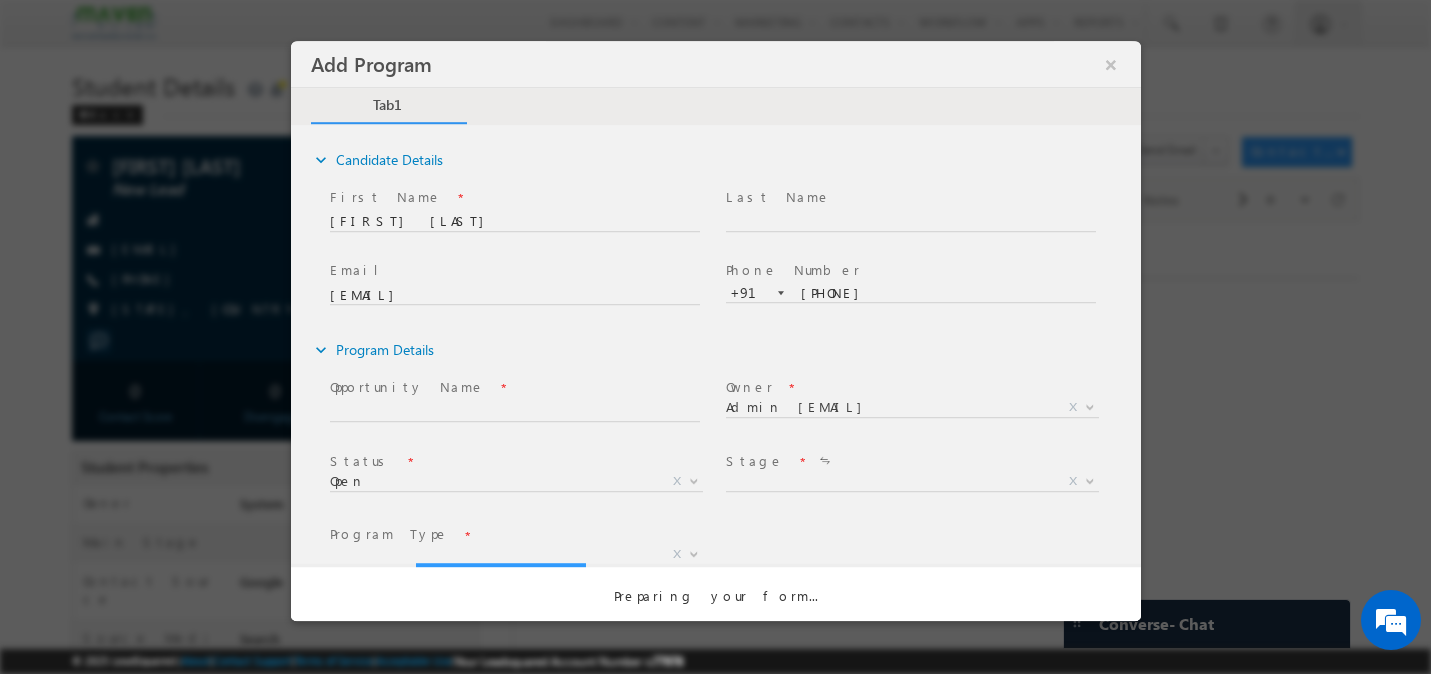 select on "Prospecting" 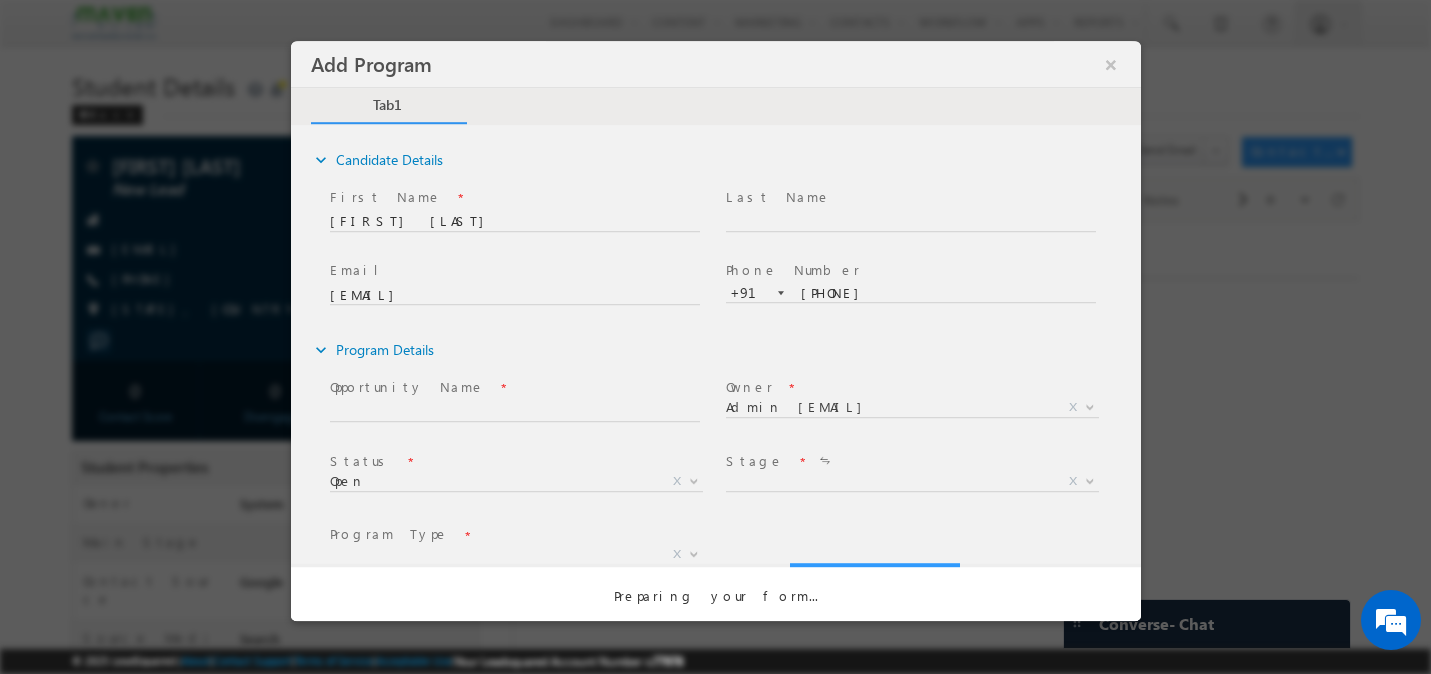 scroll, scrollTop: 0, scrollLeft: 0, axis: both 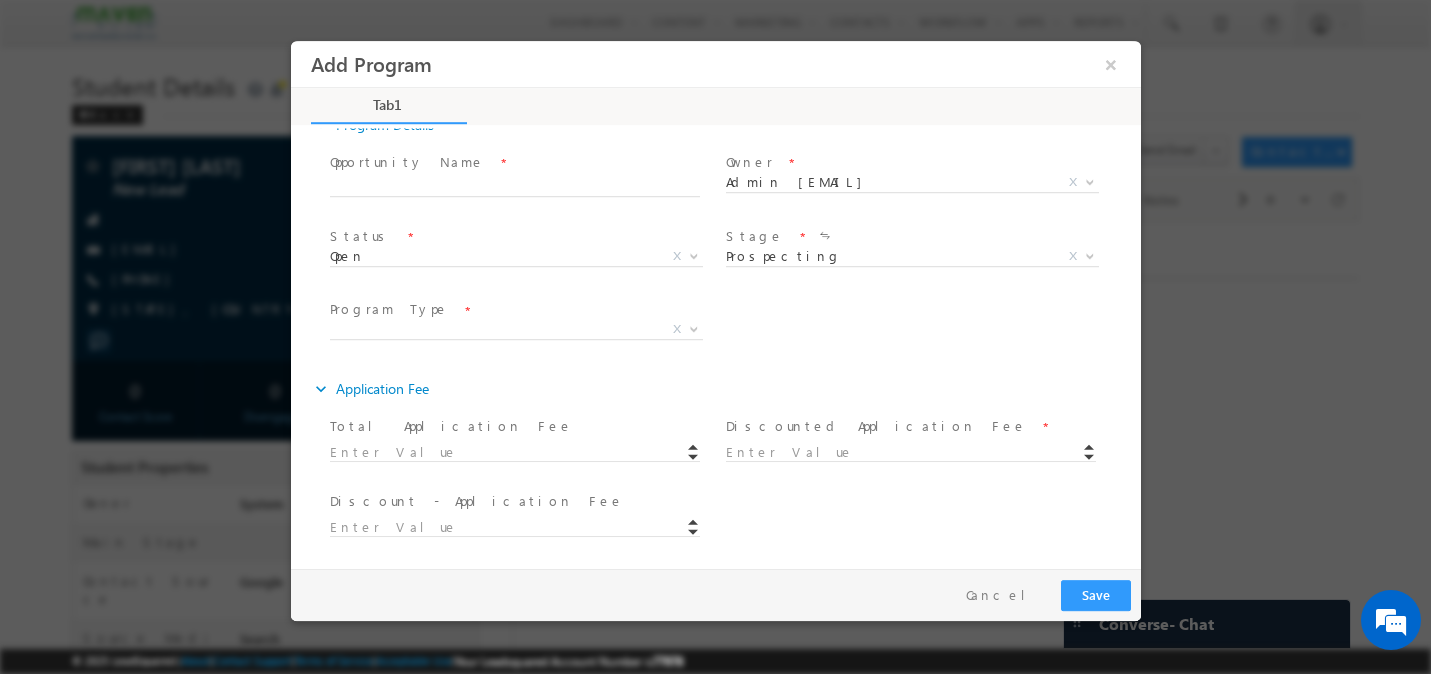 click at bounding box center (523, 451) 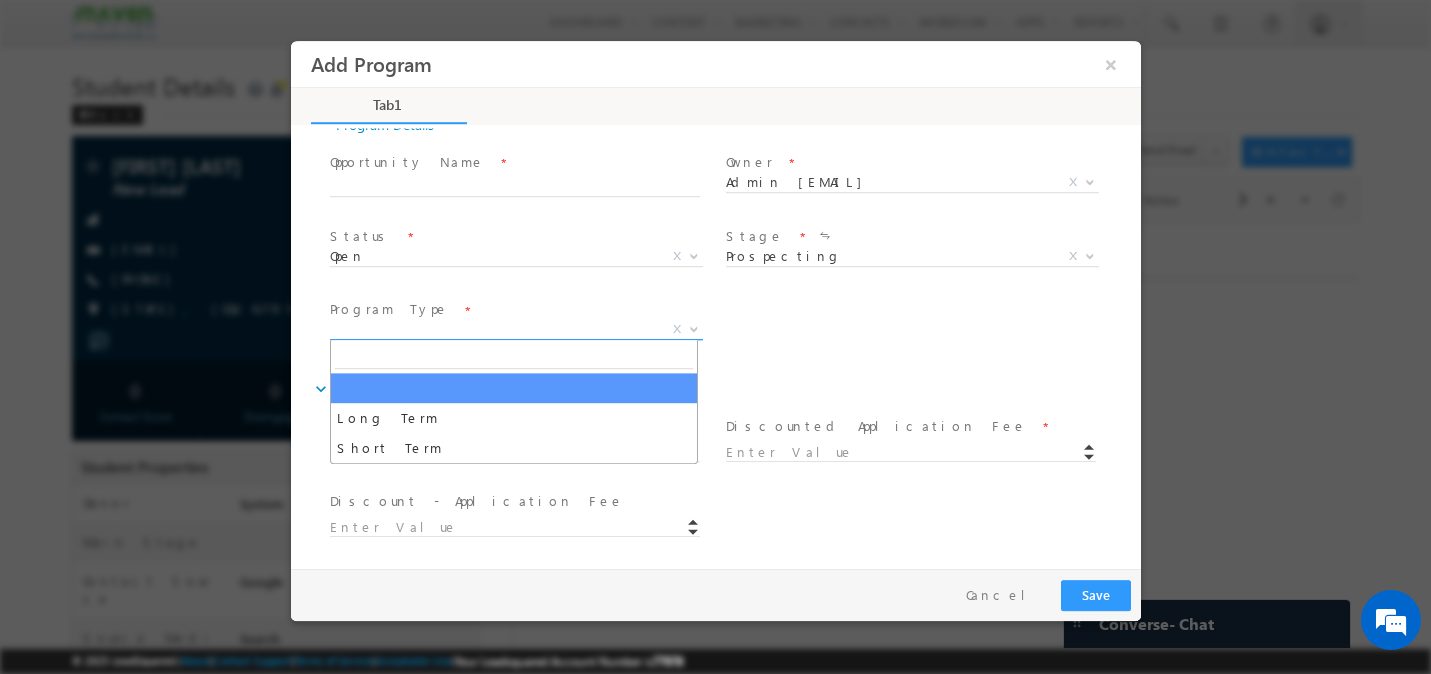 click on "X" at bounding box center (515, 330) 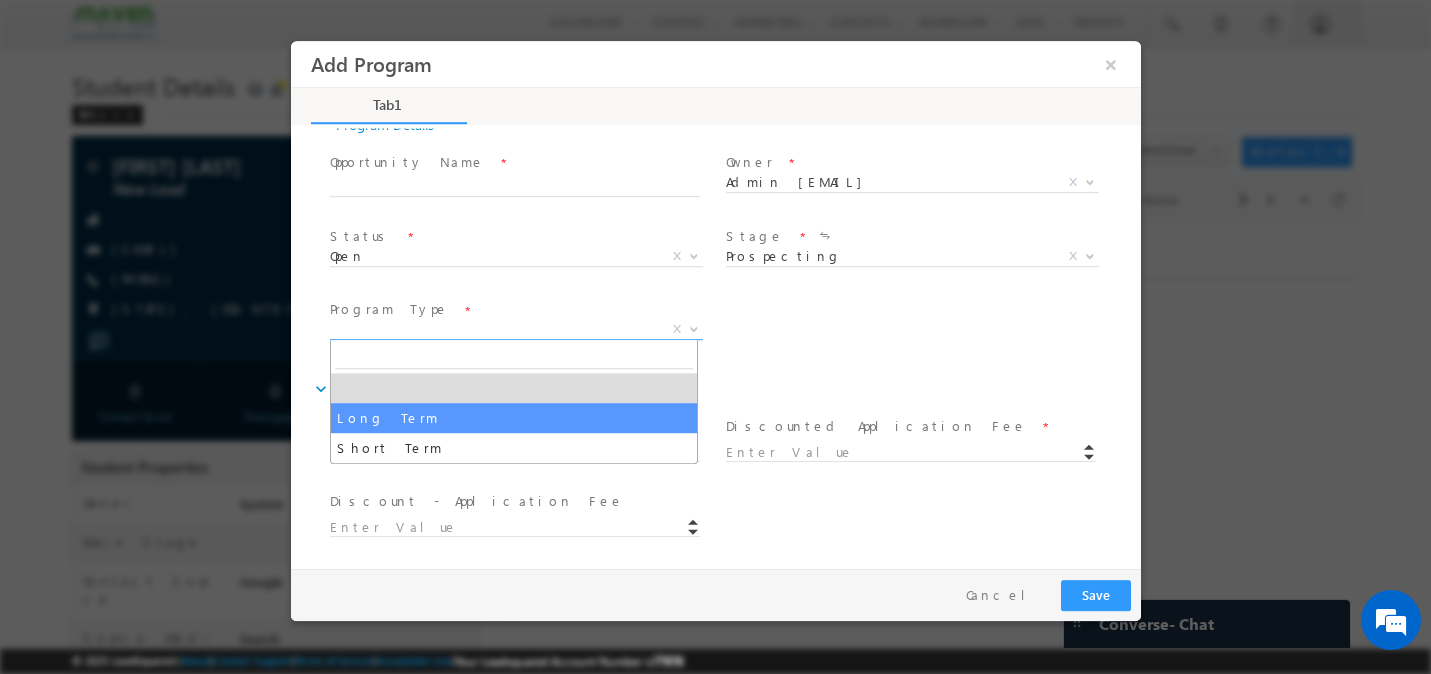 select on "Long Term" 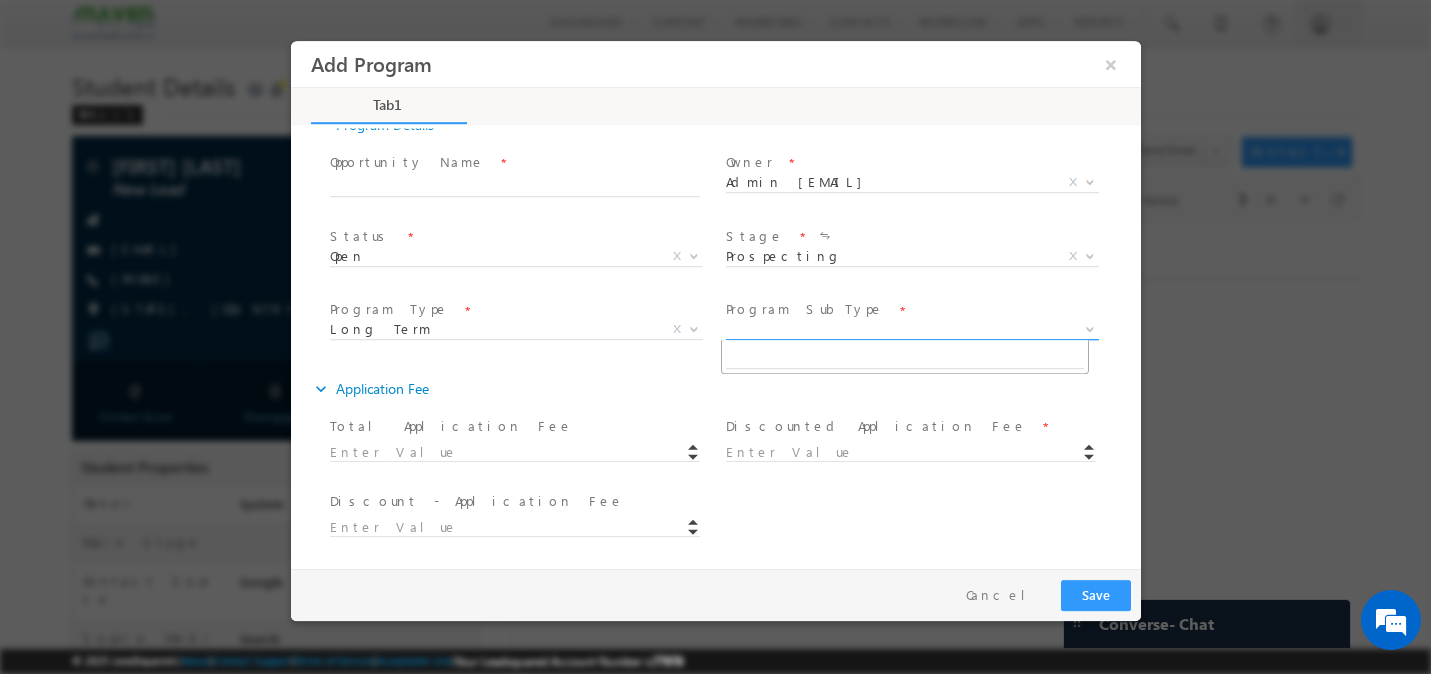 click on "X" at bounding box center [911, 330] 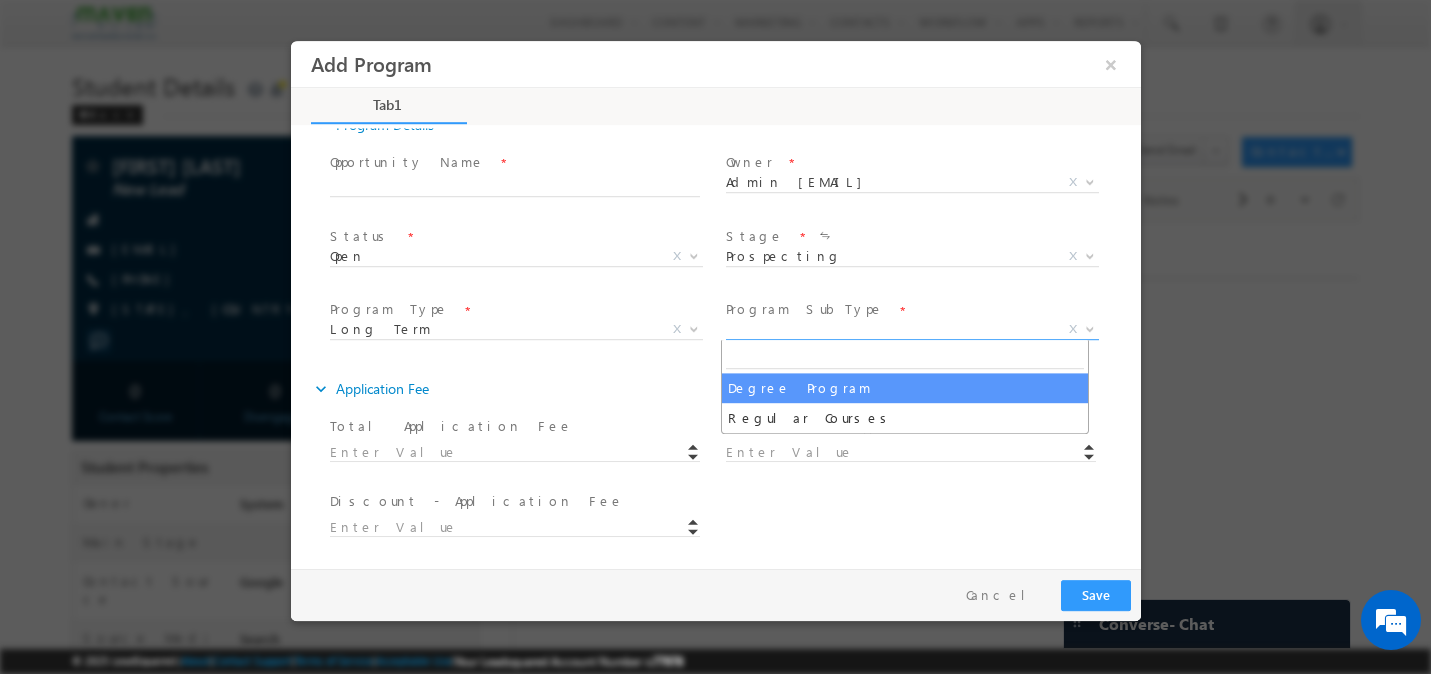 select on "Degree Program" 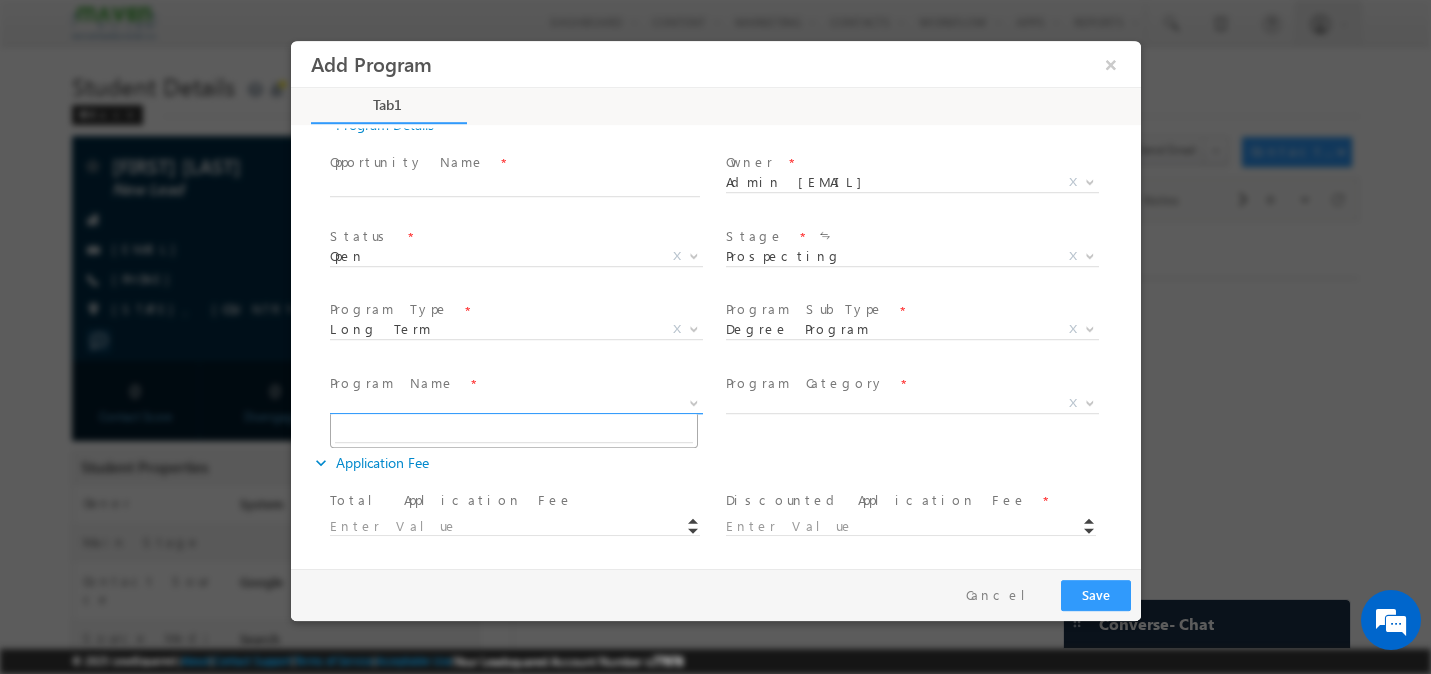 click on "X" at bounding box center [515, 404] 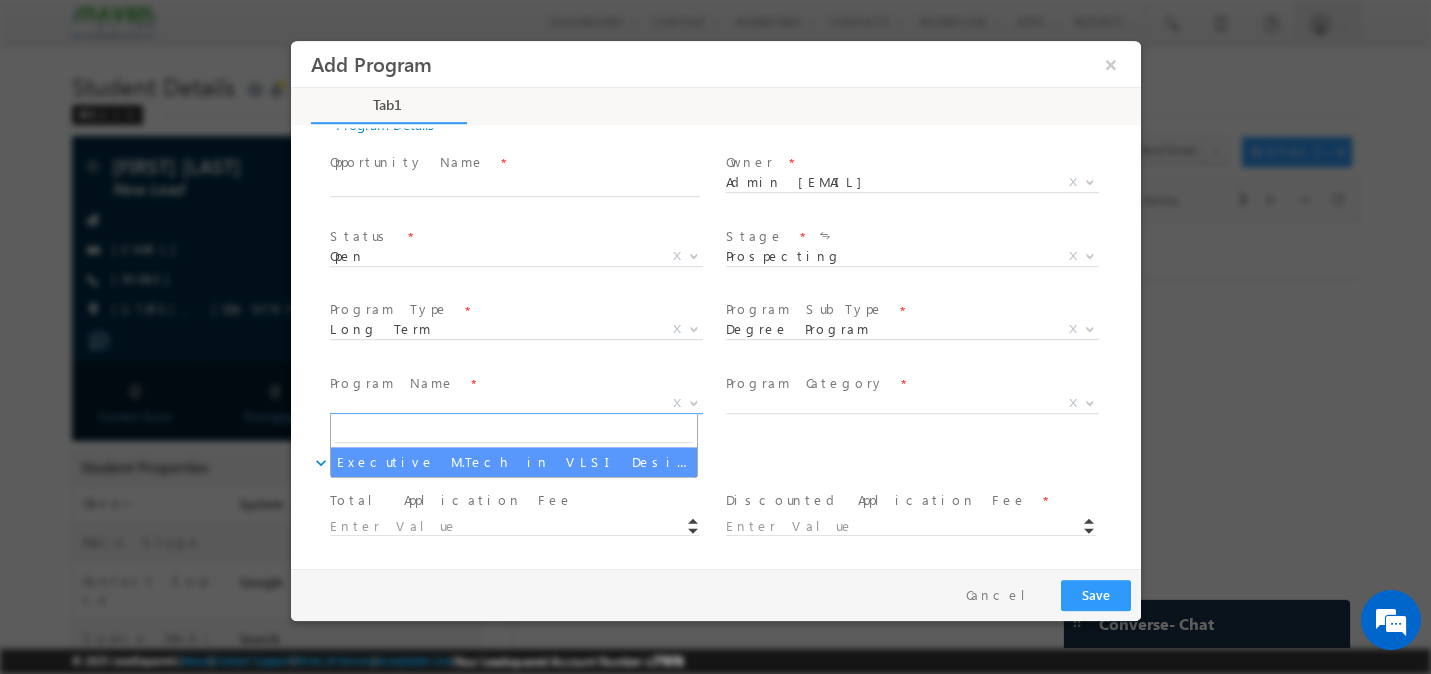 select on "Executive M.Tech in VLSI Design" 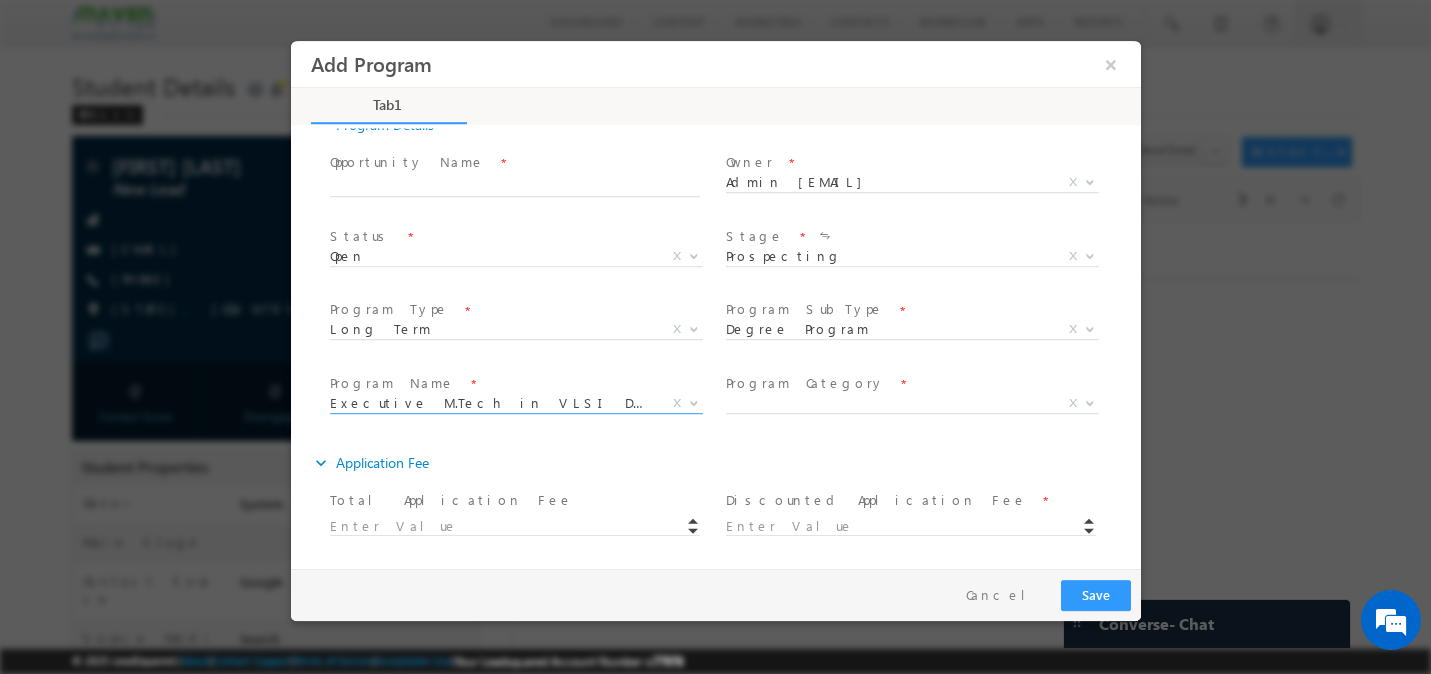 click on "Program Category
*" at bounding box center (909, 384) 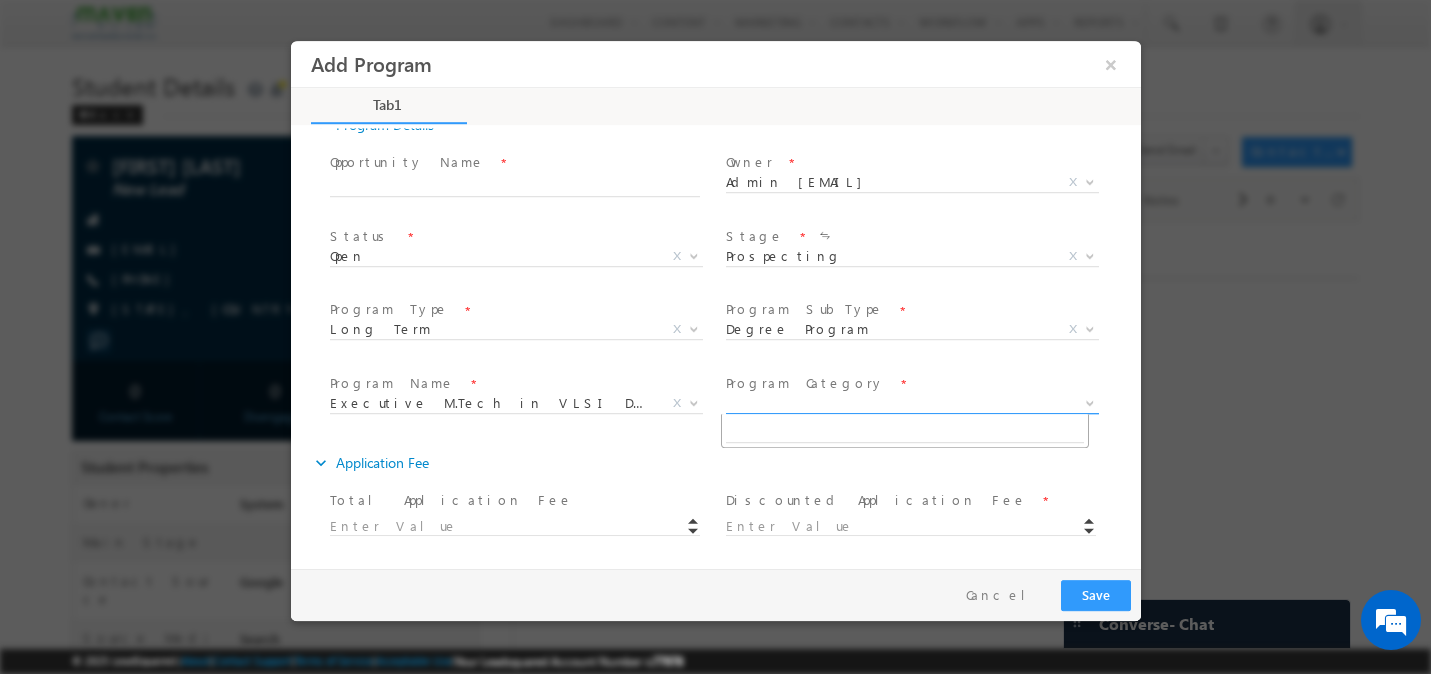 click on "X" at bounding box center (911, 404) 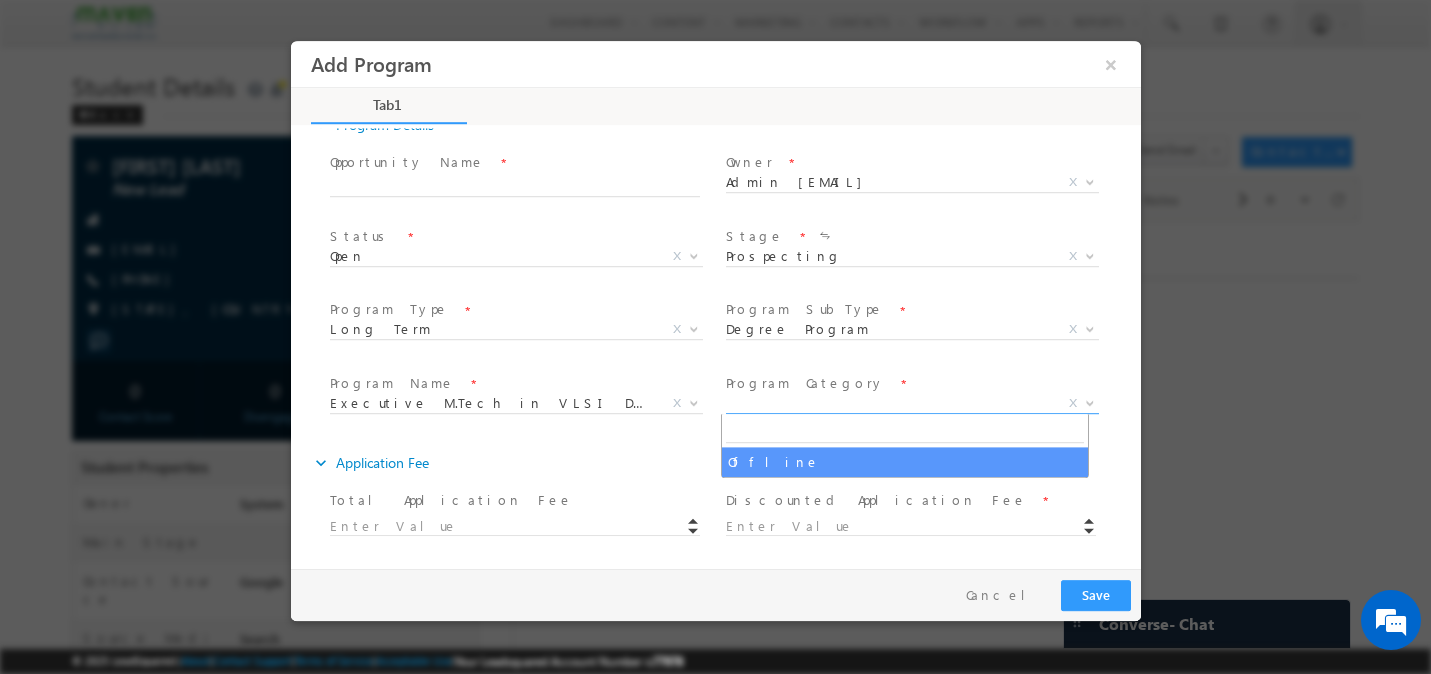 type on "Raghu Dev Test - Long Term - Degree Program - Offline - Executive M.Tech in VLSI Design" 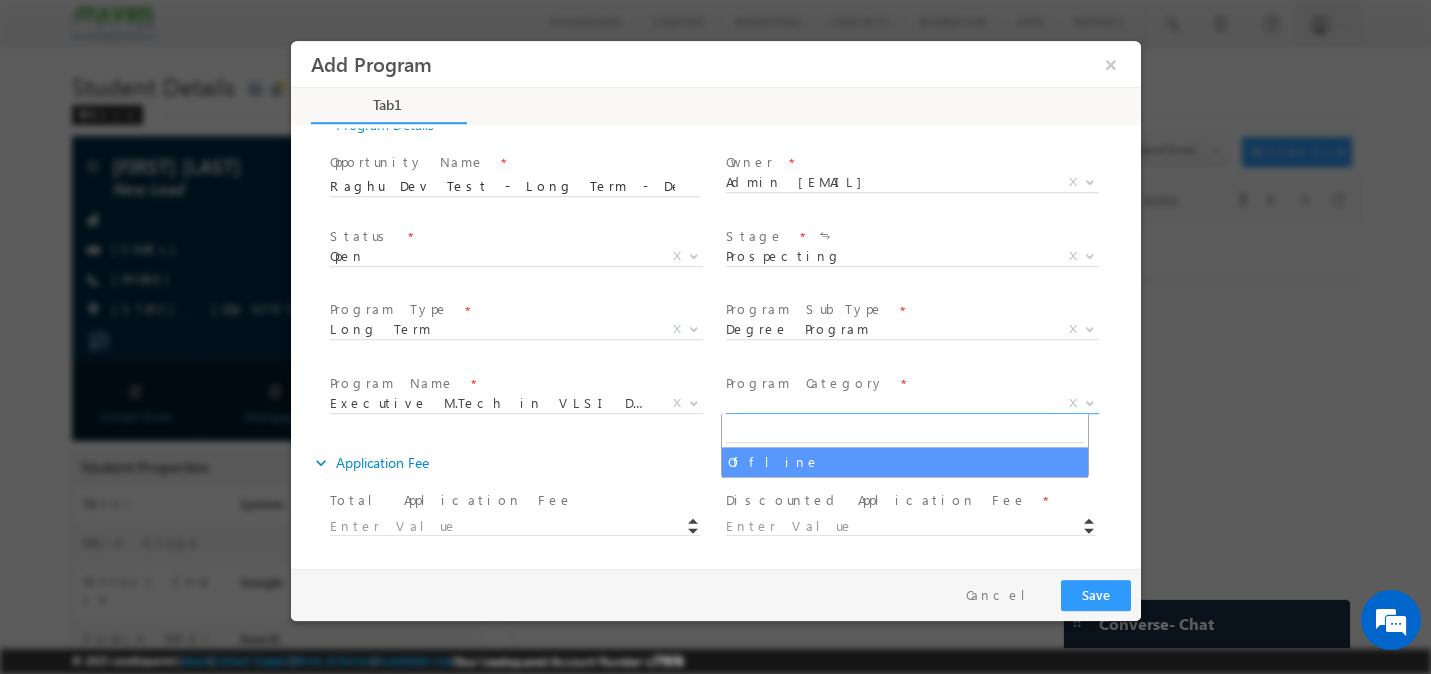 select on "Offline" 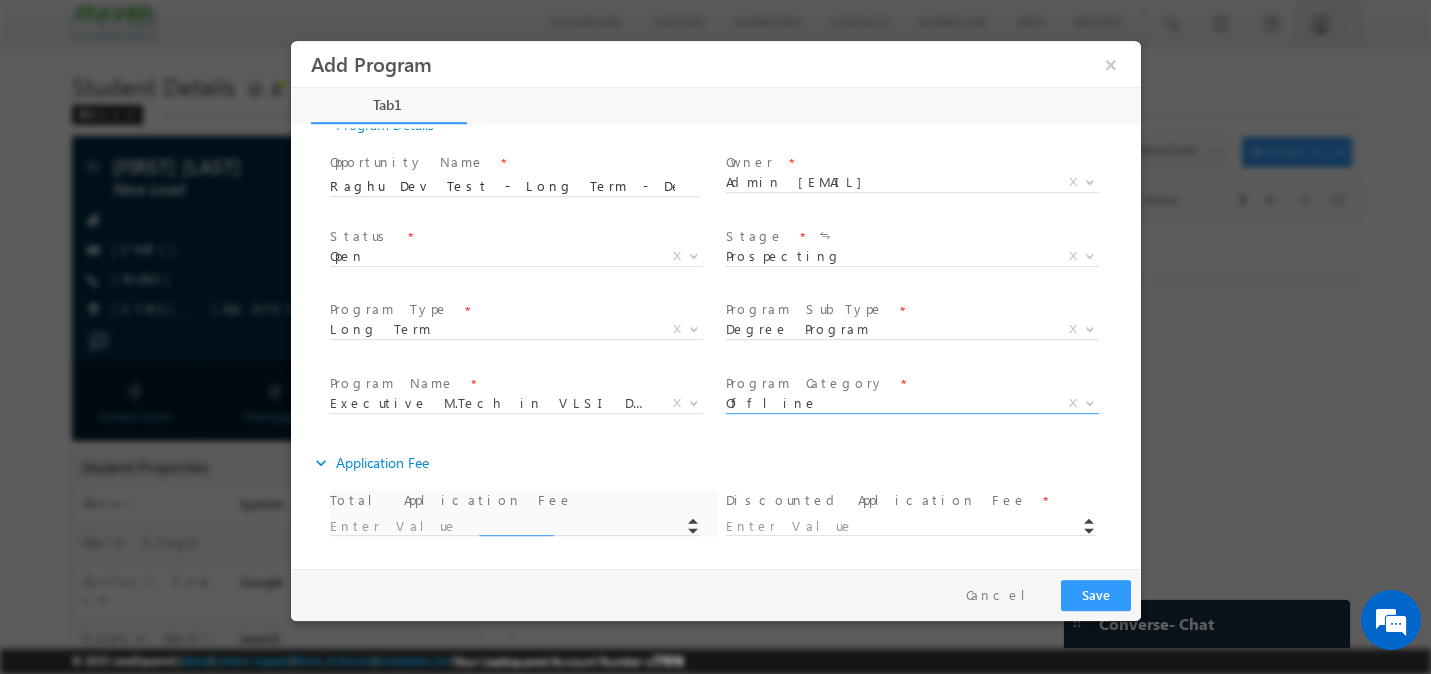 type on "1180" 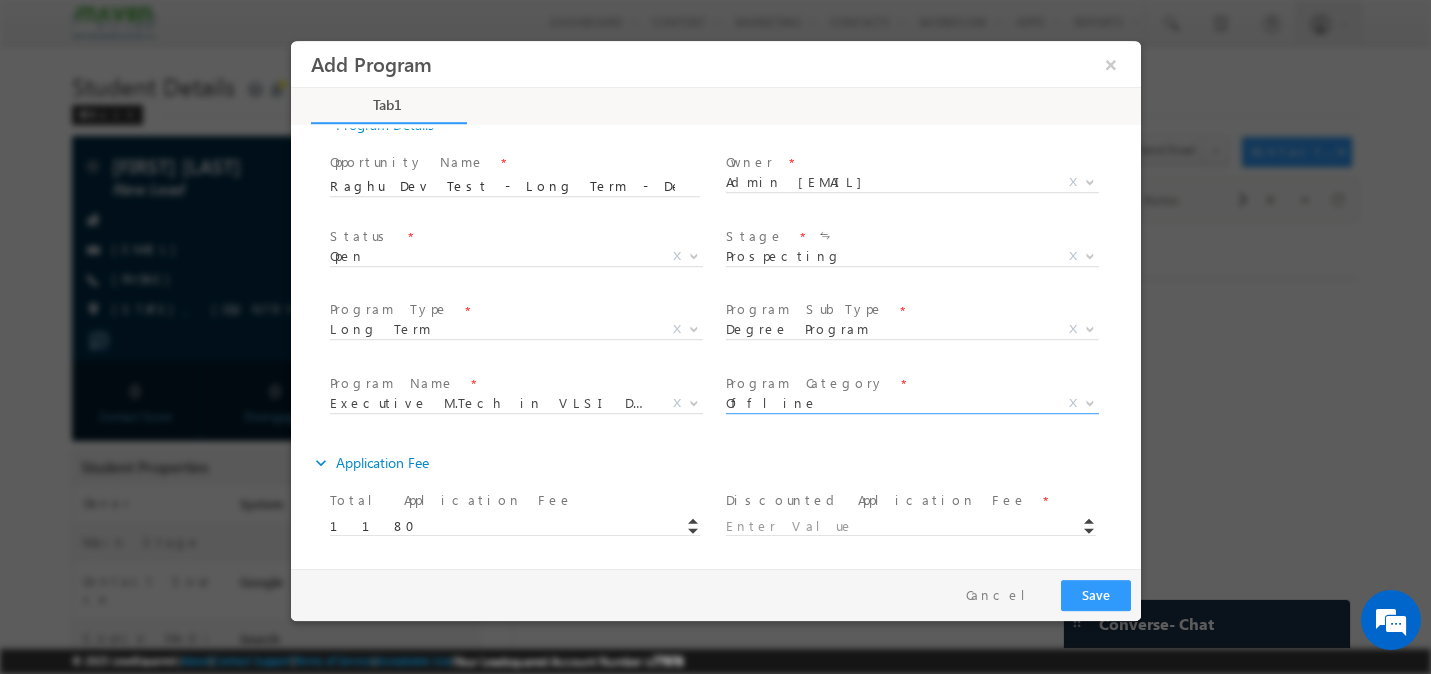 scroll, scrollTop: 299, scrollLeft: 0, axis: vertical 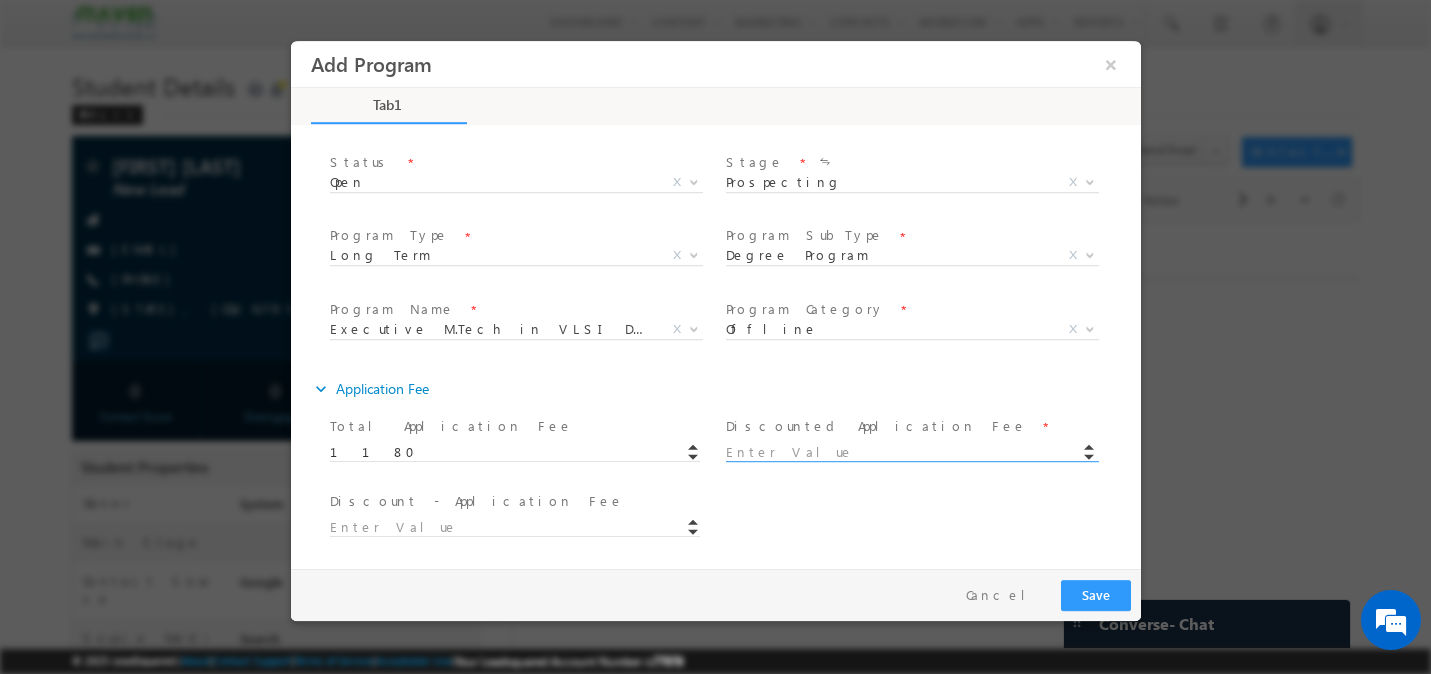 click at bounding box center (910, 453) 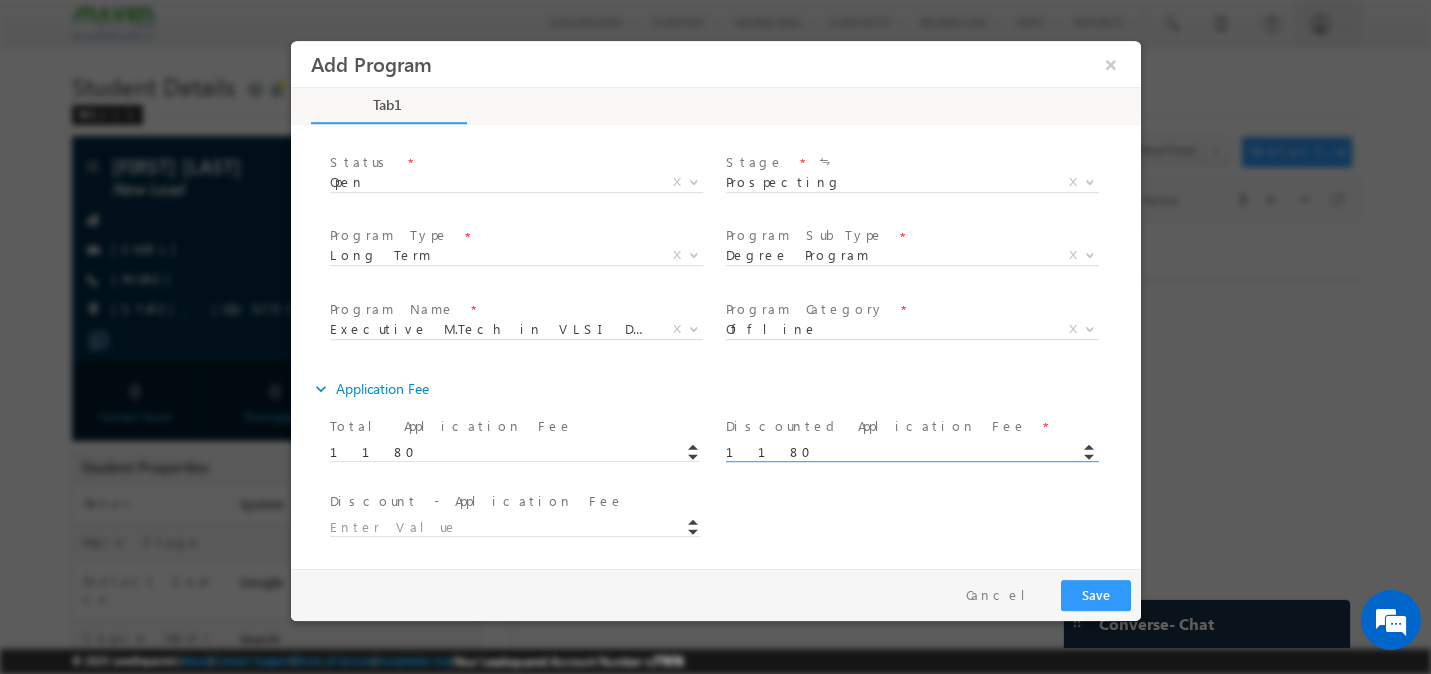 type on "1180.00" 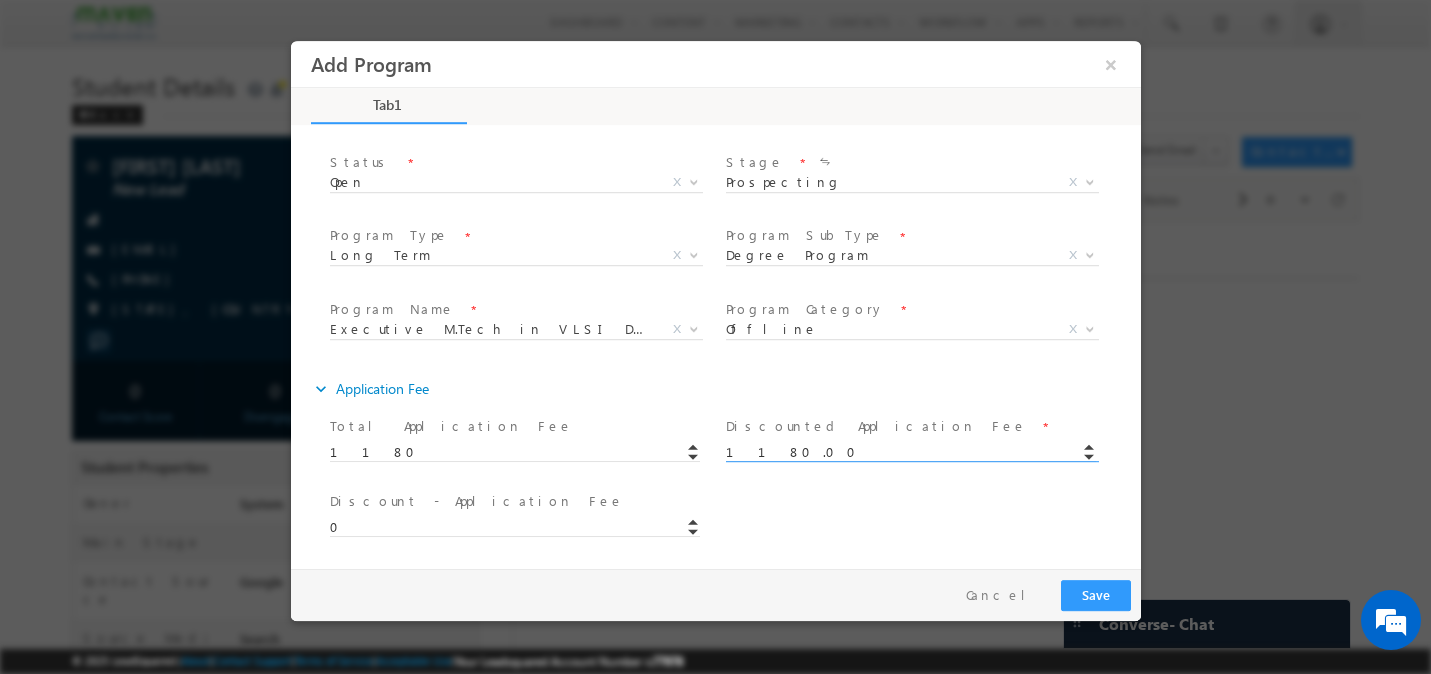 click on "0" at bounding box center (523, 526) 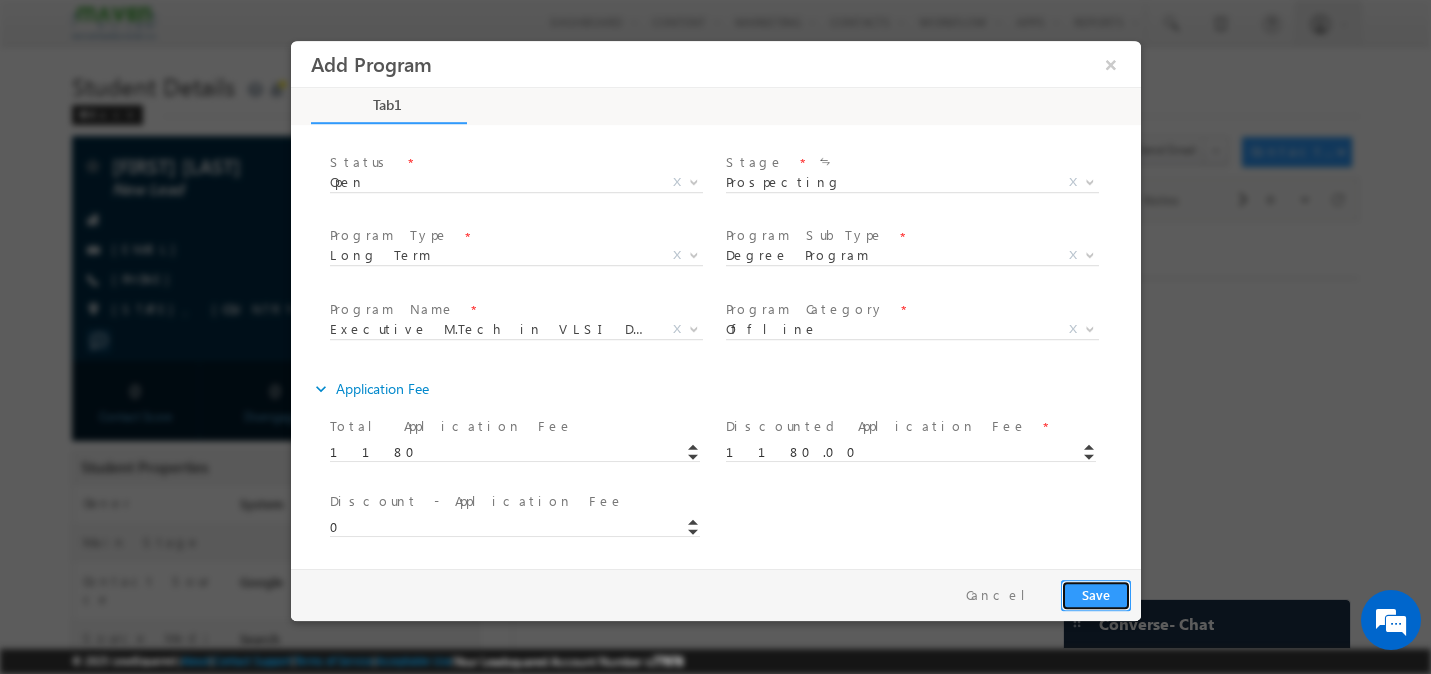 click on "Save" at bounding box center [1095, 595] 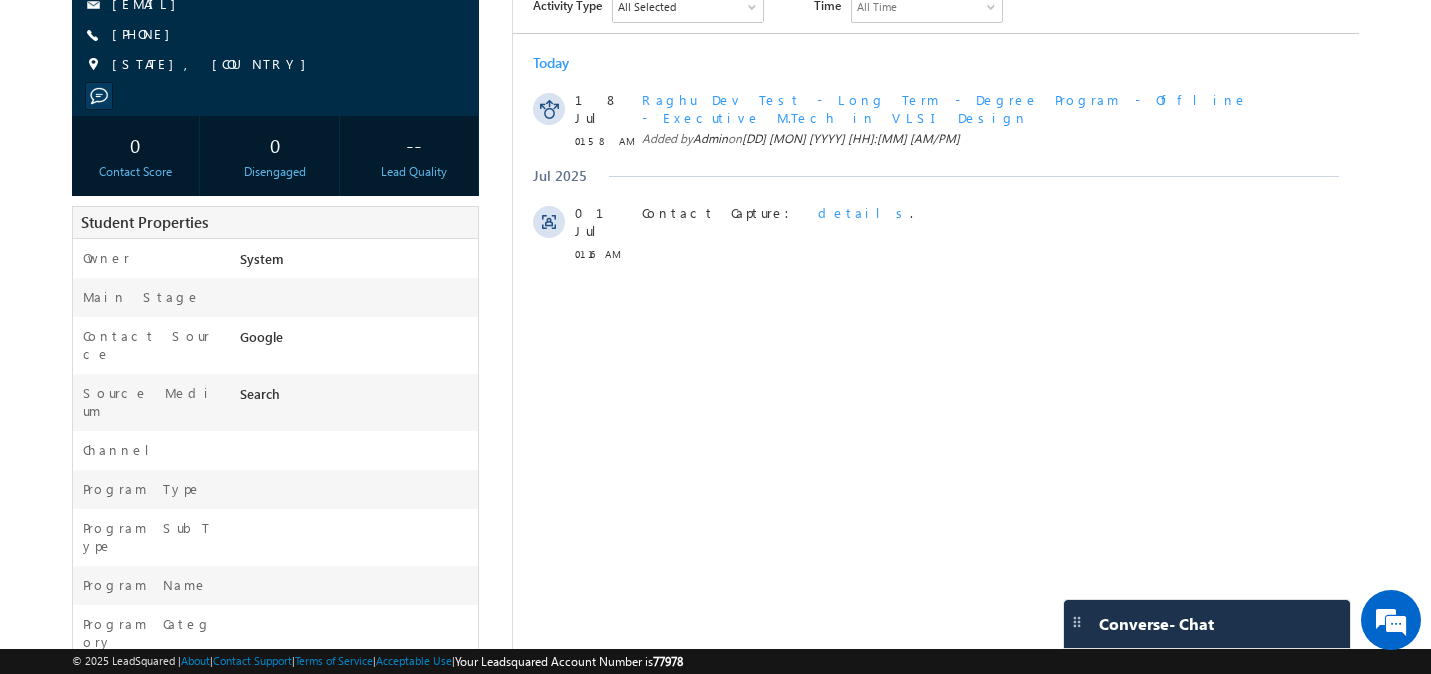 scroll, scrollTop: 242, scrollLeft: 0, axis: vertical 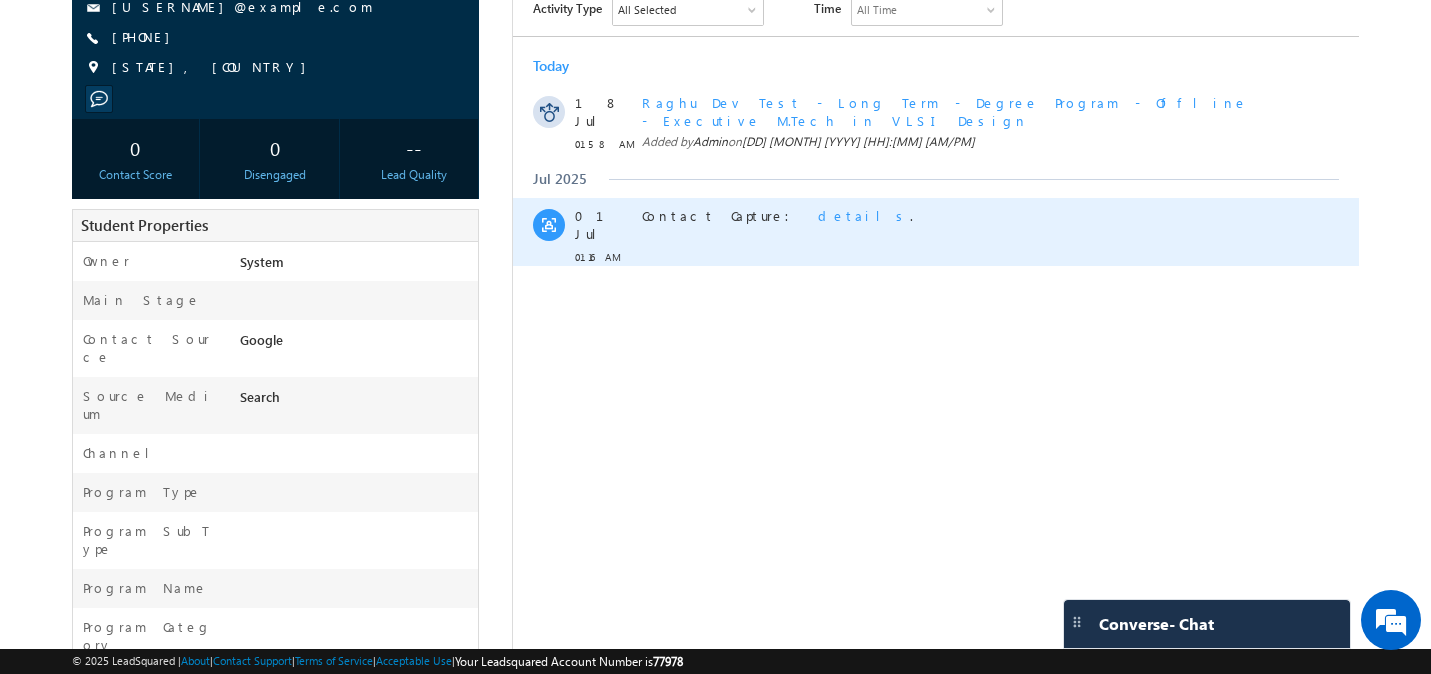 click on "details" at bounding box center [863, 215] 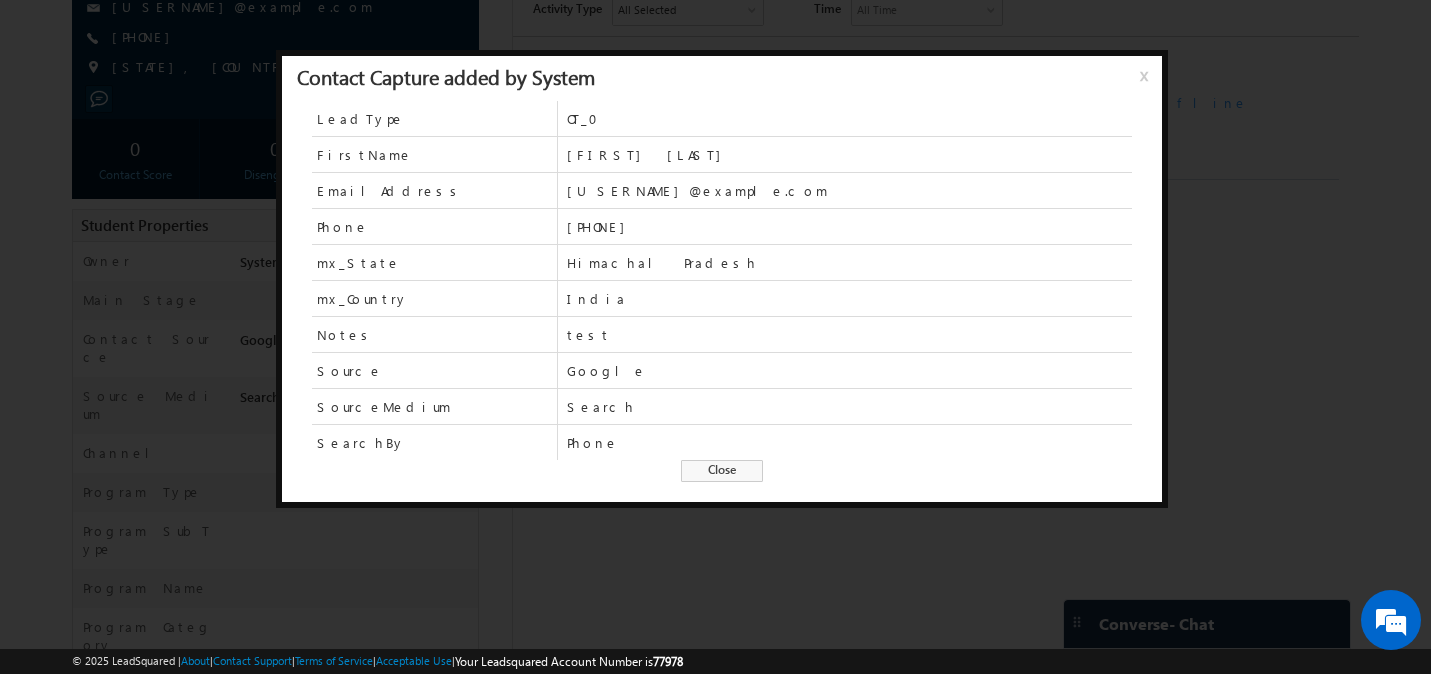 click on "x" at bounding box center (1148, 83) 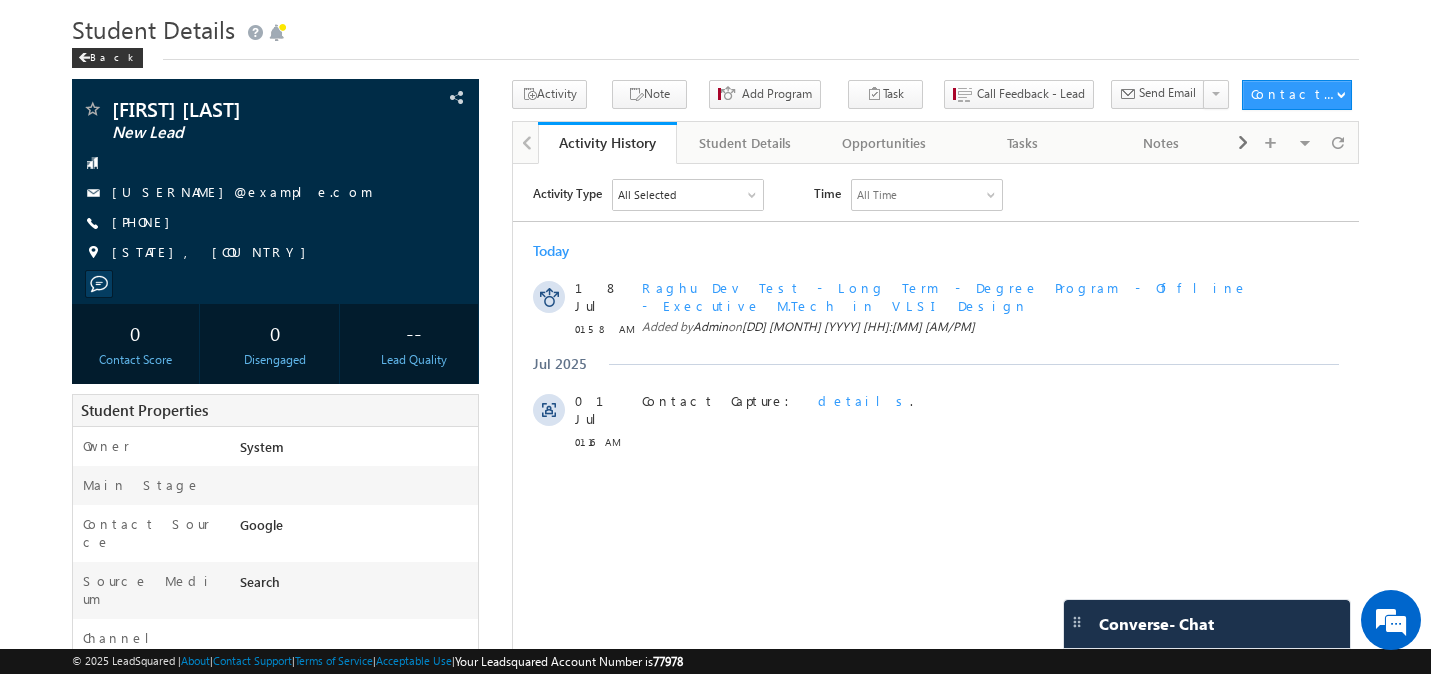 scroll, scrollTop: 0, scrollLeft: 0, axis: both 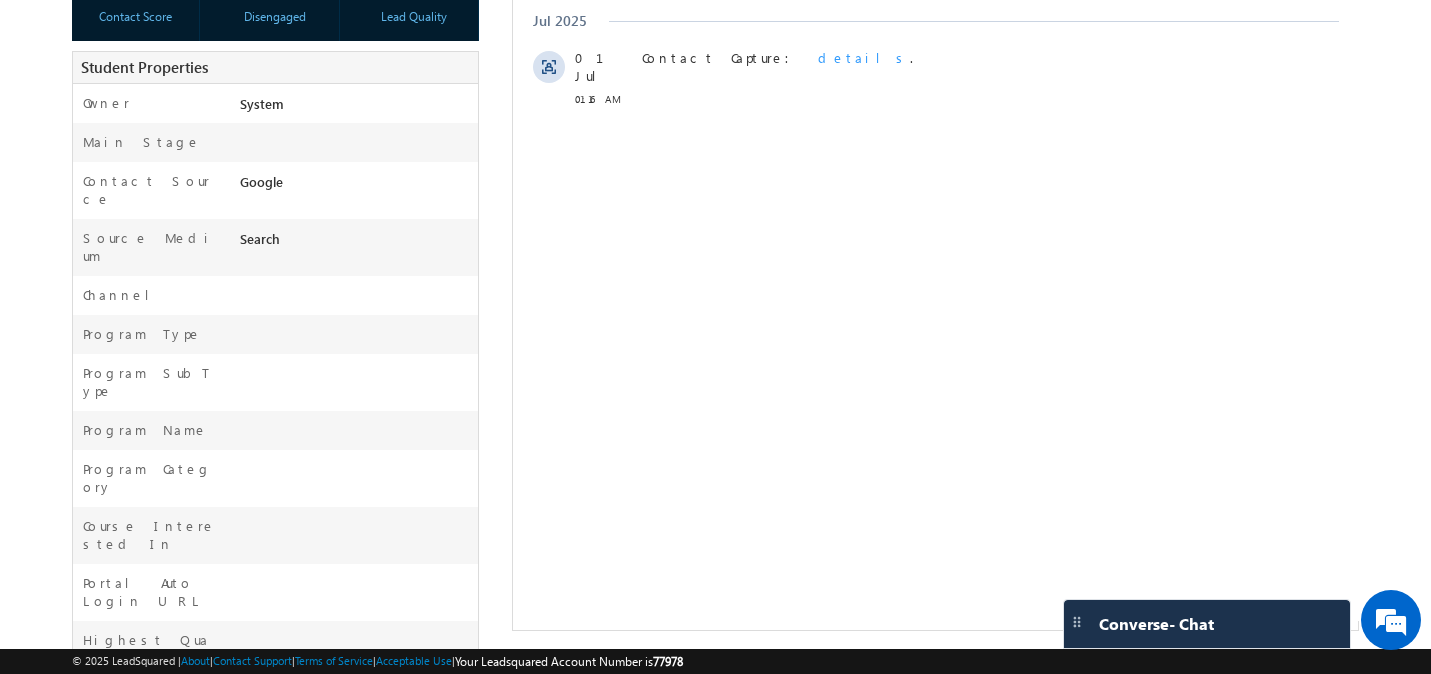 click on "Activity Type
All Selected
Select All Sales Activities 1 Sales Activity Opportunities 1 Program Email Activities 18 Email Bounced Email Link Clicked Email Marked Spam Email Opened Inbound Contact through Email Mailing preference link clicked Negative Response to Email Neutral Response to Email Positive Response to Email Resubscribed Subscribed To Newsletter Subscribed To Promotional Emails Unsubscribe Link Clicked Unsubscribed Unsubscribed From Newsletter Unsubscribed From Promotional Emails View in browser link Clicked Email Sent Web Activities 5 Conversion Button Clicked Converted to Contact Form Submitted on Website Page Visited on Website Tracking URL Clicked Contact Capture Activities 1 Contact Capture Phone Call Activities 2 25" at bounding box center (935, -28) 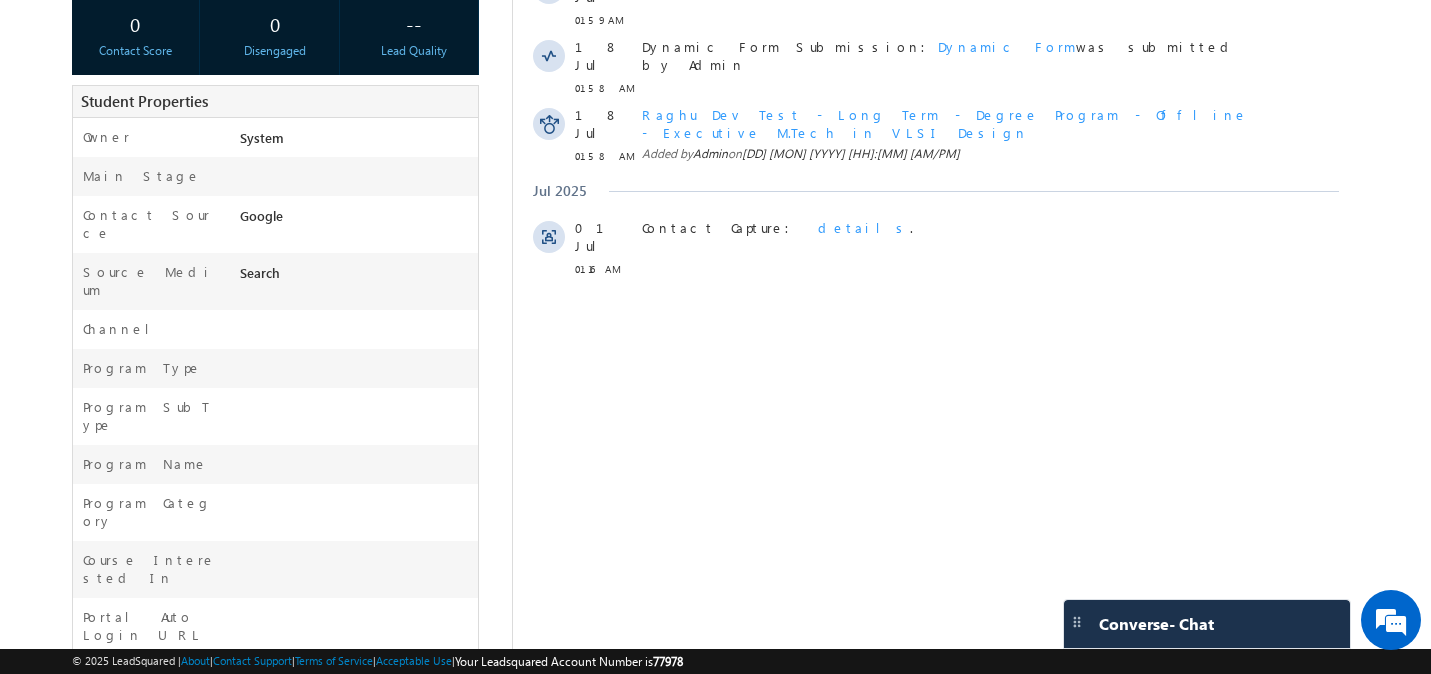 scroll, scrollTop: 330, scrollLeft: 0, axis: vertical 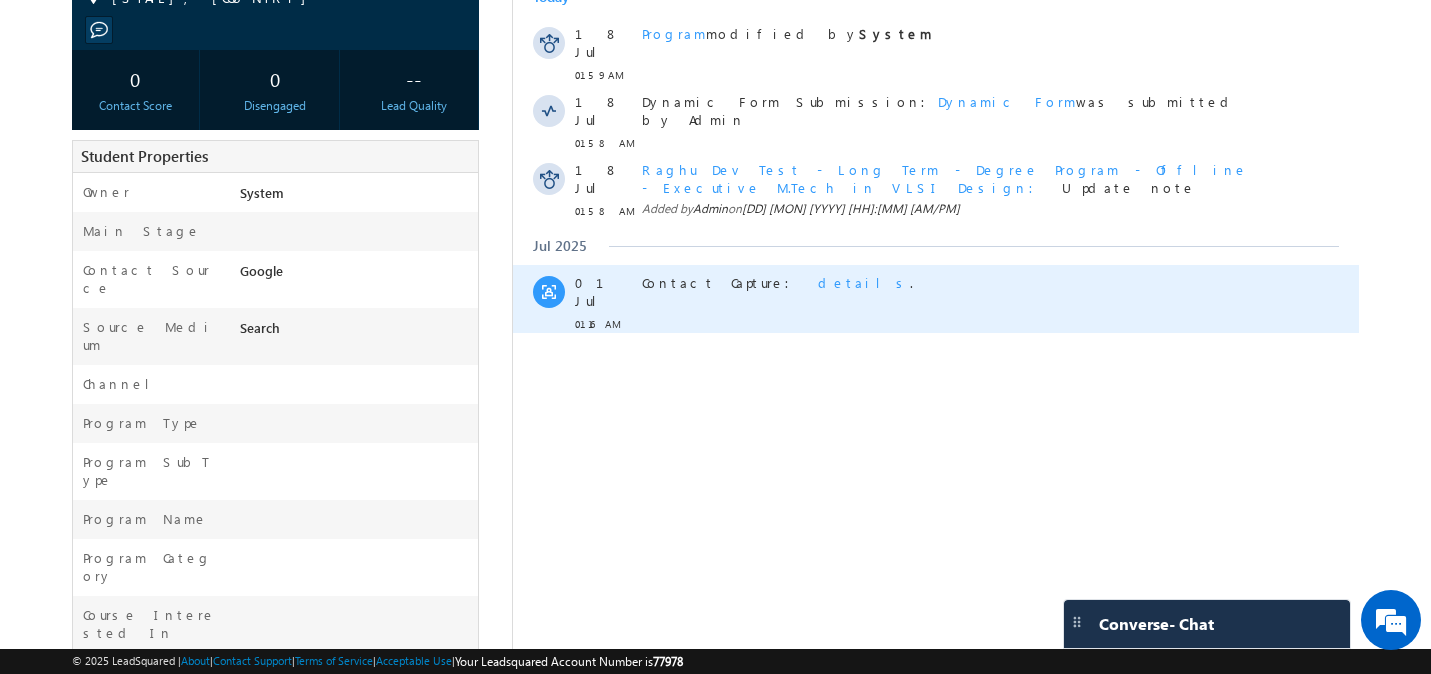 click on "details" at bounding box center [863, 282] 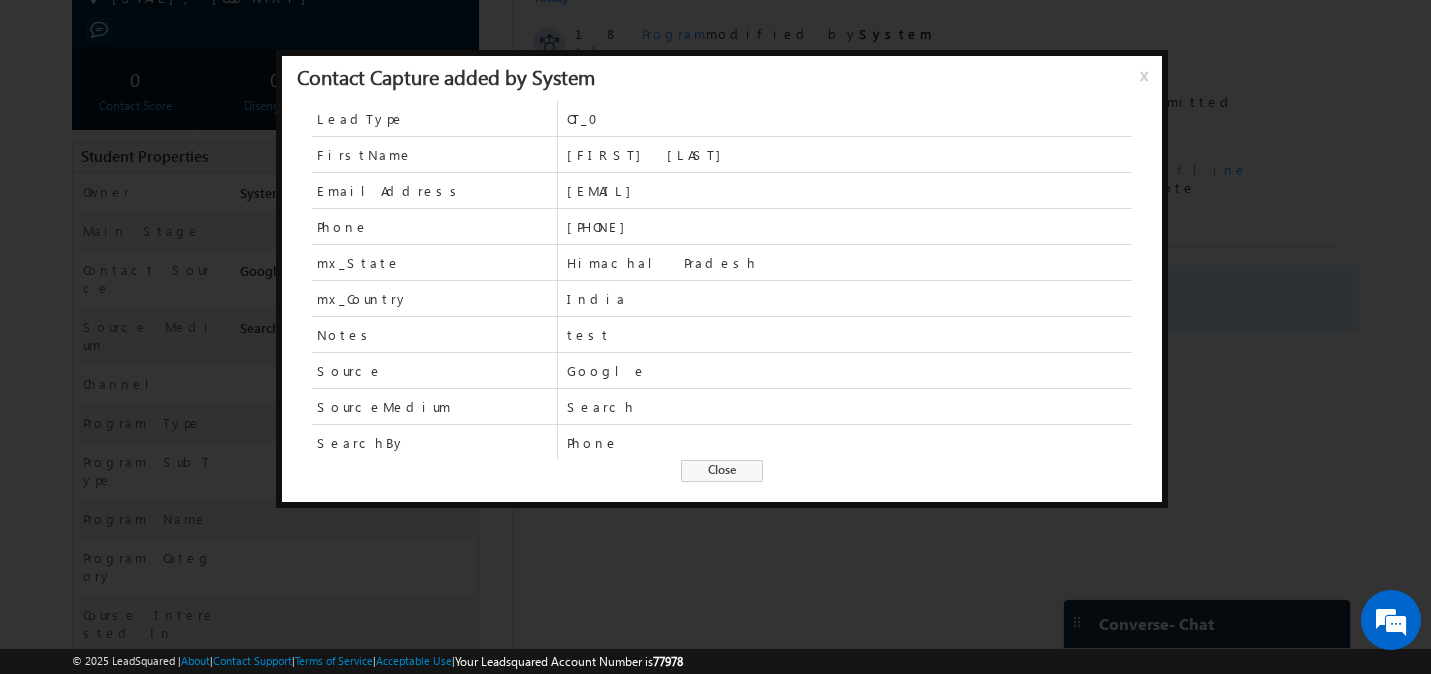 scroll, scrollTop: 0, scrollLeft: 0, axis: both 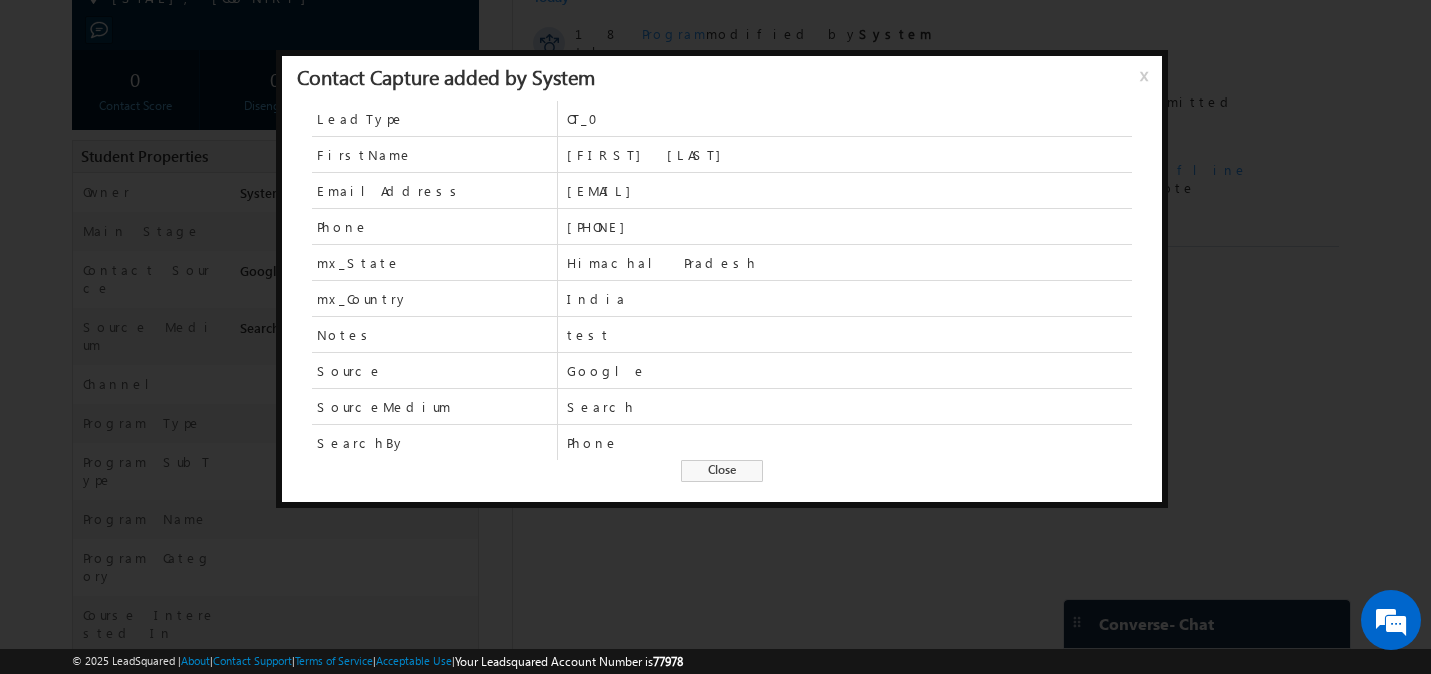 click on "LeadType OT_0 FirstName [FIRST] [LAST] EmailAddress [EMAIL] Phone [PHONE] mx_State [STATE] mx_Country [COUNTRY] Notes test Source Google SourceMedium Search SearchBy Phone Close" at bounding box center (722, 301) 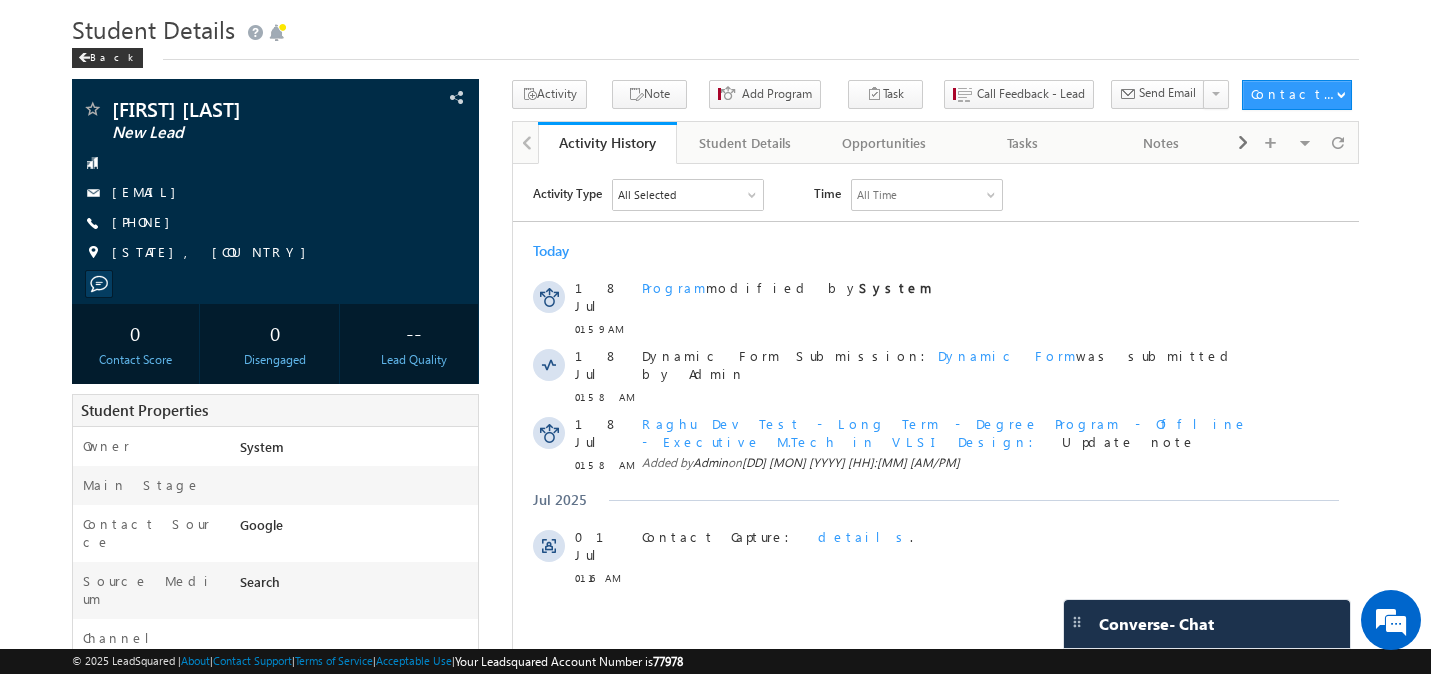scroll, scrollTop: 48, scrollLeft: 0, axis: vertical 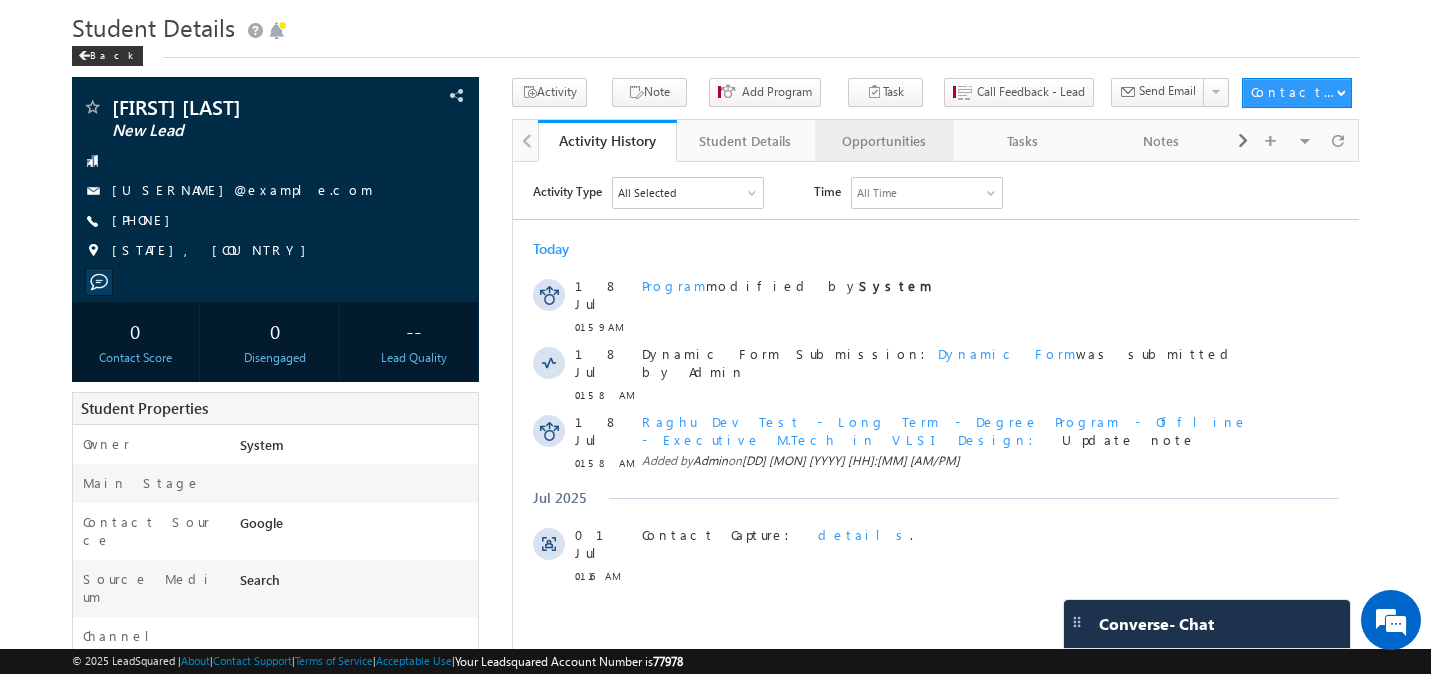 click on "Opportunities" at bounding box center (883, 141) 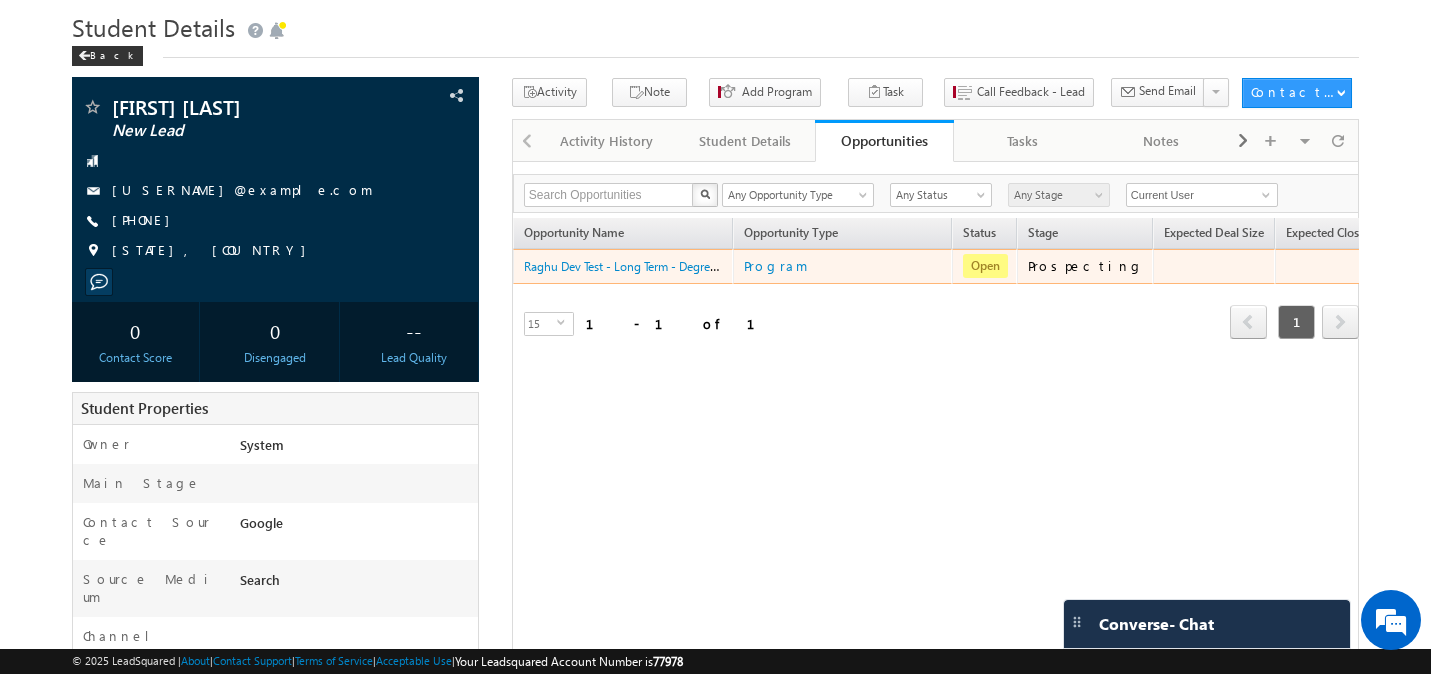 scroll, scrollTop: 0, scrollLeft: 0, axis: both 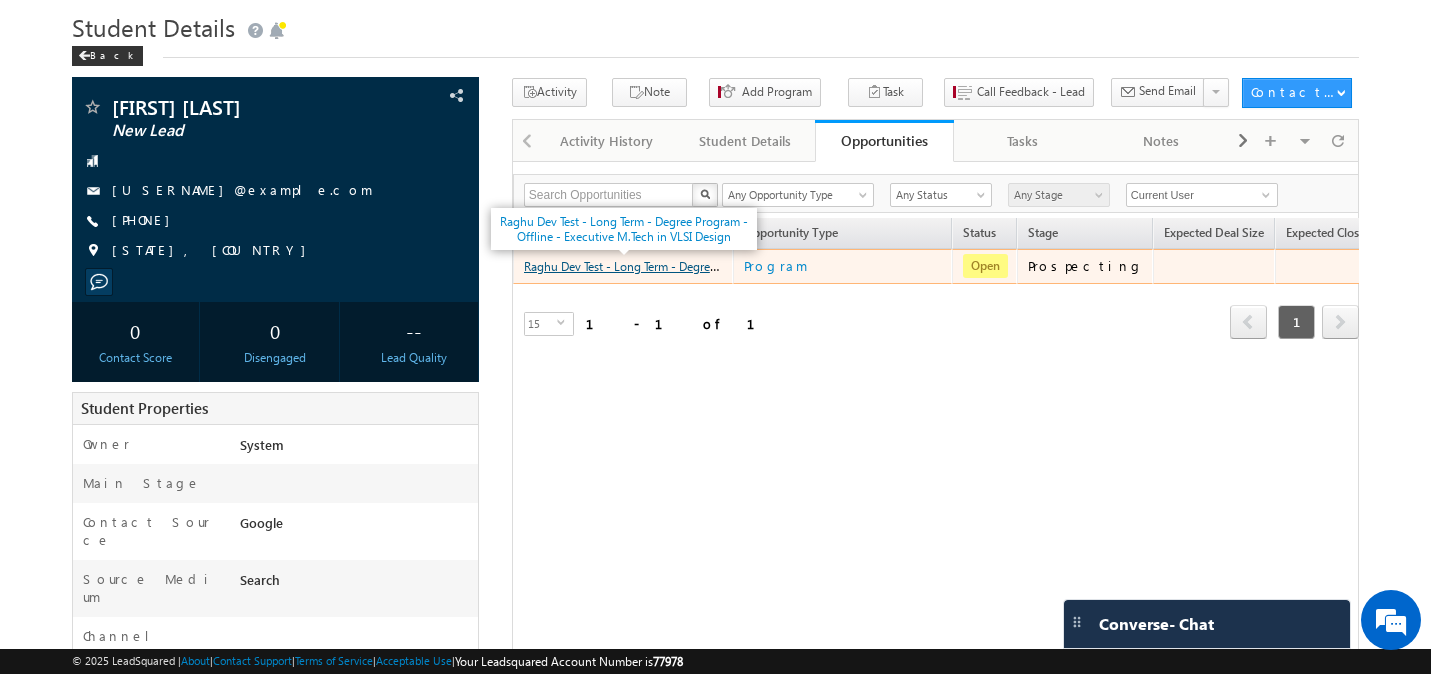 click on "Raghu Dev Test - Long Term - Degree Program - Offline - Executive M.Tech in VLSI Design" at bounding box center (756, 265) 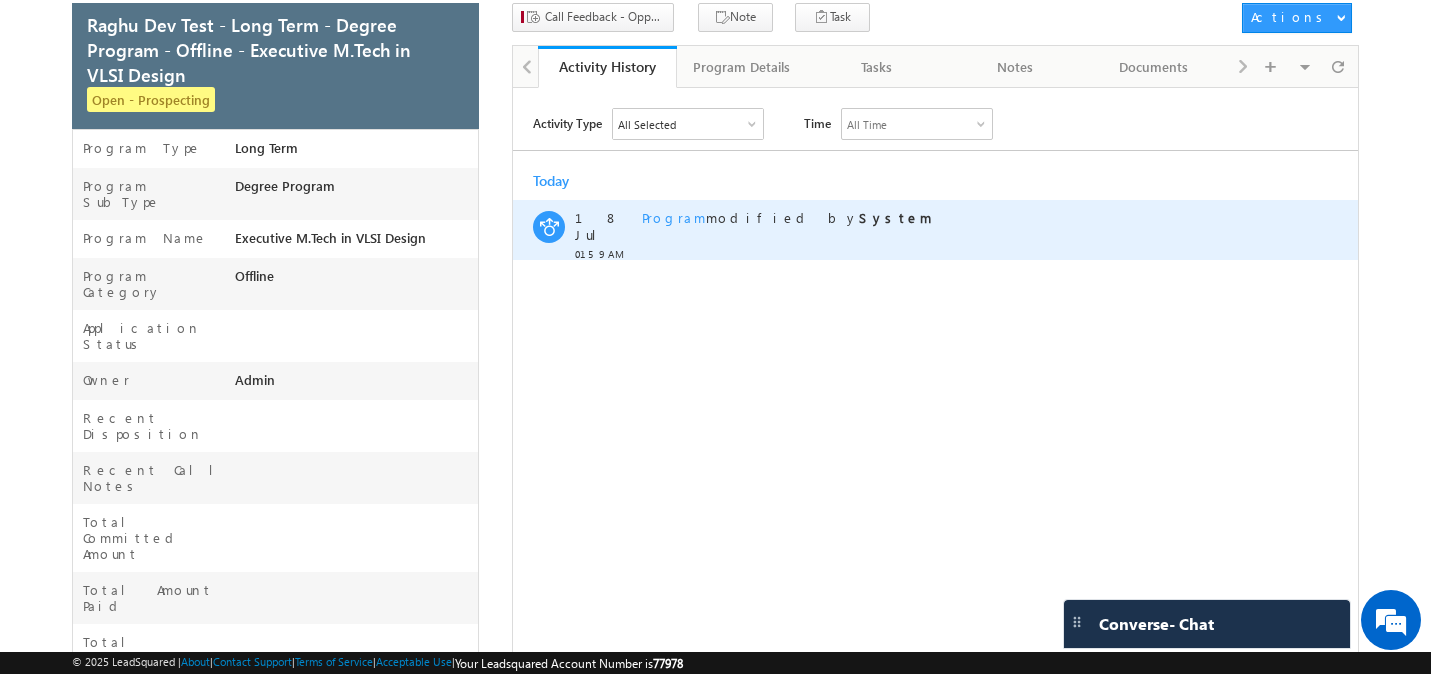scroll, scrollTop: 120, scrollLeft: 0, axis: vertical 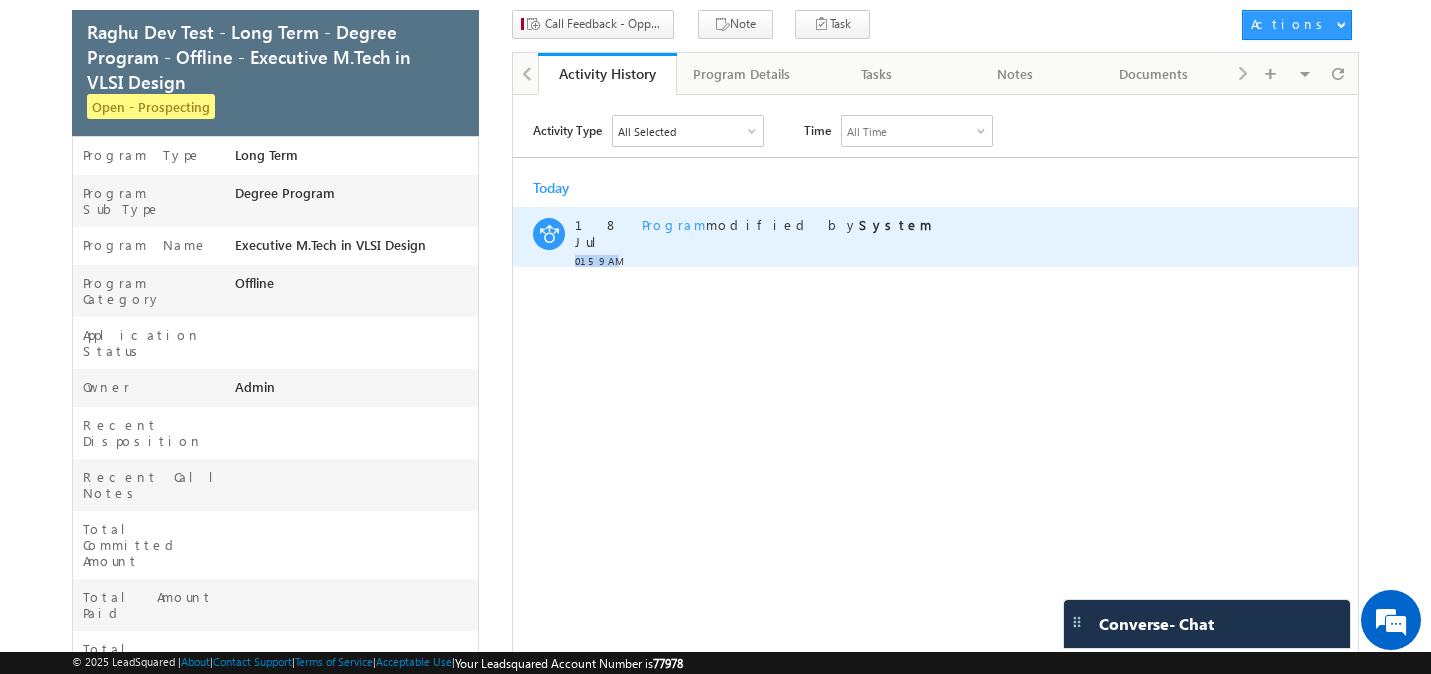 drag, startPoint x: 617, startPoint y: 250, endPoint x: 572, endPoint y: 246, distance: 45.17743 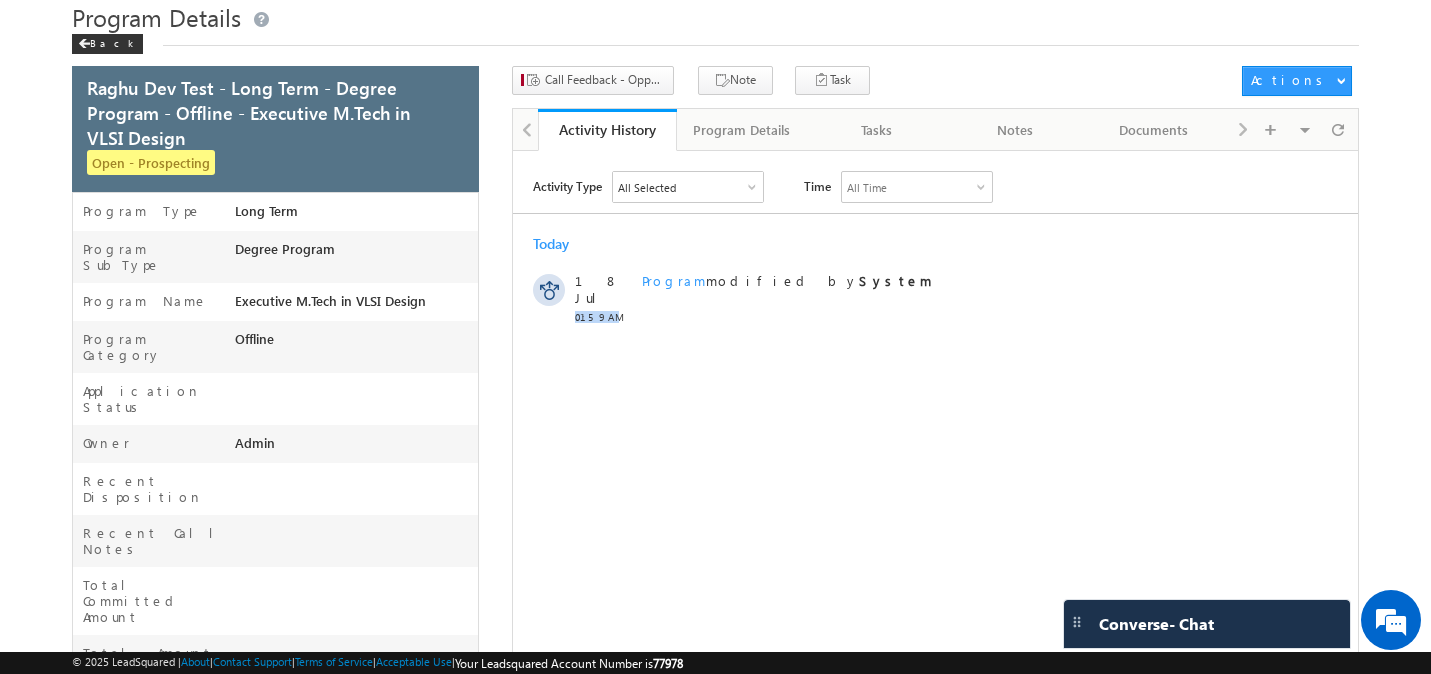 scroll, scrollTop: 60, scrollLeft: 0, axis: vertical 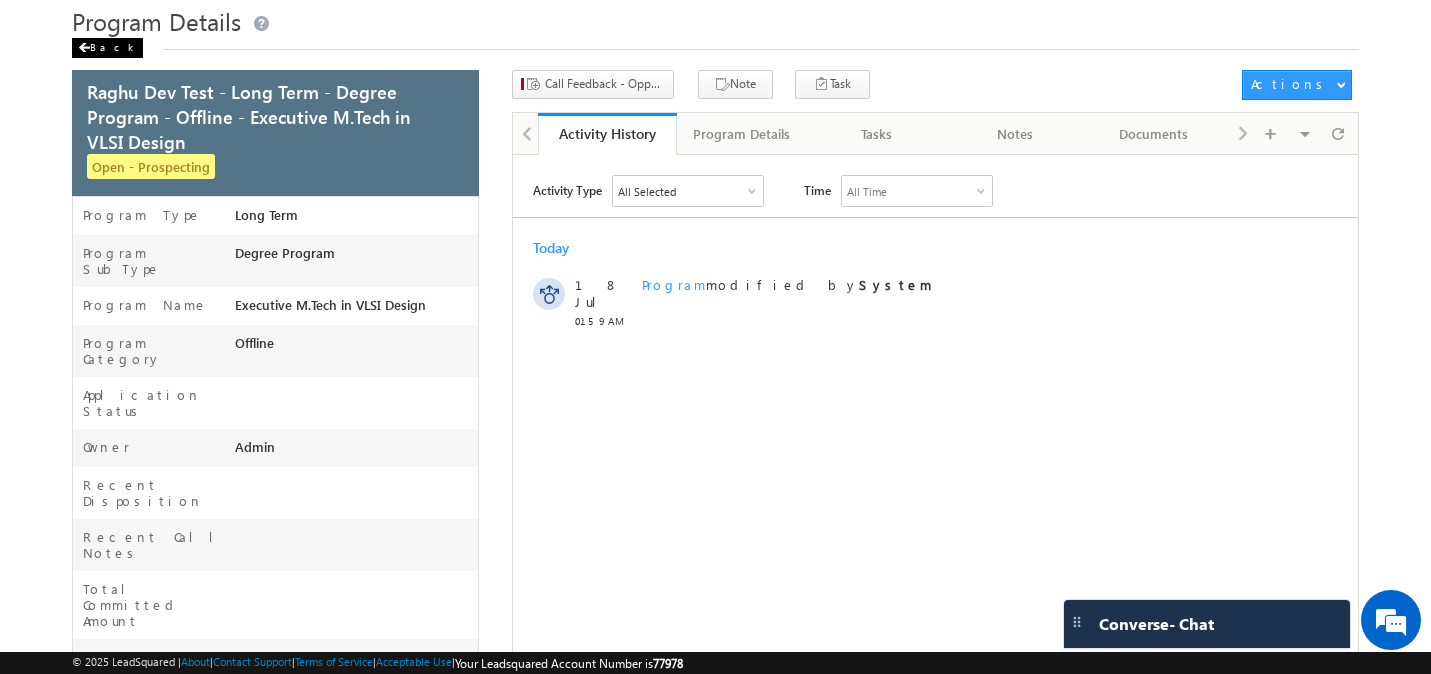 click on "Back" at bounding box center [107, 48] 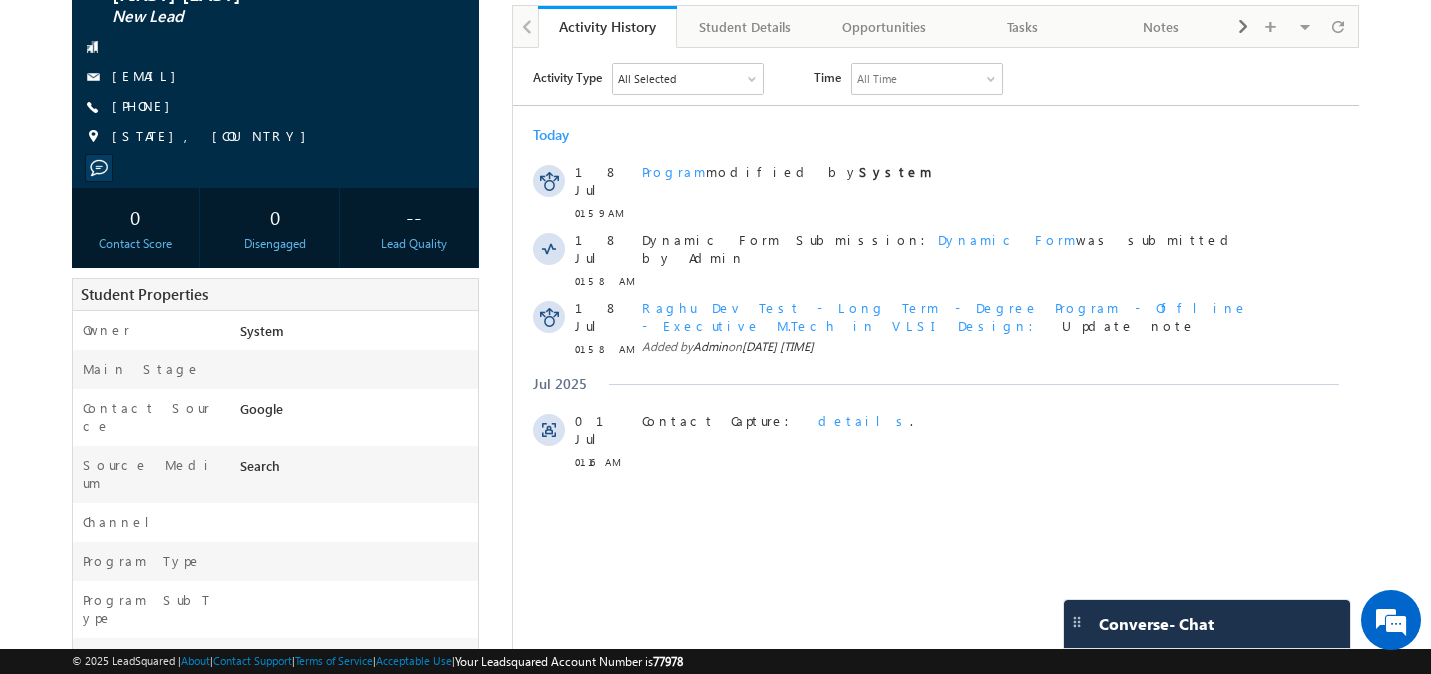 scroll, scrollTop: 169, scrollLeft: 0, axis: vertical 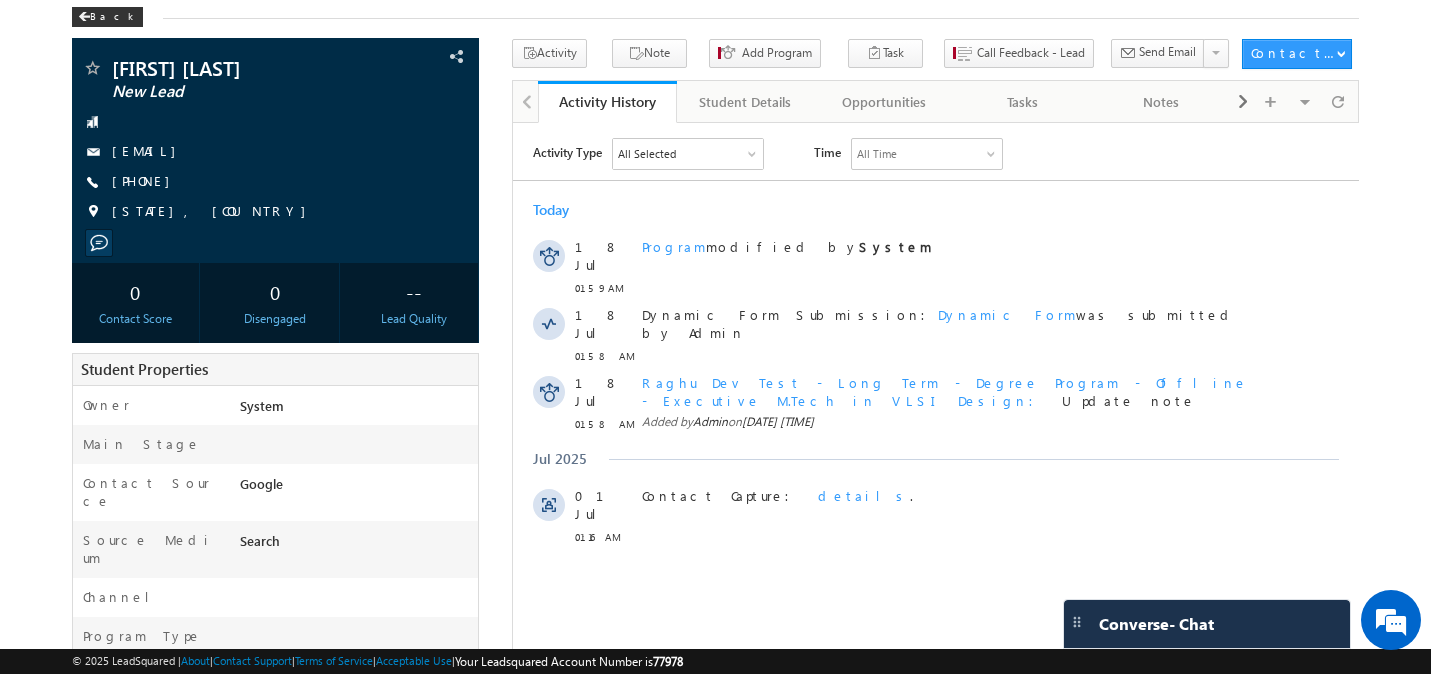 click on "Activity
Note
Add Program
Task" at bounding box center (936, 59) 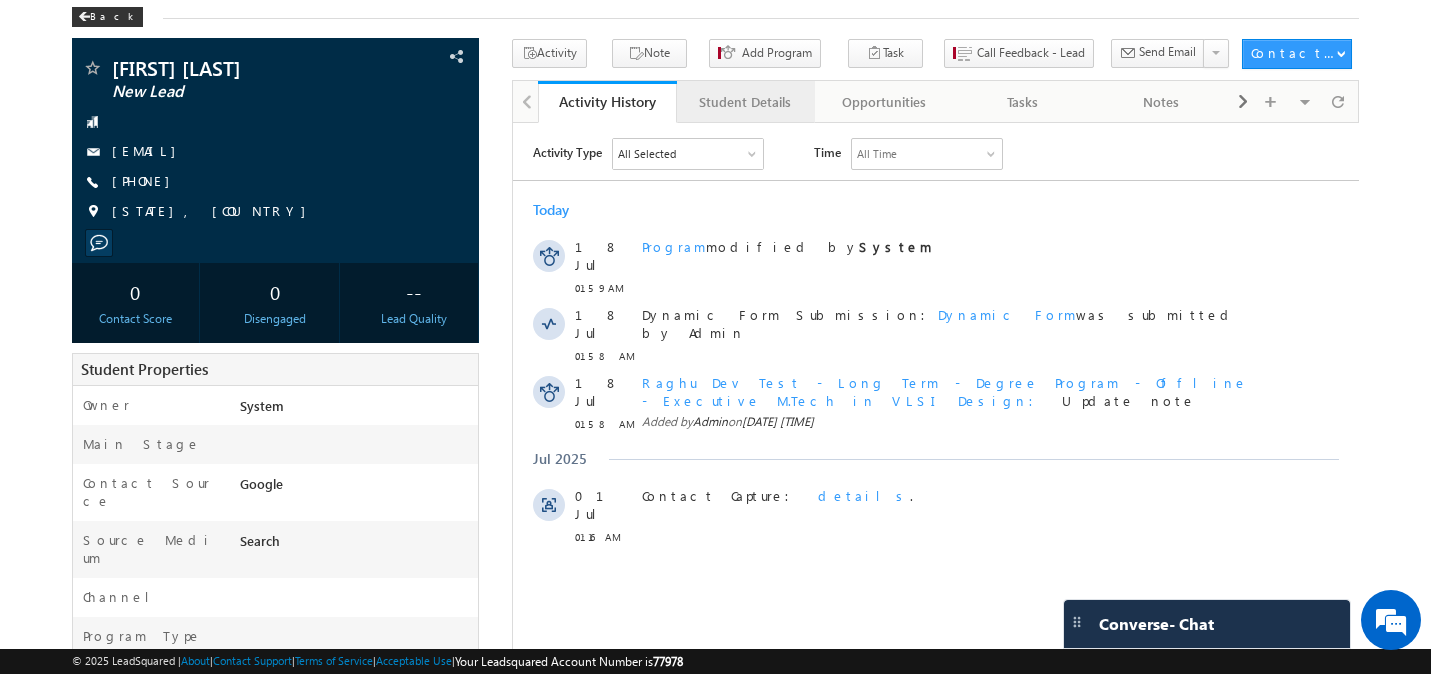click on "Student Details" at bounding box center [745, 102] 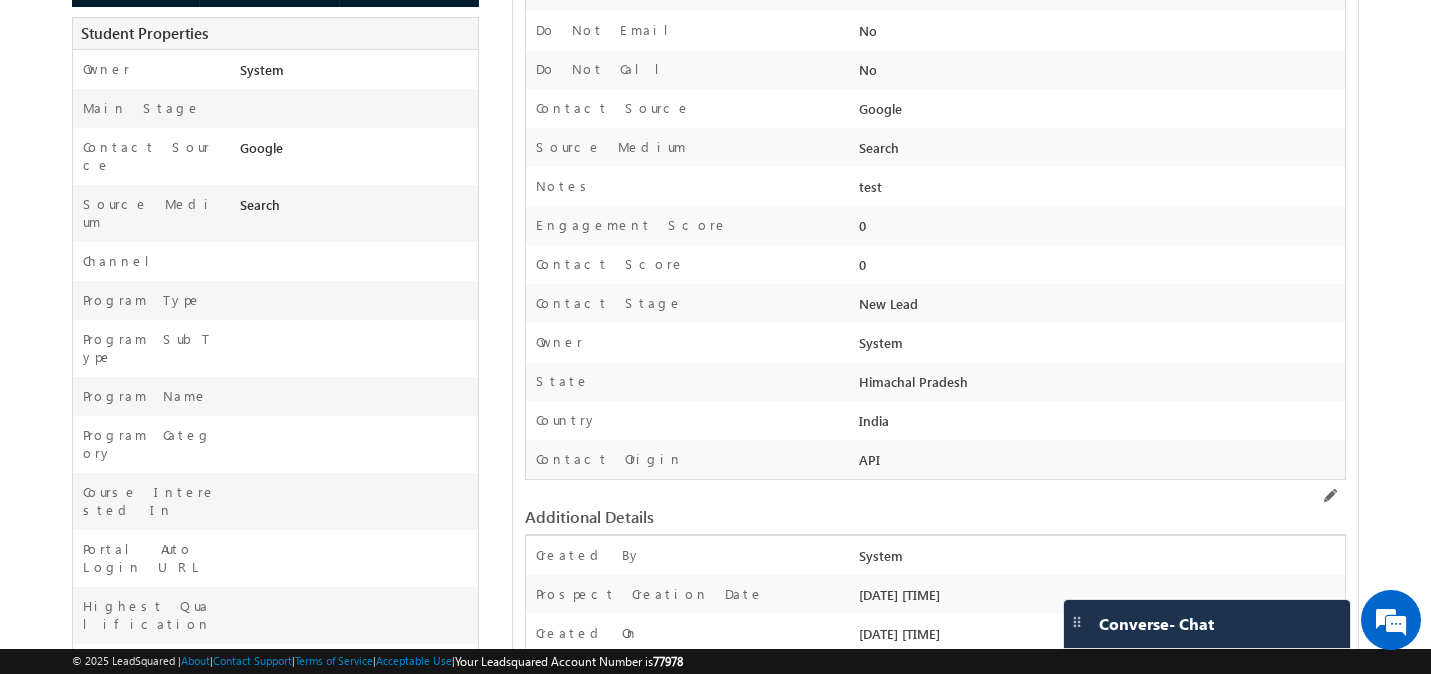 scroll, scrollTop: 0, scrollLeft: 0, axis: both 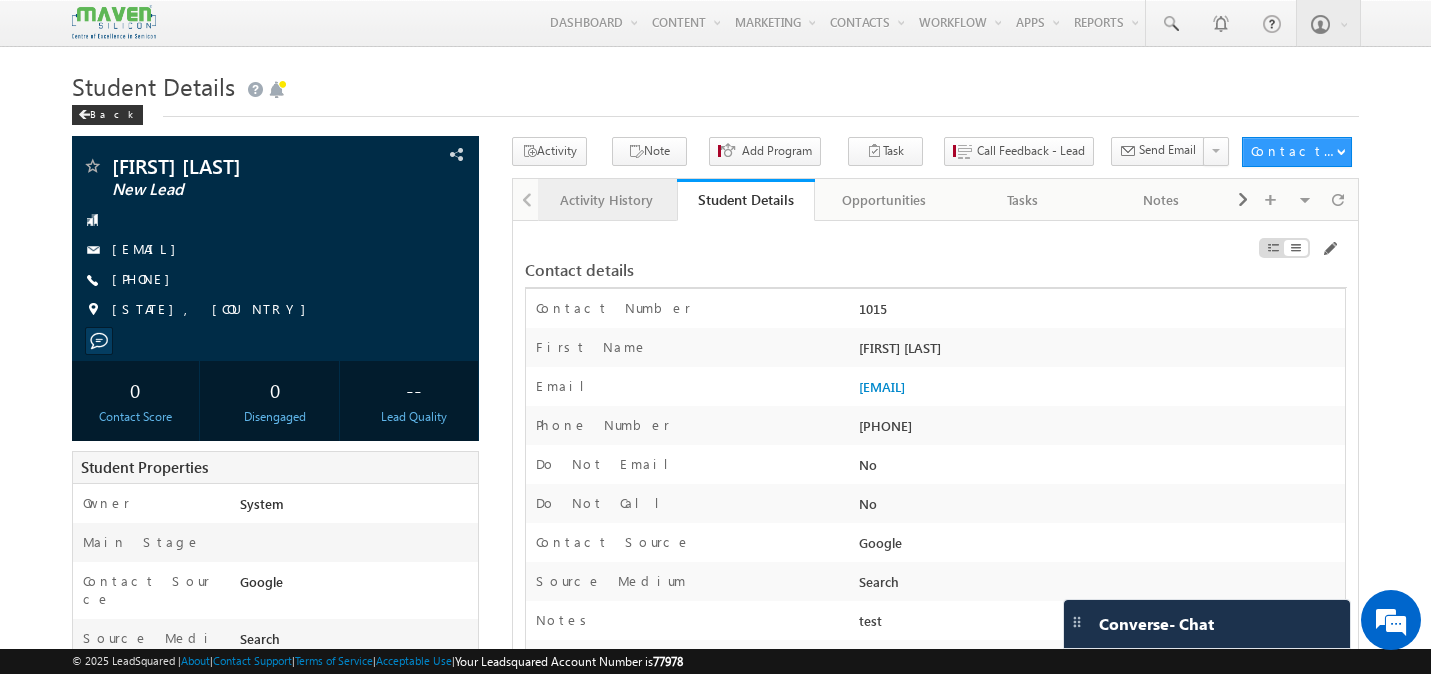 click on "Activity History" at bounding box center (606, 200) 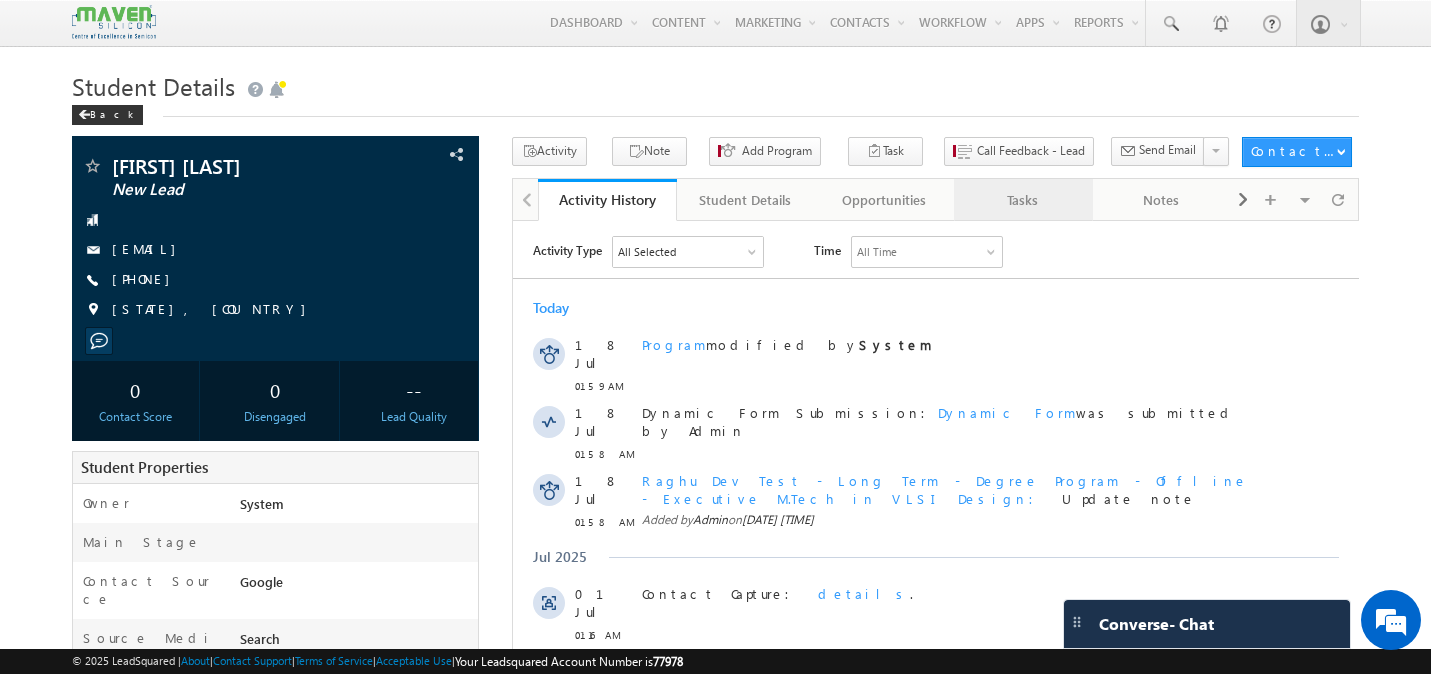 click on "Tasks" at bounding box center [1022, 200] 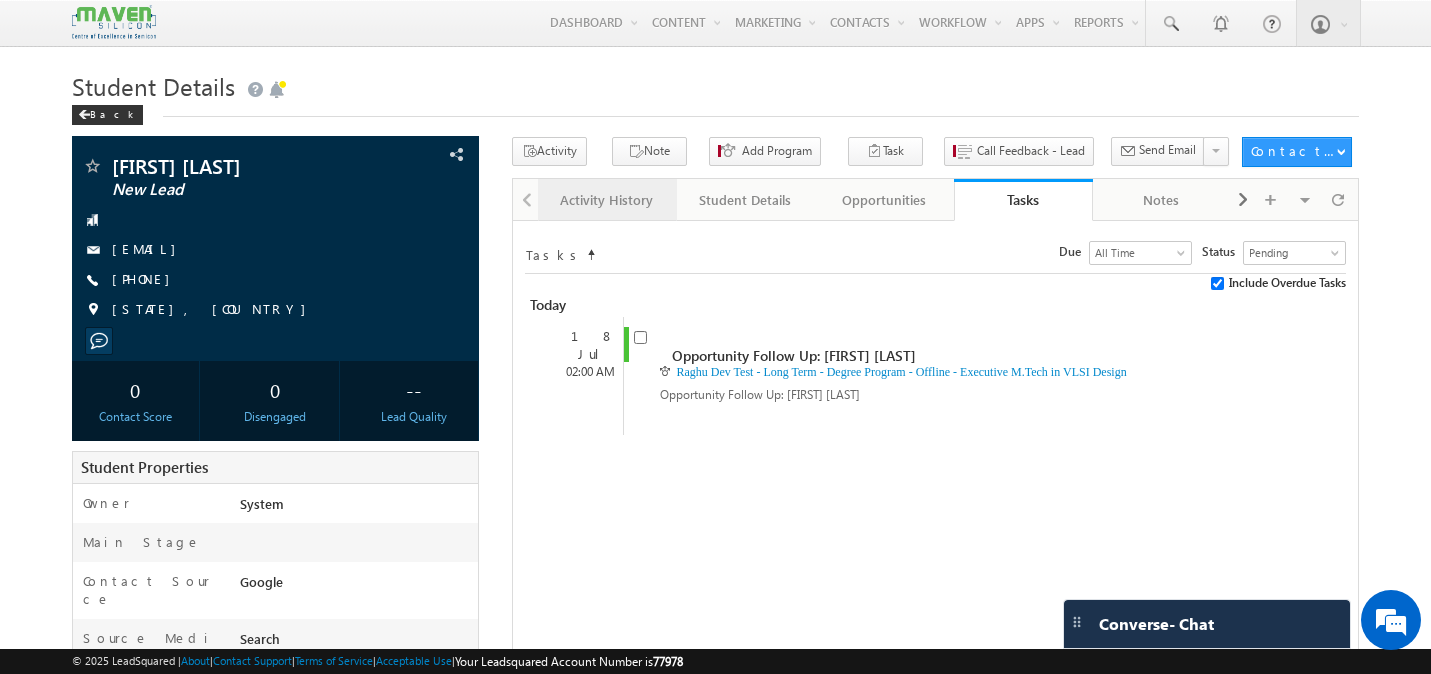 click on "Activity History" at bounding box center [607, 200] 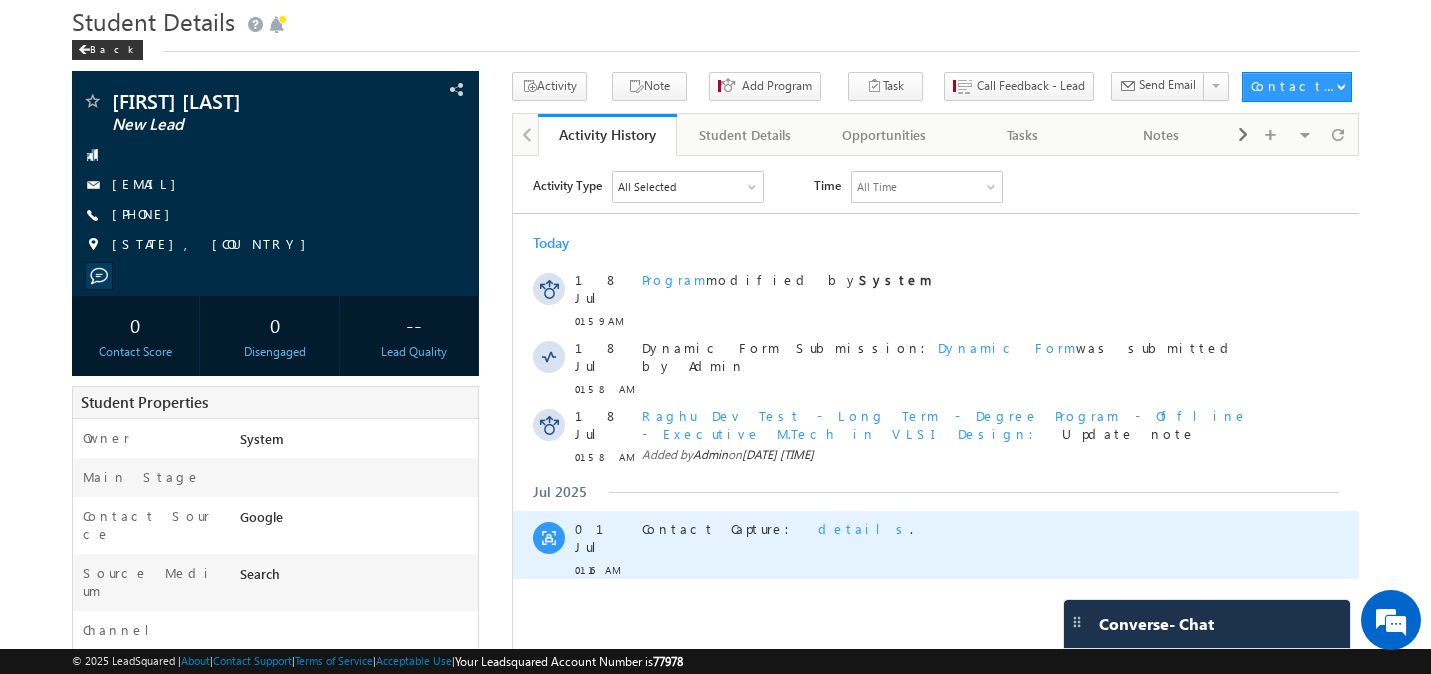 scroll, scrollTop: 0, scrollLeft: 0, axis: both 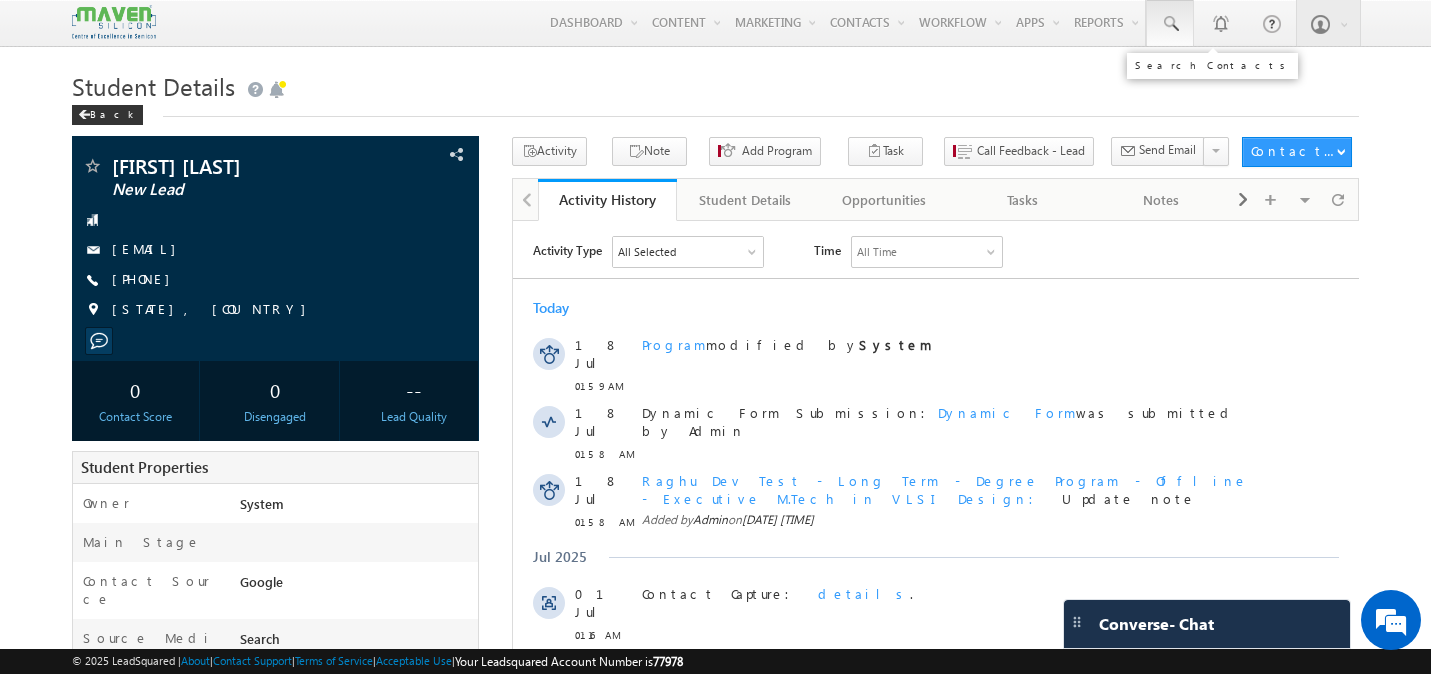 click at bounding box center (1170, 24) 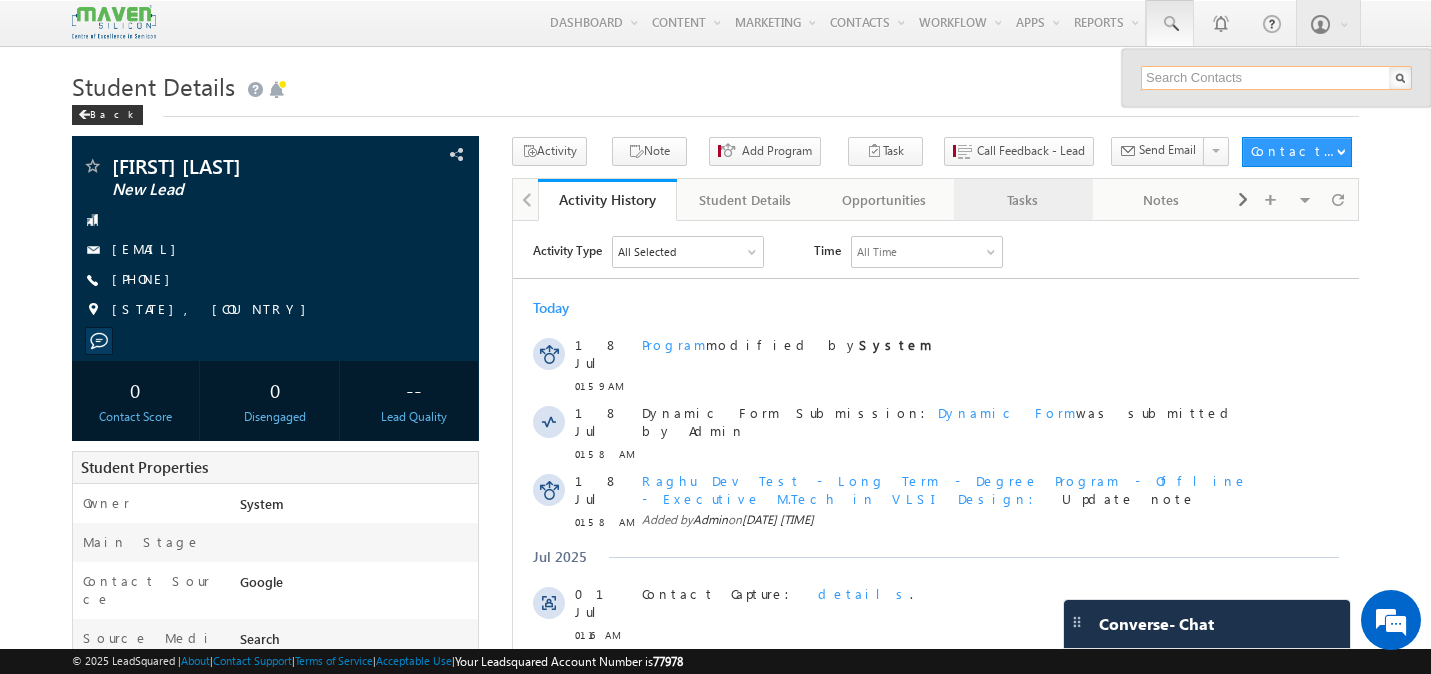 click on "Tasks" at bounding box center (1022, 200) 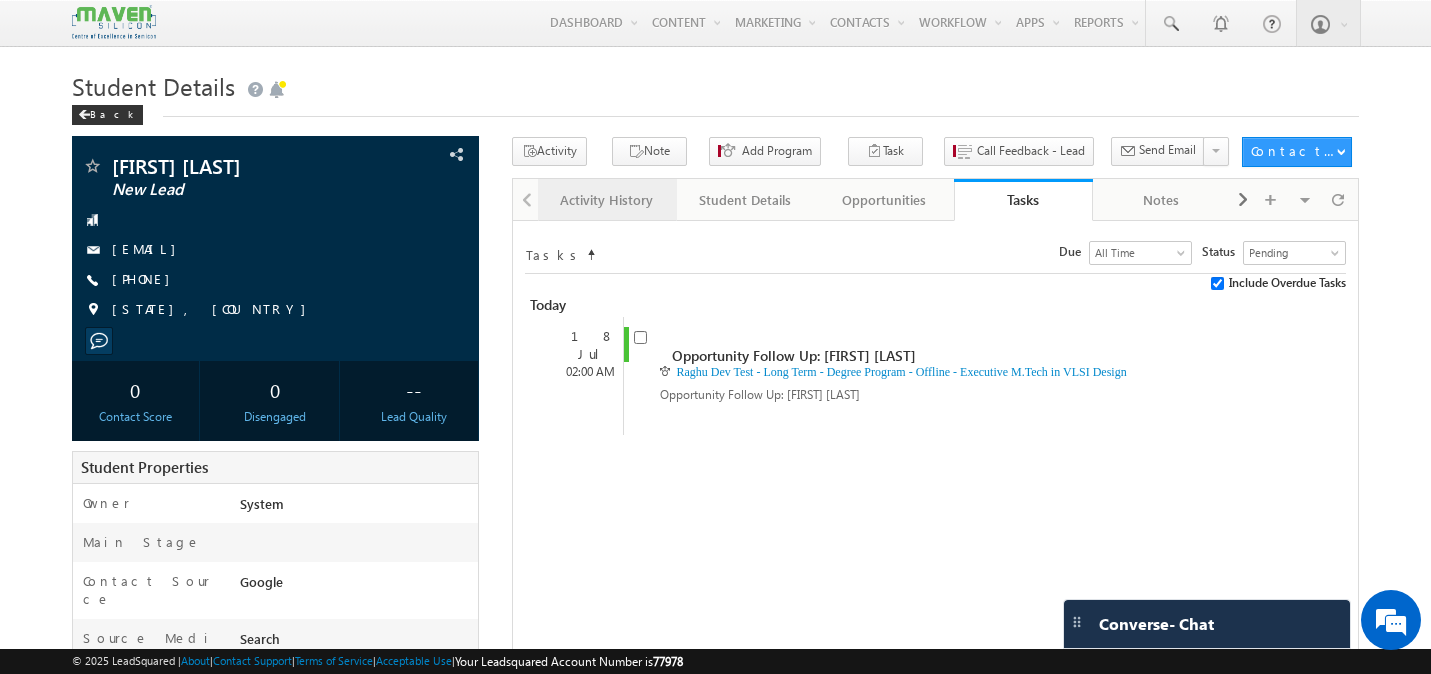 click on "Activity History" at bounding box center (606, 200) 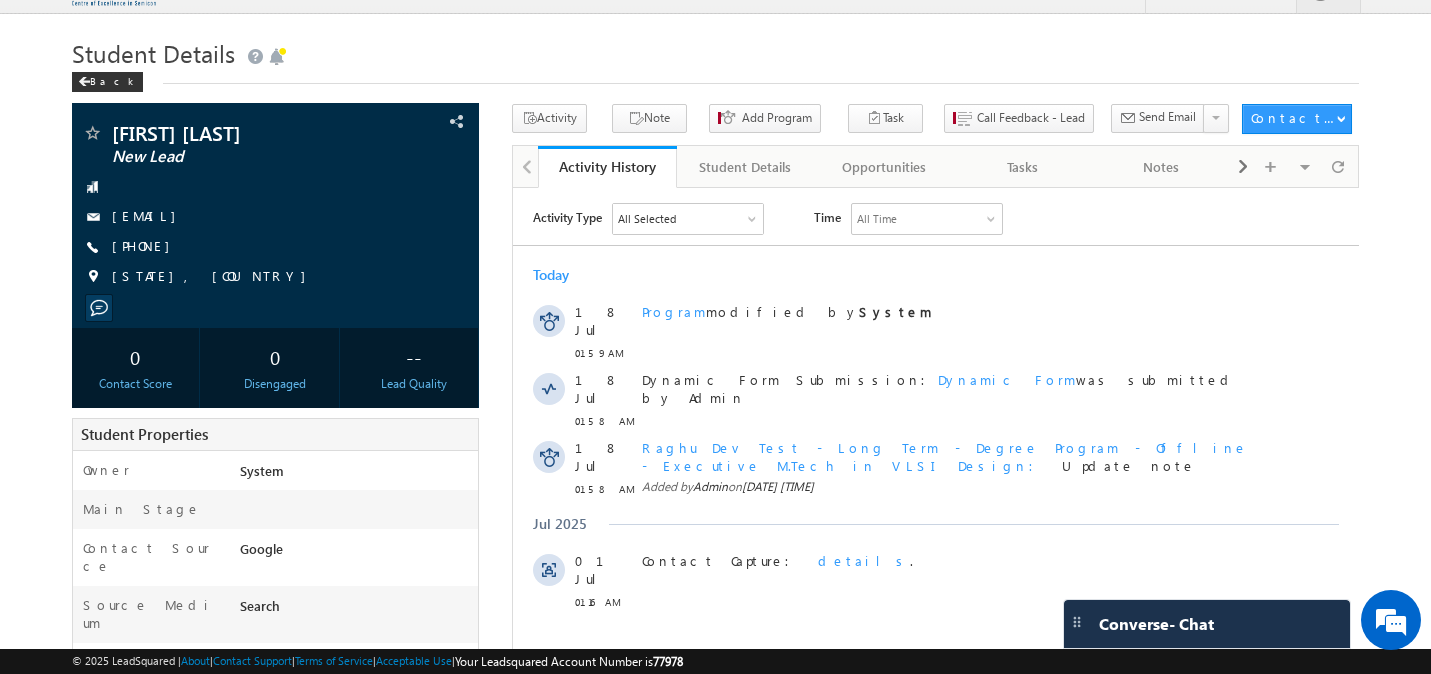 scroll, scrollTop: 0, scrollLeft: 0, axis: both 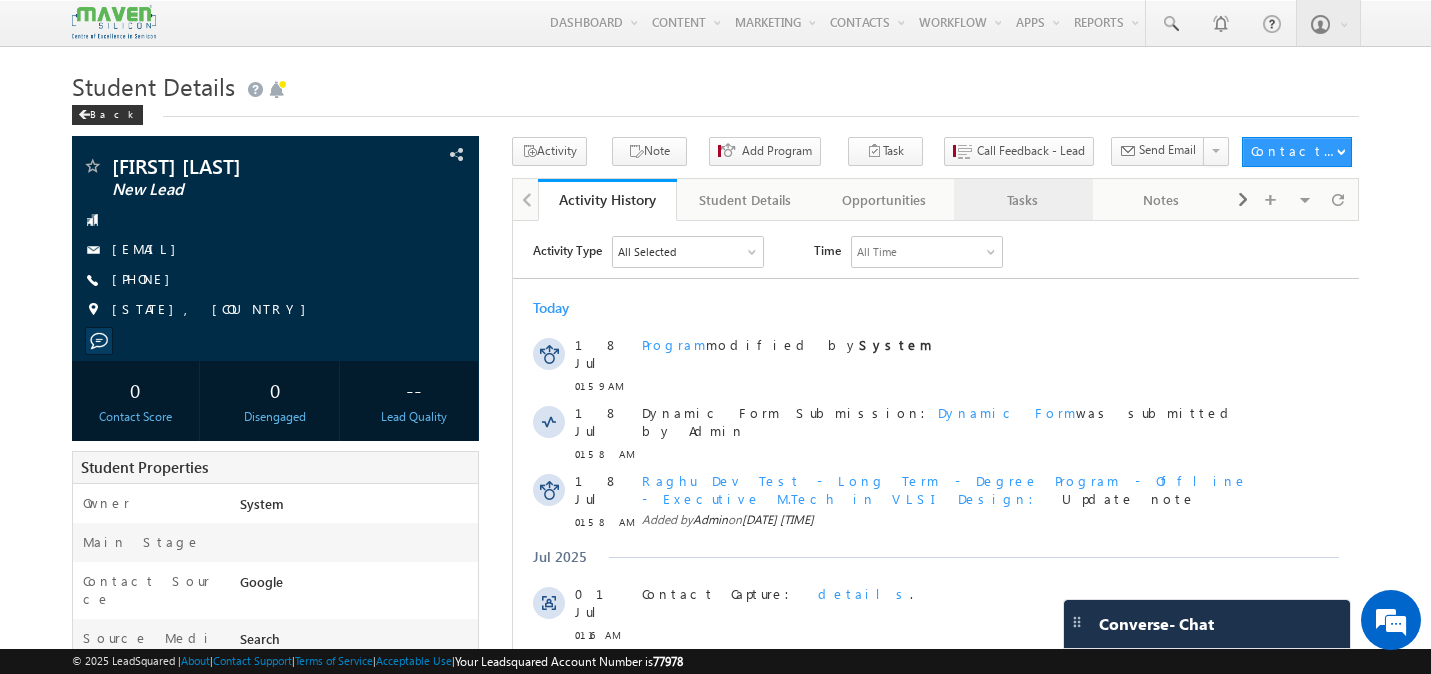 click on "Tasks" at bounding box center (1022, 200) 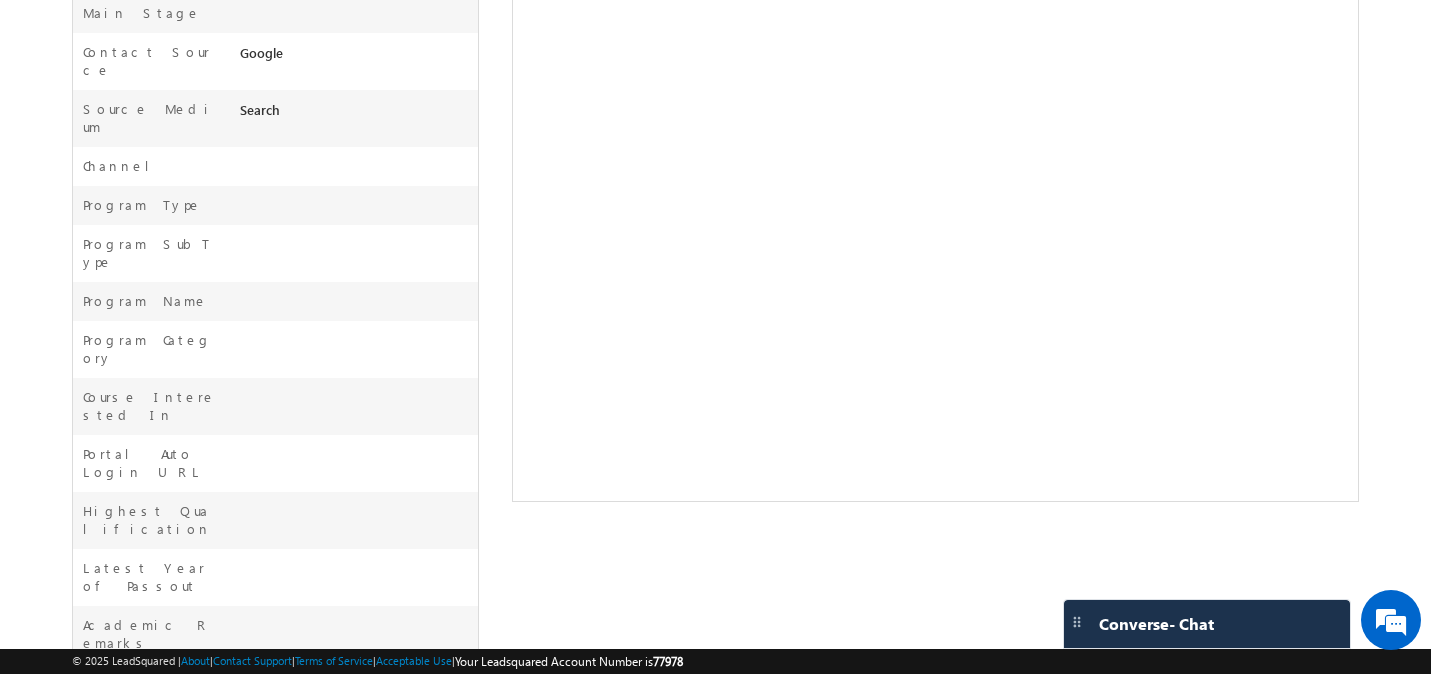 scroll, scrollTop: 0, scrollLeft: 0, axis: both 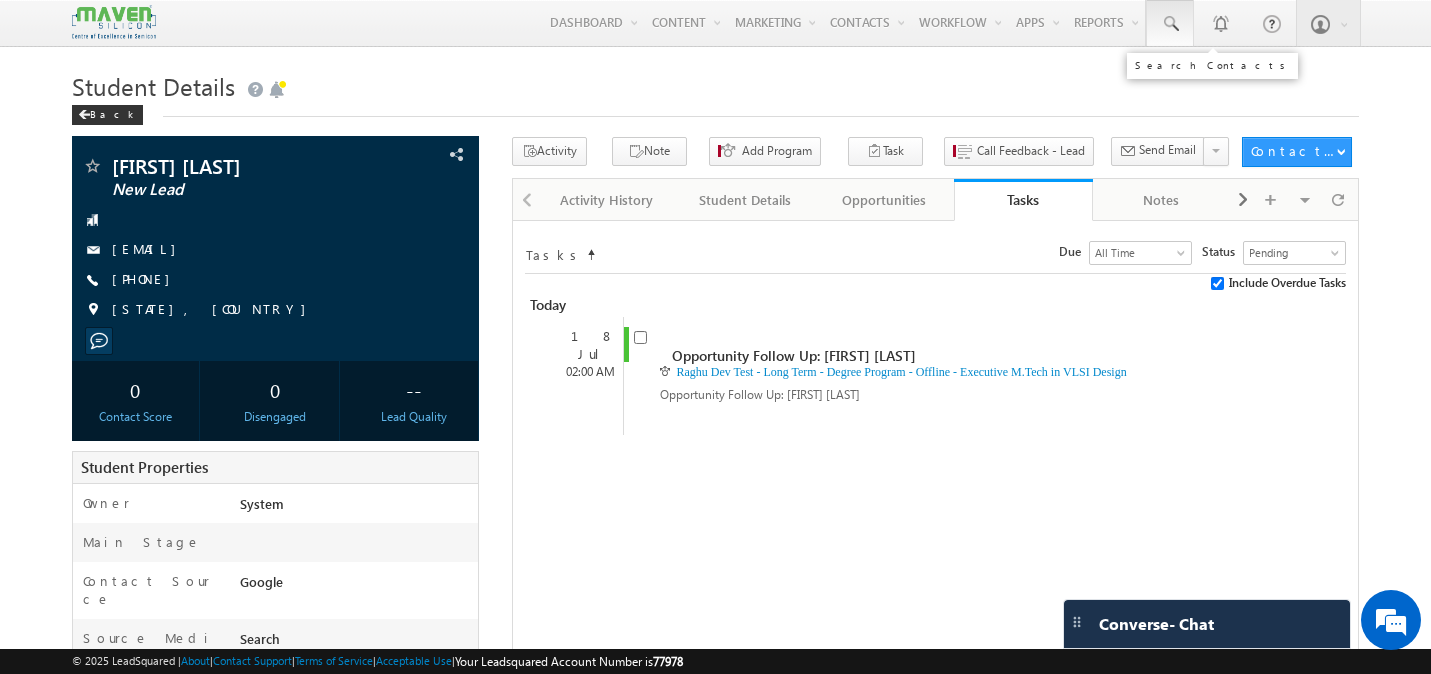click at bounding box center [1170, 23] 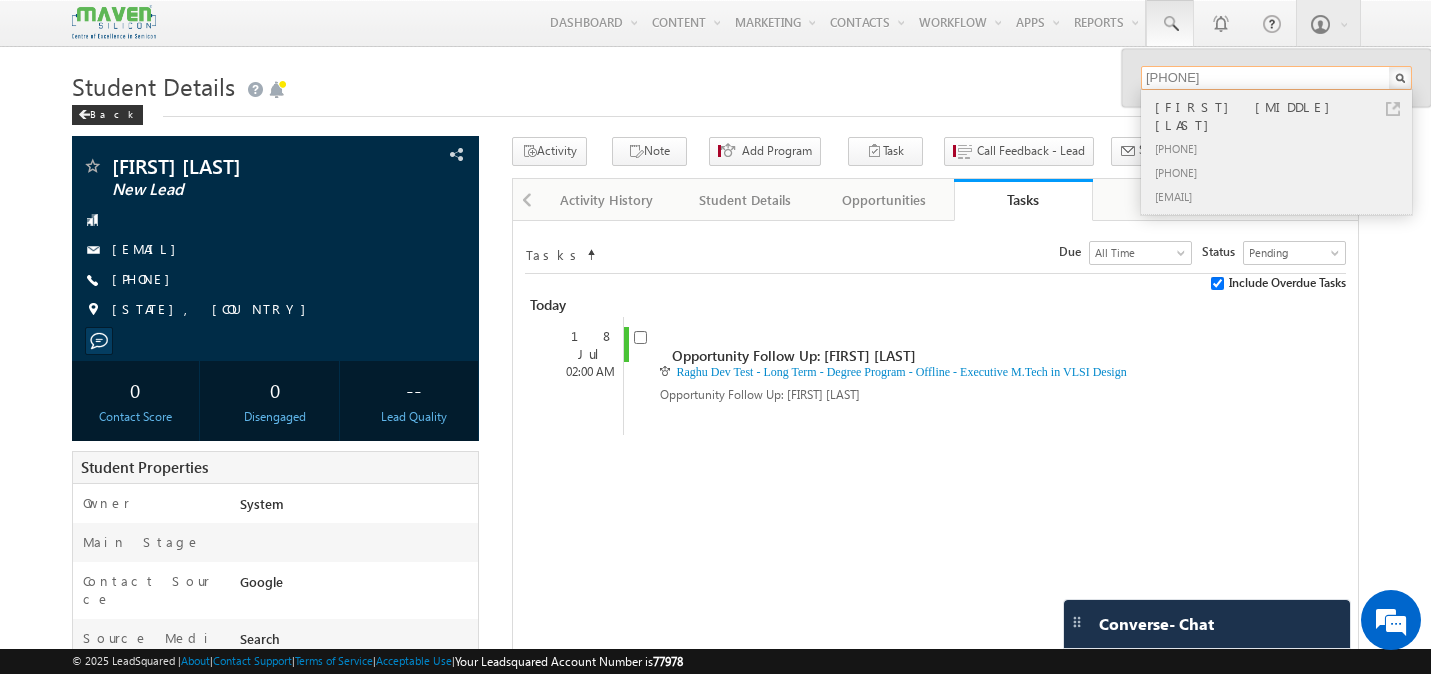 type on "9710944405" 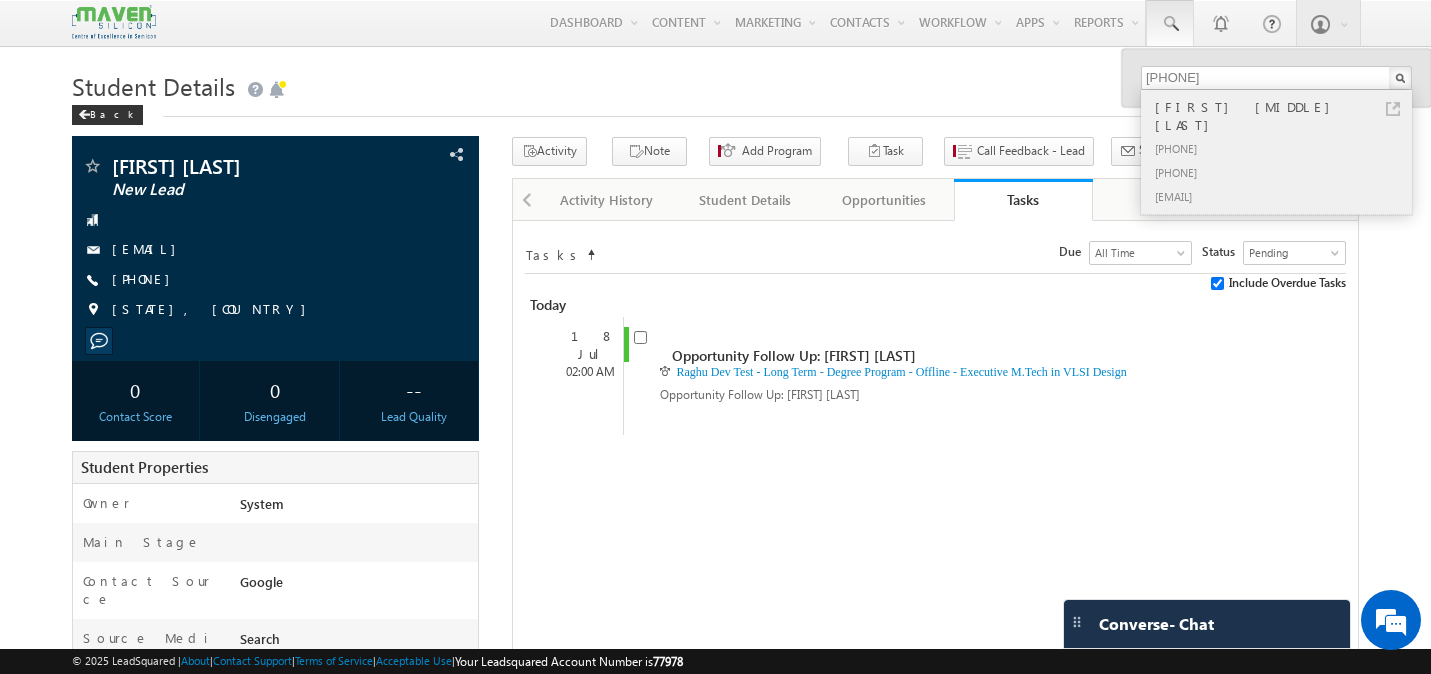 click on "Udayachandar S K U" at bounding box center [1285, 116] 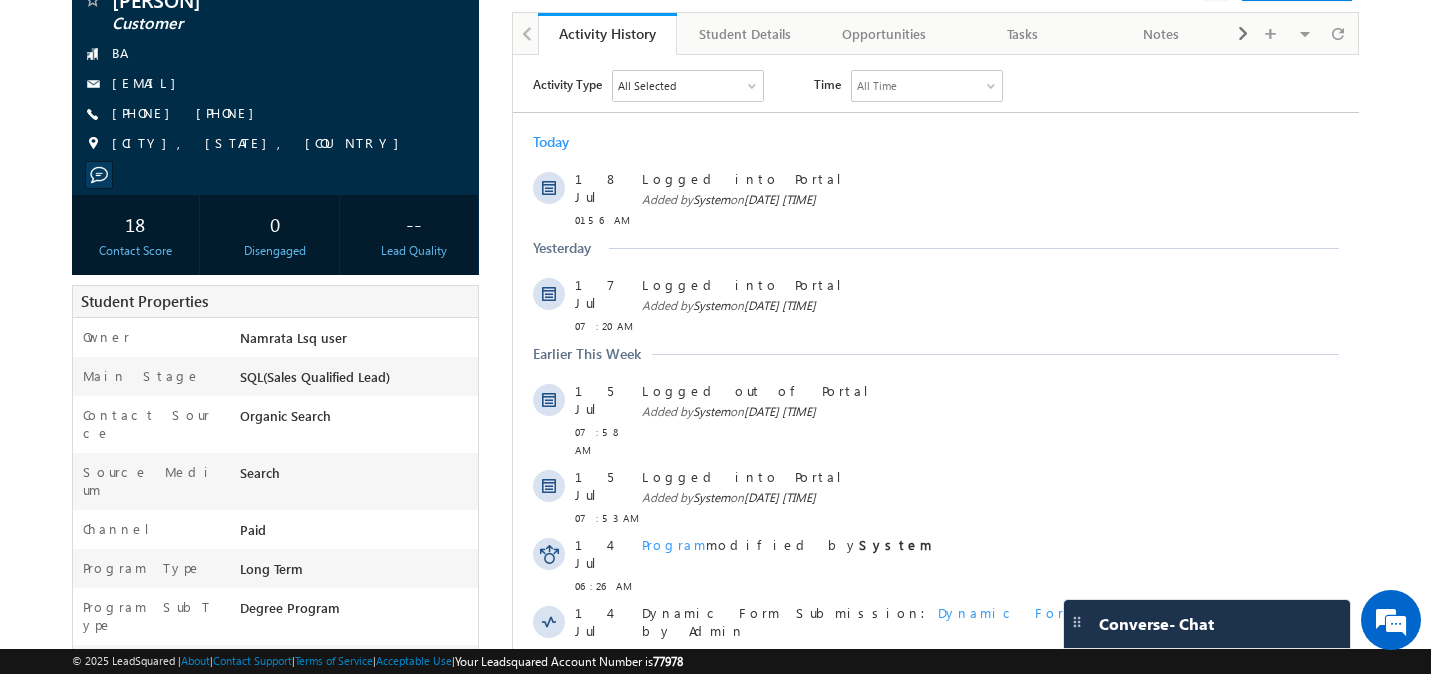 scroll, scrollTop: 178, scrollLeft: 0, axis: vertical 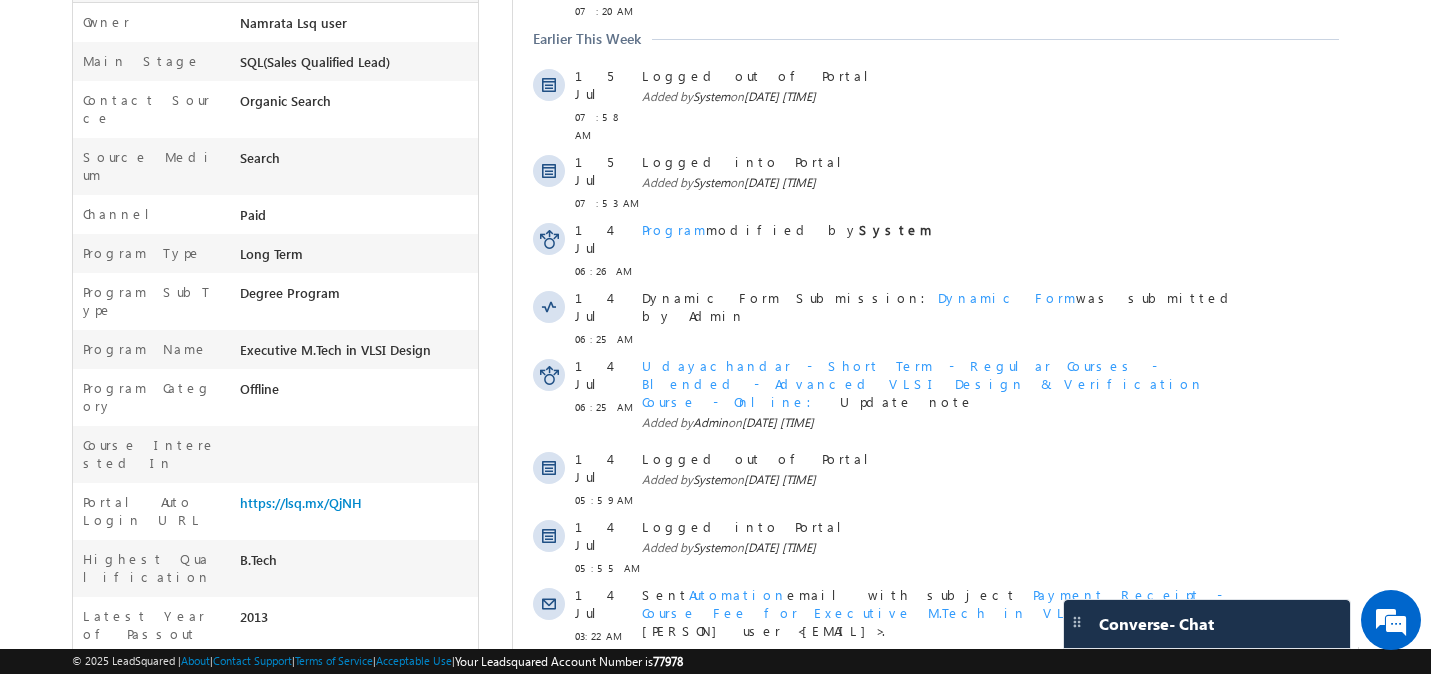 click on "Show More" at bounding box center (944, 684) 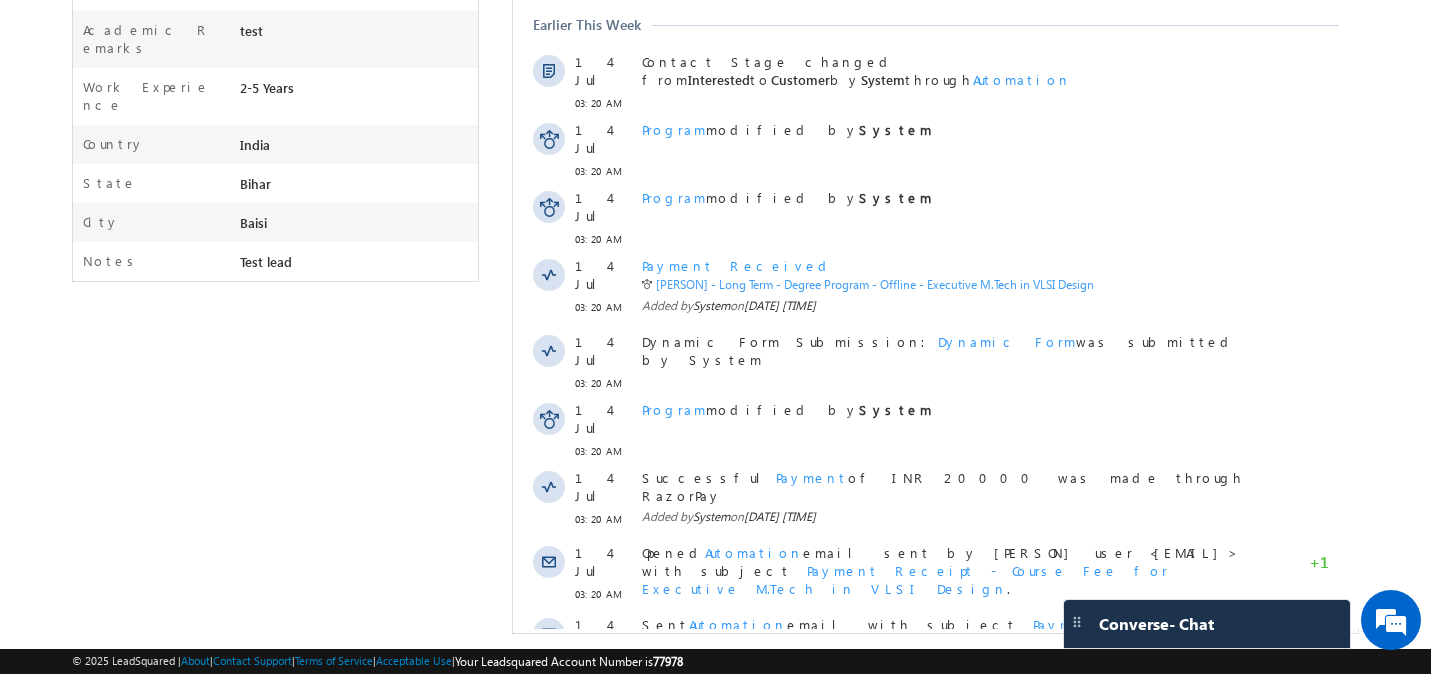 scroll, scrollTop: 1136, scrollLeft: 0, axis: vertical 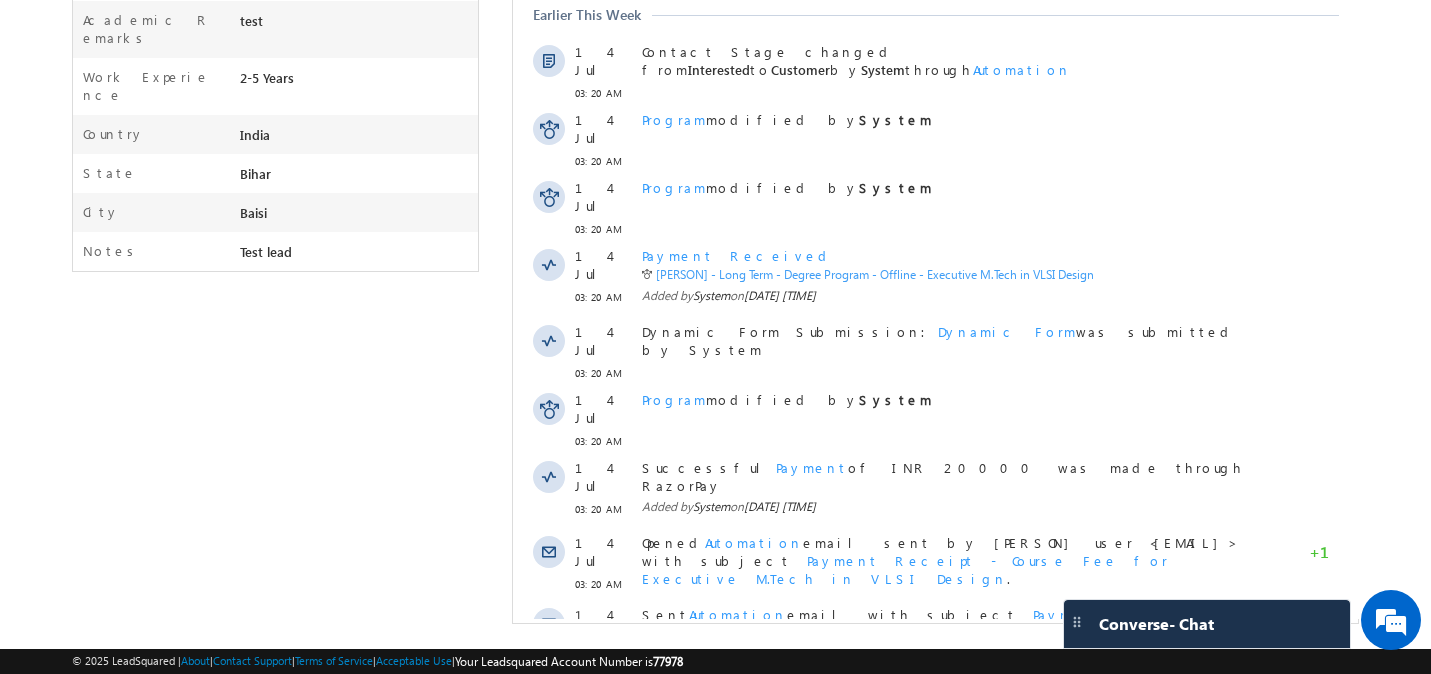 click on "Show More" at bounding box center (944, 772) 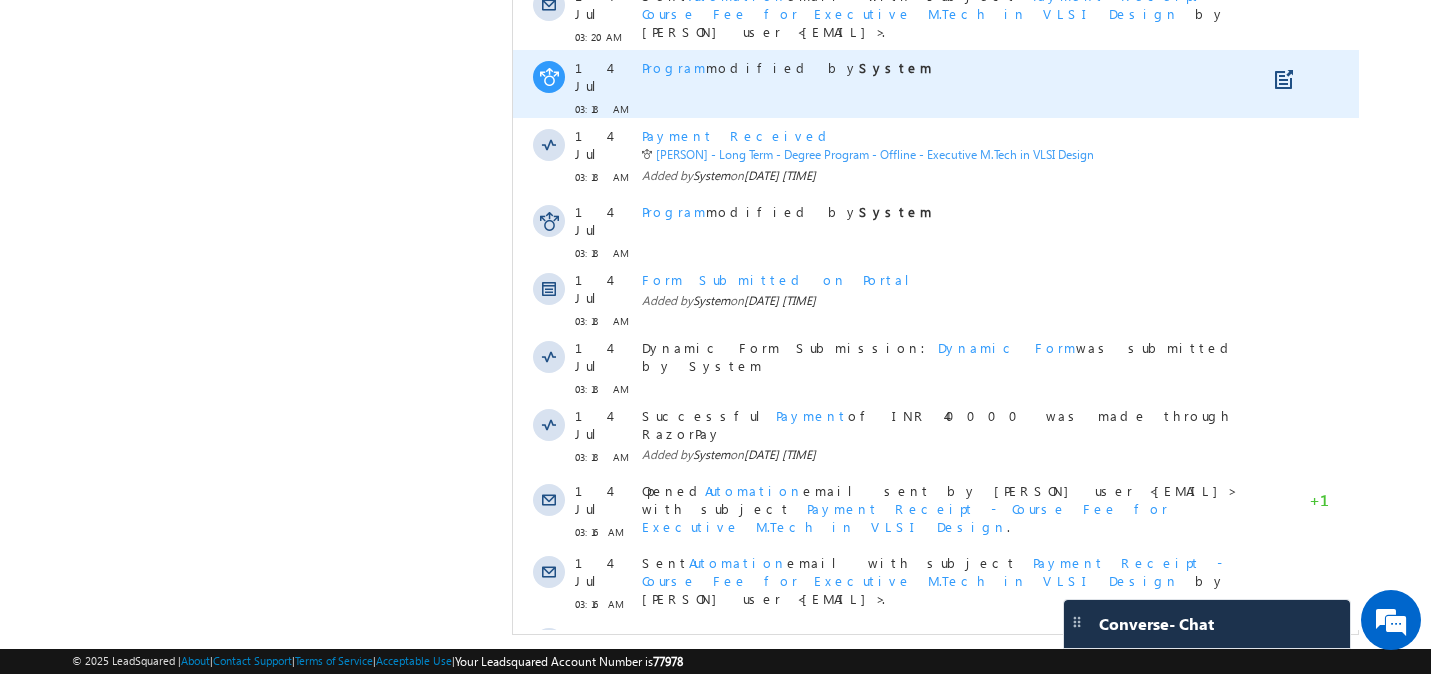 scroll, scrollTop: 1766, scrollLeft: 0, axis: vertical 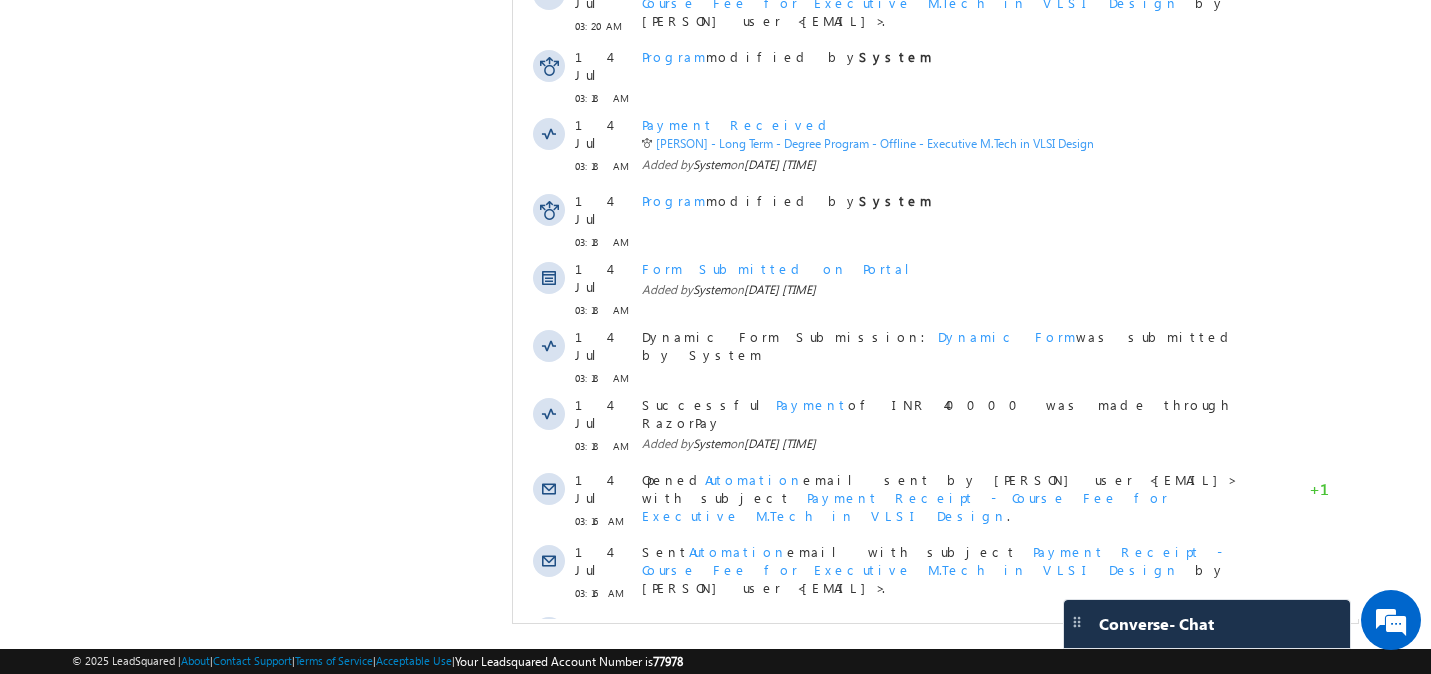 click on "Show More" at bounding box center (944, 853) 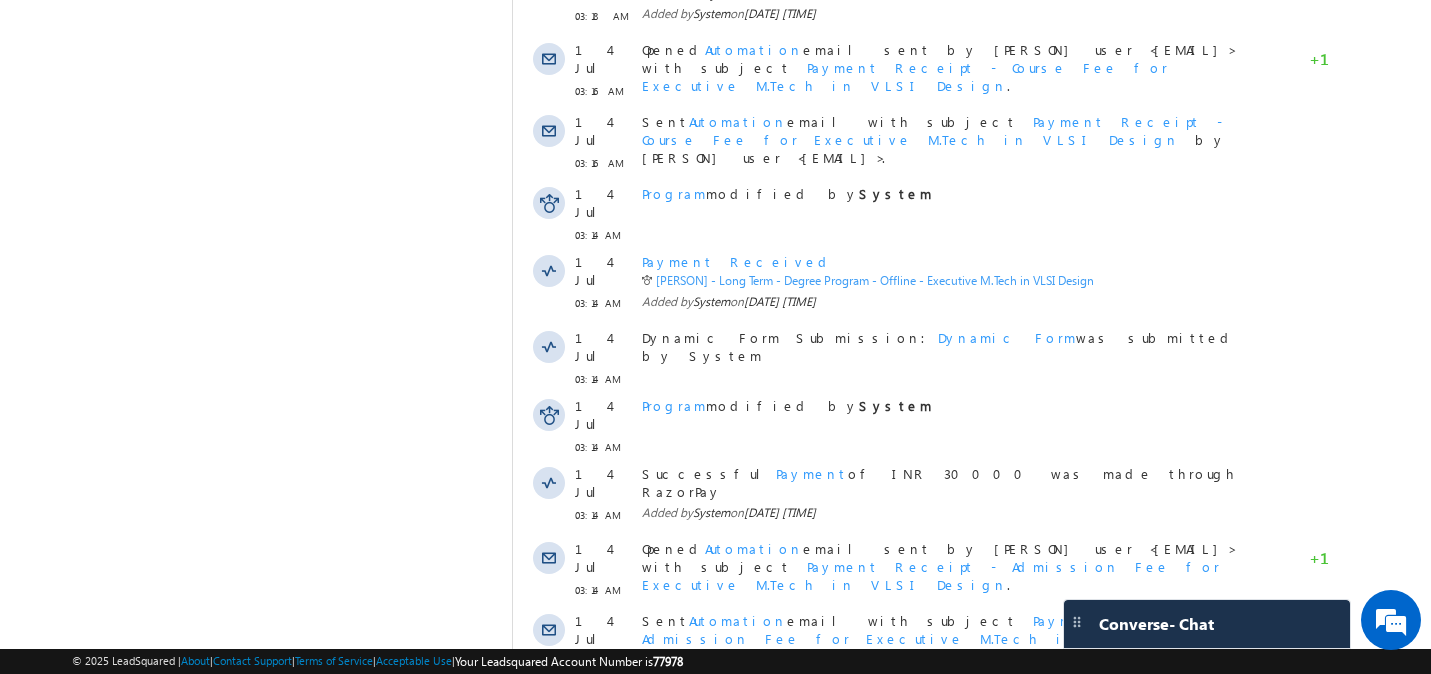 scroll, scrollTop: 2381, scrollLeft: 0, axis: vertical 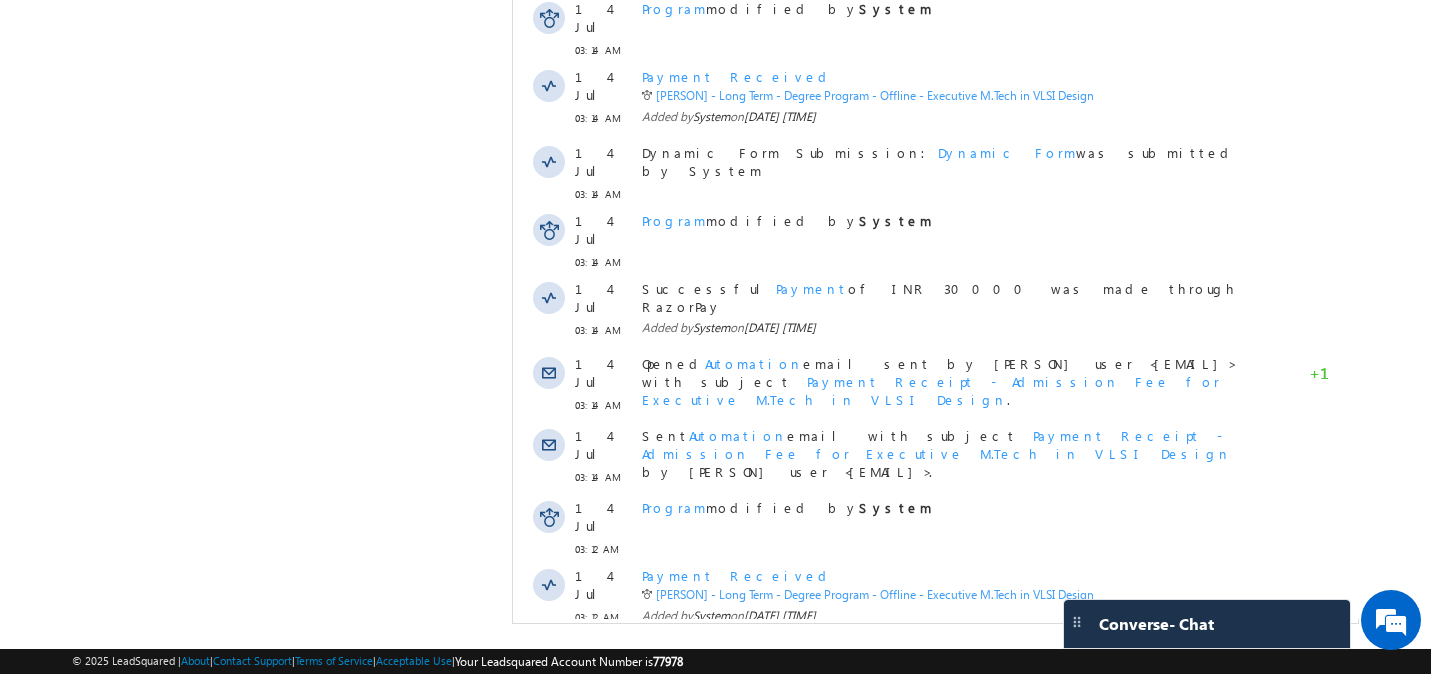 click on "Show More" at bounding box center (944, 948) 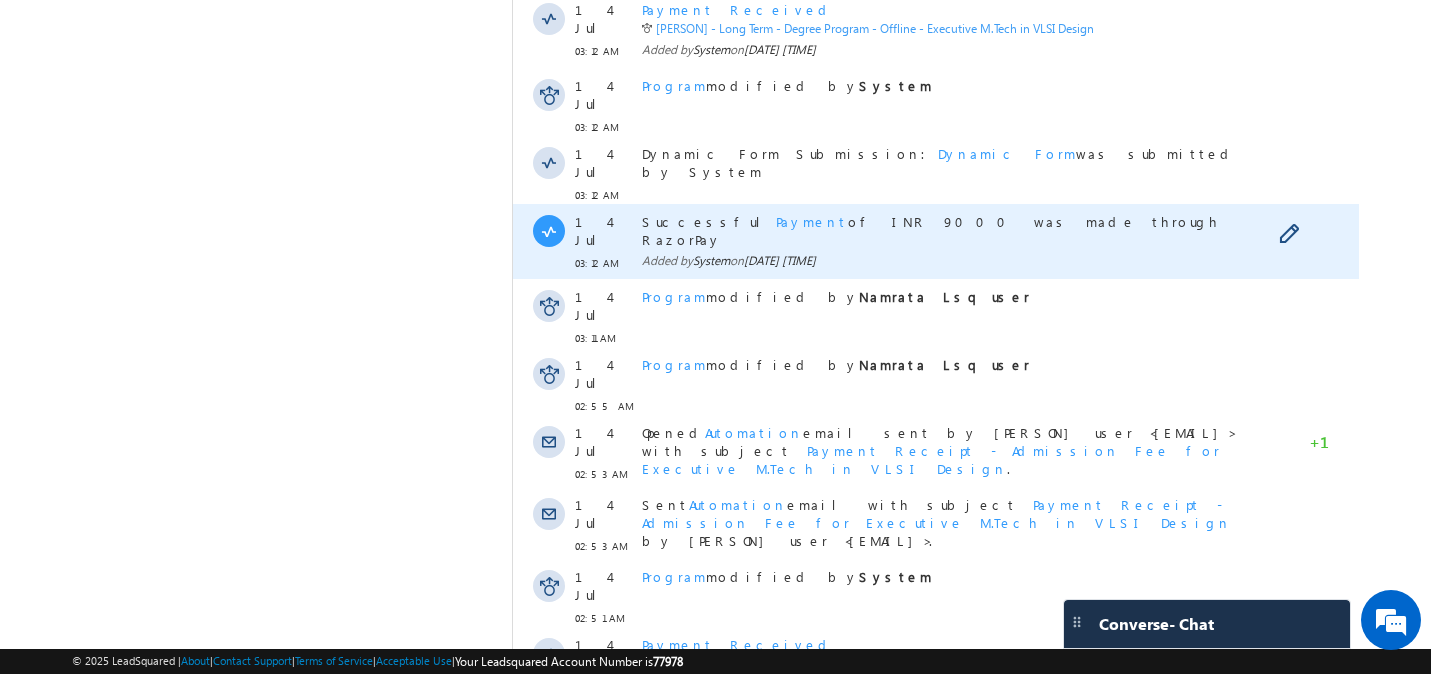 scroll, scrollTop: 2996, scrollLeft: 0, axis: vertical 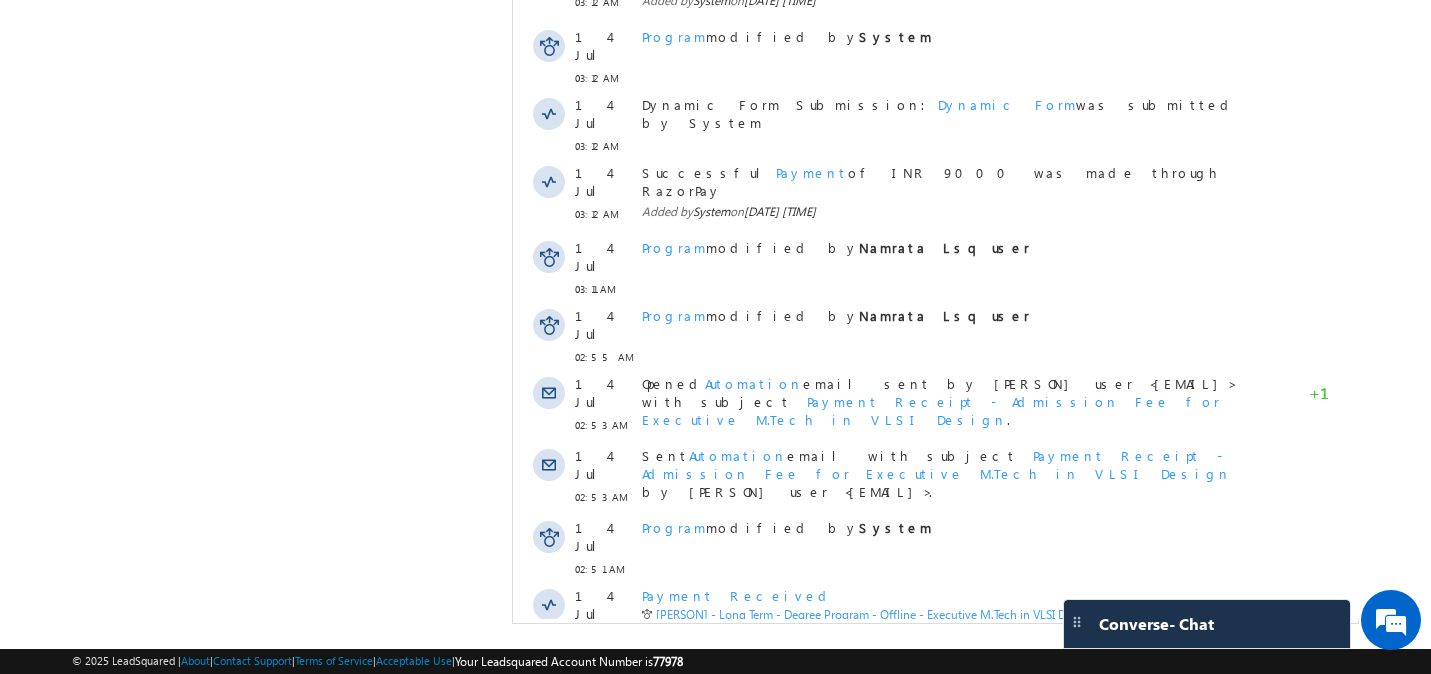 click on "Show More" at bounding box center [944, 1044] 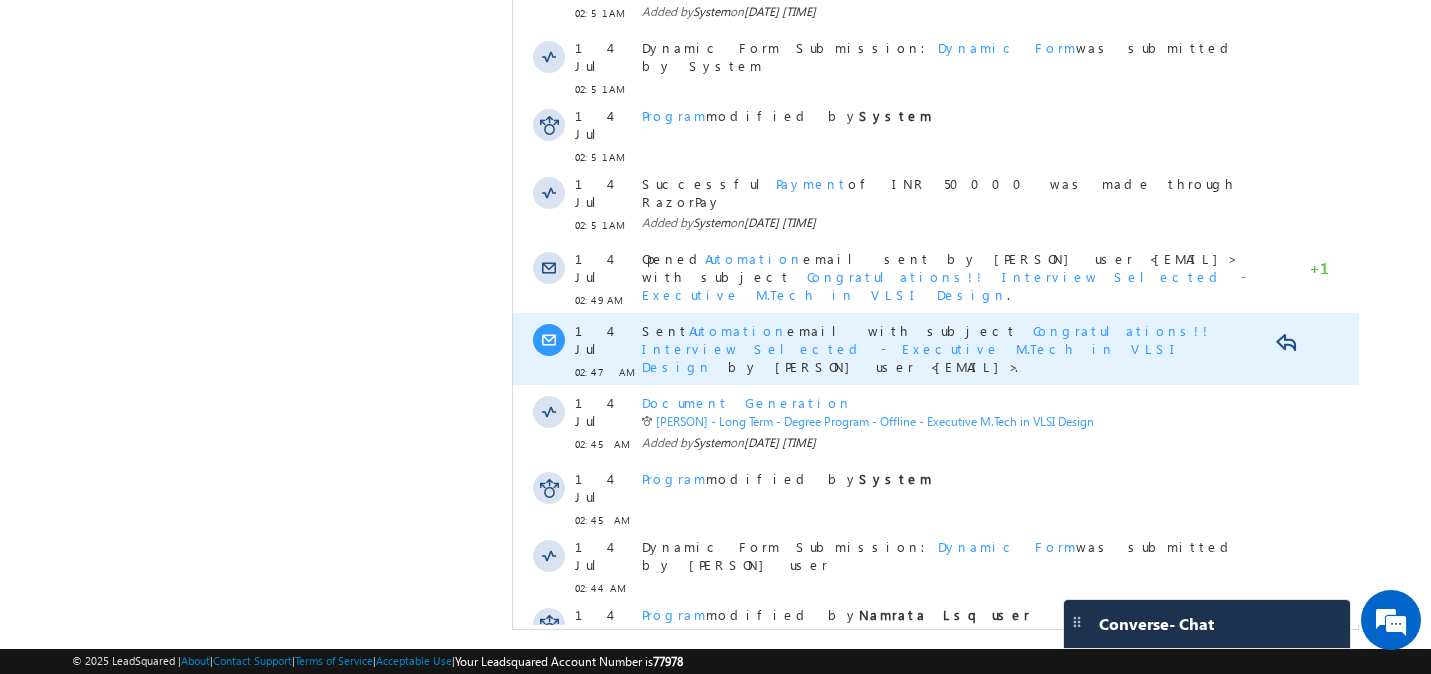 scroll, scrollTop: 3626, scrollLeft: 0, axis: vertical 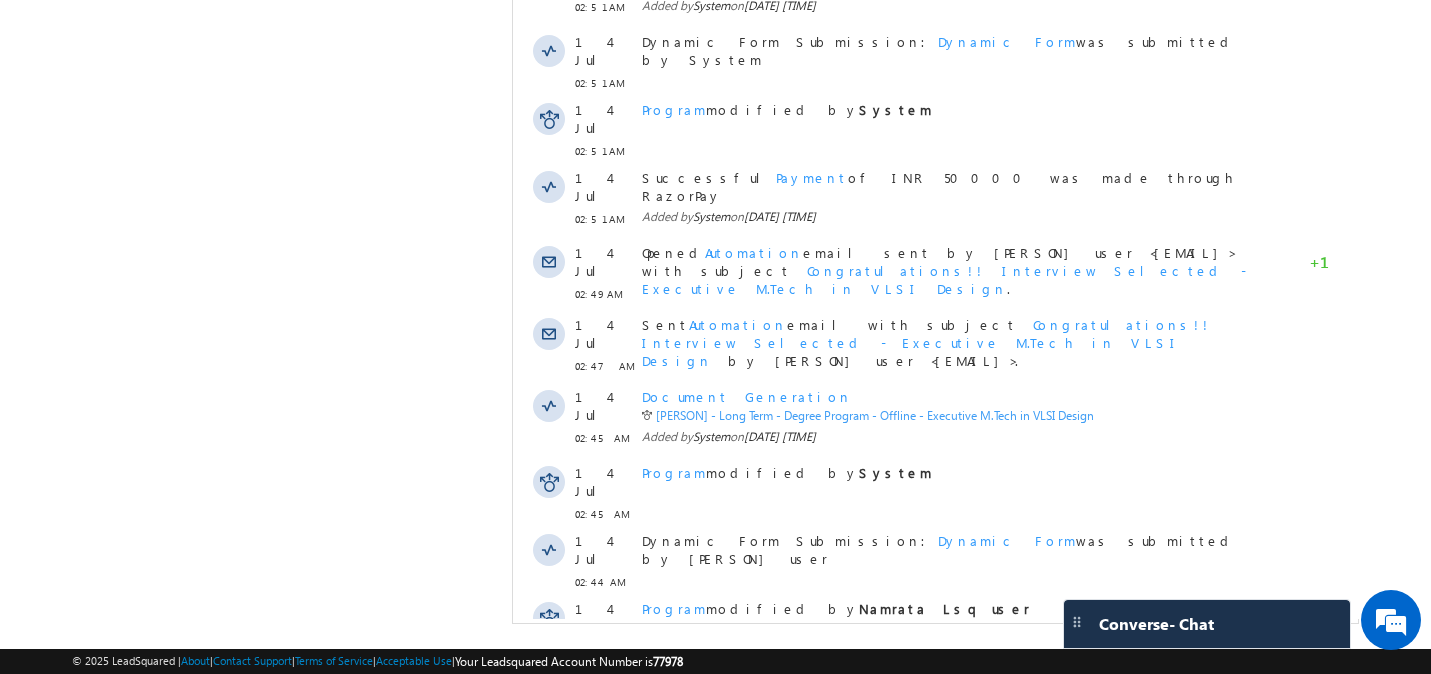 click on "Activity Type
All Selected
Select All Sales Activities 1 Sales Activity Opportunities 1 Program Email Activities 18 Email Bounced Email Link Clicked Email Marked Spam Email Opened Inbound Contact through Email Mailing preference link clicked Negative Response to Email Neutral Response to Email Positive Response to Email Resubscribed Subscribed To Newsletter Subscribed To Promotional Emails Unsubscribe Link Clicked Unsubscribed Unsubscribed From Newsletter Unsubscribed From Promotional Emails View in browser link Clicked Email Sent Web Activities 5 Conversion Button Clicked Converted to Contact Form Submitted on Website Page Visited on Website Tracking URL Clicked Contact Capture Activities 1 Contact Capture Phone Call Activities 2 Inbound Phone Call Activity Outbound Phone Call Activity Other Activities 25 Admission Letter Issued Application Form Batch Transfer Meeting Logs" at bounding box center (935, -1125) 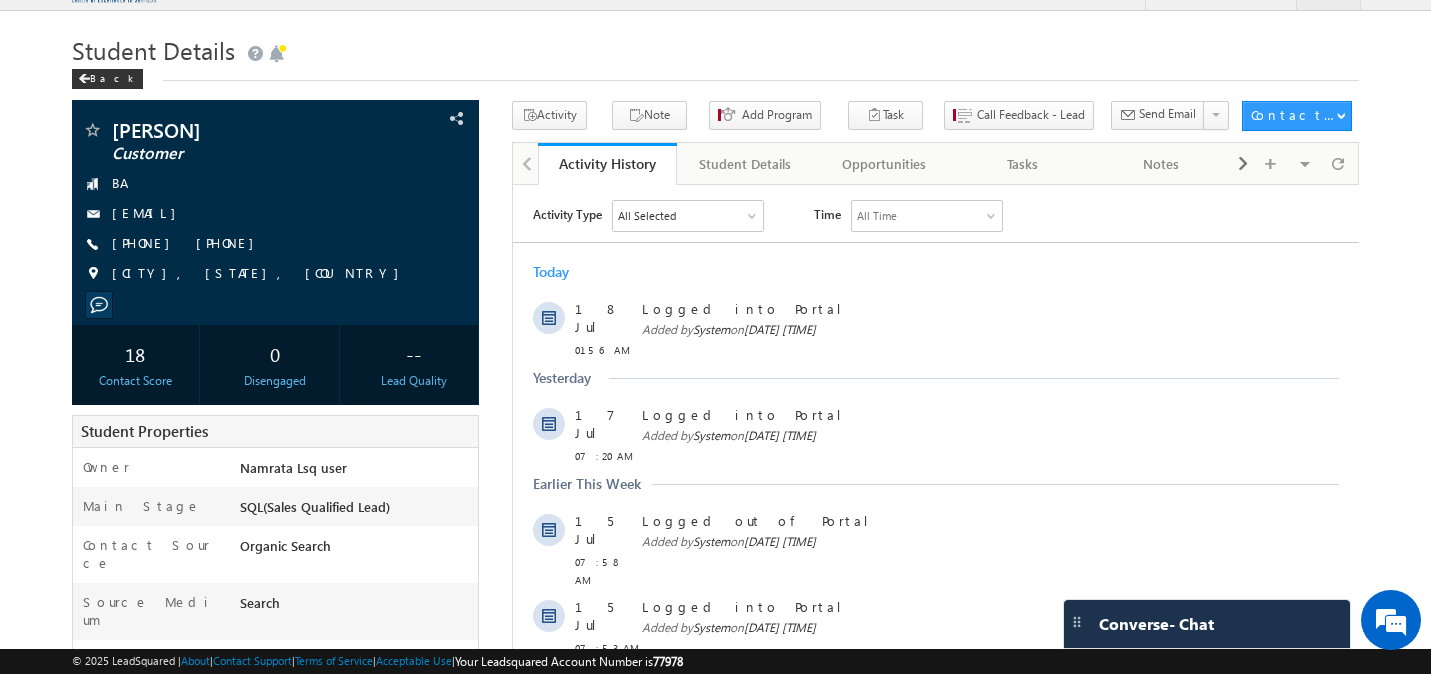 scroll, scrollTop: 0, scrollLeft: 0, axis: both 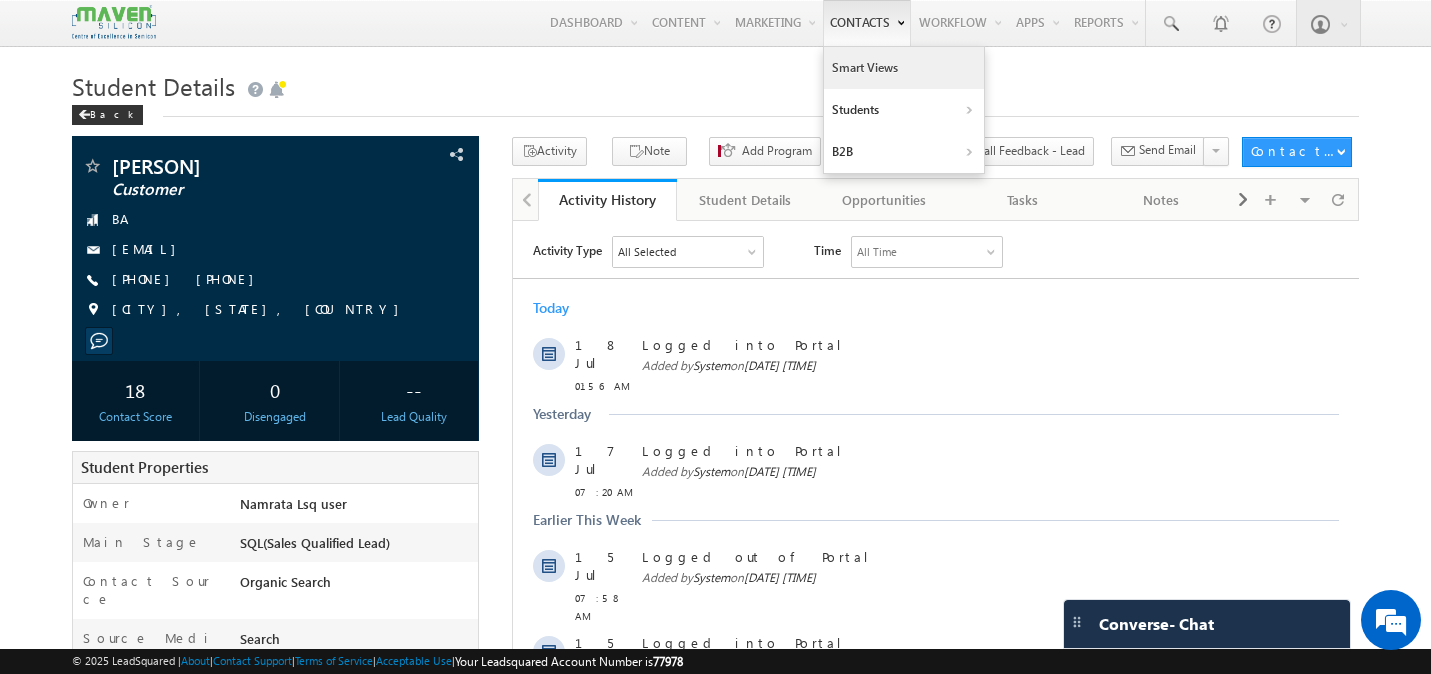 click on "Smart Views" at bounding box center (904, 68) 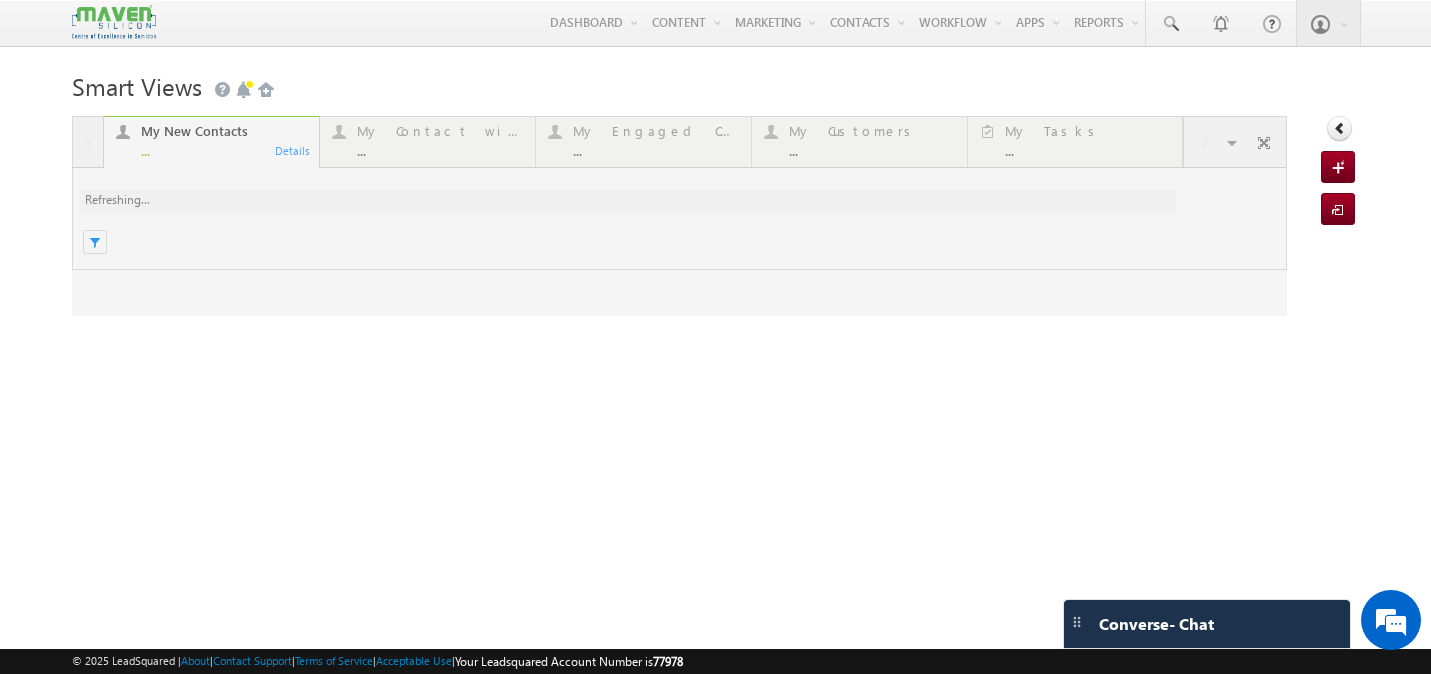 scroll, scrollTop: 0, scrollLeft: 0, axis: both 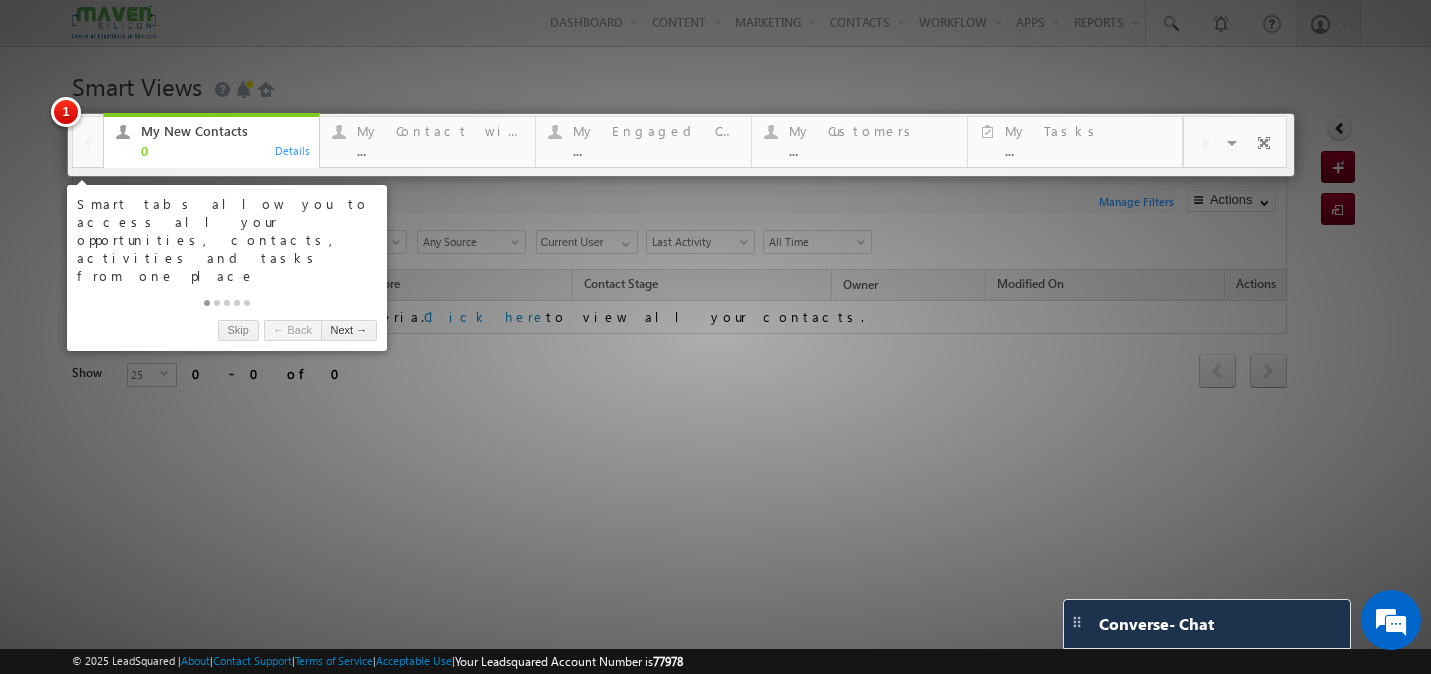 click at bounding box center [715, 337] 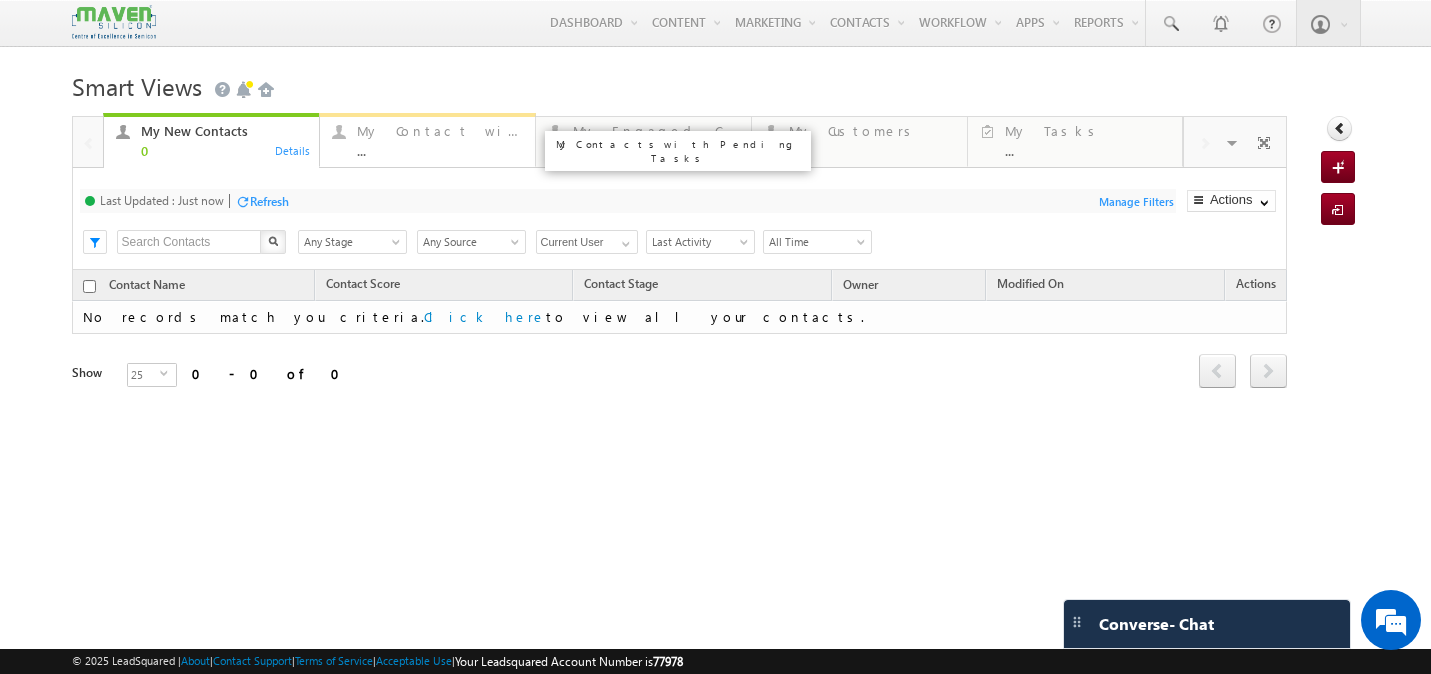 click on "..." at bounding box center (440, 150) 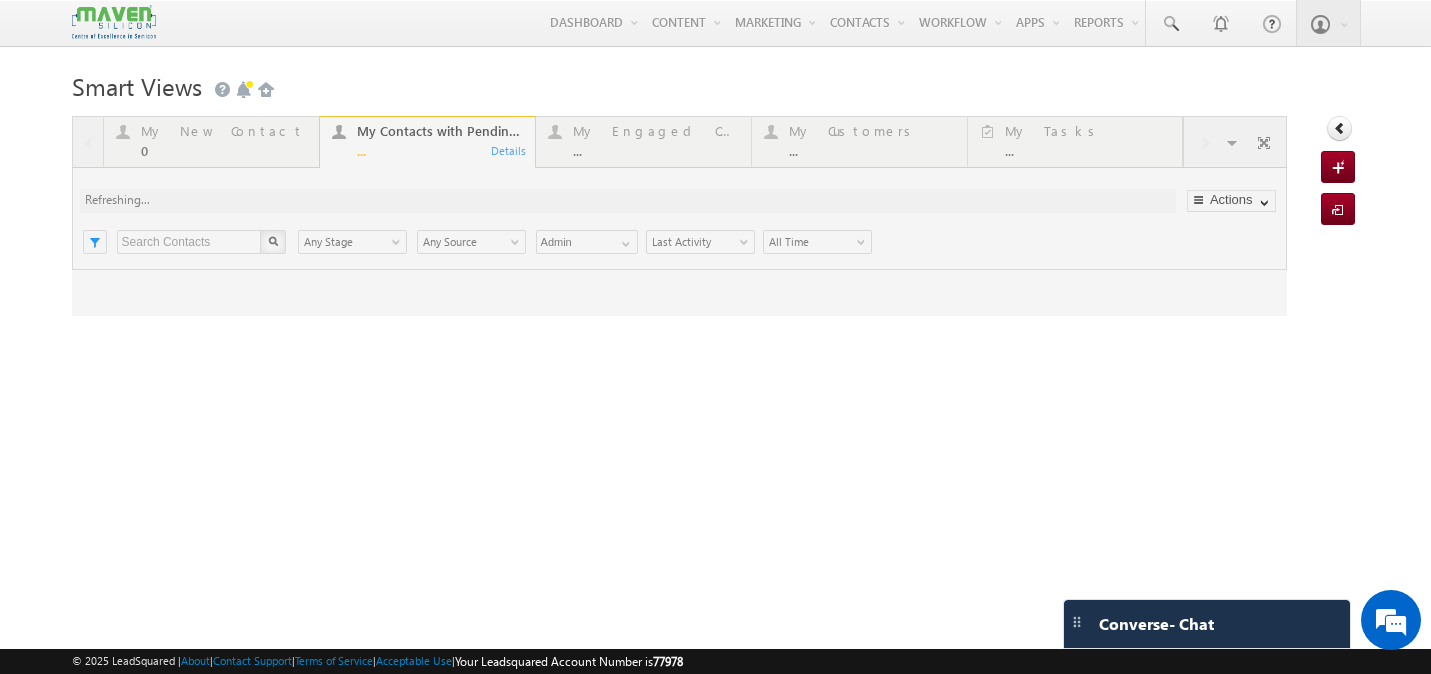 scroll, scrollTop: 0, scrollLeft: 0, axis: both 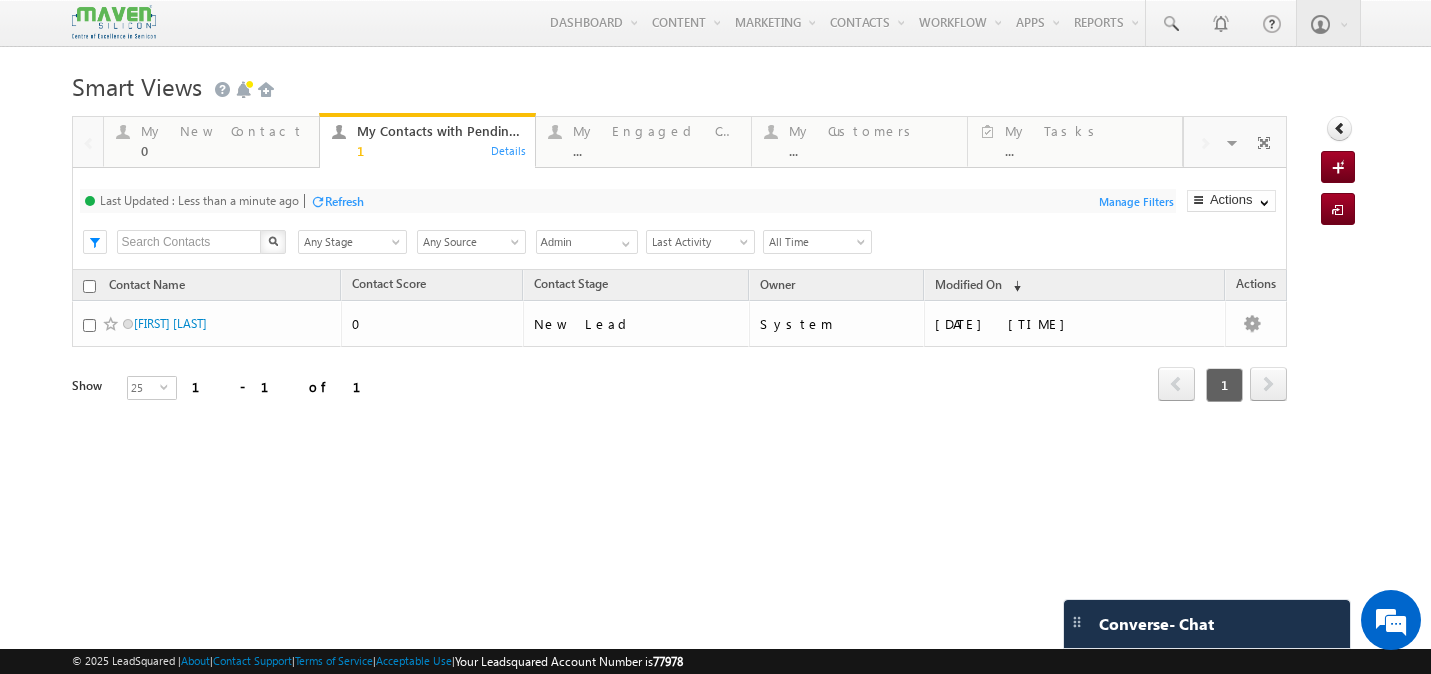 click on "Contact Name
Contact Score
Contact Stage
Owner
0" at bounding box center [680, 351] 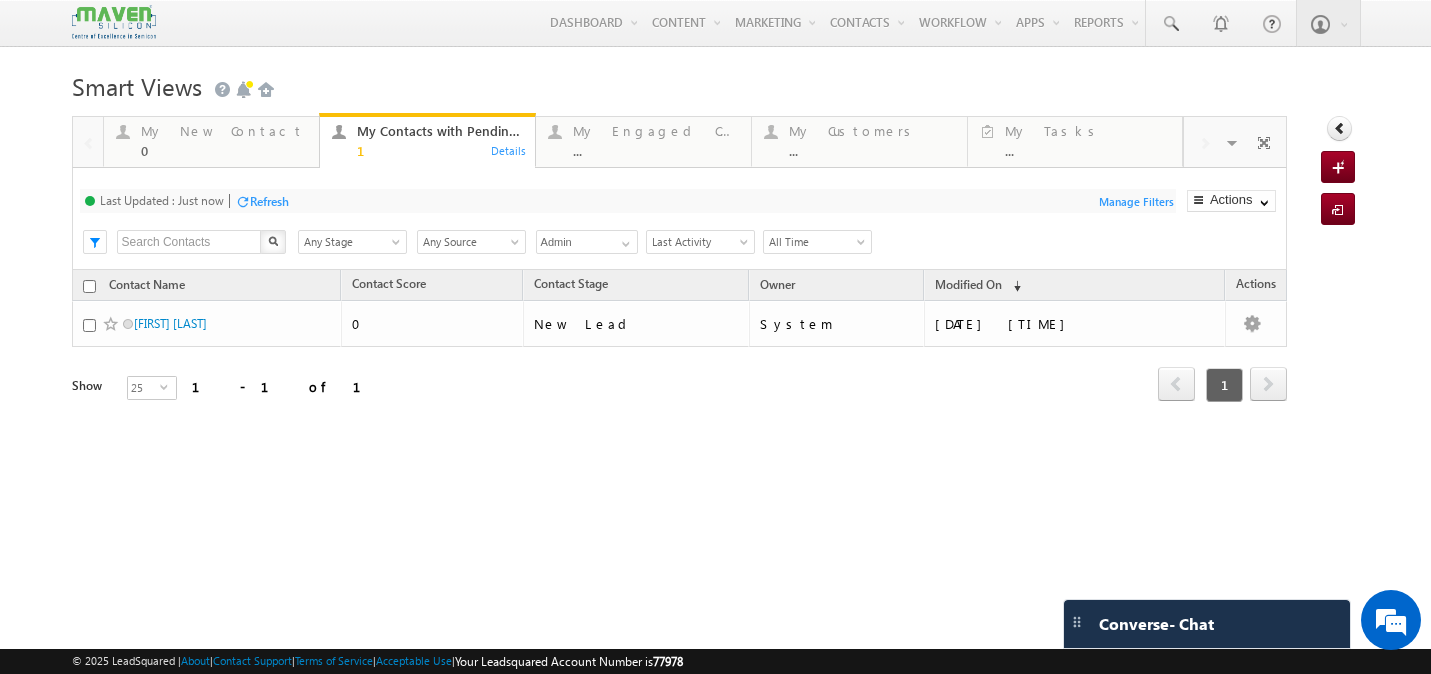 click at bounding box center [114, 22] 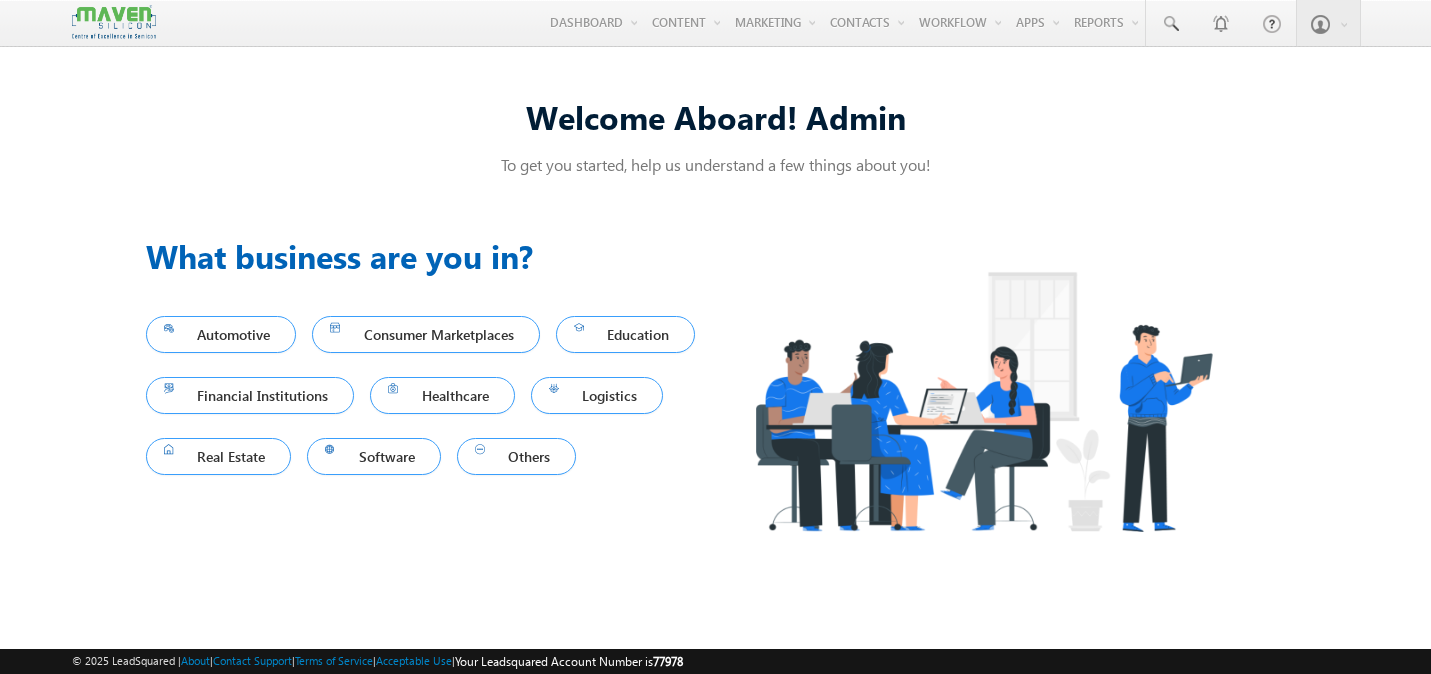 scroll, scrollTop: 0, scrollLeft: 0, axis: both 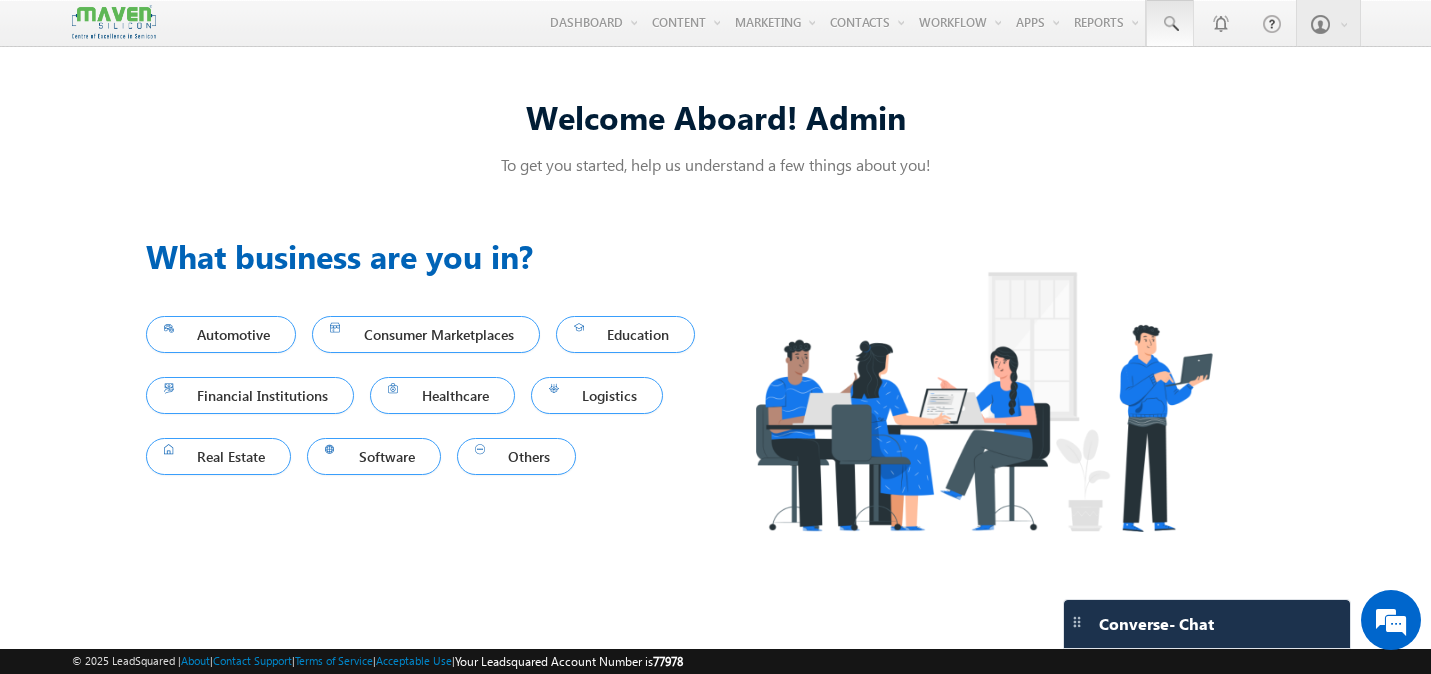 click at bounding box center [1170, 24] 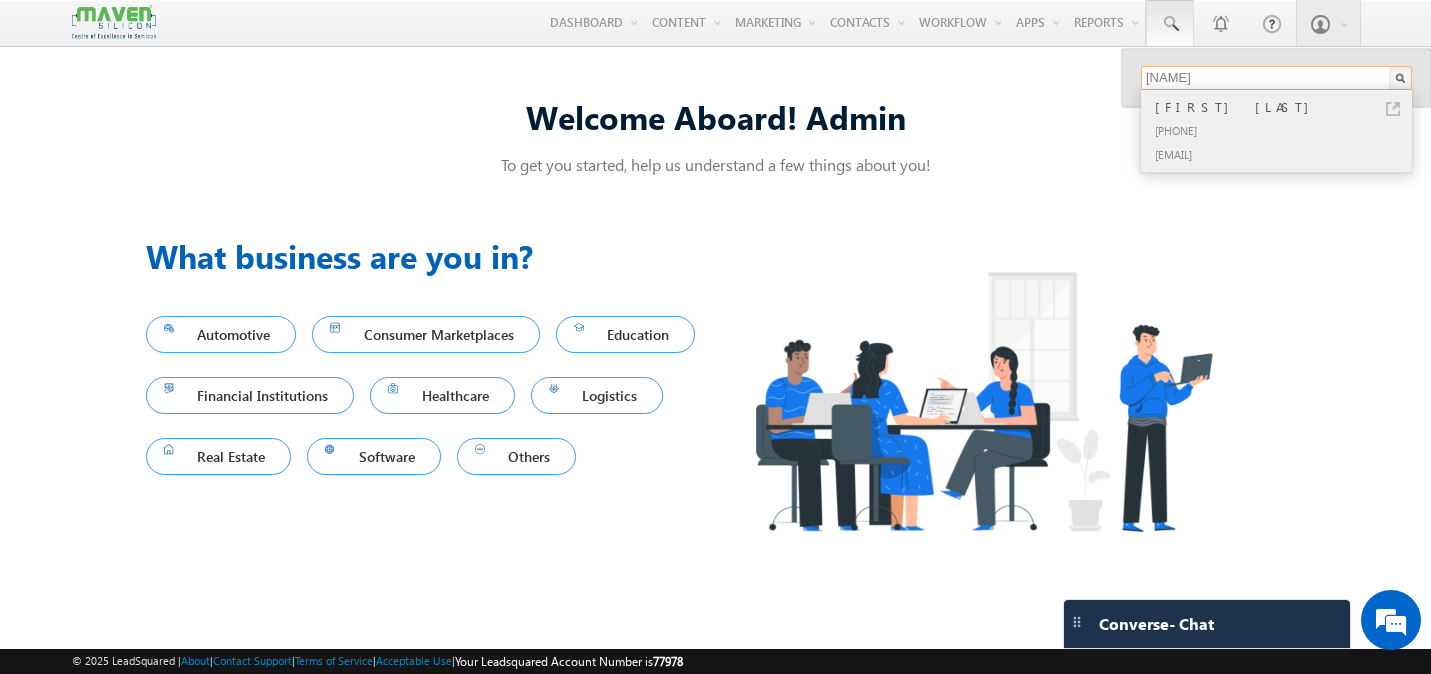 type on "[NAME]" 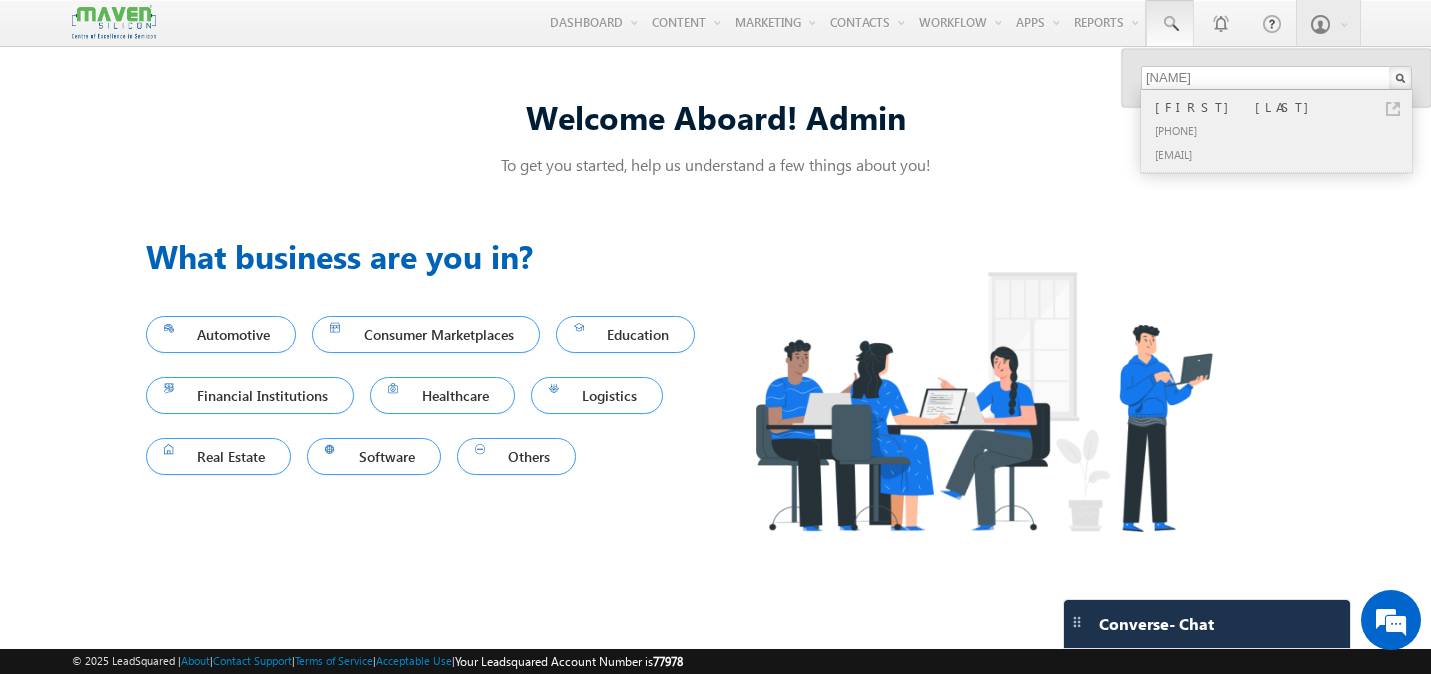 click on "[PHONE]" at bounding box center (1285, 130) 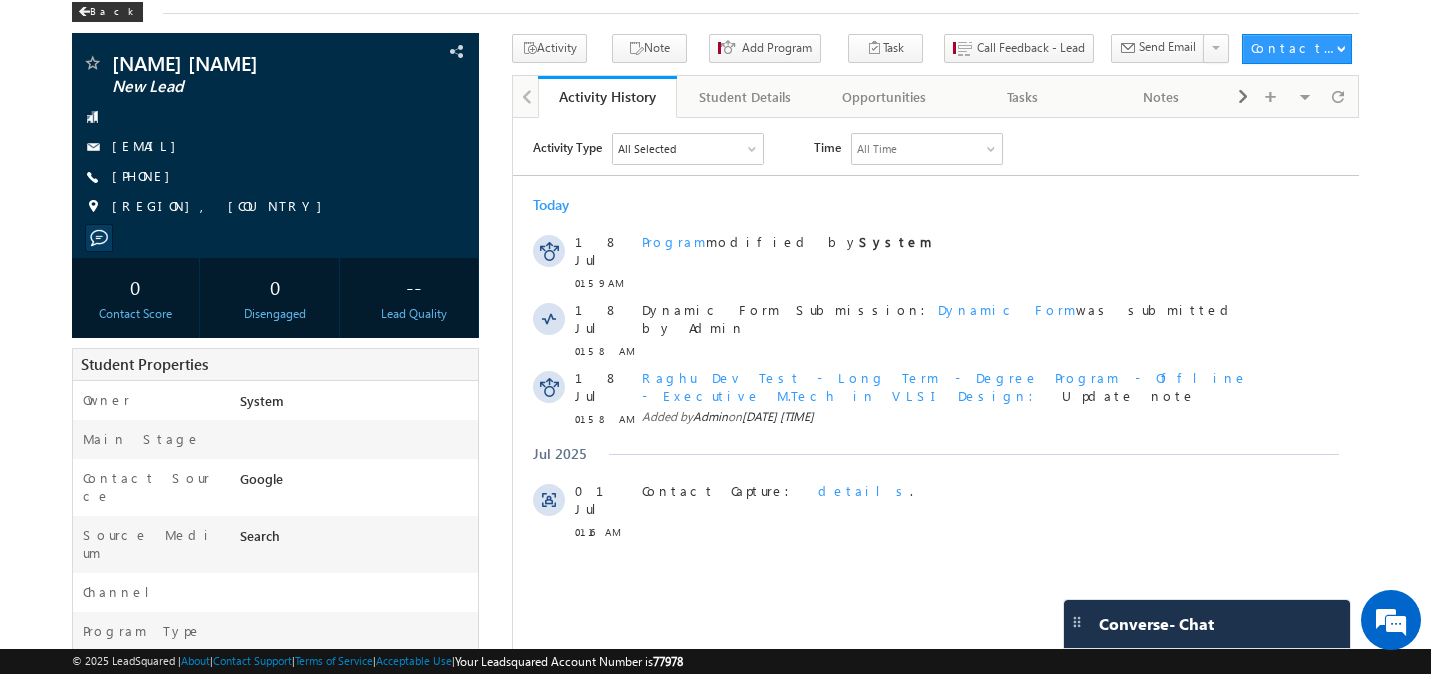 scroll, scrollTop: 12, scrollLeft: 0, axis: vertical 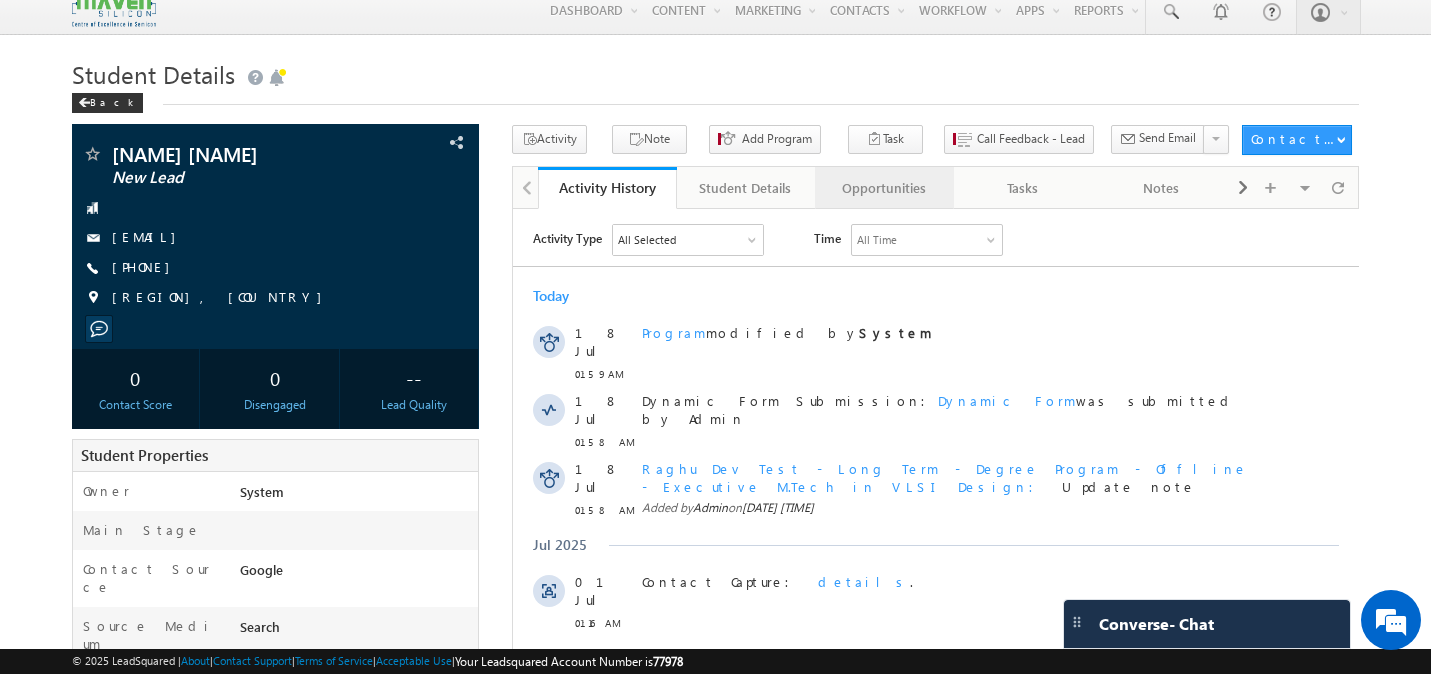 click on "Opportunities" at bounding box center (883, 188) 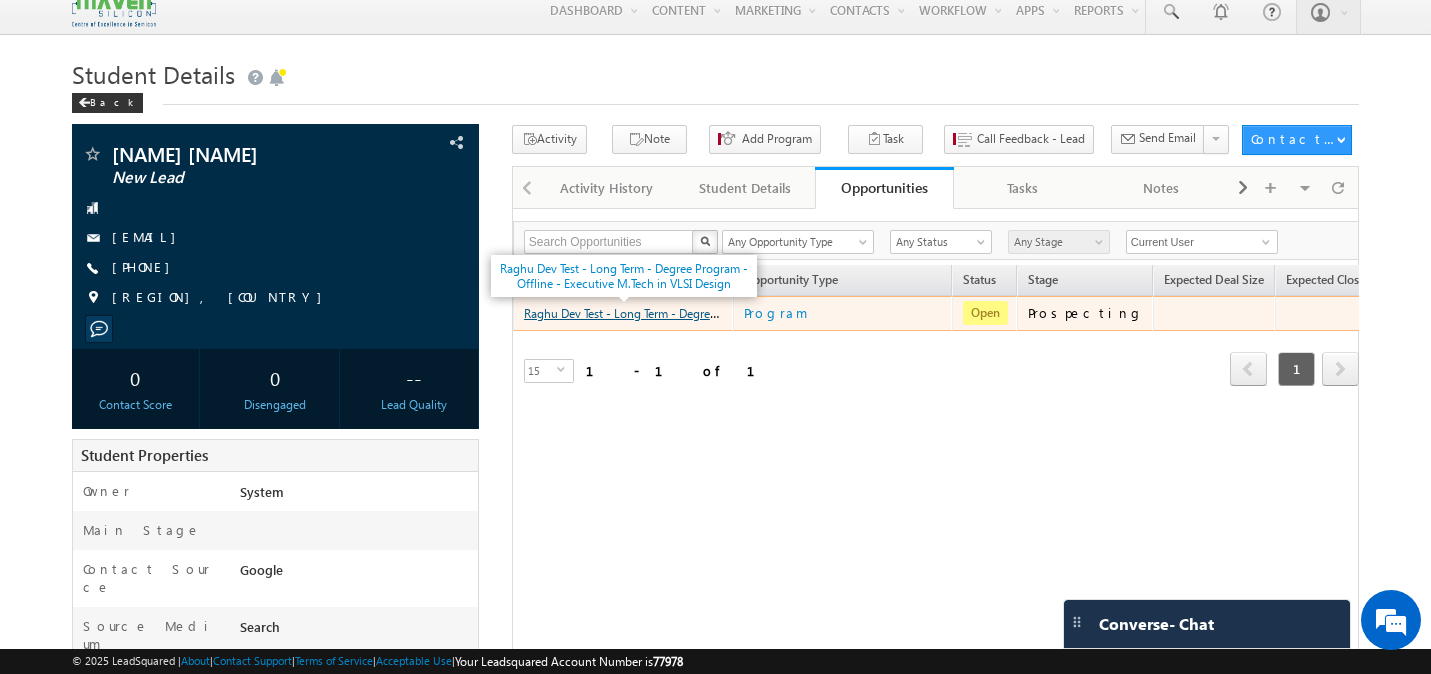 click on "Raghu Dev Test - Long Term - Degree Program - Offline - Executive M.Tech in VLSI Design" at bounding box center (756, 312) 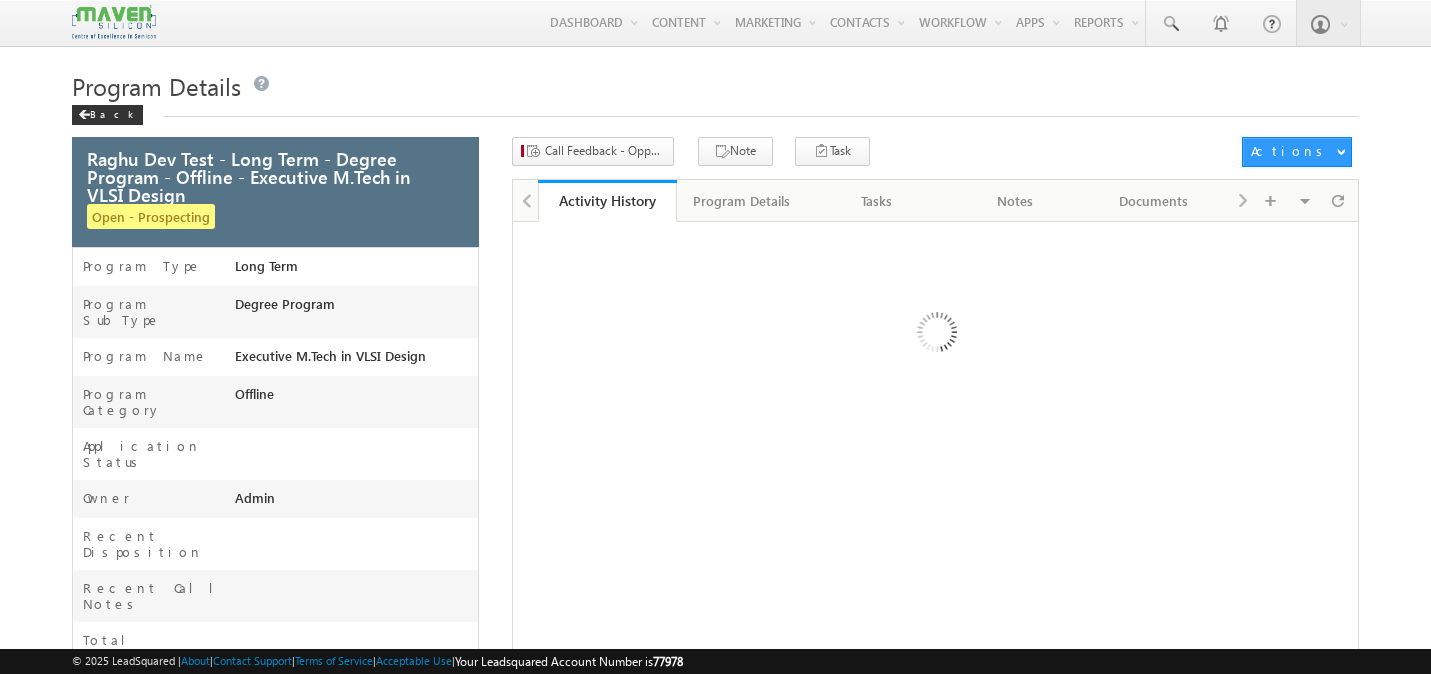 scroll, scrollTop: 0, scrollLeft: 0, axis: both 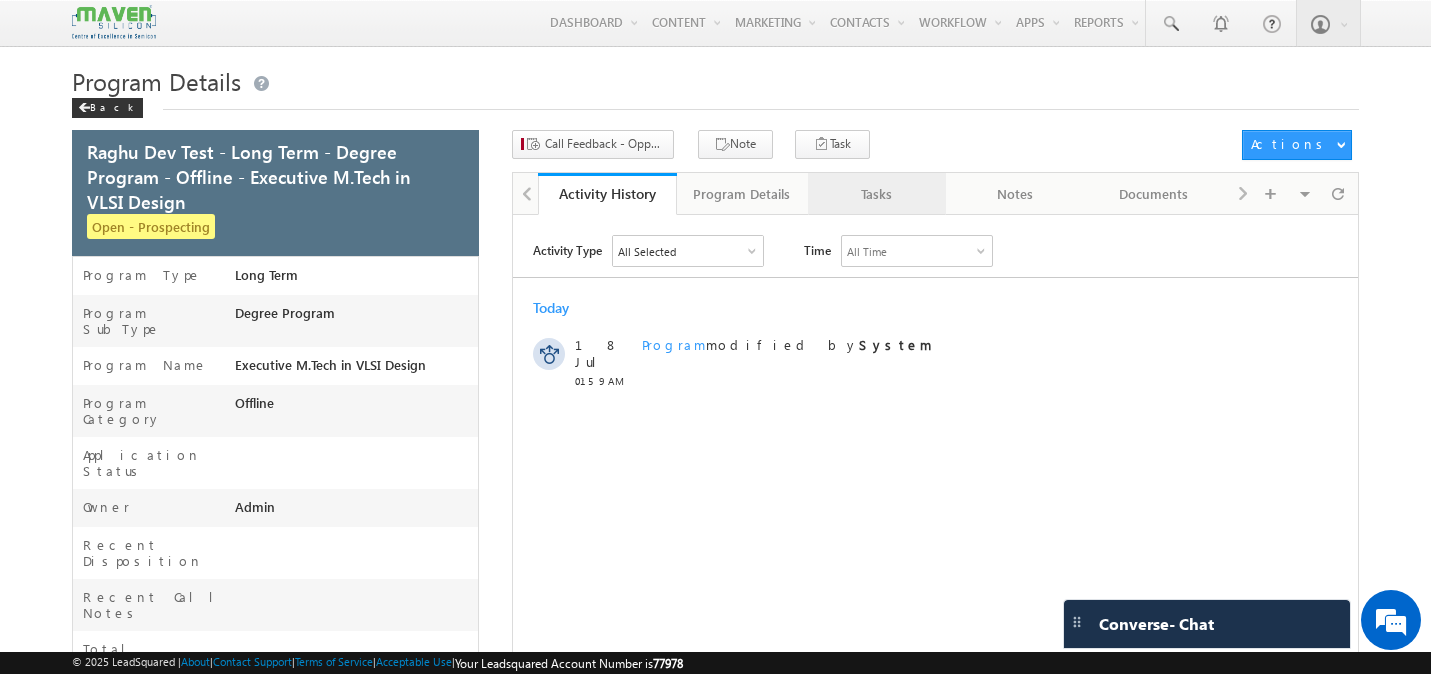 click on "Tasks" at bounding box center (876, 194) 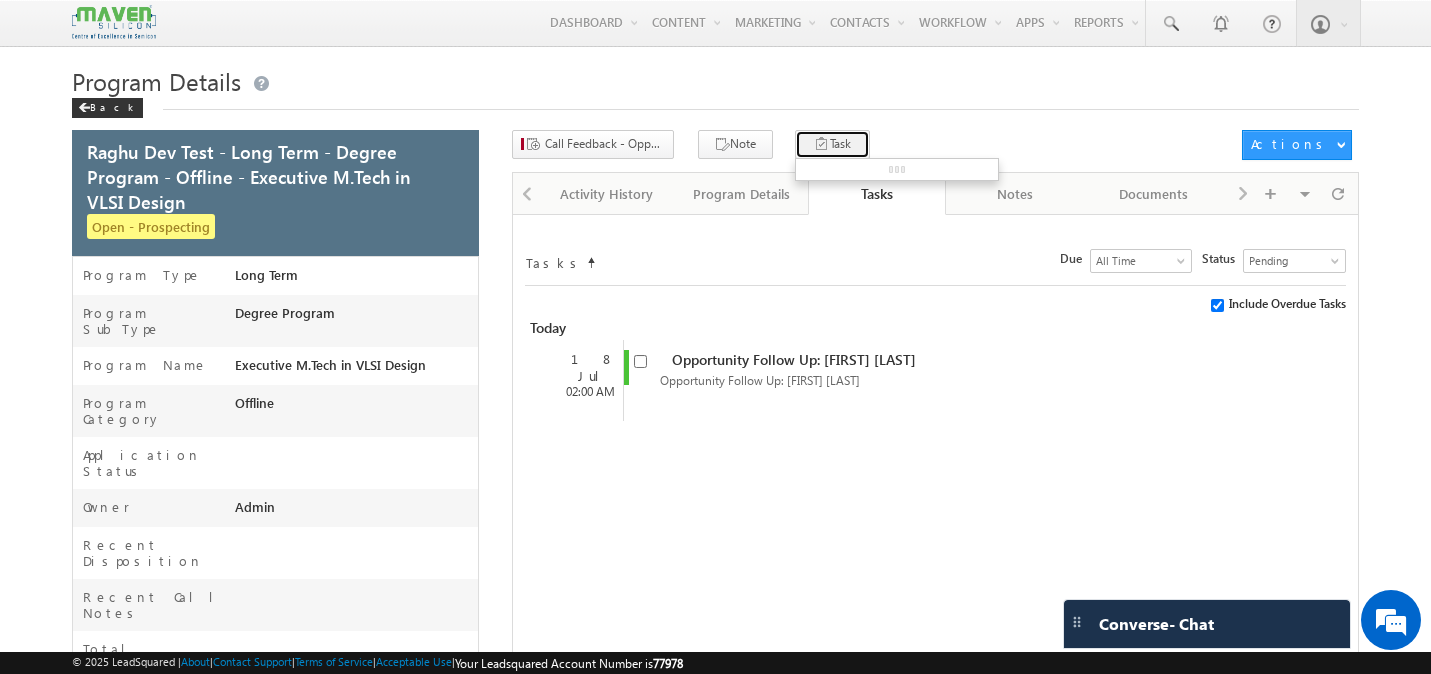 click on "Task" at bounding box center (832, 144) 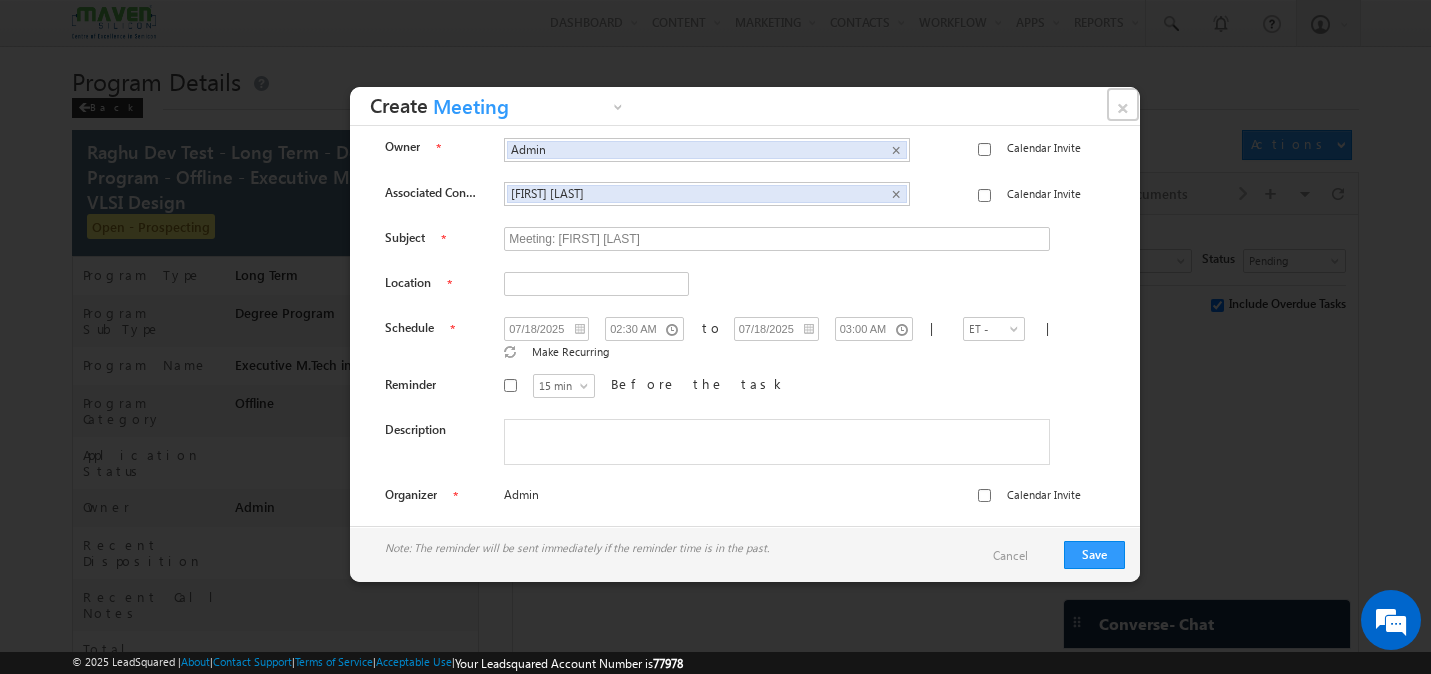 click on "×" at bounding box center [1123, 104] 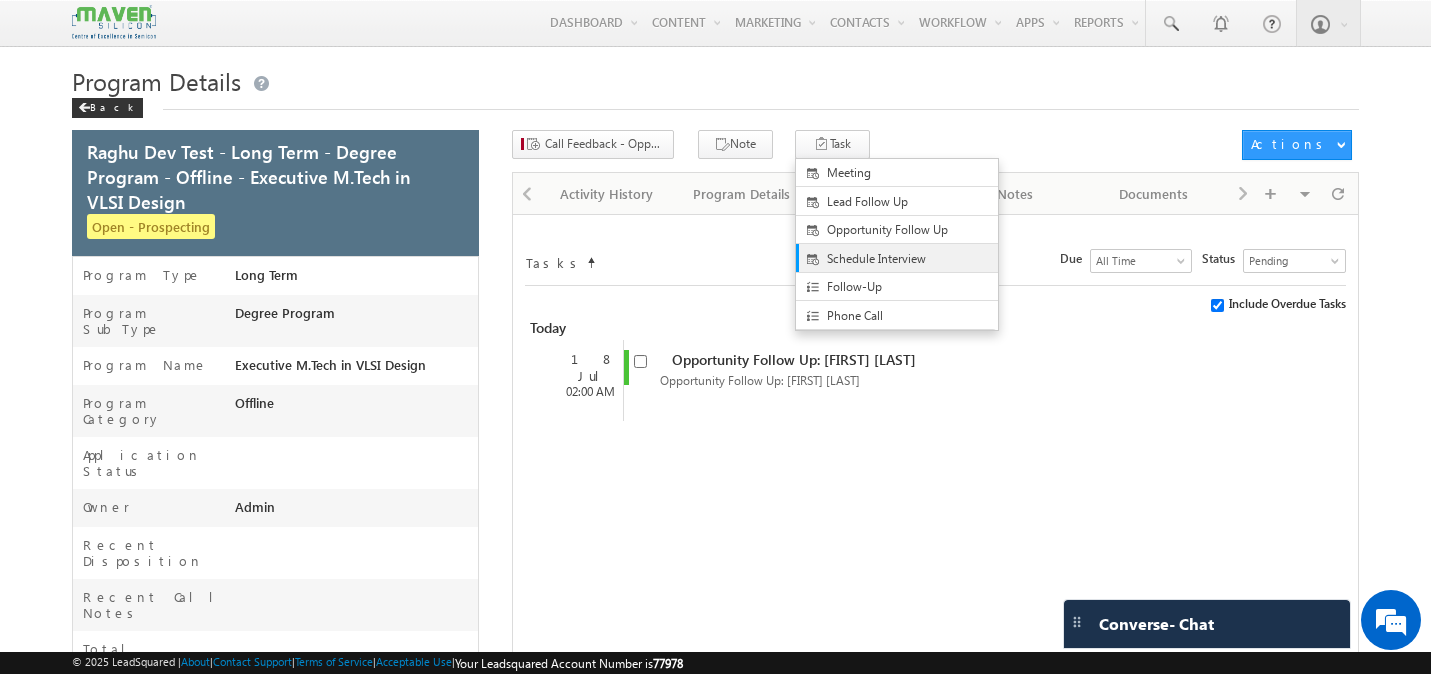 click on "Schedule Interview" at bounding box center (913, 259) 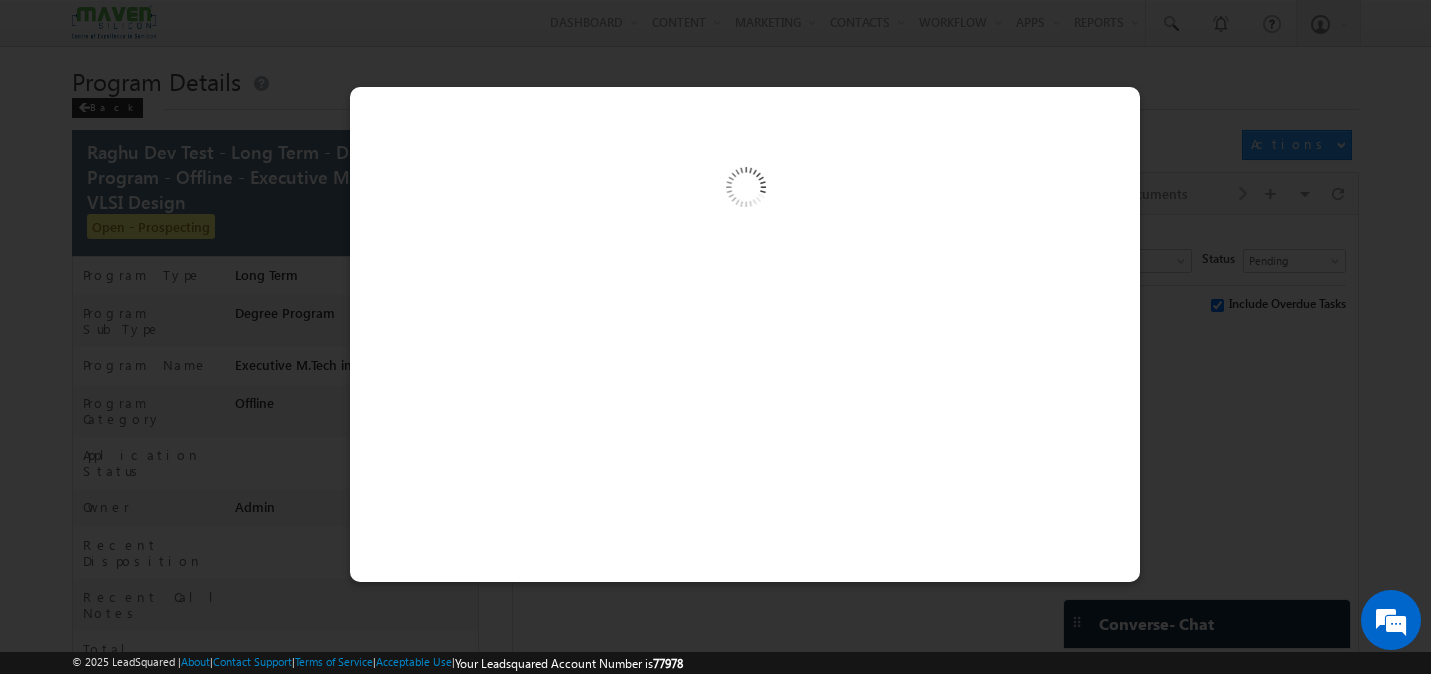scroll, scrollTop: 0, scrollLeft: 0, axis: both 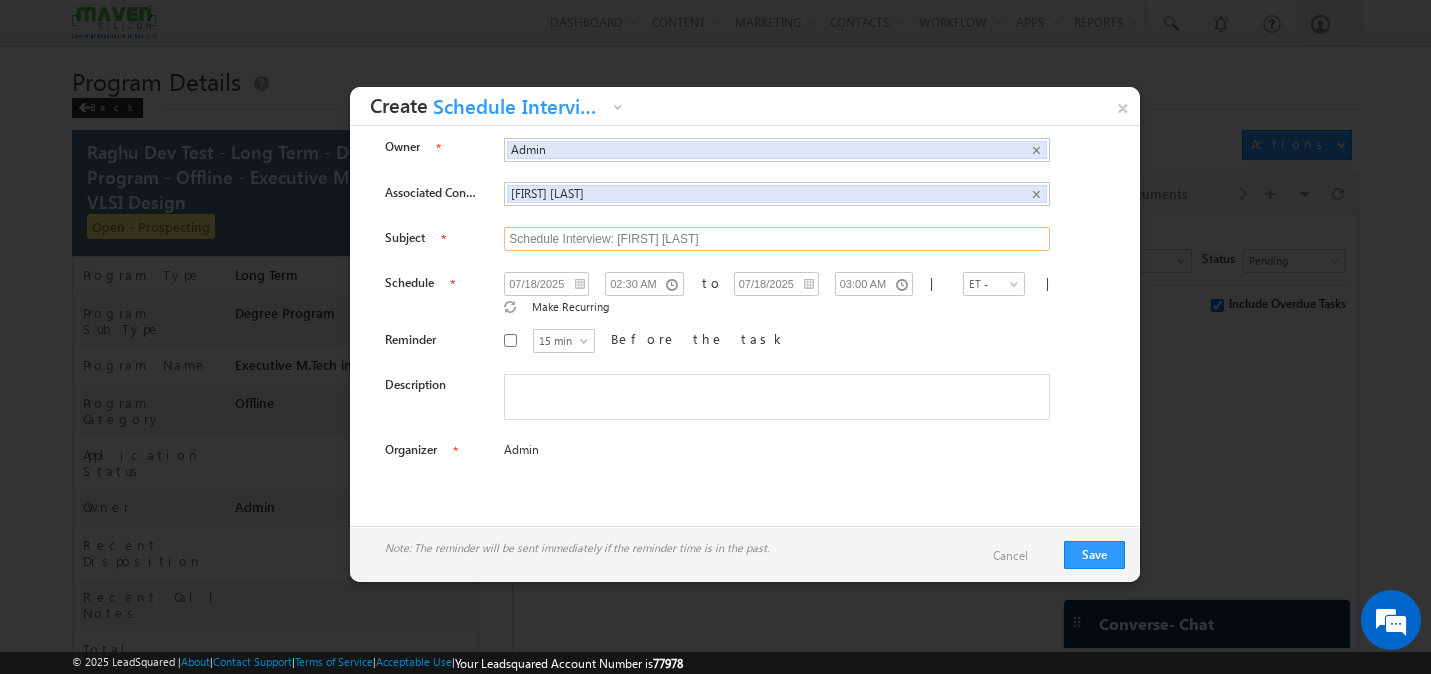 click on "Schedule Interview: Raghu Dev Test" at bounding box center (777, 239) 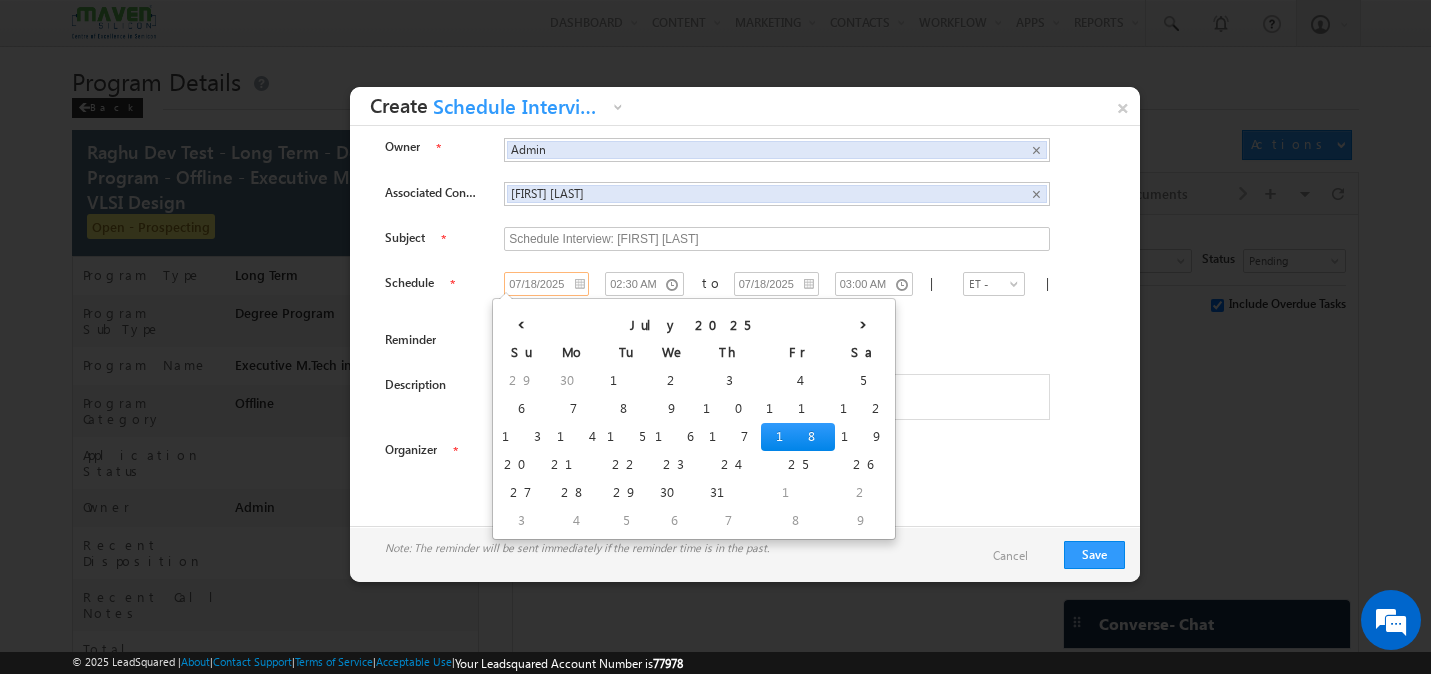 click on "07/18/2025" at bounding box center [546, 284] 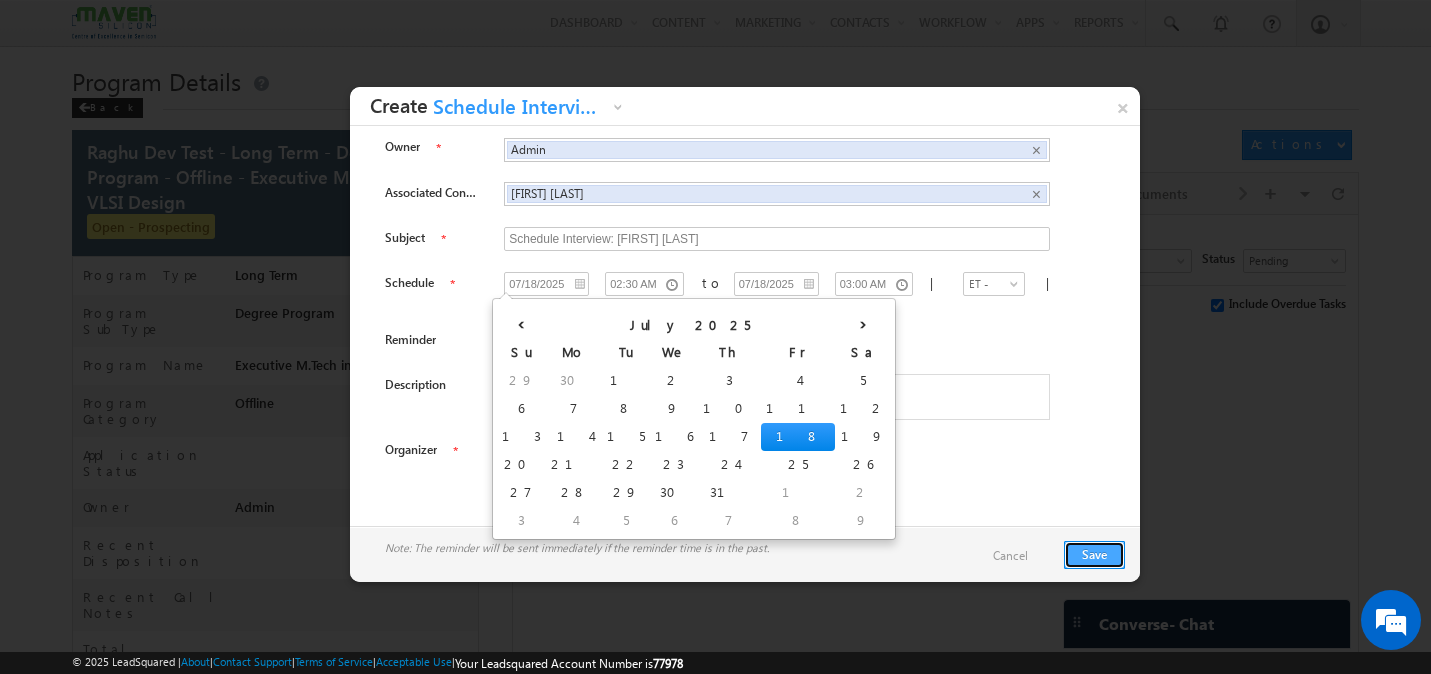 click on "Save" at bounding box center [1094, 555] 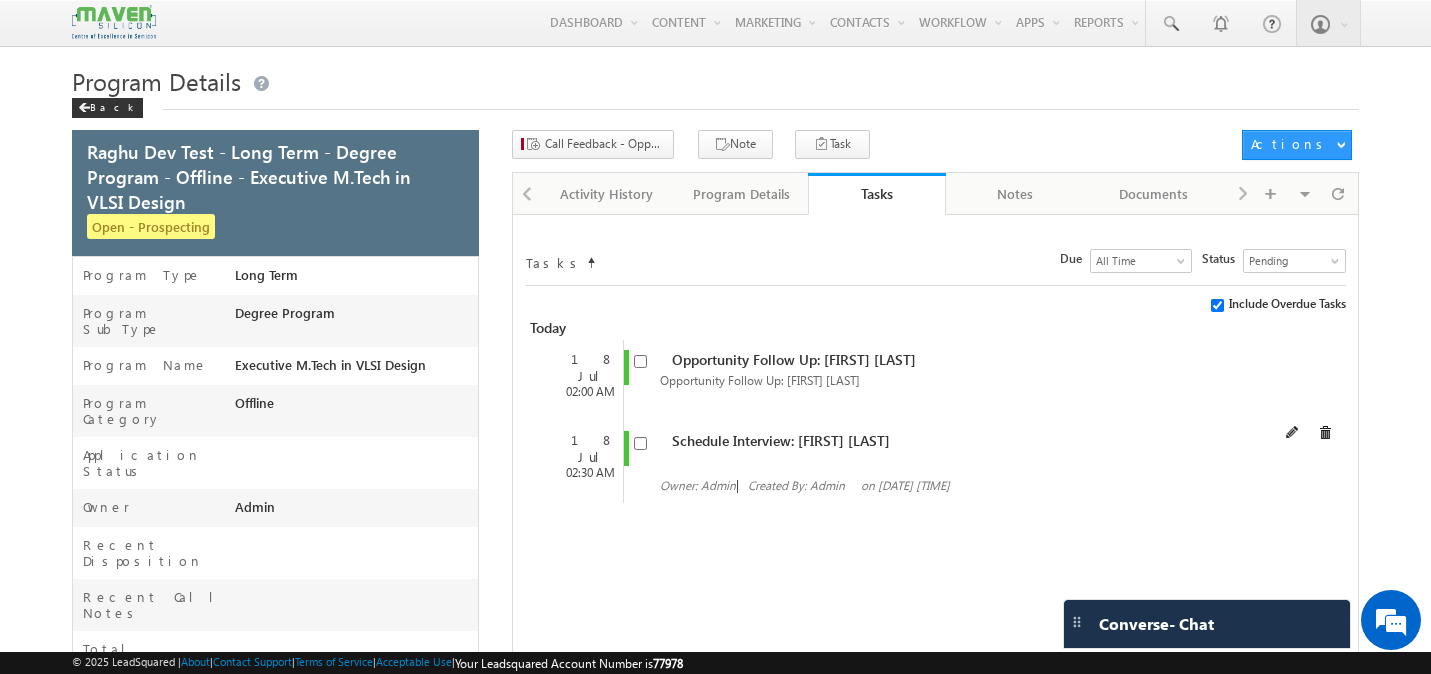 click at bounding box center [645, 442] 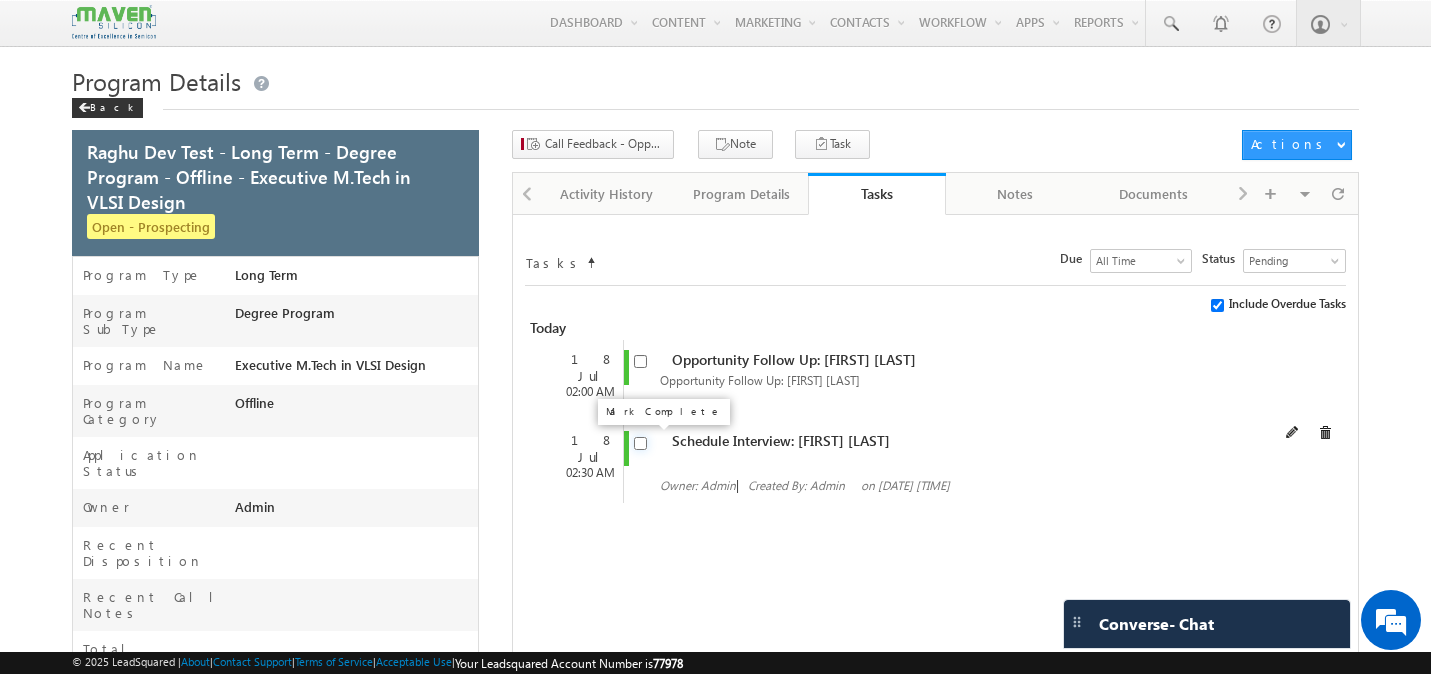 click at bounding box center [640, 443] 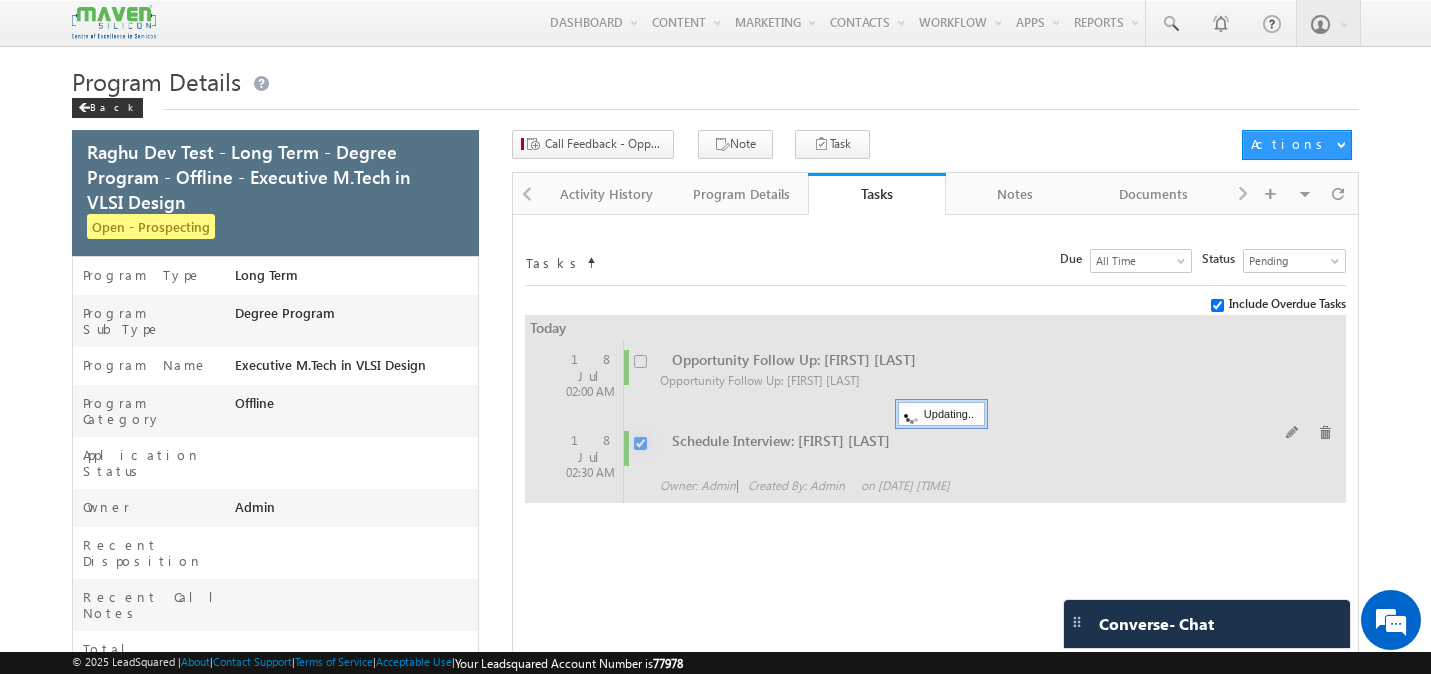 checkbox on "false" 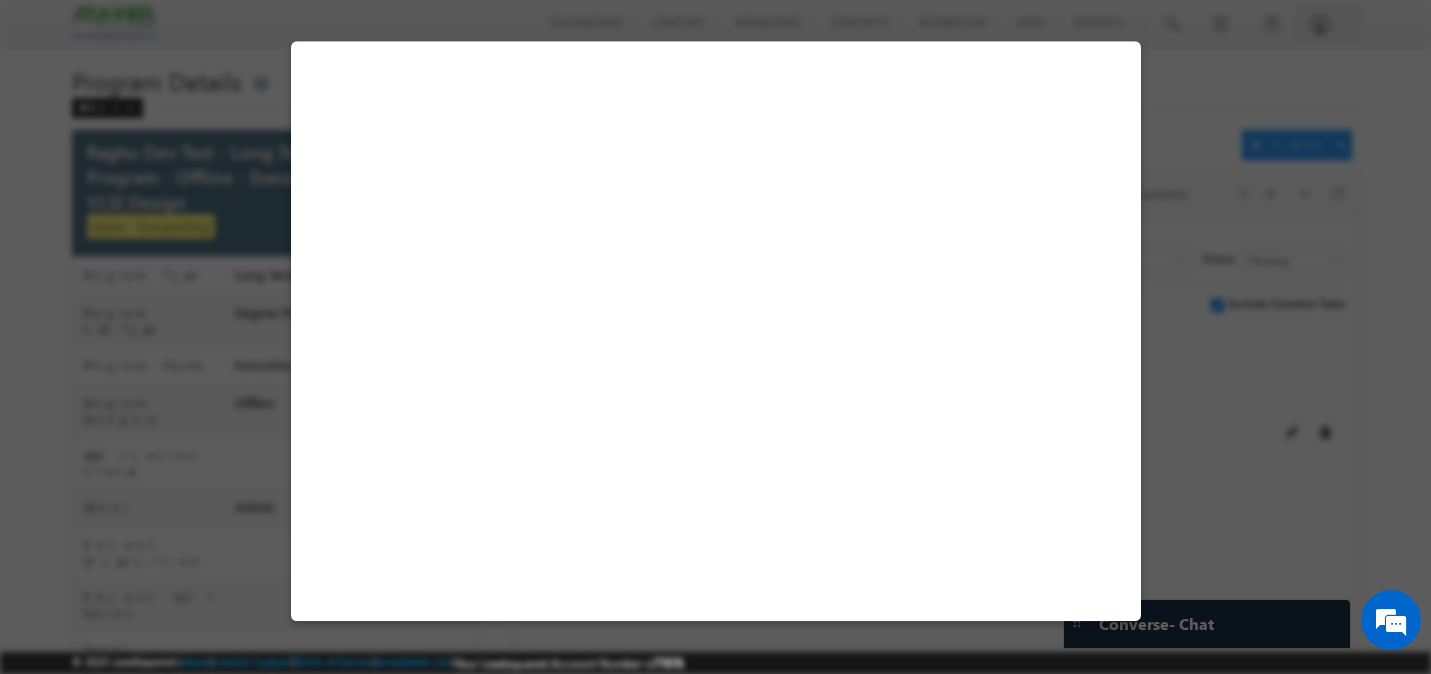 select on "Long Term" 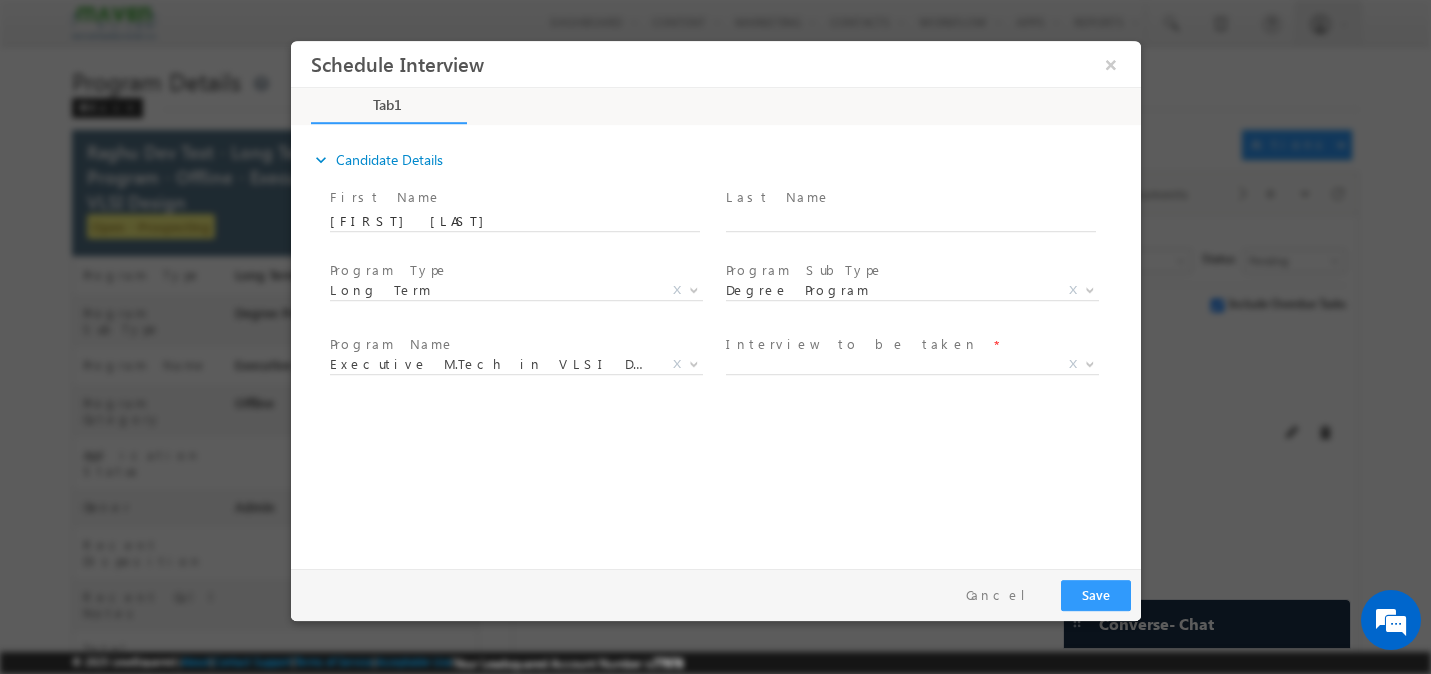 scroll, scrollTop: 0, scrollLeft: 0, axis: both 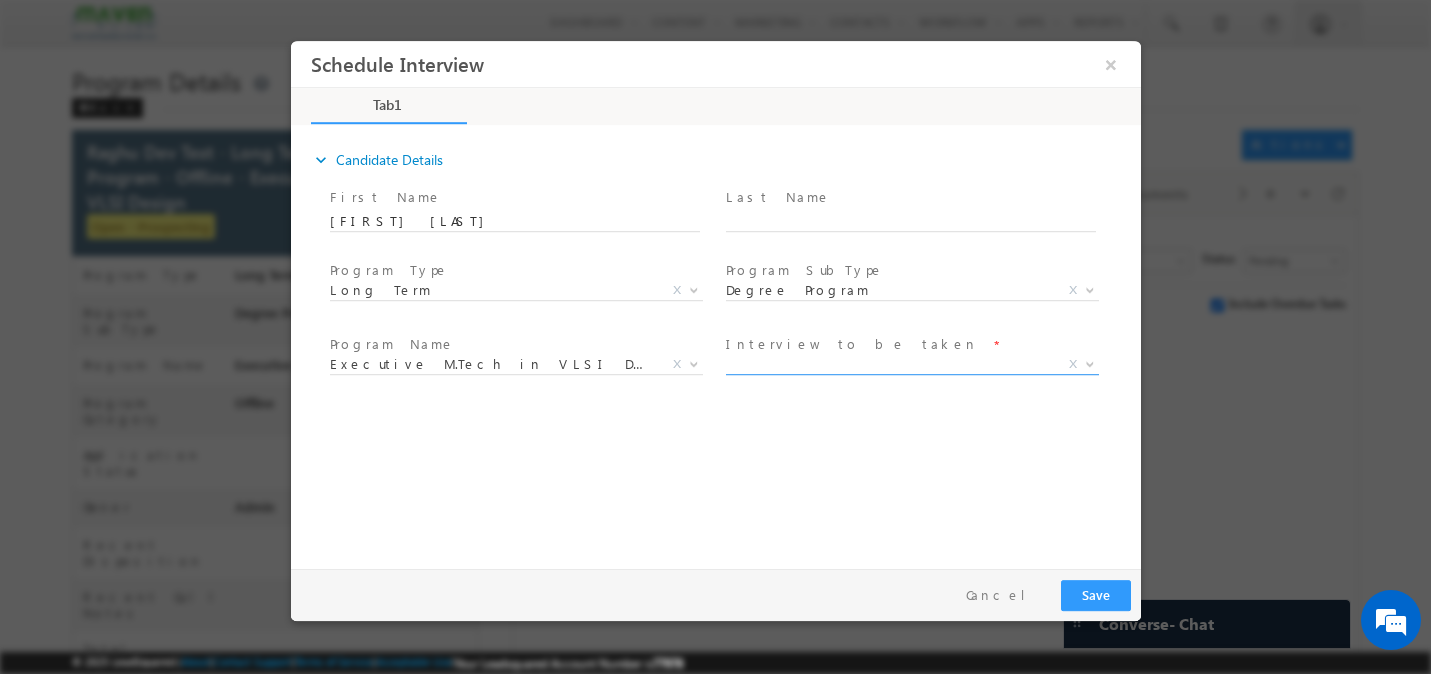 click on "X" at bounding box center (911, 365) 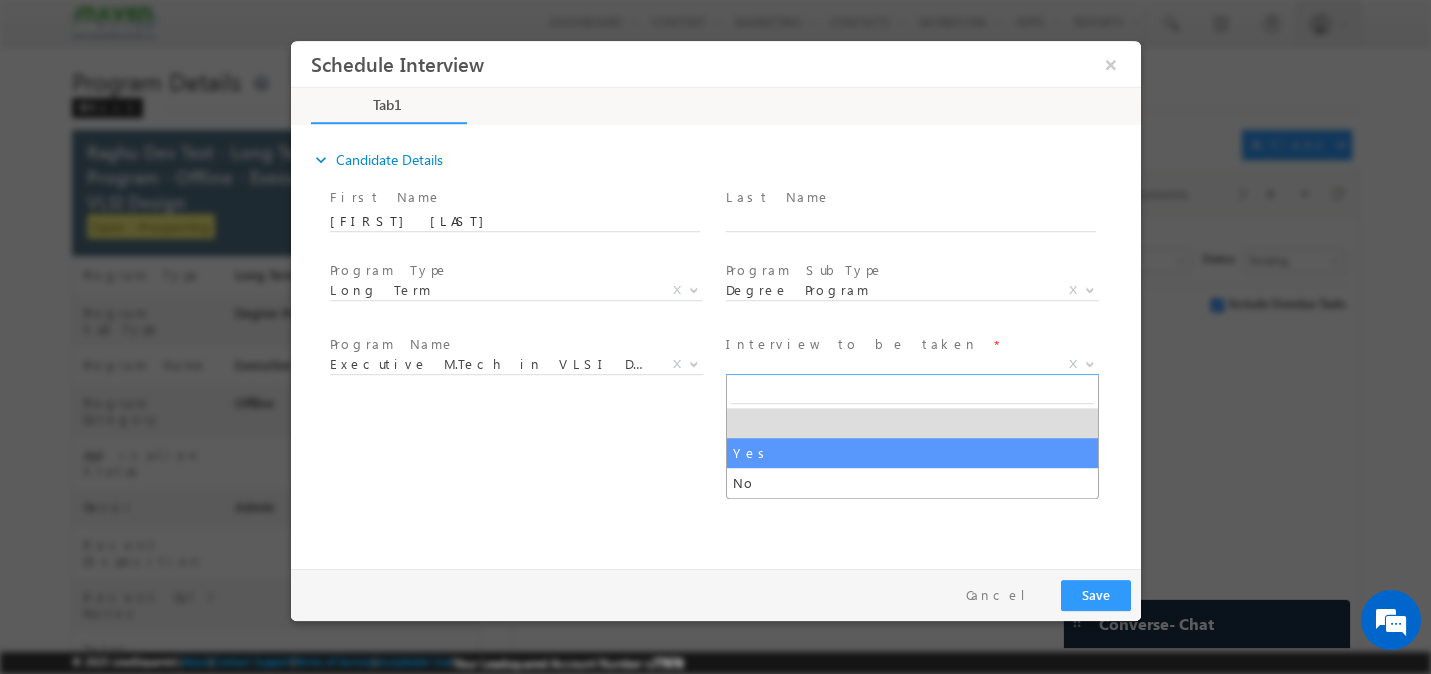 select on "Yes" 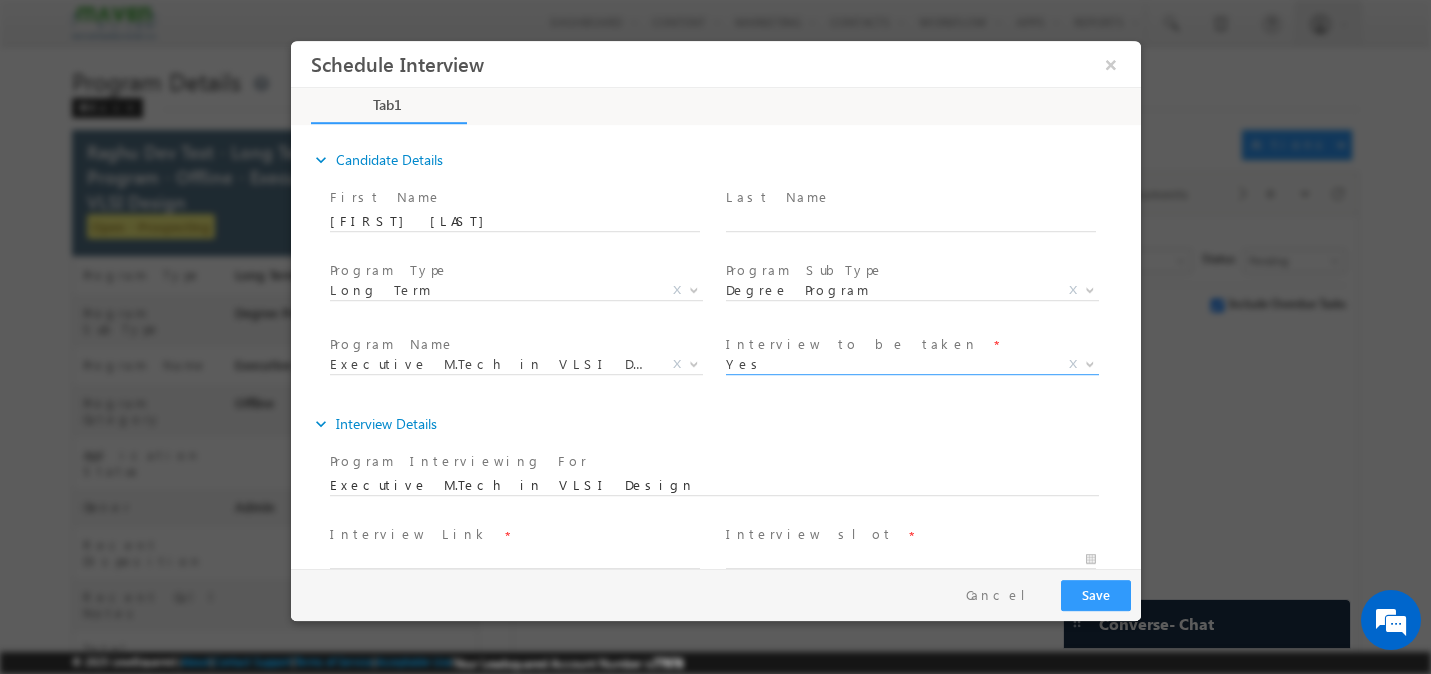 scroll, scrollTop: 179, scrollLeft: 0, axis: vertical 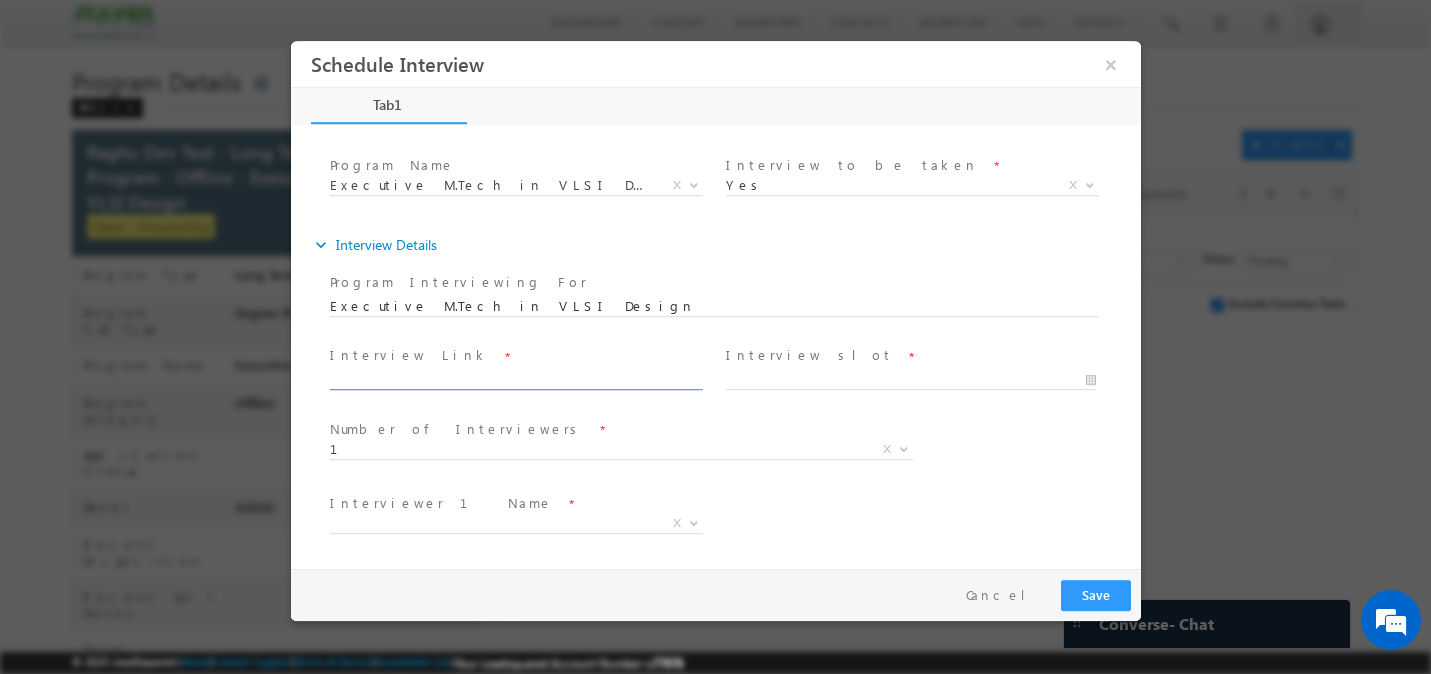 click at bounding box center [514, 381] 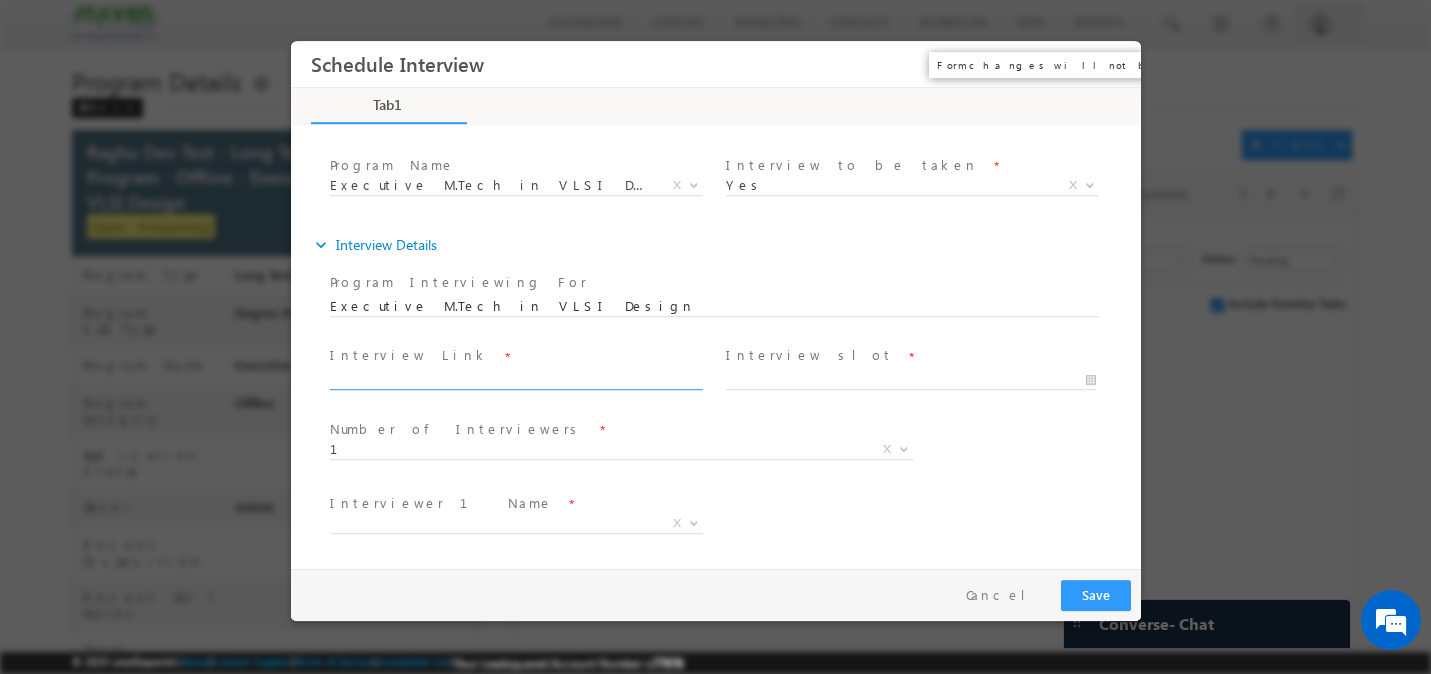 click on "×" at bounding box center [1110, 64] 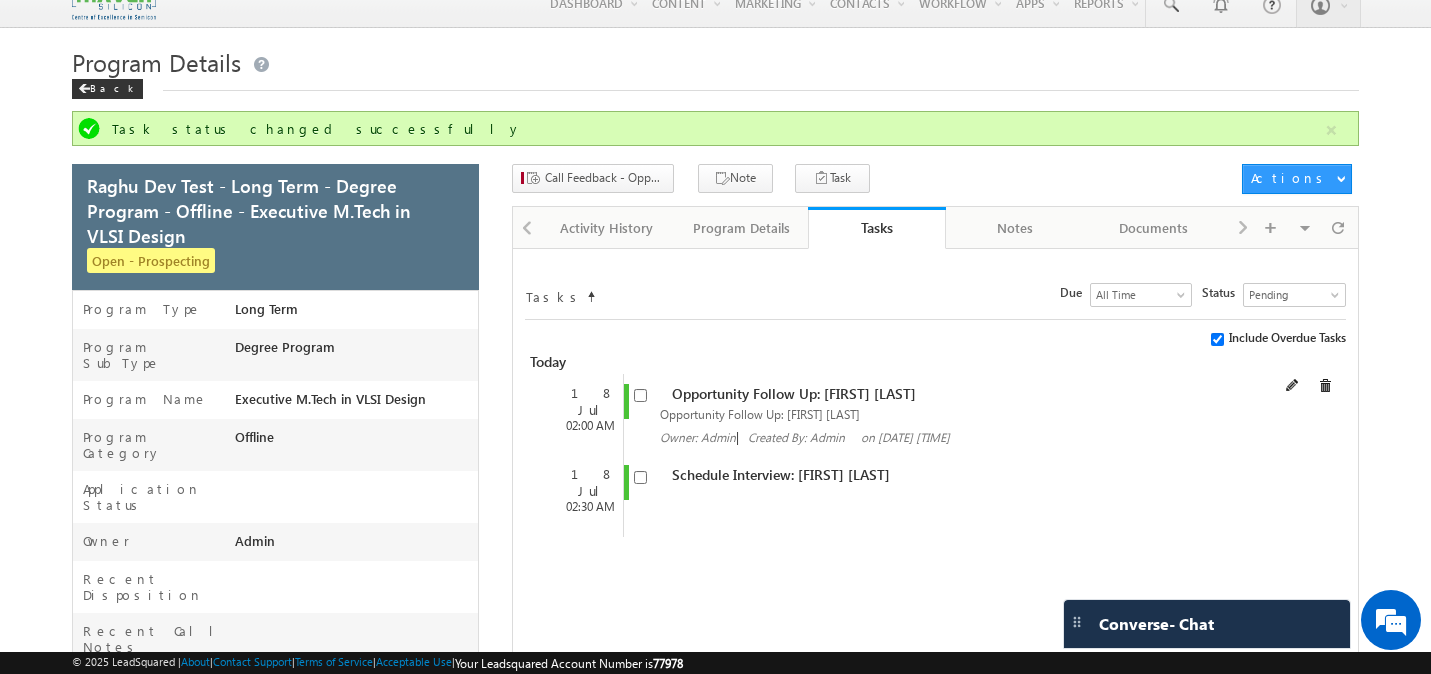 scroll, scrollTop: 25, scrollLeft: 0, axis: vertical 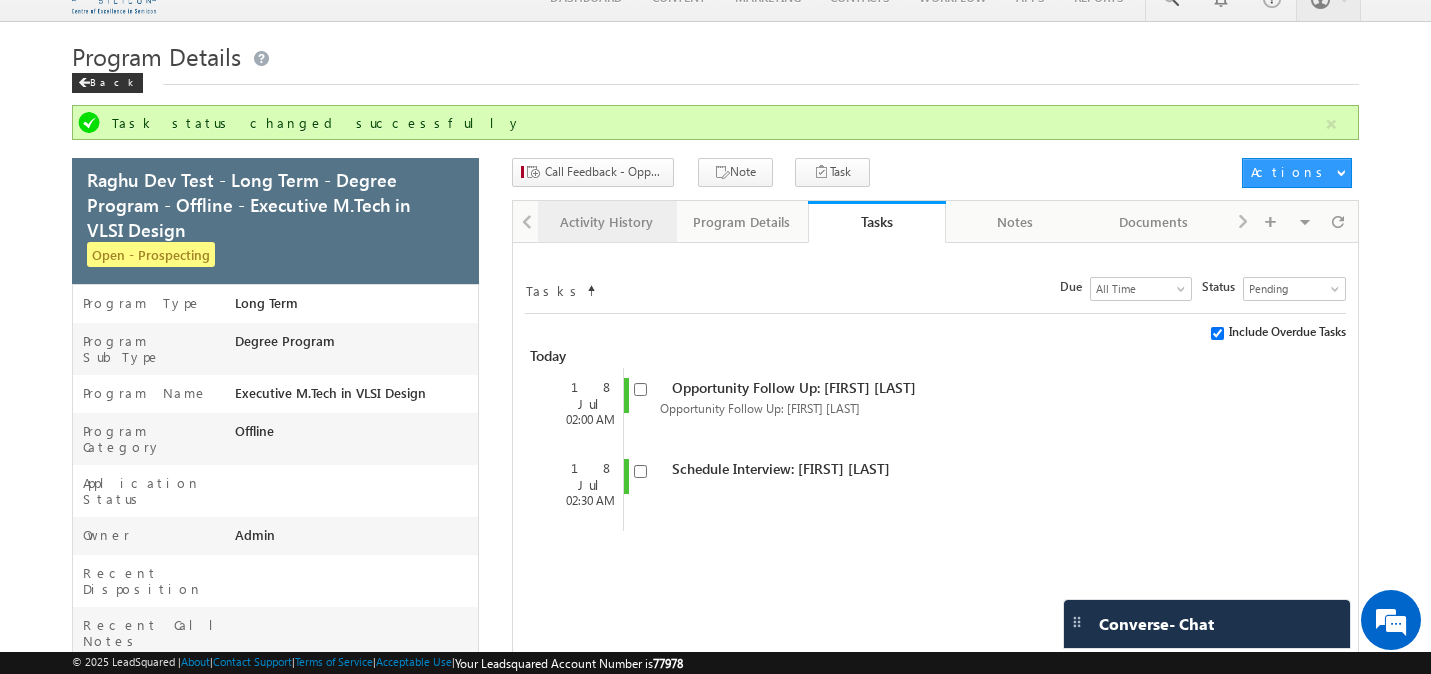 click on "Activity History" at bounding box center [606, 222] 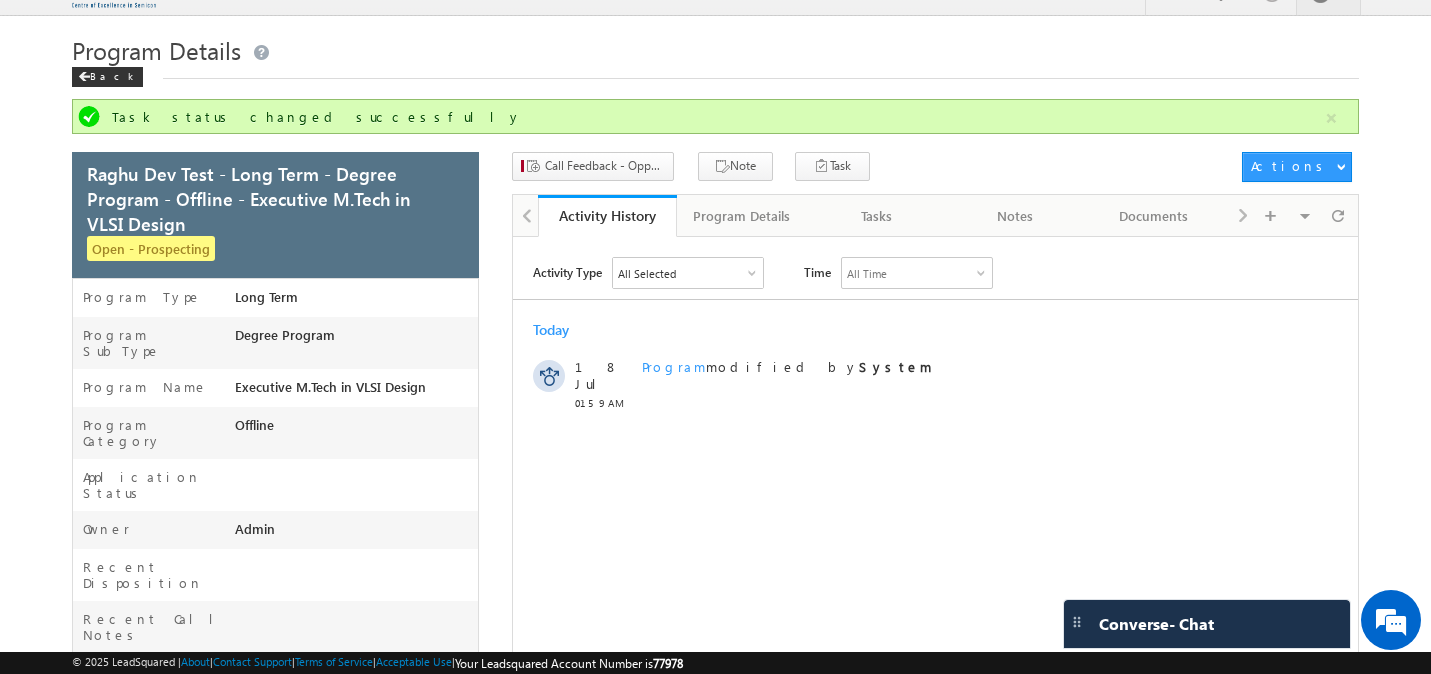 scroll, scrollTop: 0, scrollLeft: 0, axis: both 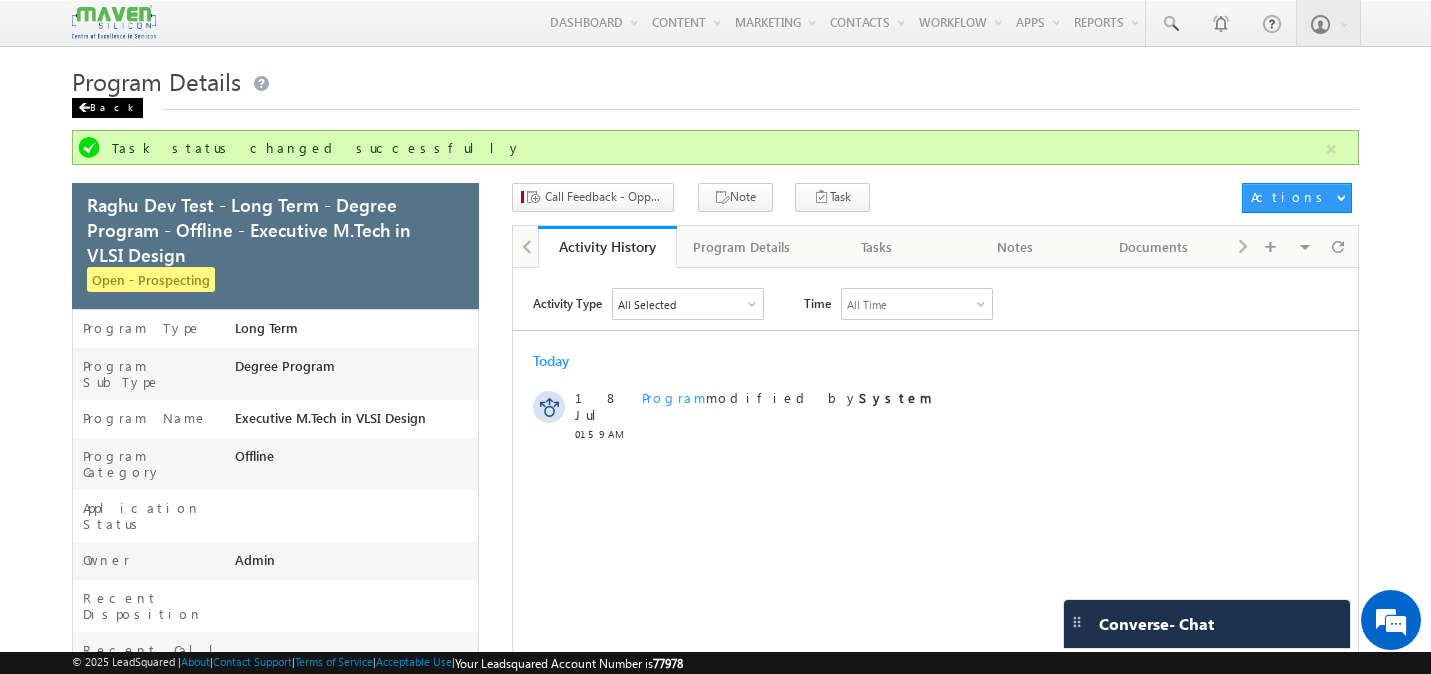 click on "Back" at bounding box center [107, 108] 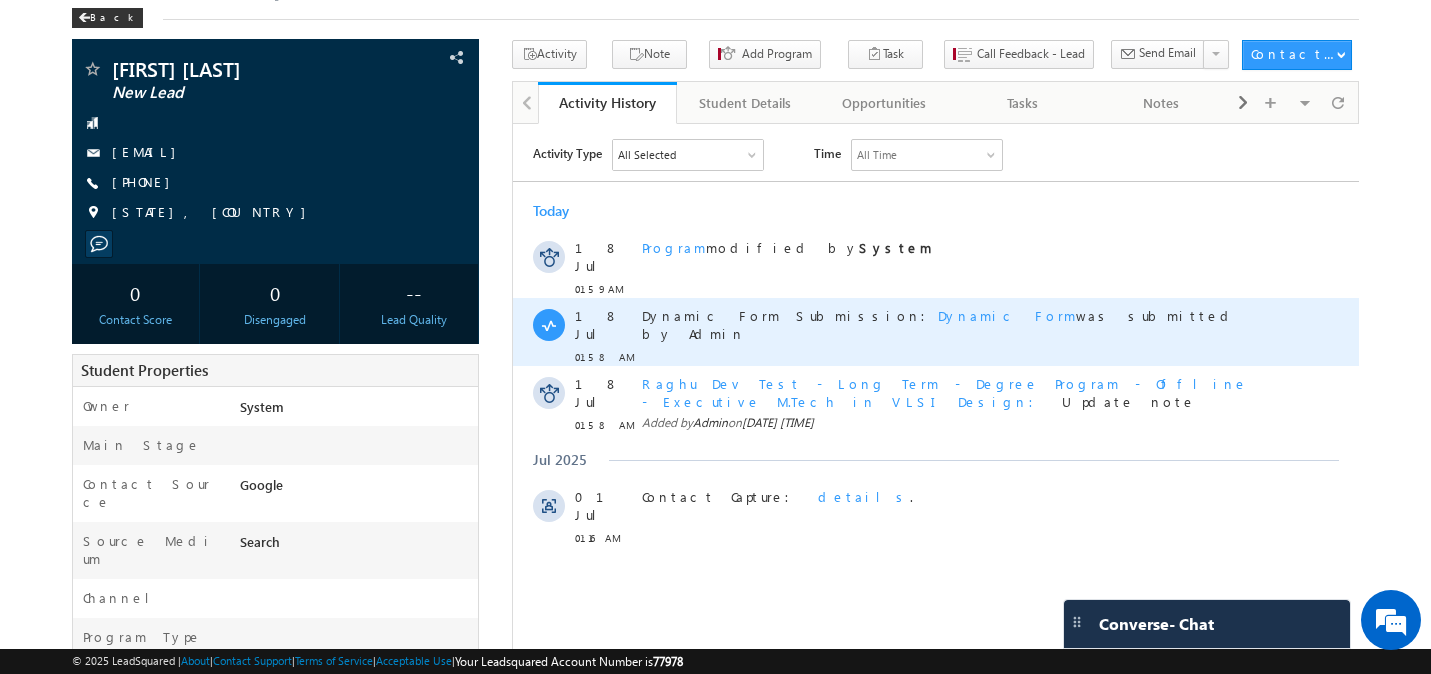 scroll, scrollTop: 88, scrollLeft: 0, axis: vertical 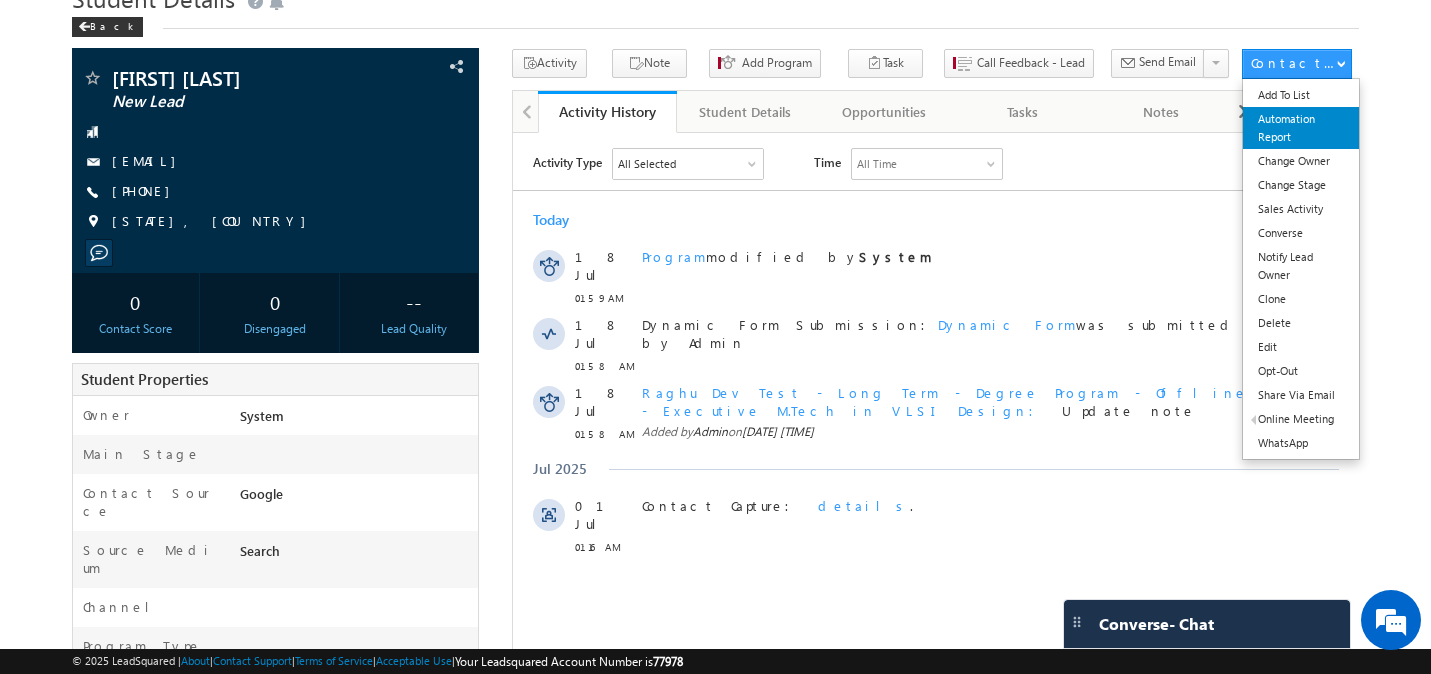 click on "Automation Report" at bounding box center [1301, 128] 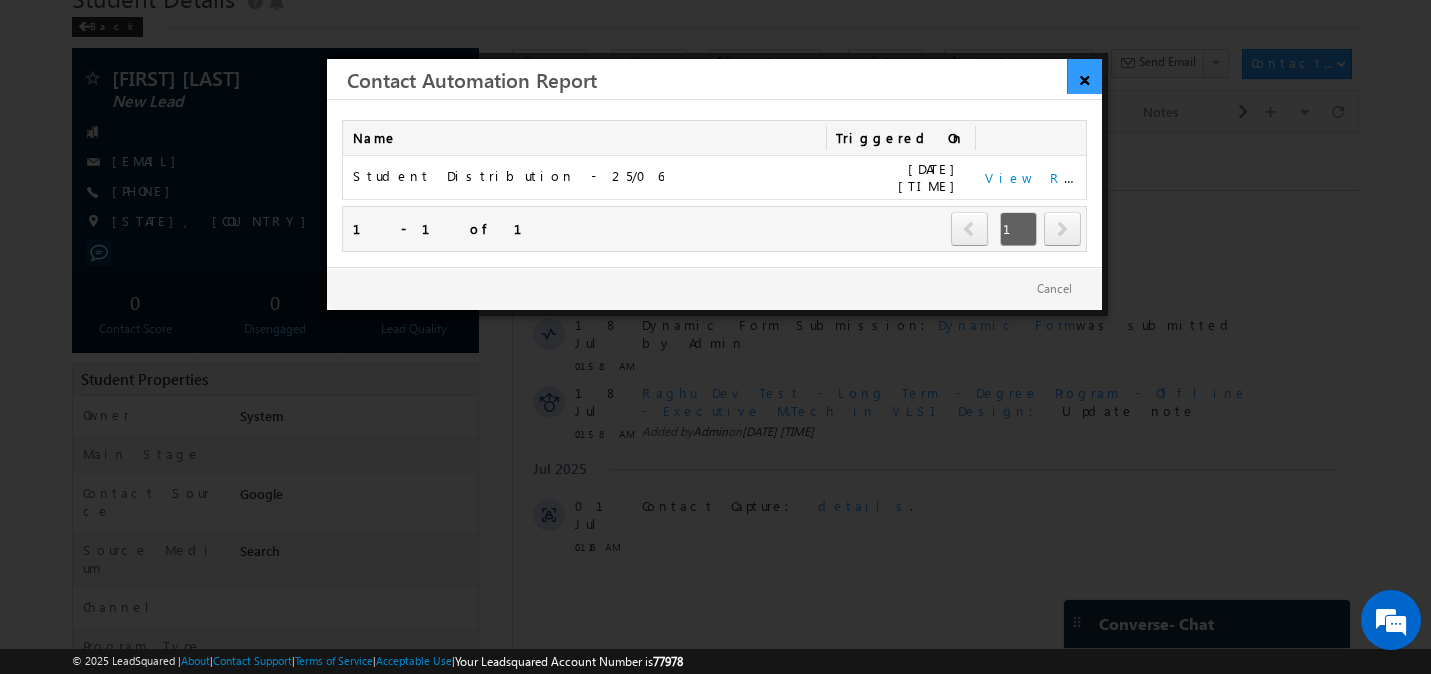 click on "×" at bounding box center [1084, 76] 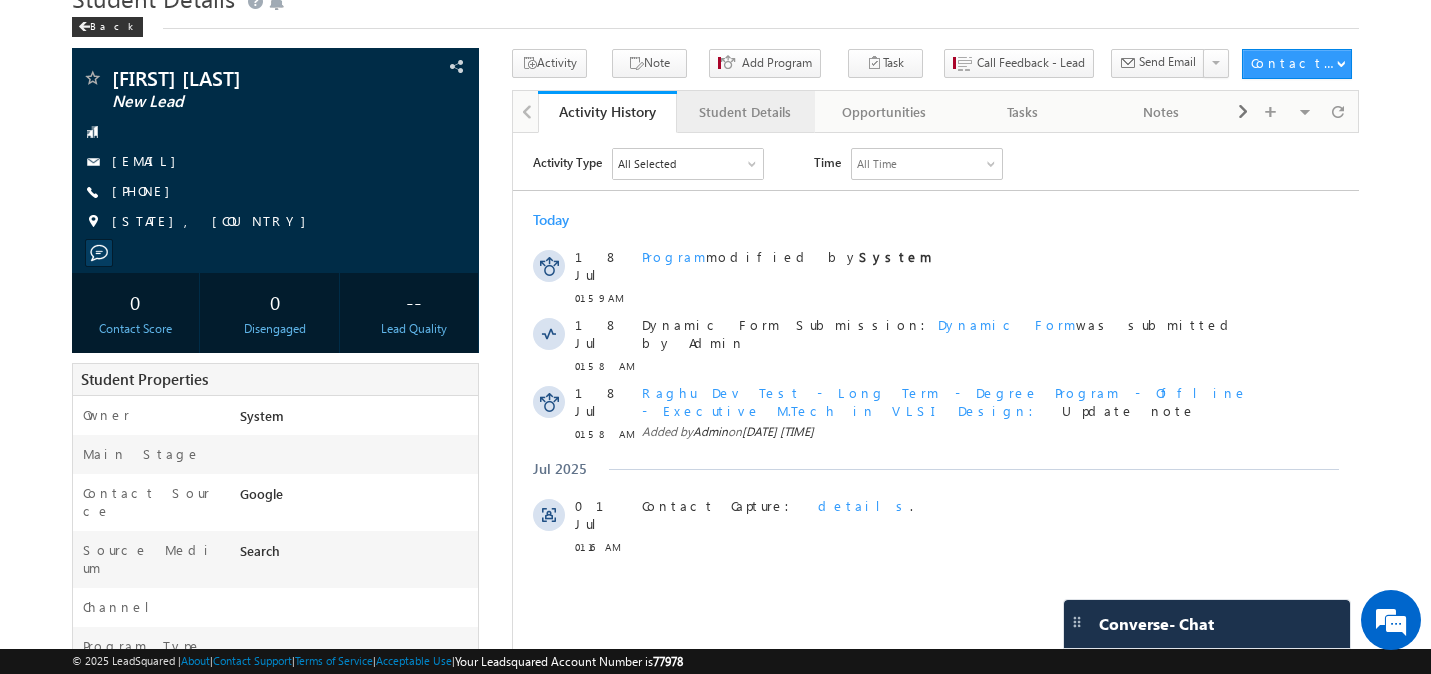 click on "Student Details" at bounding box center [746, 112] 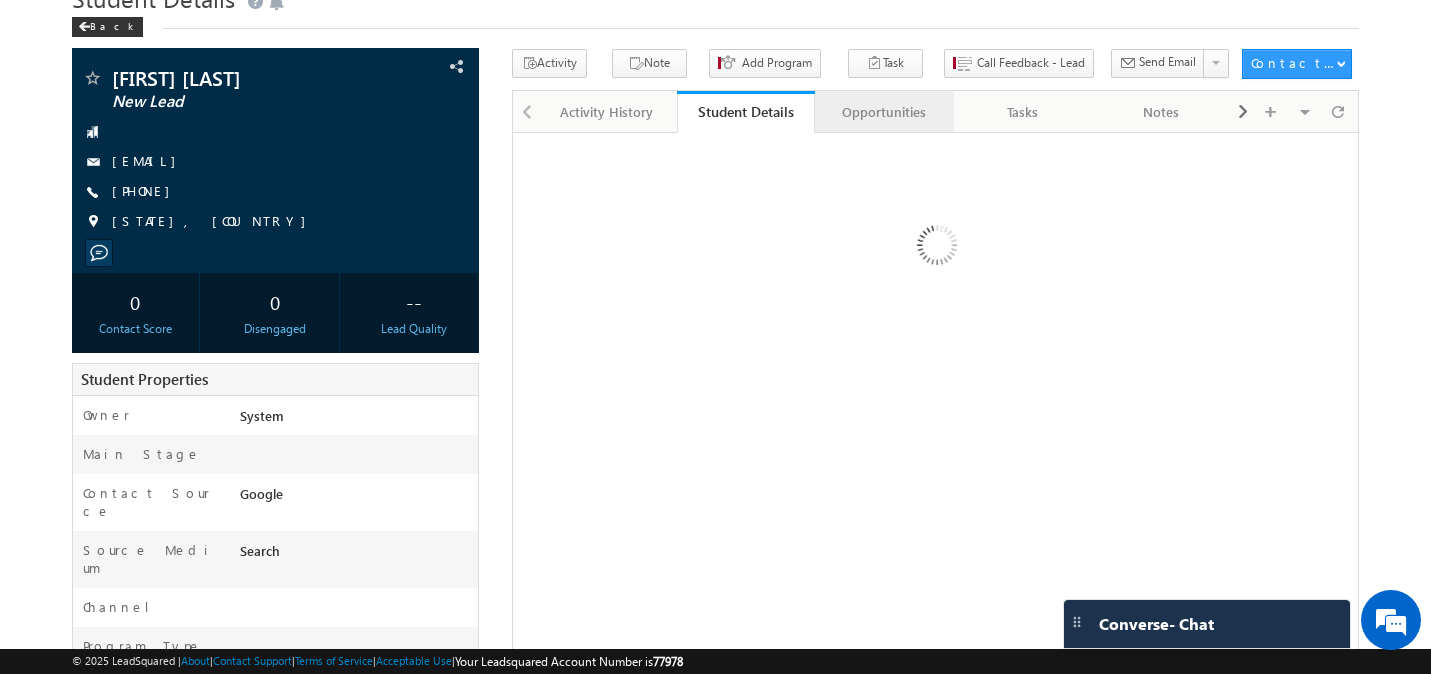 click on "Opportunities" at bounding box center (883, 112) 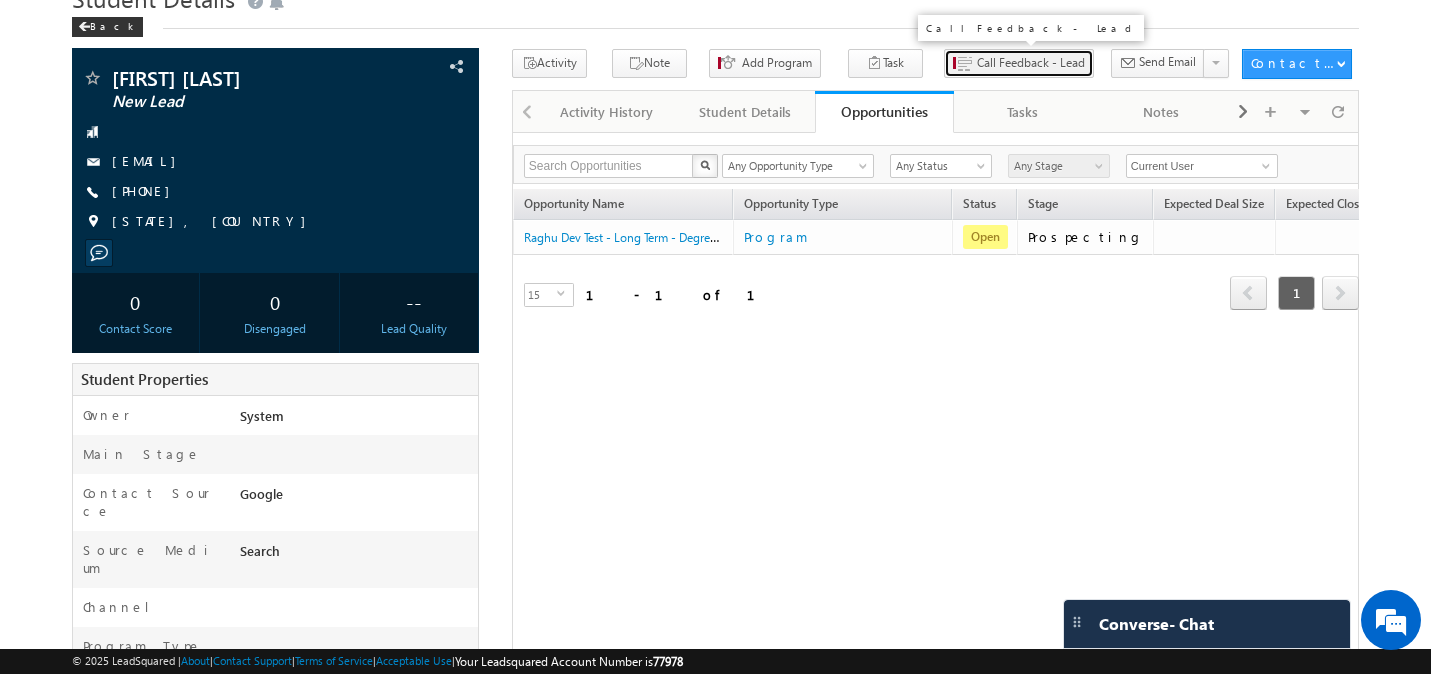 click on "Call Feedback - Lead" at bounding box center [1031, 63] 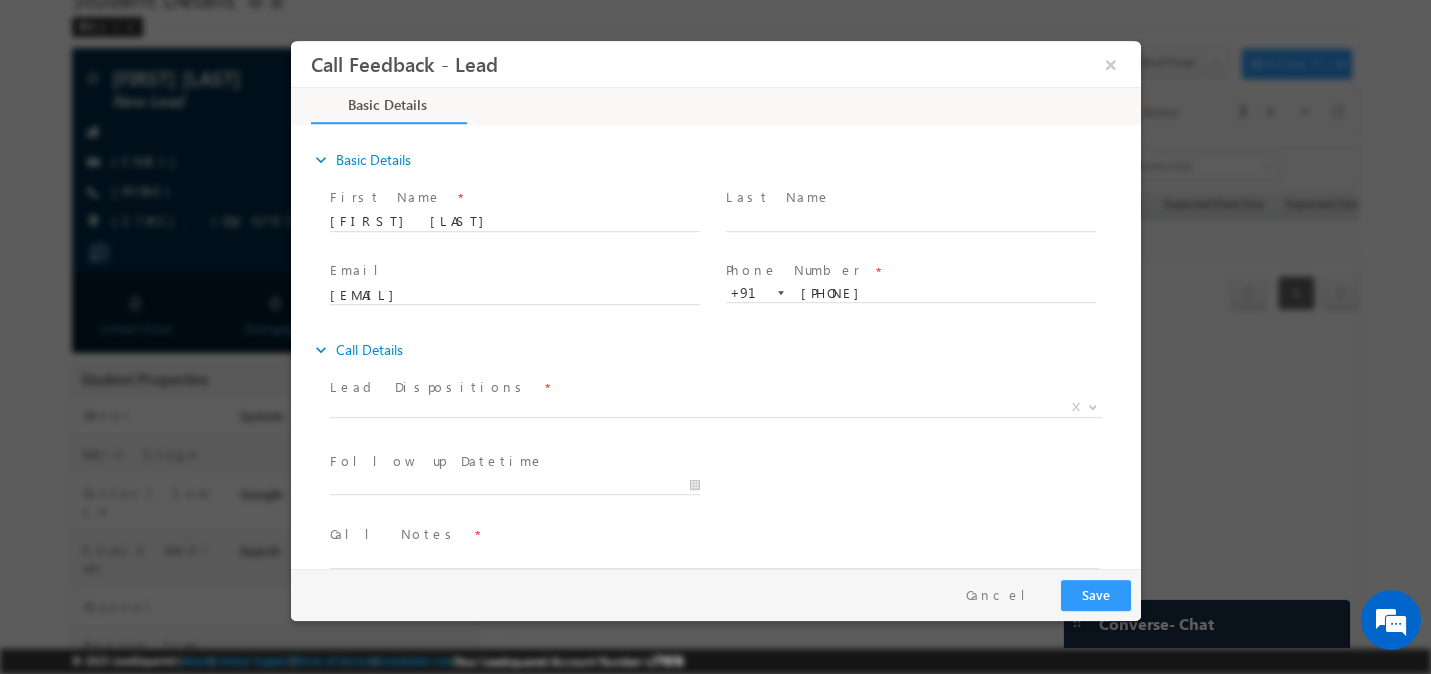 scroll, scrollTop: 0, scrollLeft: 0, axis: both 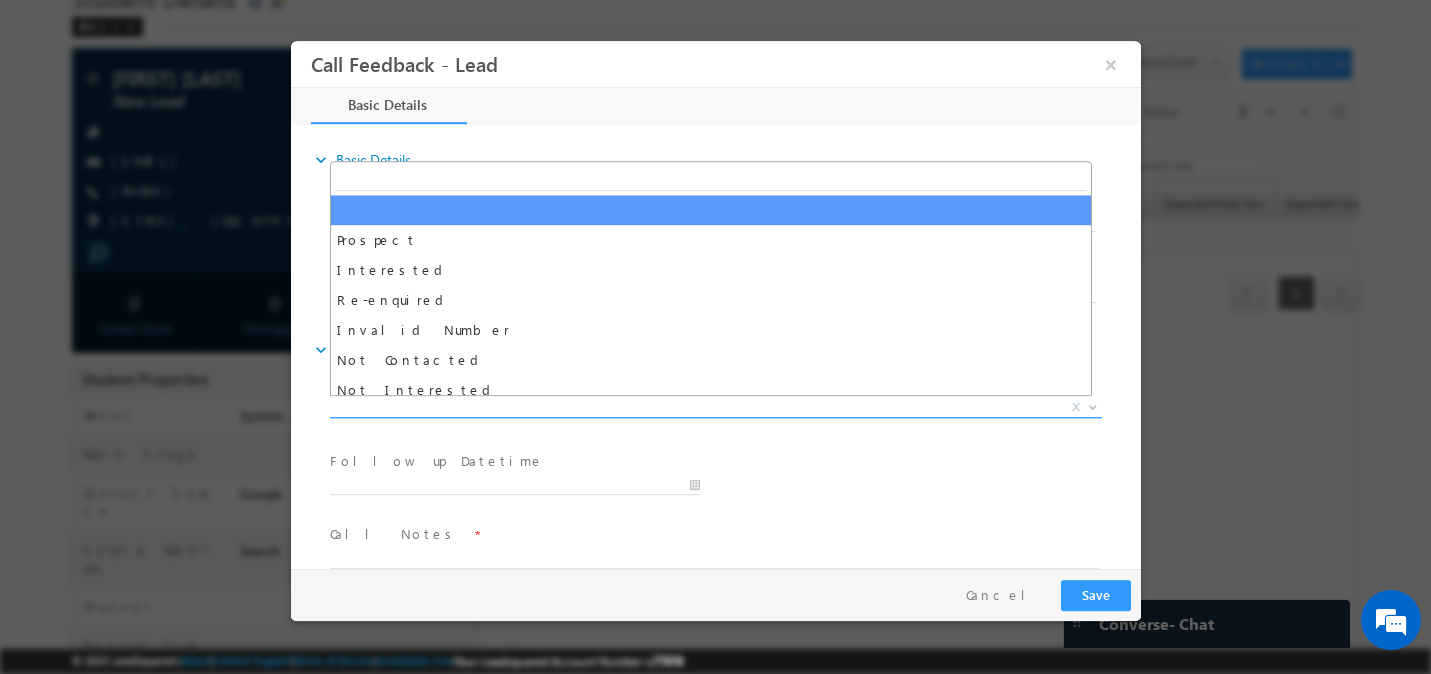click on "X" at bounding box center [715, 408] 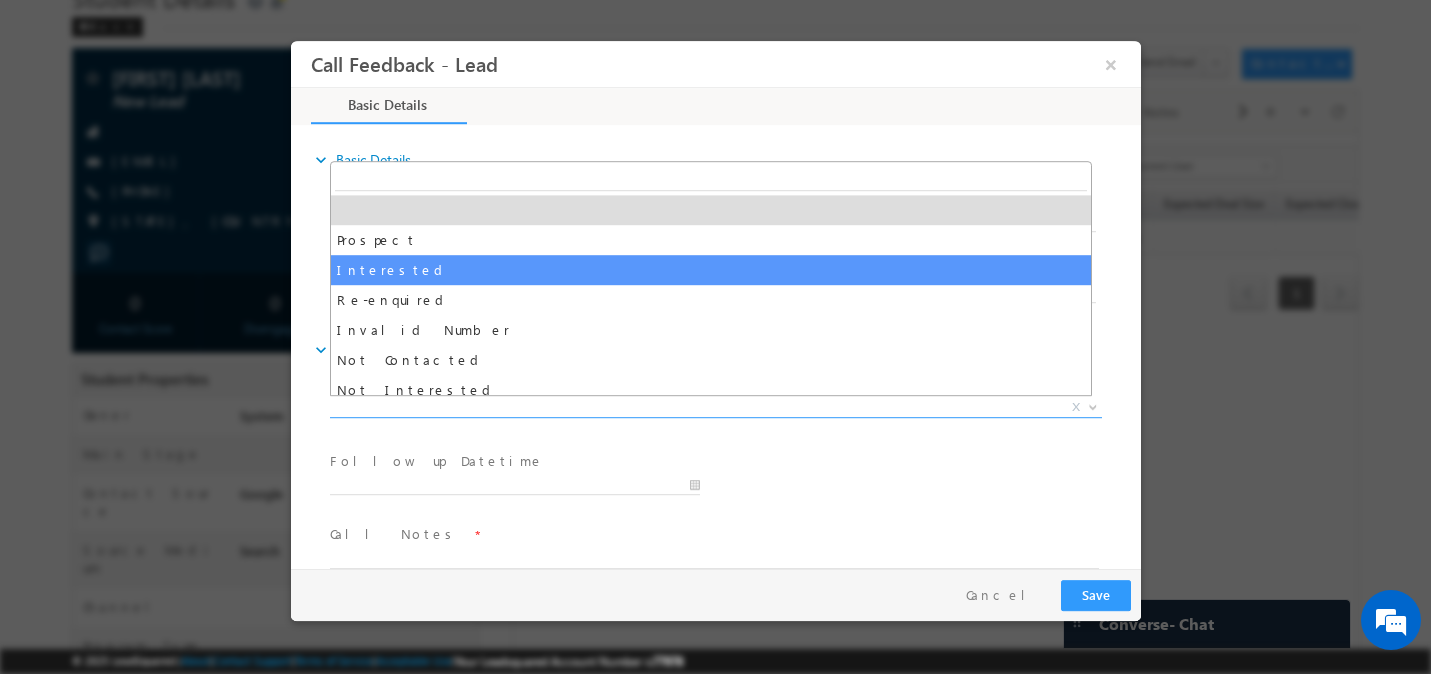select on "Interested" 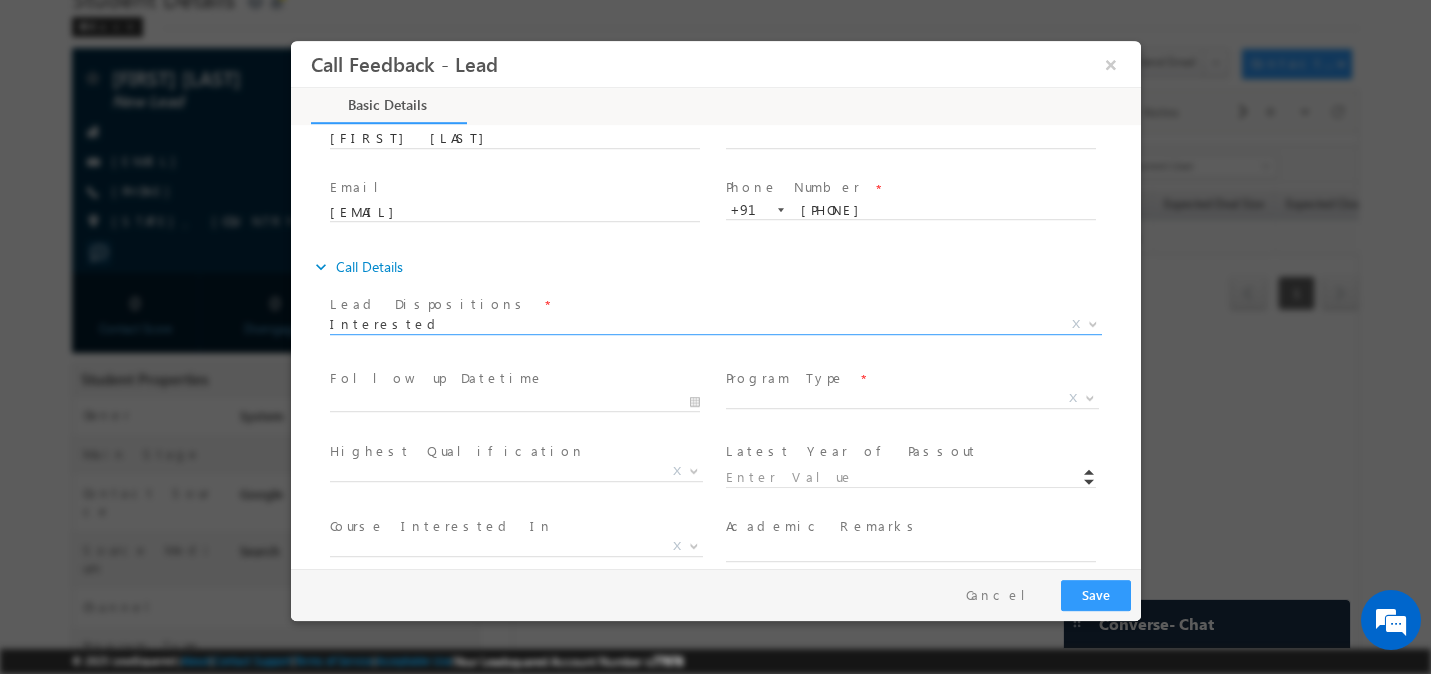 scroll, scrollTop: 92, scrollLeft: 0, axis: vertical 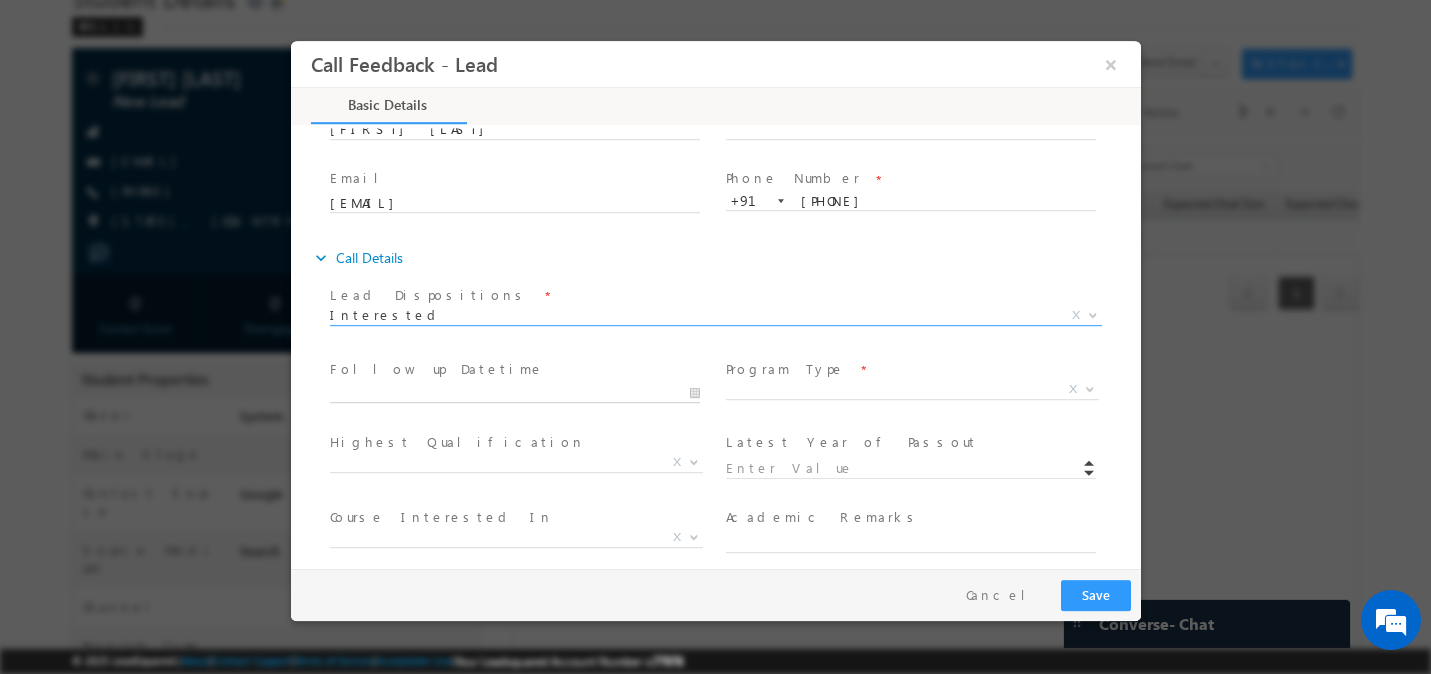 type on "07/18/2025 2:12 AM" 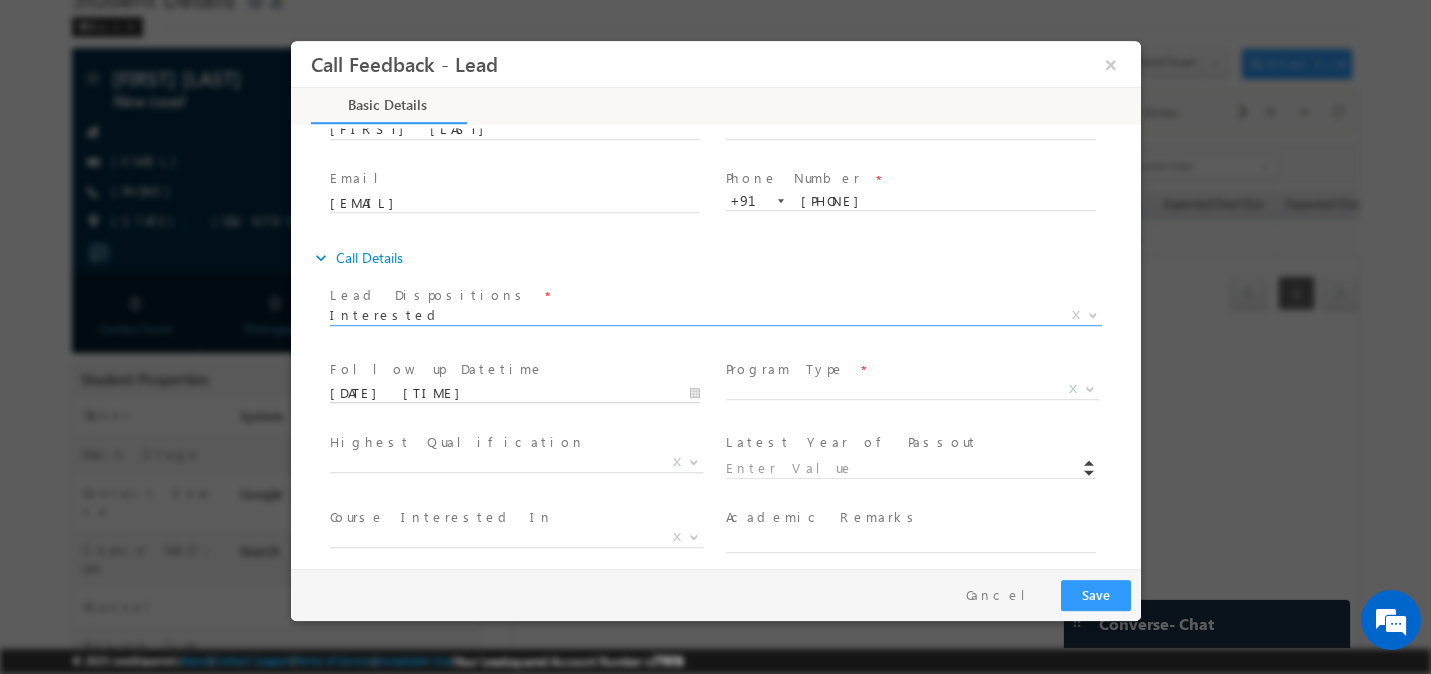 click on "07/18/2025 2:12 AM" at bounding box center (514, 394) 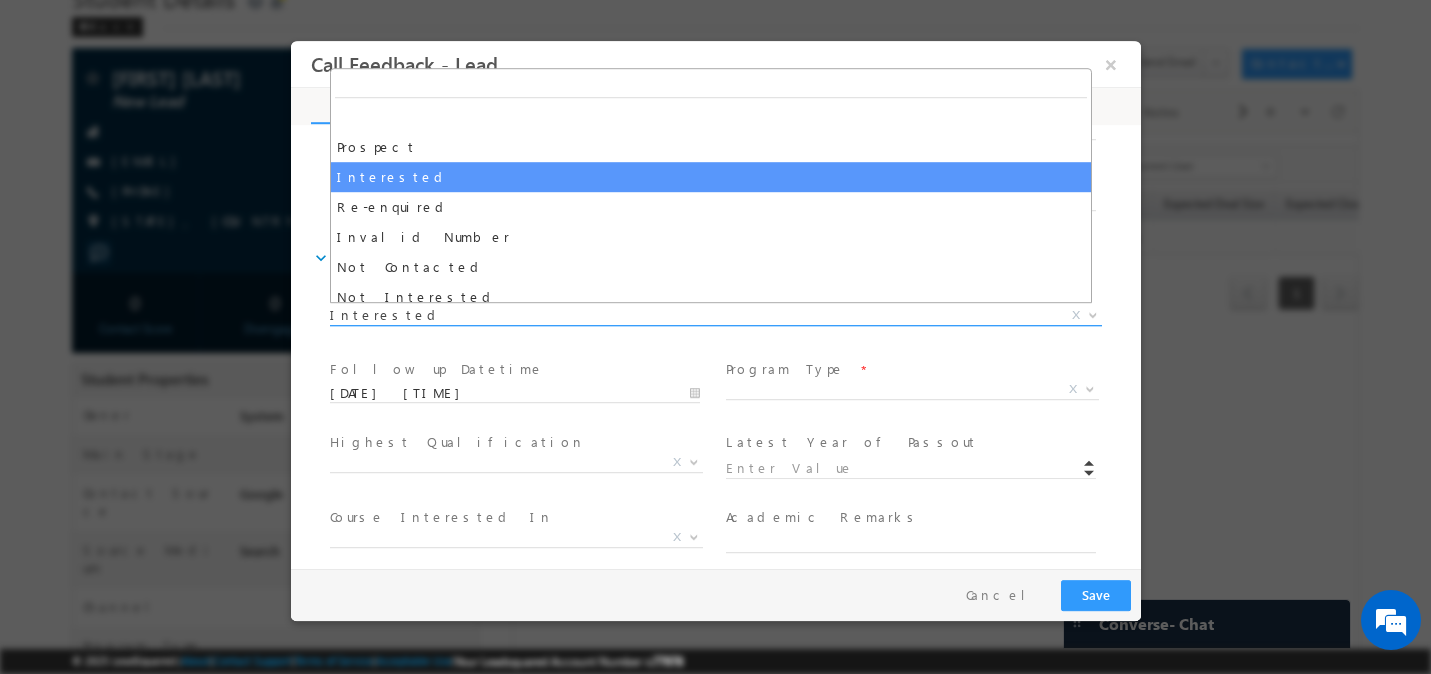 click on "Interested" at bounding box center (691, 315) 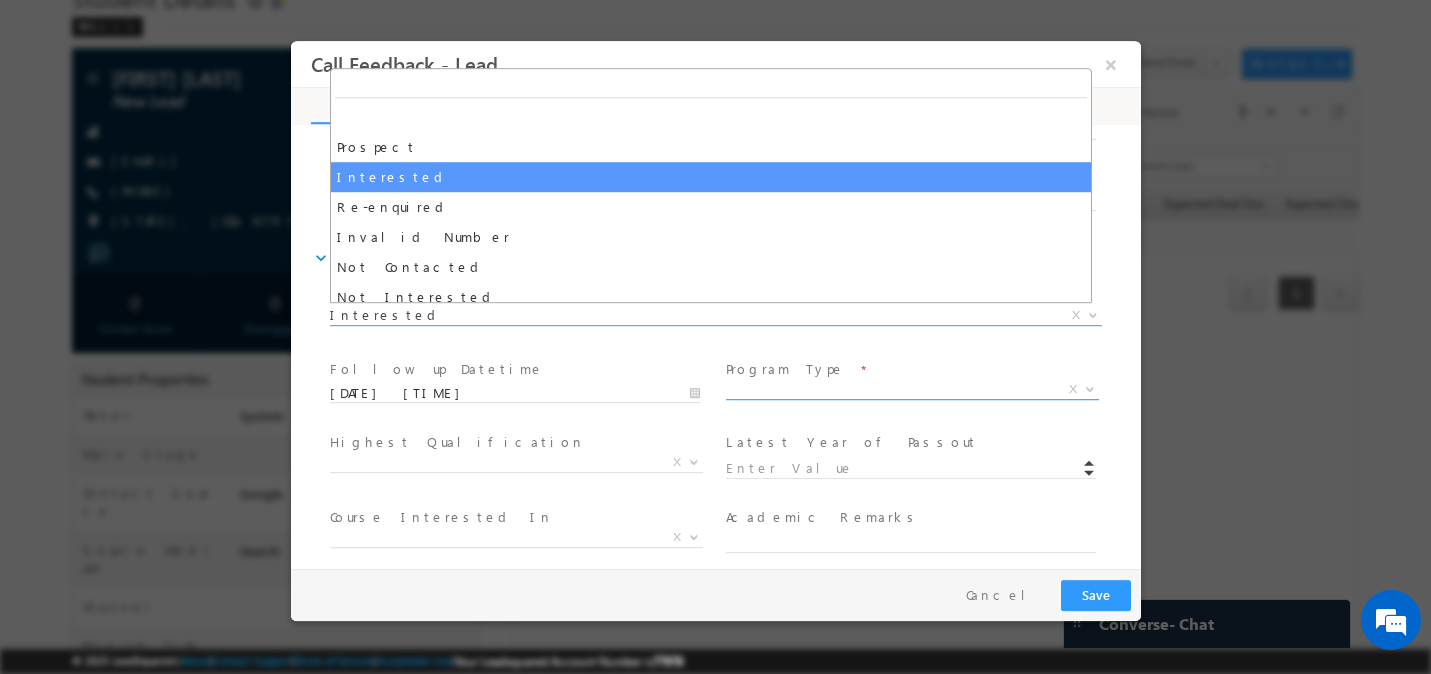 click on "X" at bounding box center [911, 390] 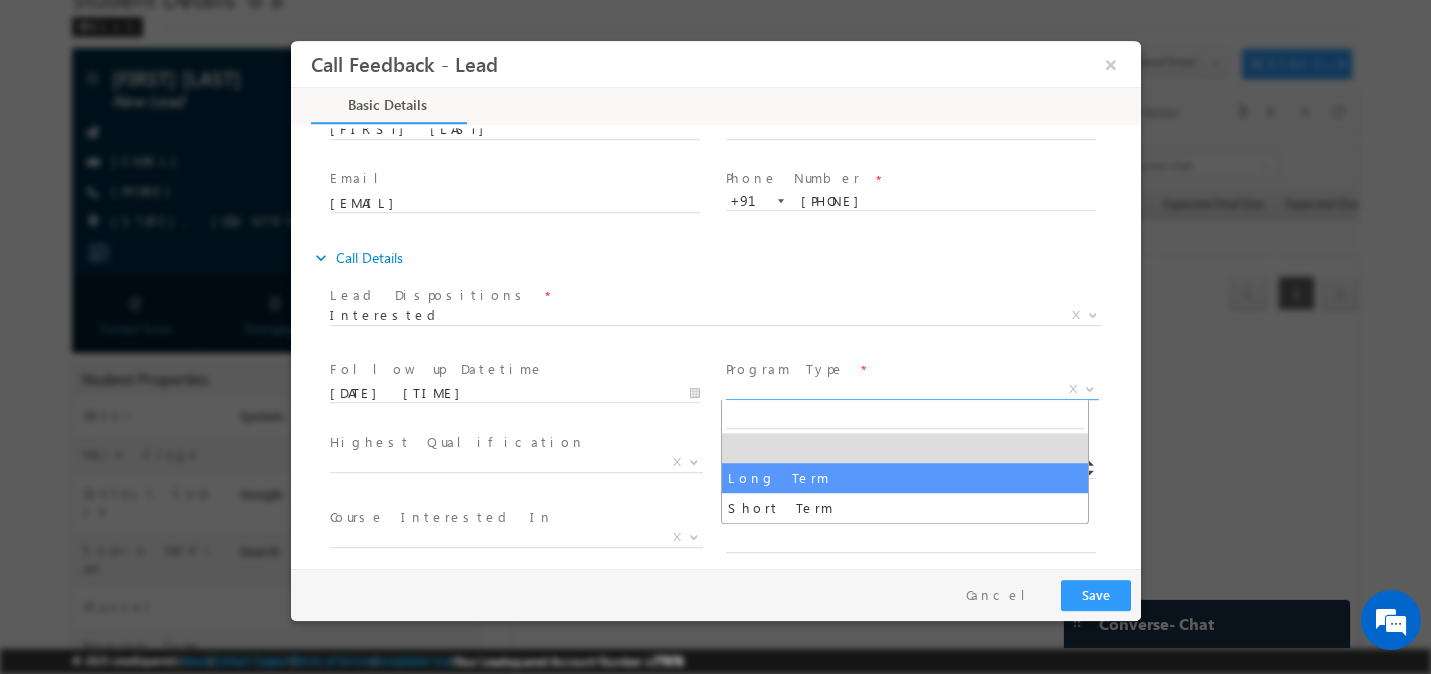 select on "Long Term" 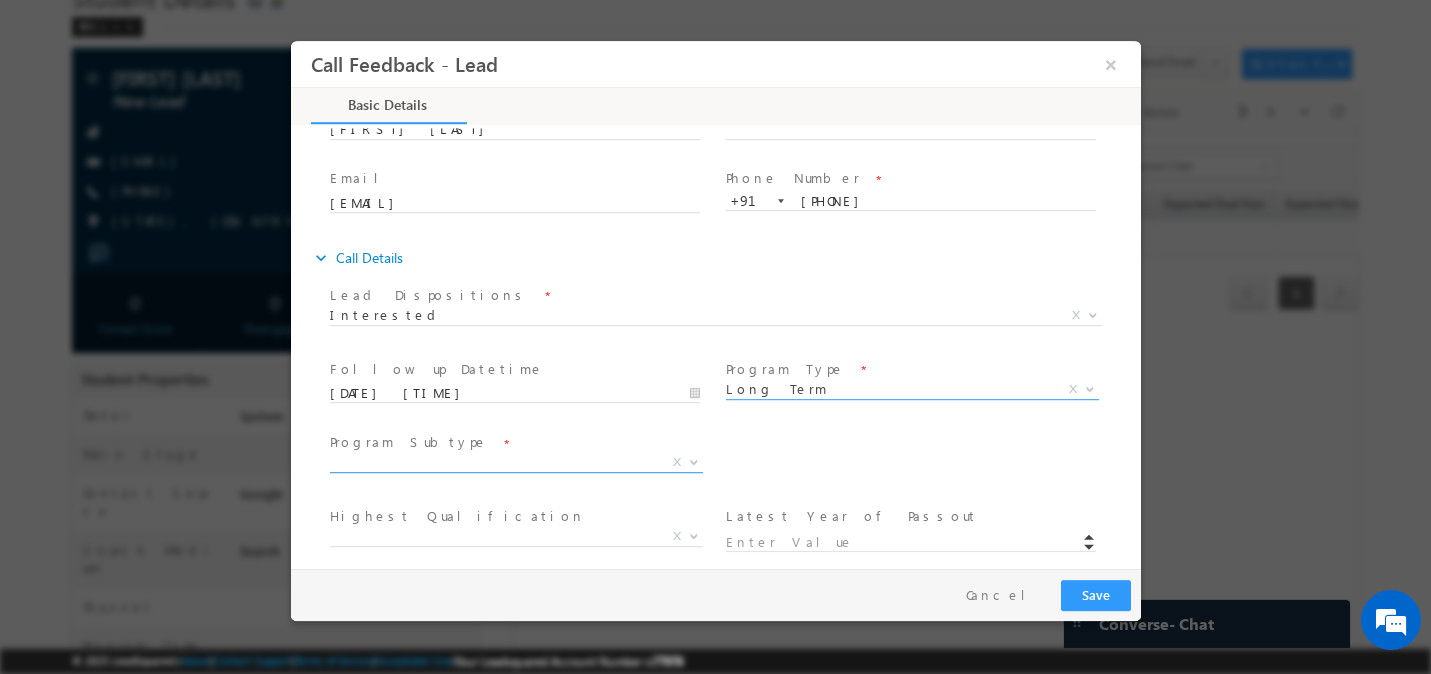 click on "X" at bounding box center (515, 463) 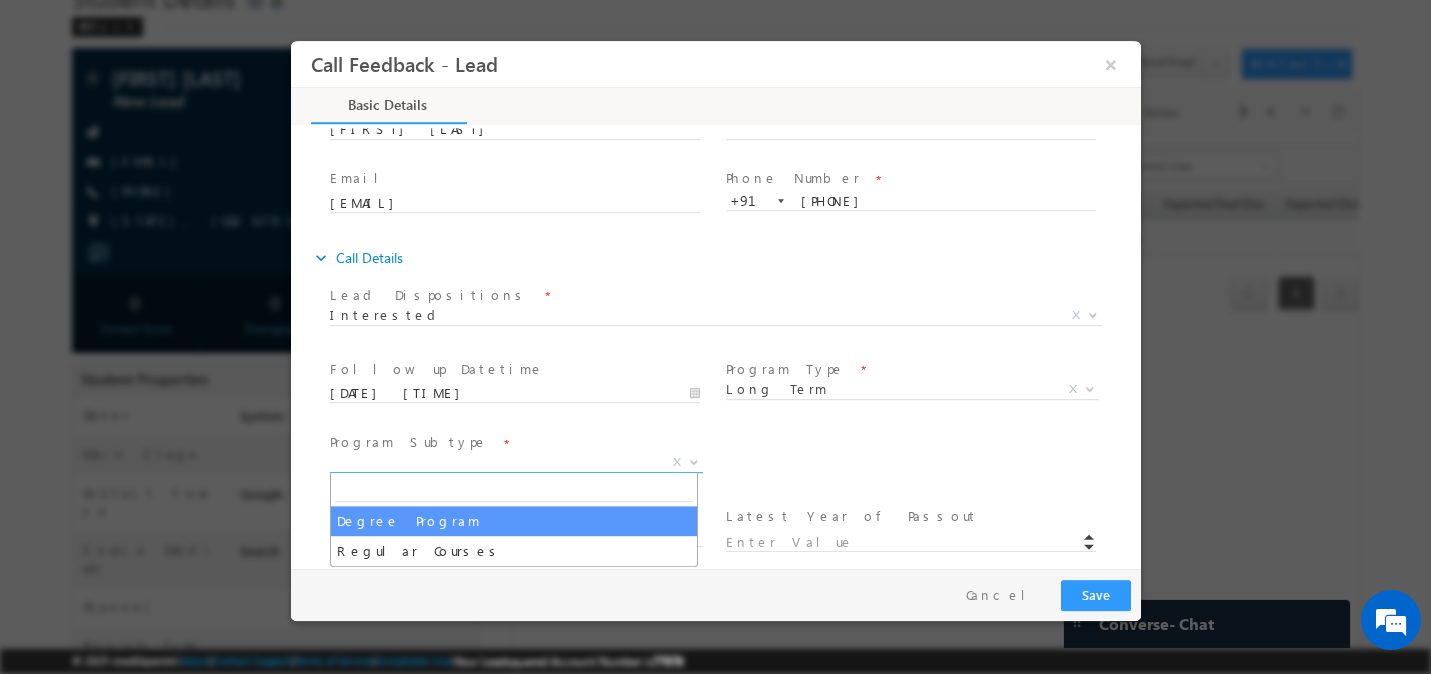 select on "Degree Program" 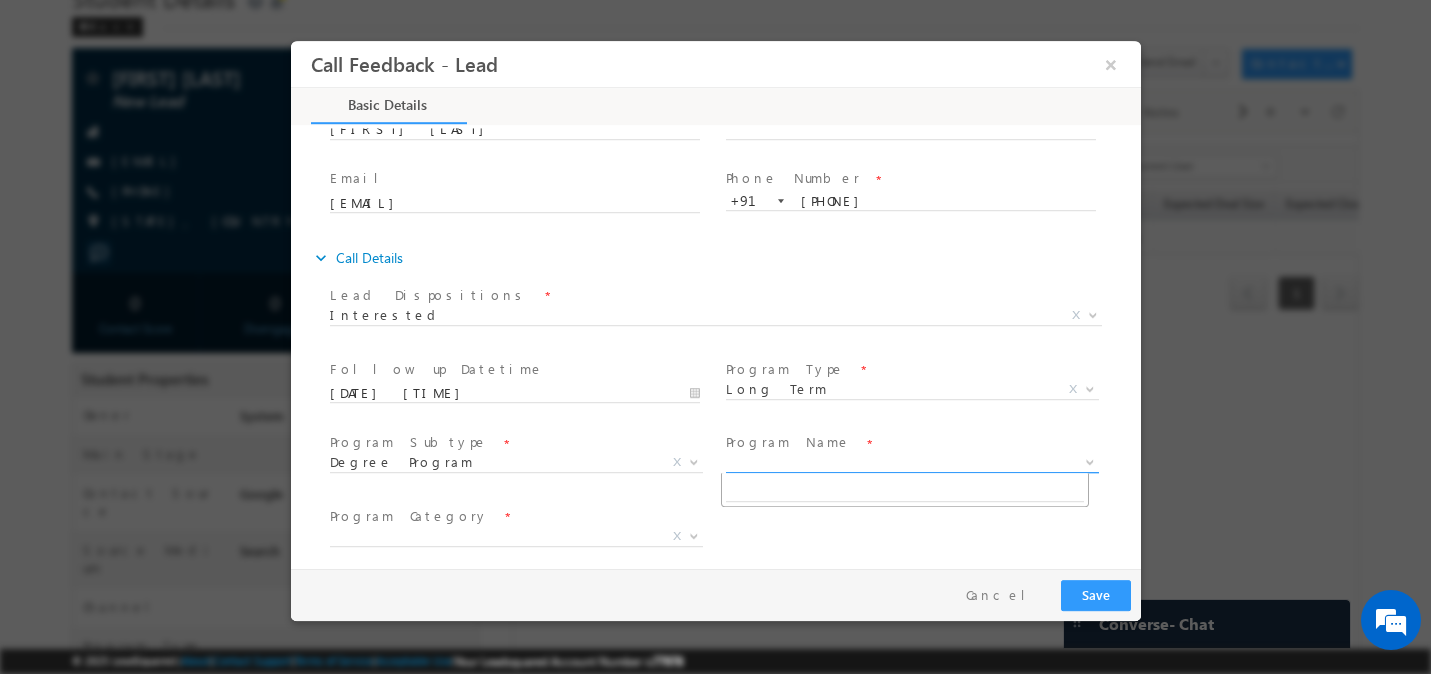 click on "X" at bounding box center (911, 463) 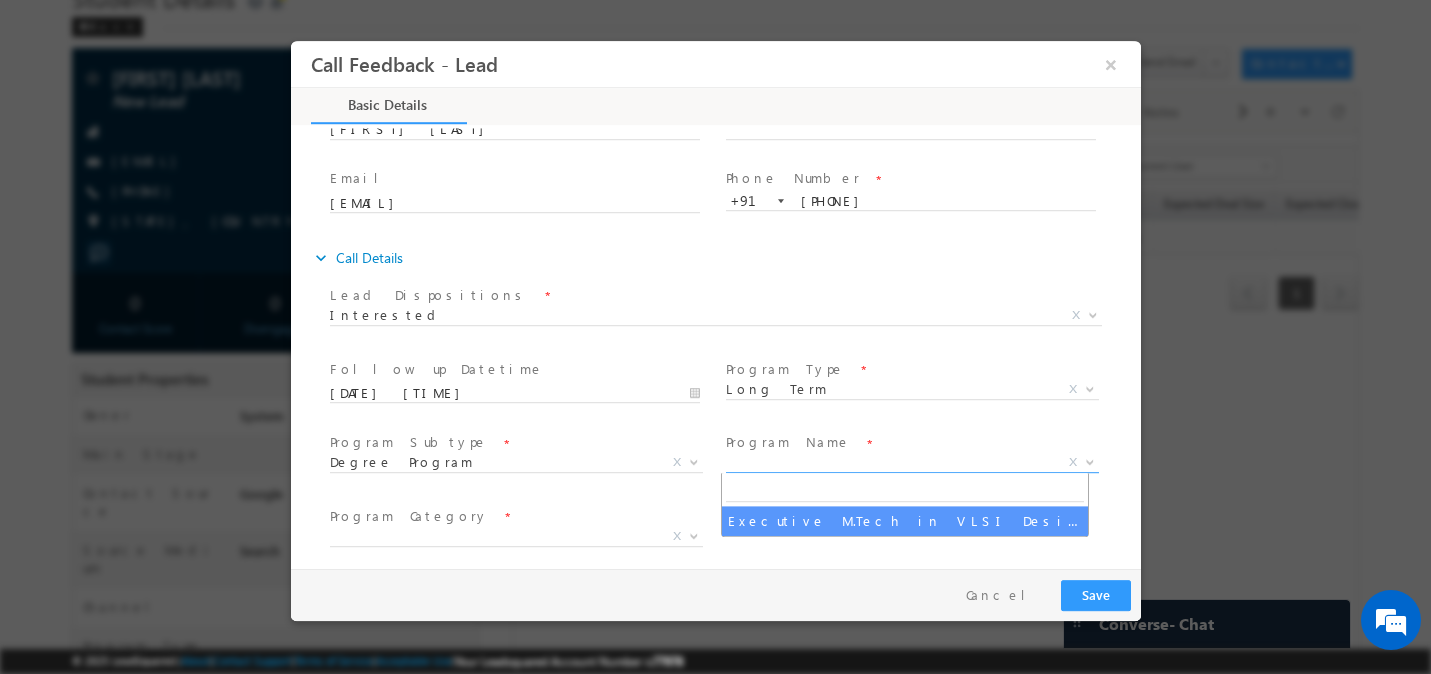 type on "1180" 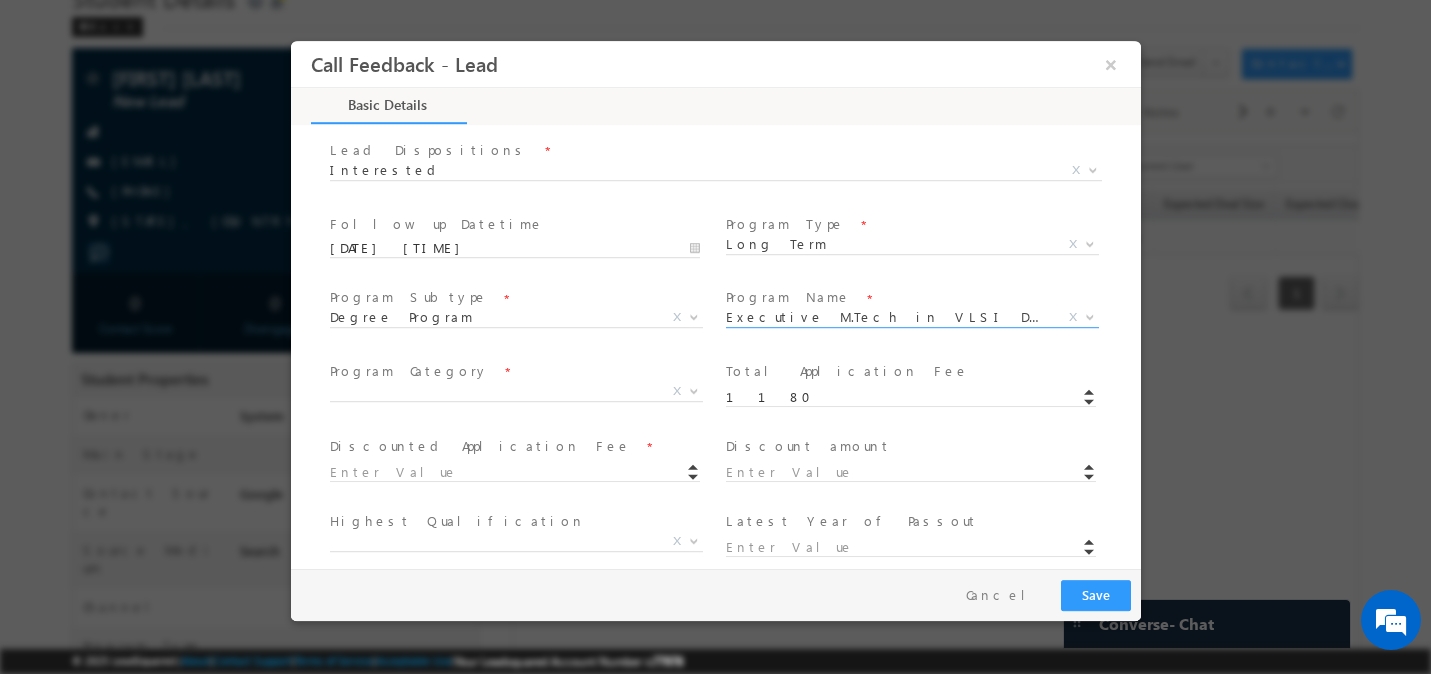 scroll, scrollTop: 261, scrollLeft: 0, axis: vertical 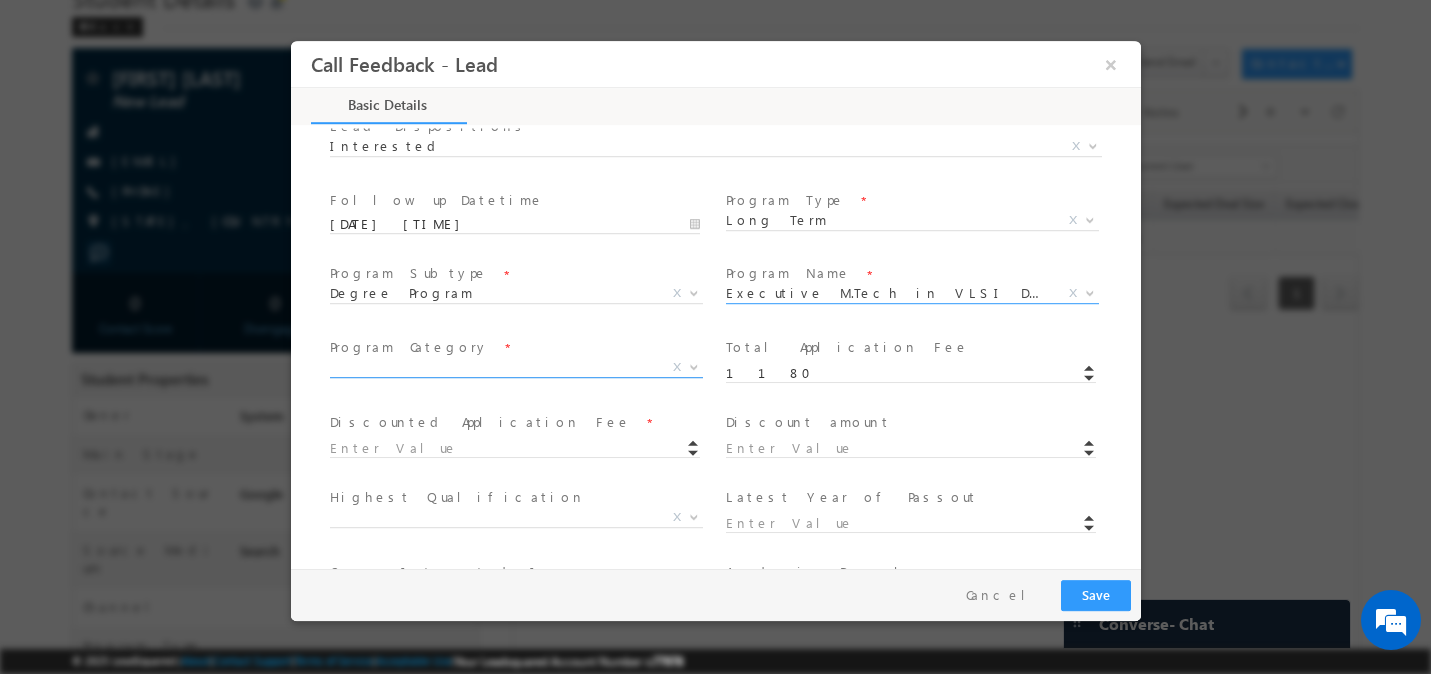 click on "X" at bounding box center [515, 368] 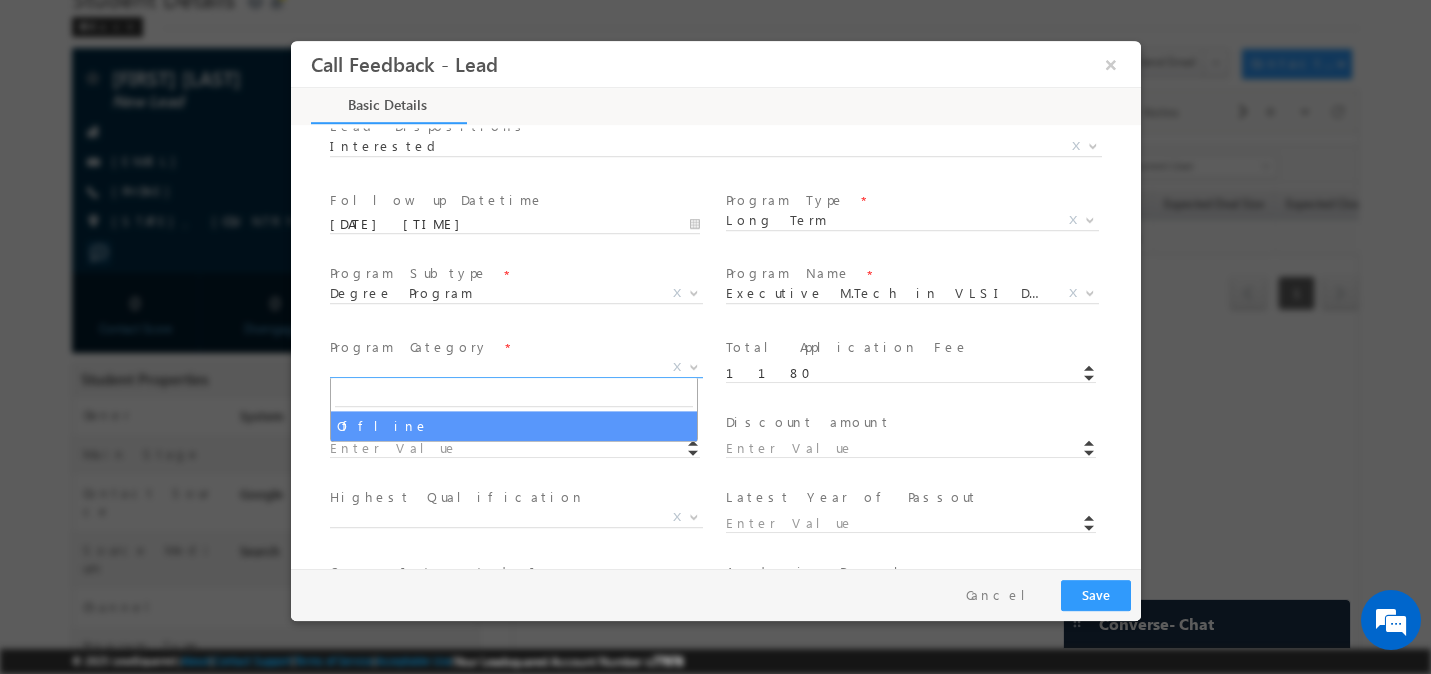 select on "Offline" 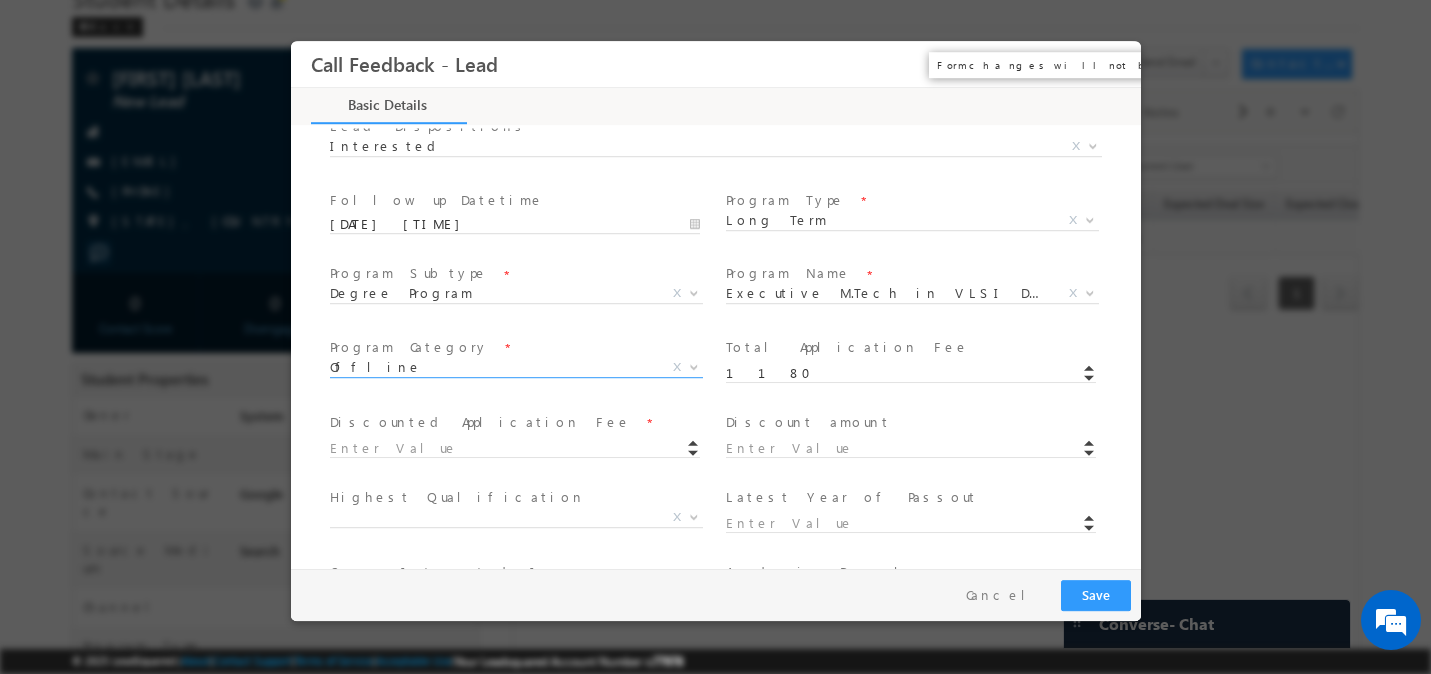 click on "×" at bounding box center (1110, 64) 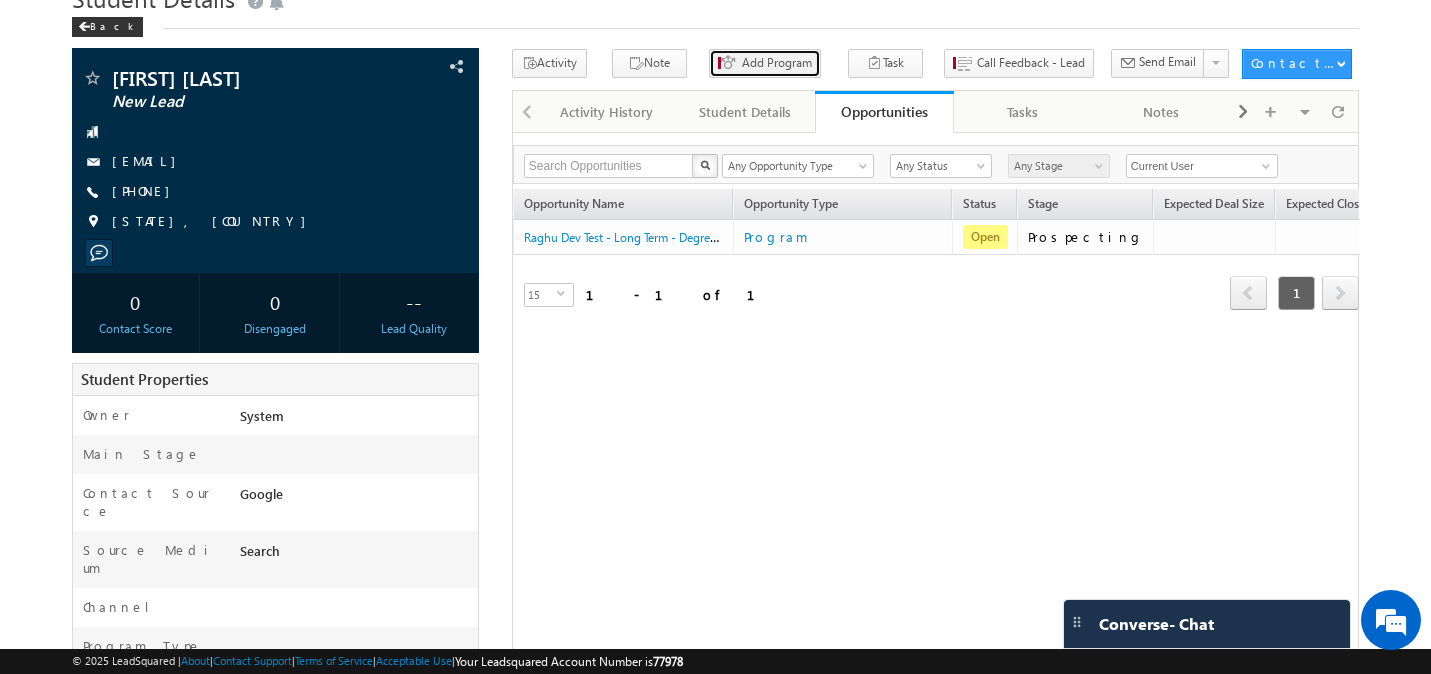 click at bounding box center (729, 64) 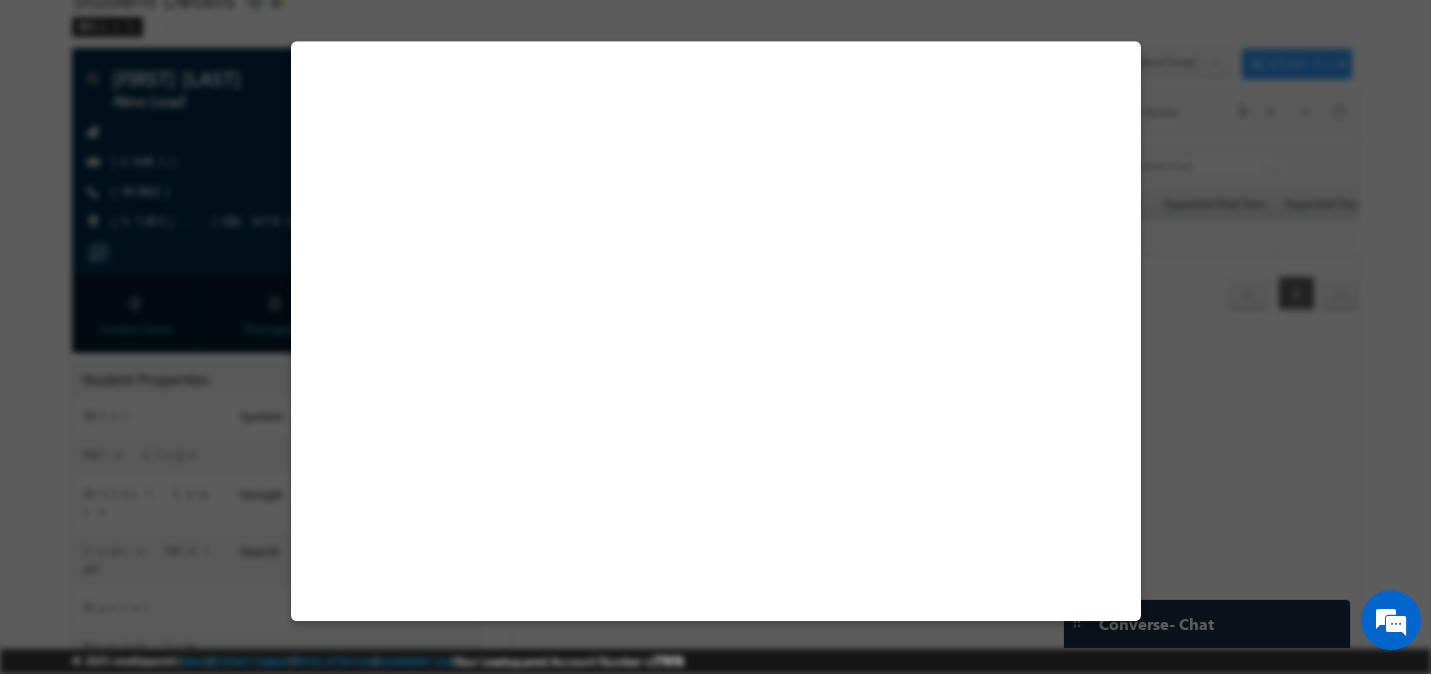 select on "Prospecting" 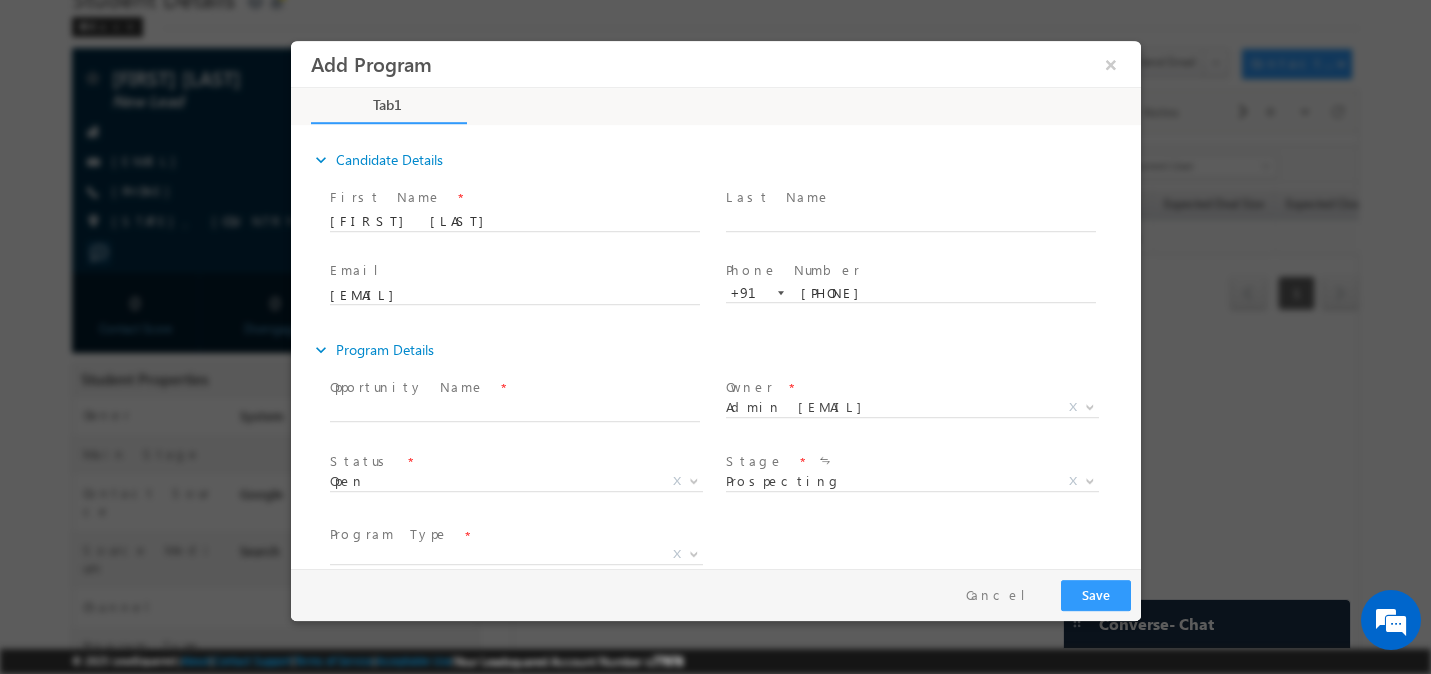 scroll, scrollTop: 0, scrollLeft: 0, axis: both 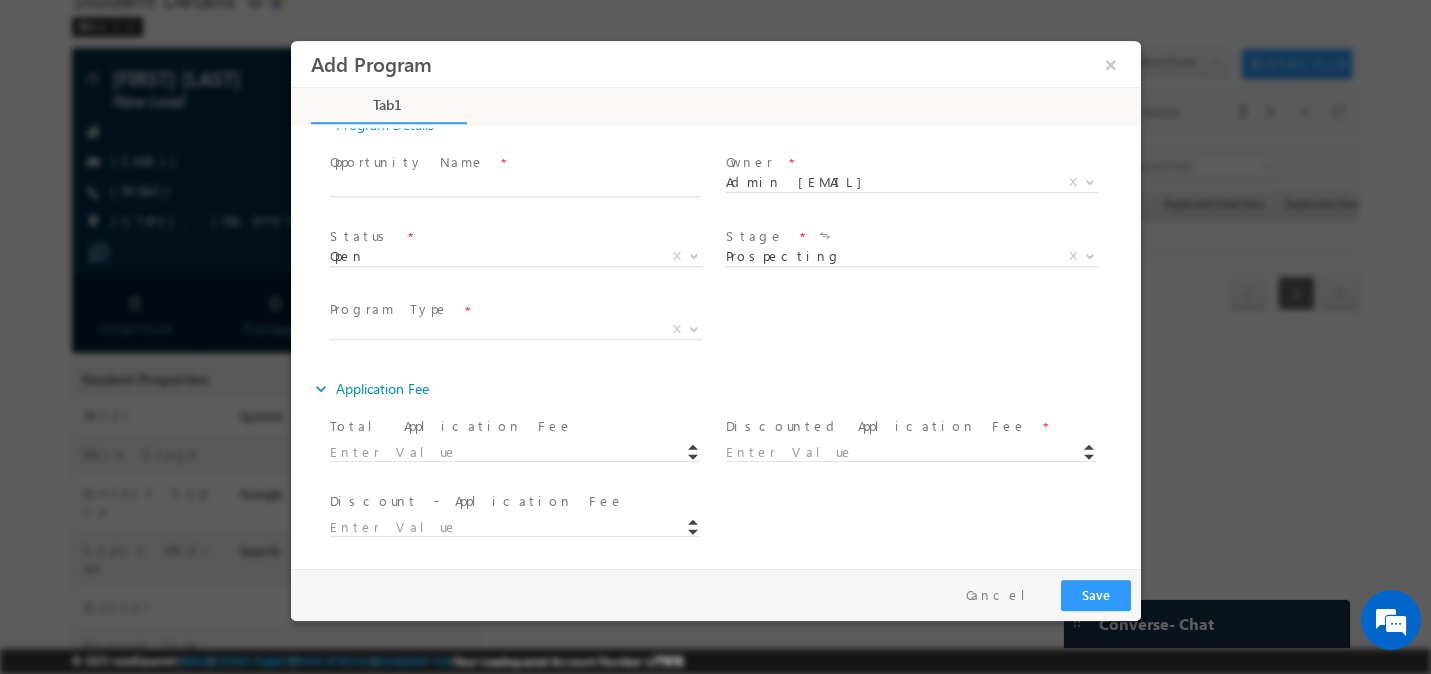 click at bounding box center (523, 451) 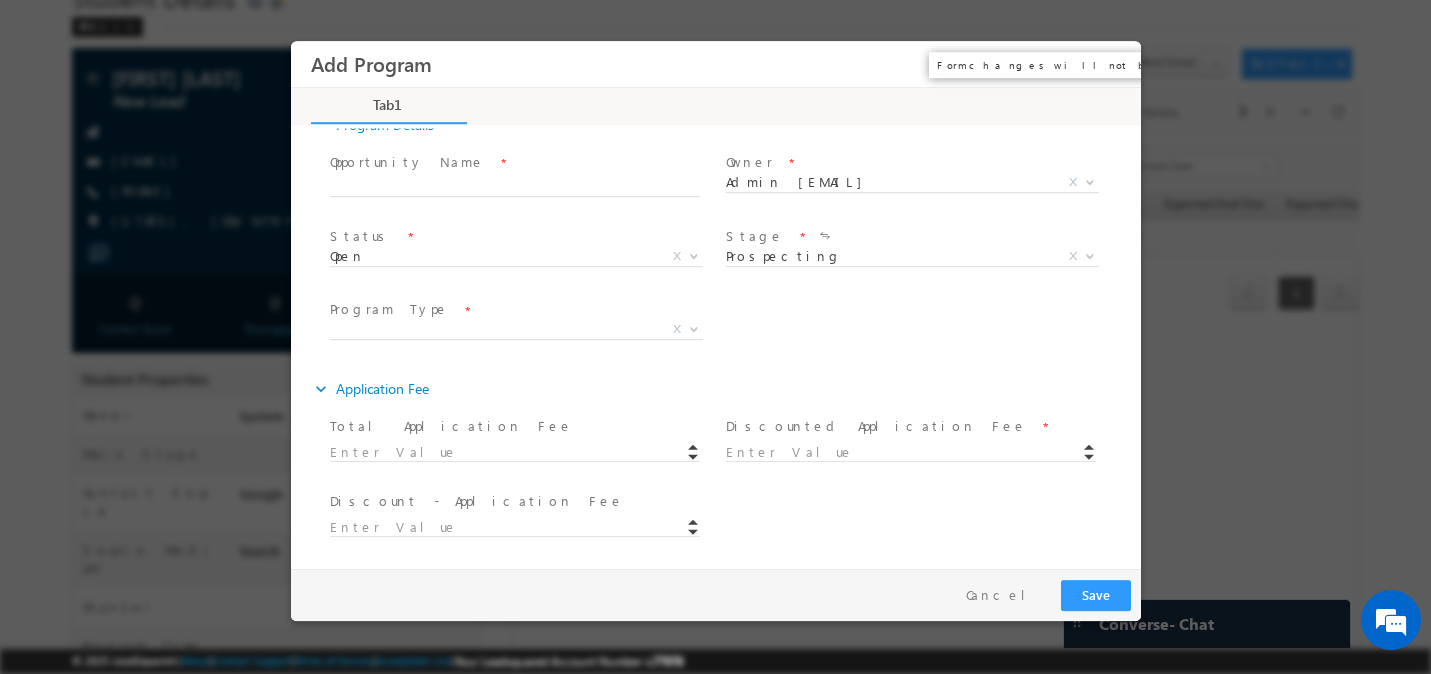 click on "×" at bounding box center (1110, 64) 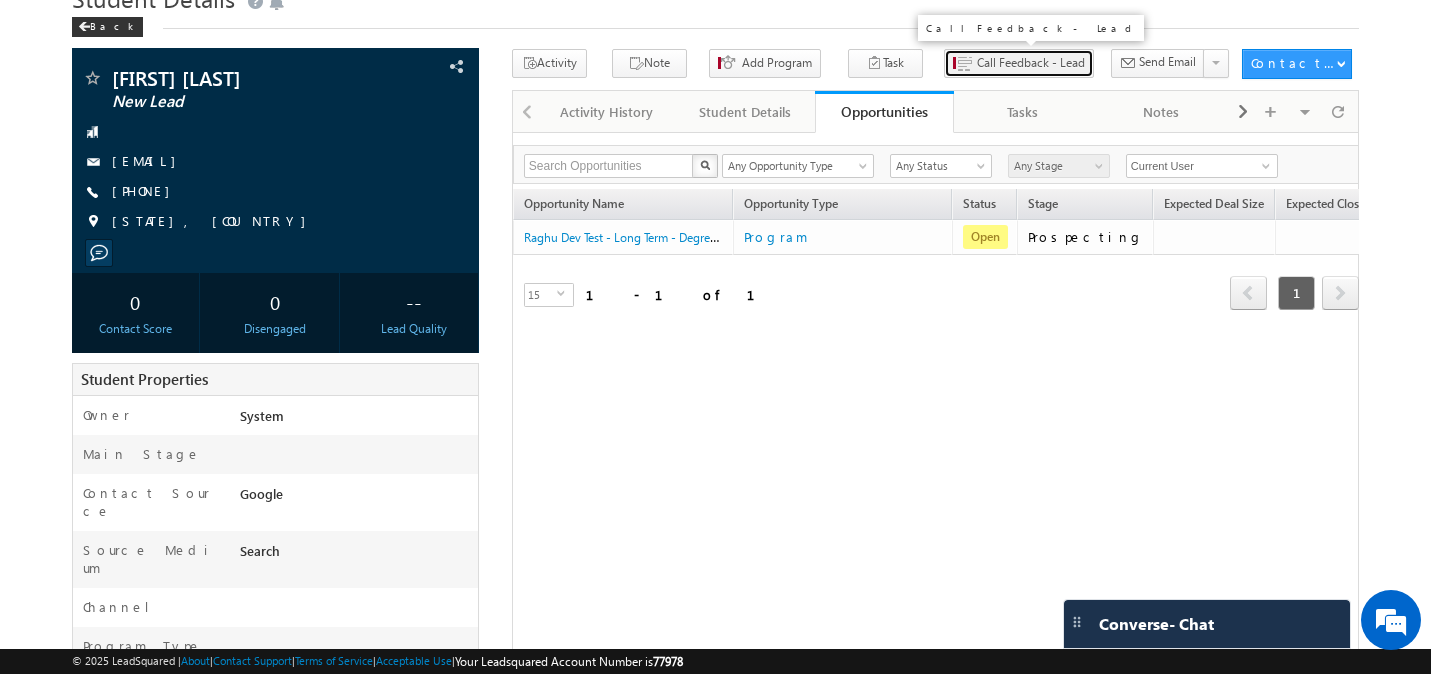 click on "Call Feedback - Lead" at bounding box center [1031, 63] 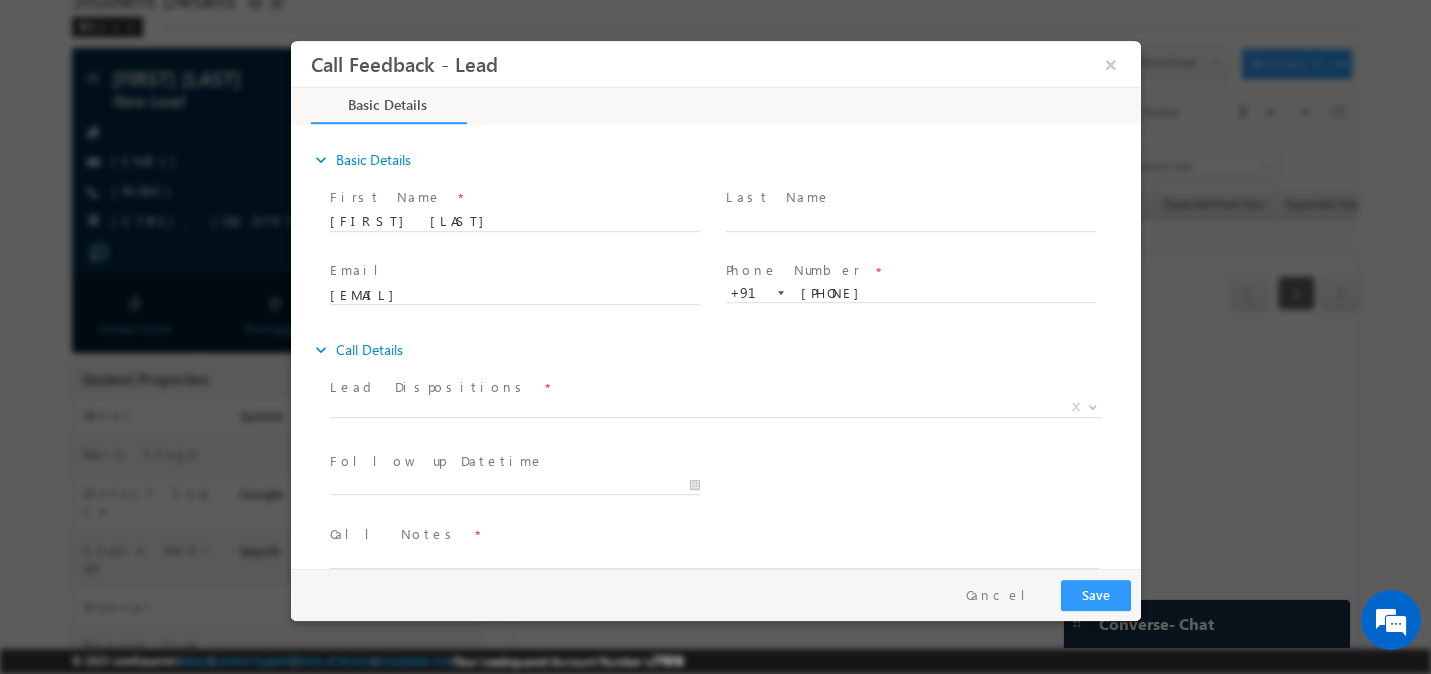 scroll, scrollTop: 0, scrollLeft: 0, axis: both 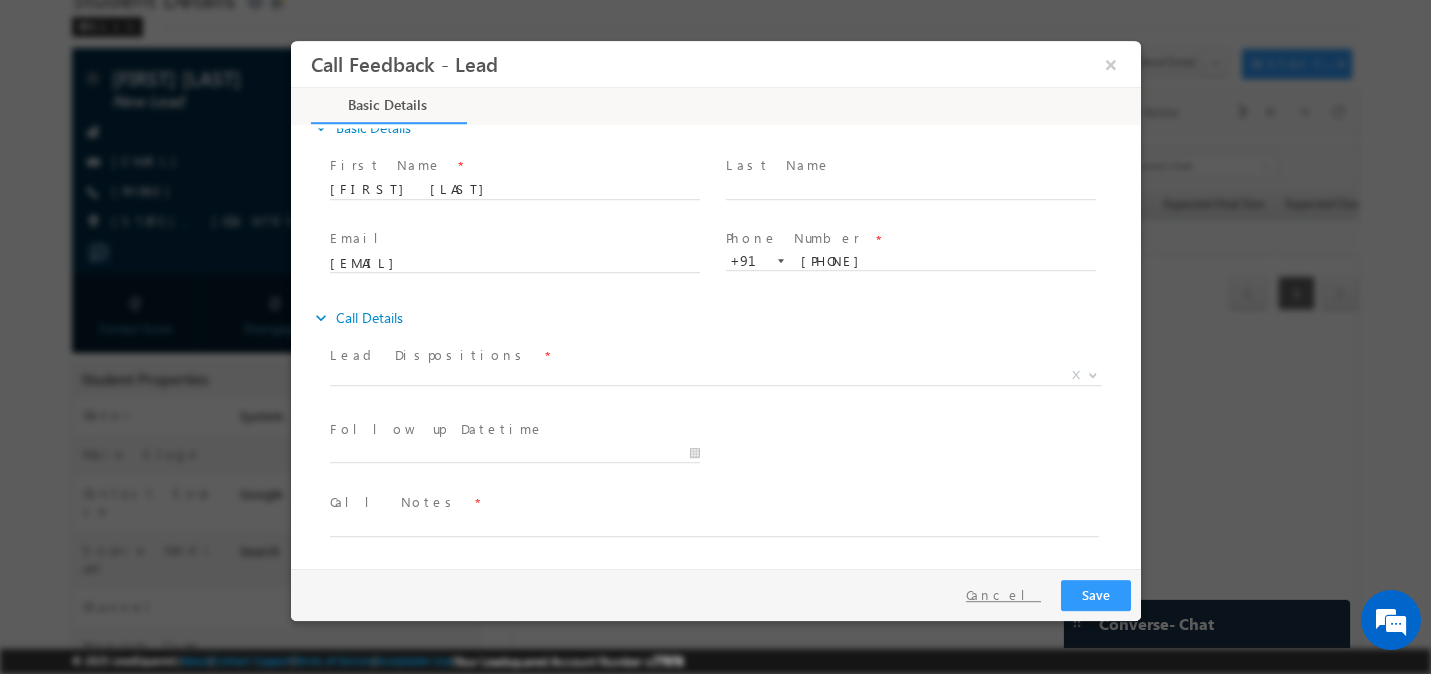 click on "Cancel" at bounding box center (1002, 595) 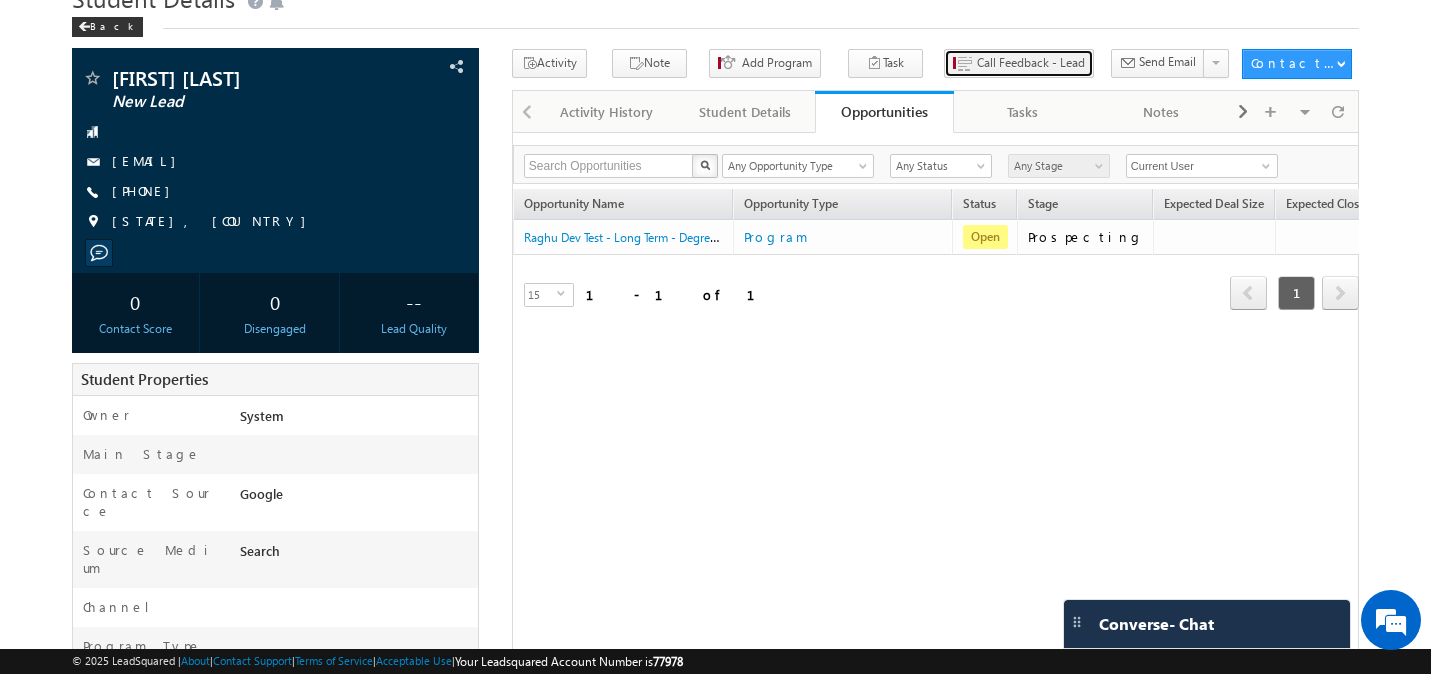 click on "Call Feedback - Lead" at bounding box center (1031, 63) 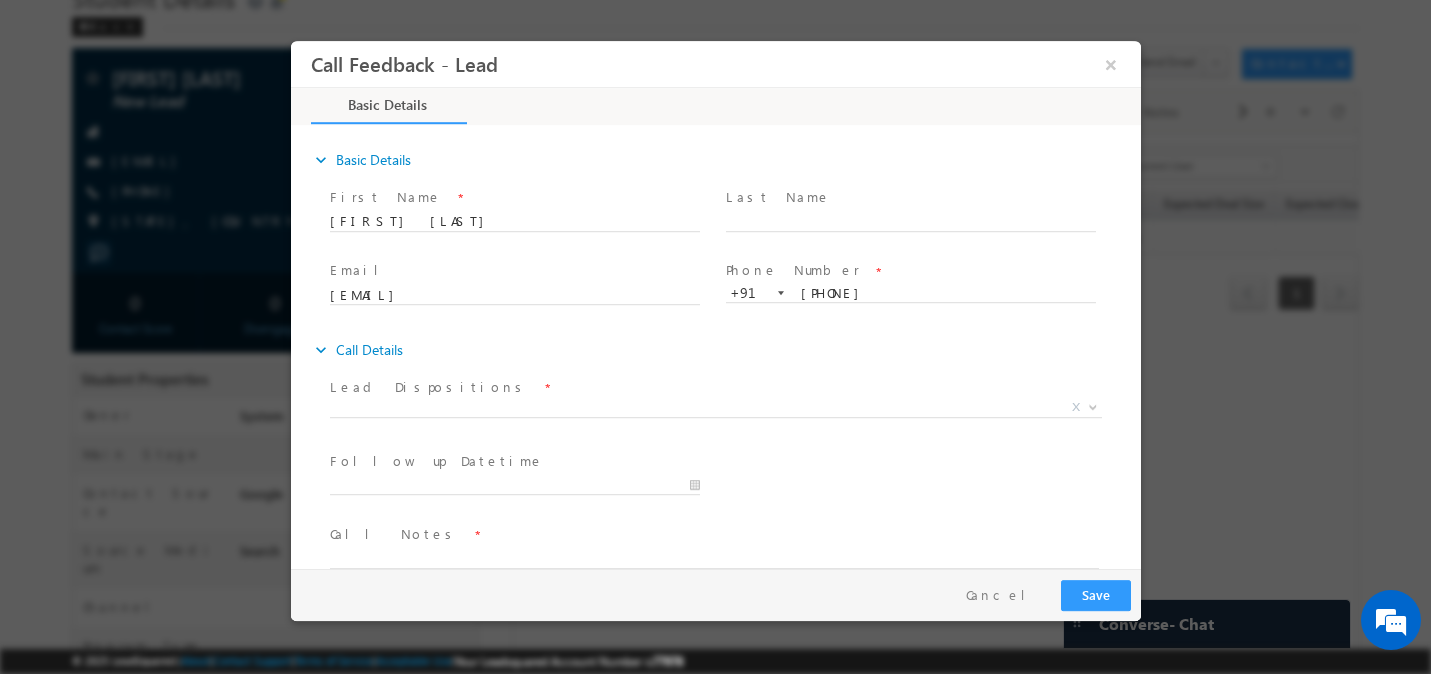 scroll, scrollTop: 0, scrollLeft: 0, axis: both 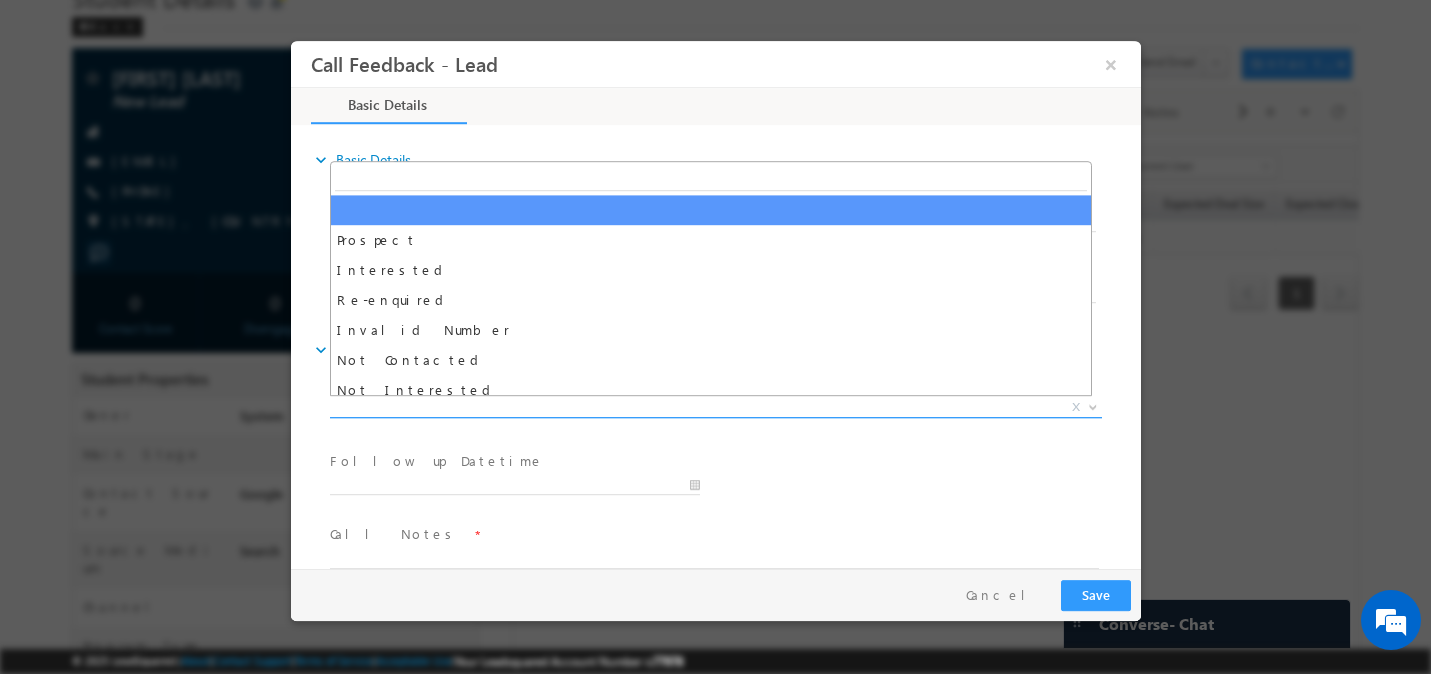 click on "X" at bounding box center (715, 408) 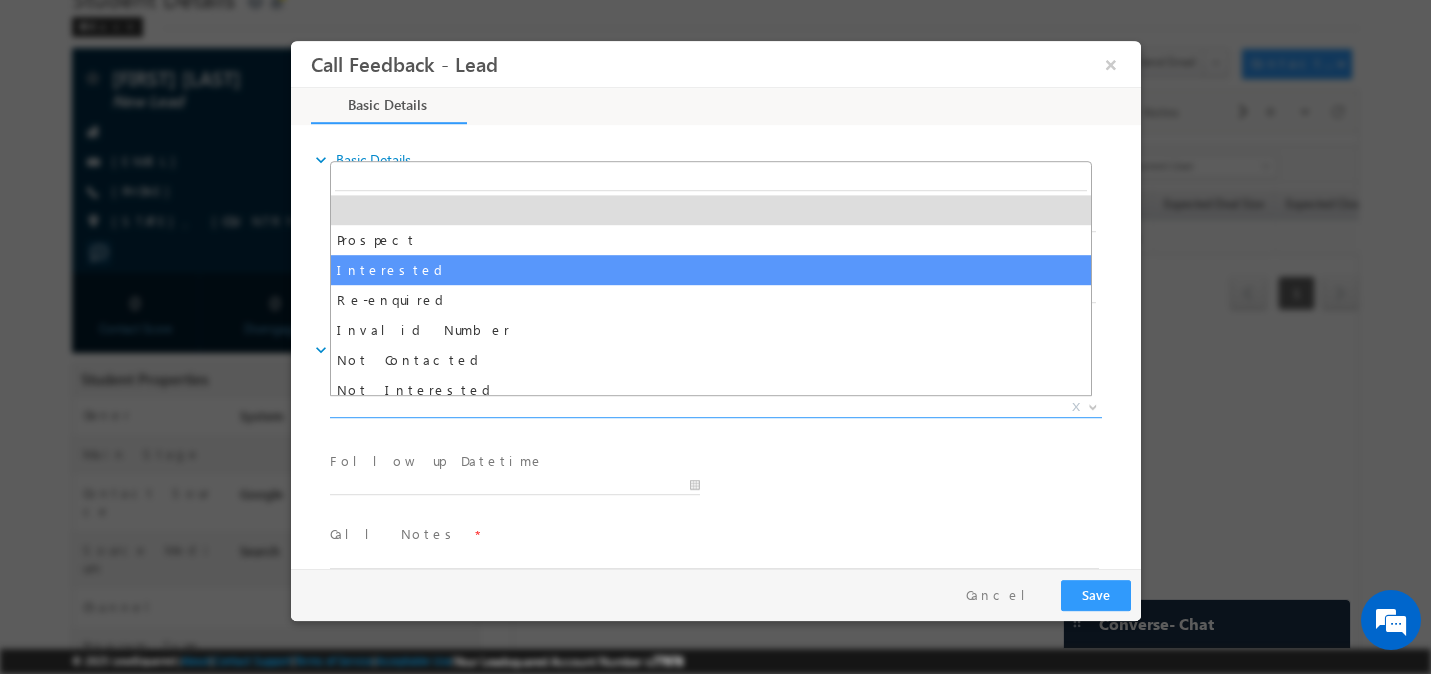 select on "Interested" 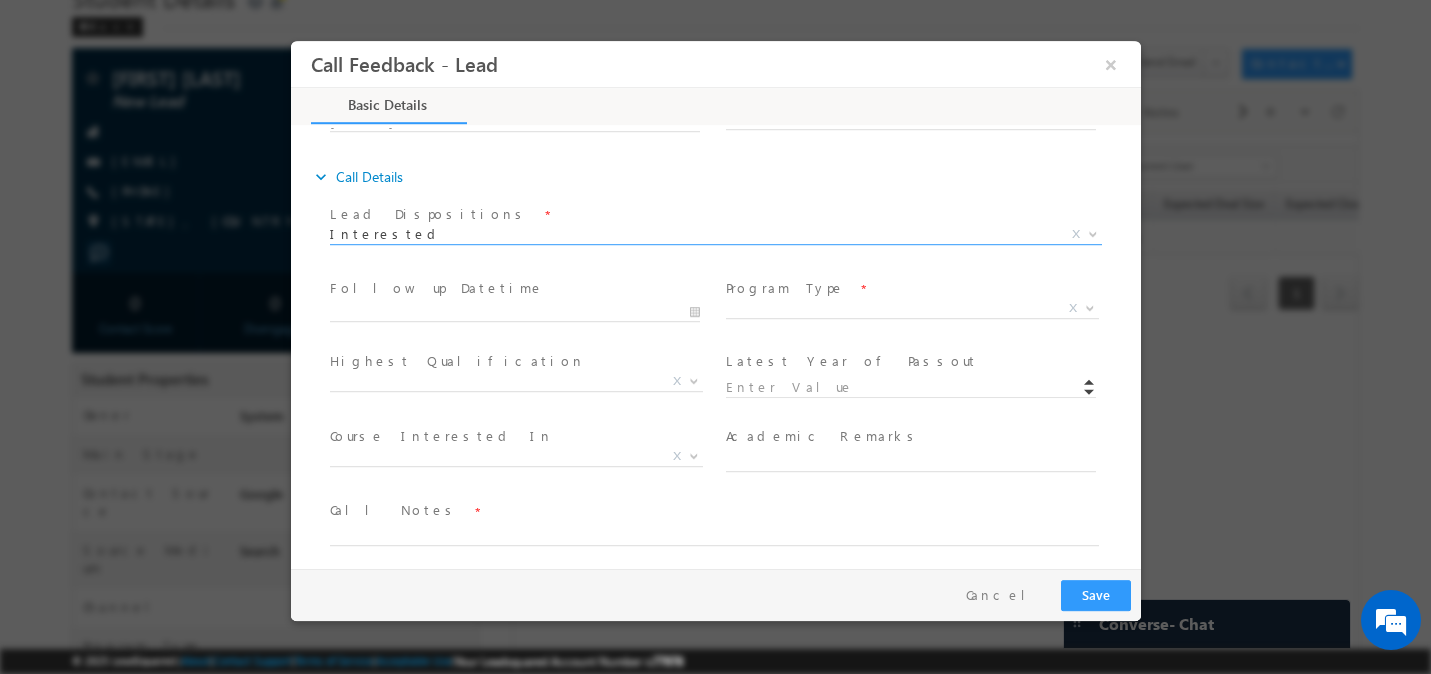 scroll, scrollTop: 181, scrollLeft: 0, axis: vertical 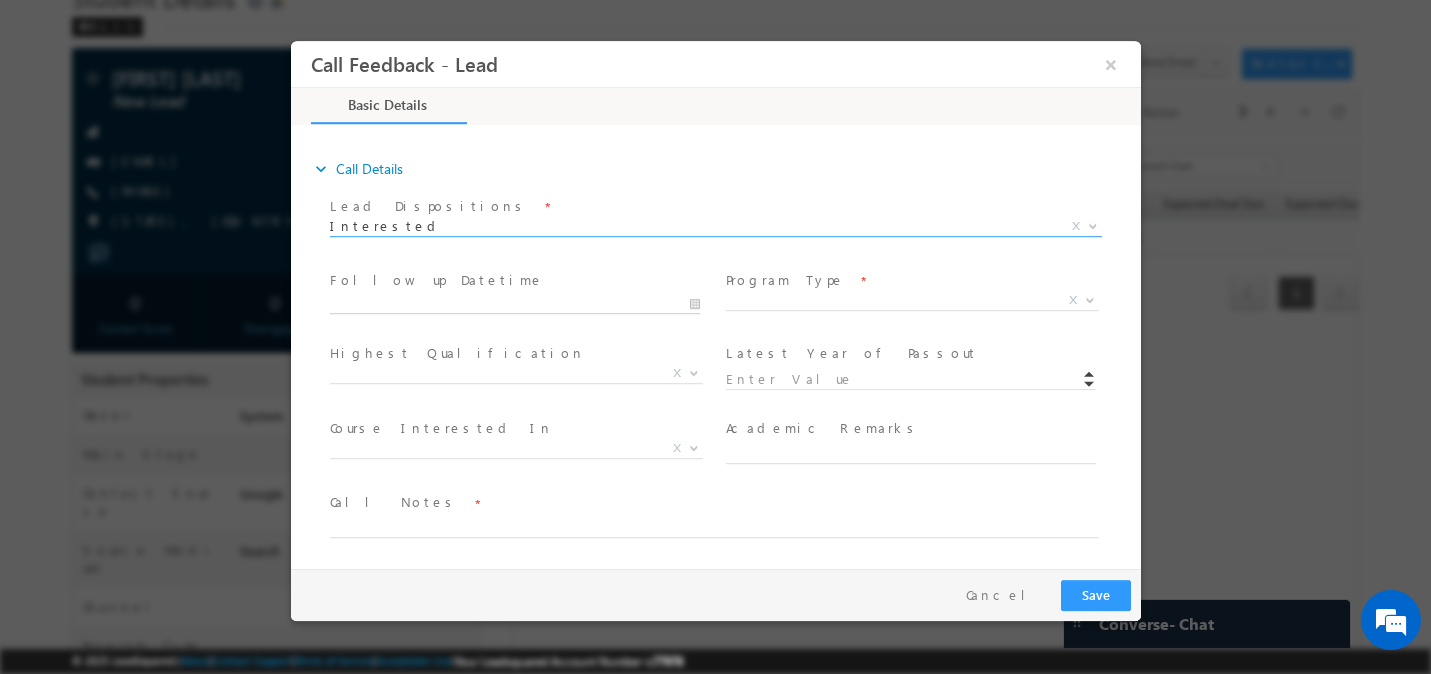 type on "07/18/2025 2:13 AM" 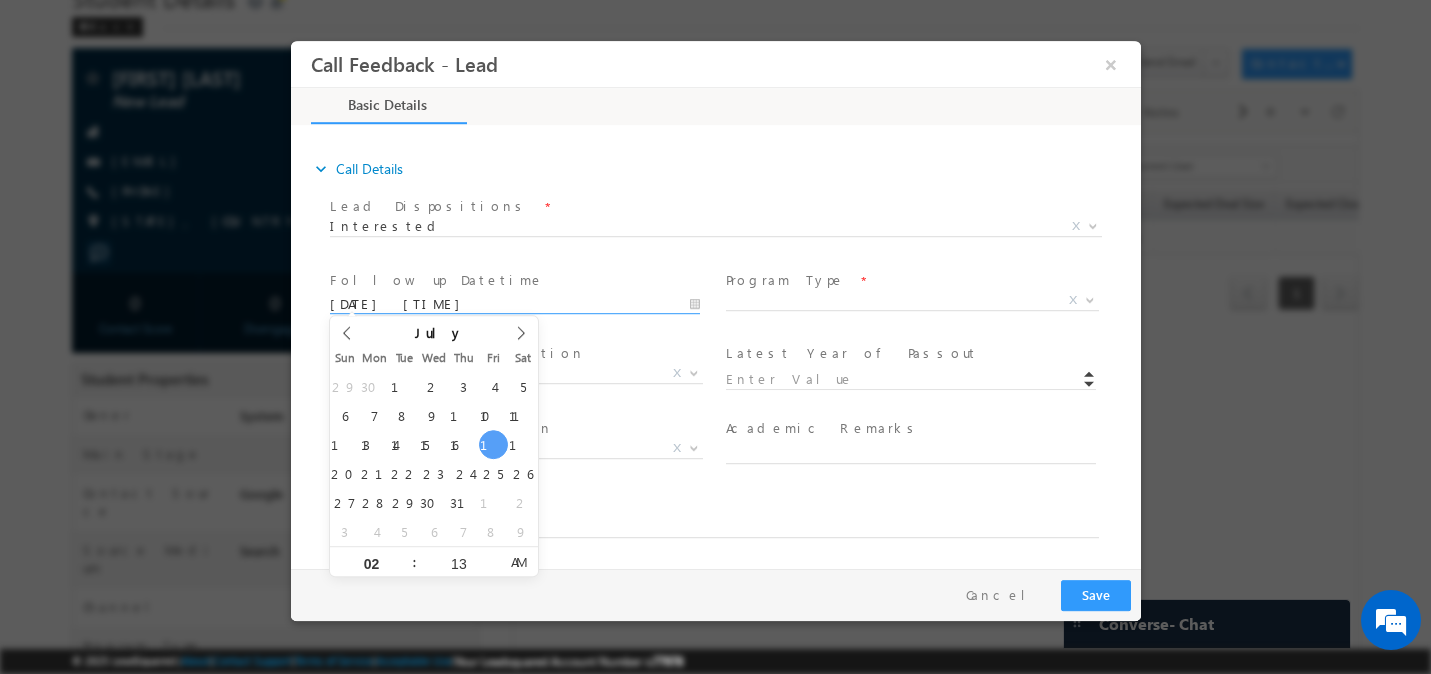 click on "07/18/2025 2:13 AM" at bounding box center [514, 305] 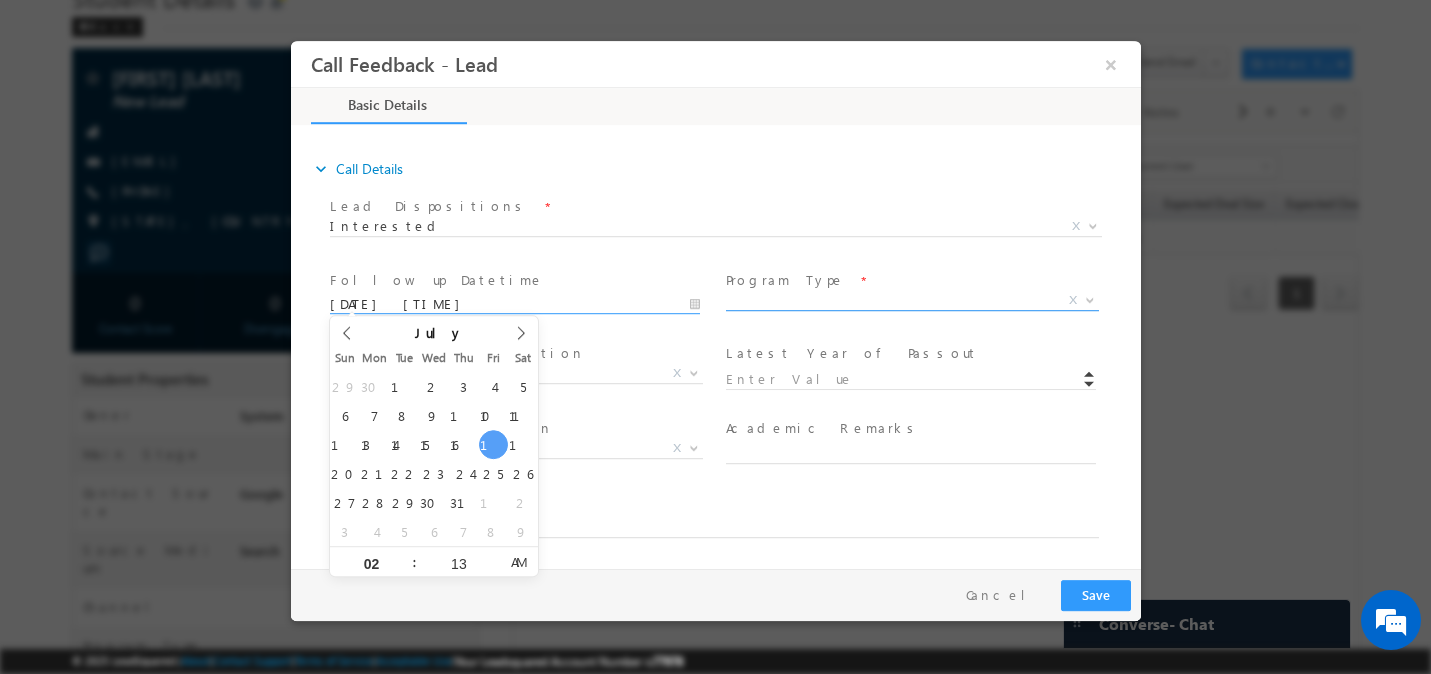 click on "X" at bounding box center [911, 301] 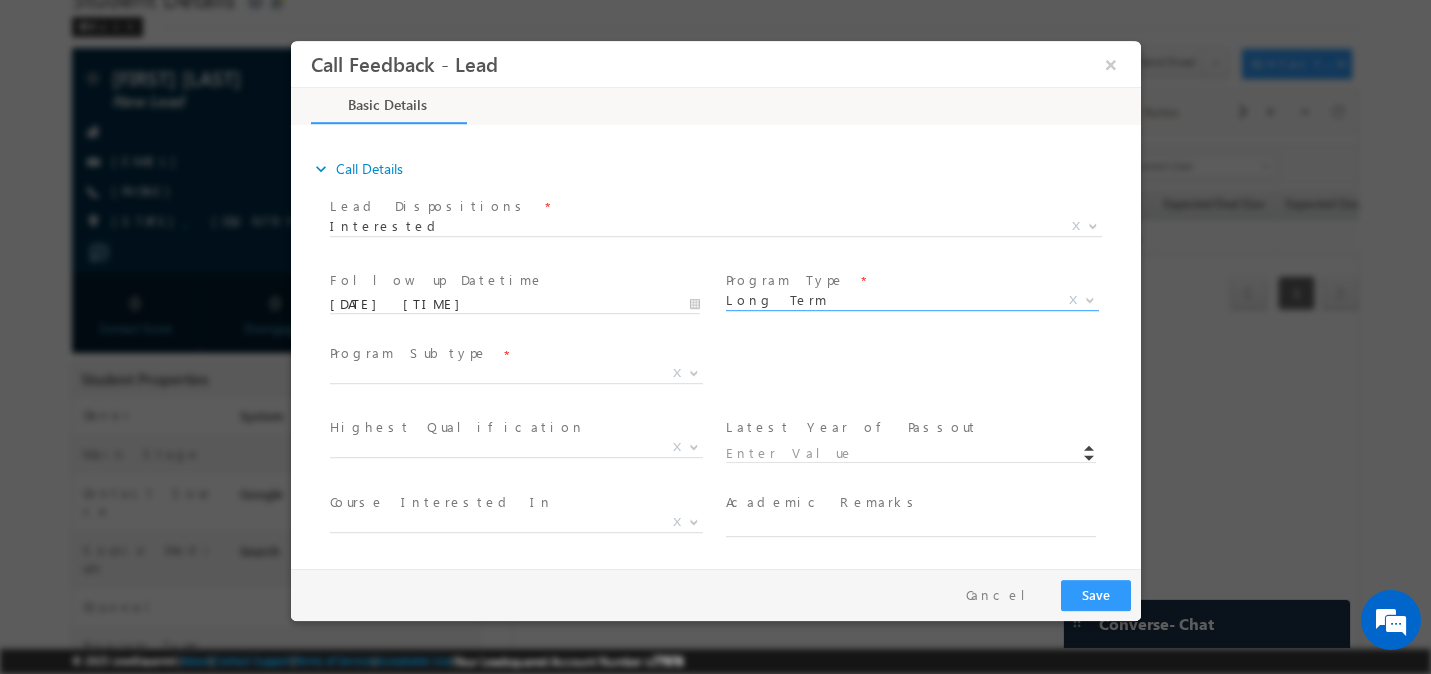 select on "Long Term" 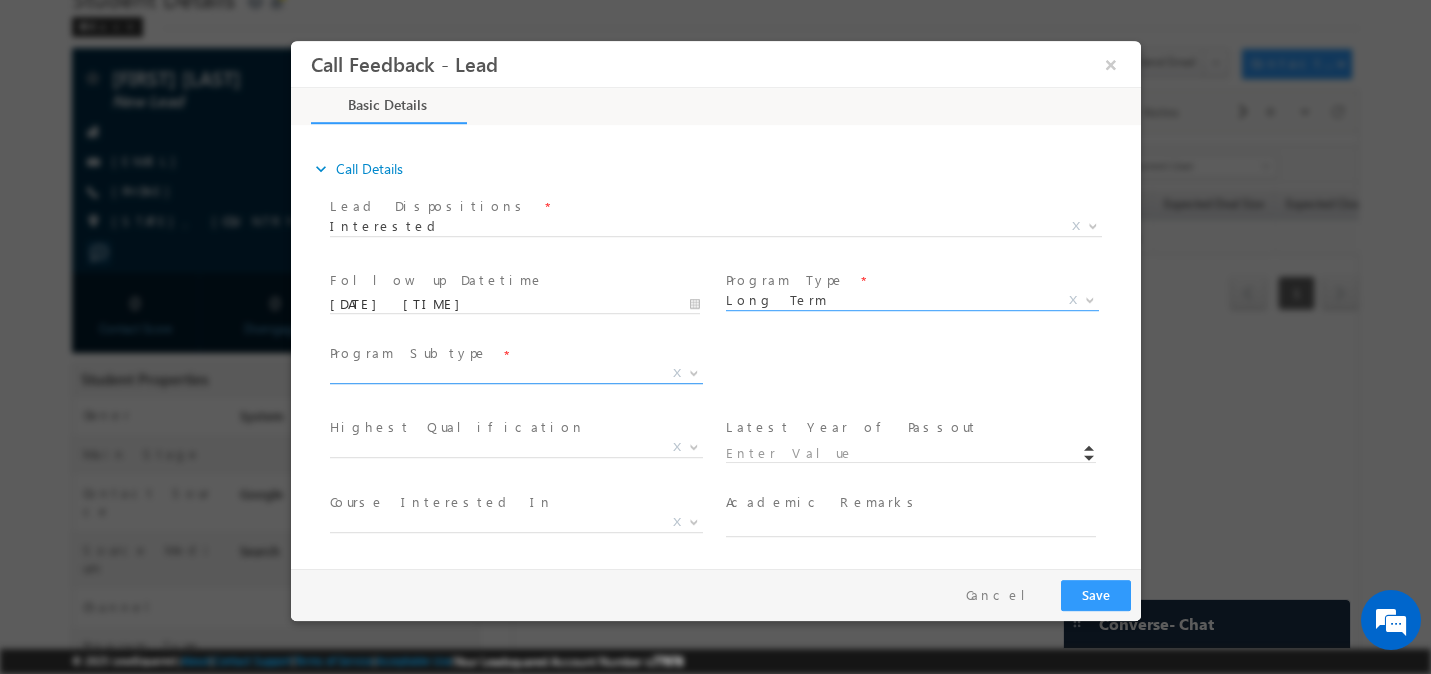 click on "X" at bounding box center [515, 374] 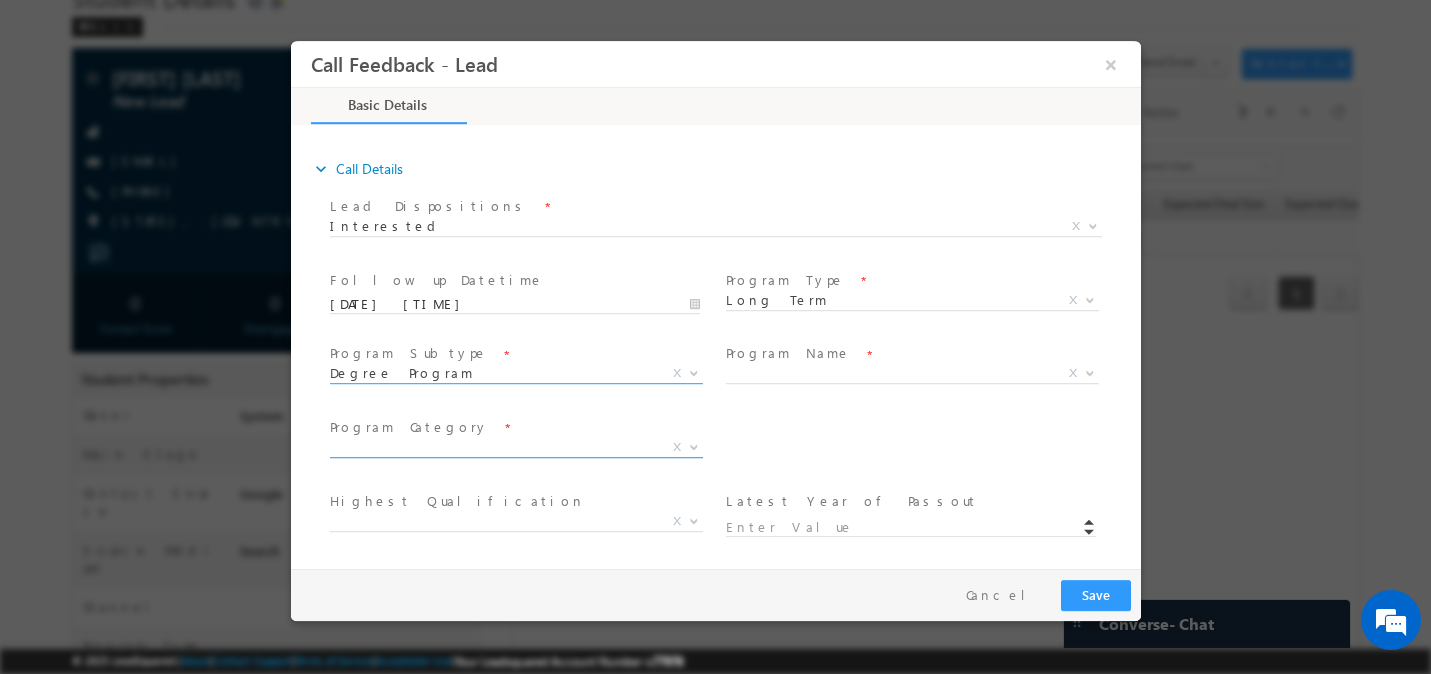 select on "Degree Program" 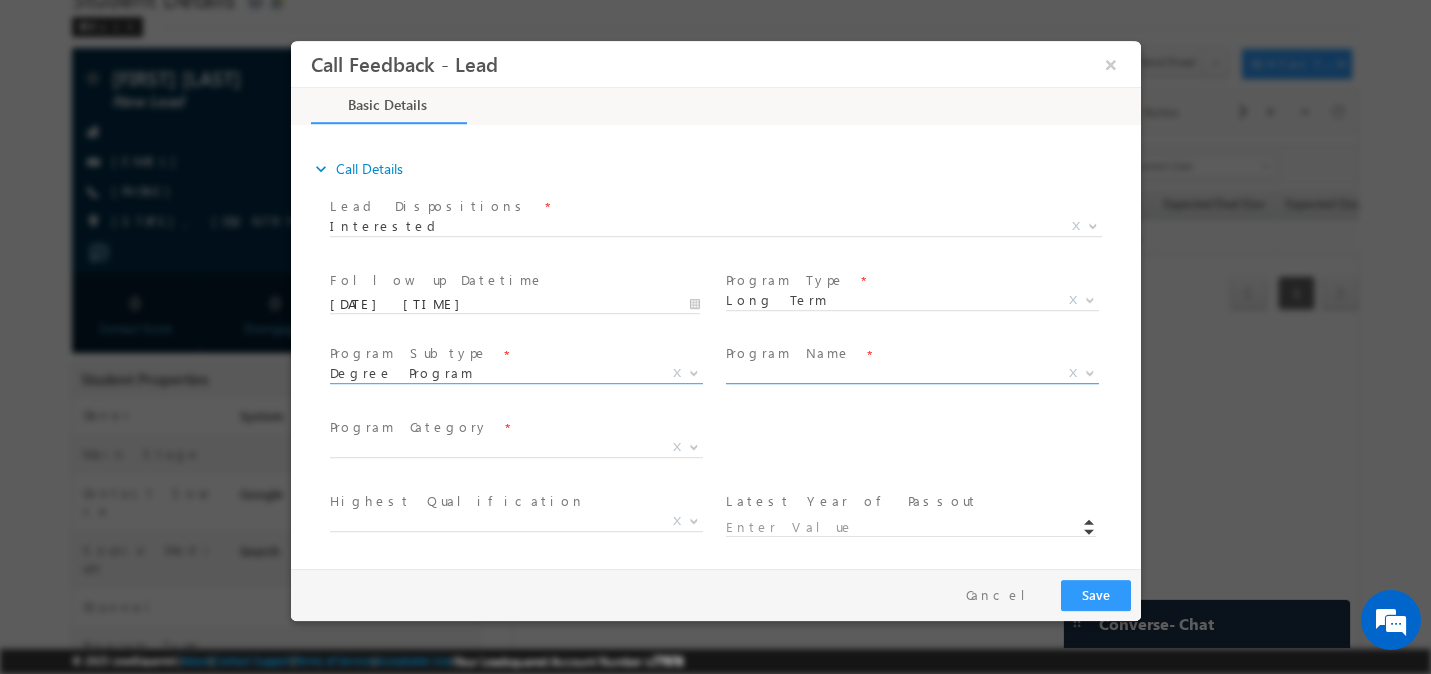 click on "X" at bounding box center (911, 374) 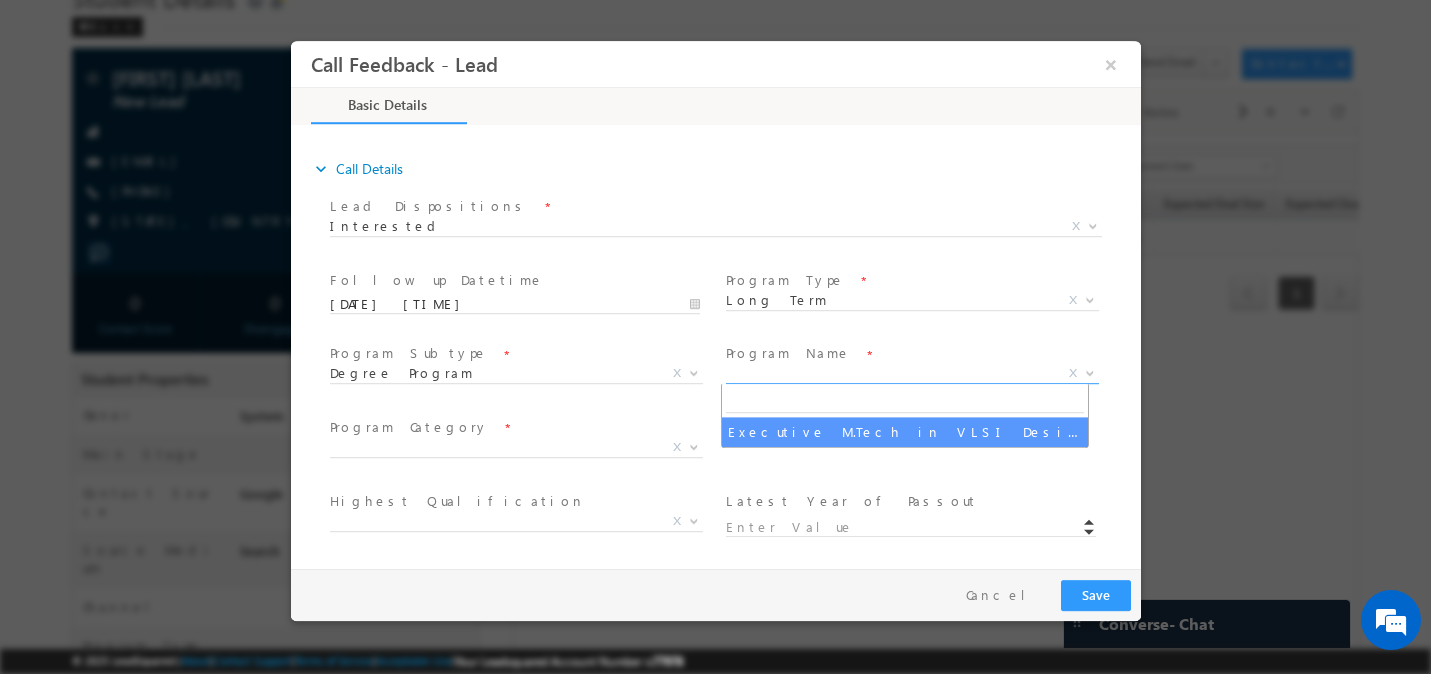 select on "Executive M.Tech in VLSI Design" 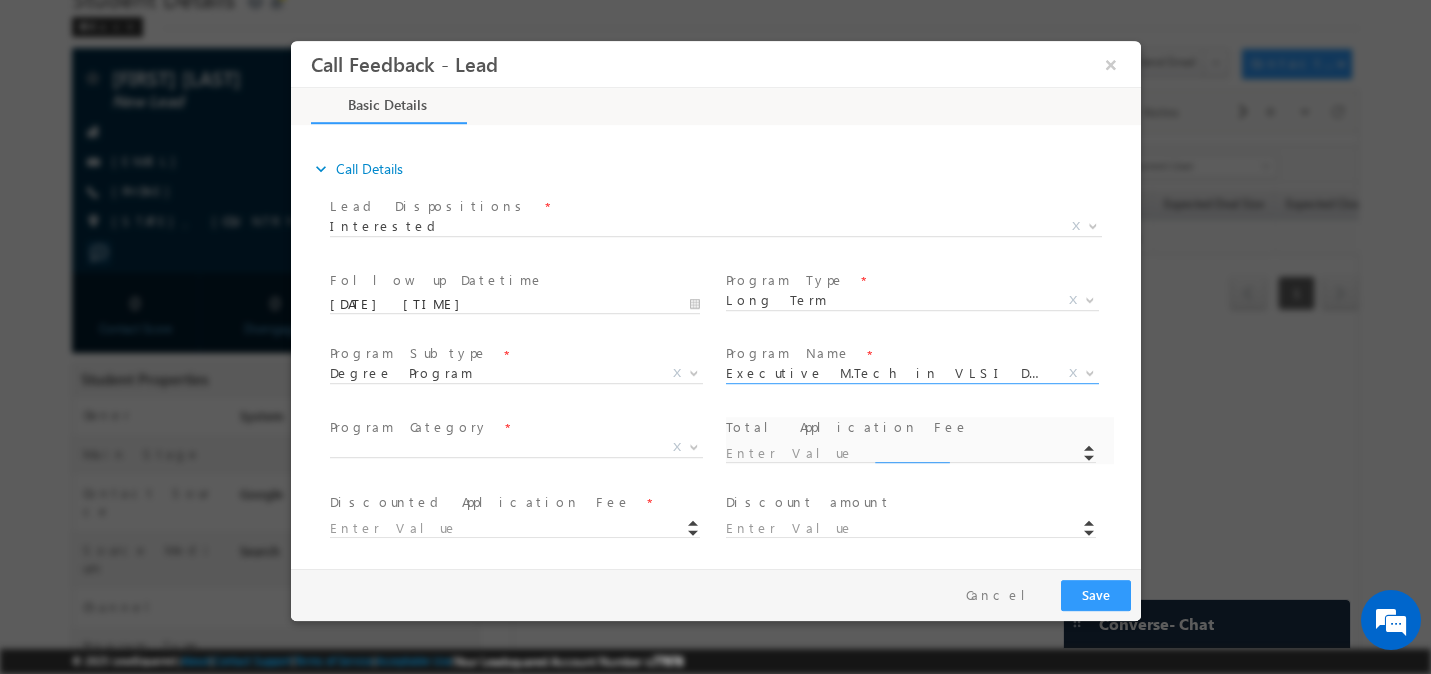 type on "1180" 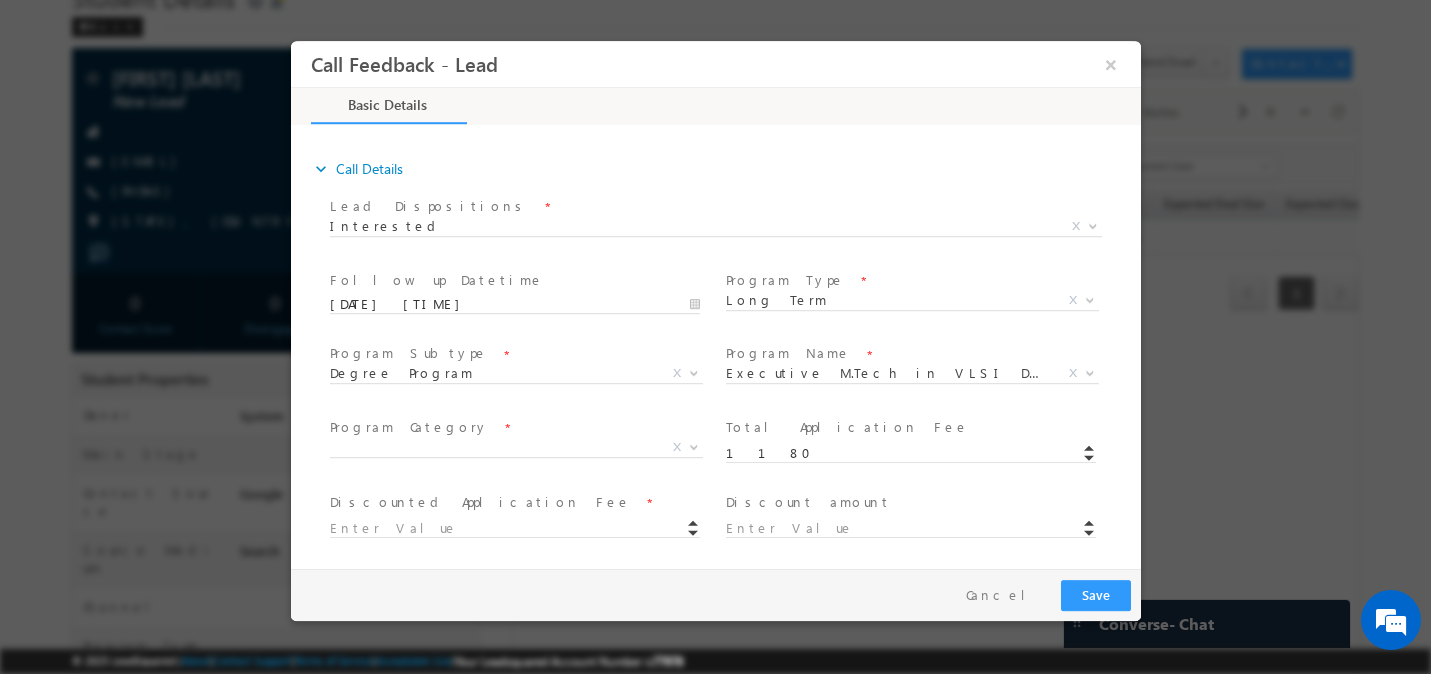 click on "Program Category
*" at bounding box center (513, 428) 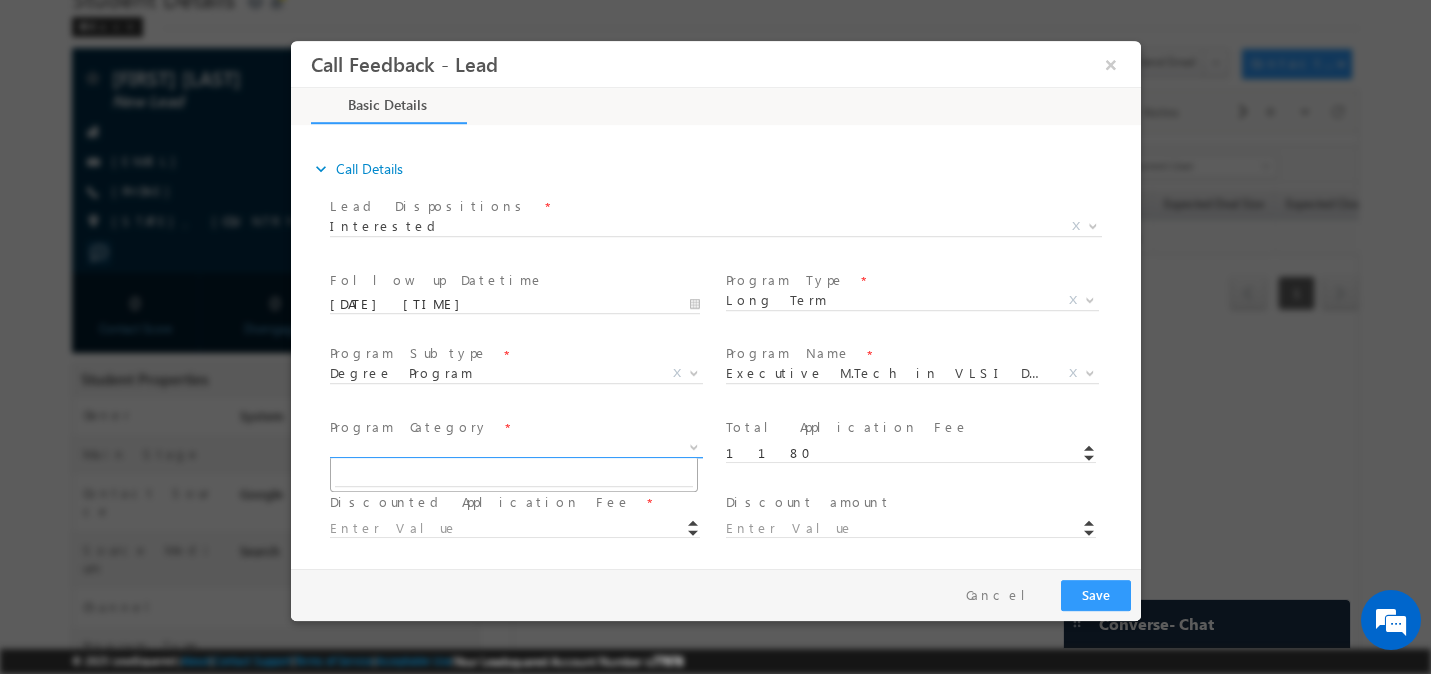 click on "X" at bounding box center (515, 448) 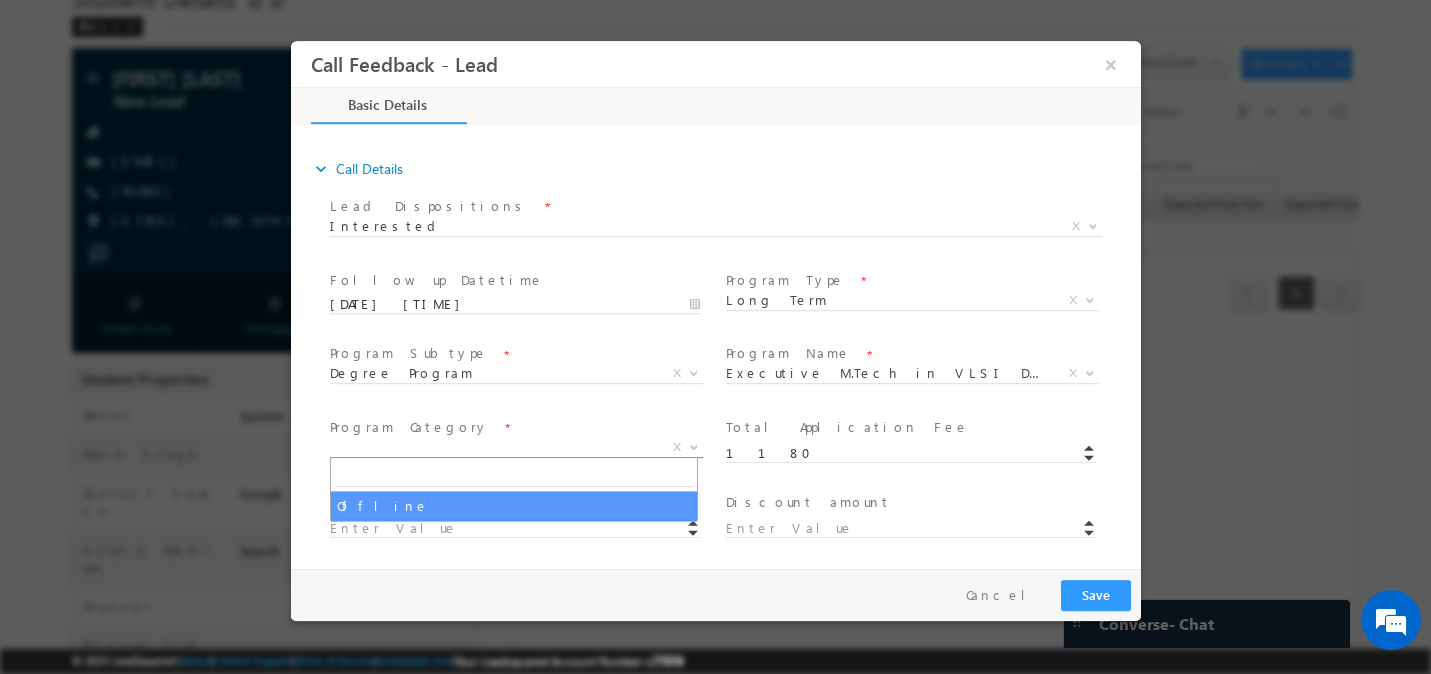 select on "Offline" 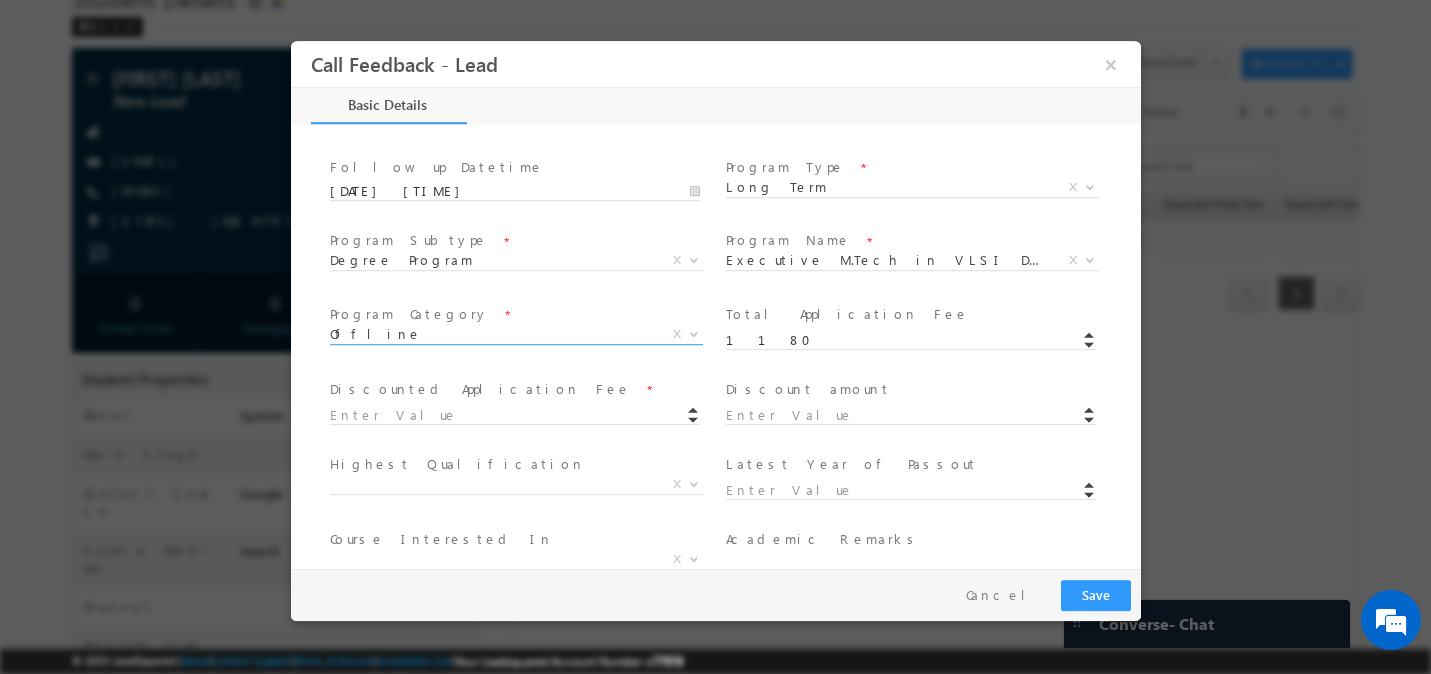 scroll, scrollTop: 332, scrollLeft: 0, axis: vertical 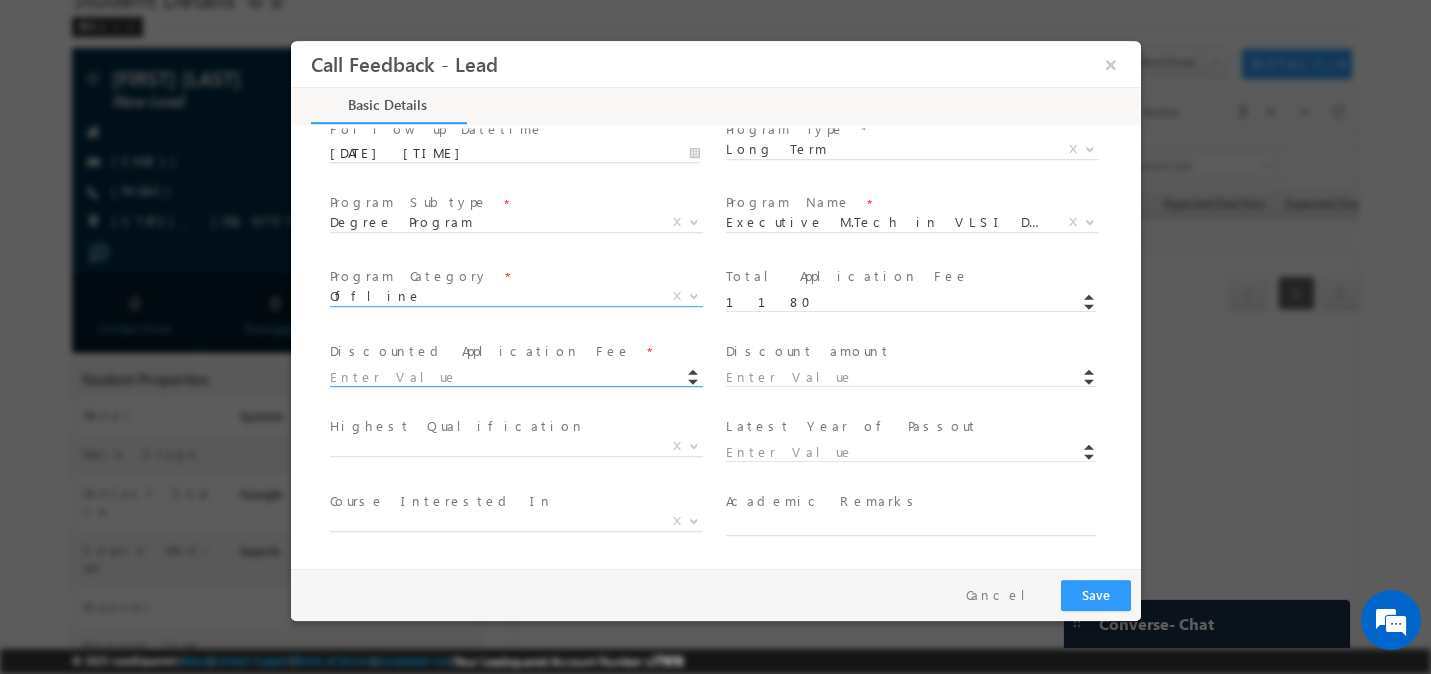 click at bounding box center [514, 378] 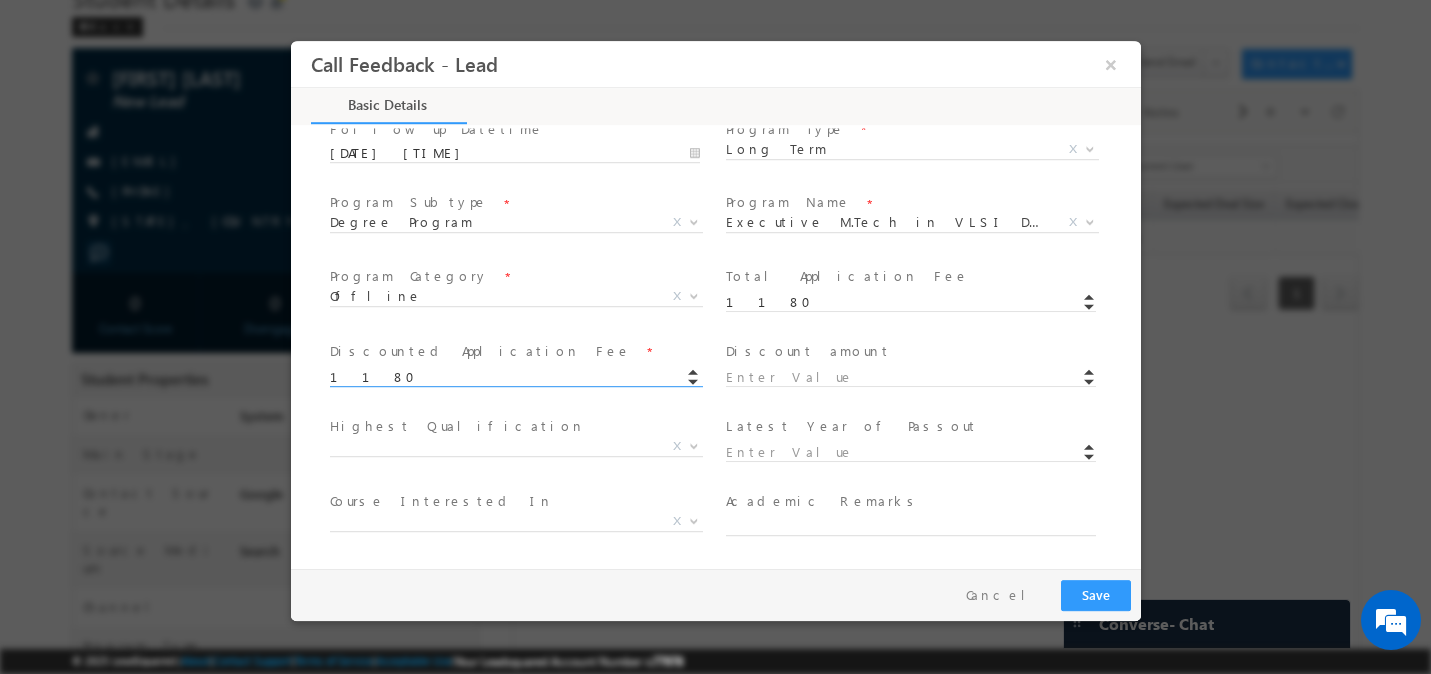 type on "1180.00" 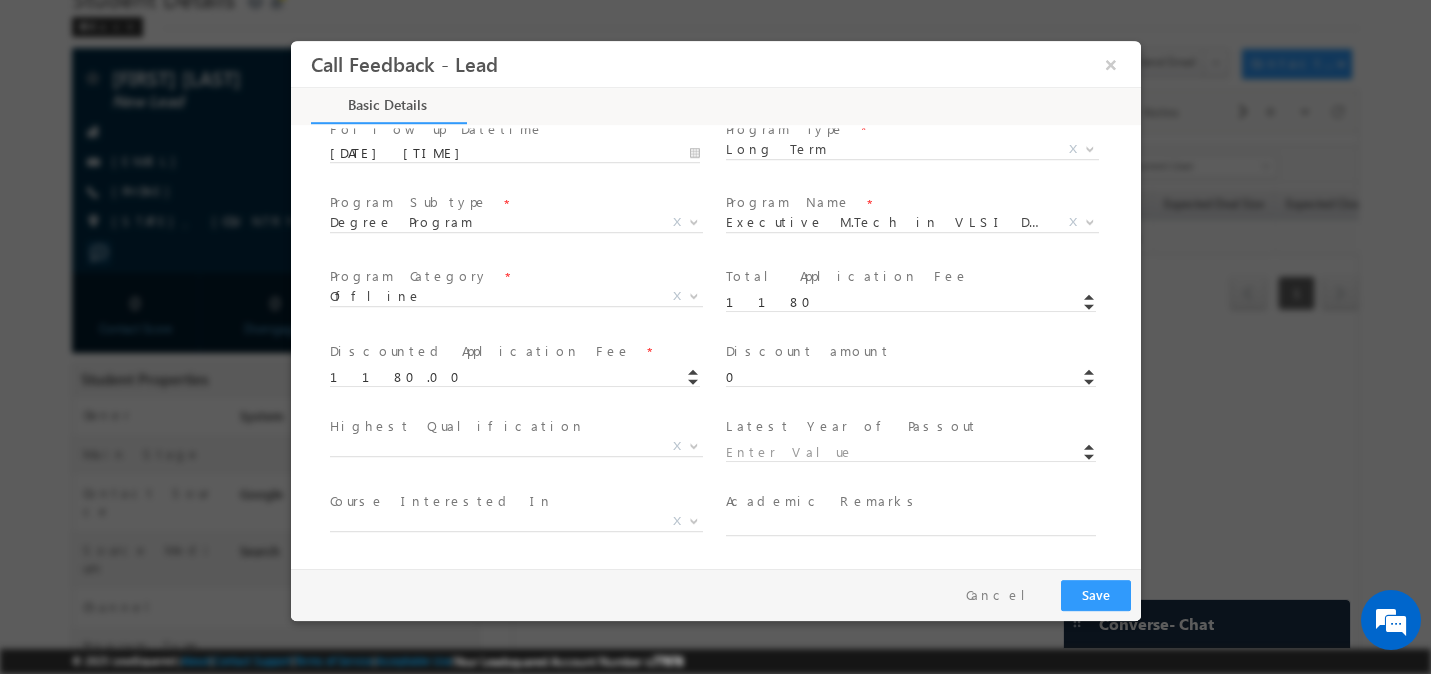 click on "Discount amount
*
0" at bounding box center [919, 364] 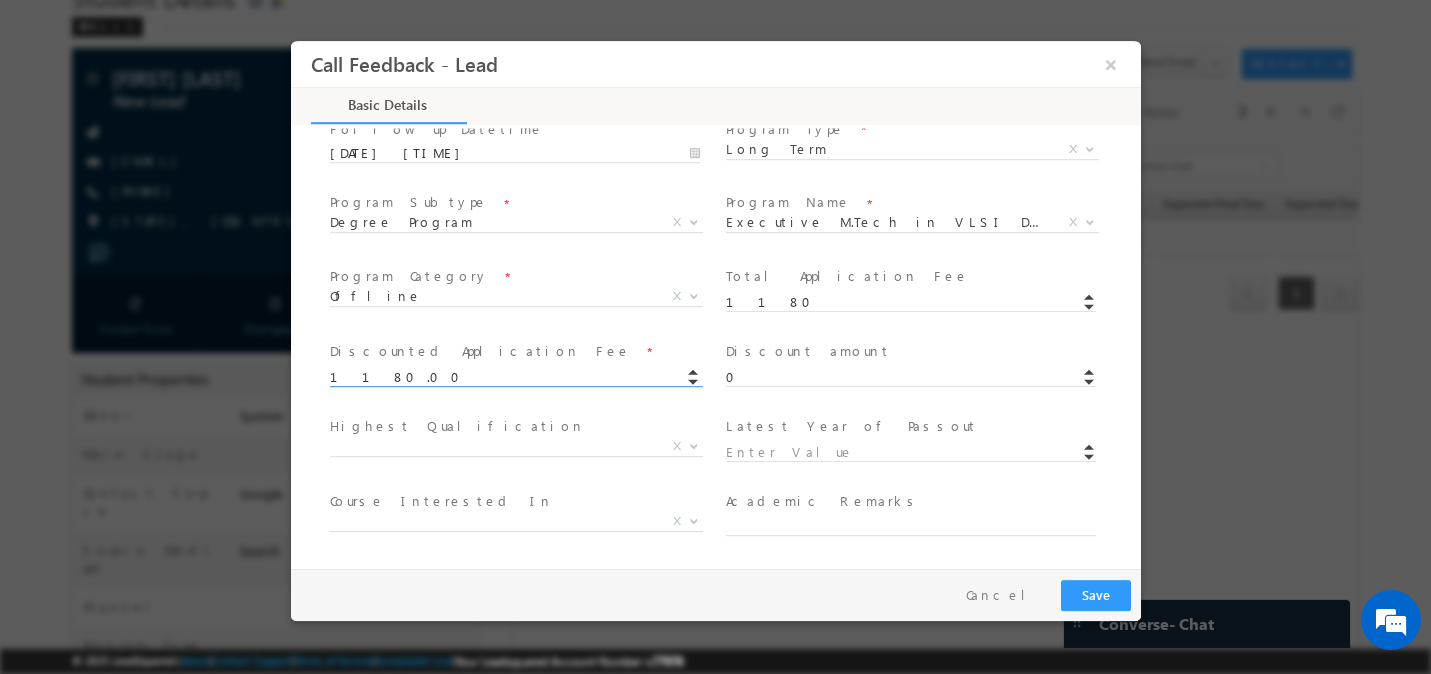 click on "1180.00" at bounding box center (514, 378) 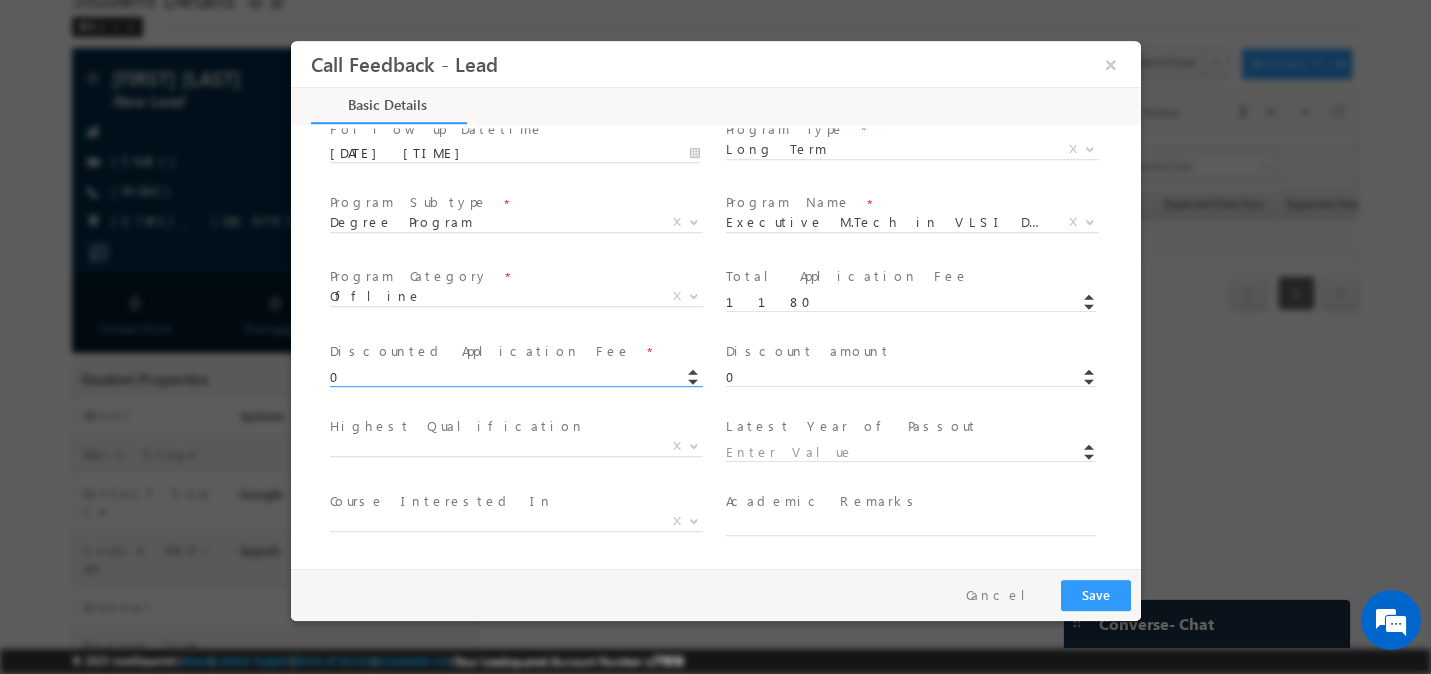 type on "0.00" 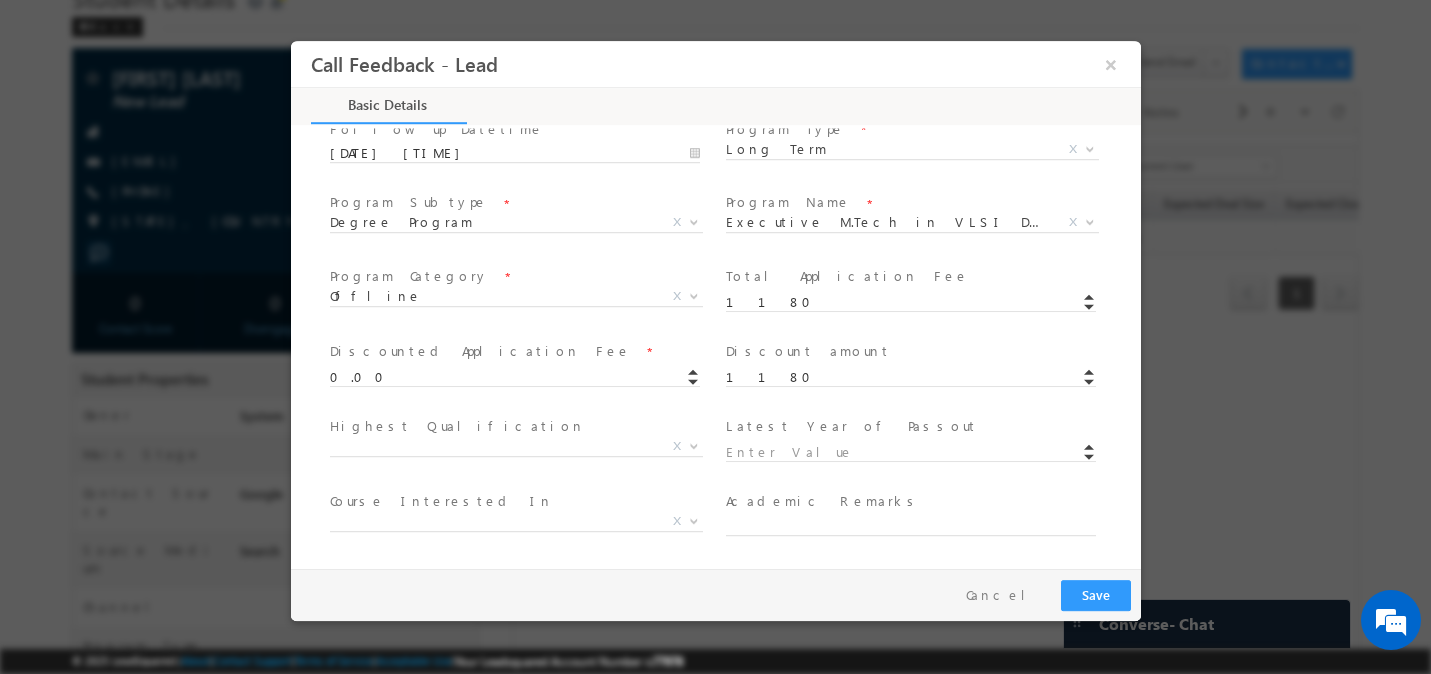 click on "Highest Qualification
*" at bounding box center [513, 427] 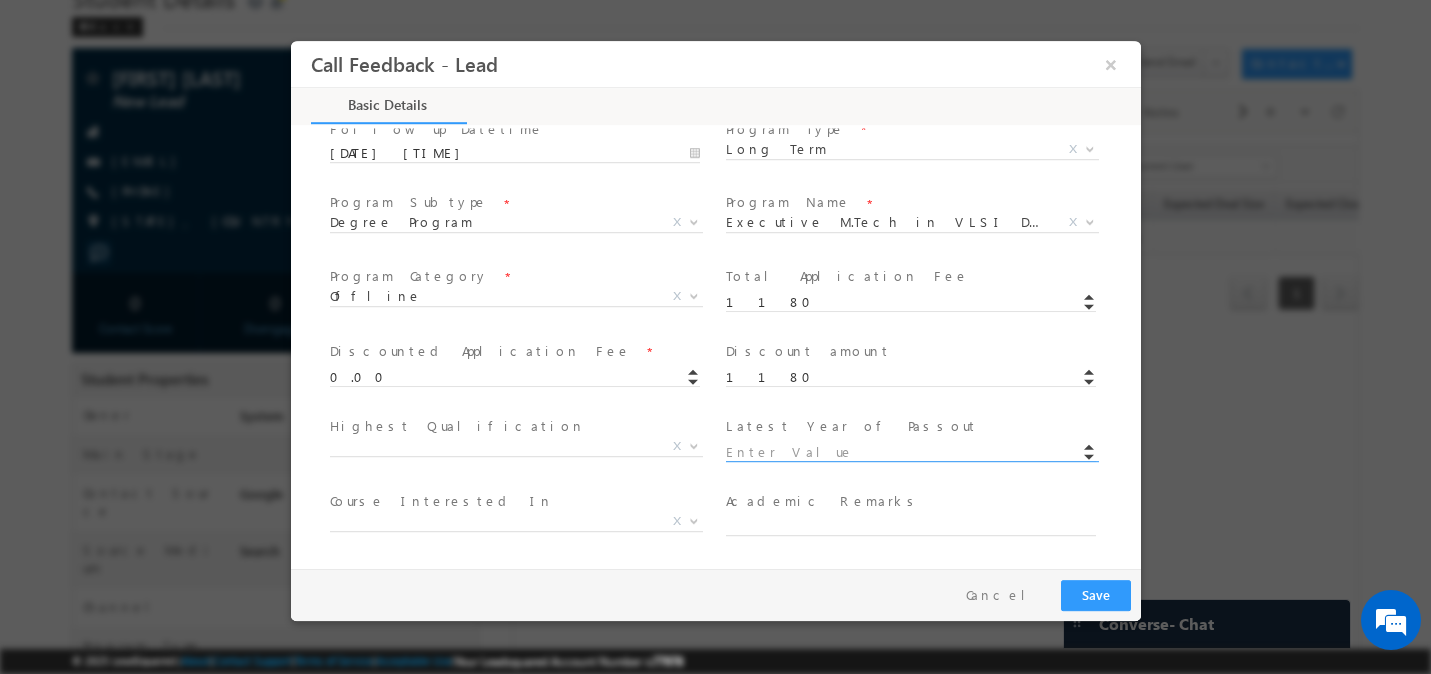 click at bounding box center (910, 453) 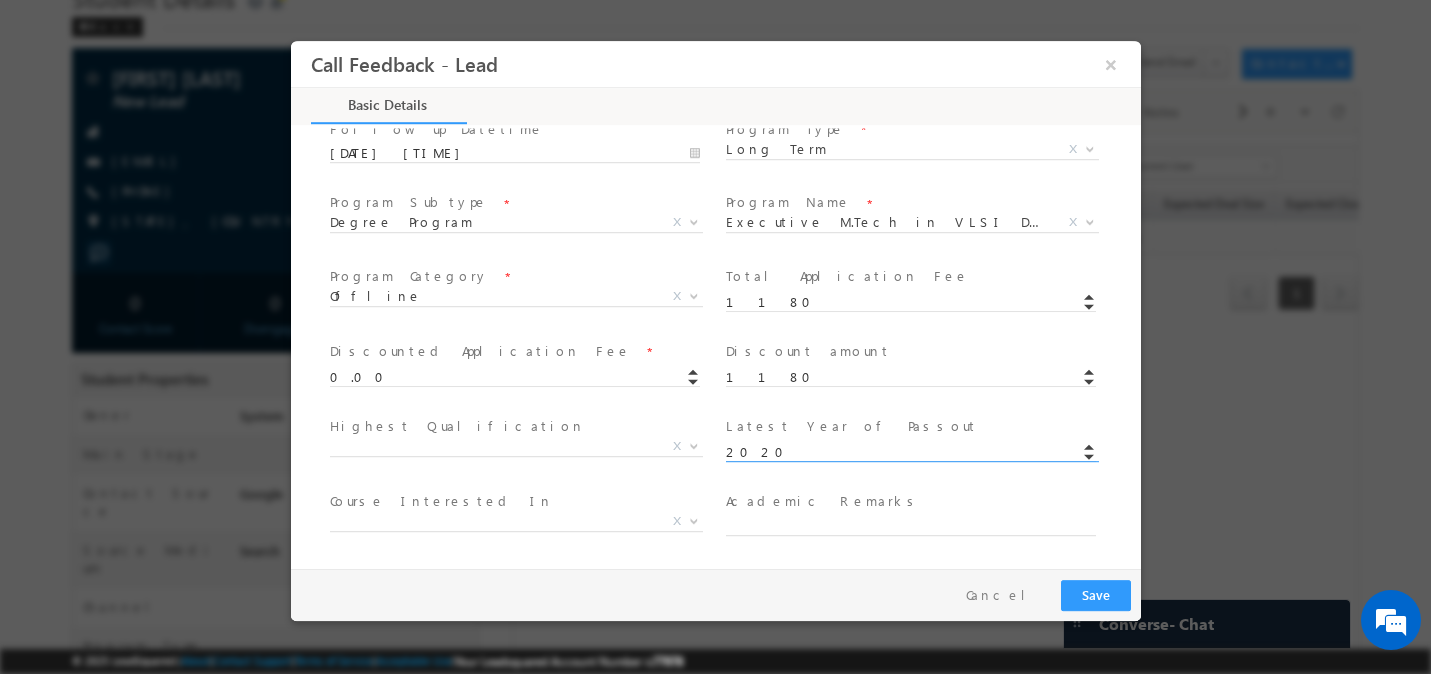 scroll, scrollTop: 405, scrollLeft: 0, axis: vertical 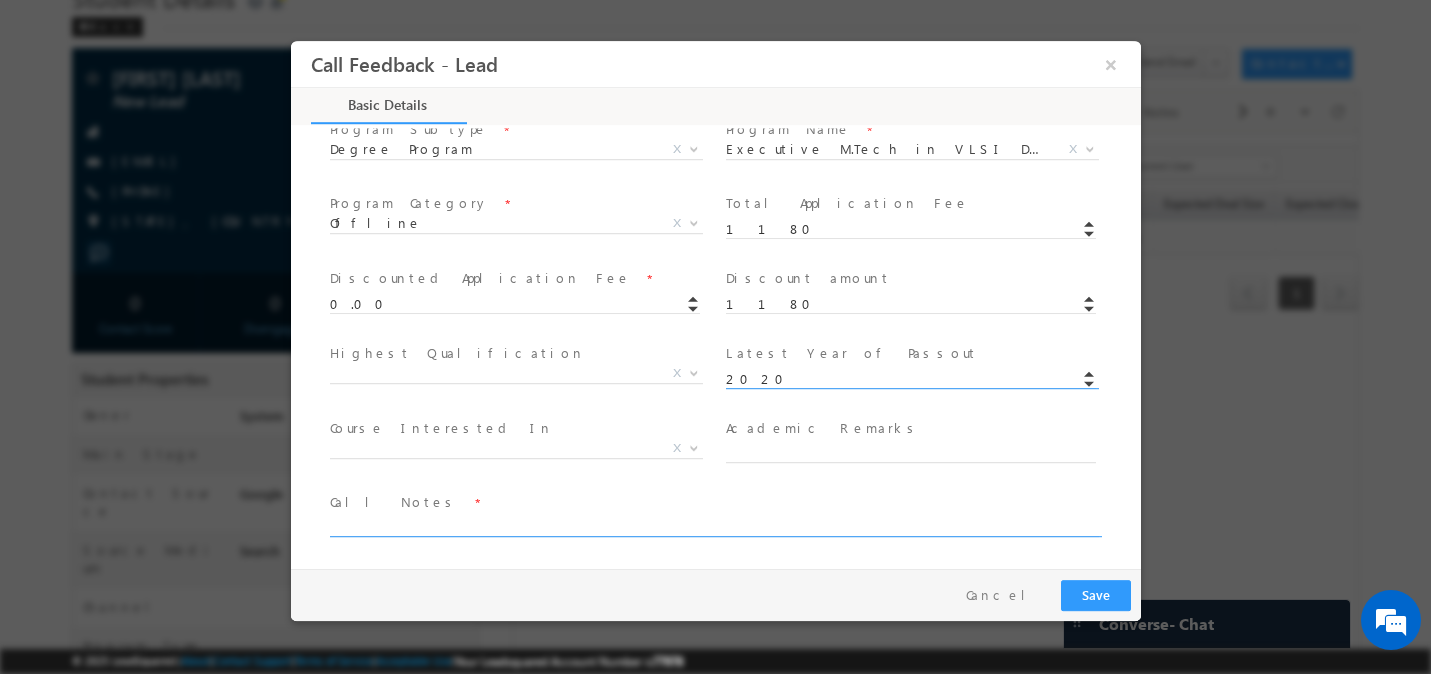 type on "2020" 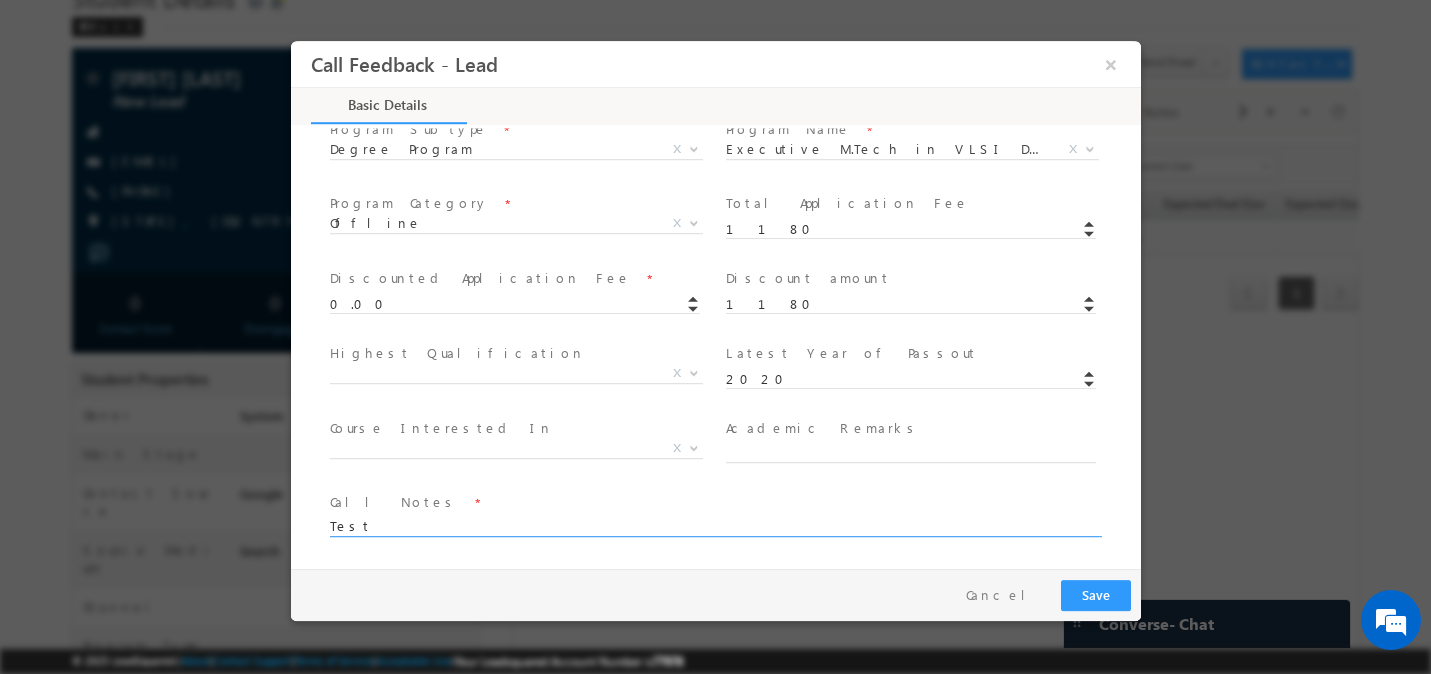 type on "Test" 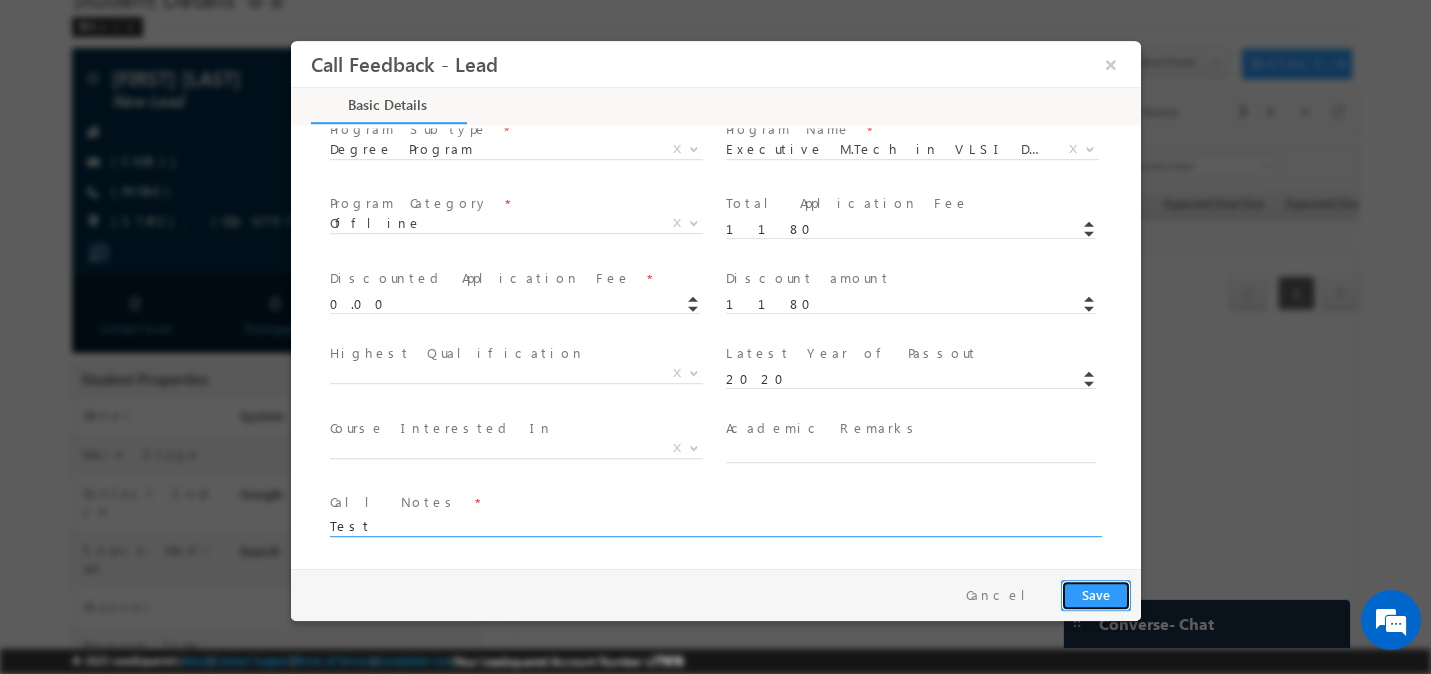 click on "Save" at bounding box center (1095, 595) 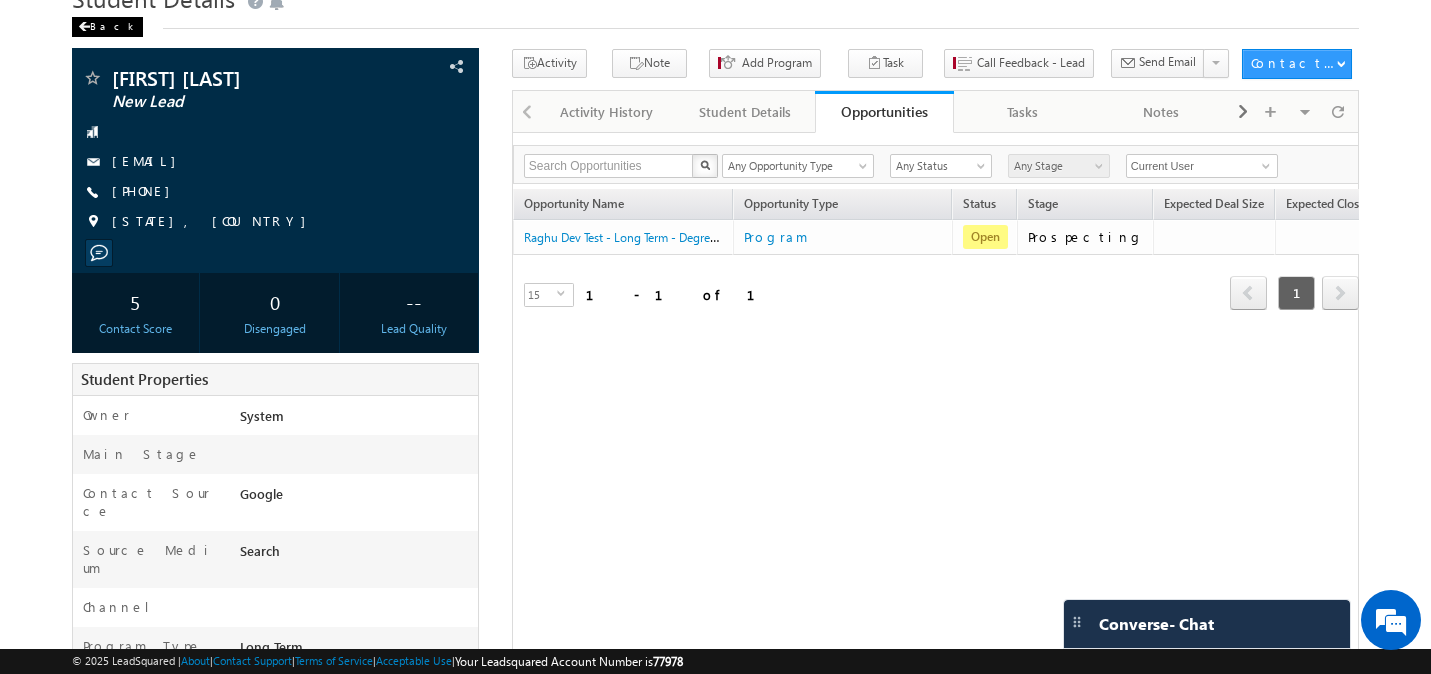 click on "Back" at bounding box center (107, 27) 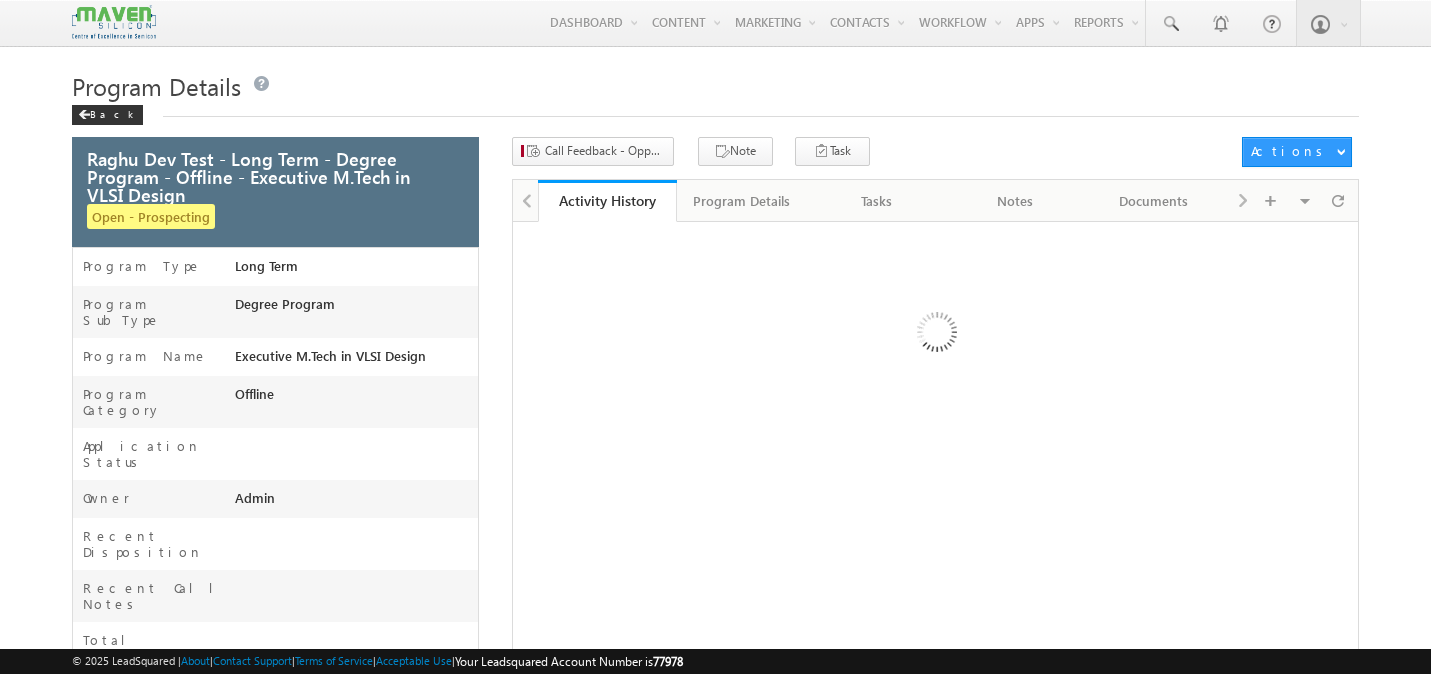scroll, scrollTop: 0, scrollLeft: 0, axis: both 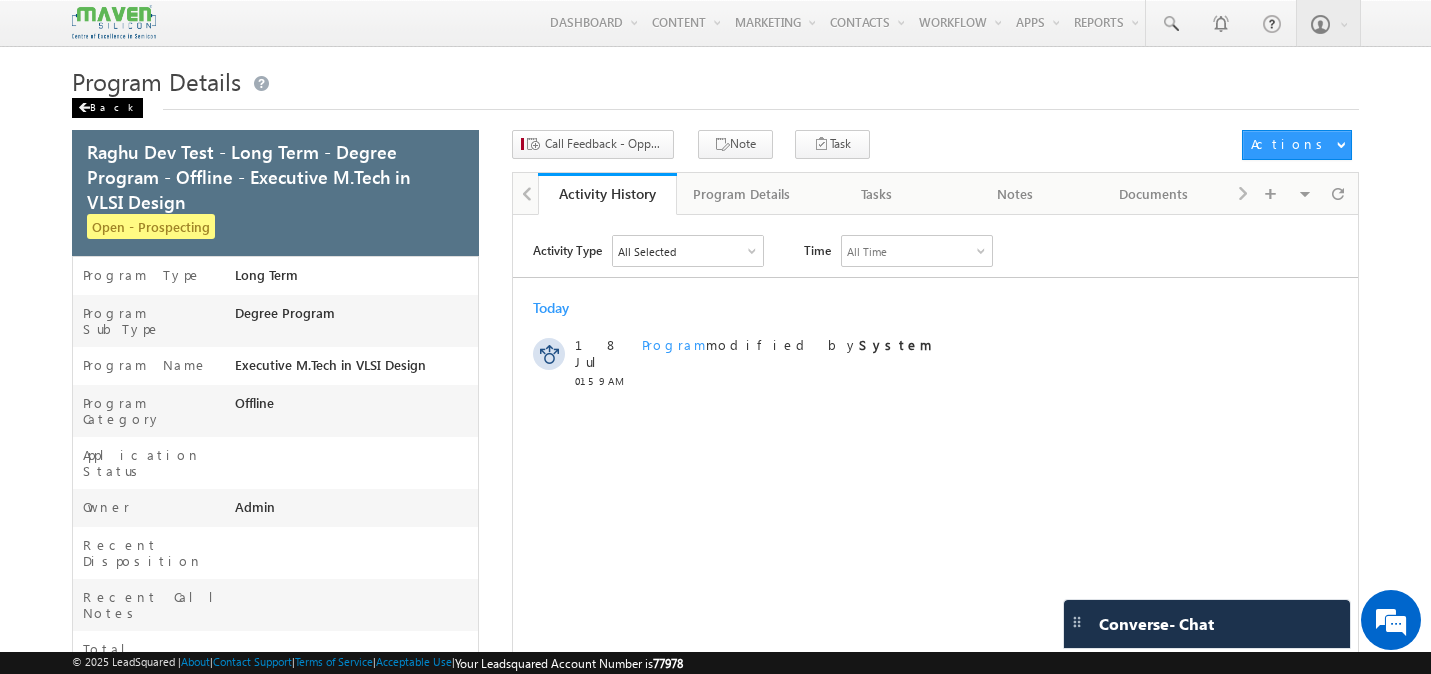 click on "Back" at bounding box center (107, 108) 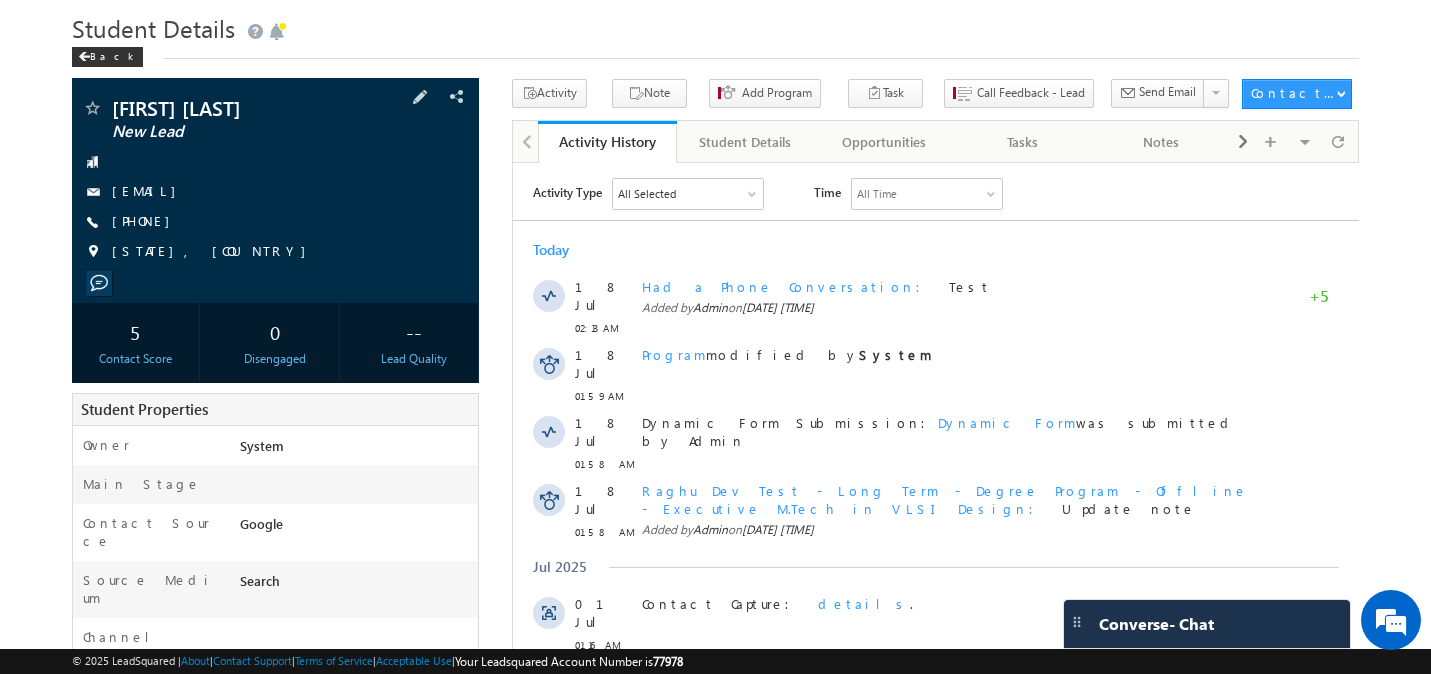scroll, scrollTop: 60, scrollLeft: 0, axis: vertical 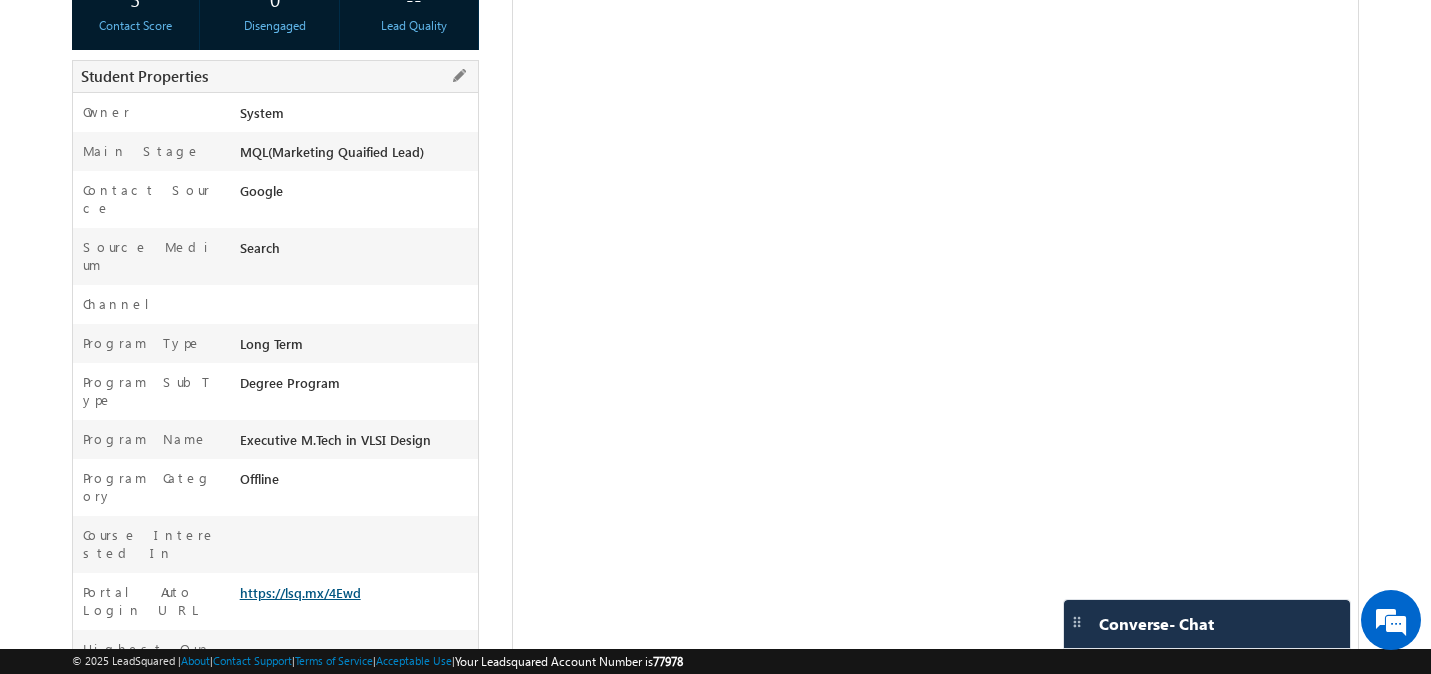 click on "https://lsq.mx/4Ewd" at bounding box center (300, 592) 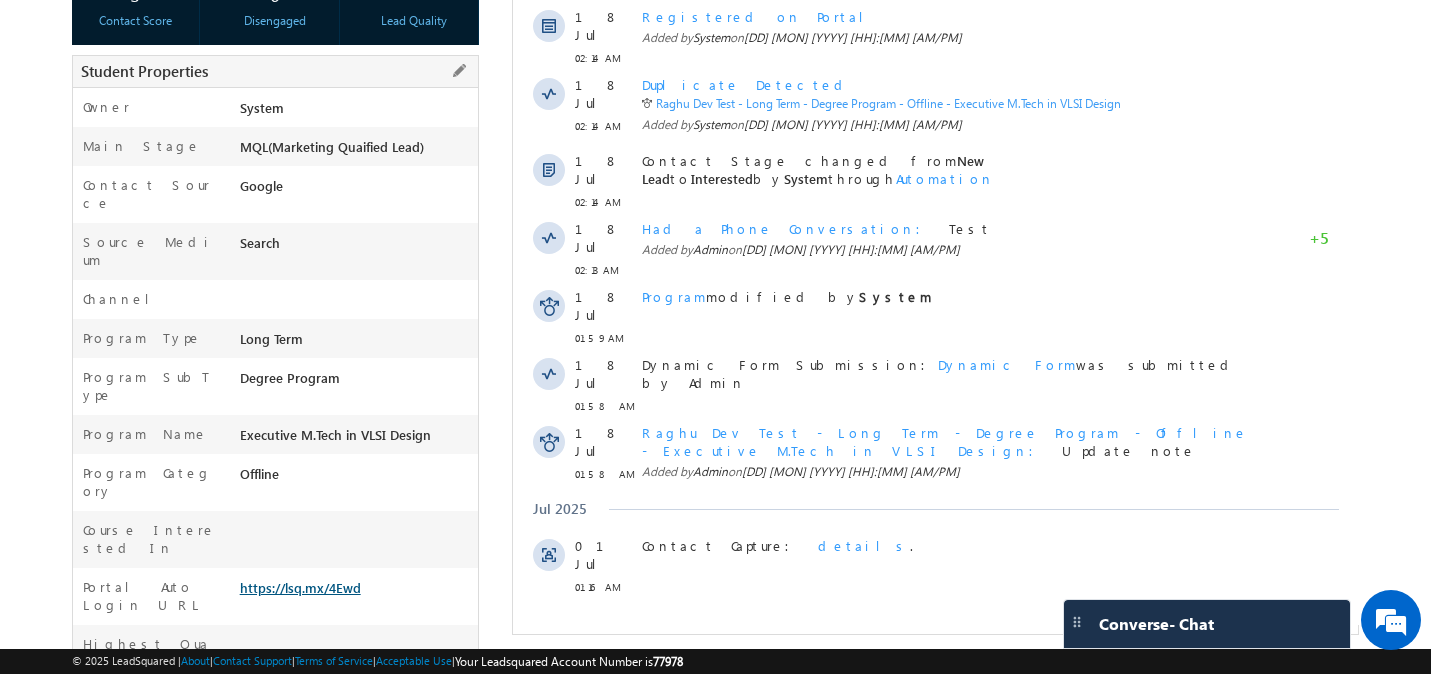 scroll, scrollTop: 0, scrollLeft: 0, axis: both 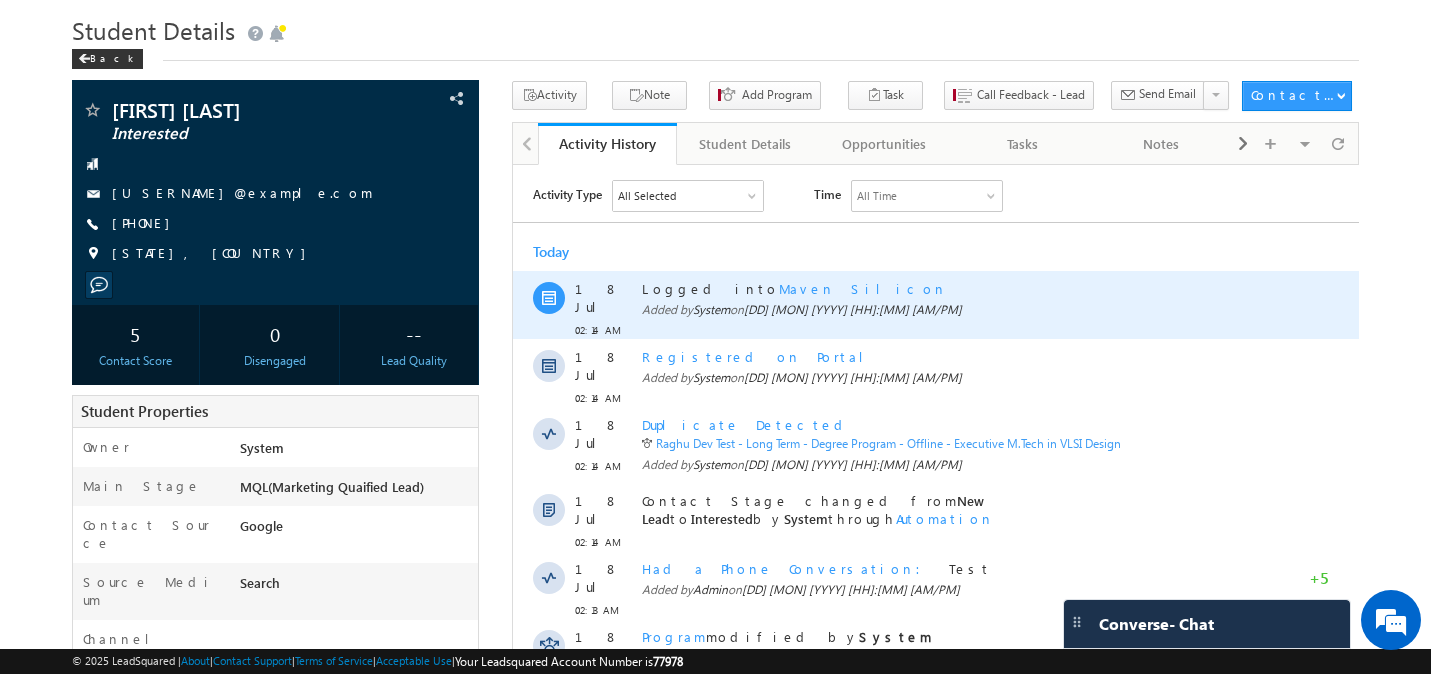 click on "Added by  System  on  18 Jul 2025 02:14 AM" at bounding box center [951, 309] 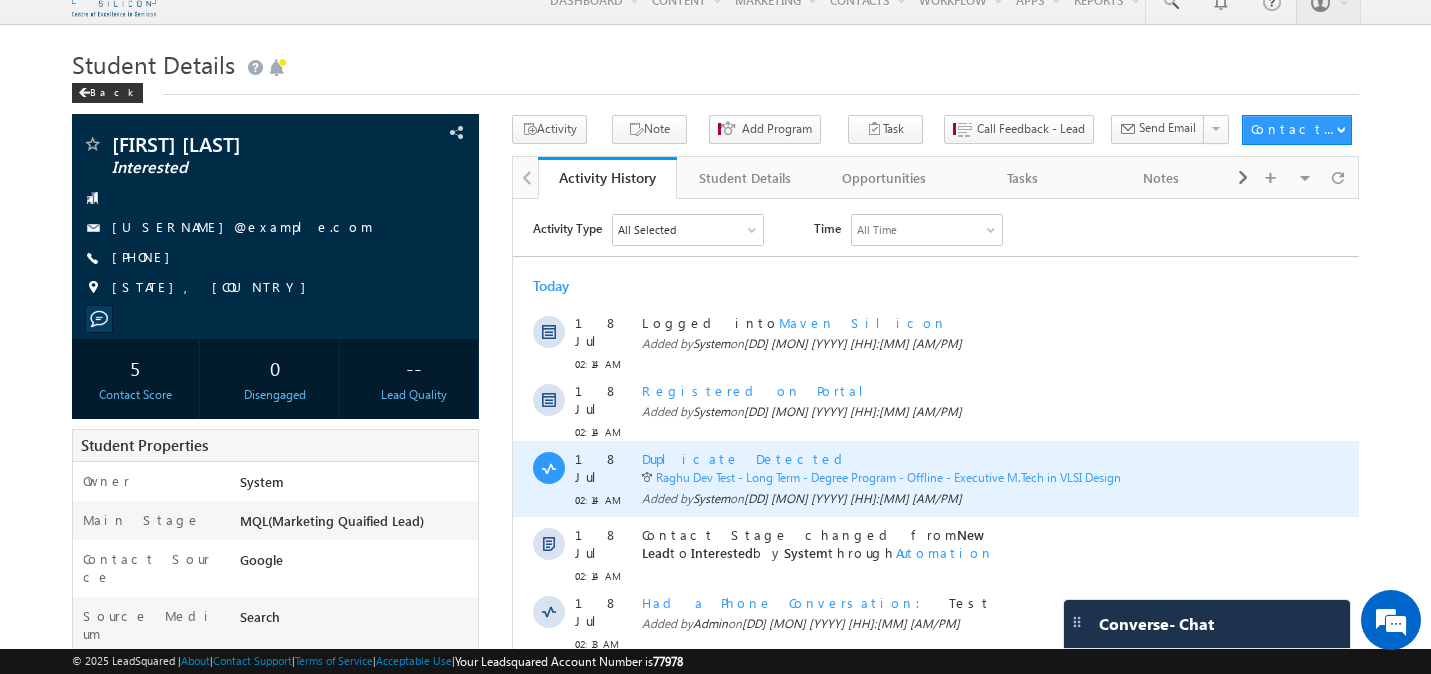 scroll, scrollTop: 0, scrollLeft: 0, axis: both 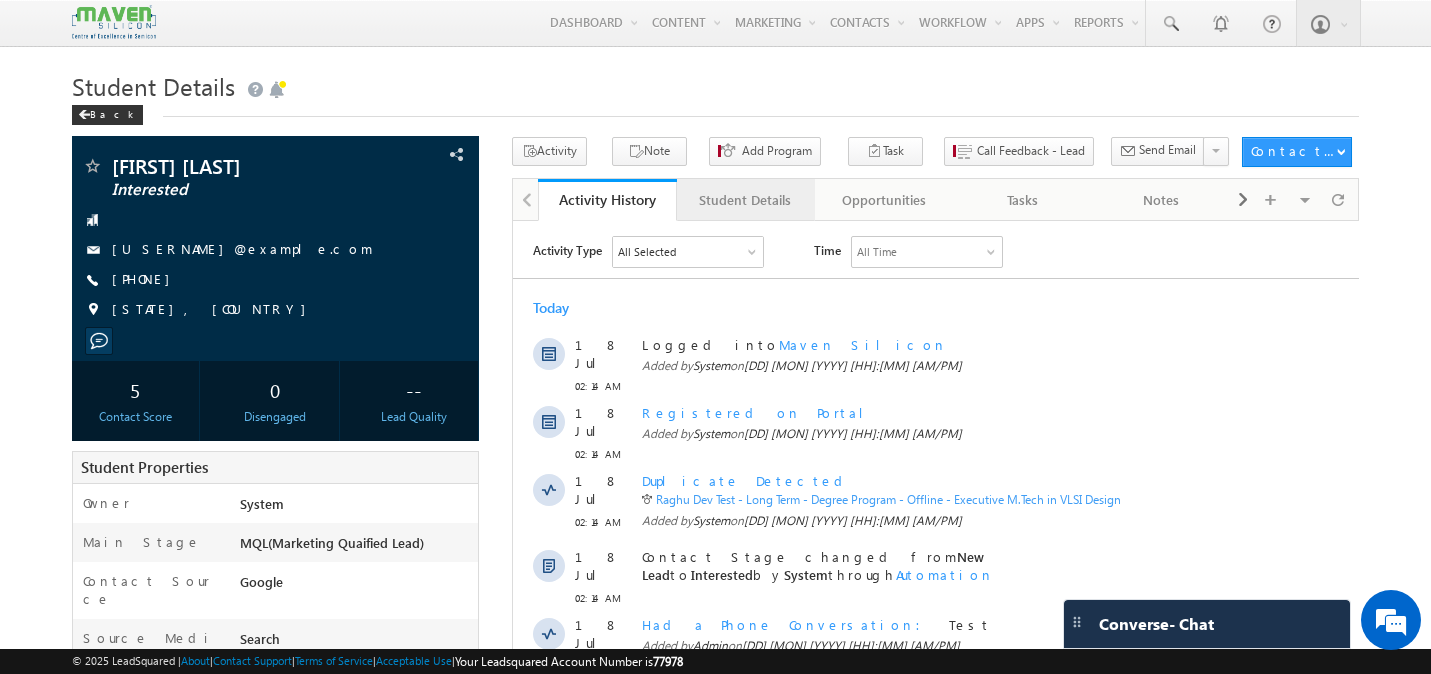 click on "Student Details" at bounding box center (745, 200) 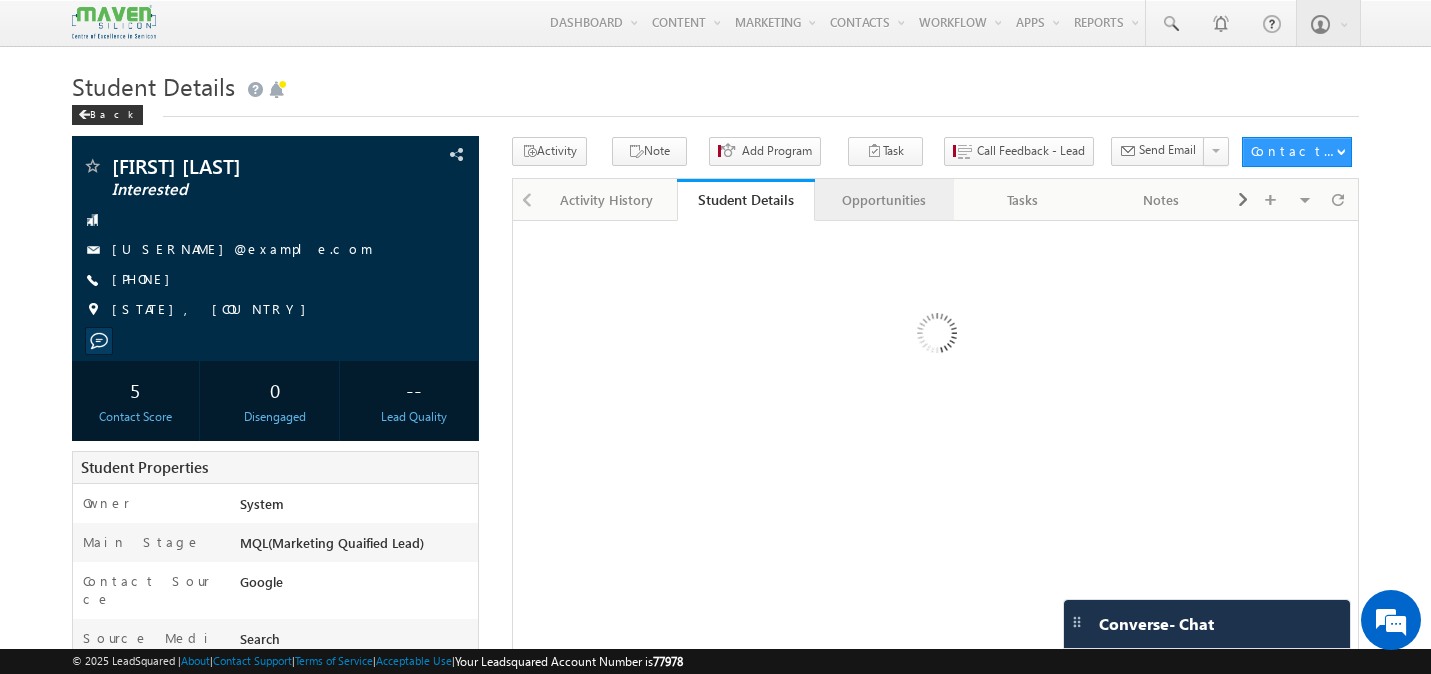 click on "Opportunities" at bounding box center [883, 200] 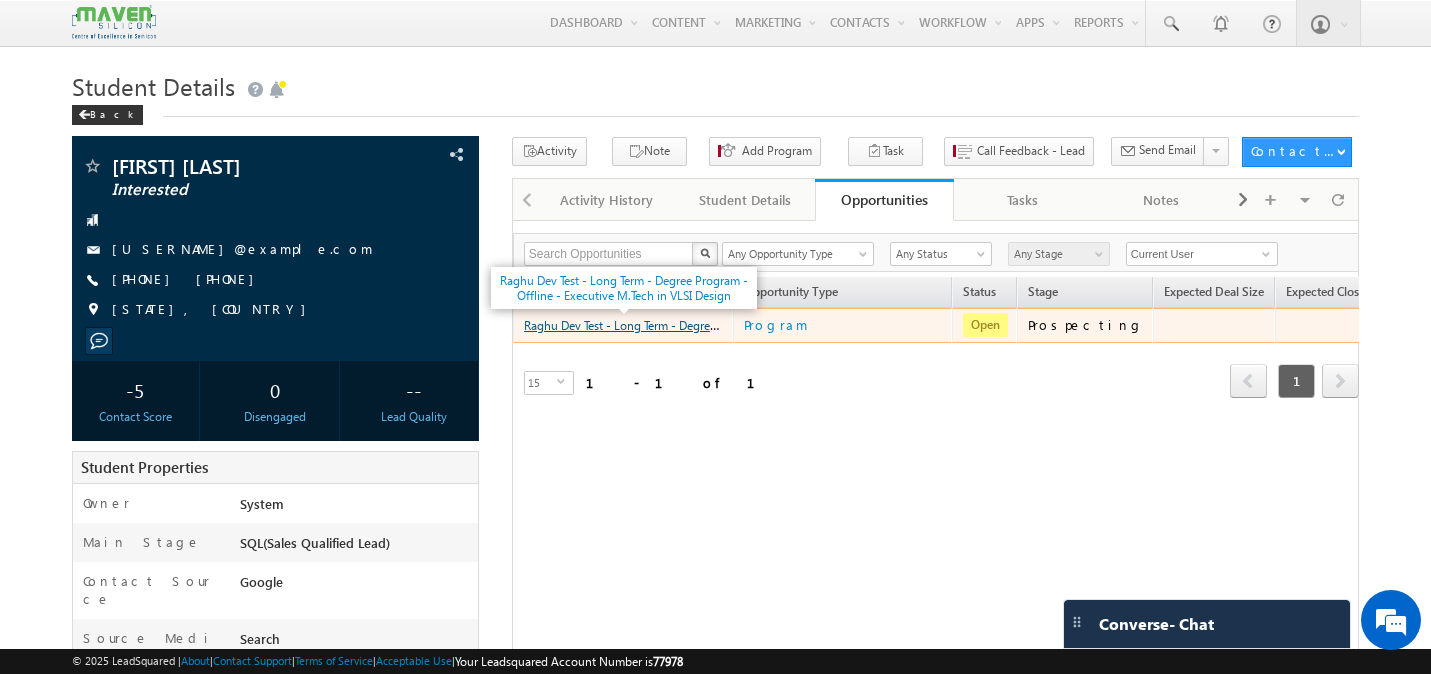 click on "Raghu Dev Test - Long Term - Degree Program - Offline - Executive M.Tech in VLSI Design" at bounding box center (756, 324) 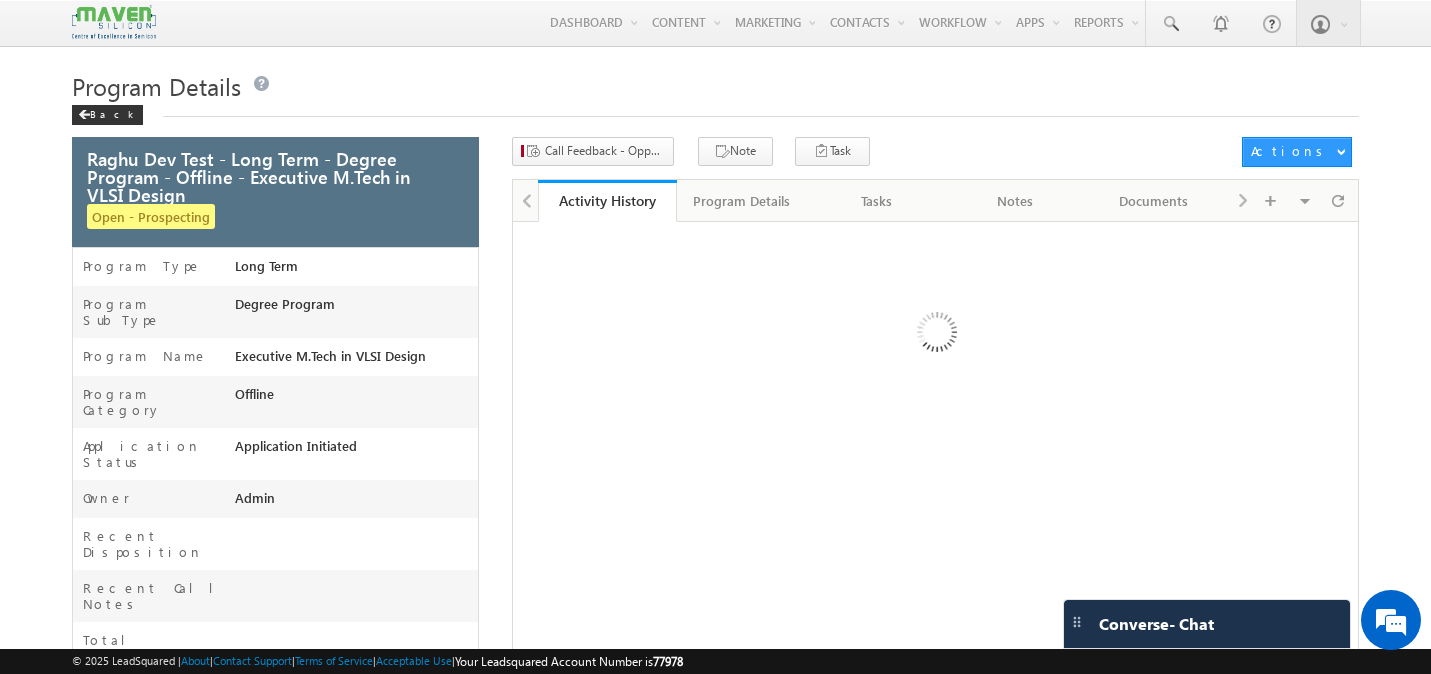 scroll, scrollTop: 0, scrollLeft: 0, axis: both 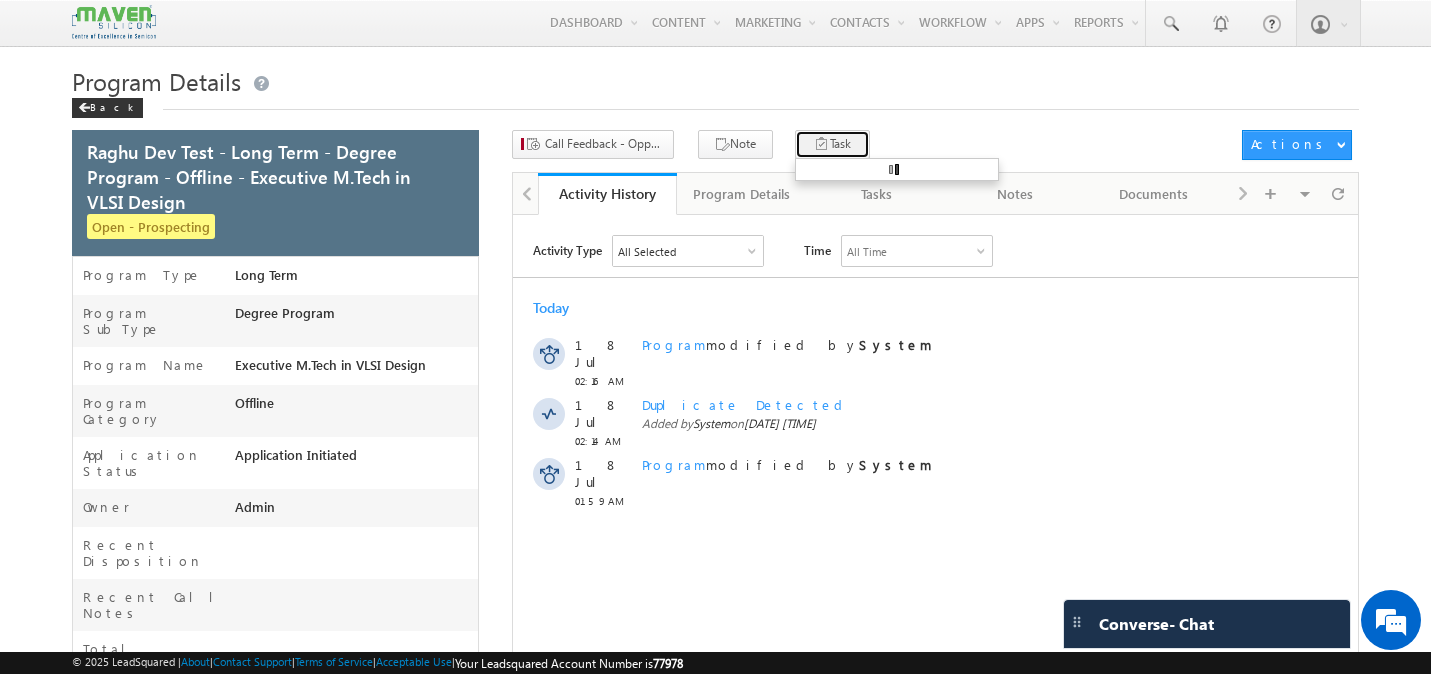 click at bounding box center [822, 145] 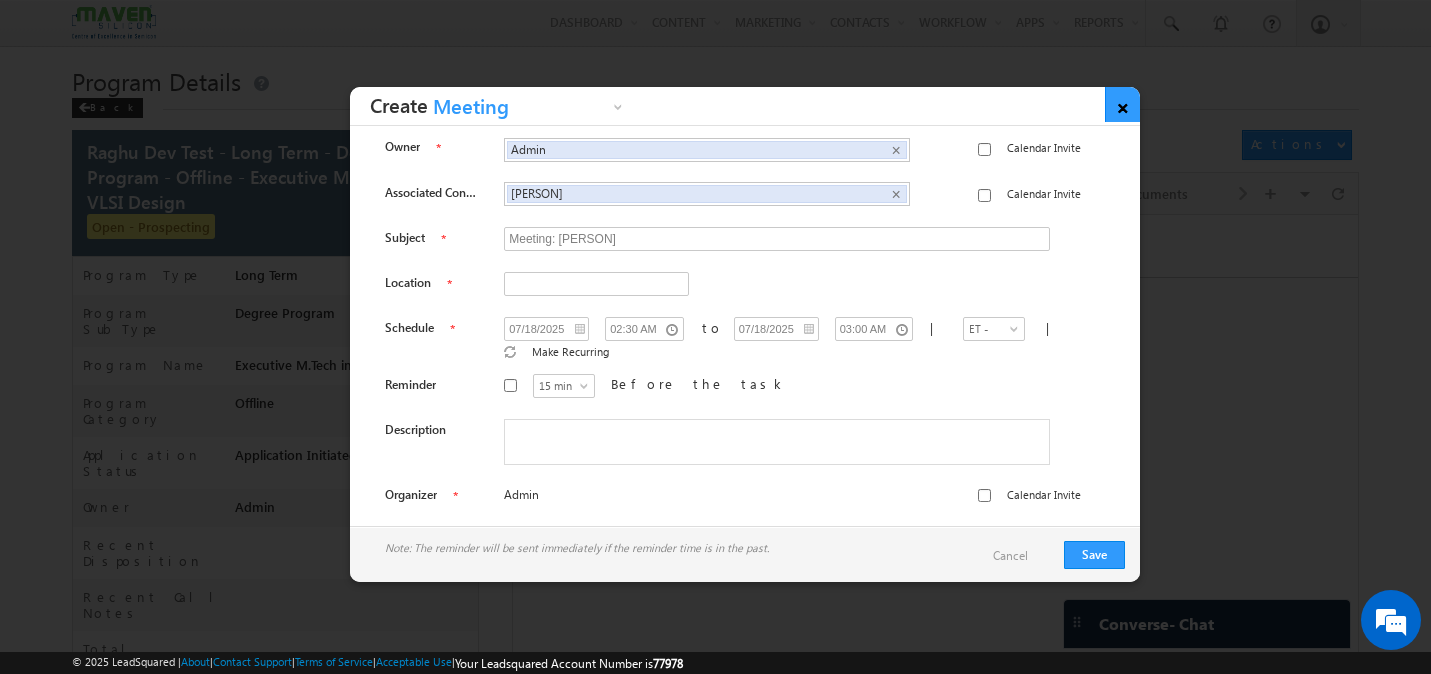 click on "×" at bounding box center [1122, 104] 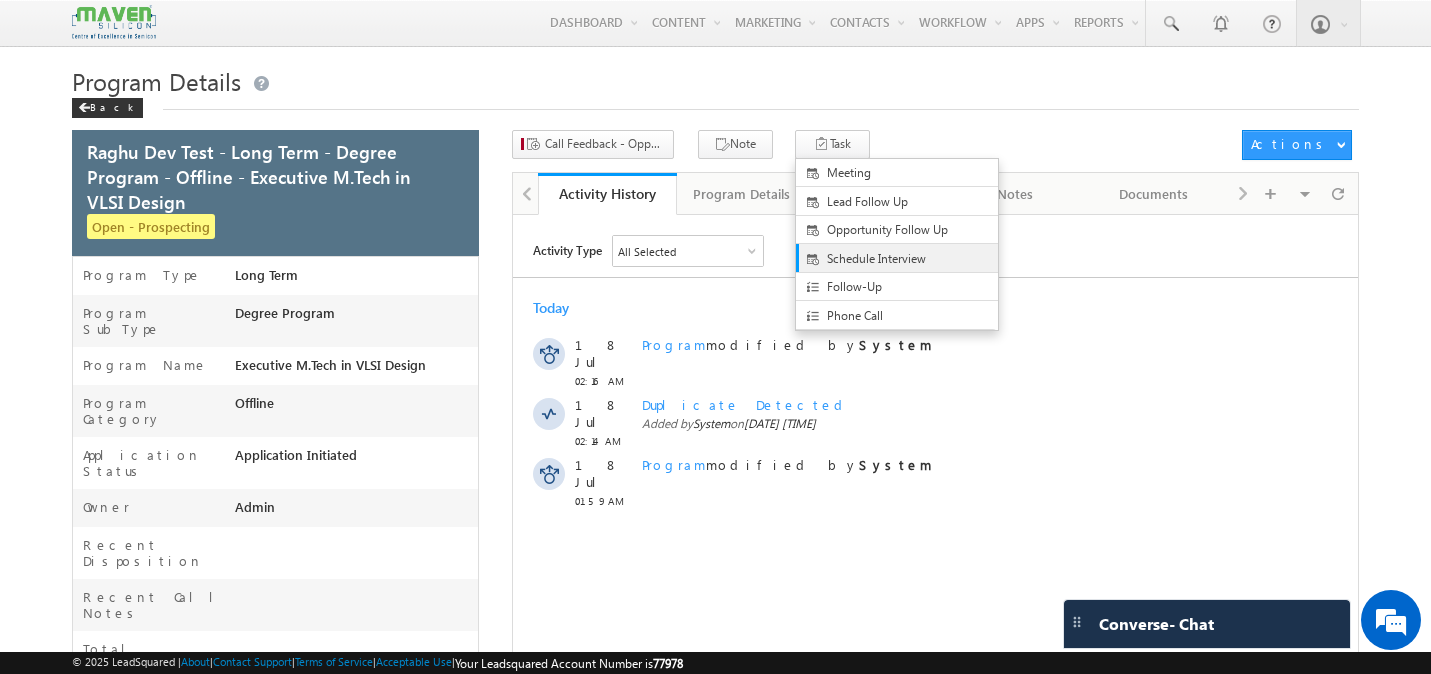 click on "Schedule Interview" at bounding box center [913, 259] 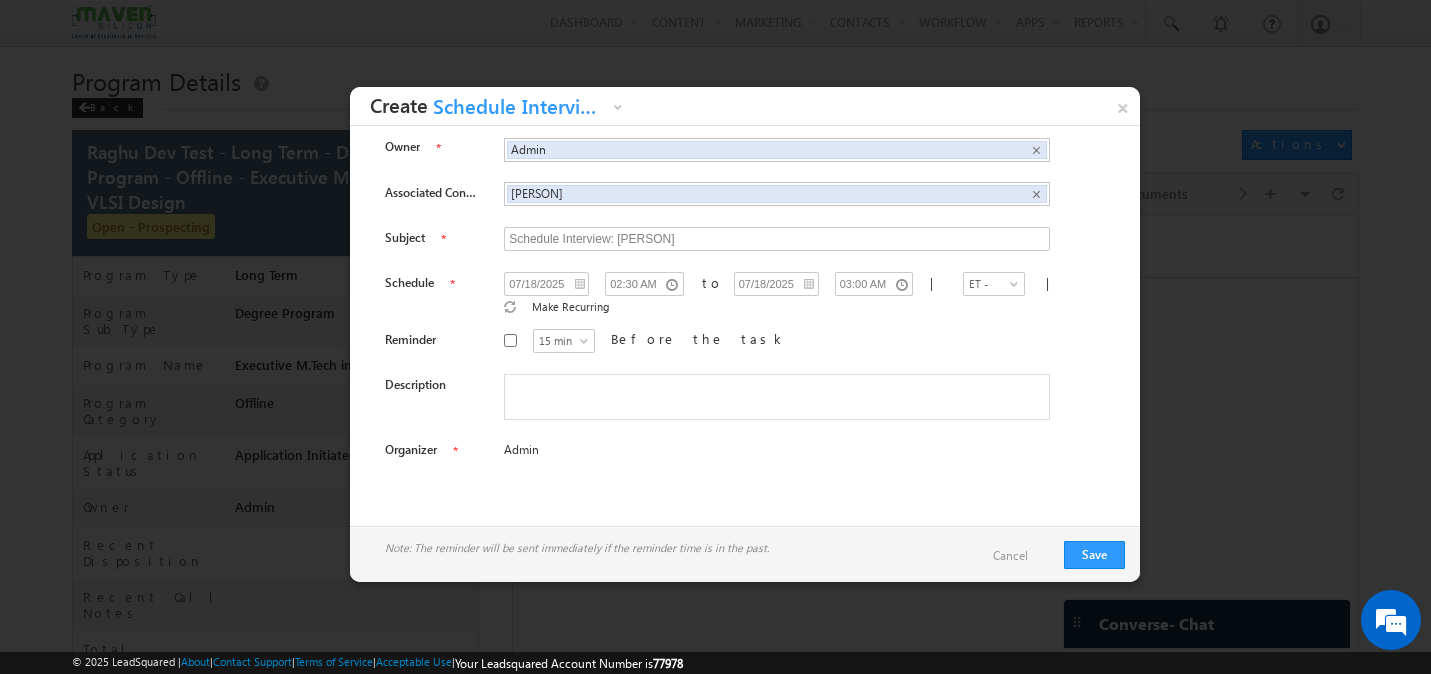 scroll, scrollTop: 0, scrollLeft: 0, axis: both 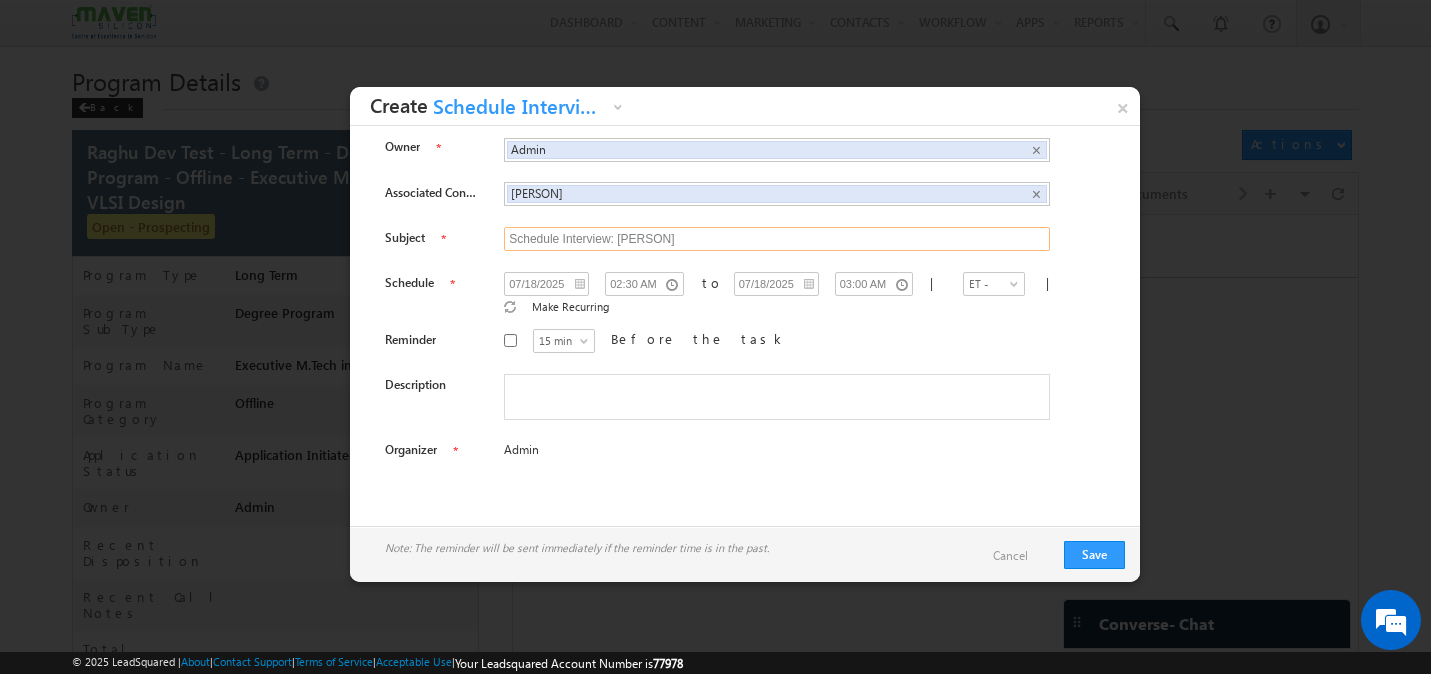 click on "Schedule Interview: [PERSON]" at bounding box center (777, 239) 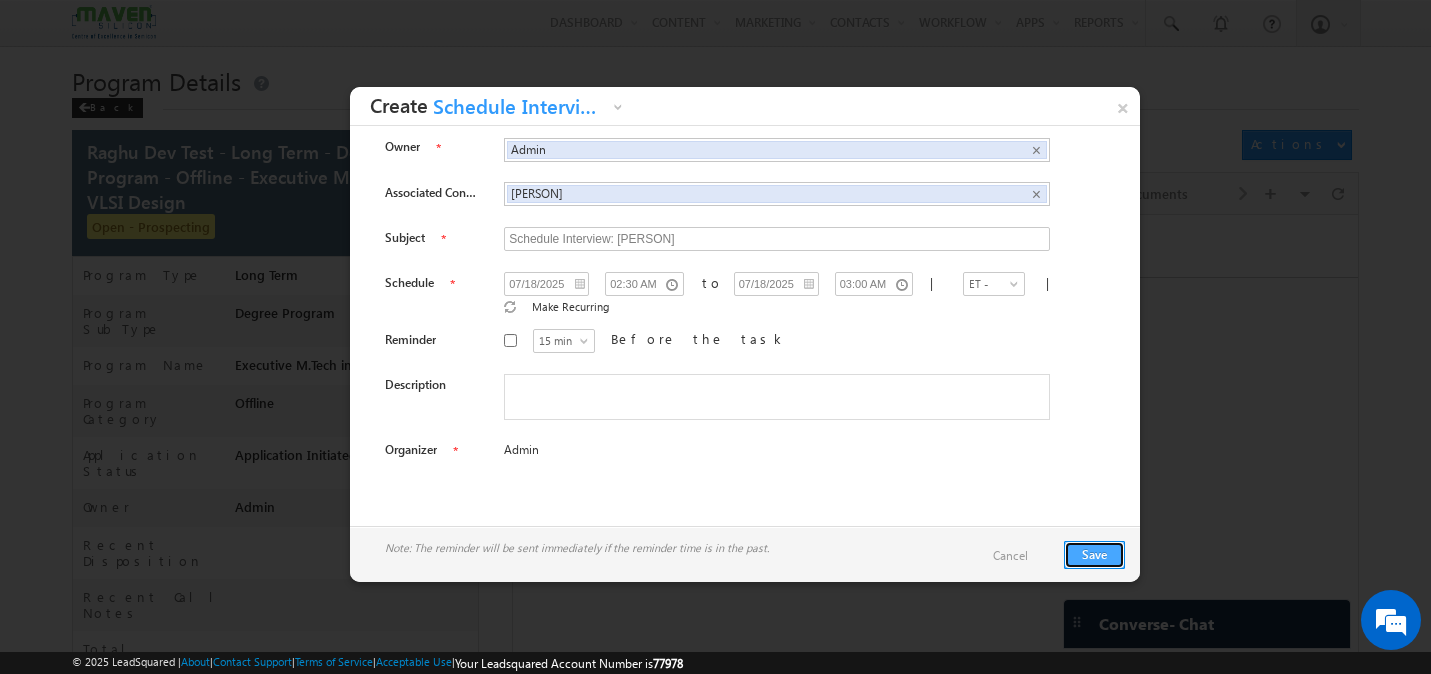 click on "Save" at bounding box center [1094, 555] 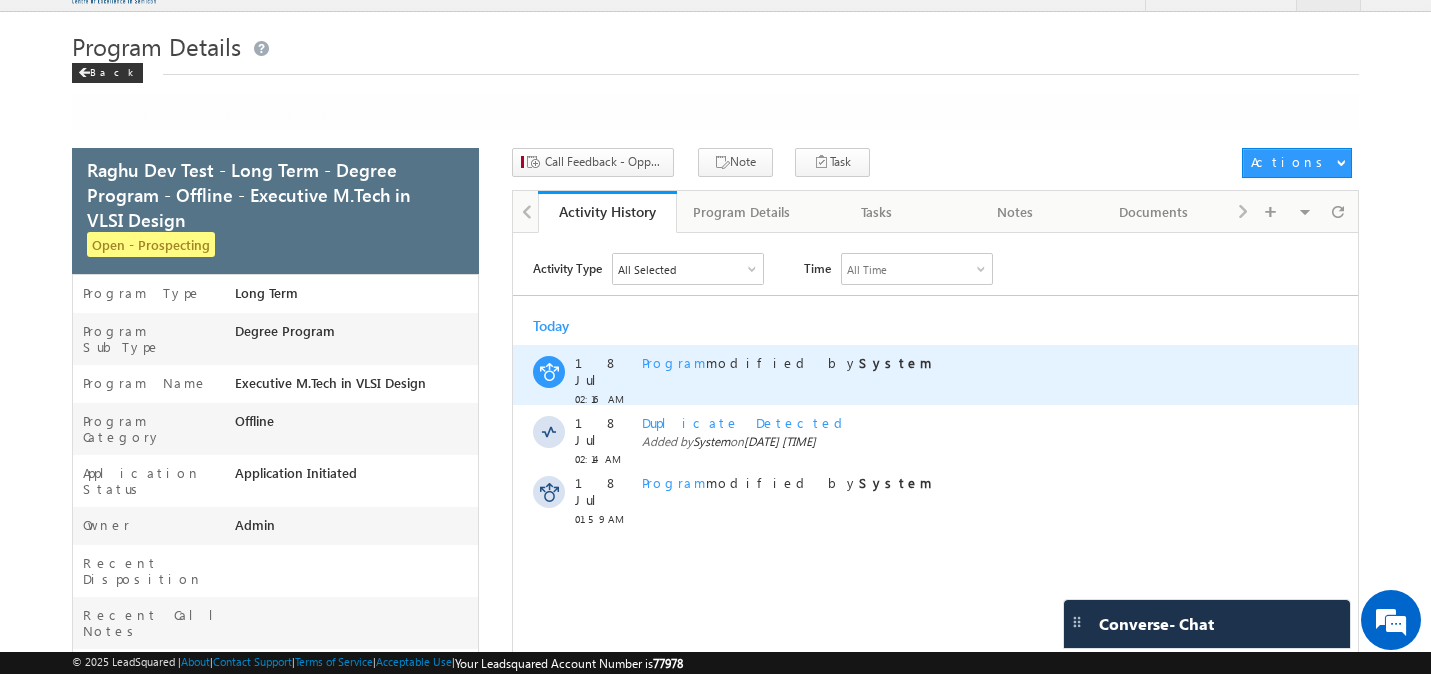 scroll, scrollTop: 38, scrollLeft: 0, axis: vertical 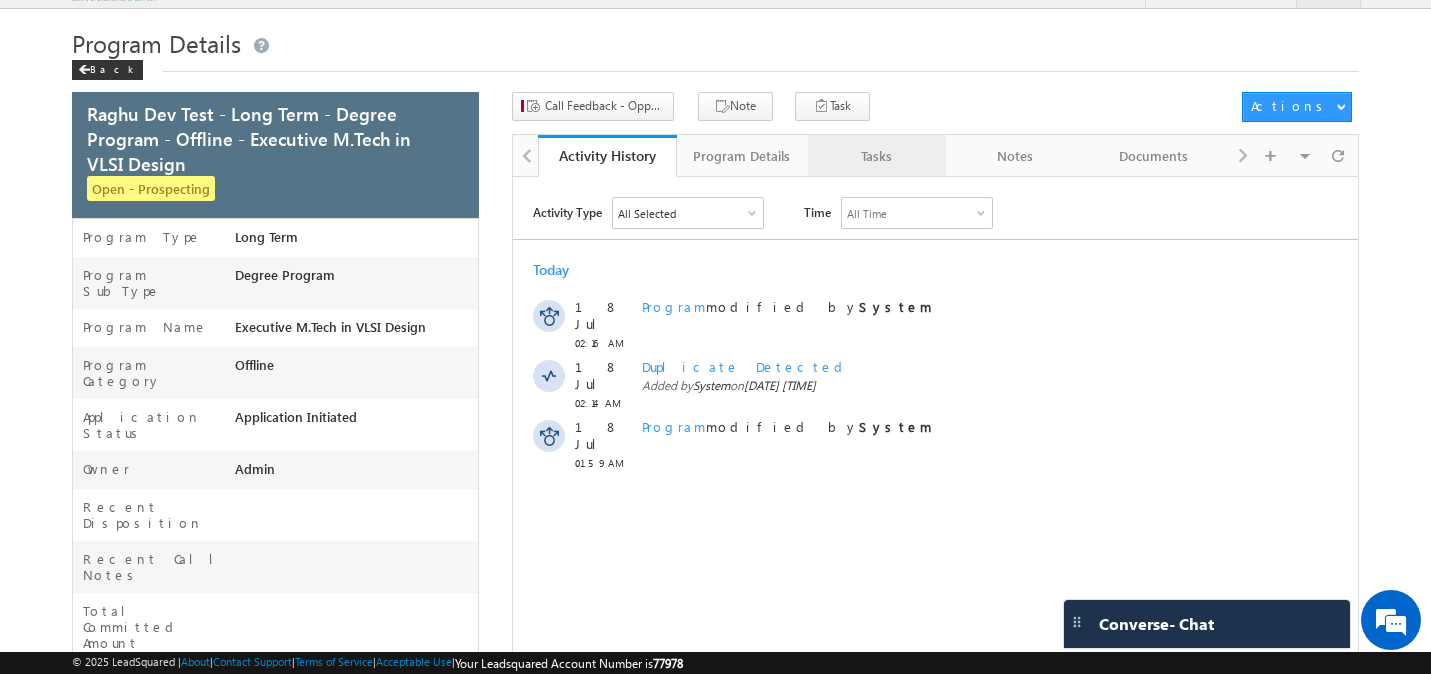 click on "Tasks" at bounding box center [876, 156] 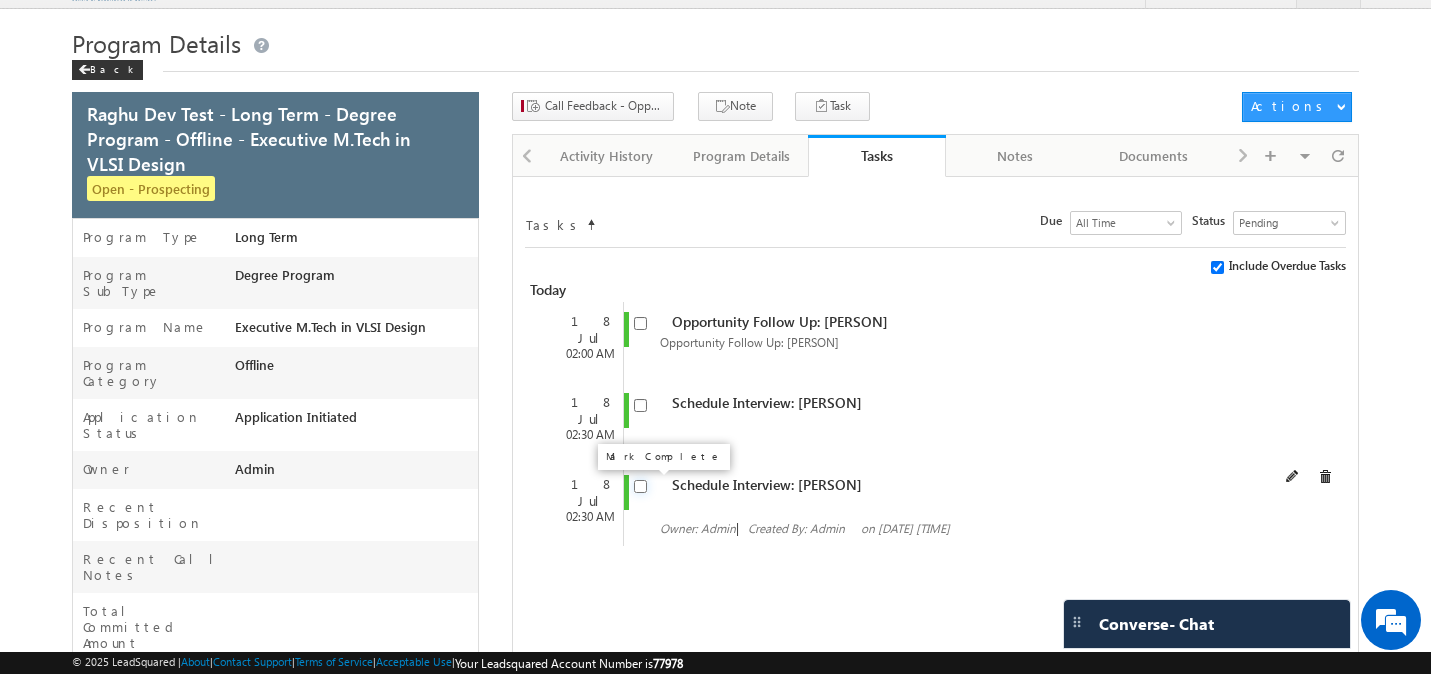 click at bounding box center [640, 486] 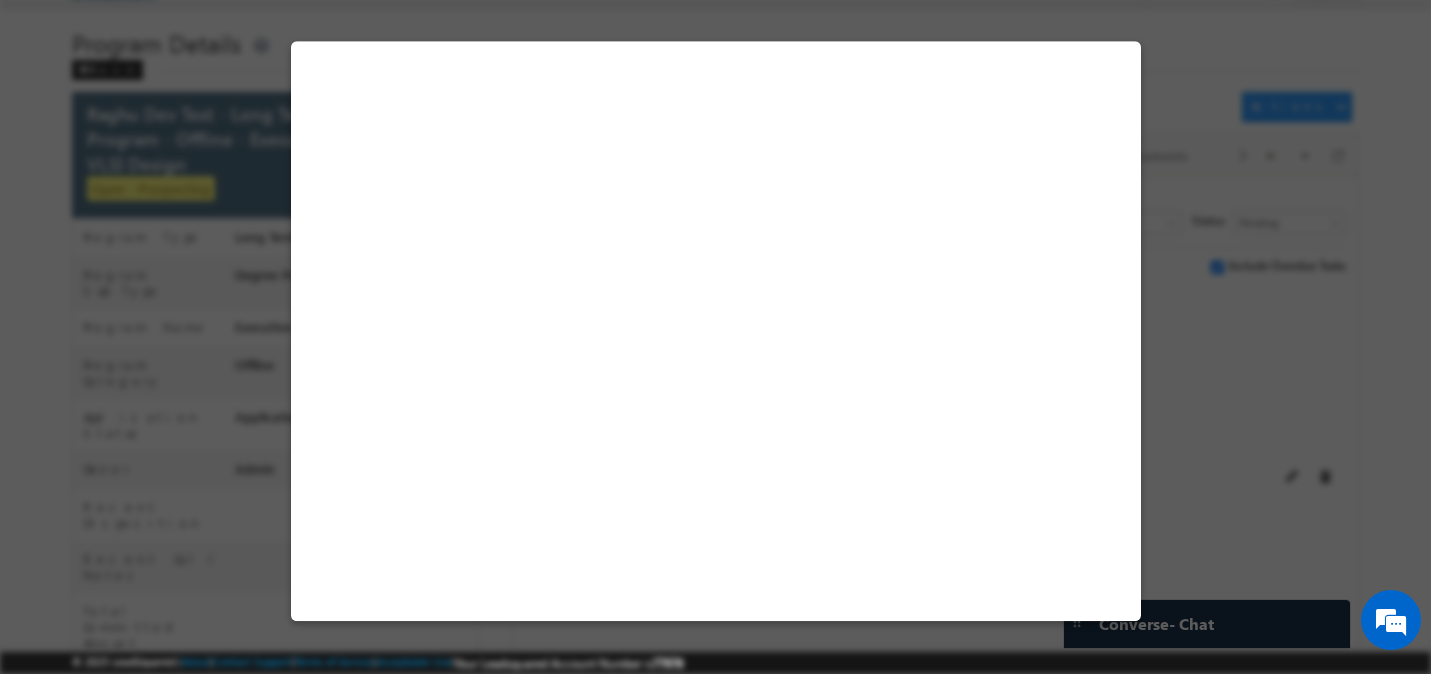 select on "Long Term" 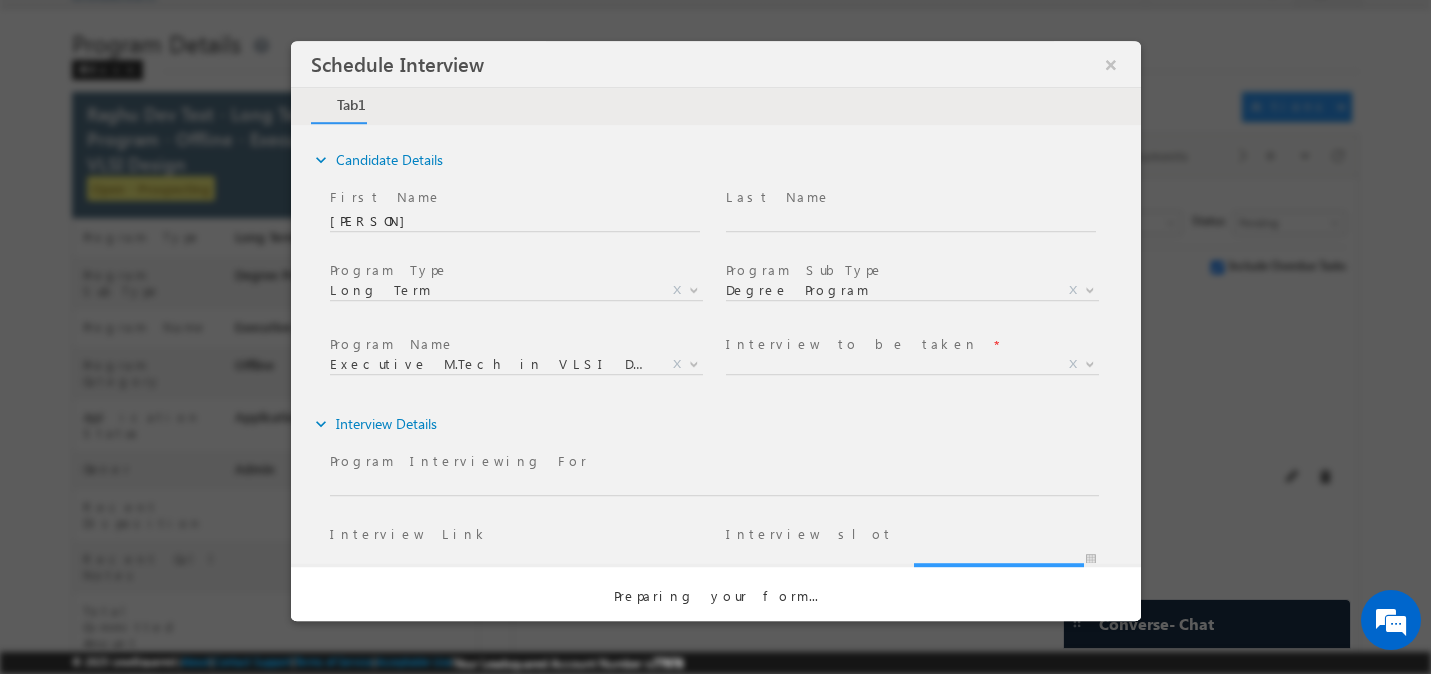 scroll, scrollTop: 0, scrollLeft: 0, axis: both 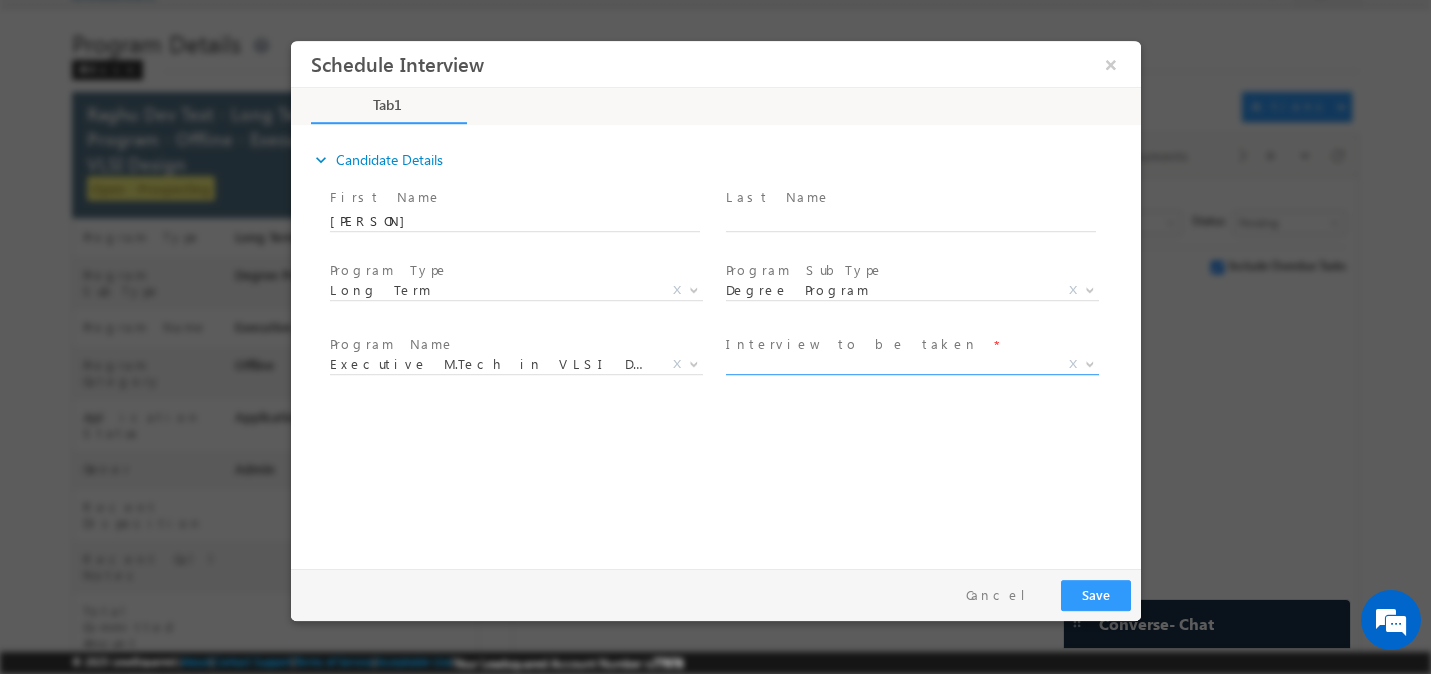 click on "X" at bounding box center [911, 365] 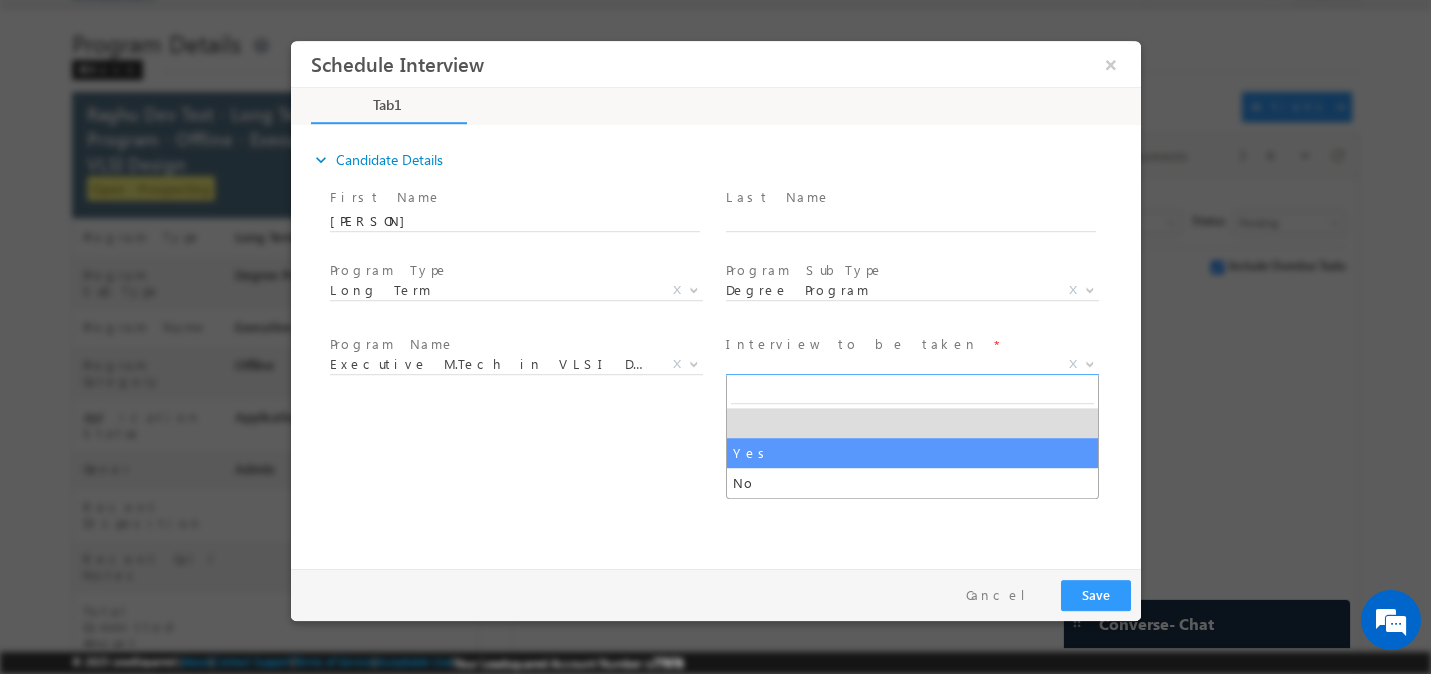 select on "Yes" 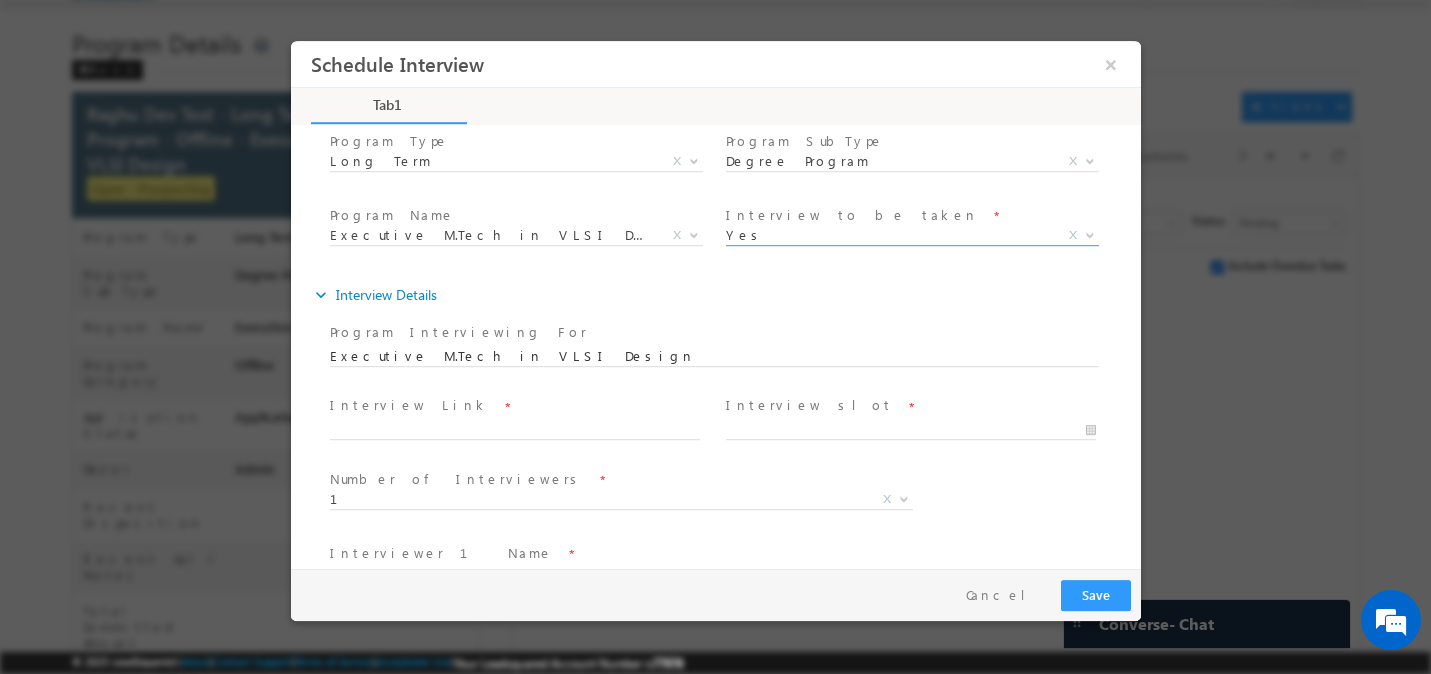 scroll, scrollTop: 167, scrollLeft: 0, axis: vertical 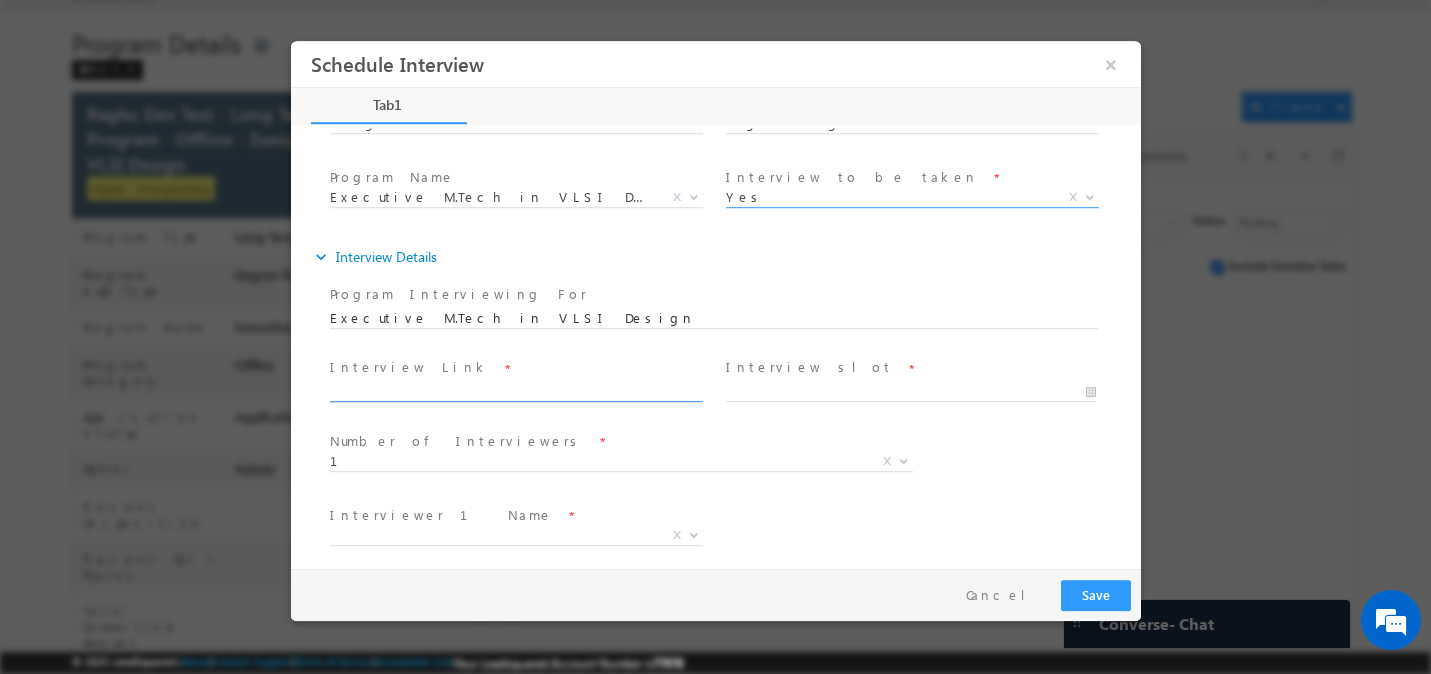click at bounding box center [514, 393] 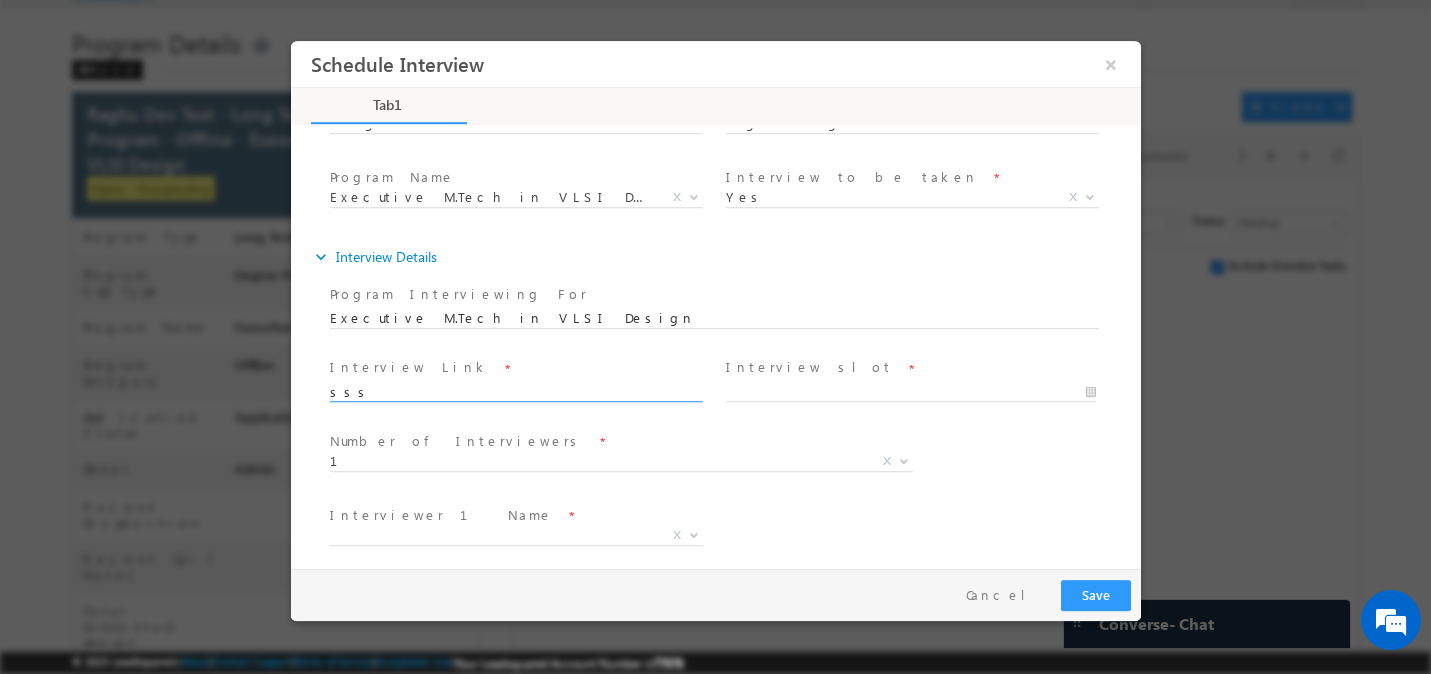 type on "sss" 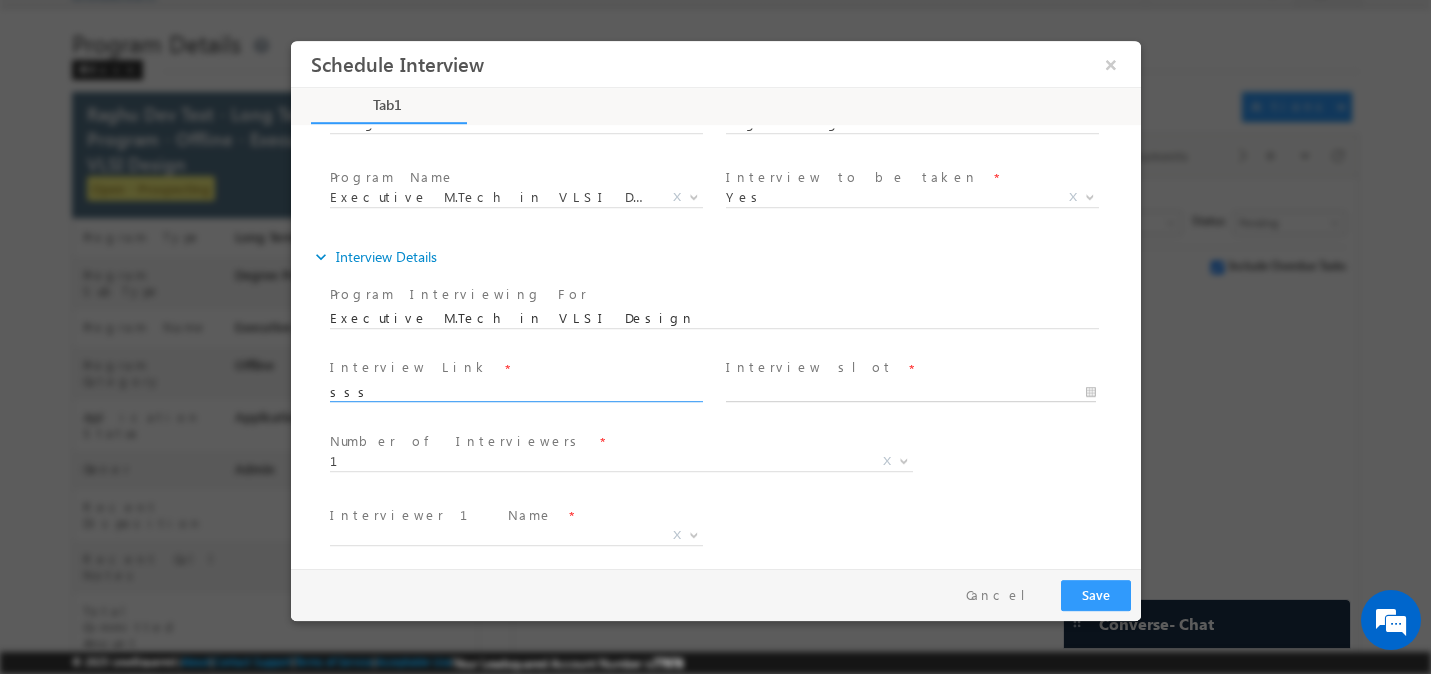 type on "07/18/2025 2:22 AM" 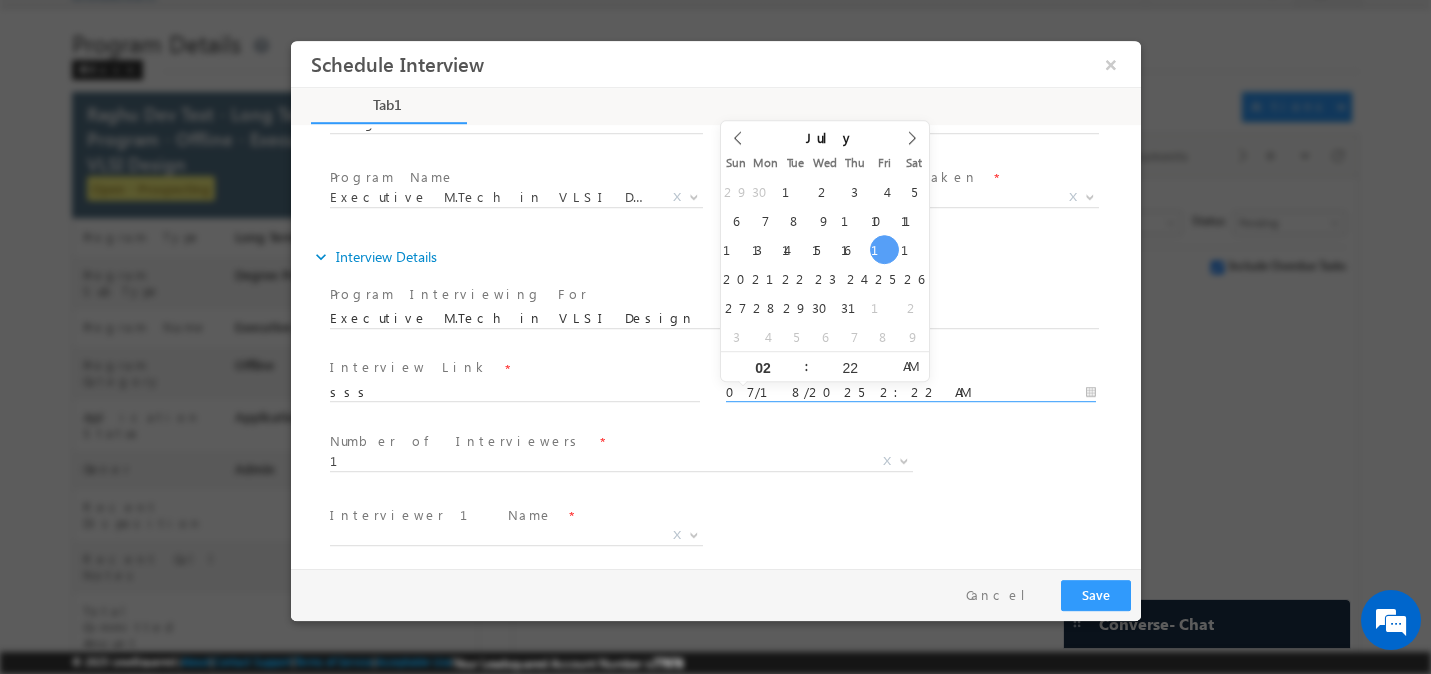 click on "07/18/2025 2:22 AM" at bounding box center [910, 393] 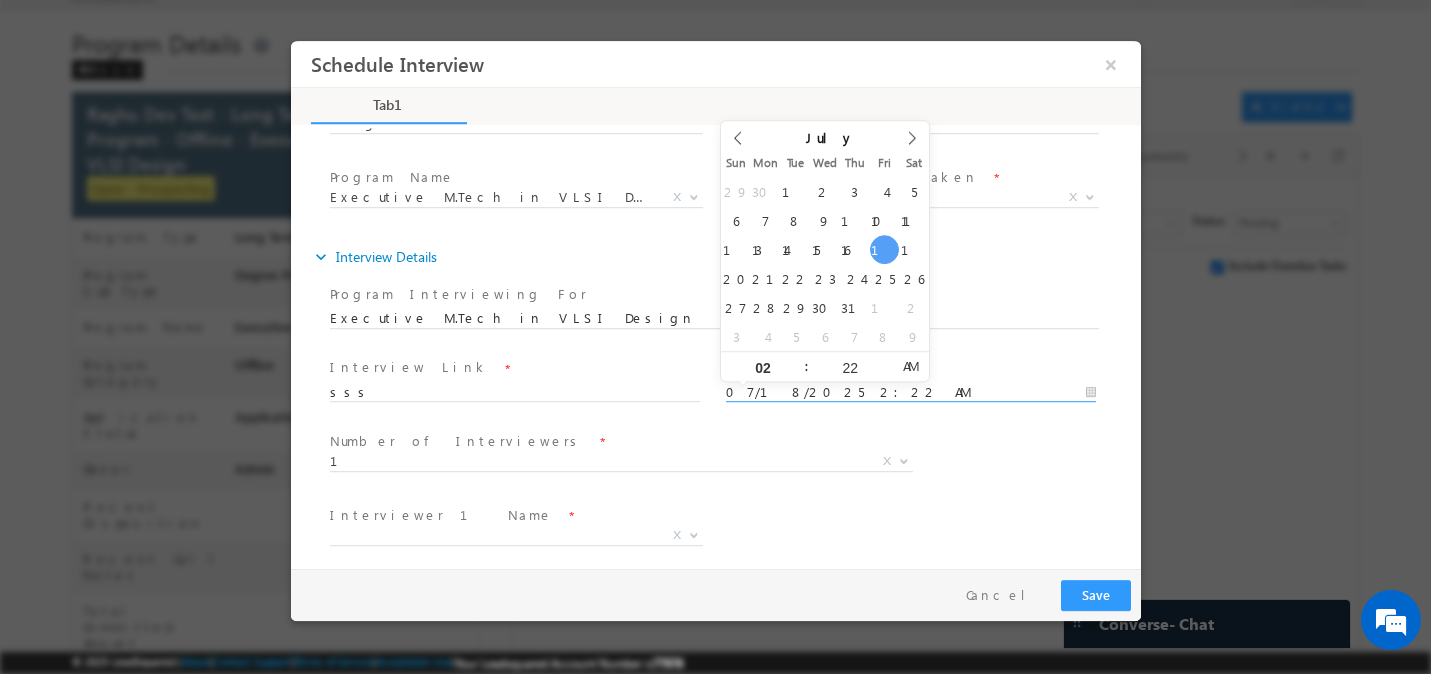 click on "Number of Interviewers
*
1
2
1 X" at bounding box center (628, 464) 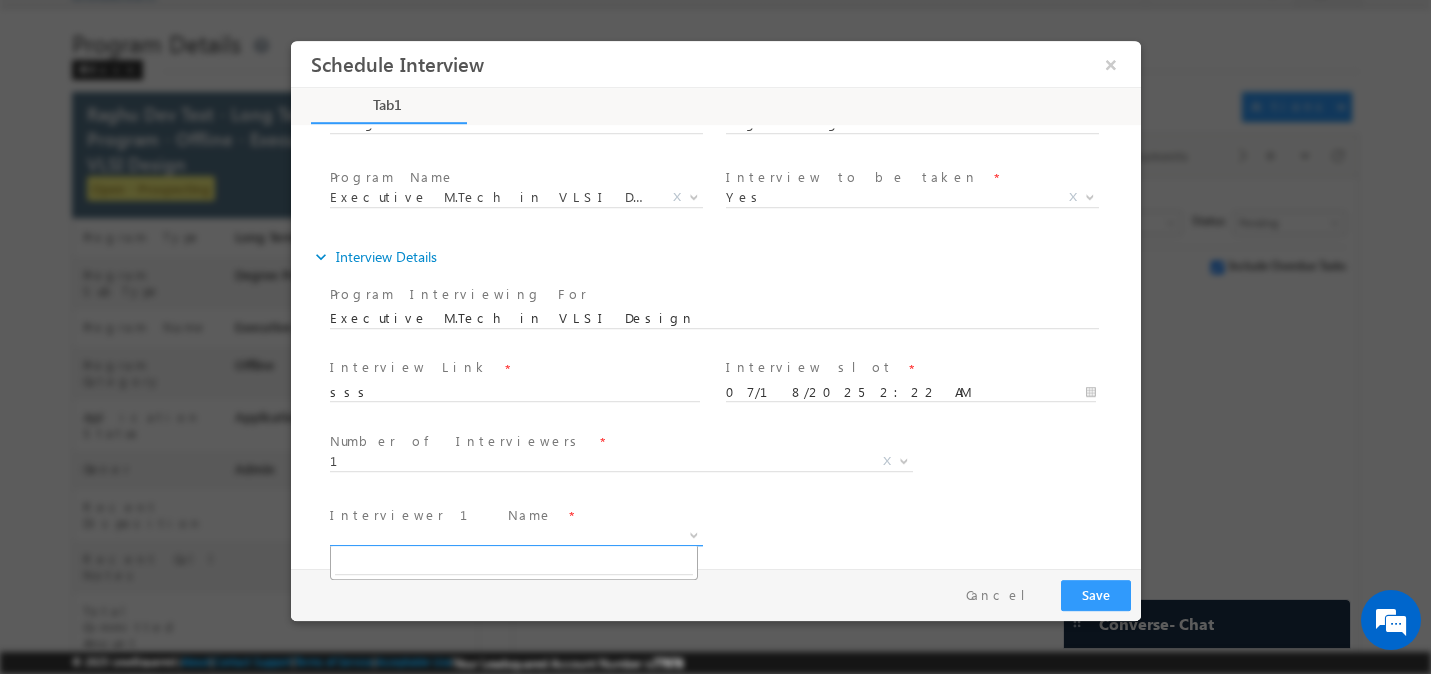 click on "X" at bounding box center (515, 536) 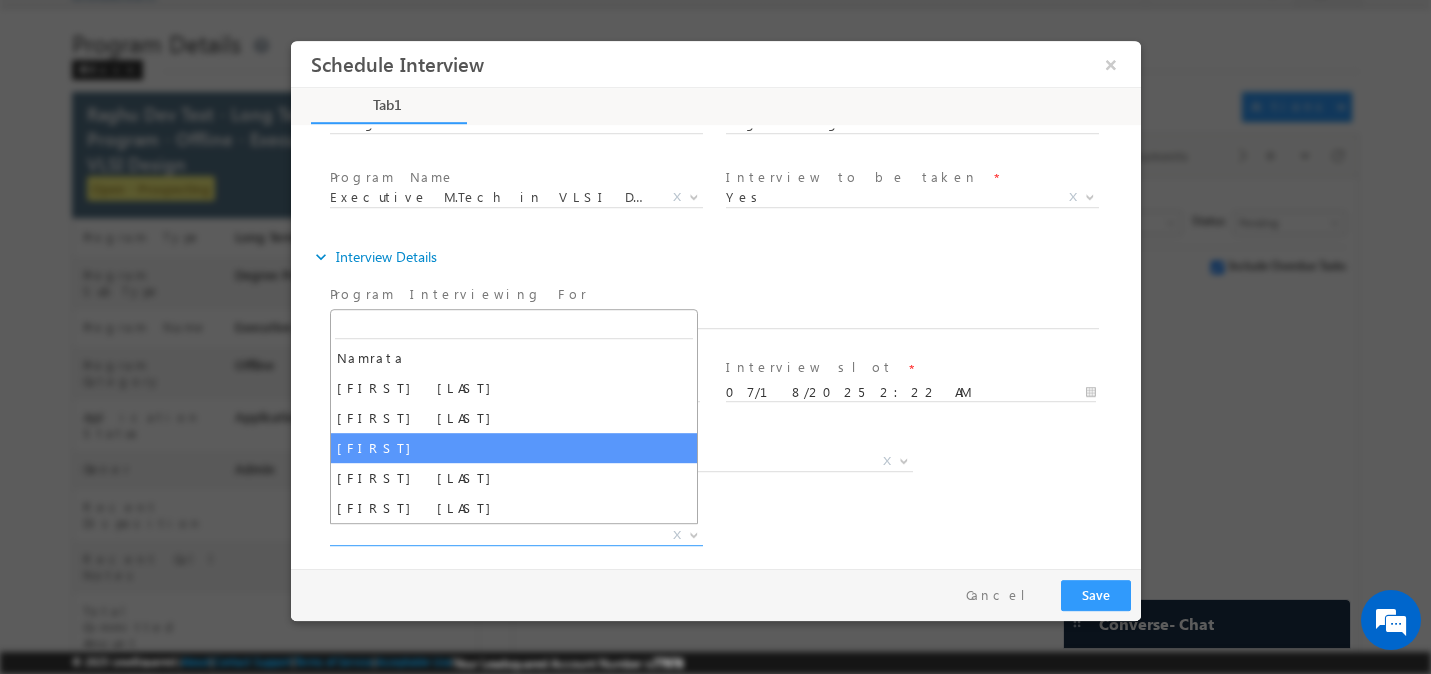 select on "[FIRST]" 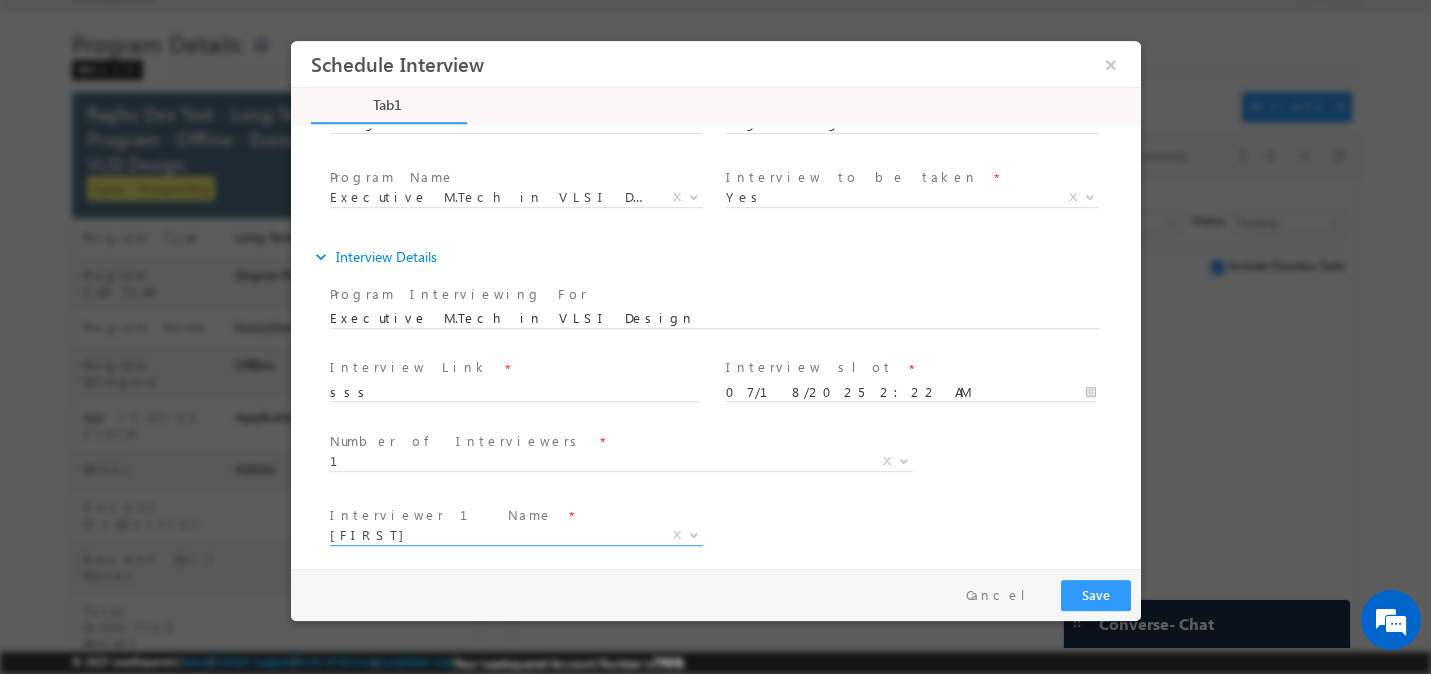 select on "[EMAIL]" 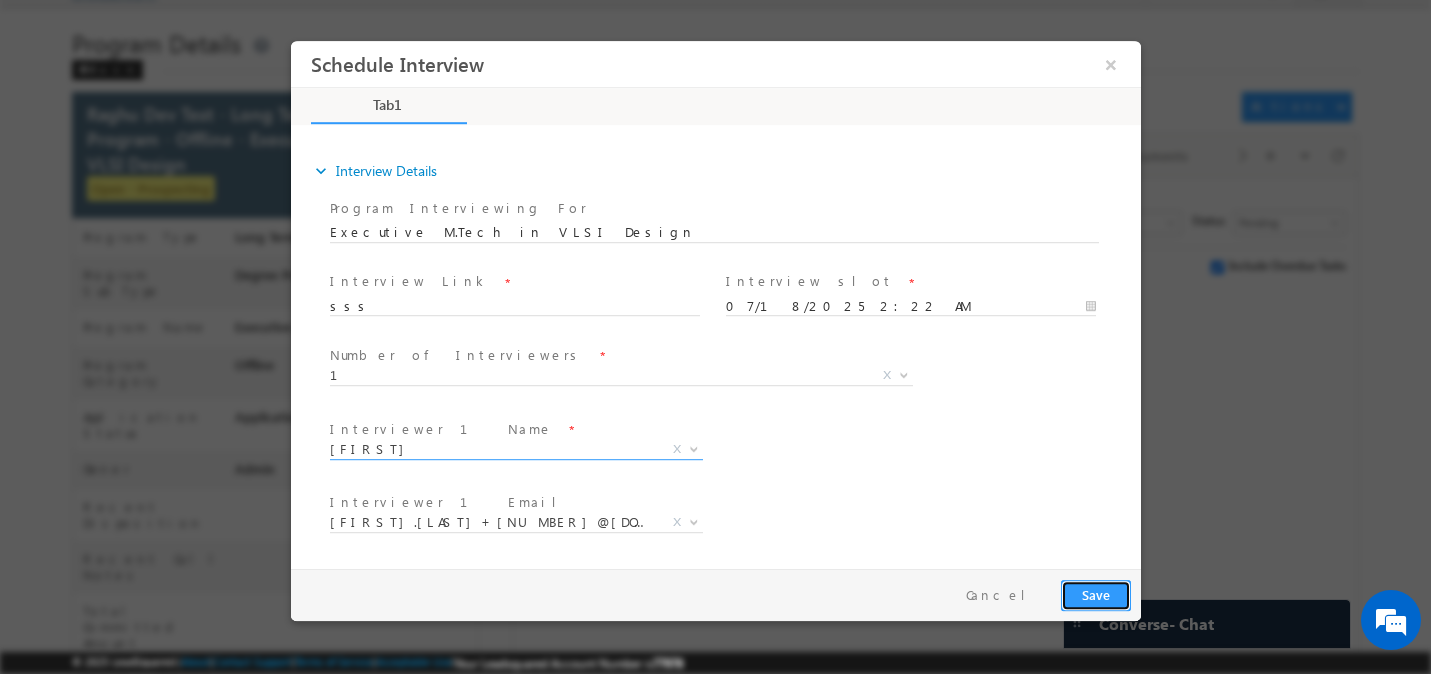 click on "Save" at bounding box center [1095, 595] 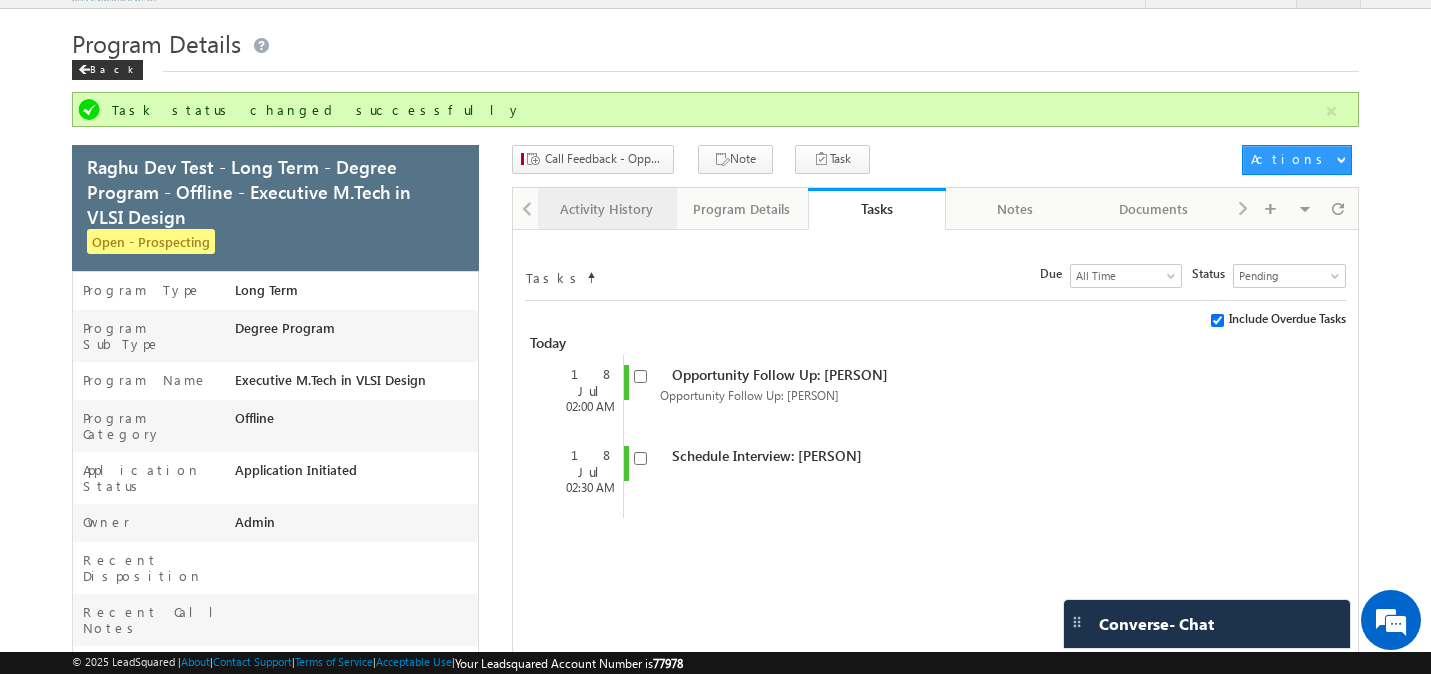 click on "Activity History" at bounding box center (606, 209) 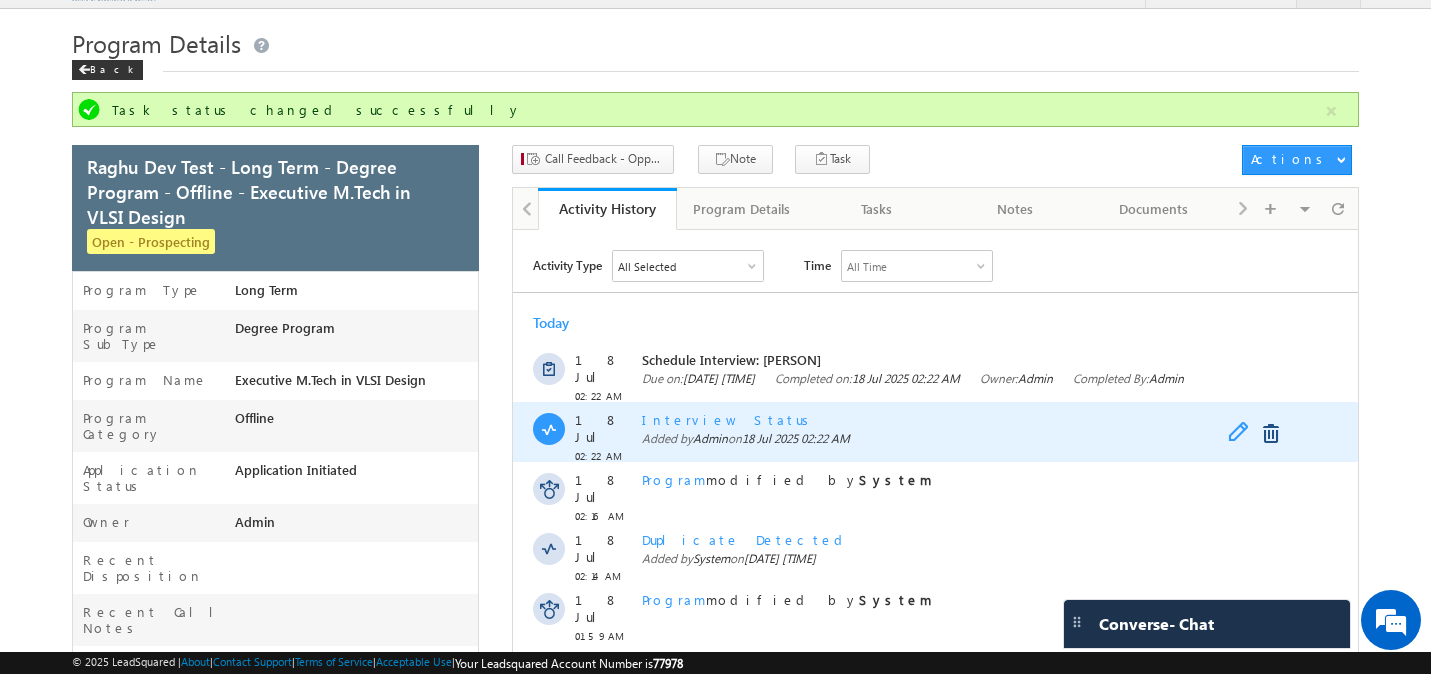 click at bounding box center [1243, 434] 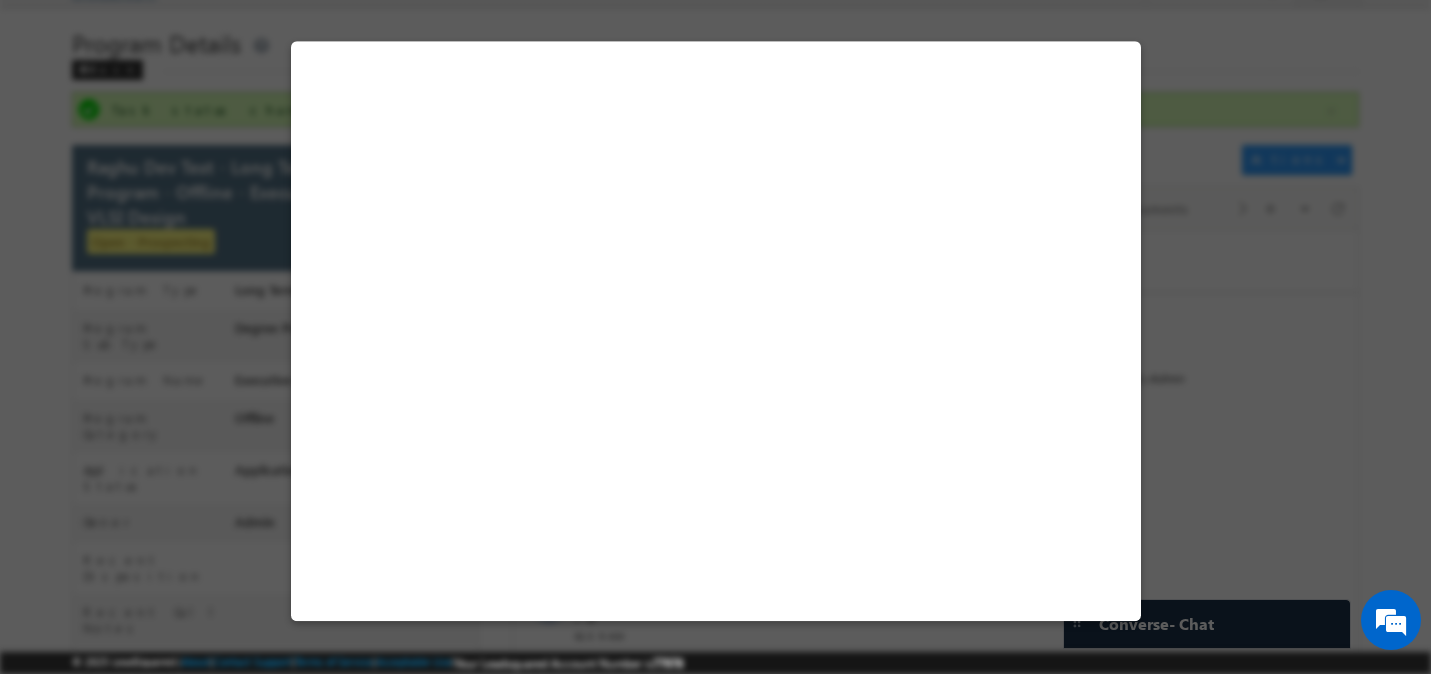 select on "Long Term" 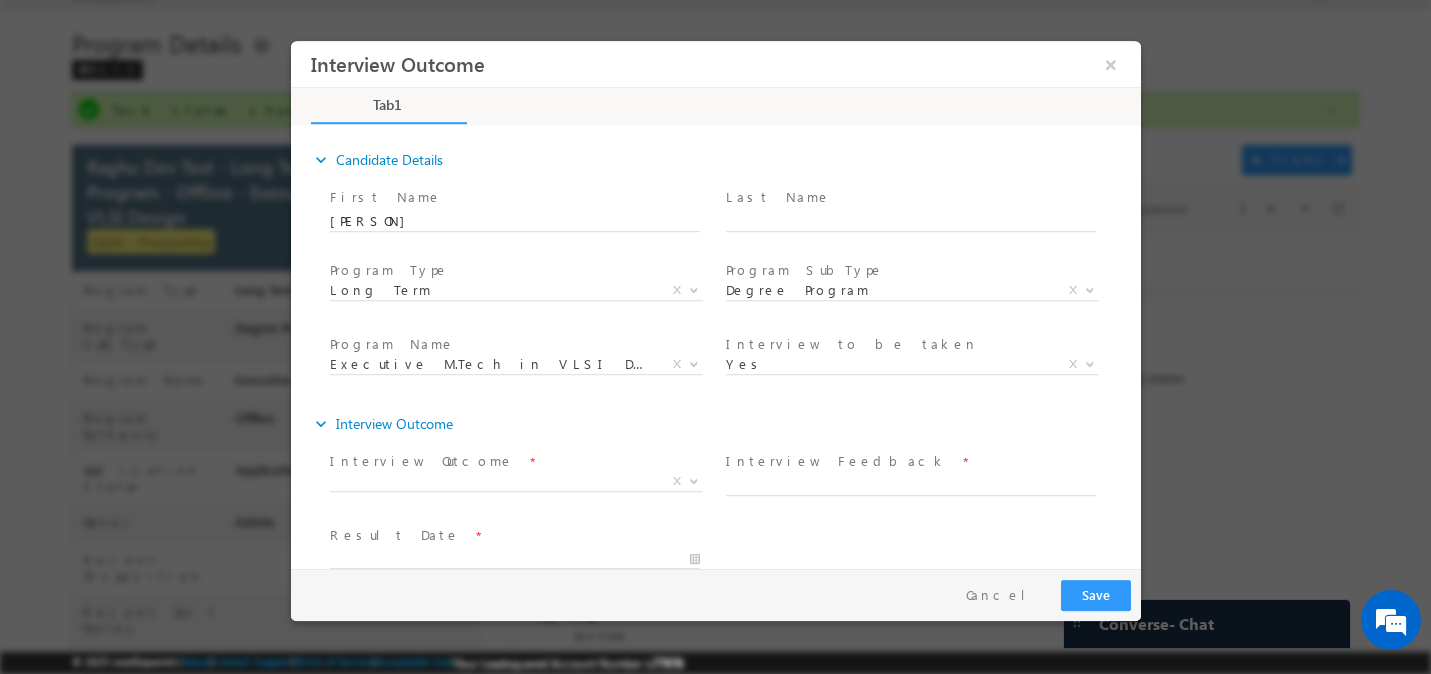 scroll, scrollTop: 0, scrollLeft: 0, axis: both 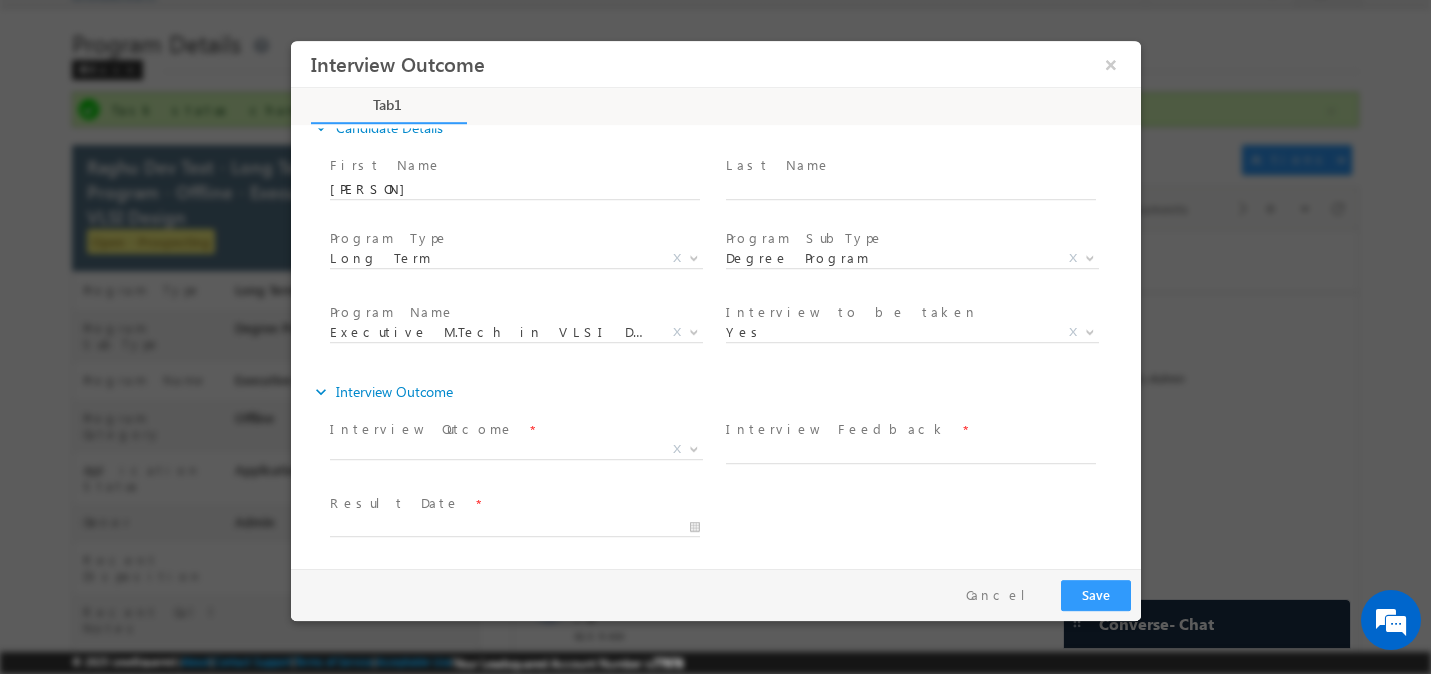 click on "Yes
No
Yes X" at bounding box center (919, 336) 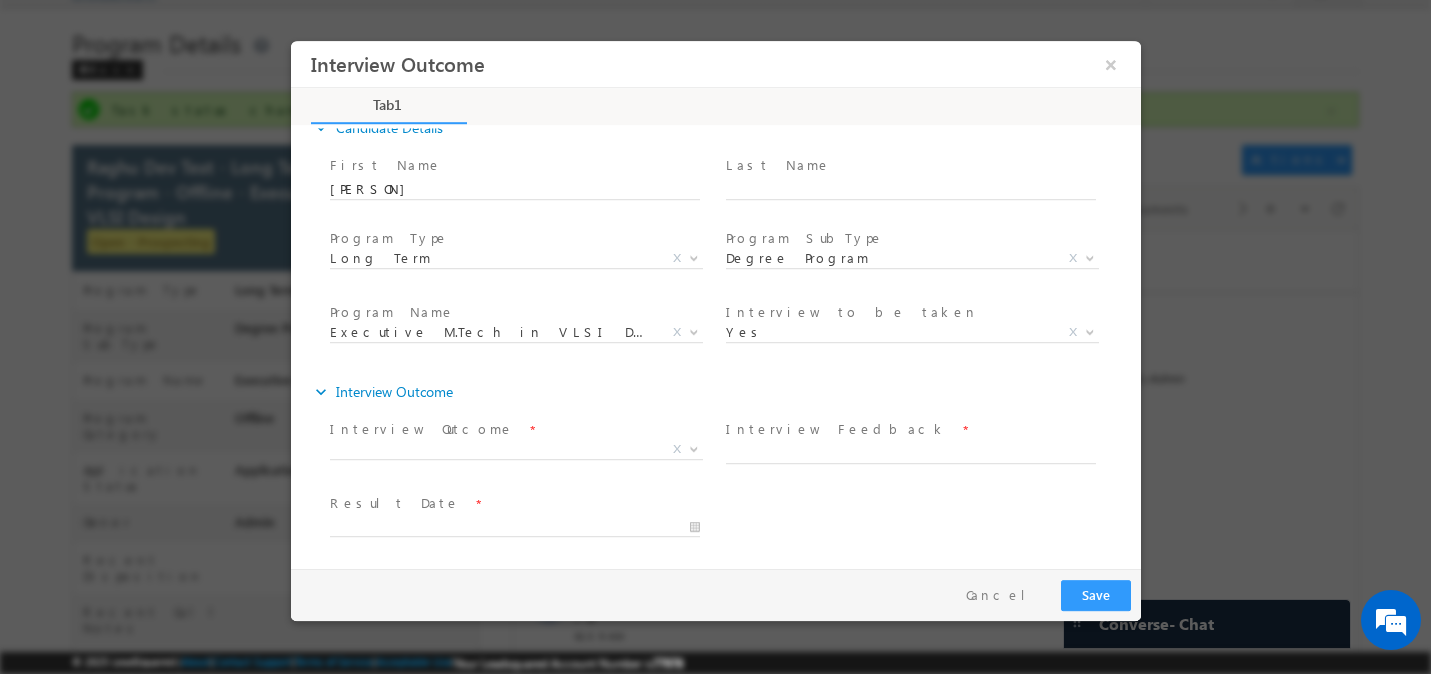 click on "Yes
No
Yes X" at bounding box center (919, 336) 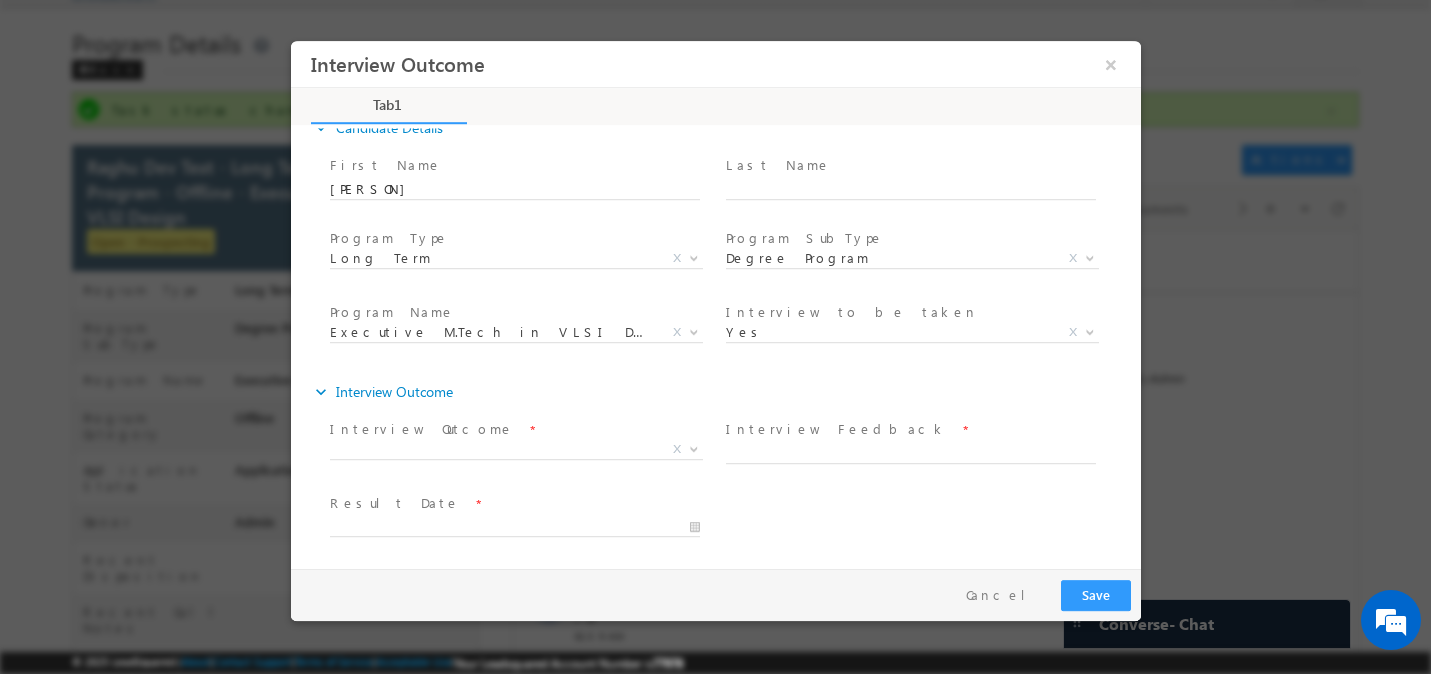 click on "Interview Outcome
*
Accepted
Rejected
X" at bounding box center [523, 452] 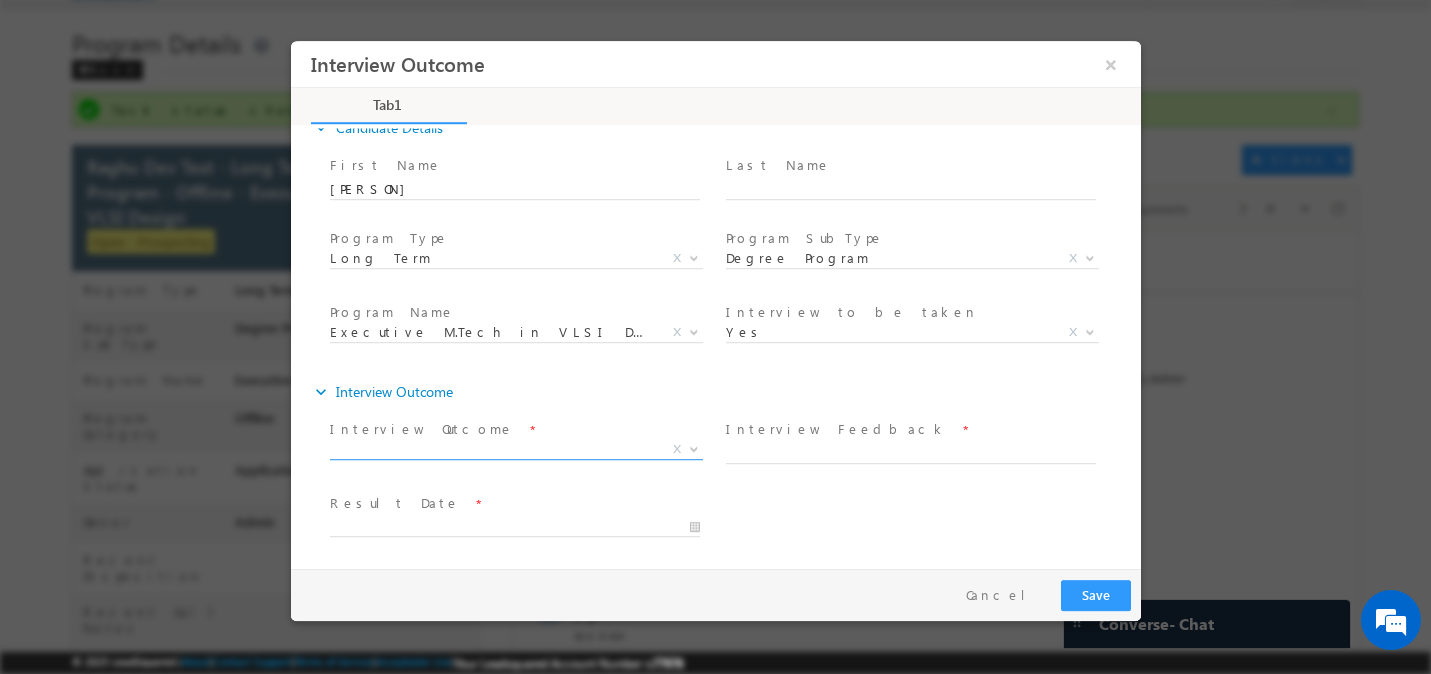 click on "X" at bounding box center [515, 450] 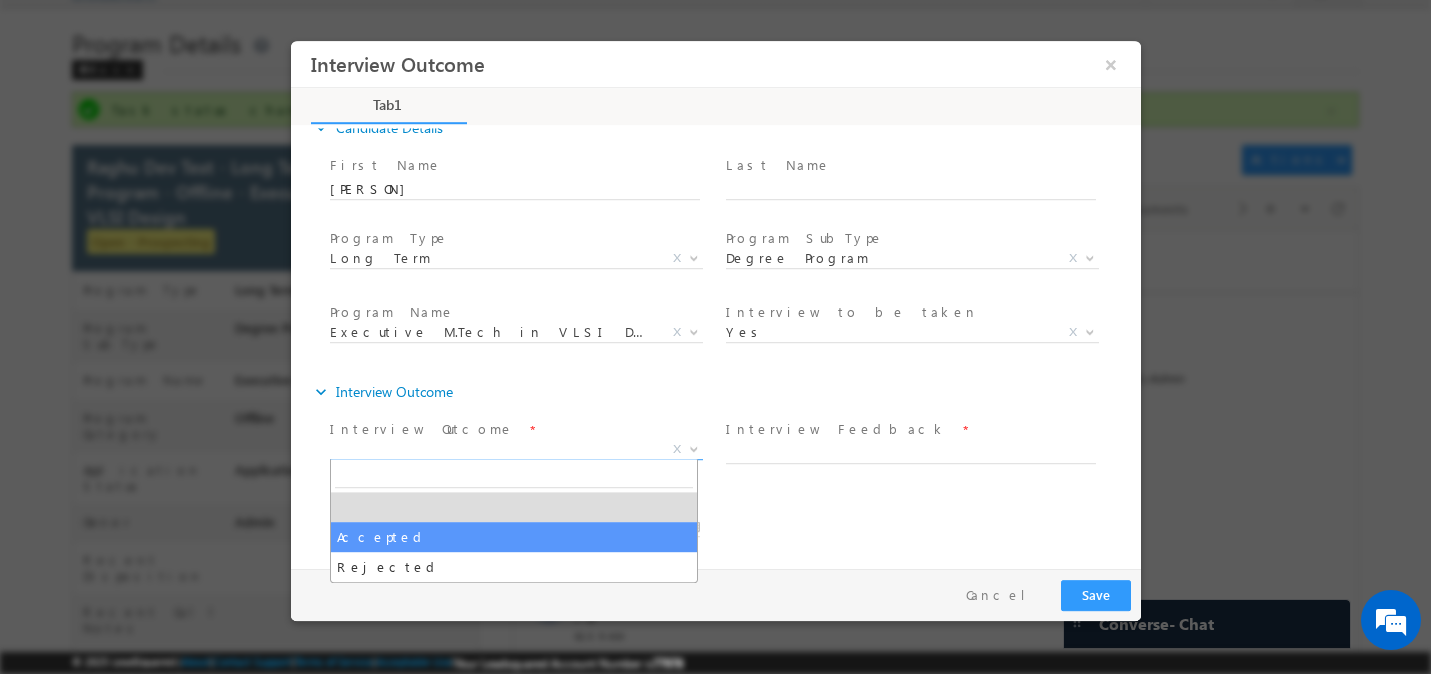select on "Accepted" 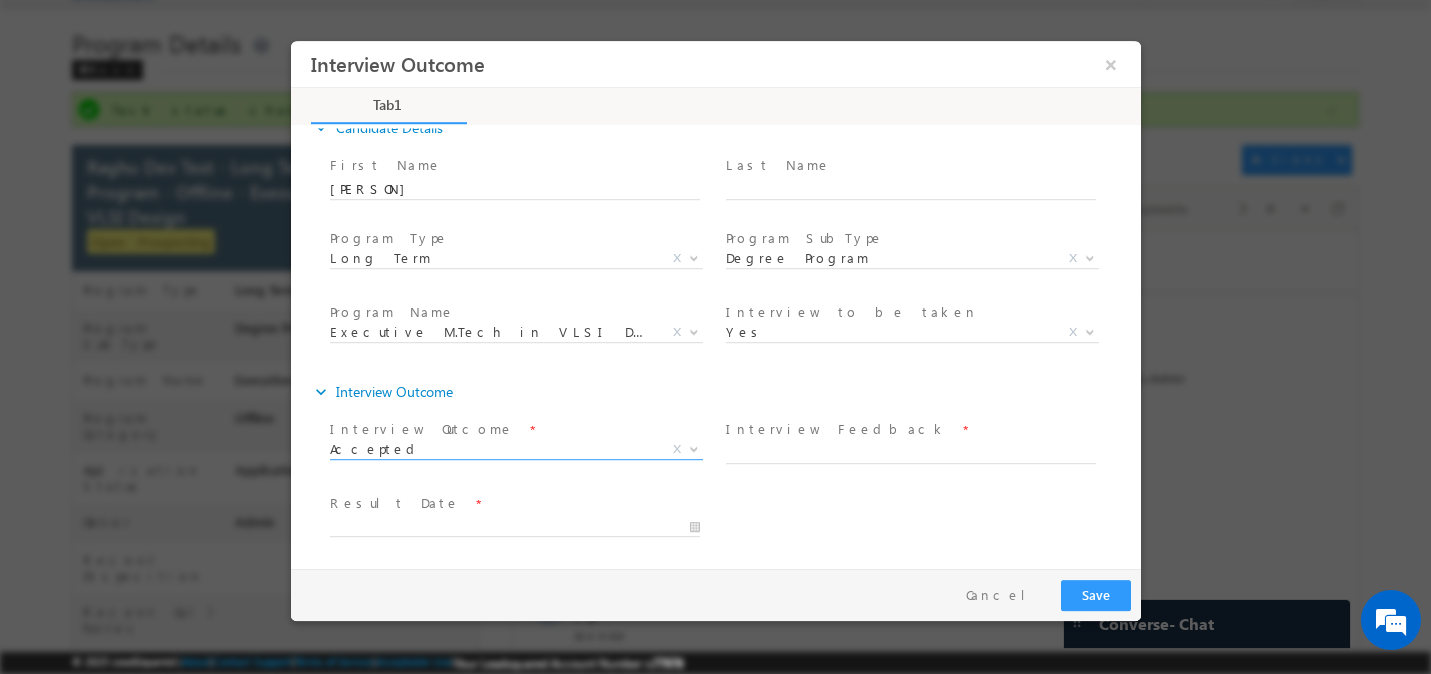 click on "Interview Feedback" at bounding box center (835, 429) 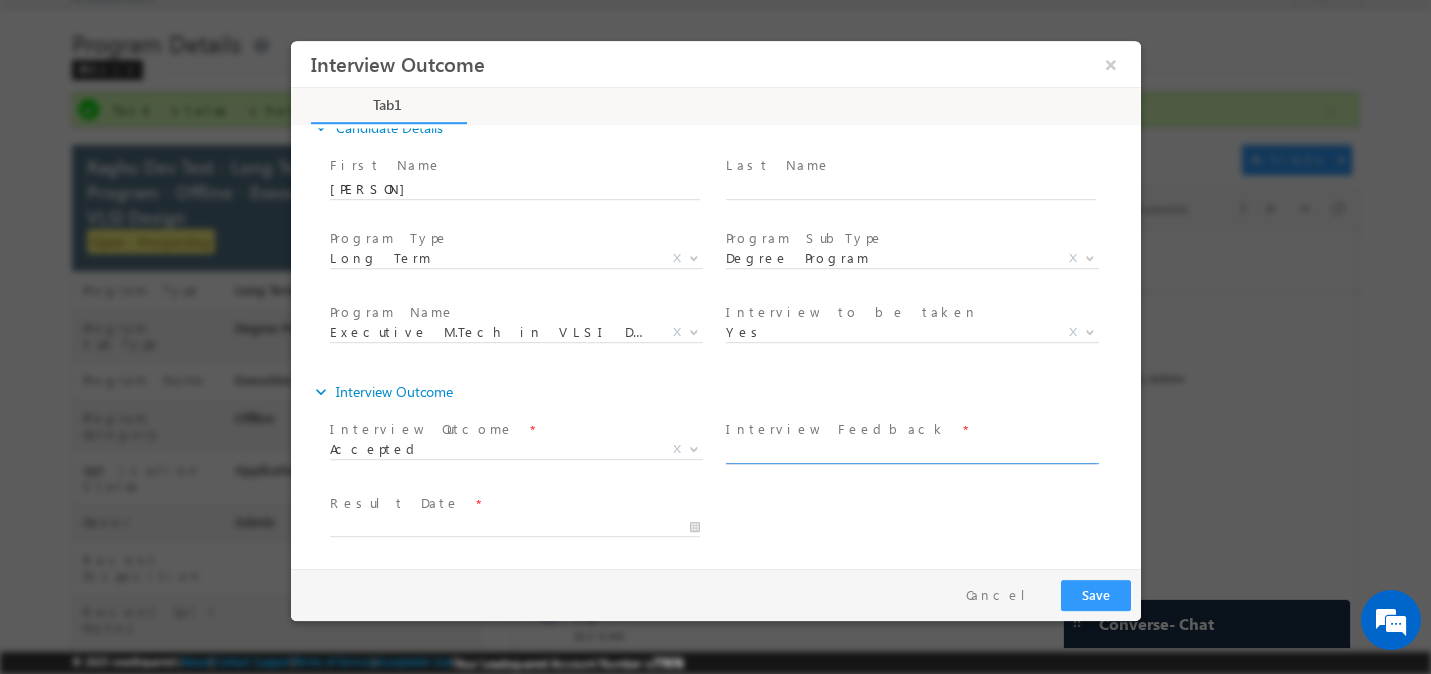 click at bounding box center [910, 454] 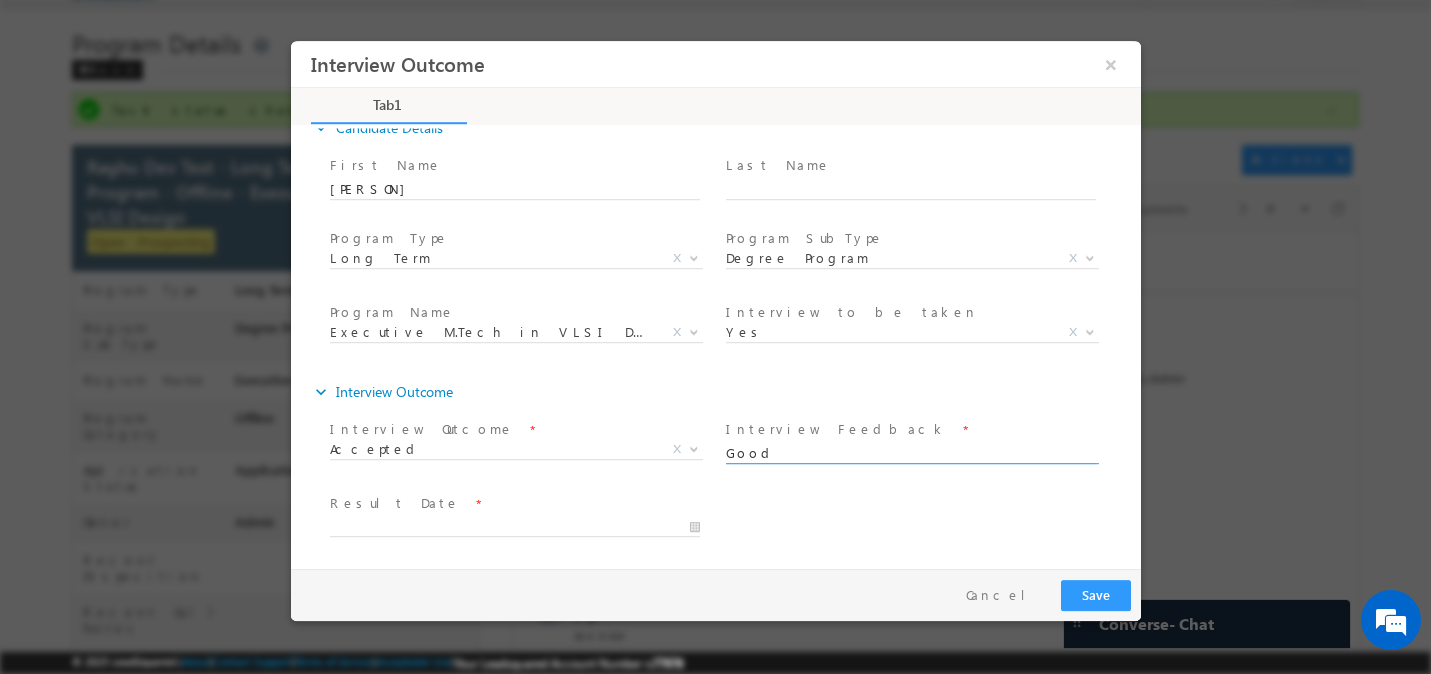 type on "Good" 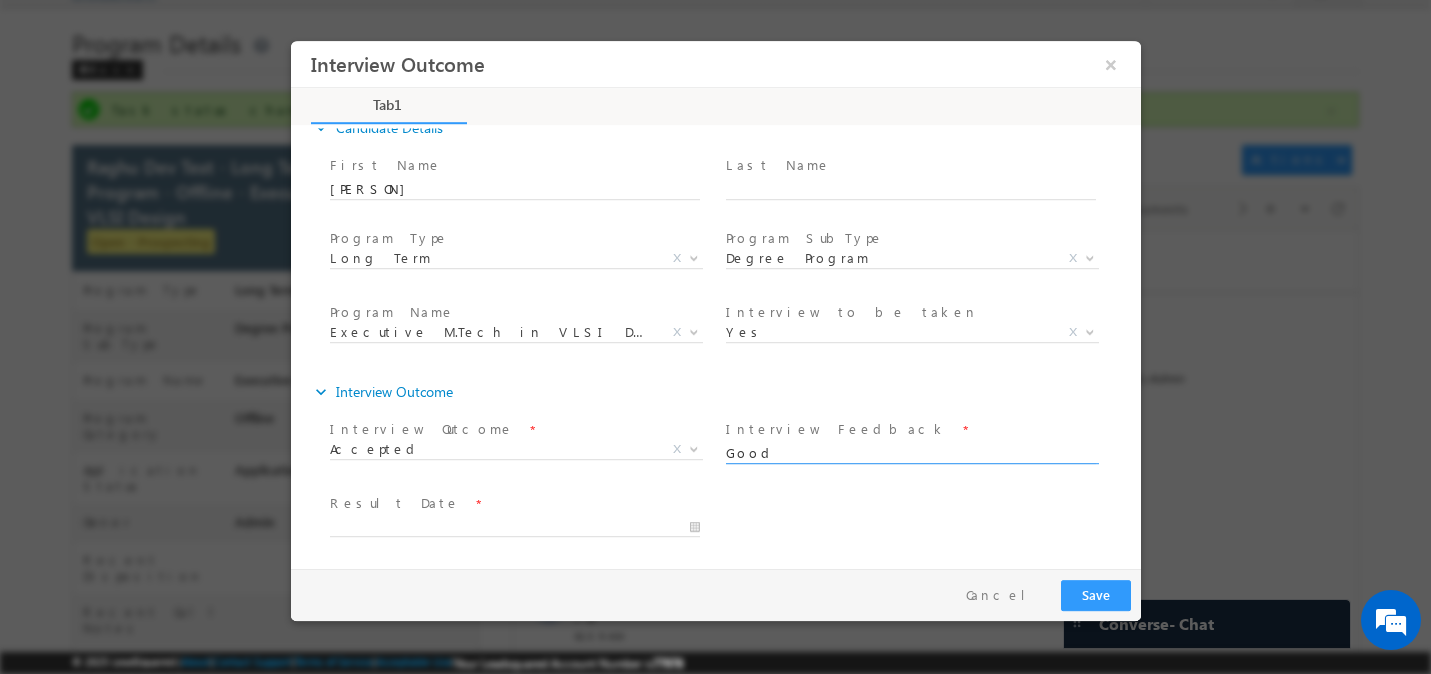 click on "Interview Feedback
*
Good" at bounding box center (919, 452) 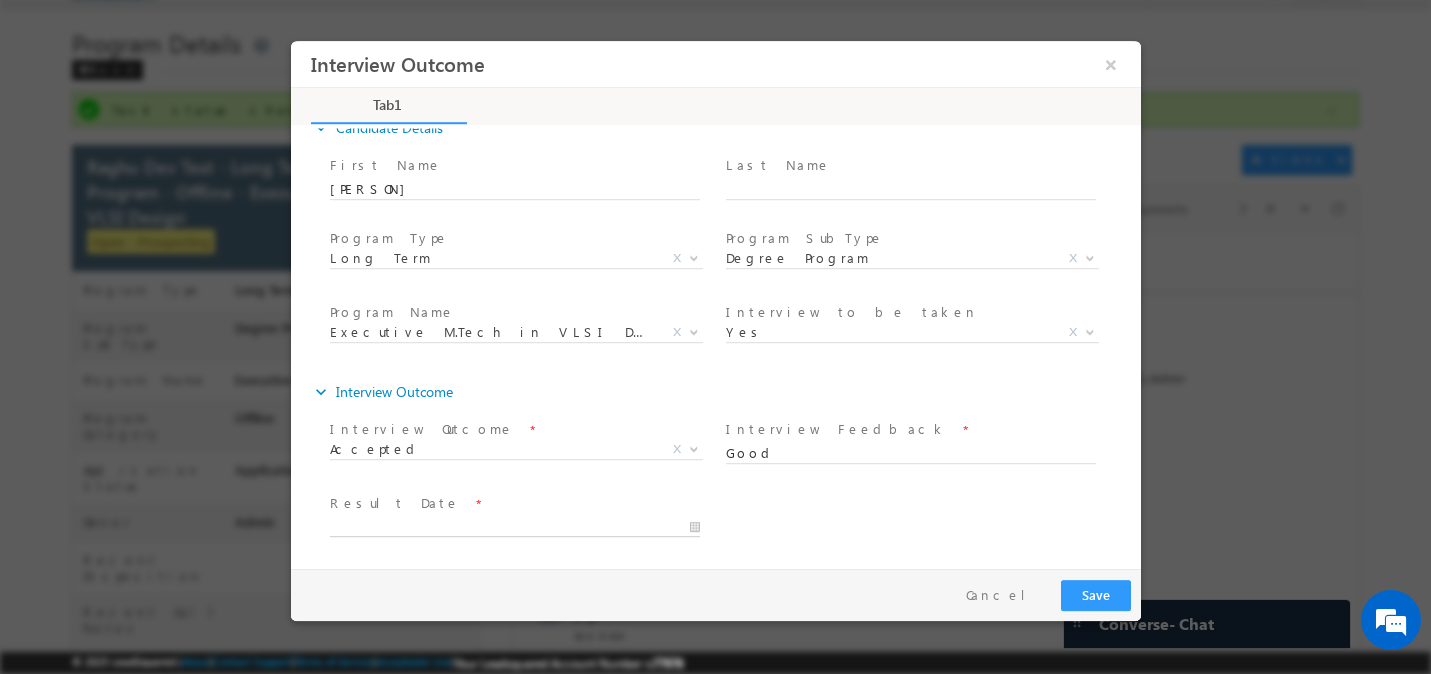 type on "07/18/2025 2:23 AM" 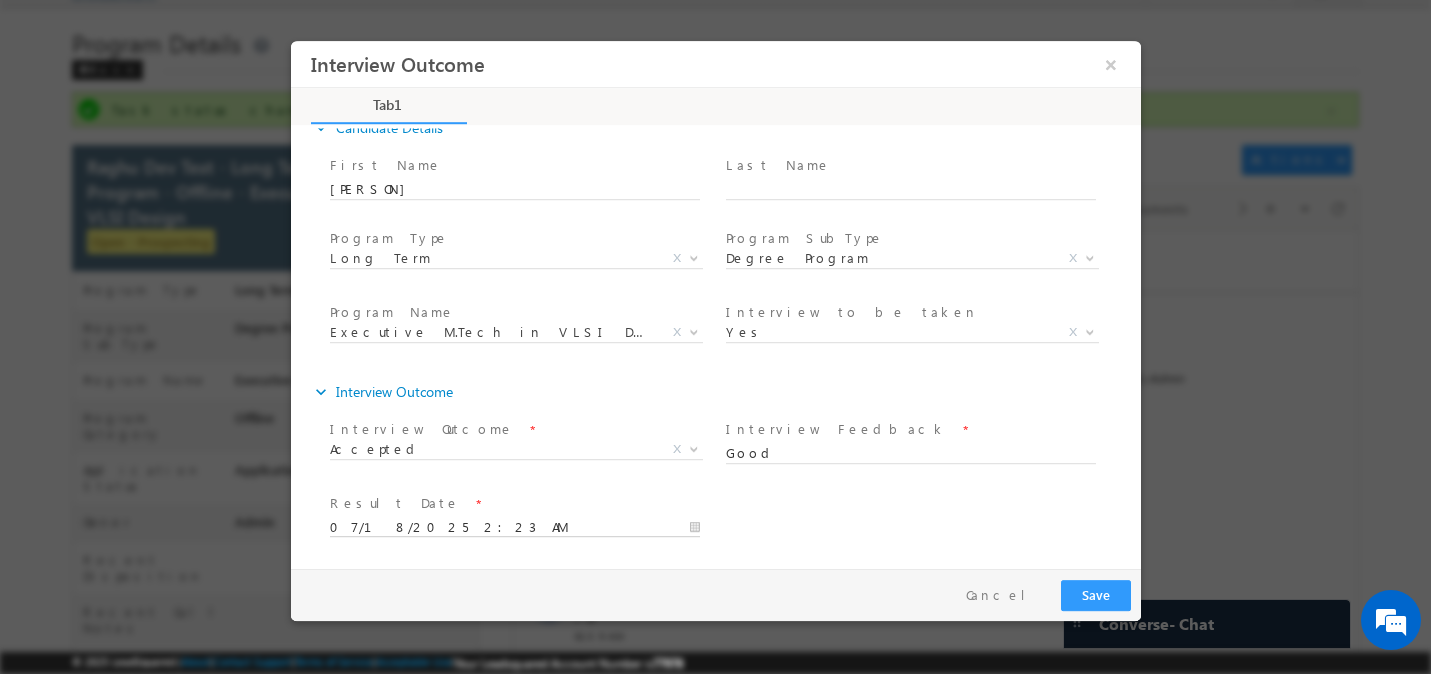 click on "07/18/2025 2:23 AM" at bounding box center (514, 528) 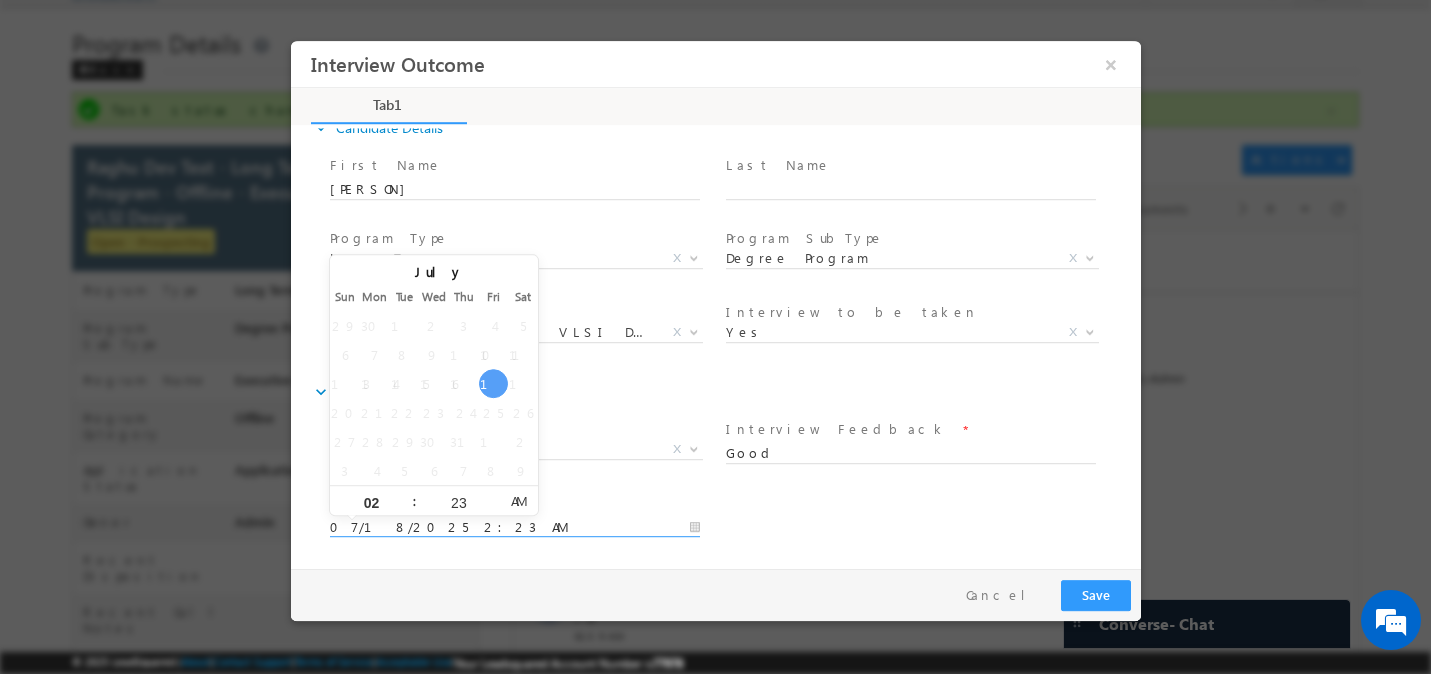 click on "Result Date
*
07/18/2025 2:23 AM" at bounding box center [732, 526] 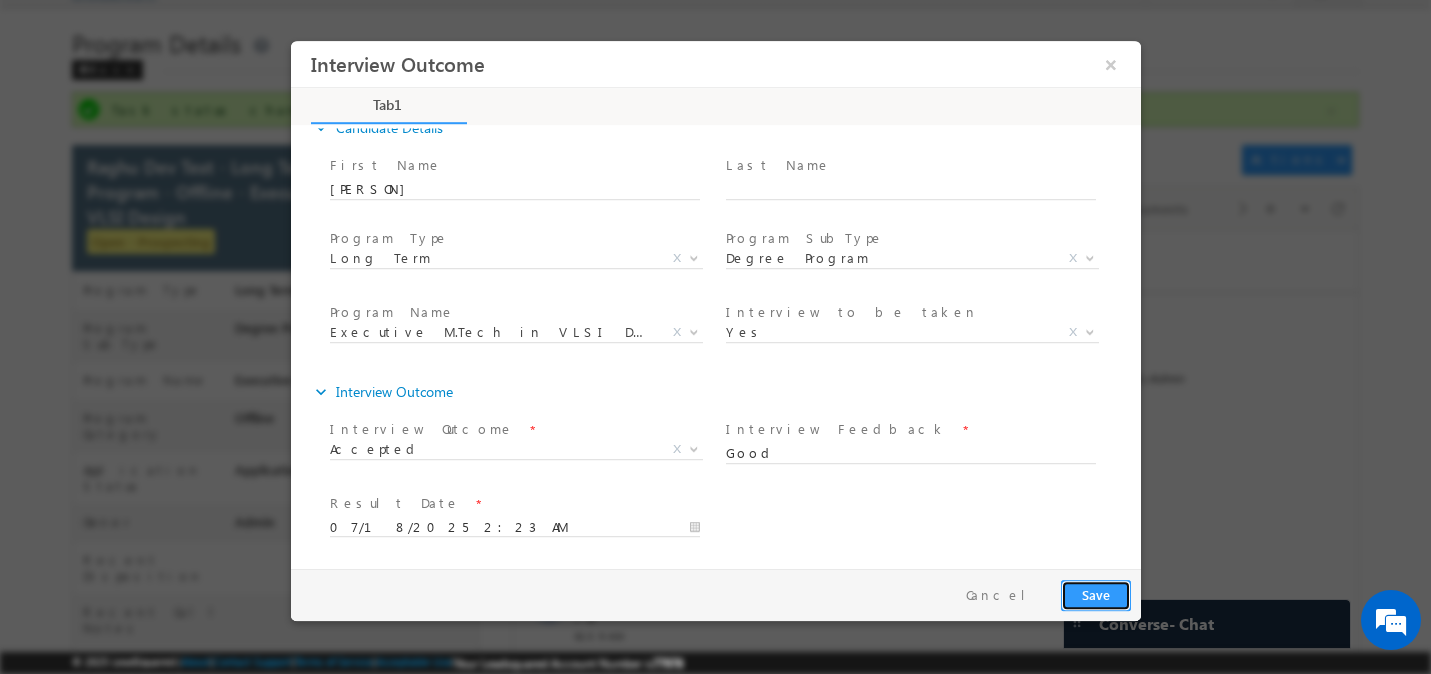 click on "Save" at bounding box center [1095, 595] 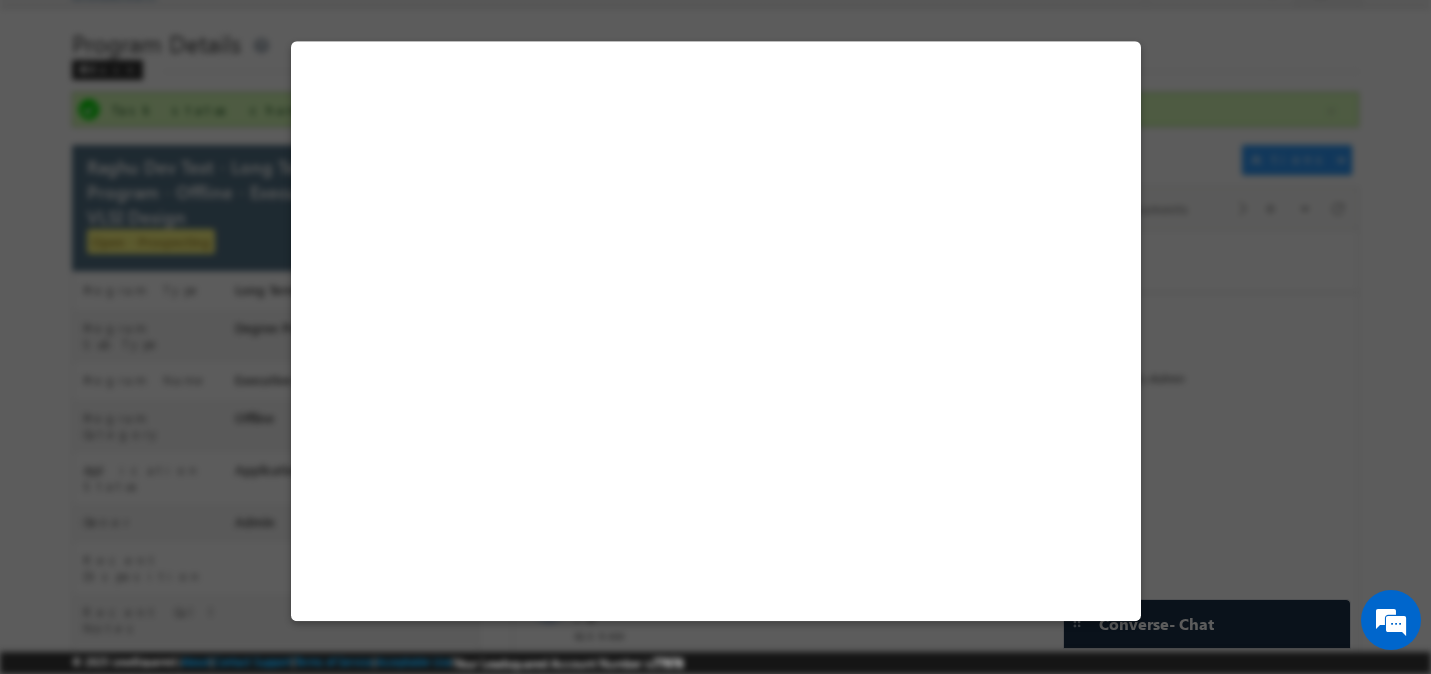 select on "Long Term" 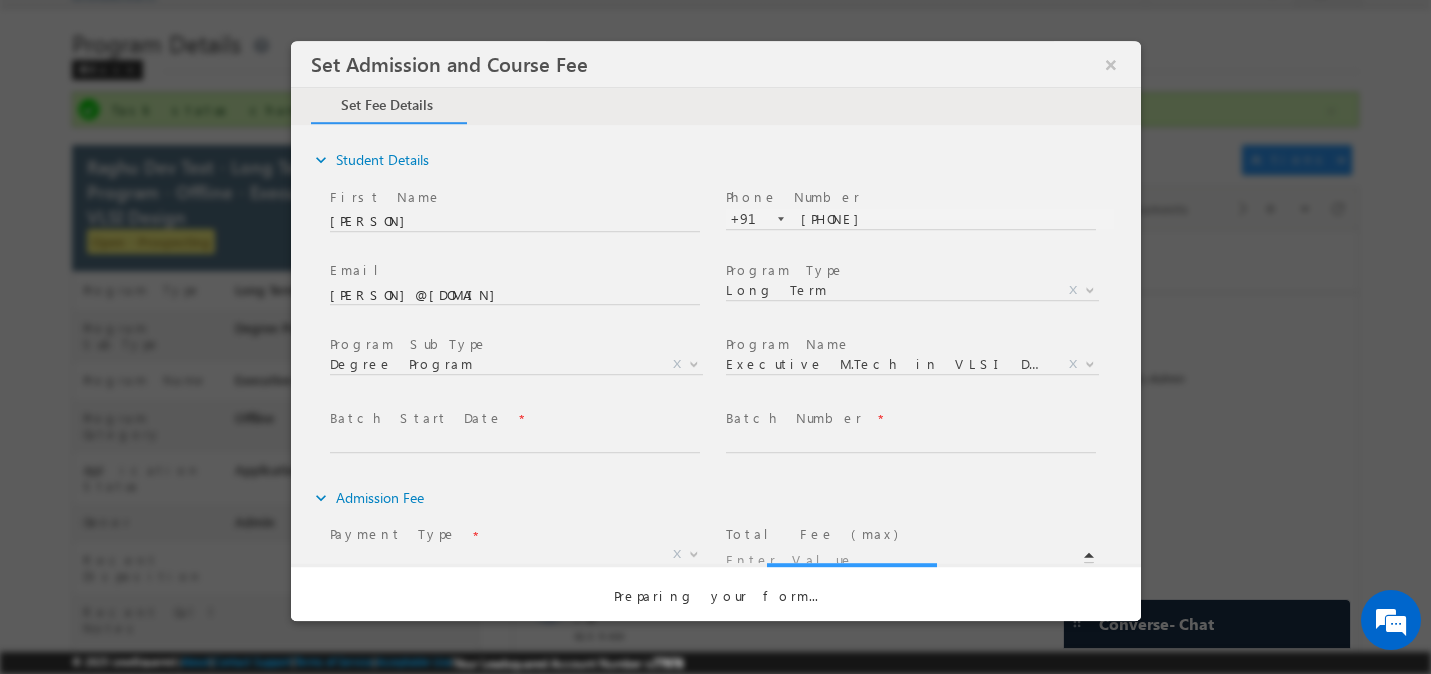 scroll, scrollTop: 0, scrollLeft: 0, axis: both 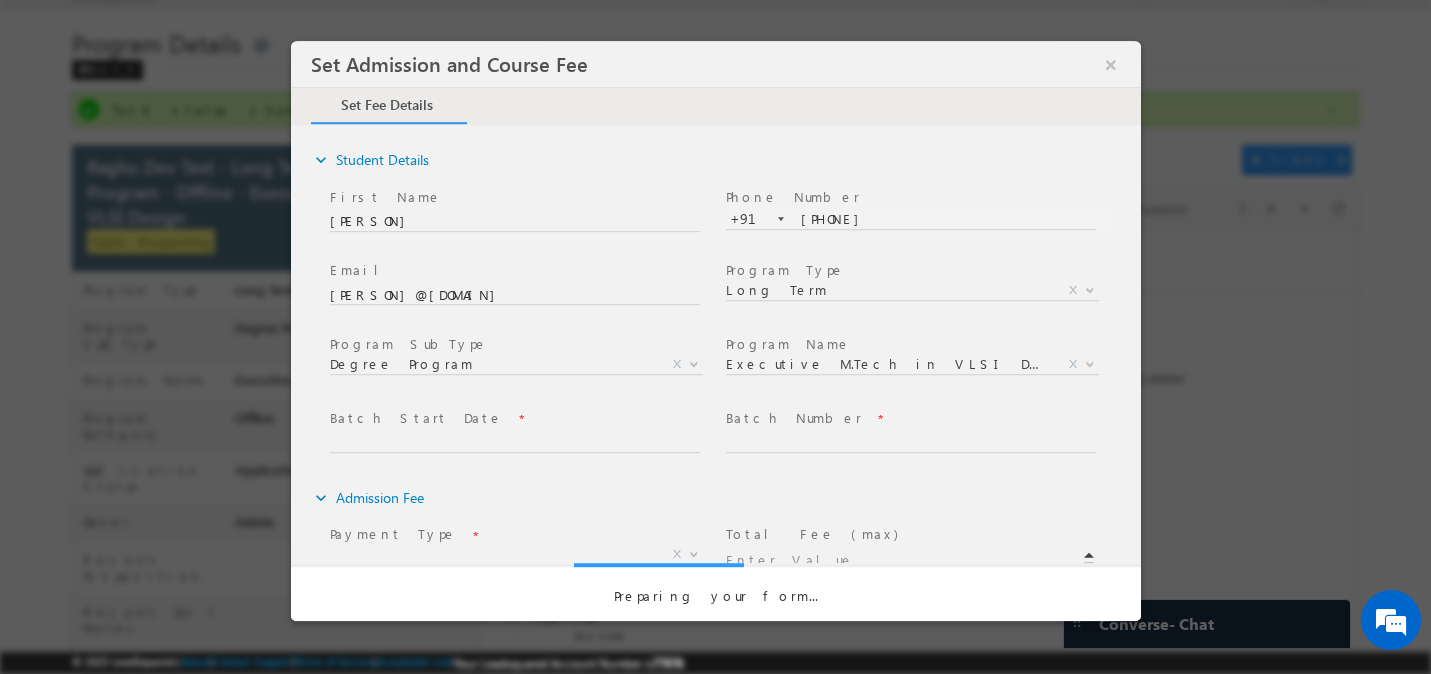 type on "59000" 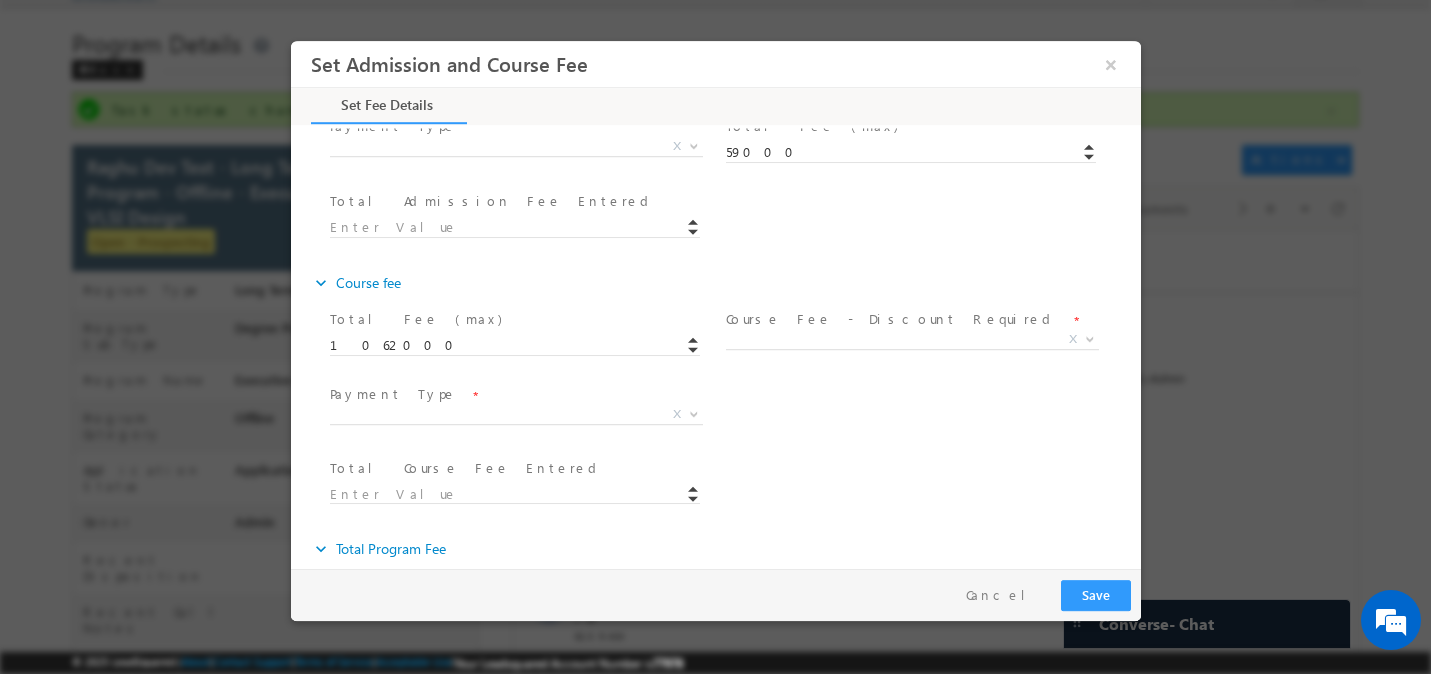 scroll, scrollTop: 439, scrollLeft: 0, axis: vertical 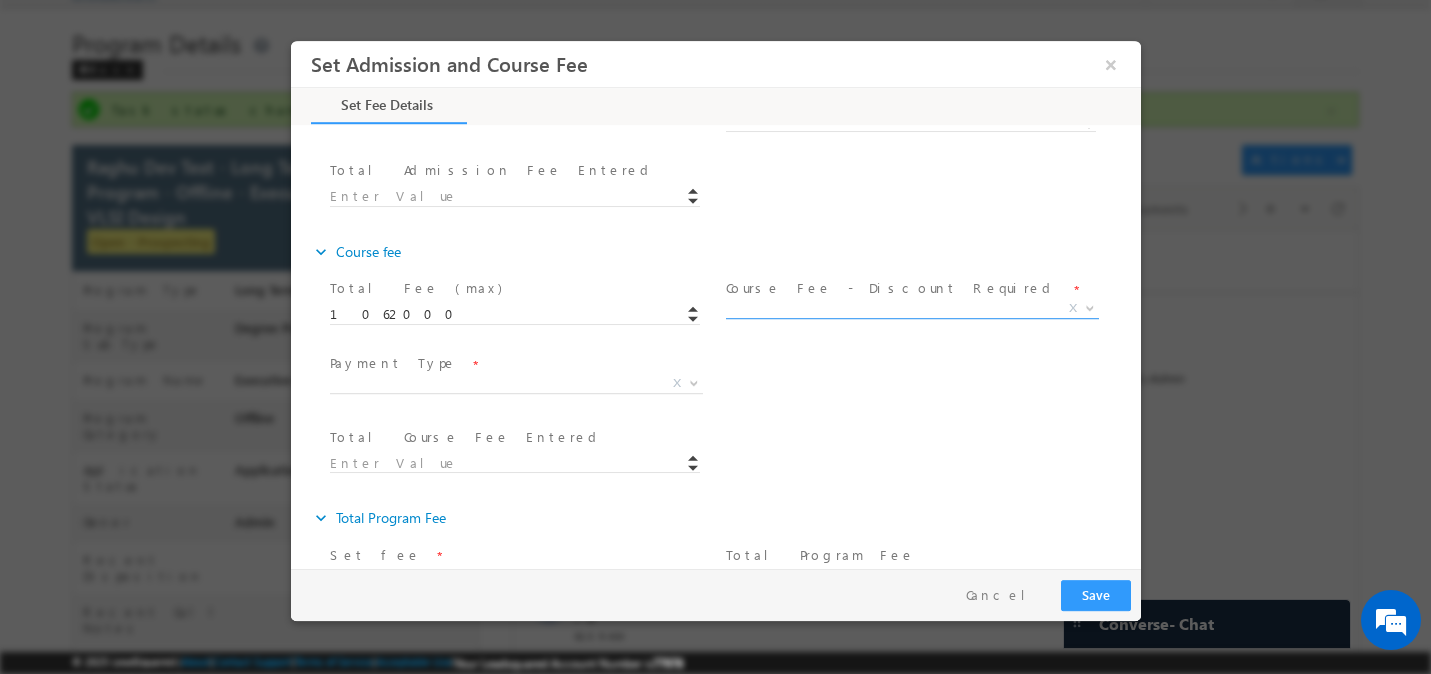 click on "X" at bounding box center (911, 309) 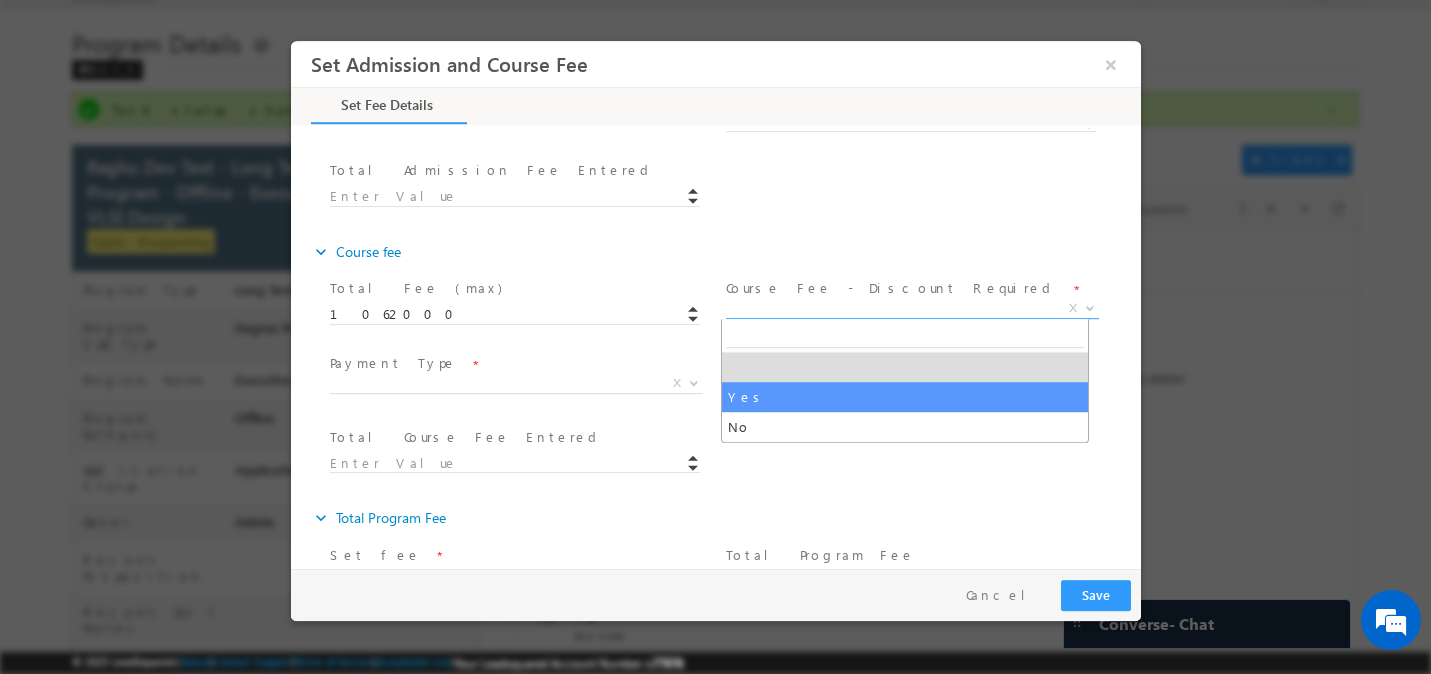 select on "Yes" 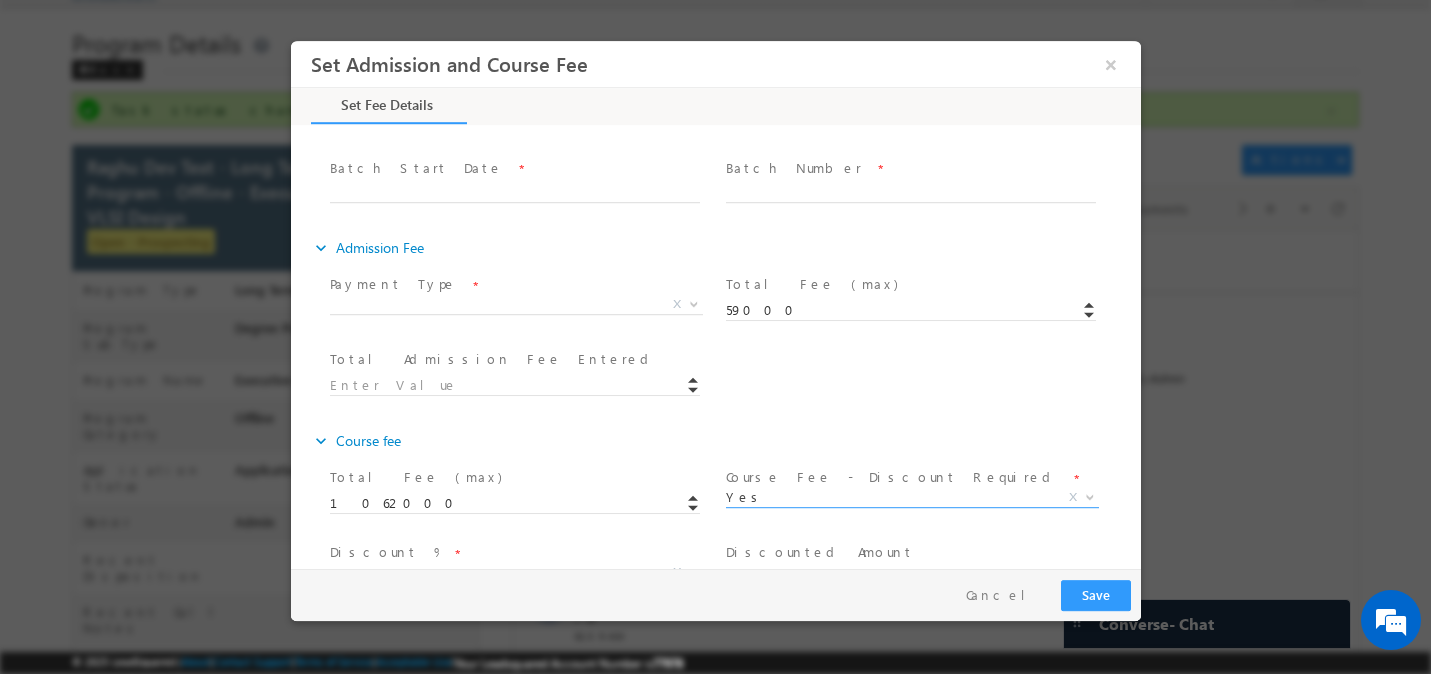 scroll, scrollTop: 244, scrollLeft: 0, axis: vertical 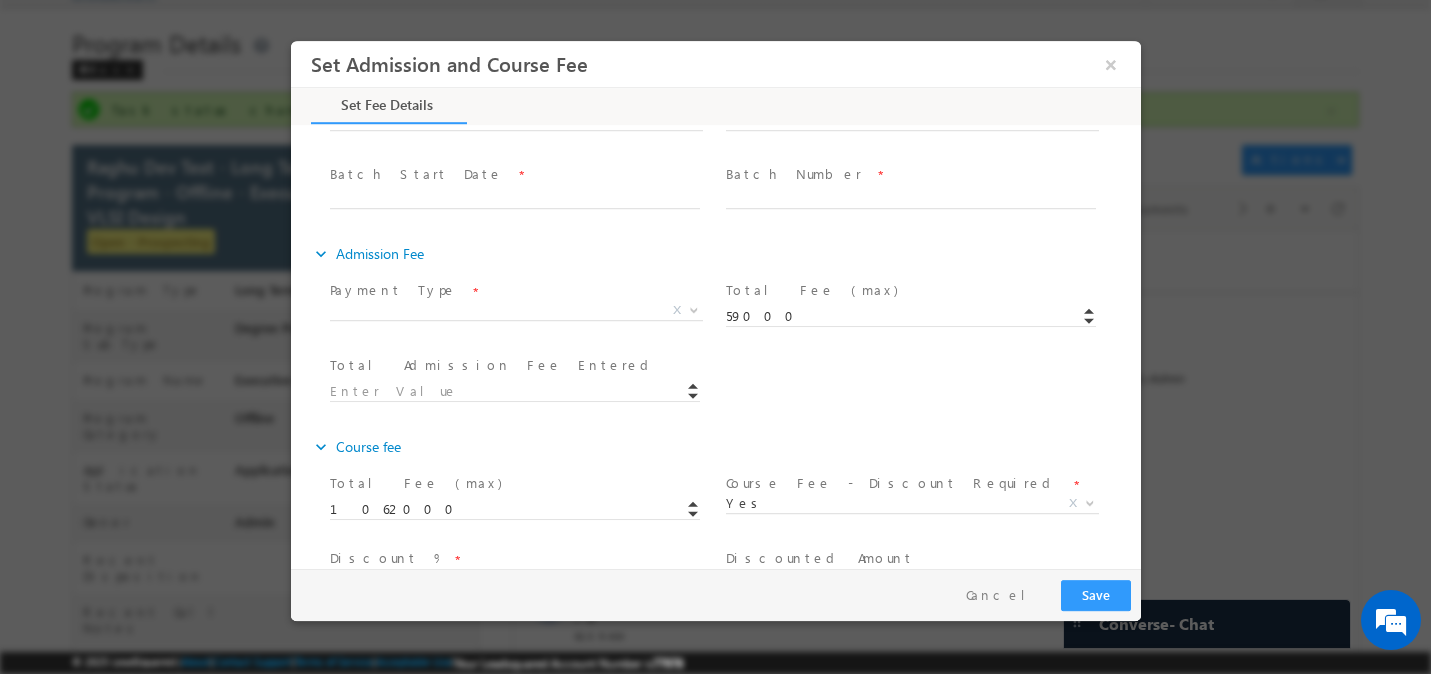 click at bounding box center [523, 391] 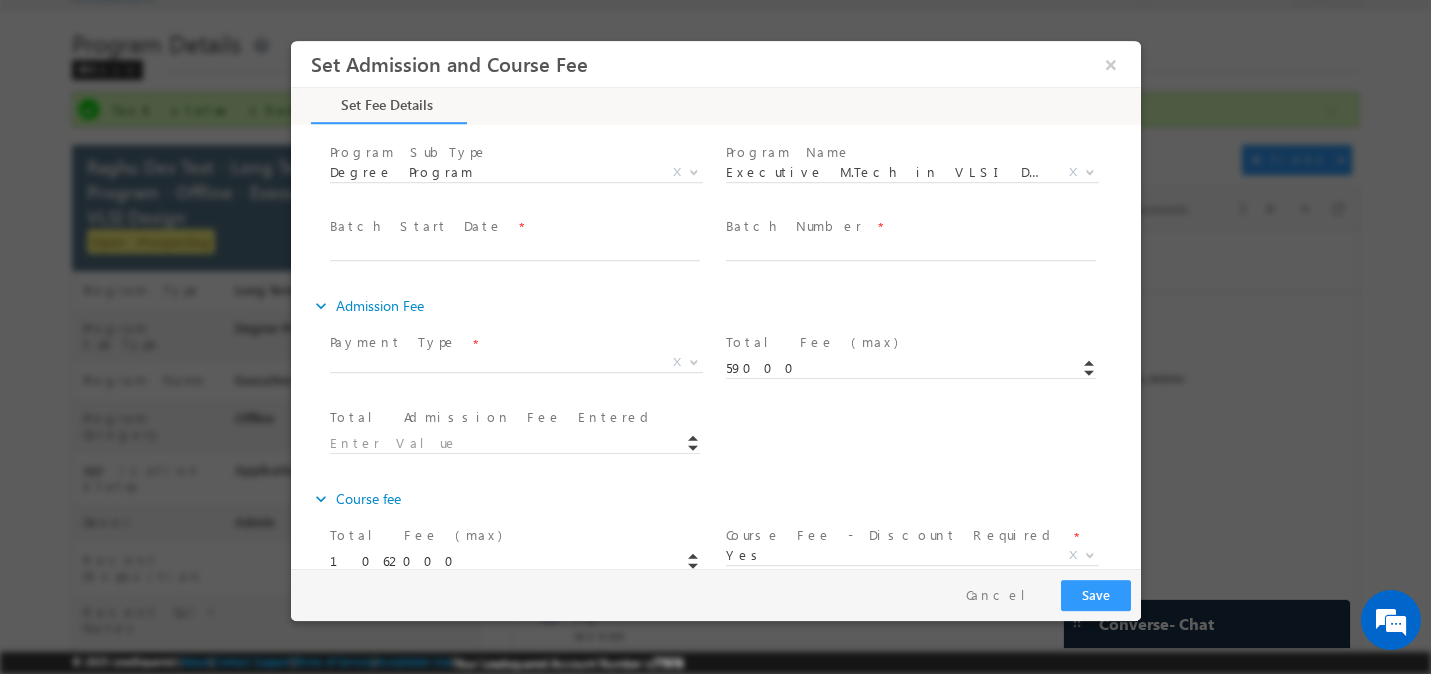 scroll, scrollTop: 188, scrollLeft: 0, axis: vertical 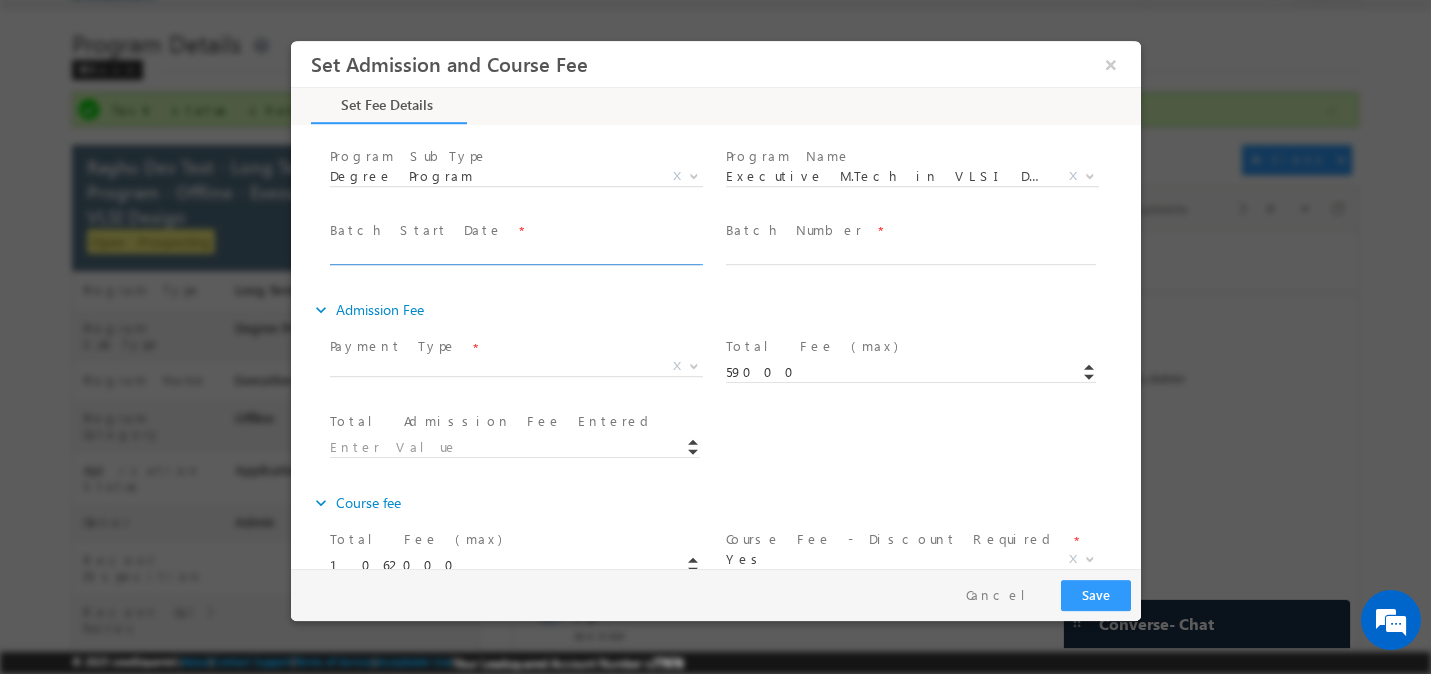 click at bounding box center [514, 255] 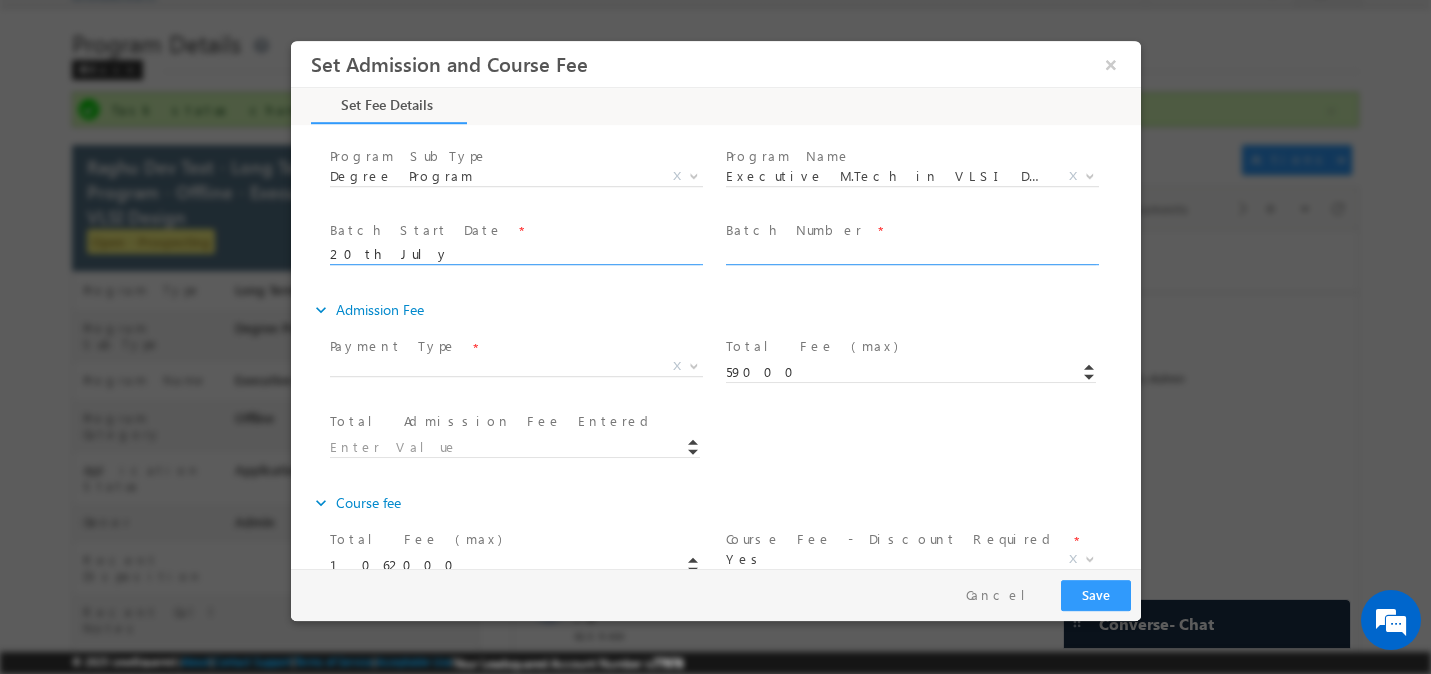 type on "20th July" 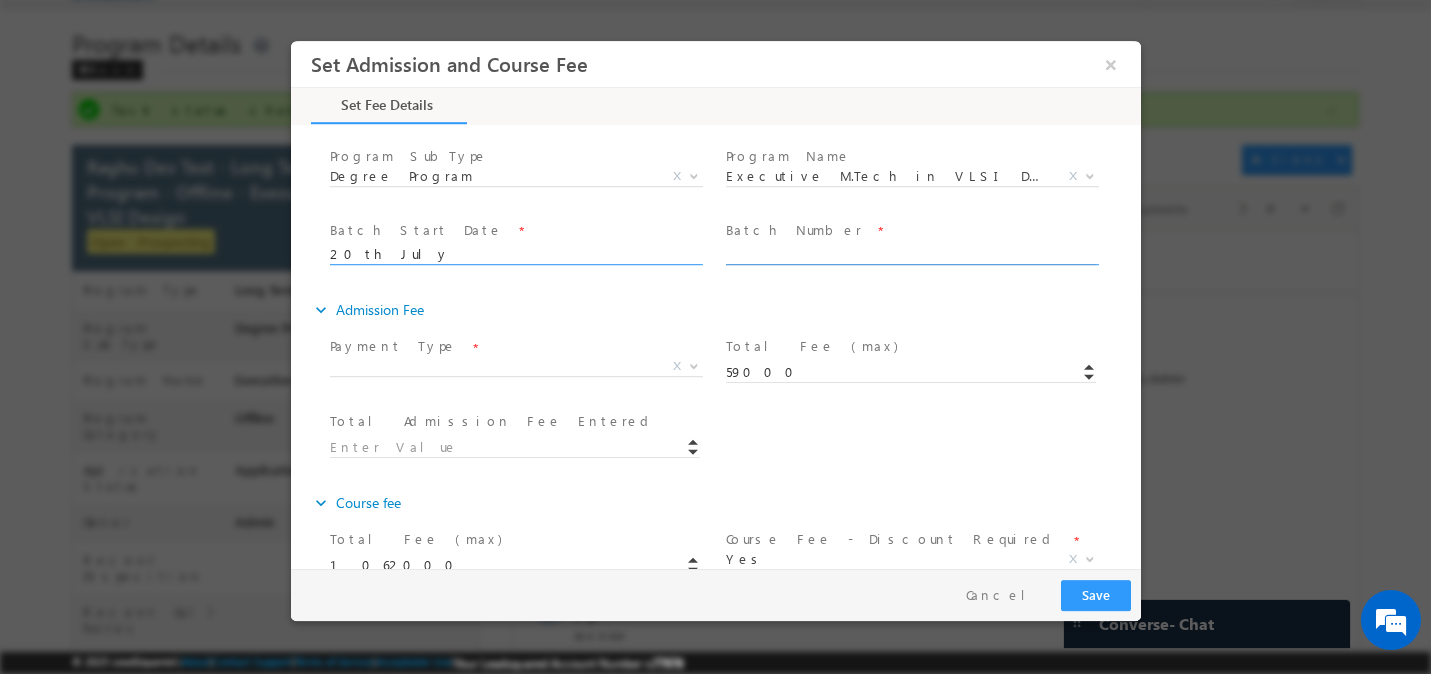 click at bounding box center [910, 255] 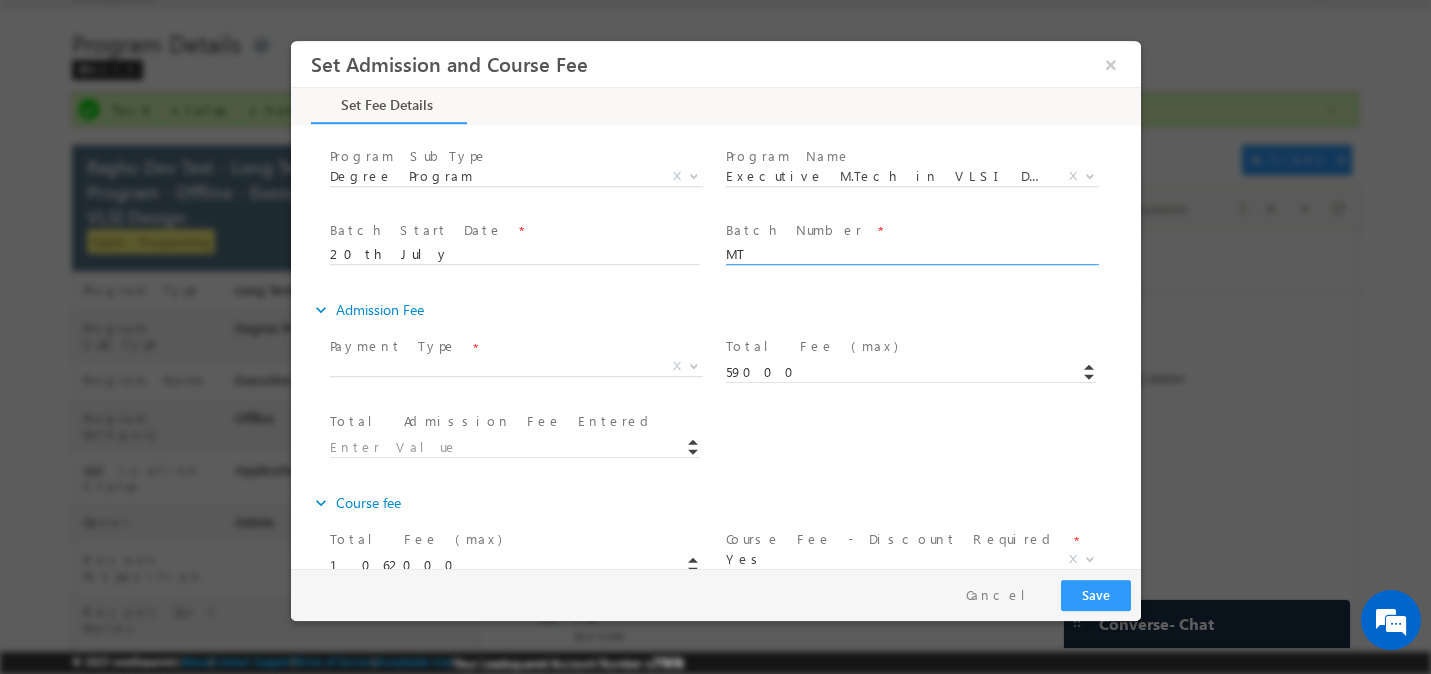 type on "MT" 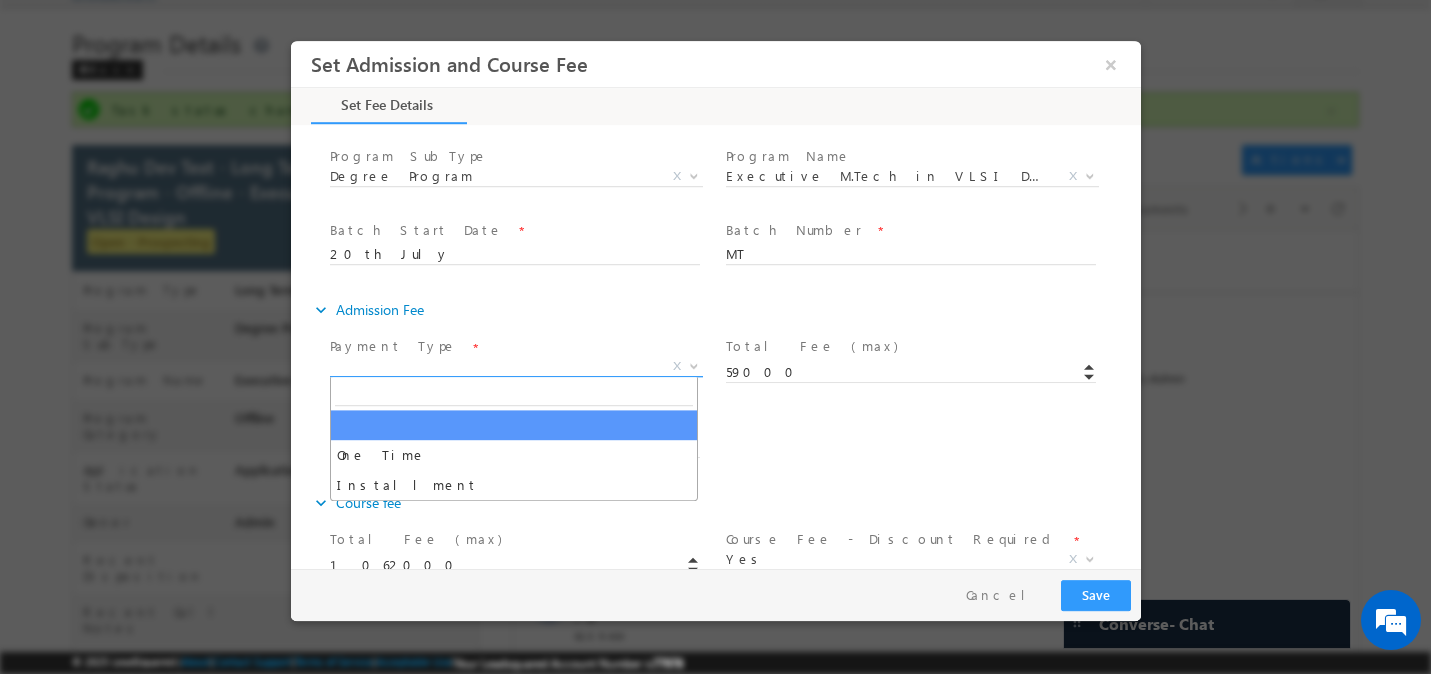 click on "X" at bounding box center [515, 367] 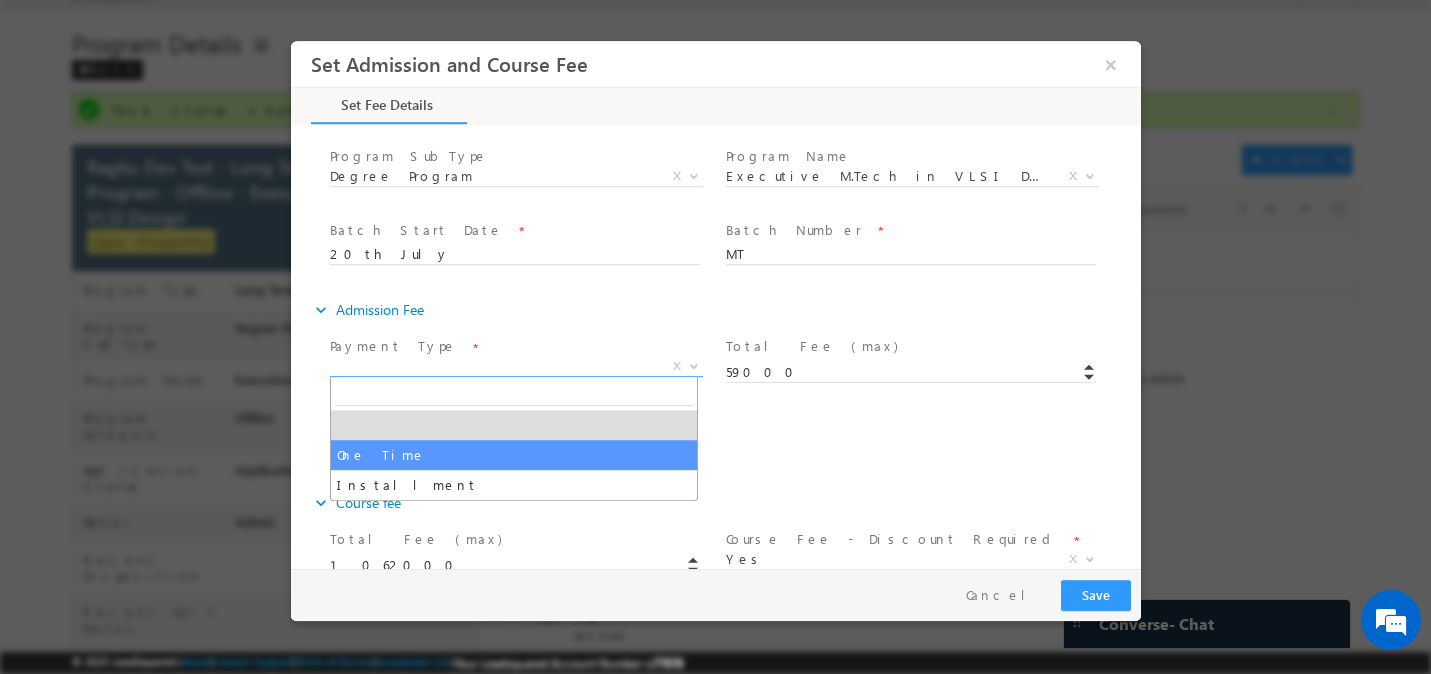 select on "One Time" 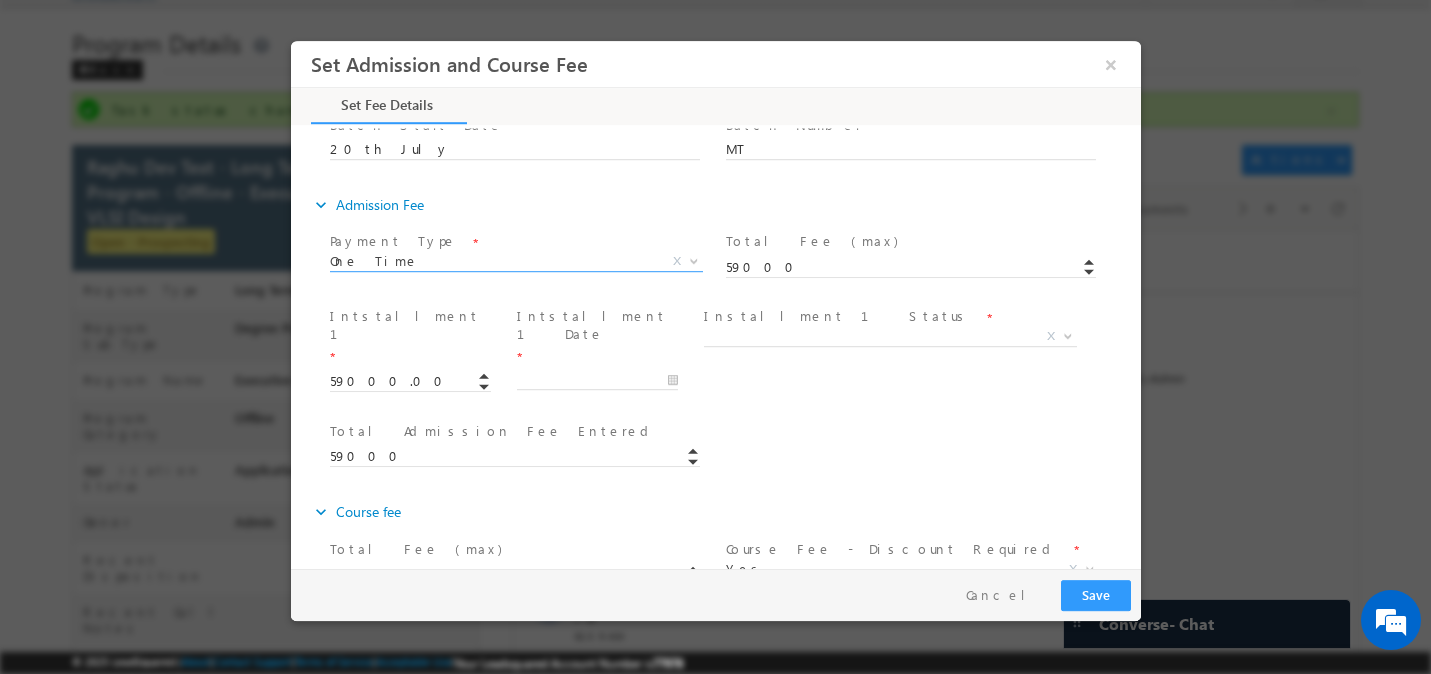 scroll, scrollTop: 296, scrollLeft: 0, axis: vertical 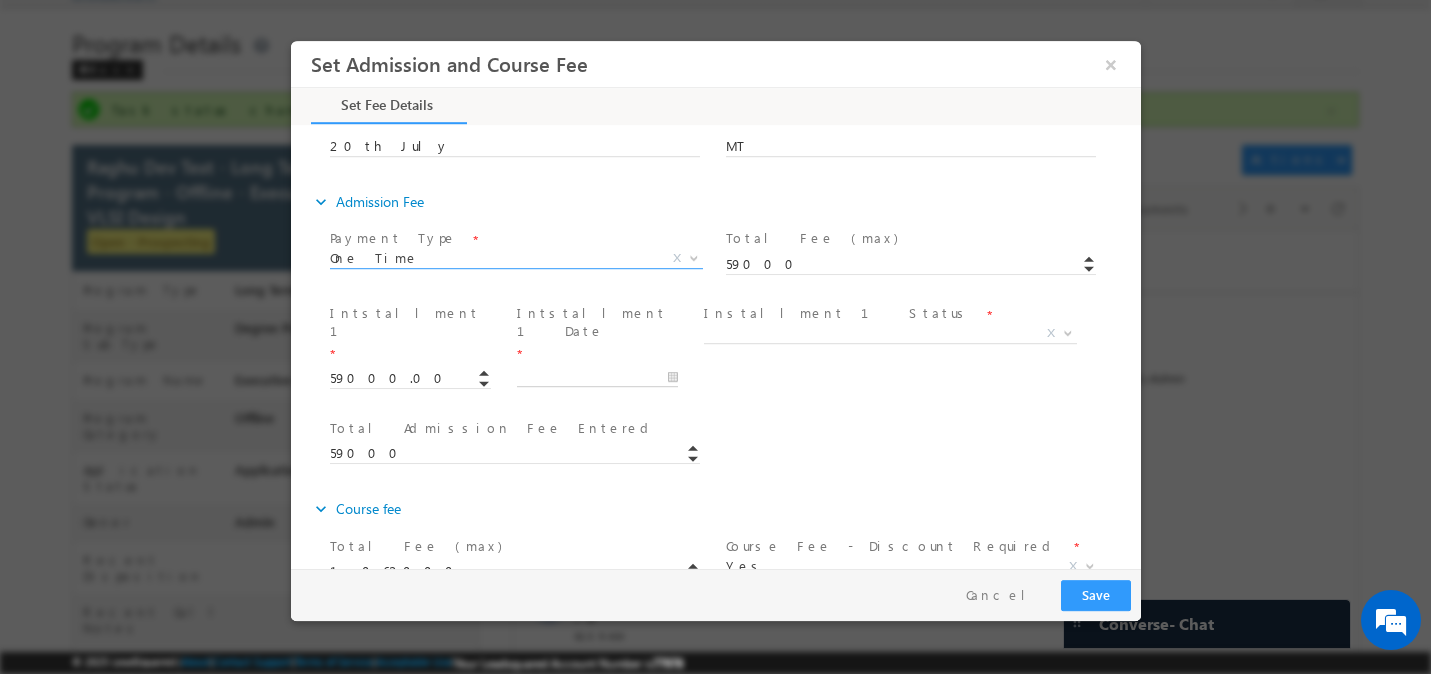 click at bounding box center [596, 378] 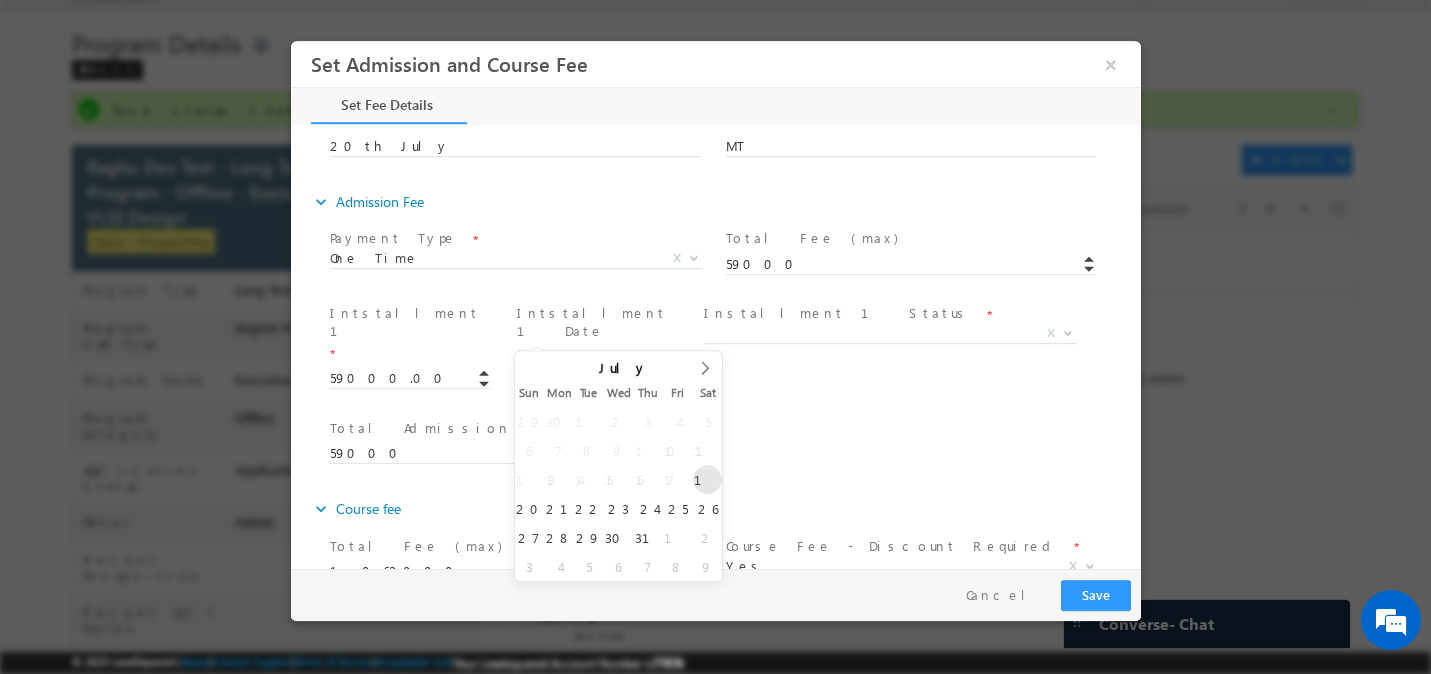 type on "07/19/2025" 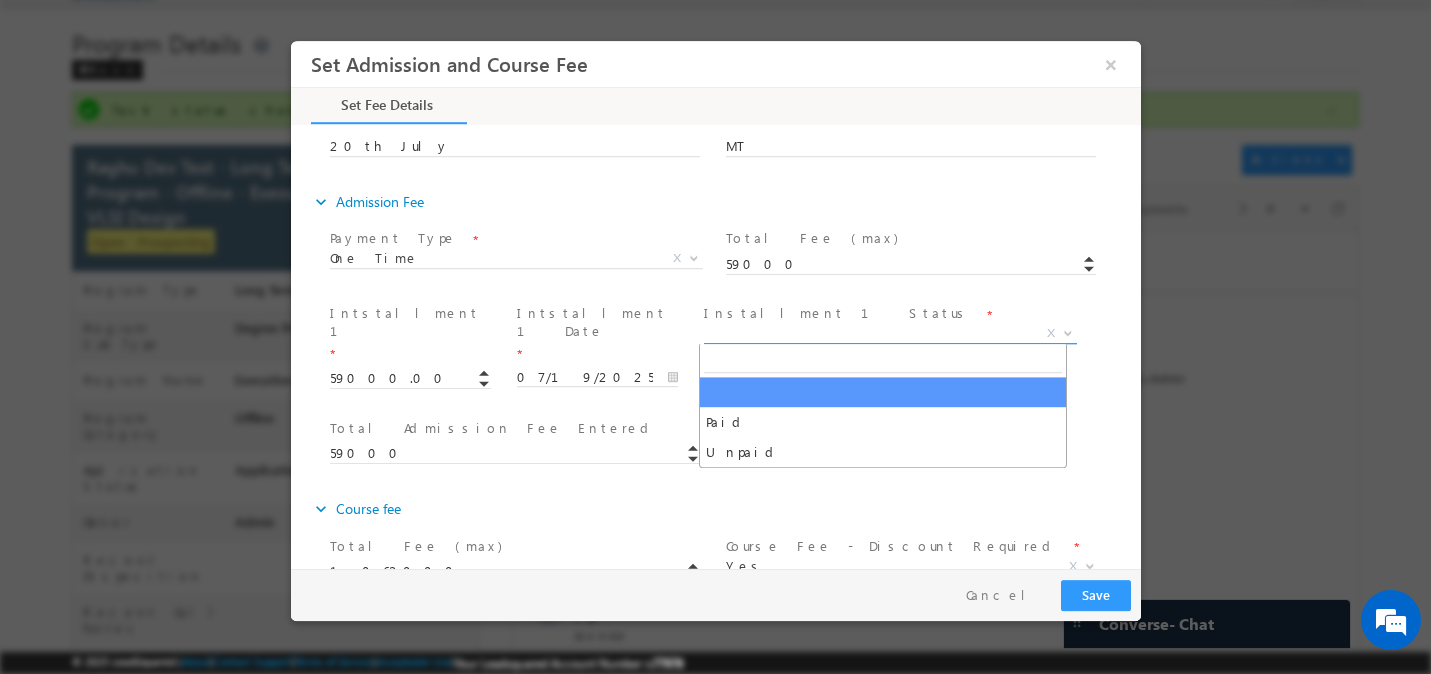 click on "X" at bounding box center (889, 334) 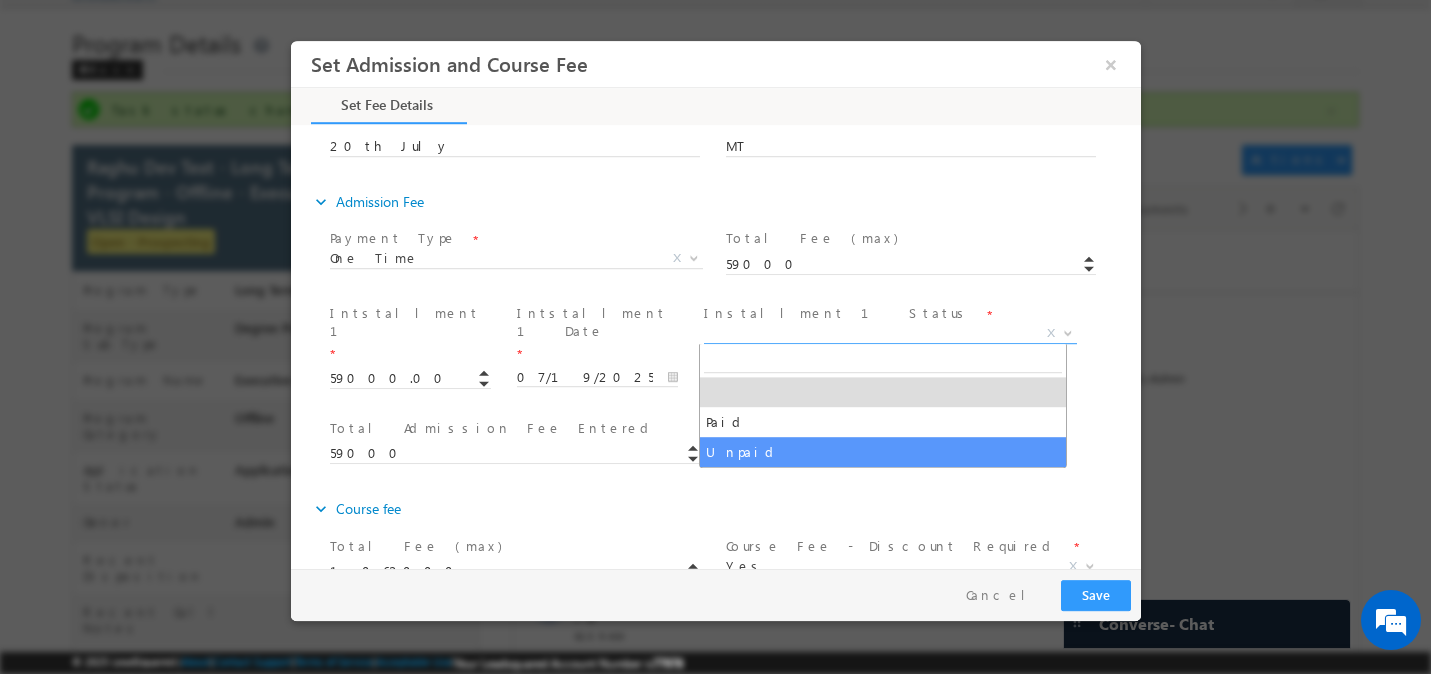 select on "Unpaid" 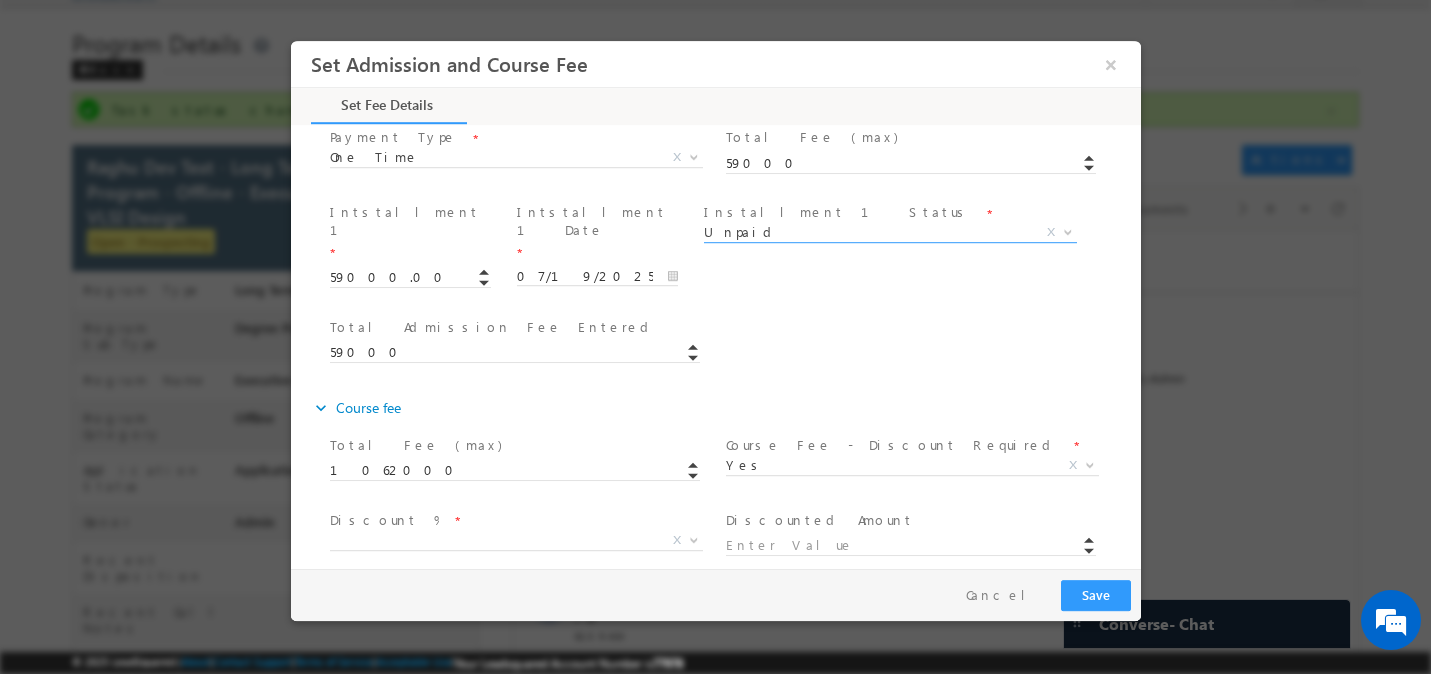 scroll, scrollTop: 398, scrollLeft: 0, axis: vertical 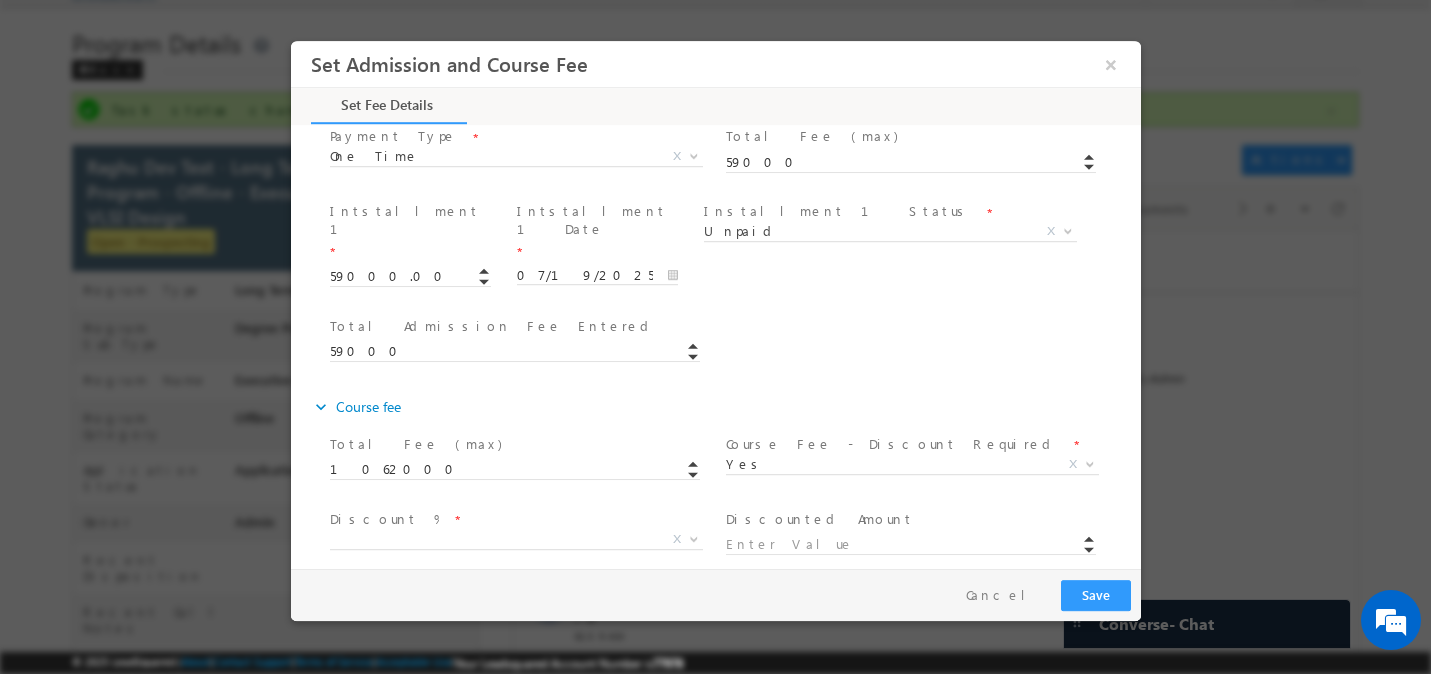 click on "1062000" at bounding box center (523, 469) 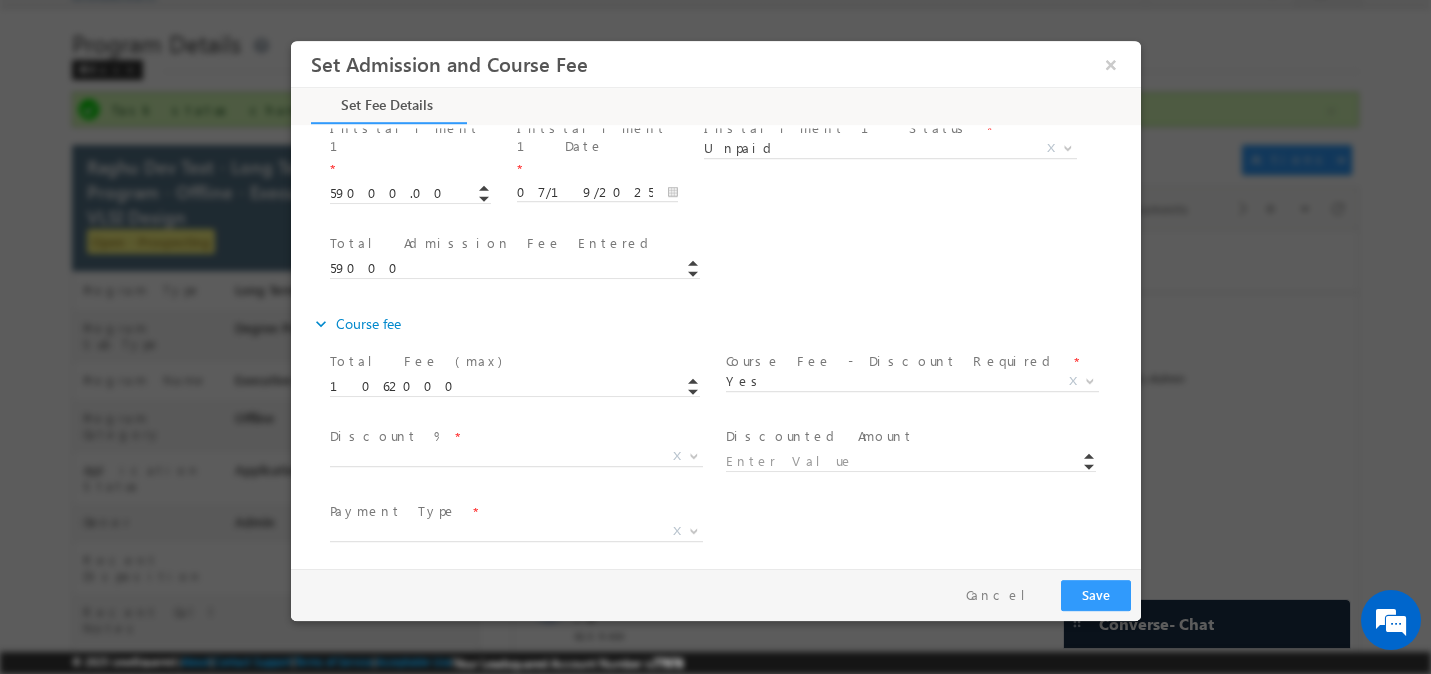 scroll, scrollTop: 486, scrollLeft: 0, axis: vertical 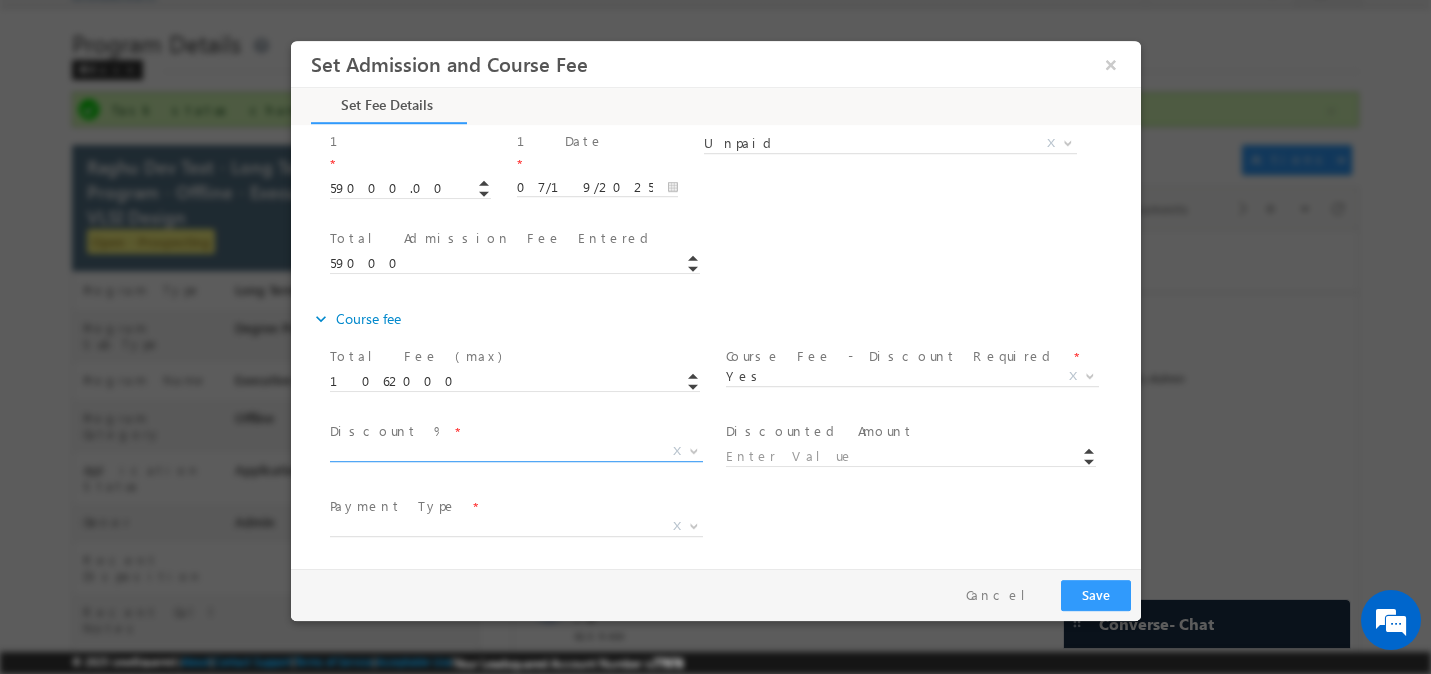 click on "X" at bounding box center (515, 452) 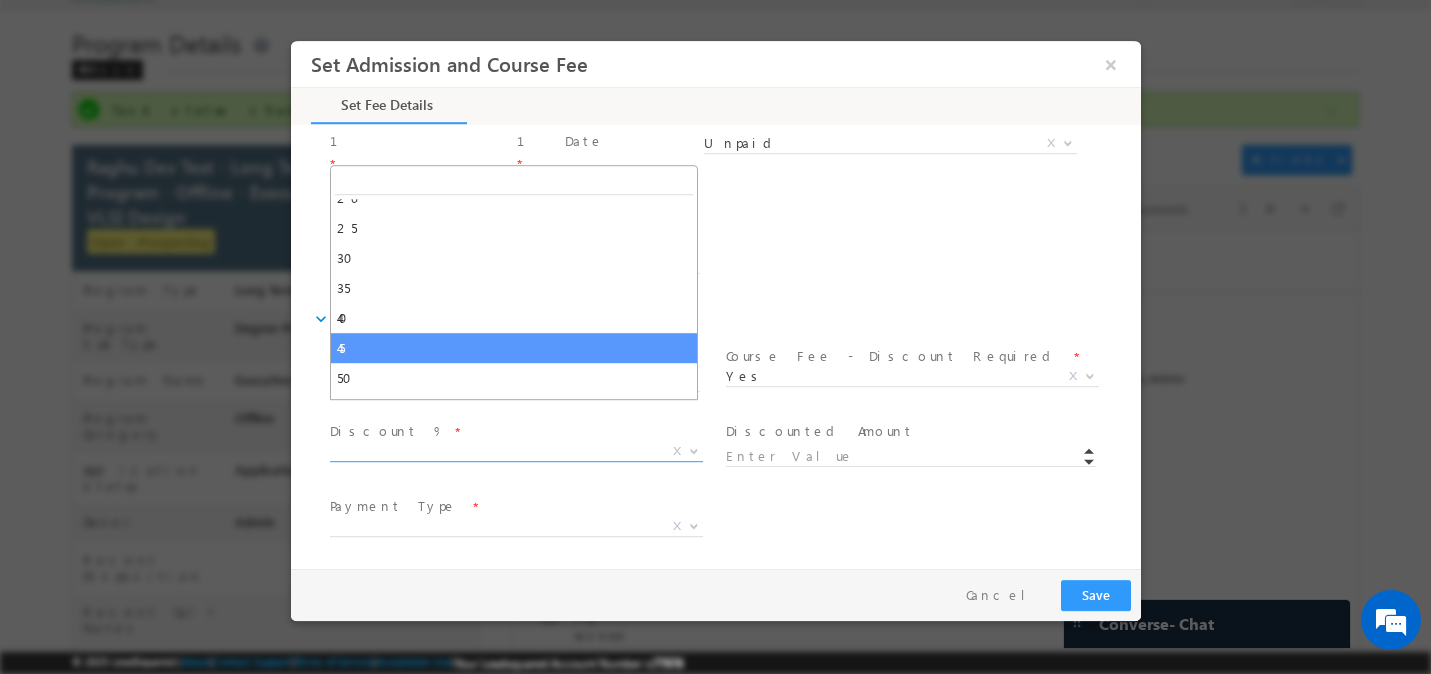 scroll, scrollTop: 141, scrollLeft: 0, axis: vertical 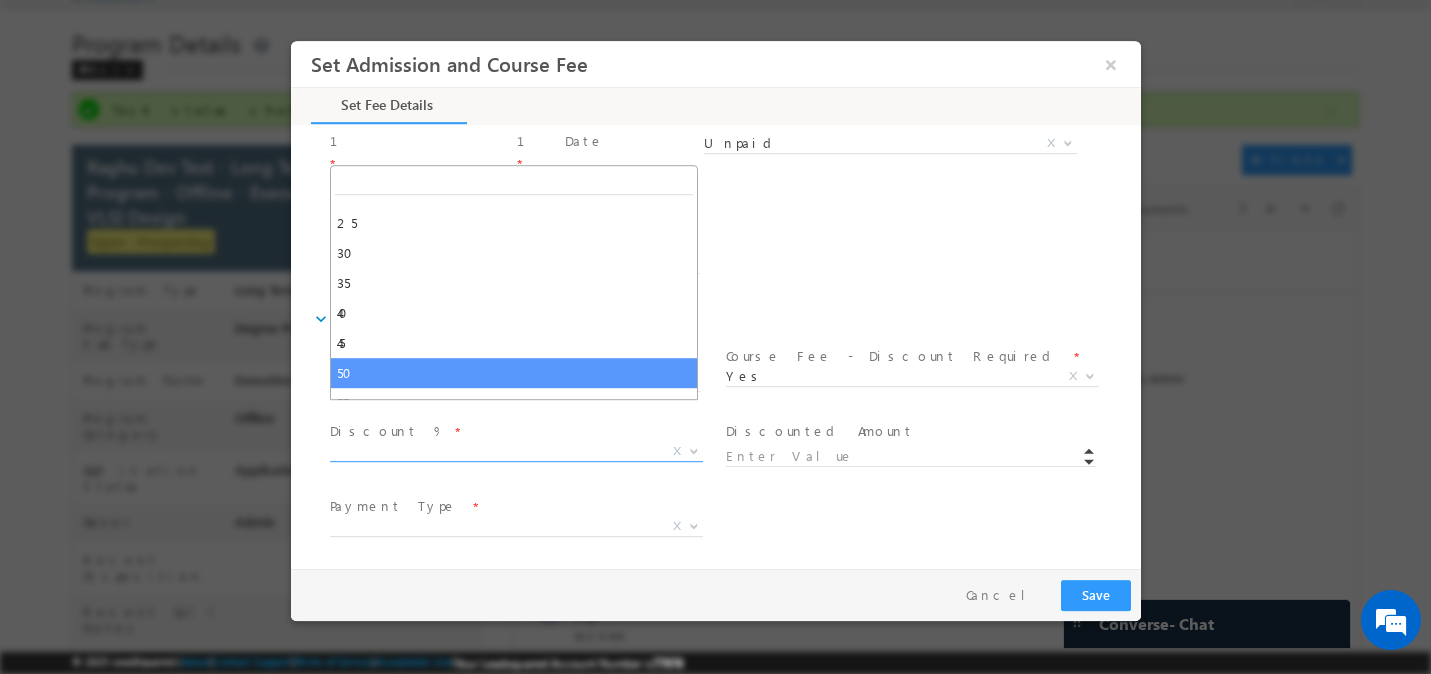 select on "50" 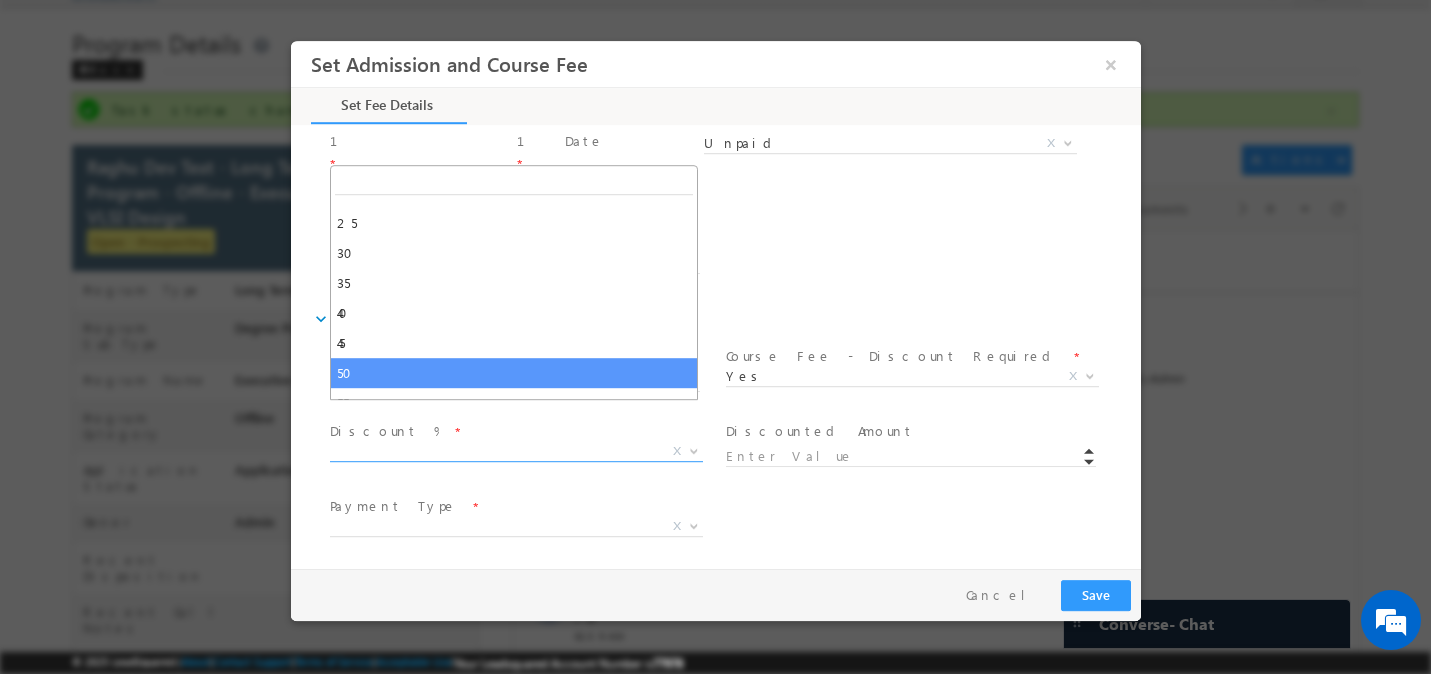 type on "531000" 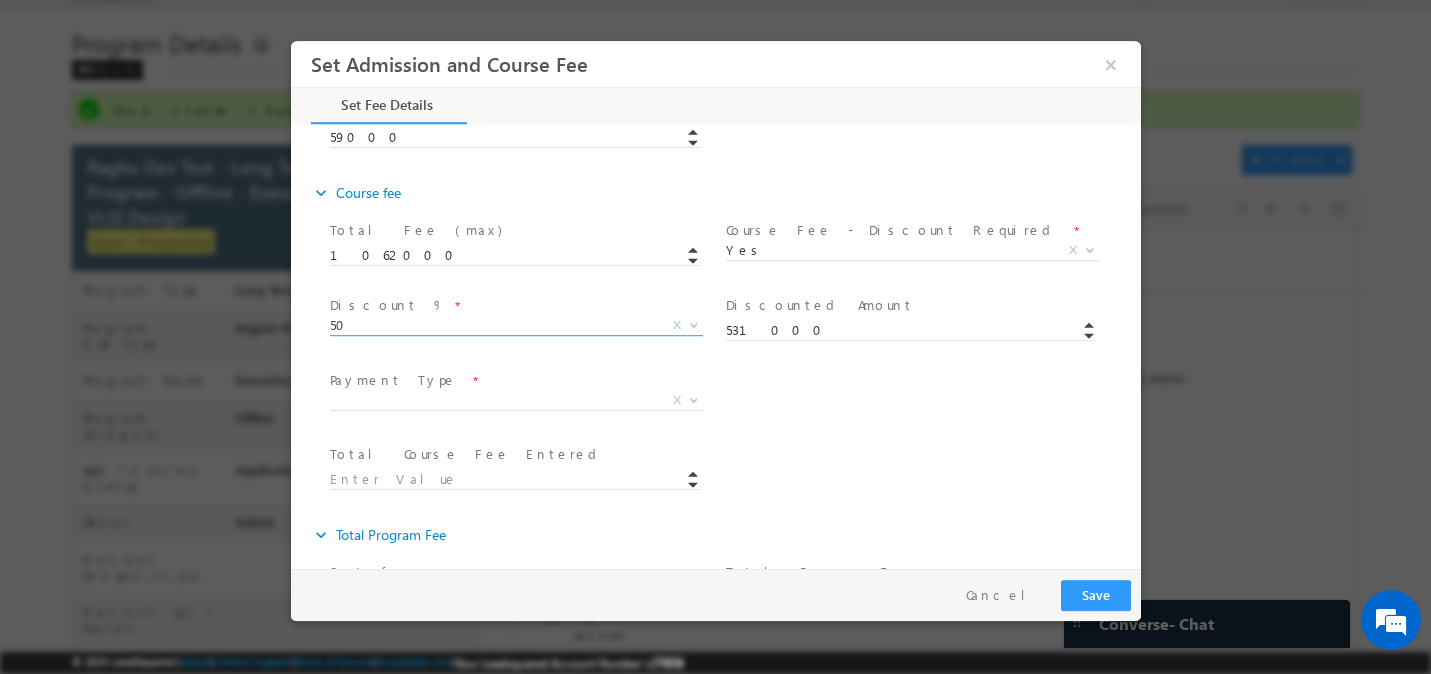 scroll, scrollTop: 636, scrollLeft: 0, axis: vertical 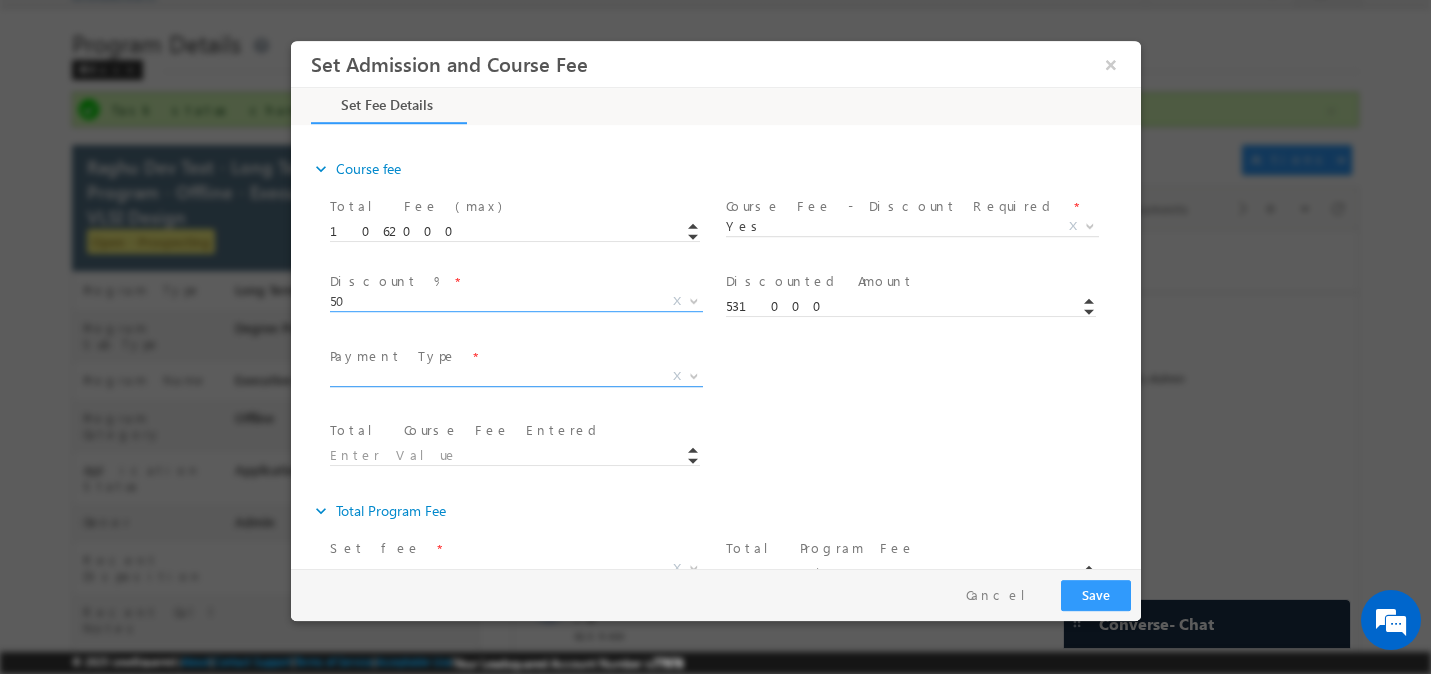 click on "X" at bounding box center [515, 377] 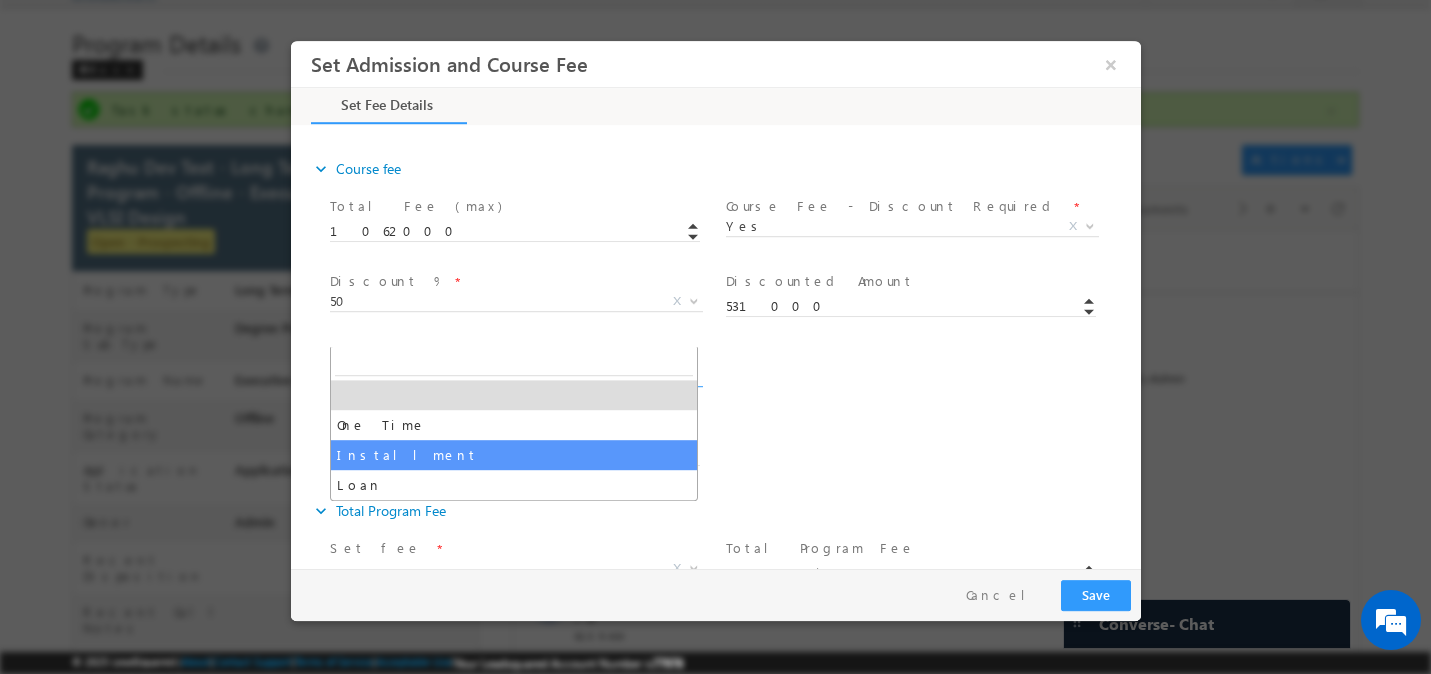 select on "Installment" 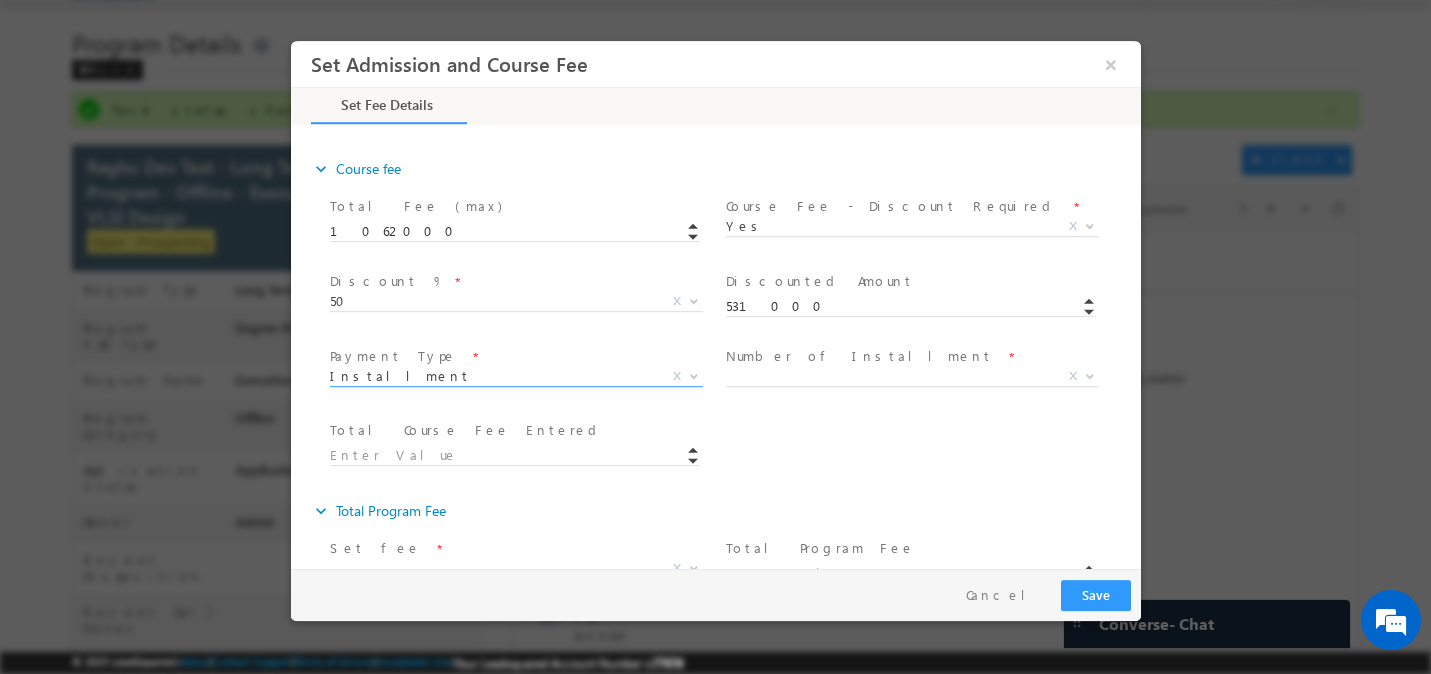 type on "59000.00" 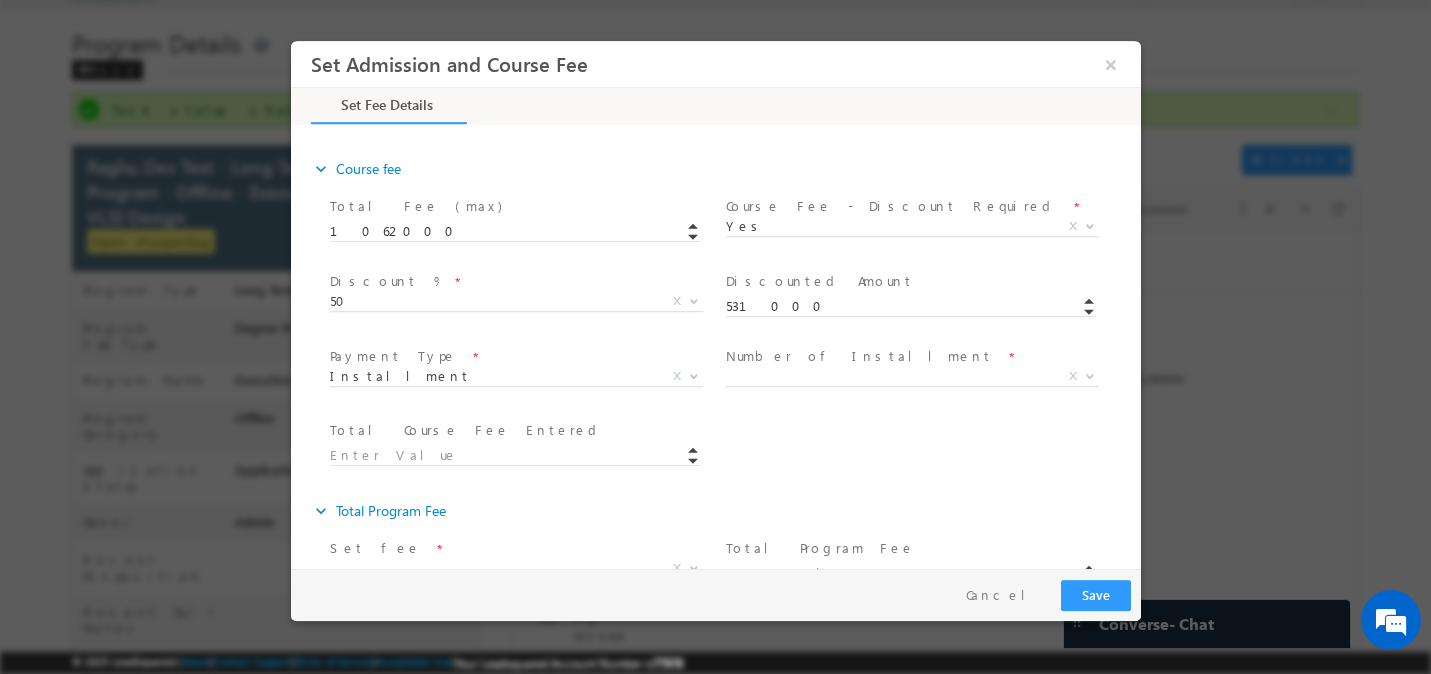 click at bounding box center (523, 455) 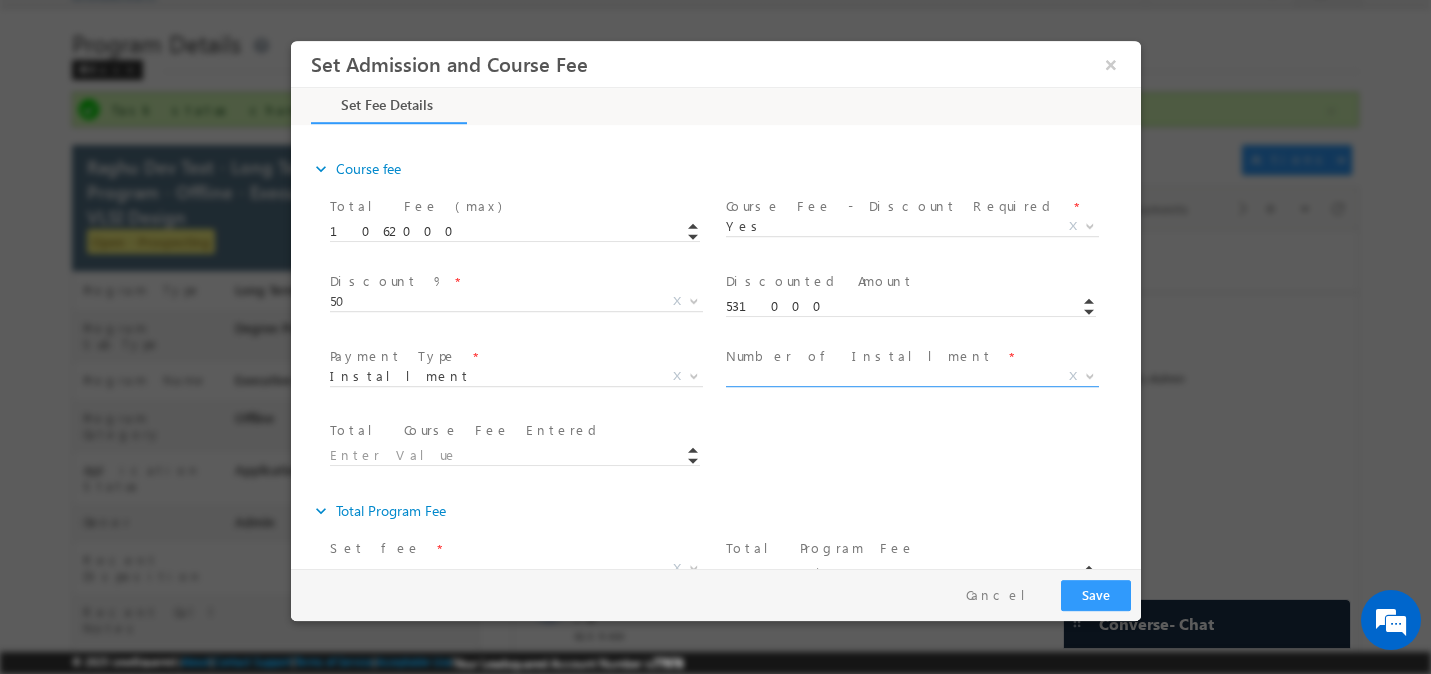 click on "X" at bounding box center (911, 377) 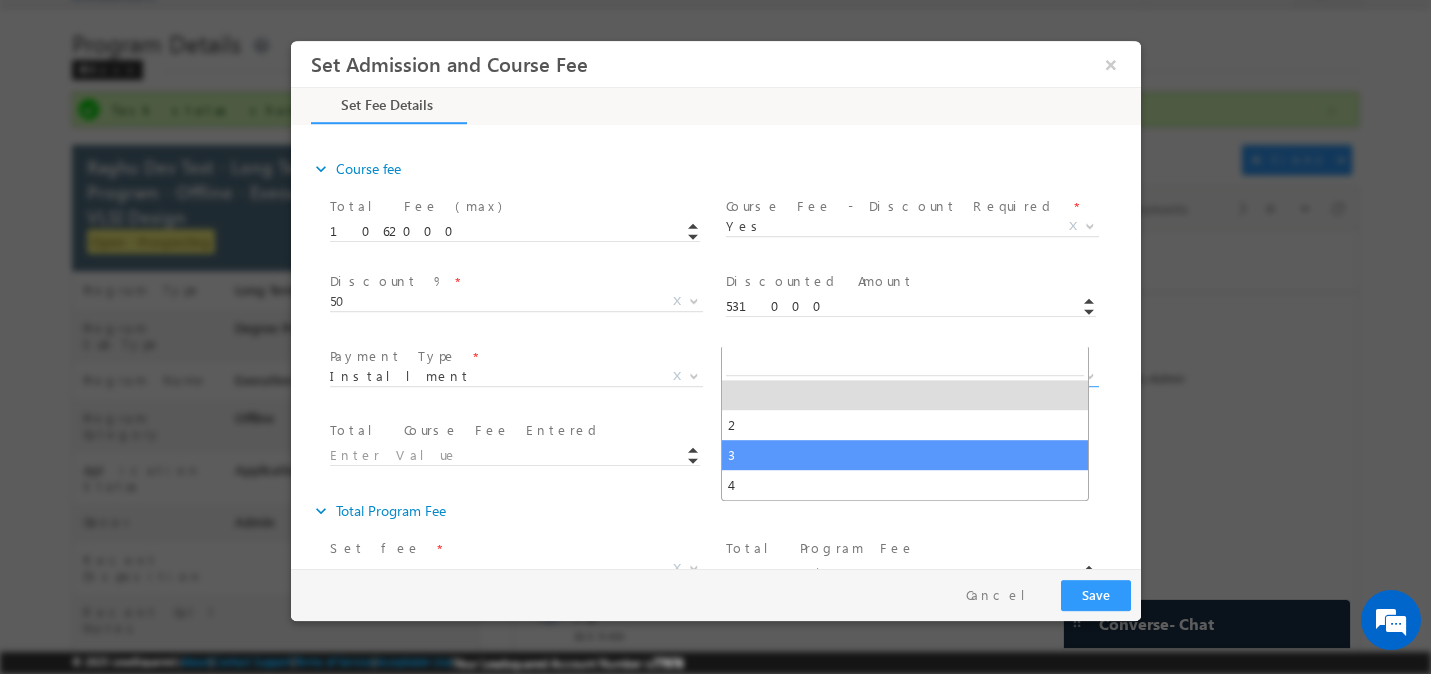 select on "3" 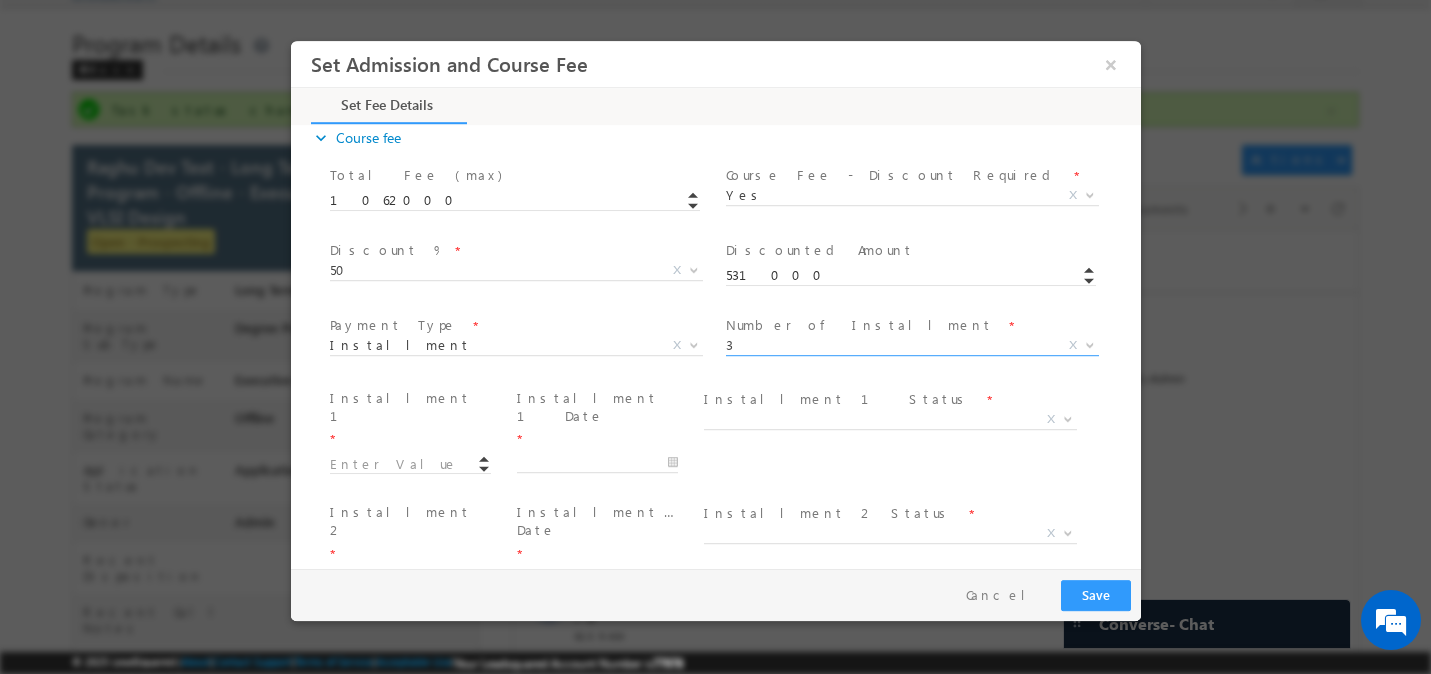 scroll, scrollTop: 675, scrollLeft: 0, axis: vertical 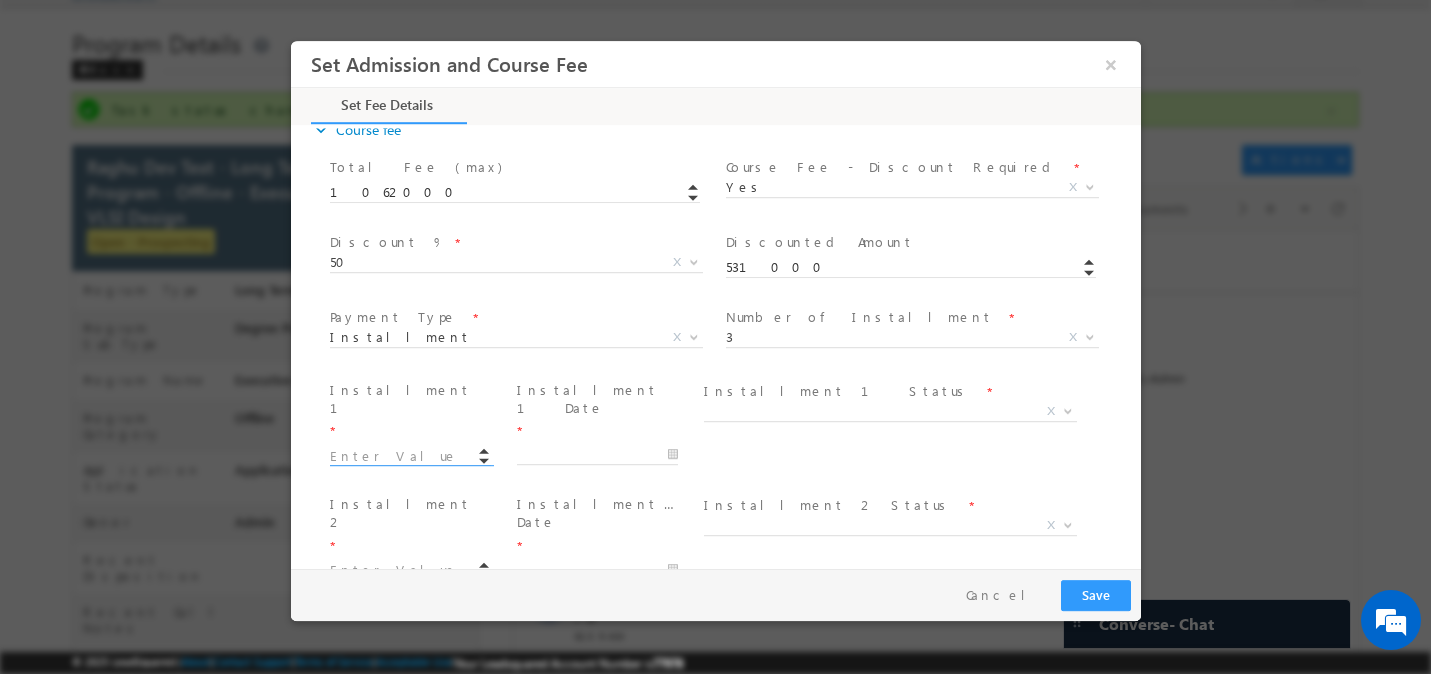 click at bounding box center [409, 457] 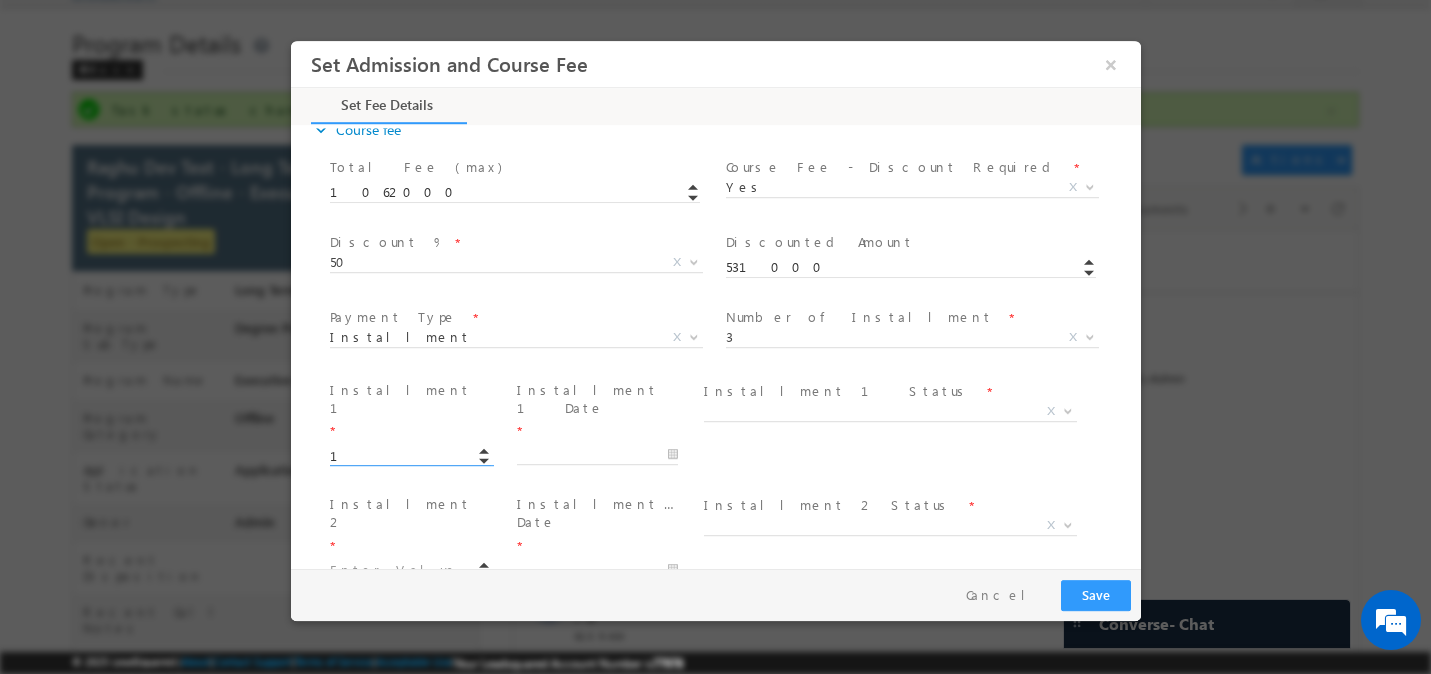type on "1.00" 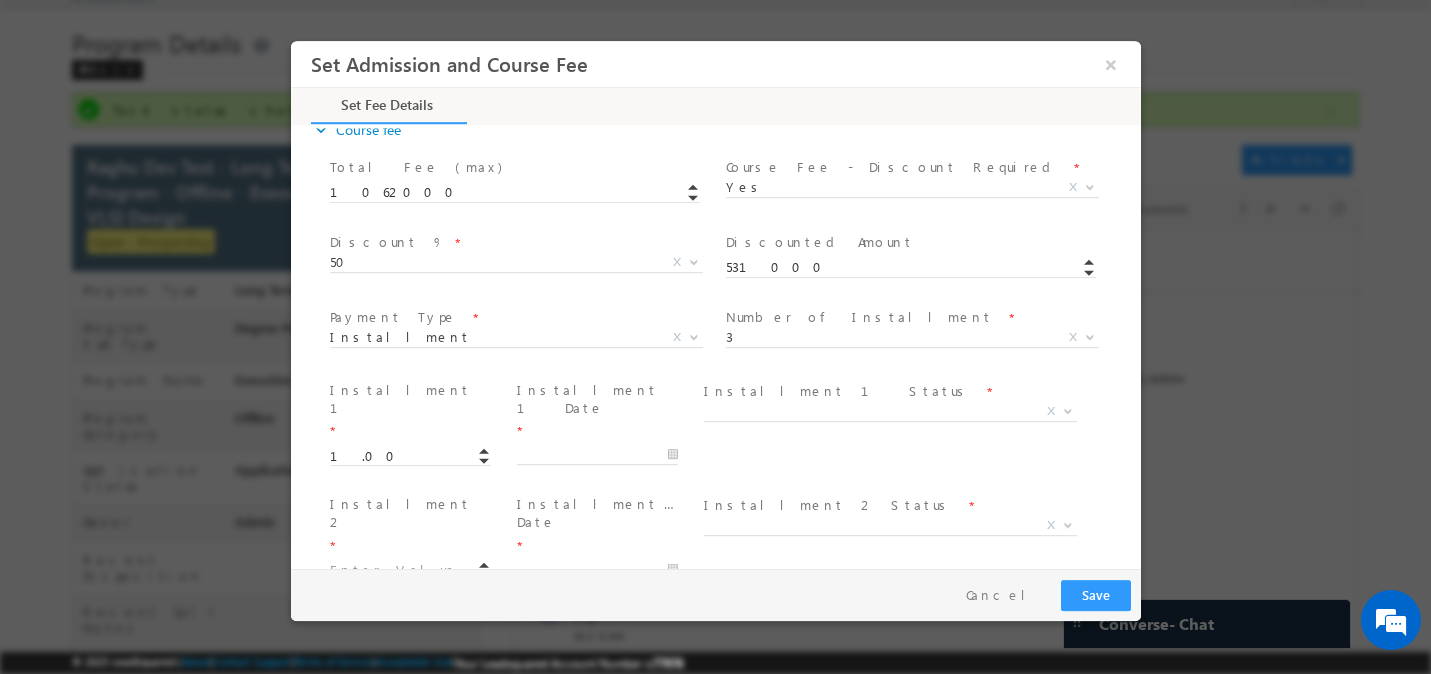 click at bounding box center (409, 571) 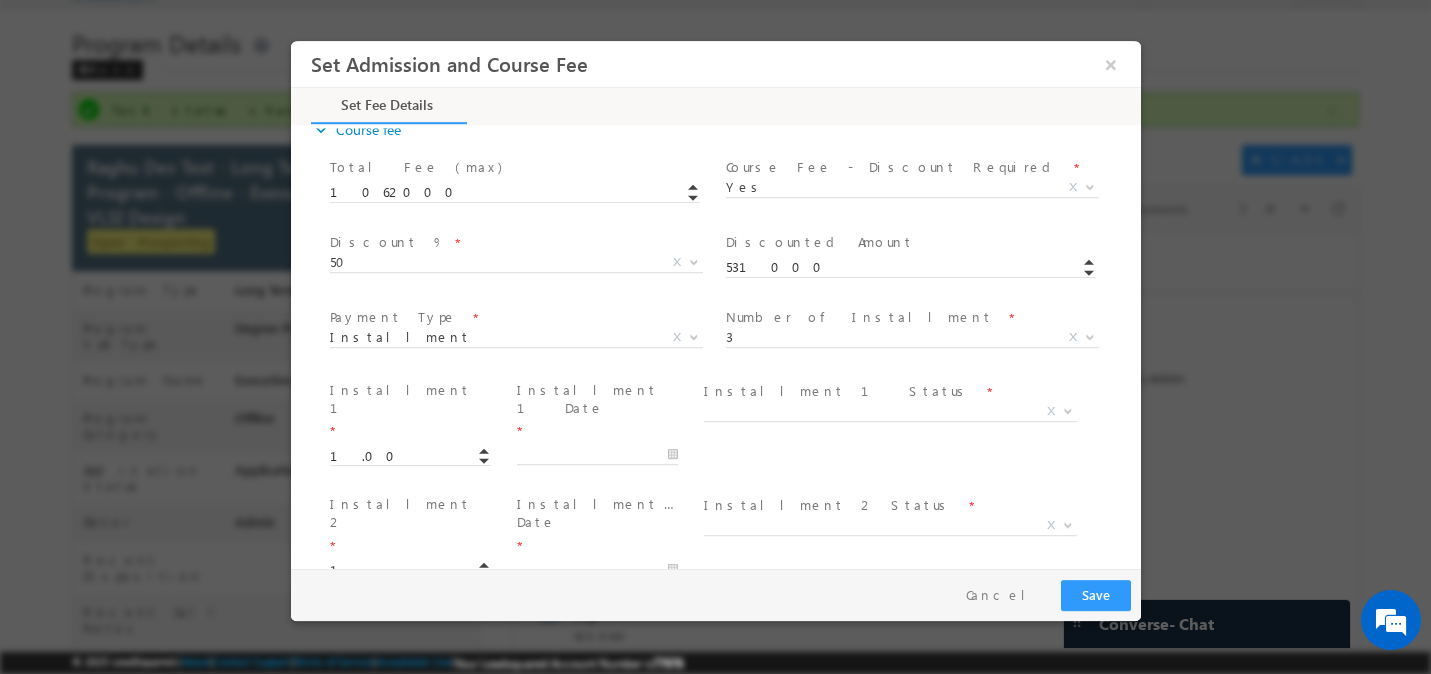 type on "1.00" 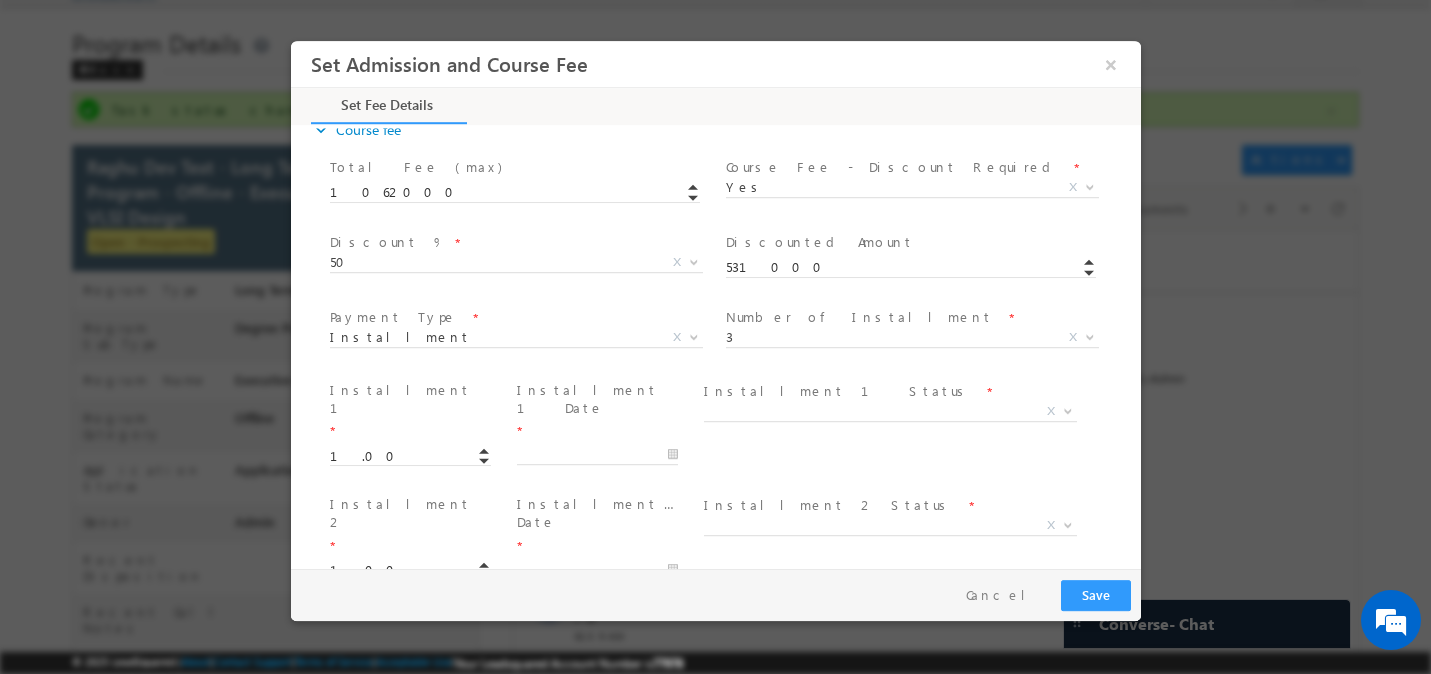 click on "Installment 3" at bounding box center (406, 619) 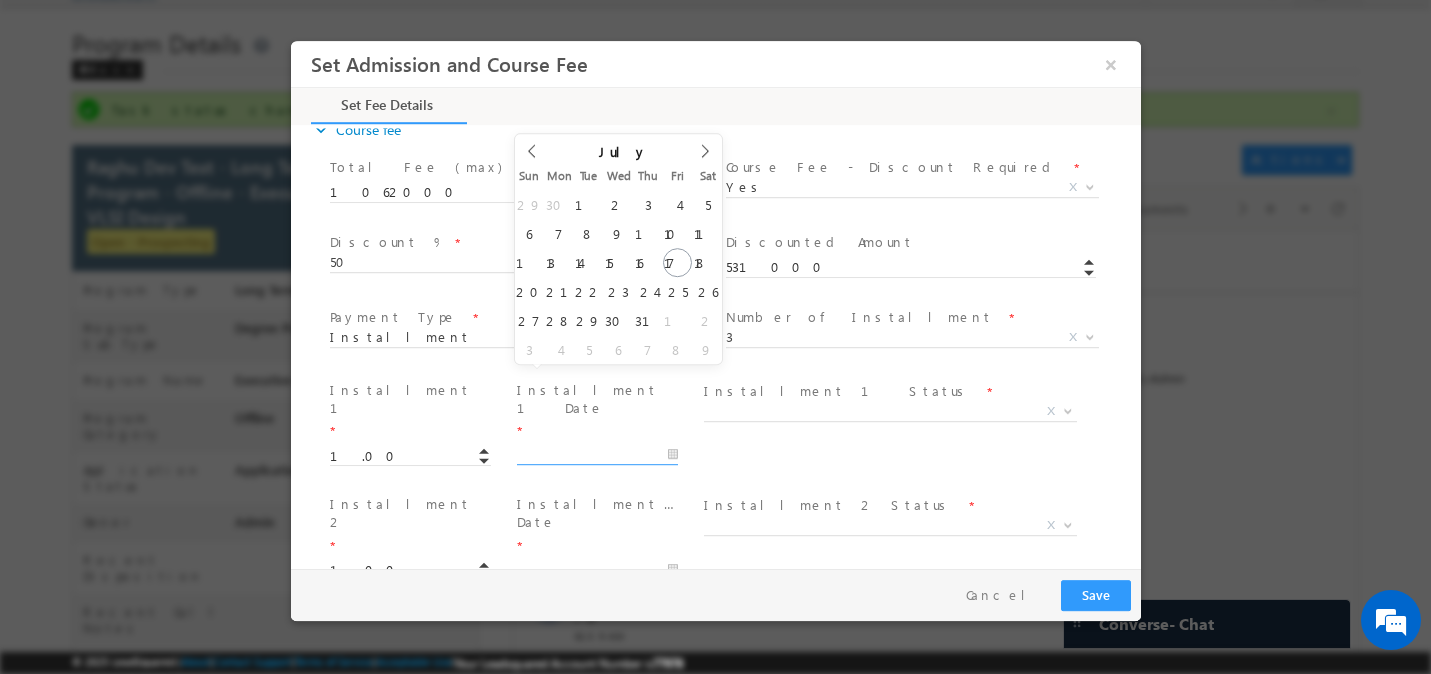 click at bounding box center [596, 455] 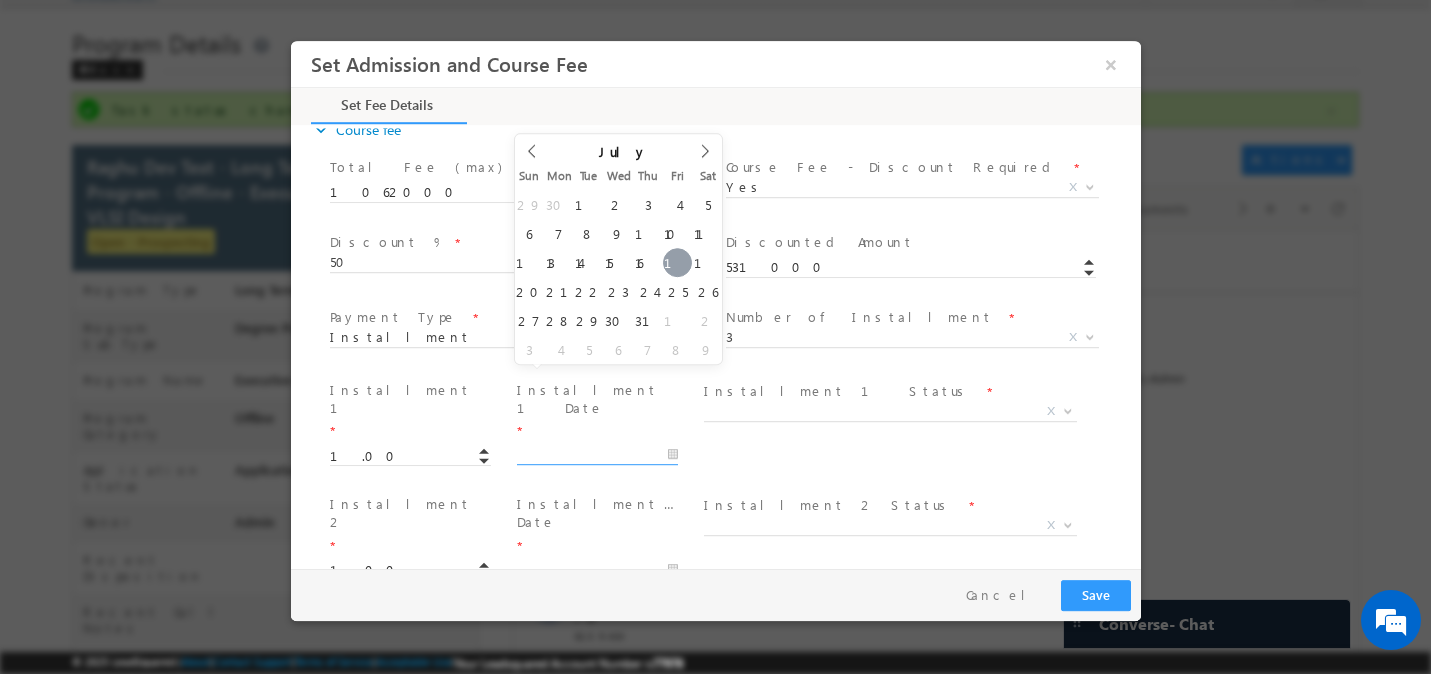 type on "07/18/2025" 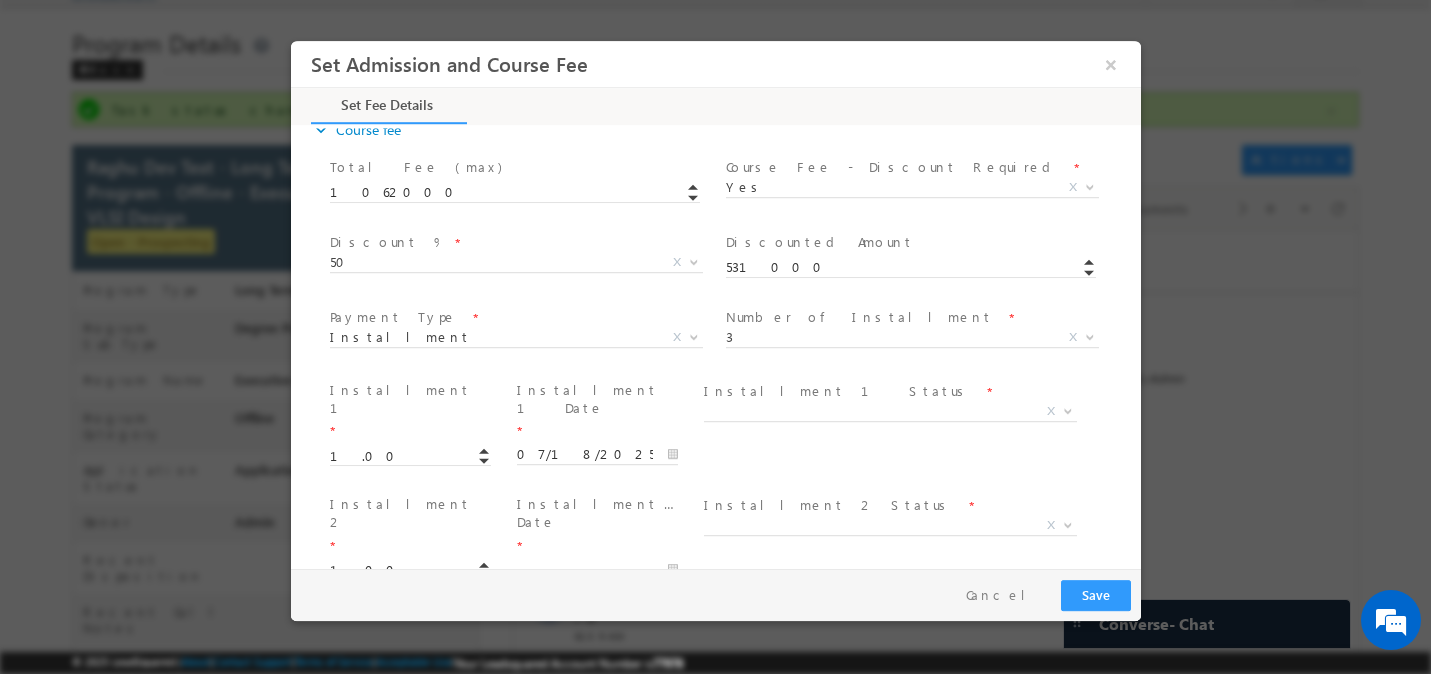click at bounding box center (596, 570) 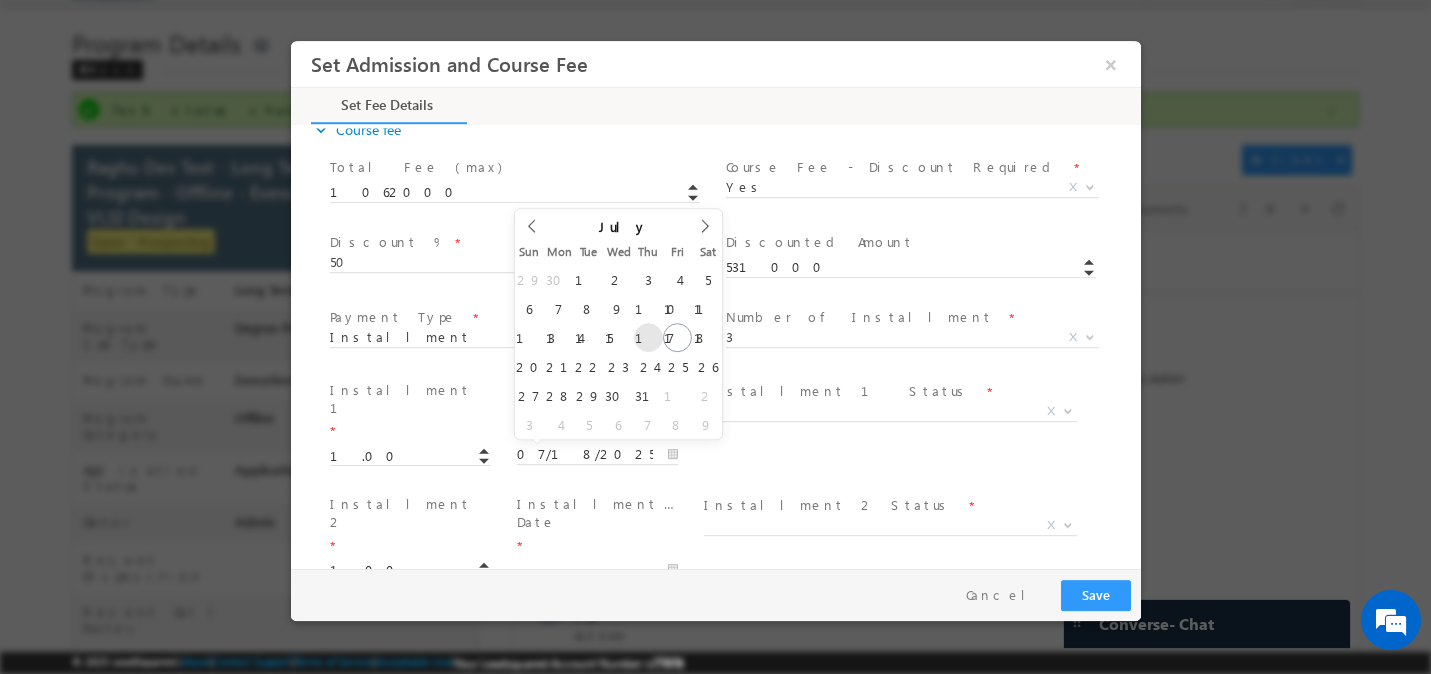 type on "07/17/2025" 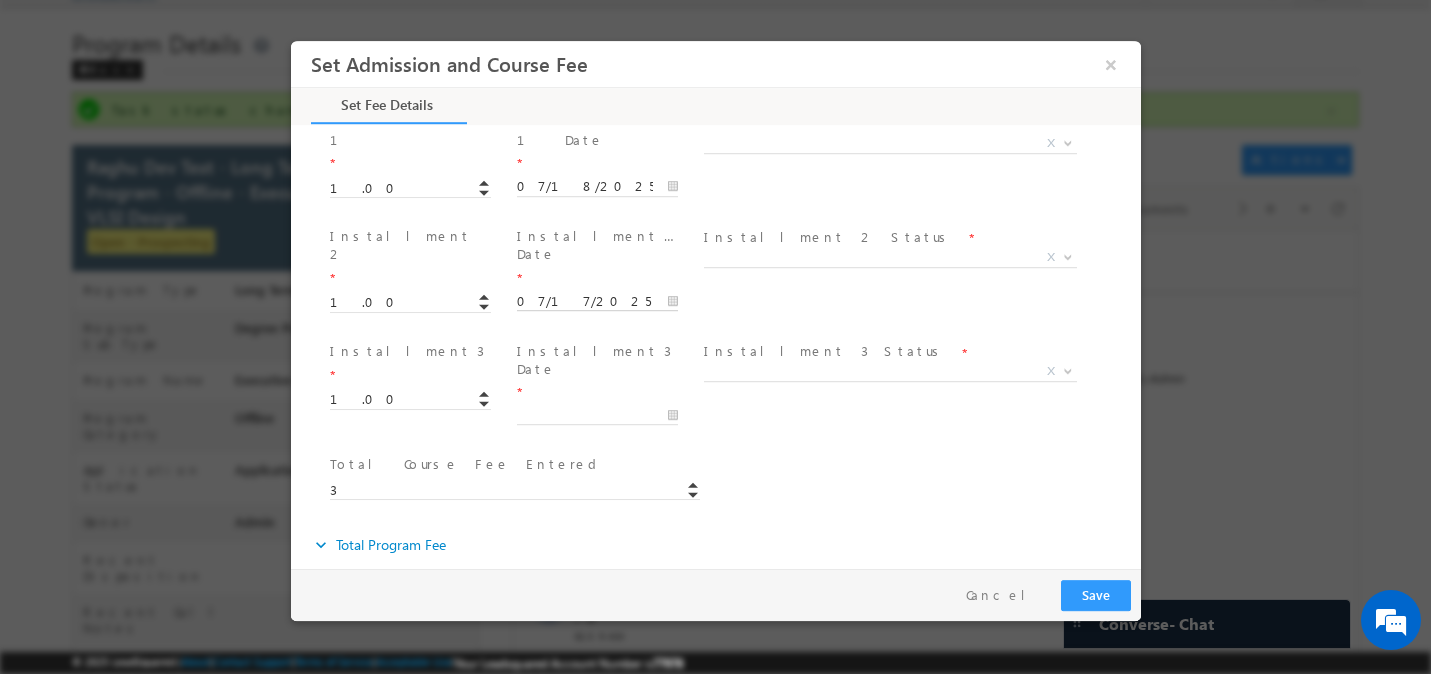 scroll, scrollTop: 900, scrollLeft: 0, axis: vertical 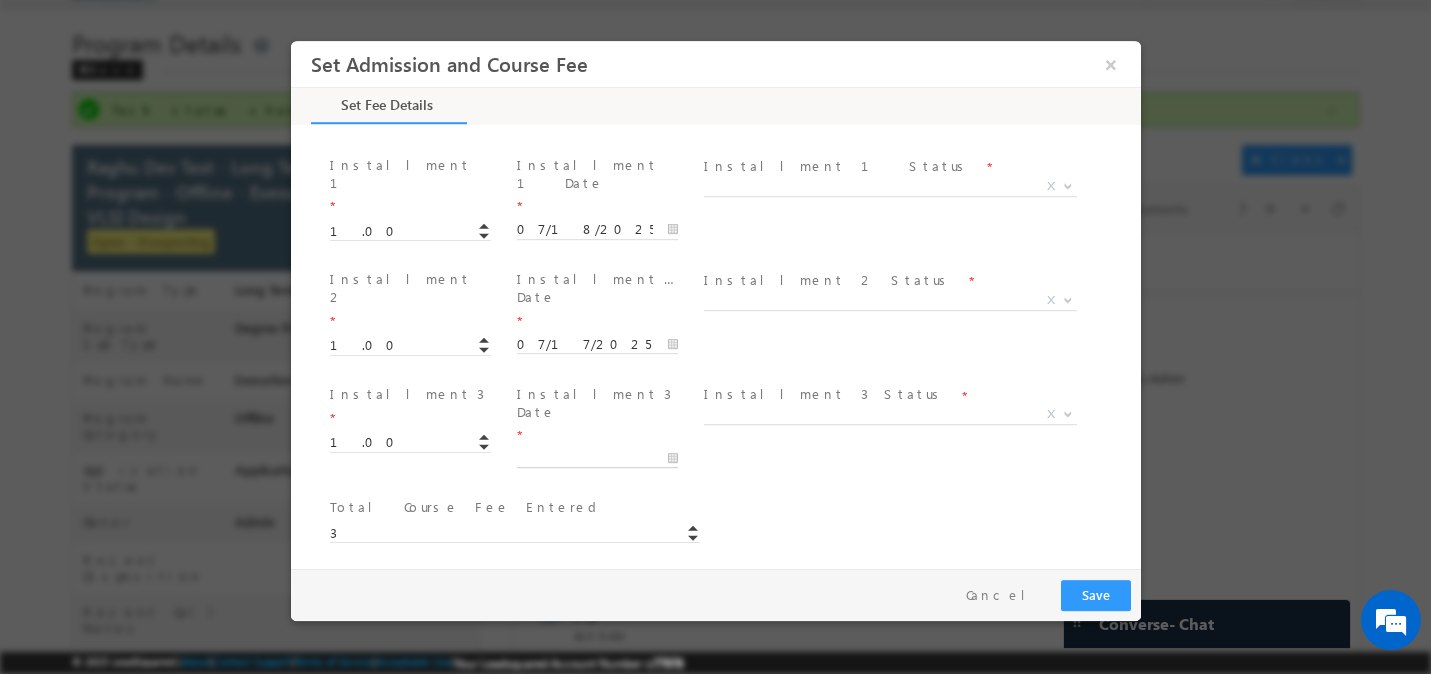 click at bounding box center [596, 459] 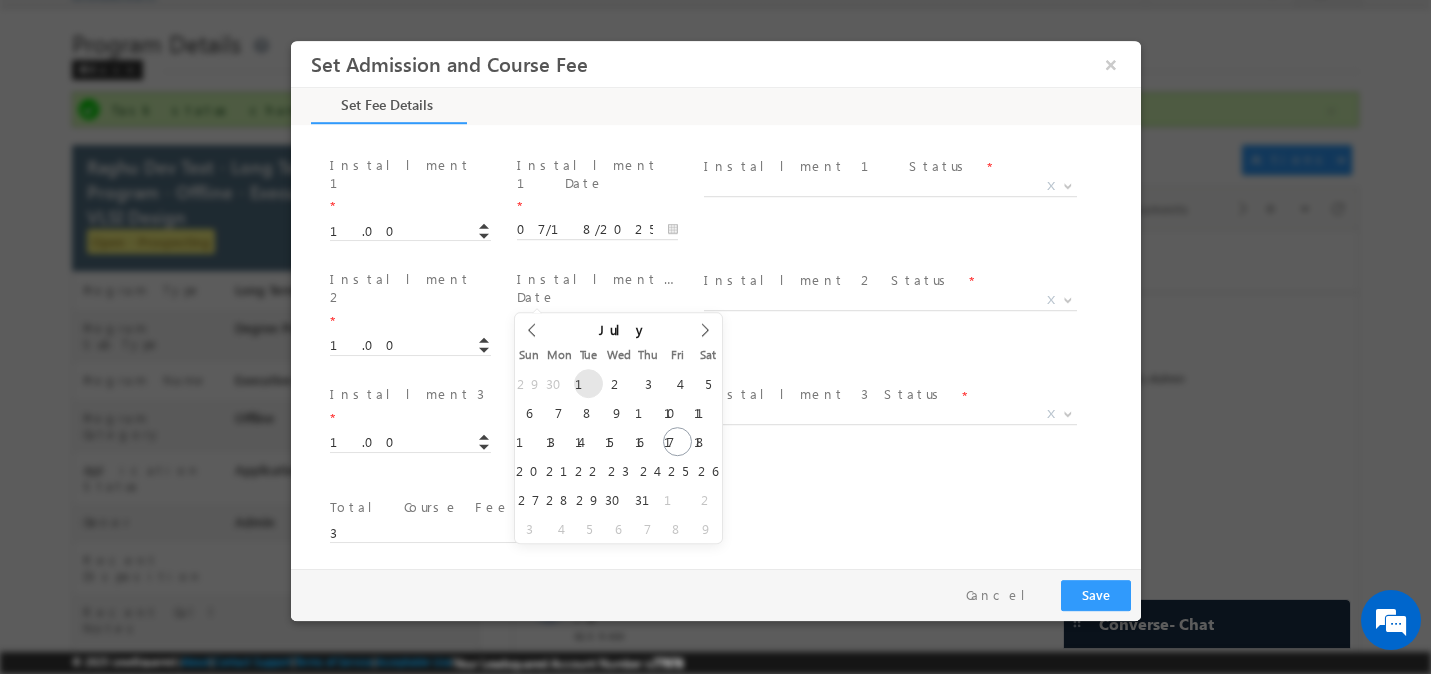 type on "07/01/2025" 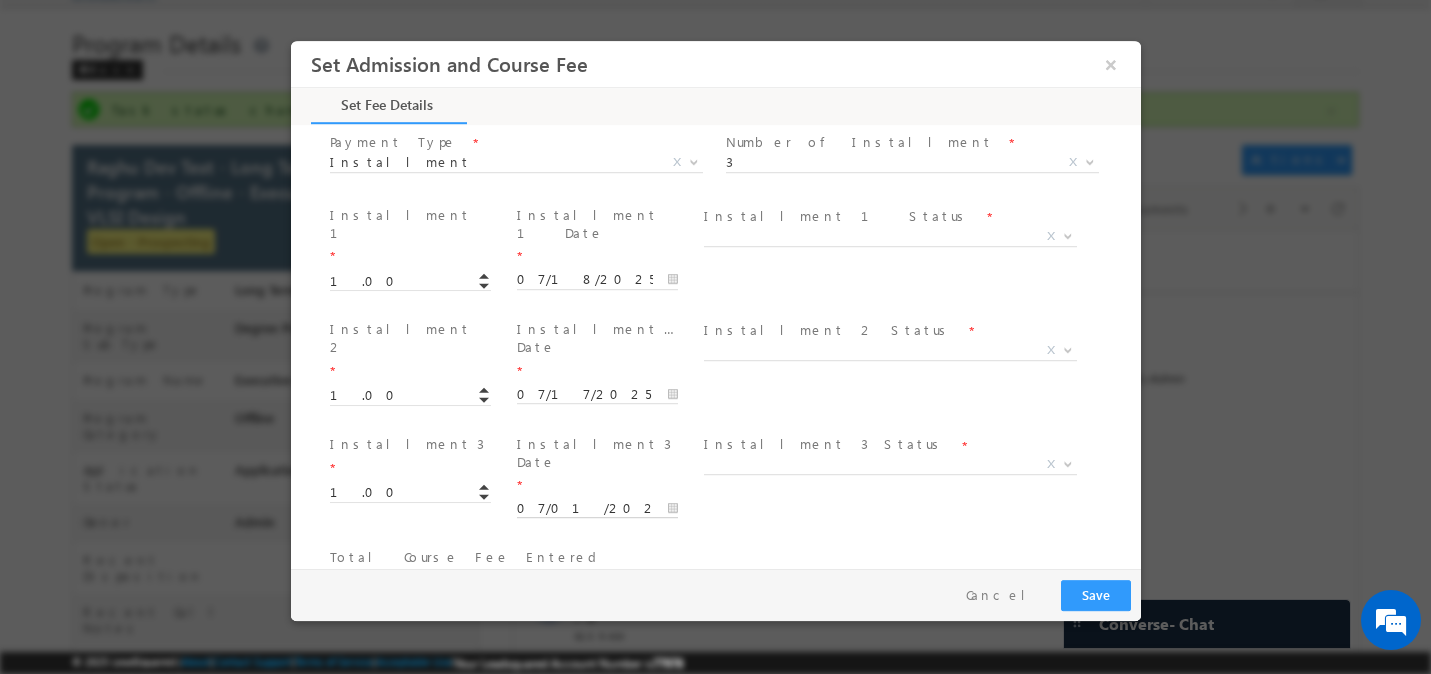 scroll, scrollTop: 825, scrollLeft: 0, axis: vertical 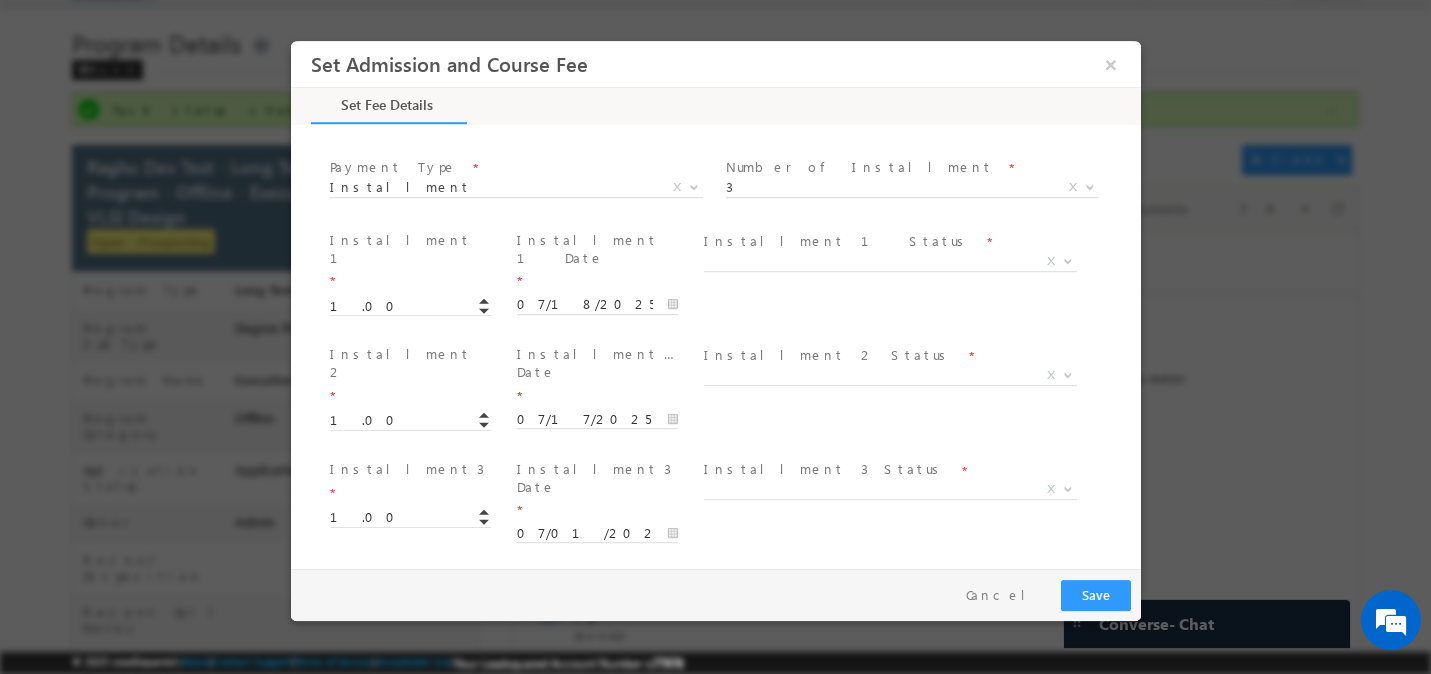 click on "X" at bounding box center [889, 262] 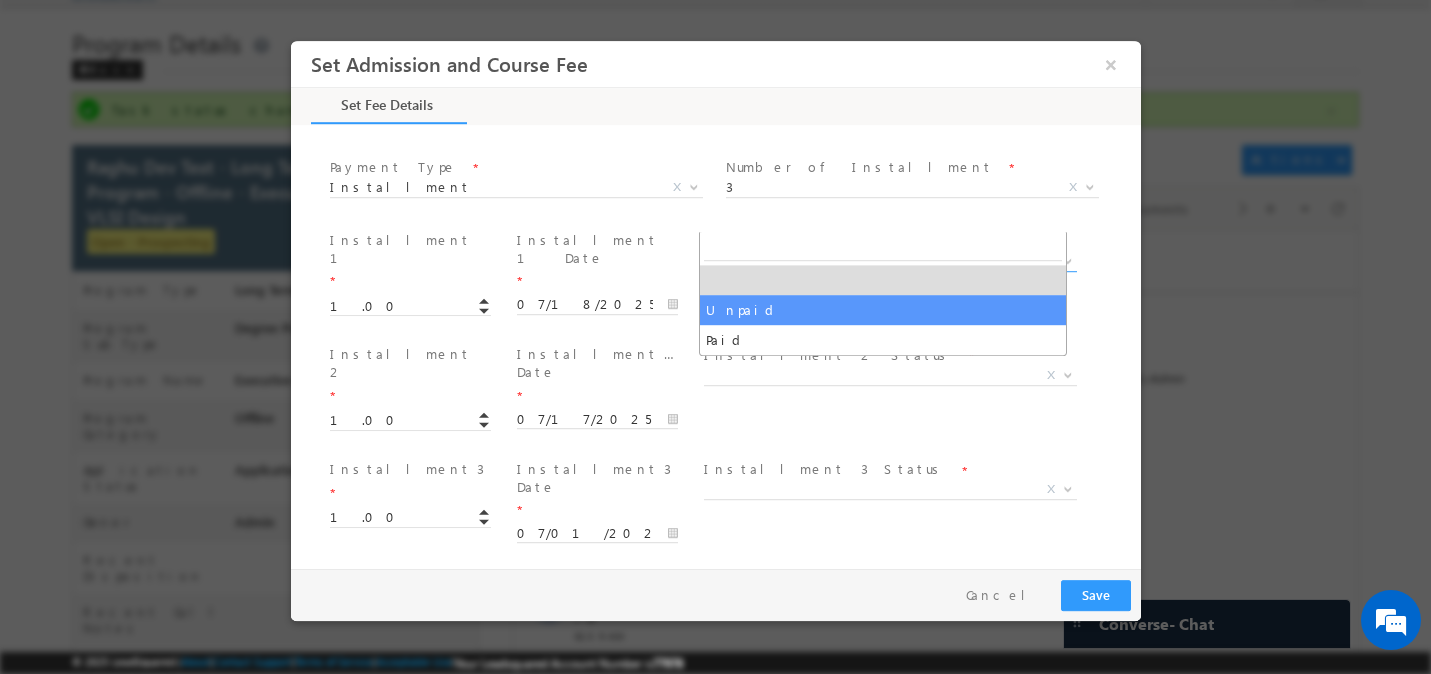 select on "Unpaid" 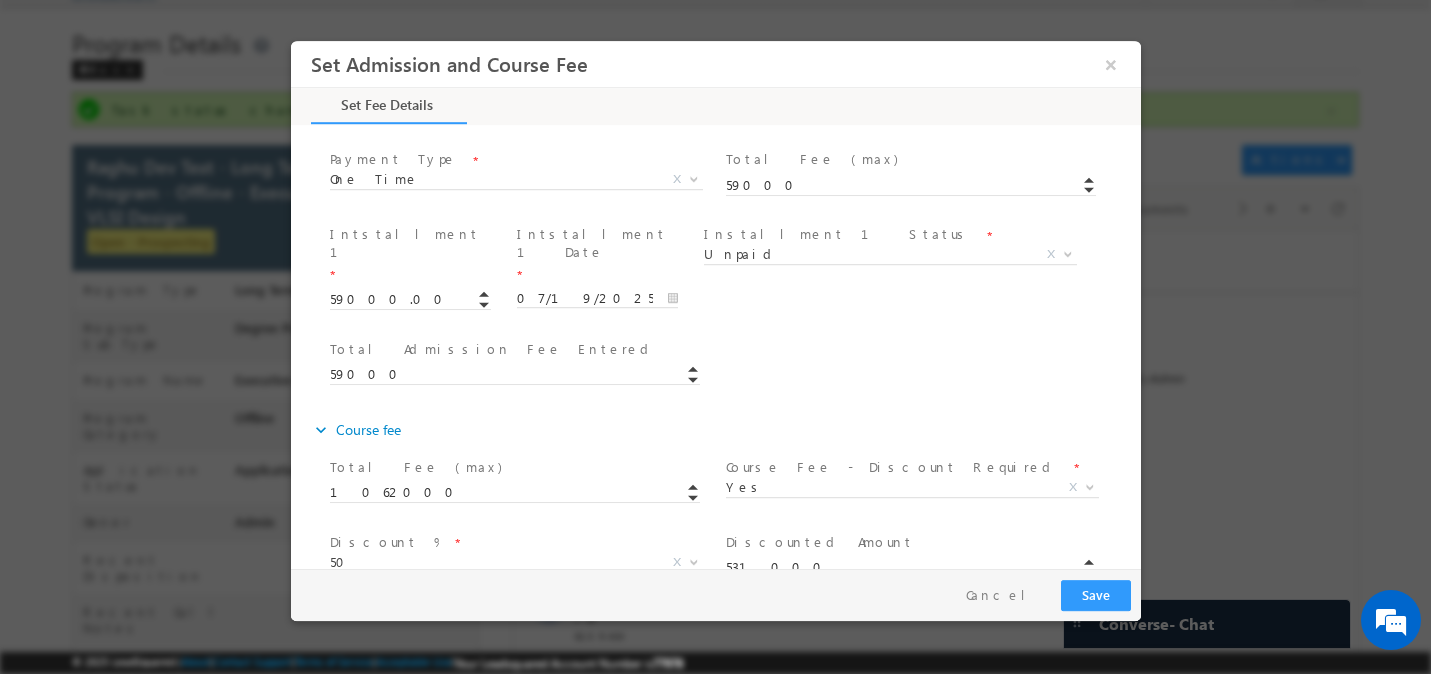 scroll, scrollTop: 349, scrollLeft: 0, axis: vertical 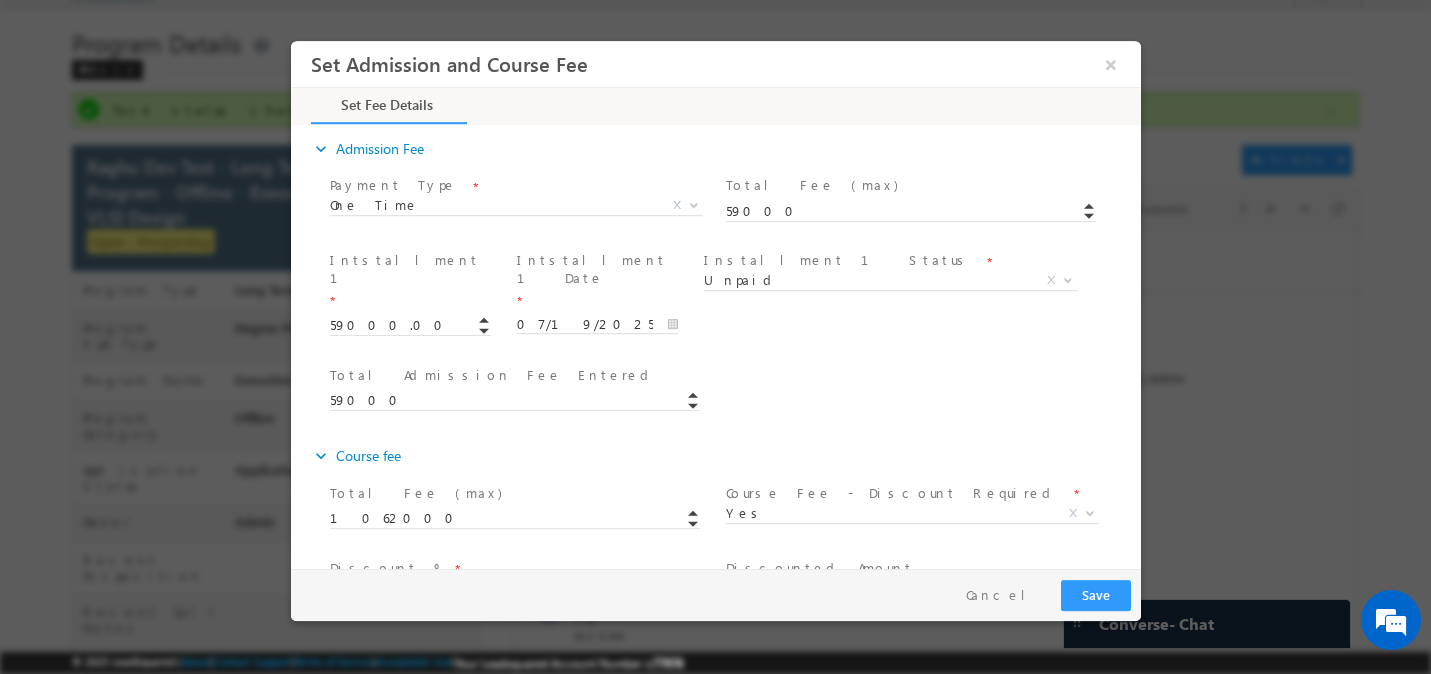 click on "59000" at bounding box center (523, 400) 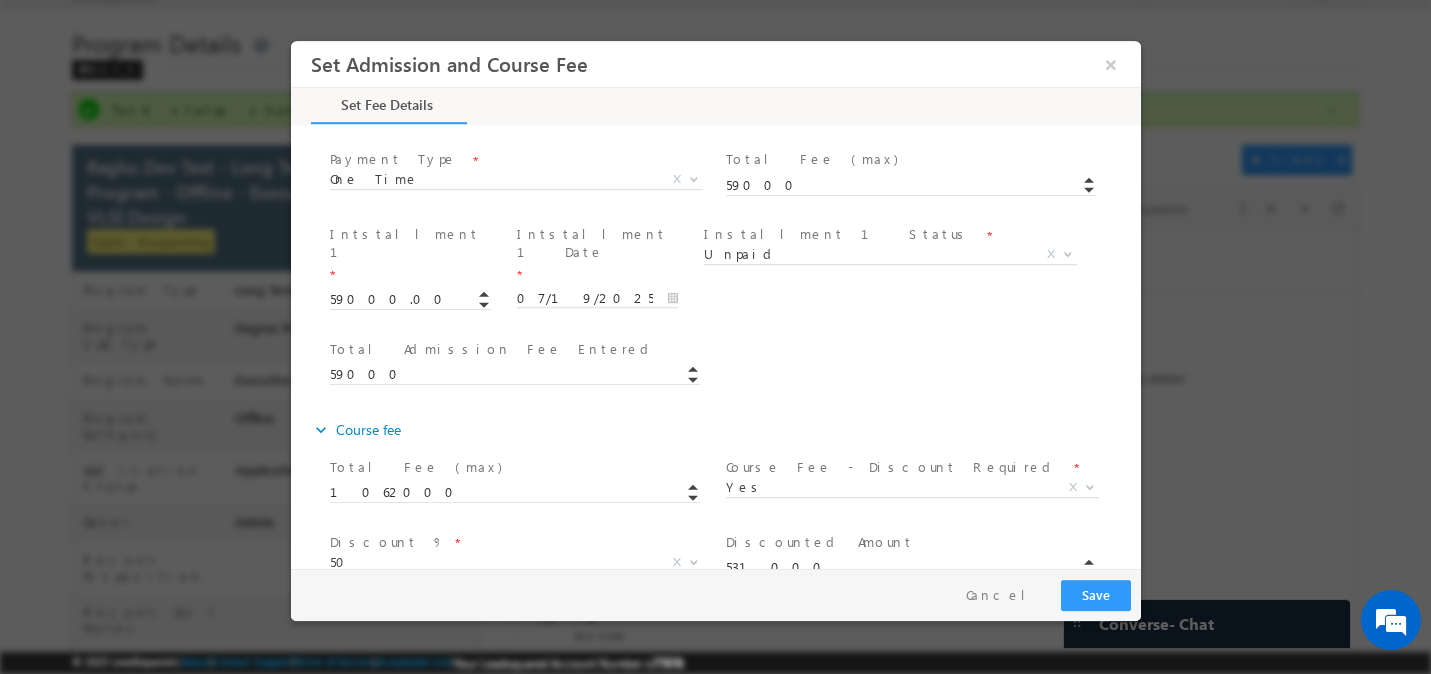 scroll, scrollTop: 378, scrollLeft: 0, axis: vertical 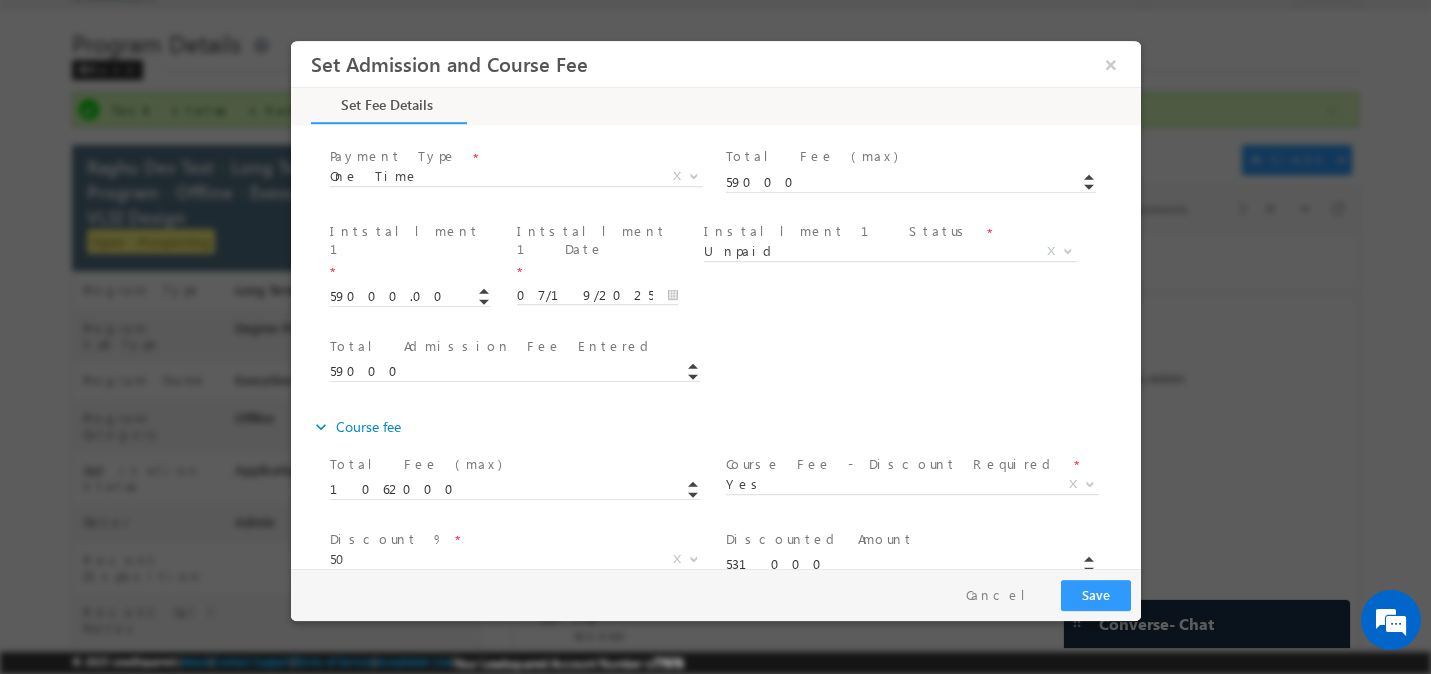 click on "1062000" at bounding box center [523, 489] 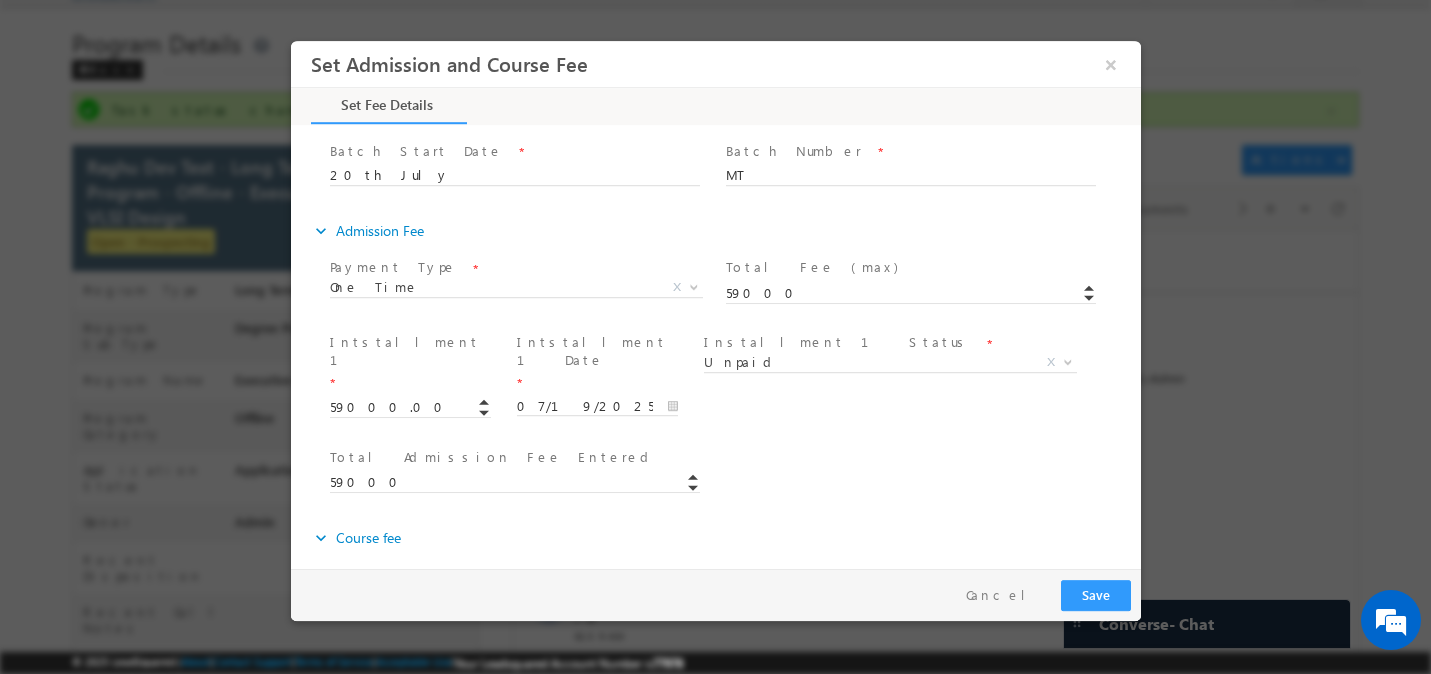 scroll, scrollTop: 273, scrollLeft: 0, axis: vertical 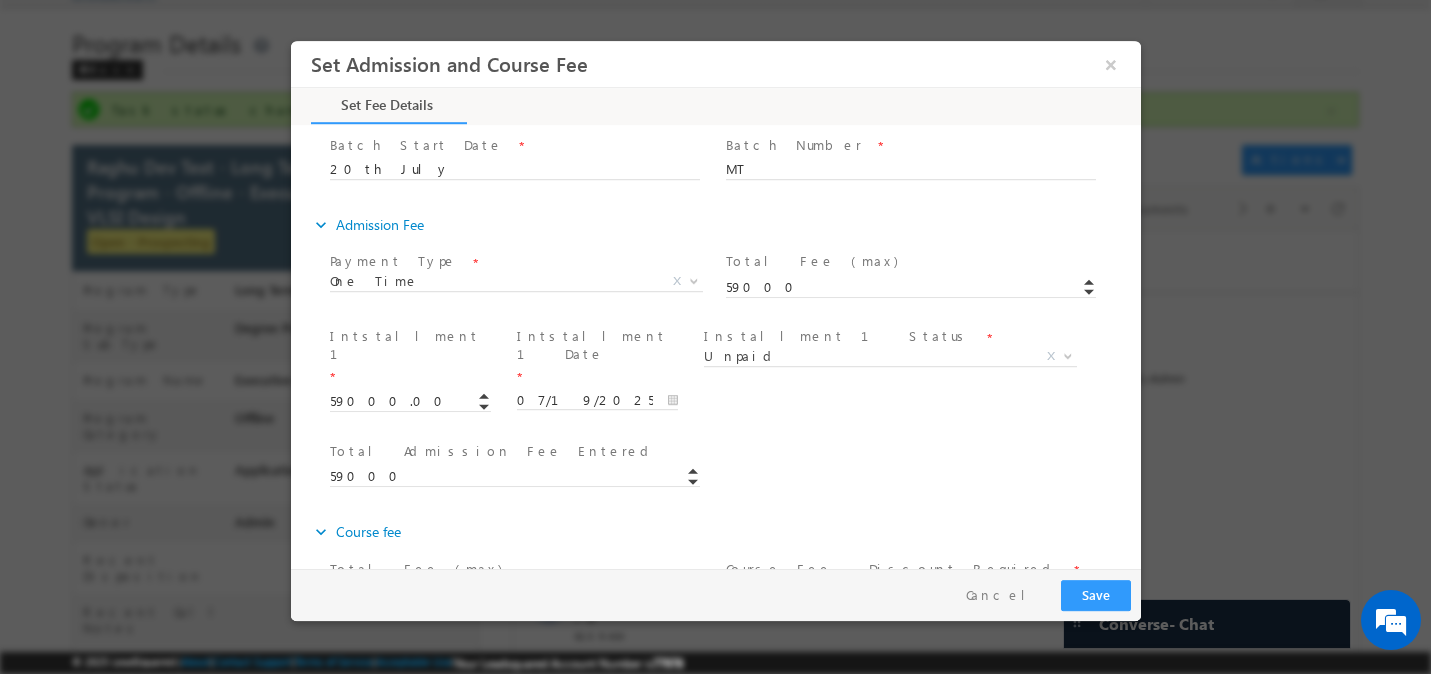 click at bounding box center (414, 422) 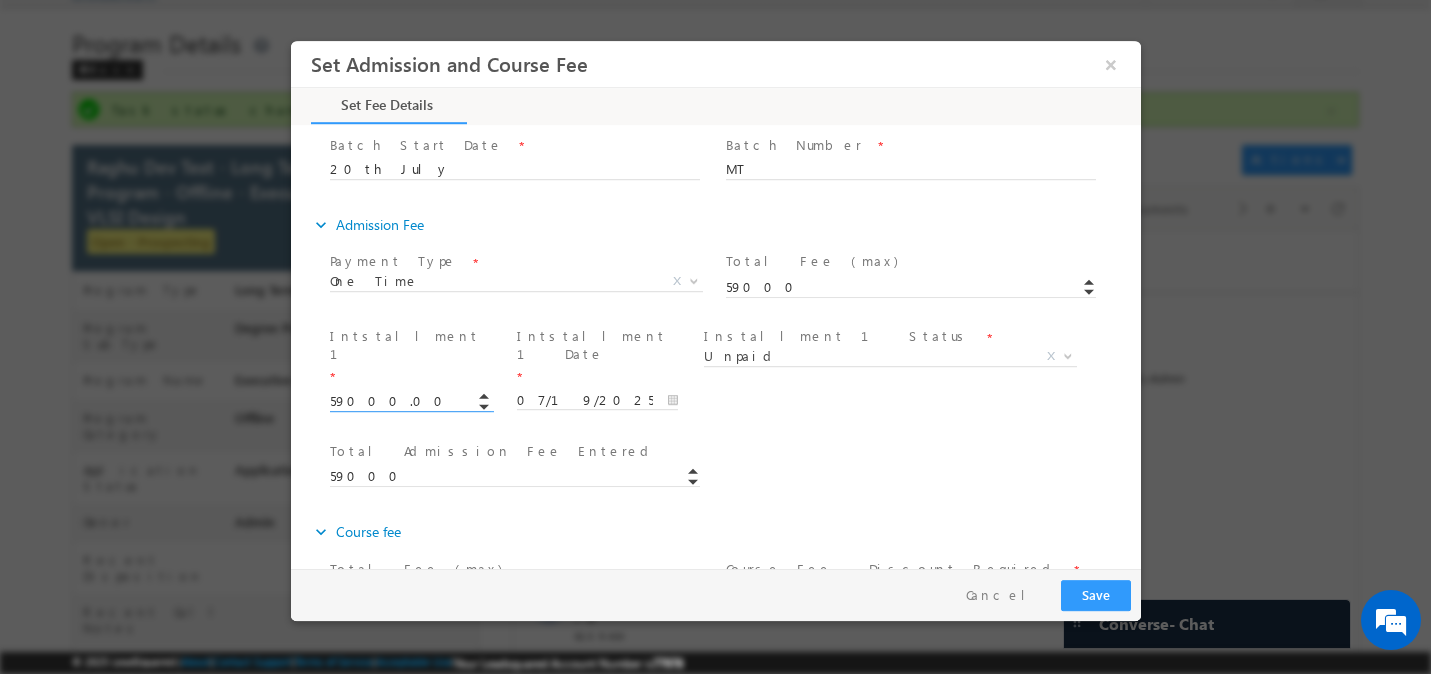 click on "59000.00" at bounding box center [409, 402] 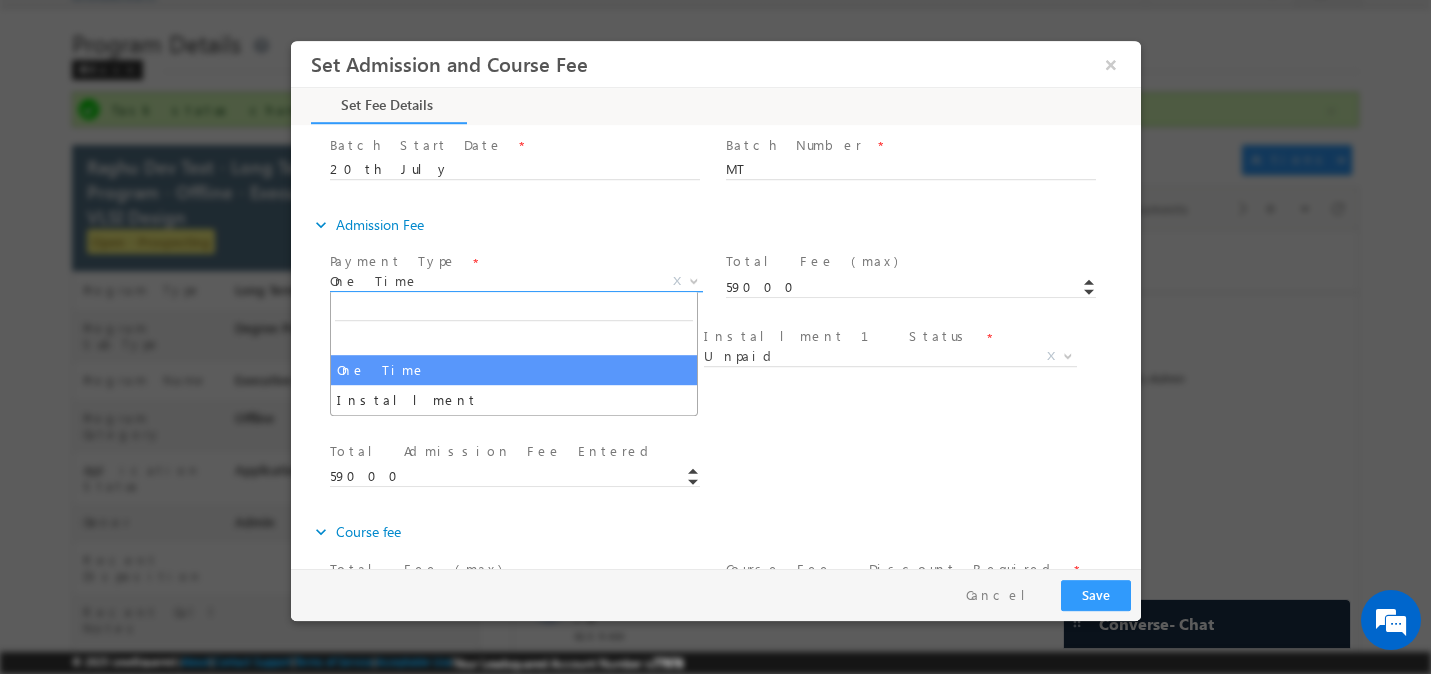 click on "One Time" at bounding box center (491, 281) 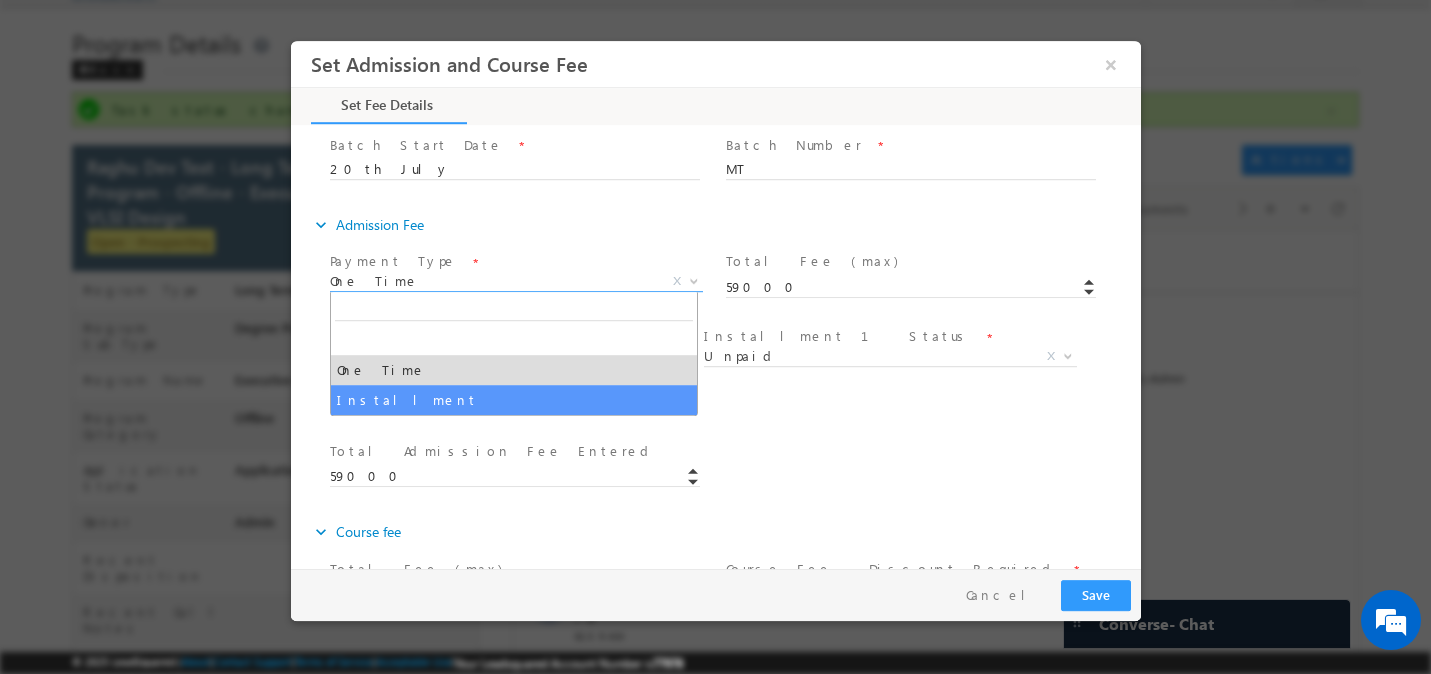 select on "Installment" 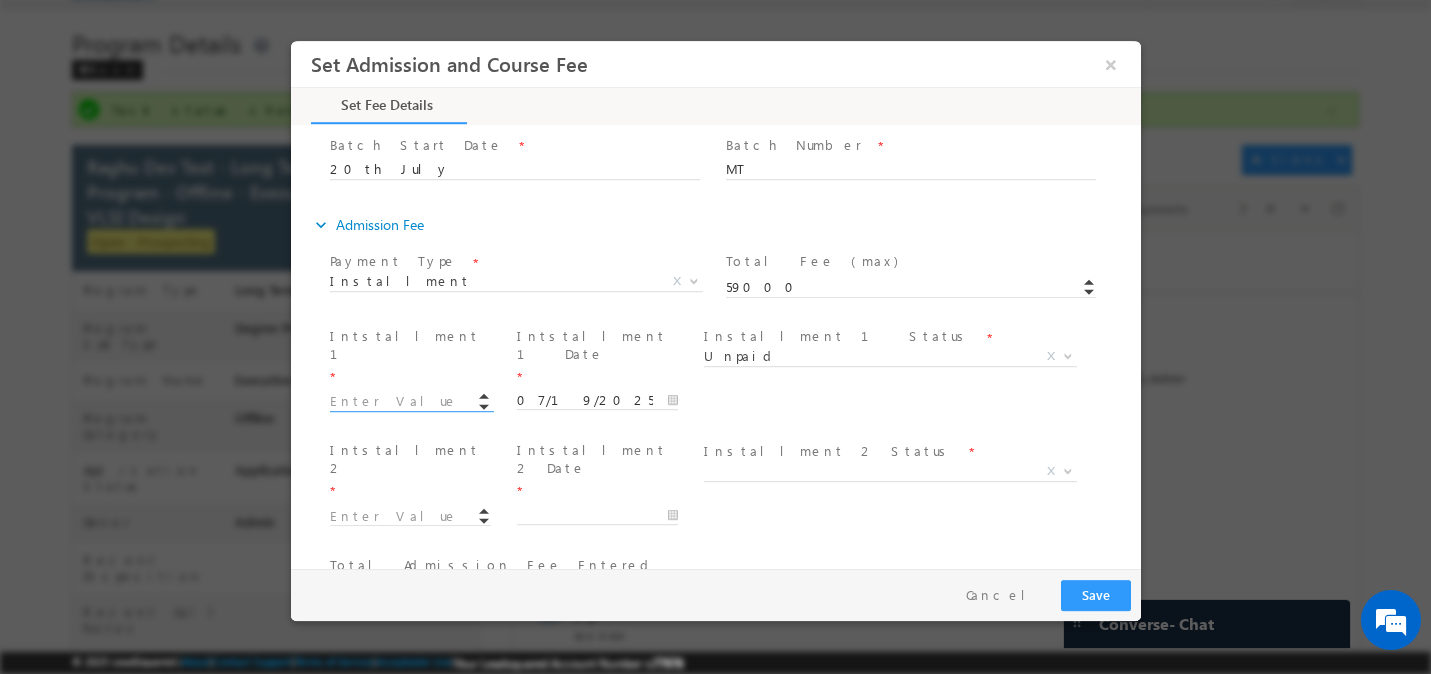 click at bounding box center (409, 402) 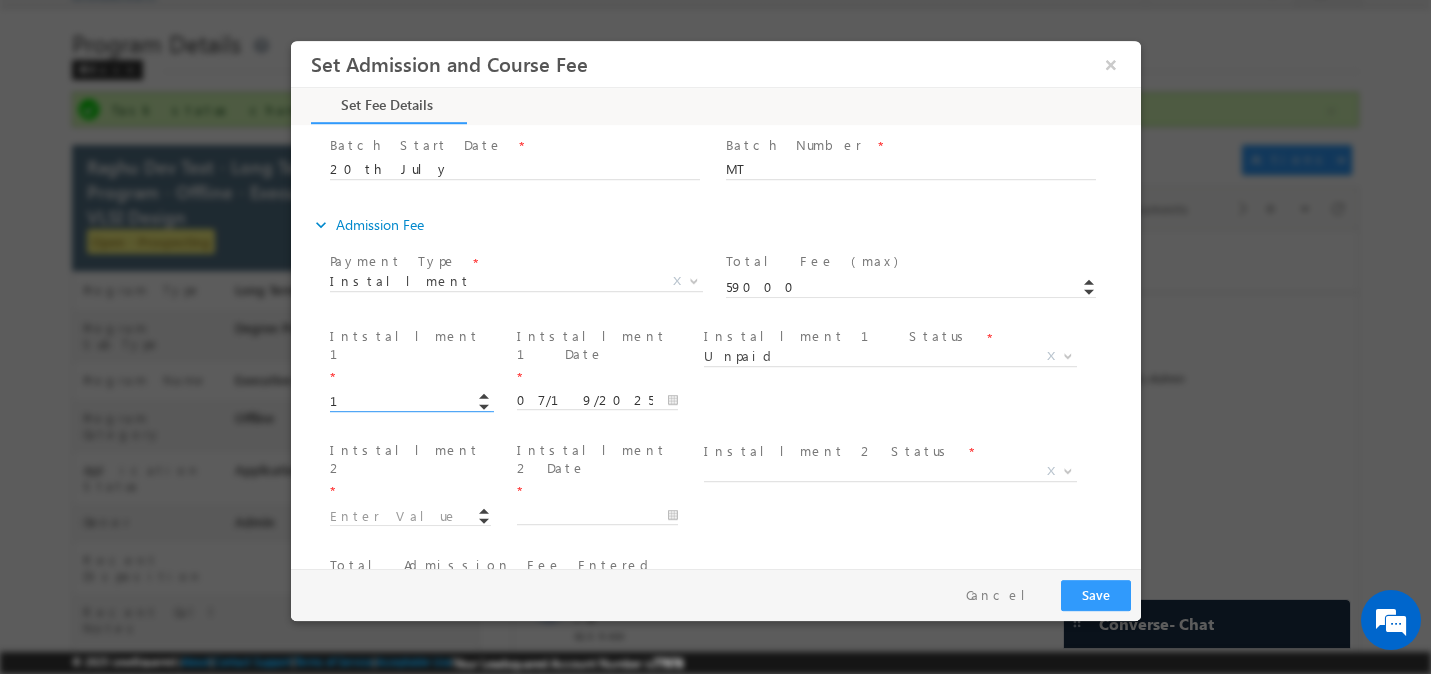 type on "1.00" 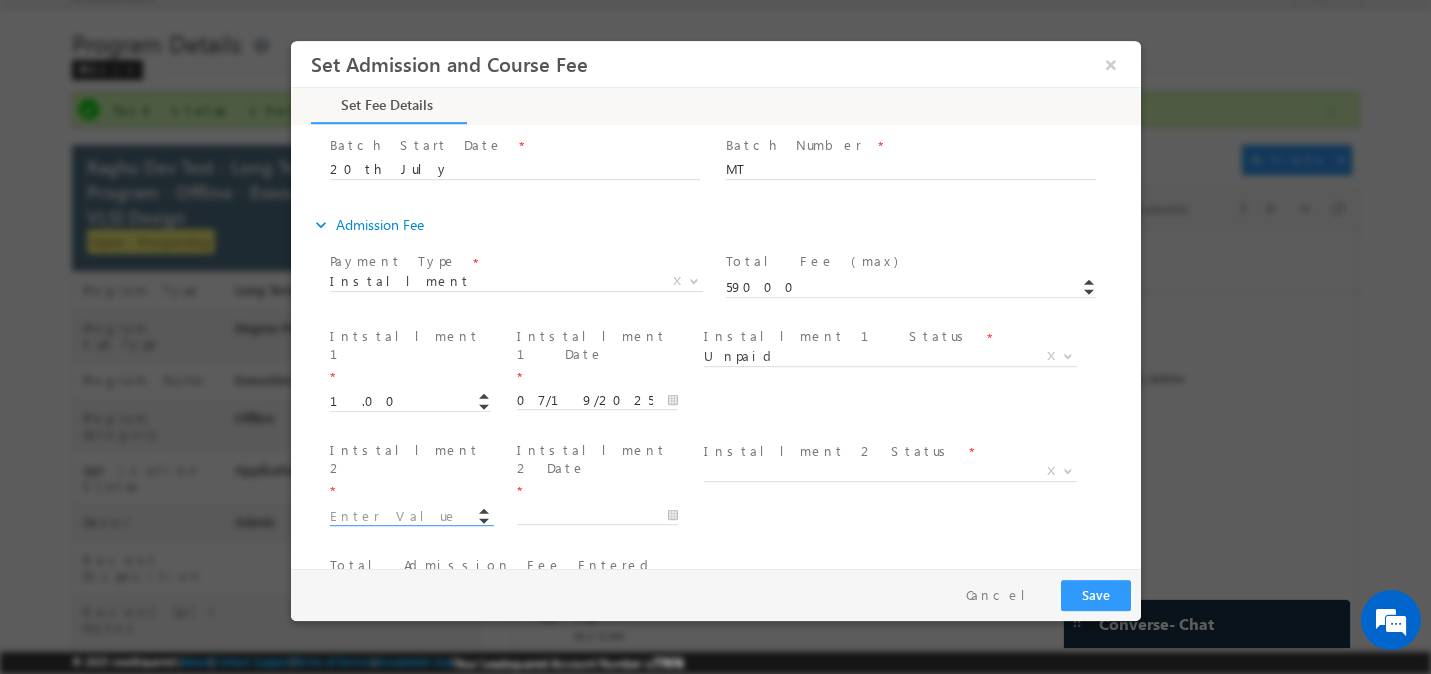 click at bounding box center (409, 517) 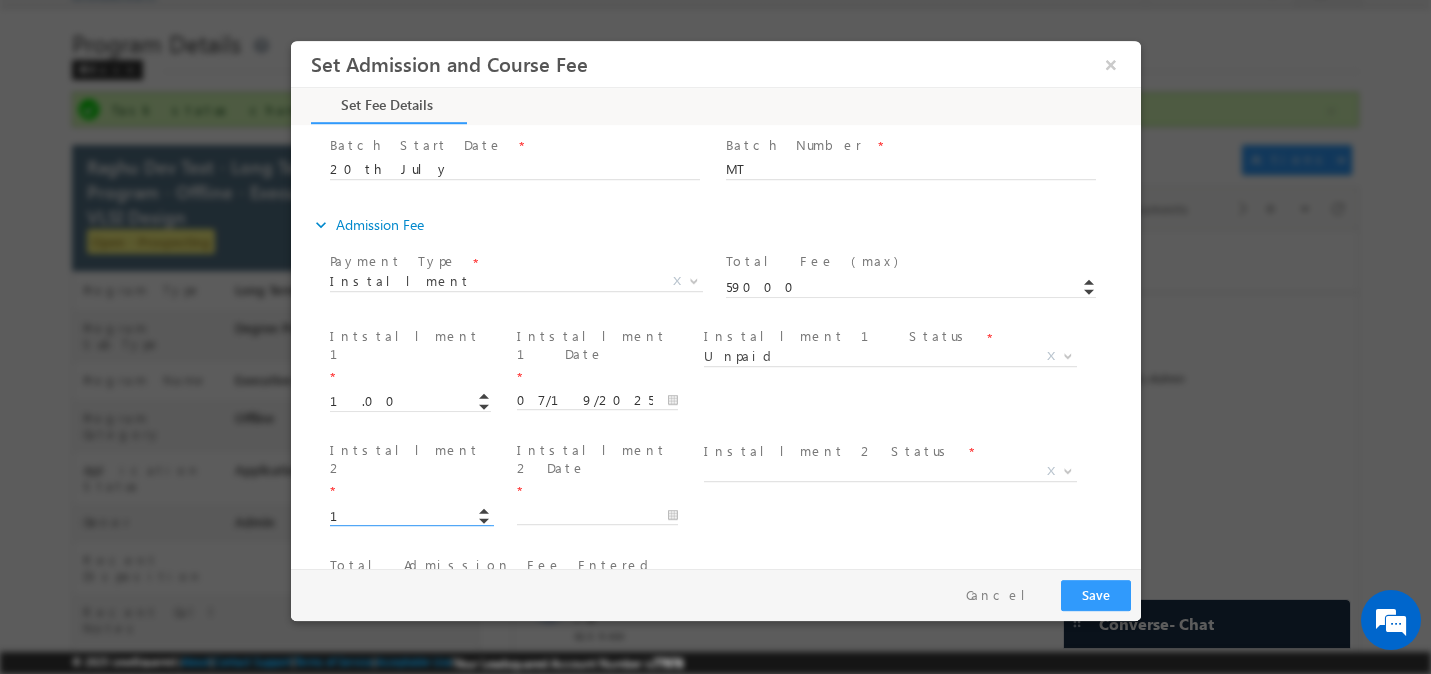 type on "1.00" 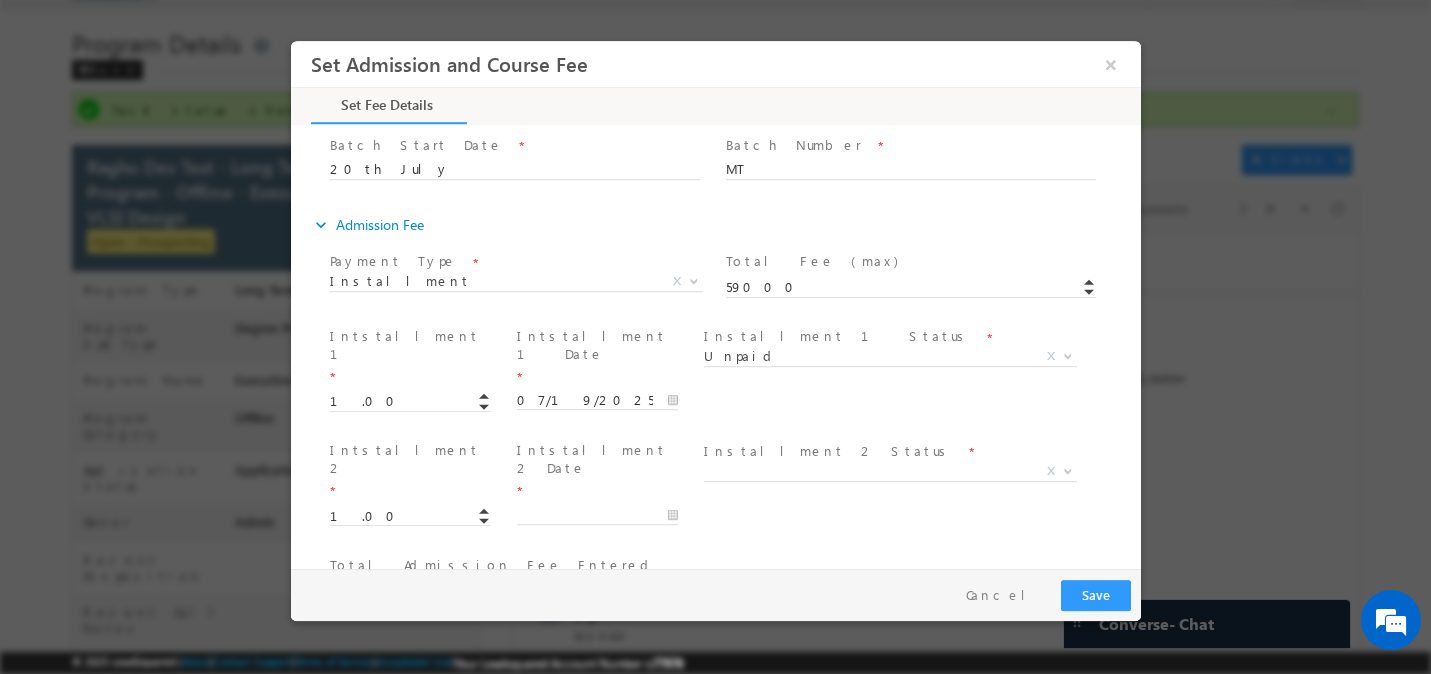 click on "Total Admission Fee Entered
*
2" at bounding box center [523, 588] 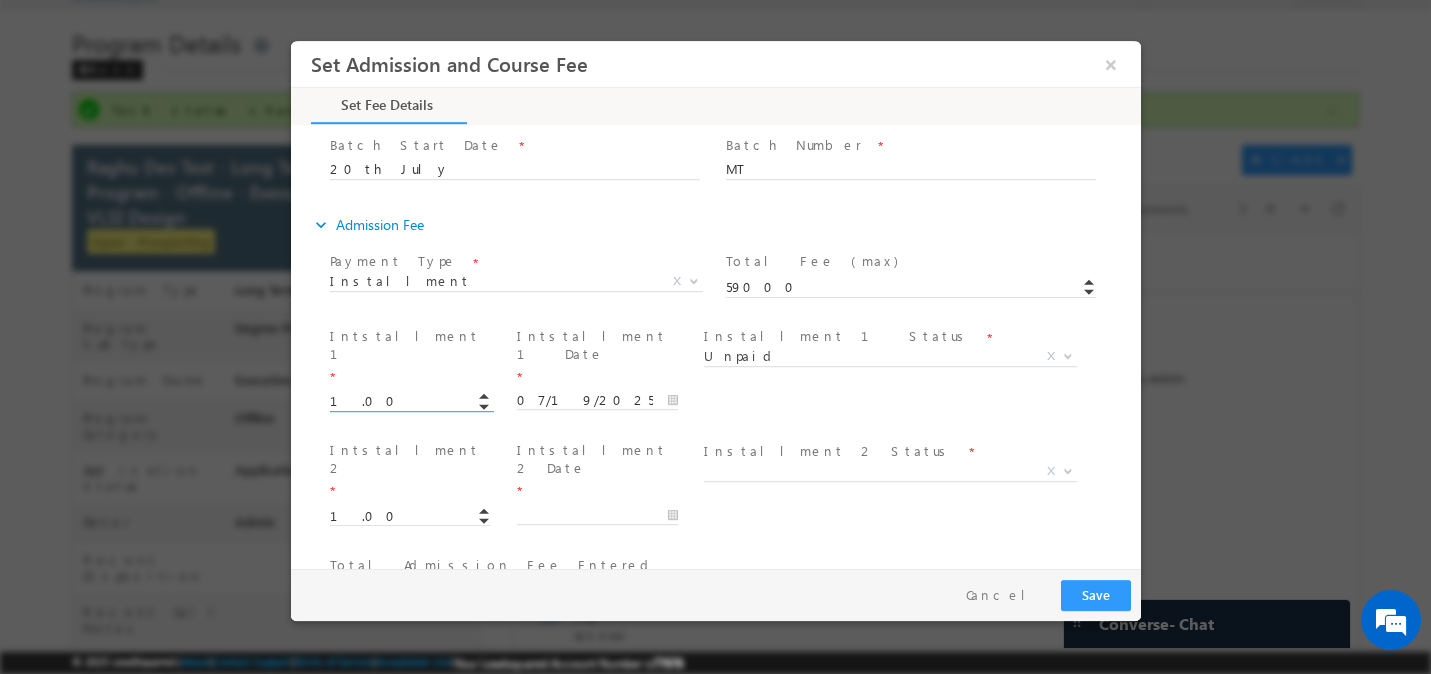 drag, startPoint x: 392, startPoint y: 364, endPoint x: 320, endPoint y: 362, distance: 72.02777 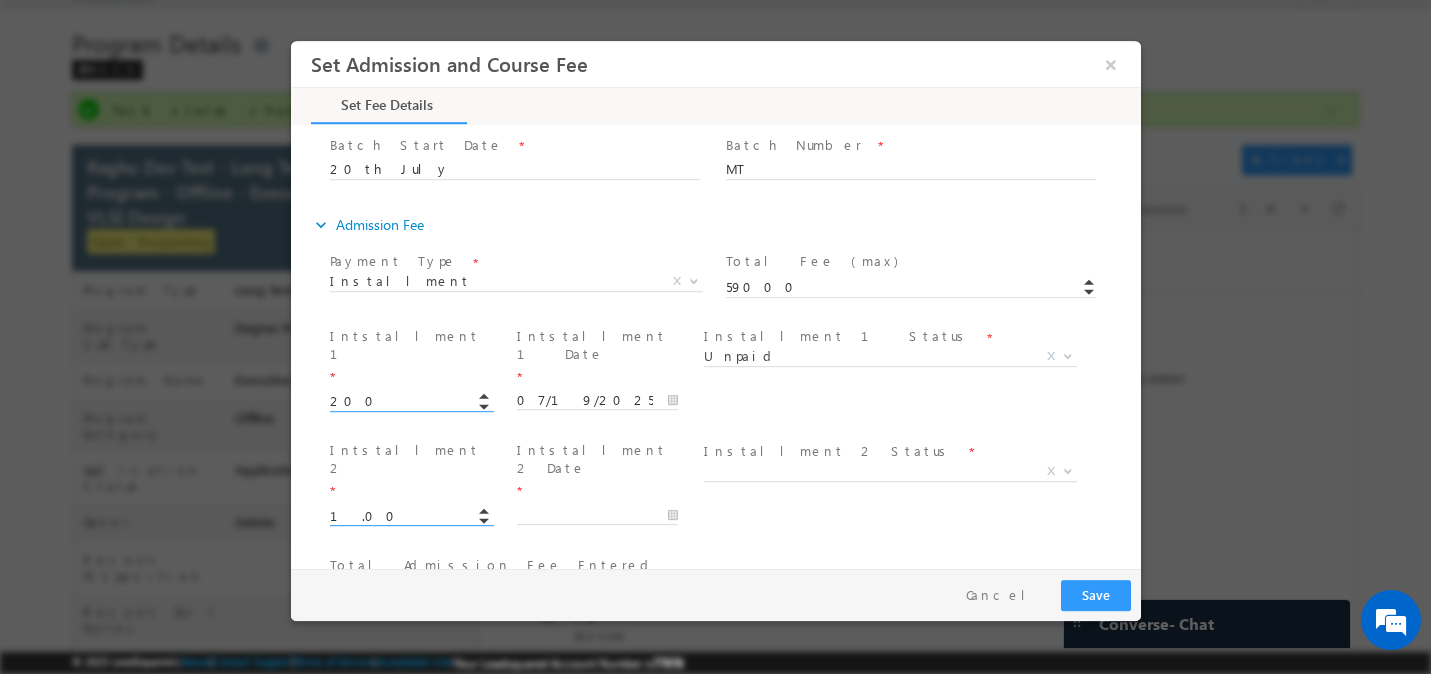 type on "200.00" 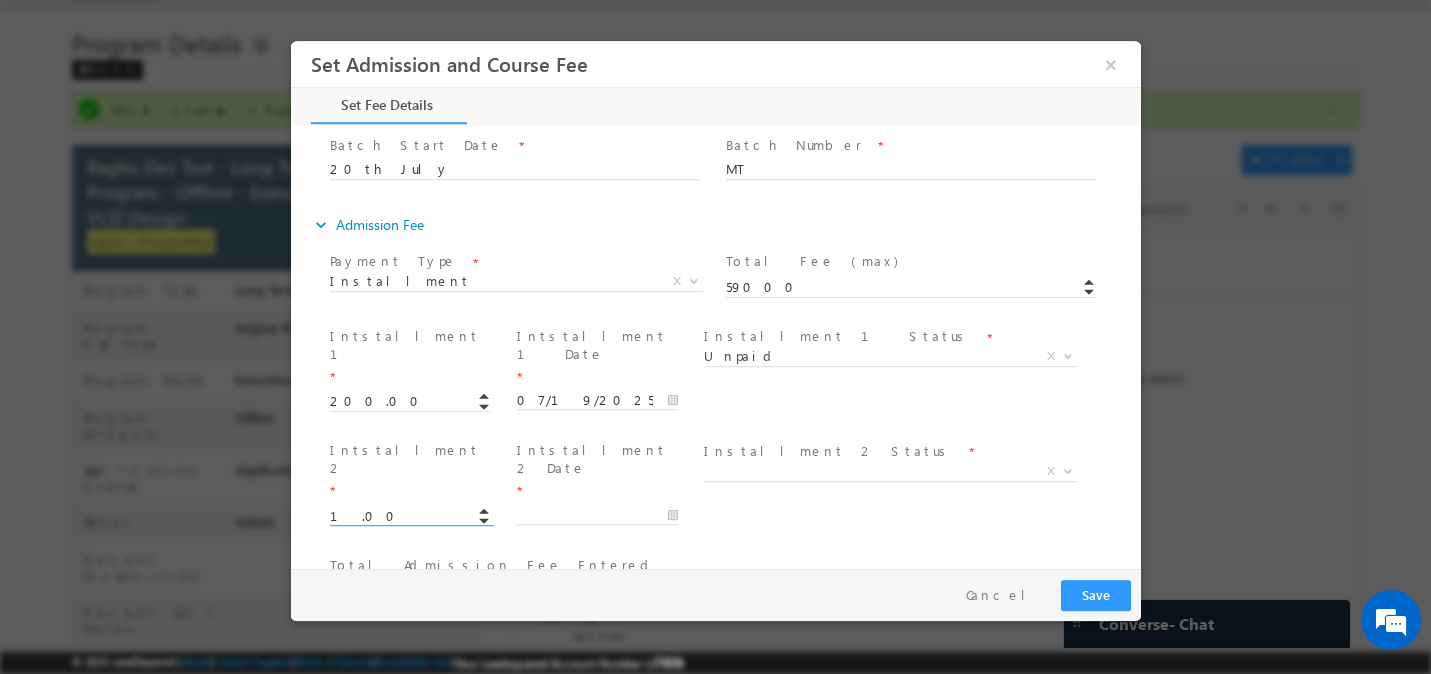 drag, startPoint x: 377, startPoint y: 434, endPoint x: 265, endPoint y: 421, distance: 112.75194 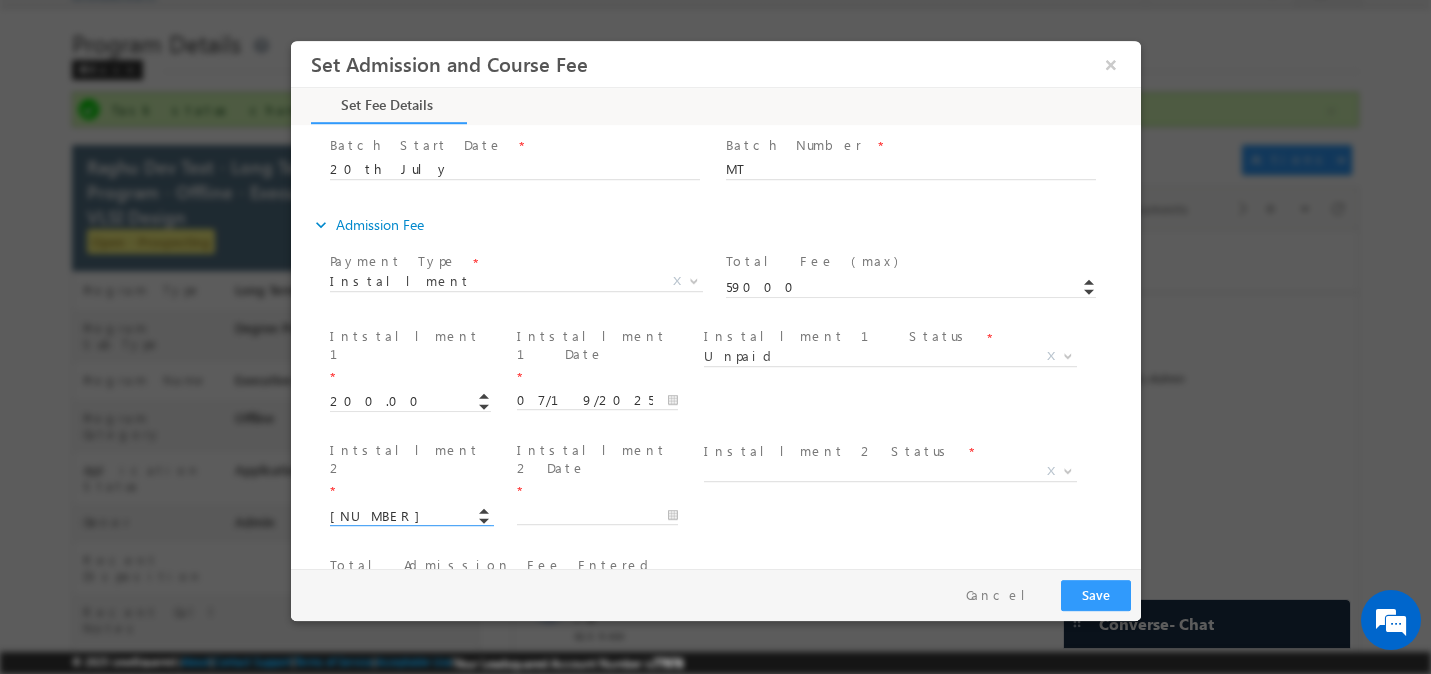 type on "2003030.00" 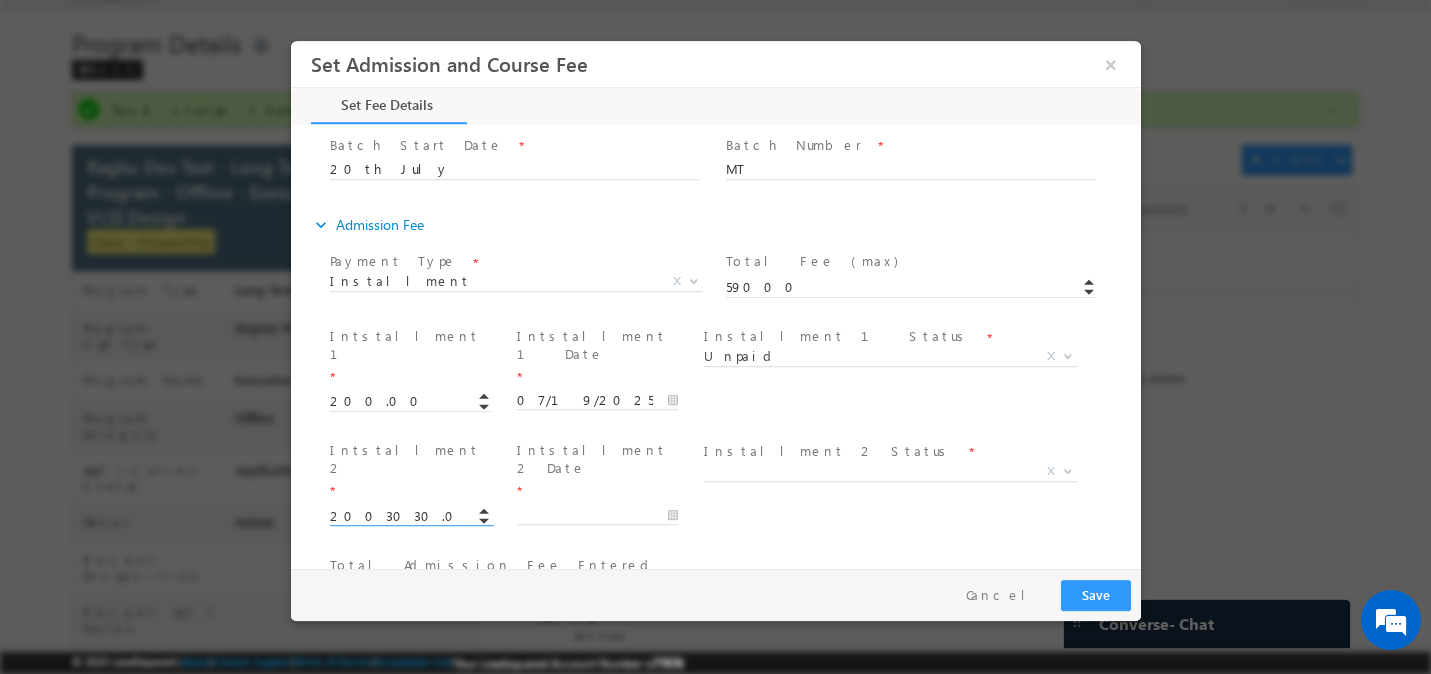 click on "Total Admission Fee Entered
*
2003230" at bounding box center (523, 588) 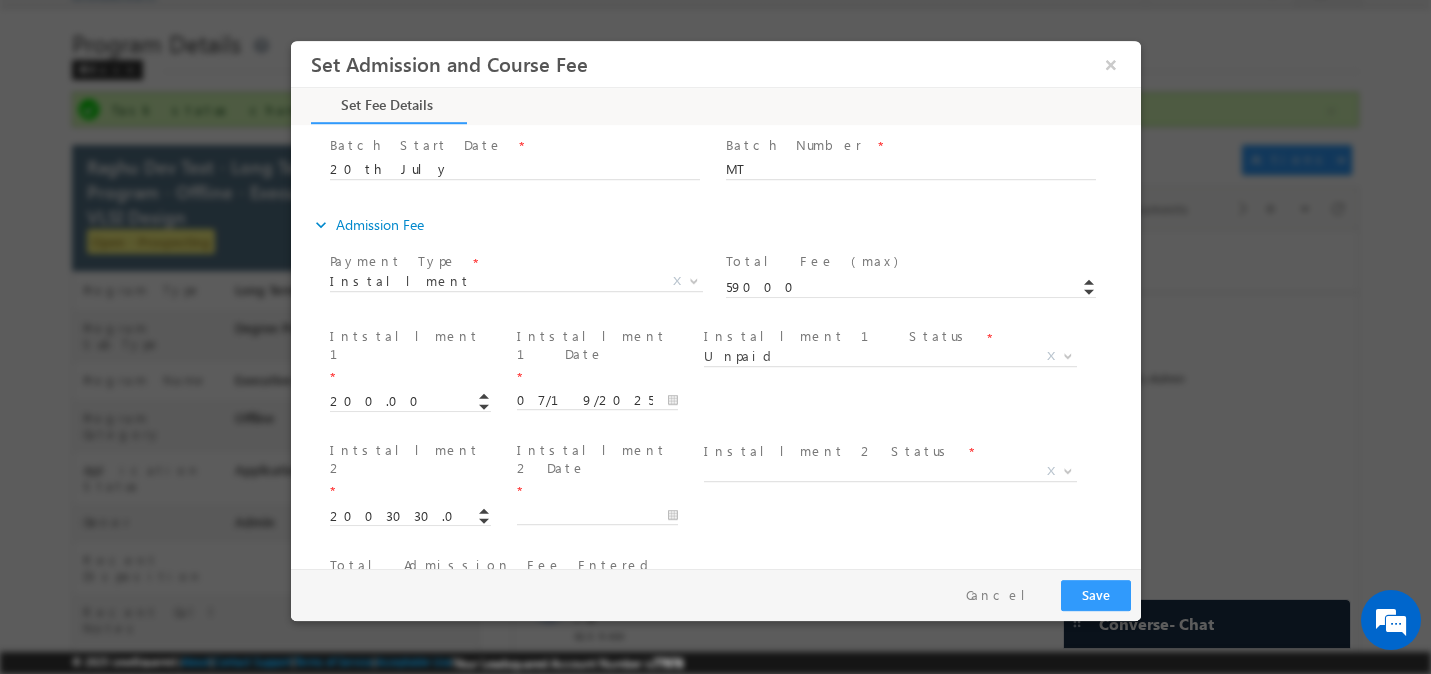 click on "2003230" at bounding box center [523, 590] 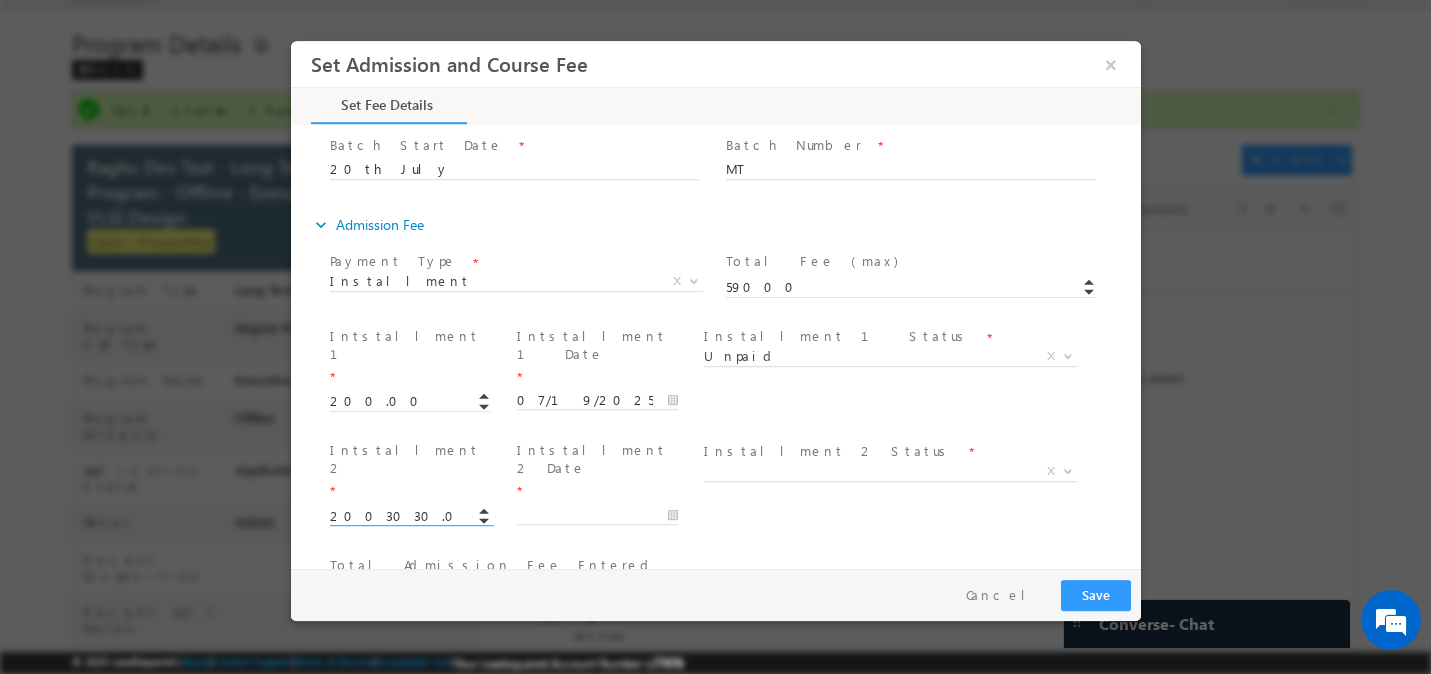 drag, startPoint x: 407, startPoint y: 432, endPoint x: 237, endPoint y: 432, distance: 170 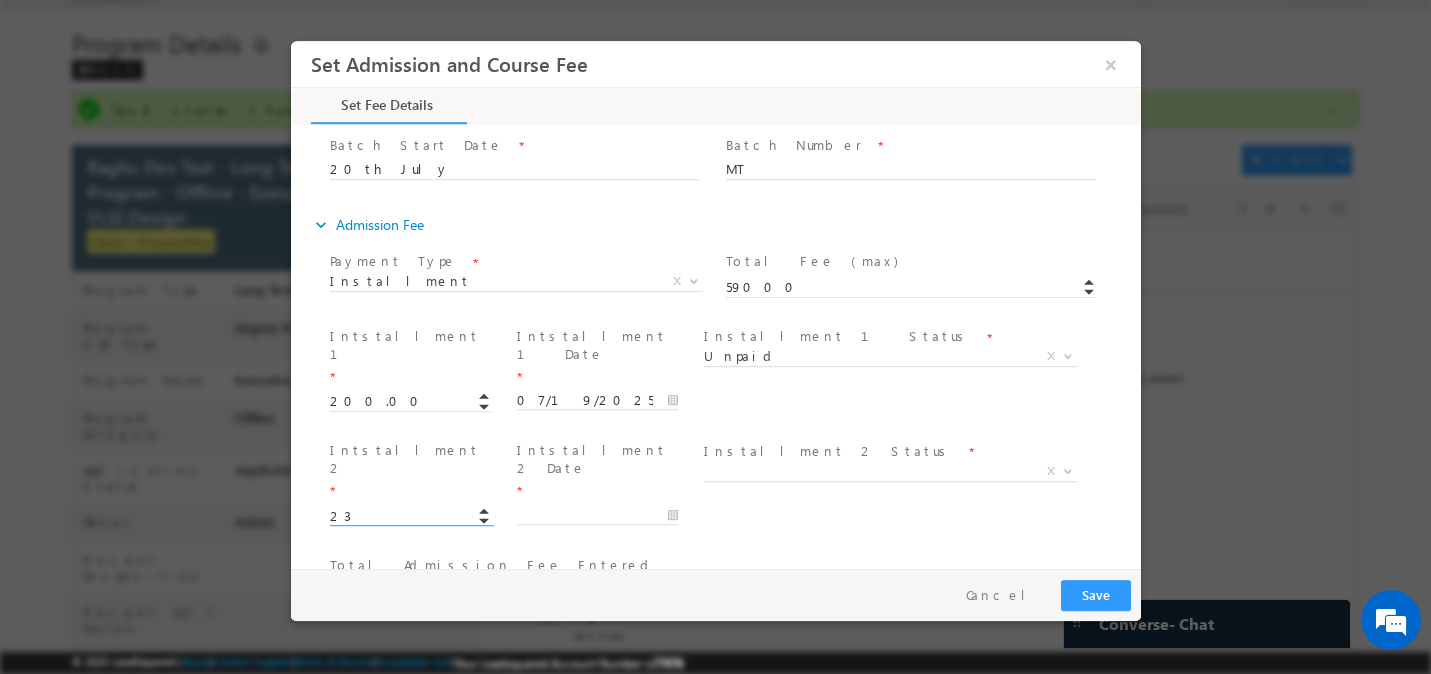 type on "23.00" 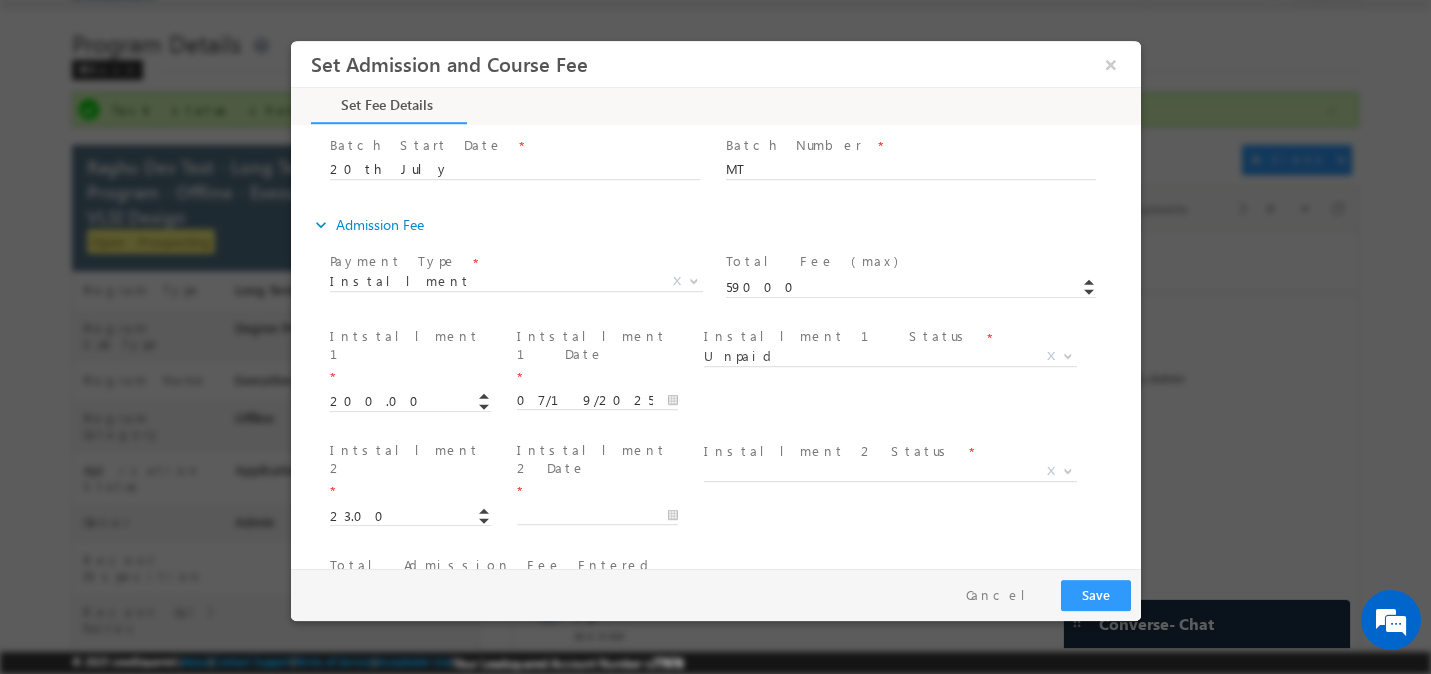 click on "Total Admission Fee Entered
*
223" at bounding box center [523, 588] 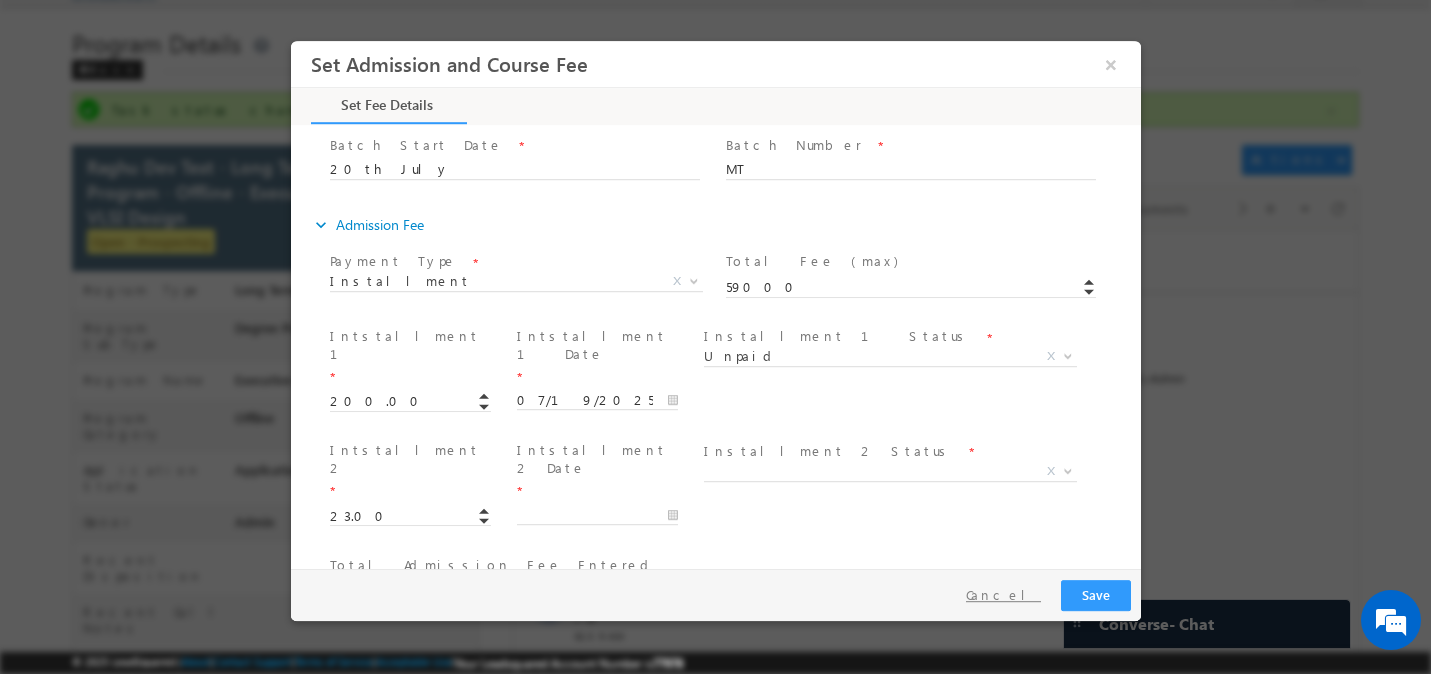 click on "Cancel" at bounding box center (1002, 595) 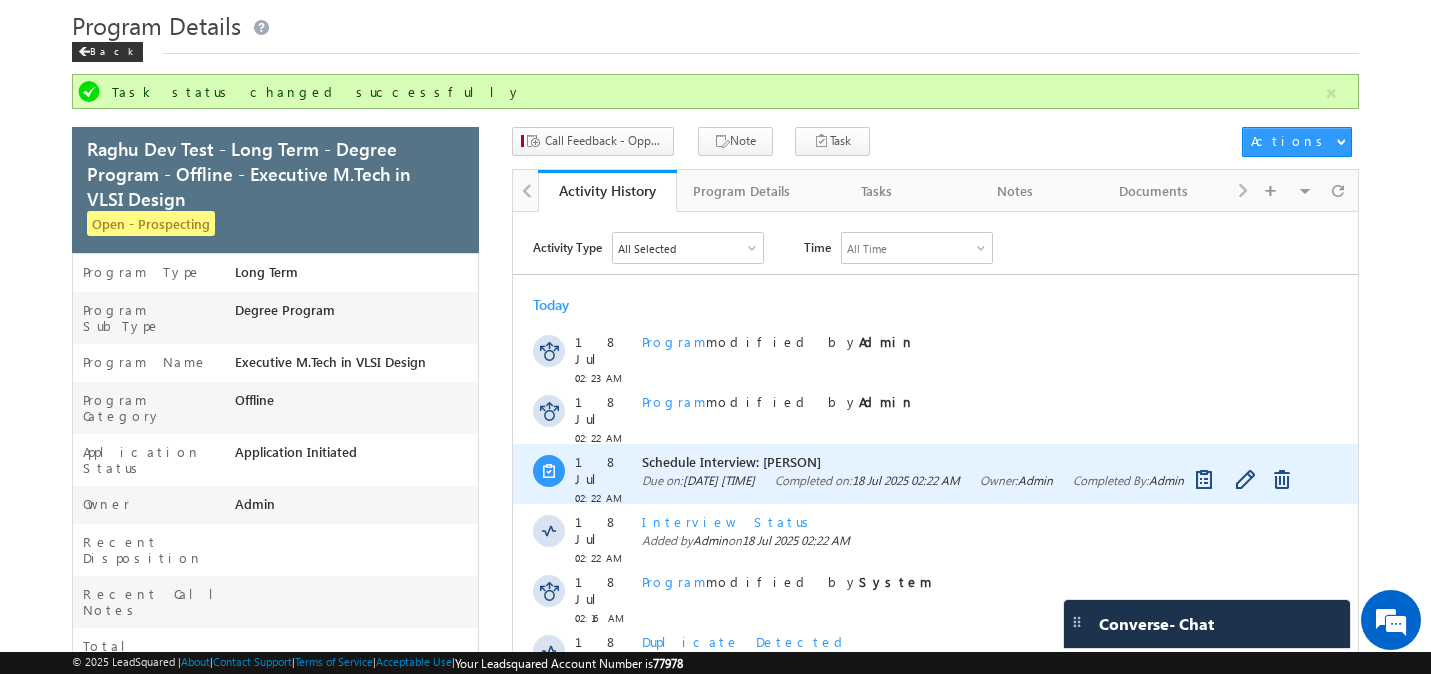 scroll, scrollTop: 61, scrollLeft: 0, axis: vertical 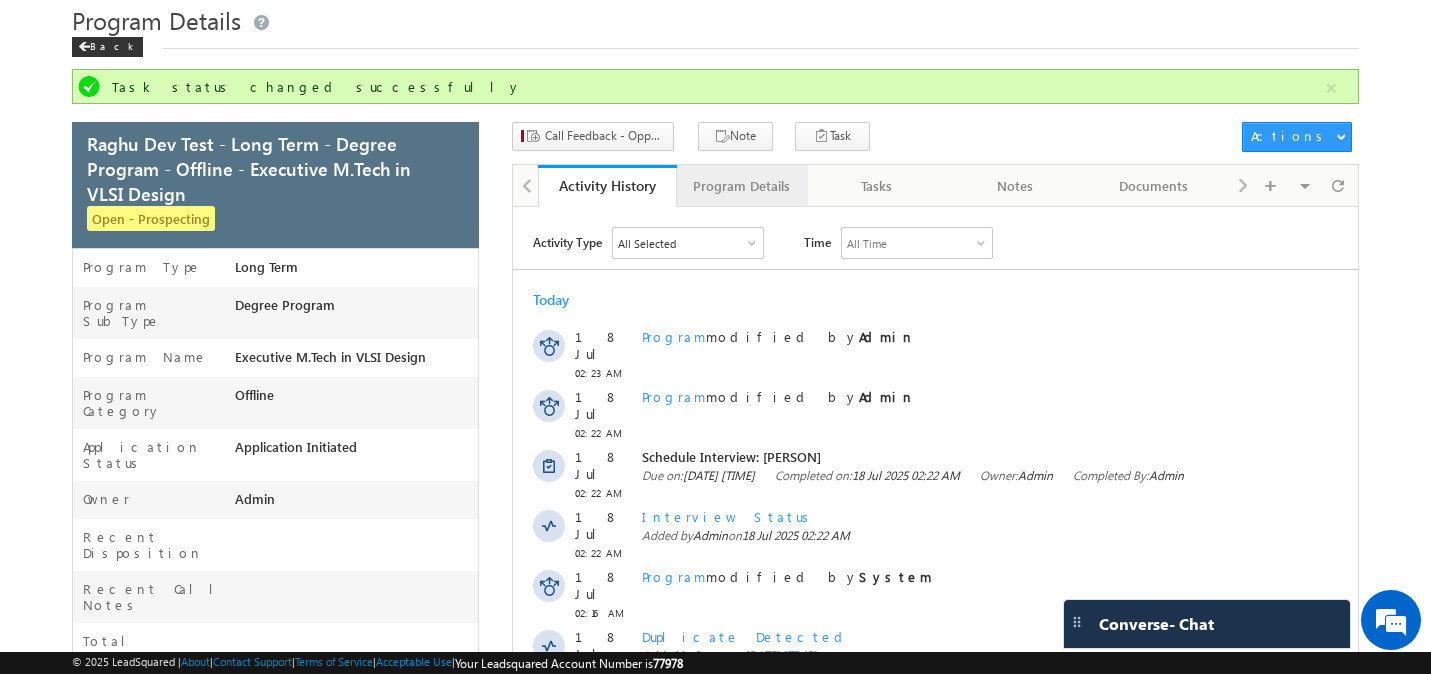 click on "Program Details" at bounding box center (741, 186) 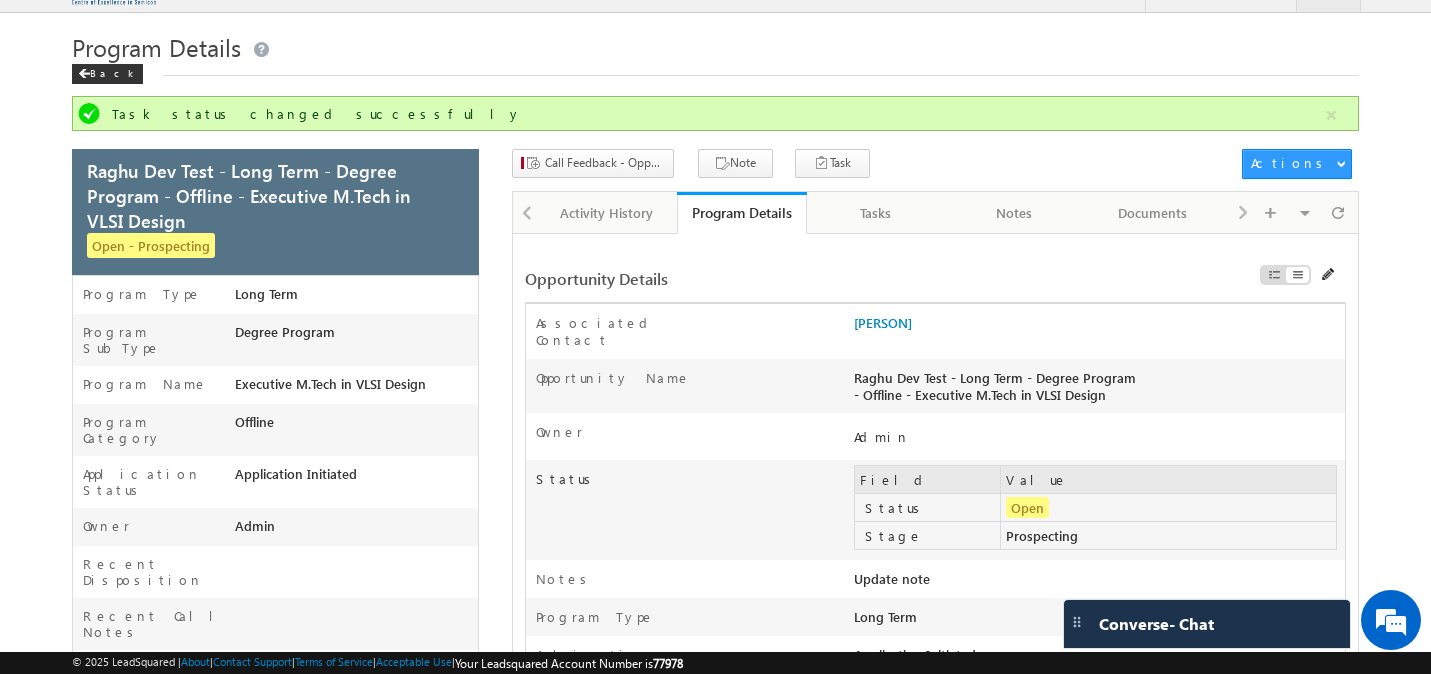 scroll, scrollTop: 21, scrollLeft: 0, axis: vertical 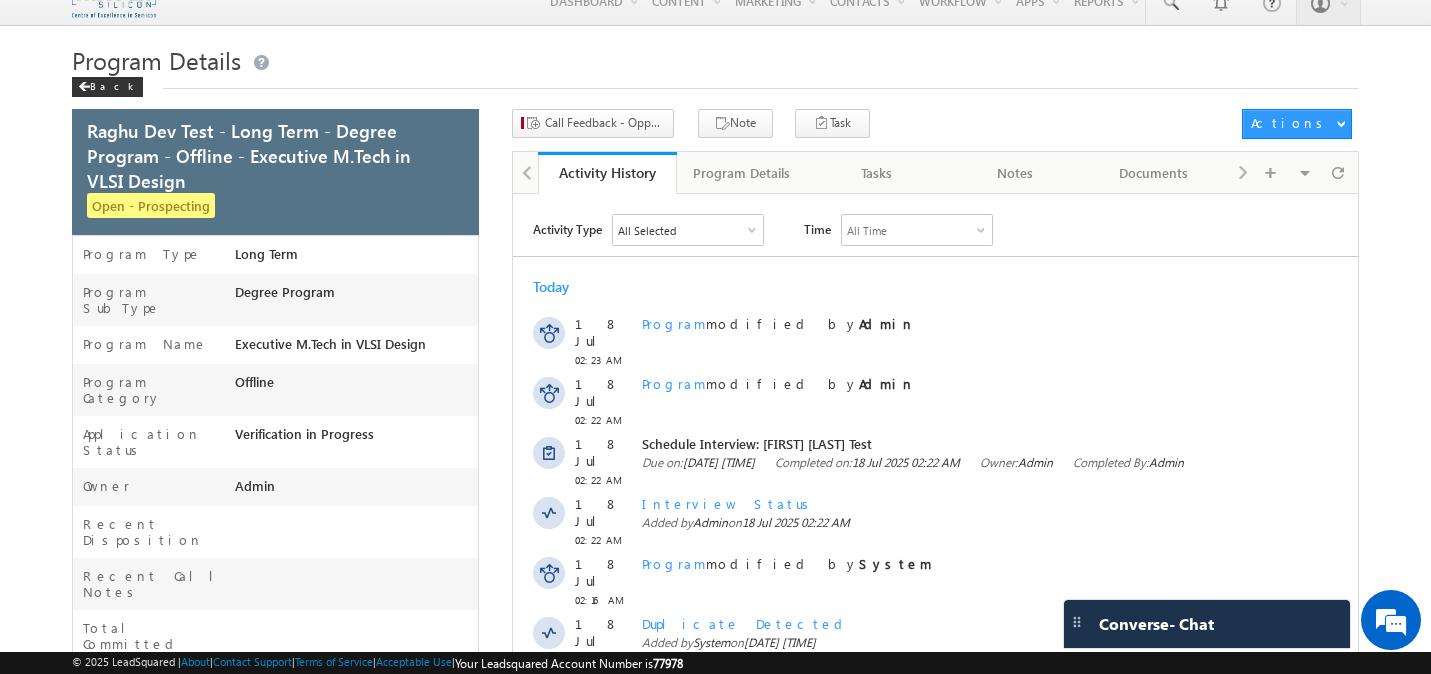 click at bounding box center [525, 171] 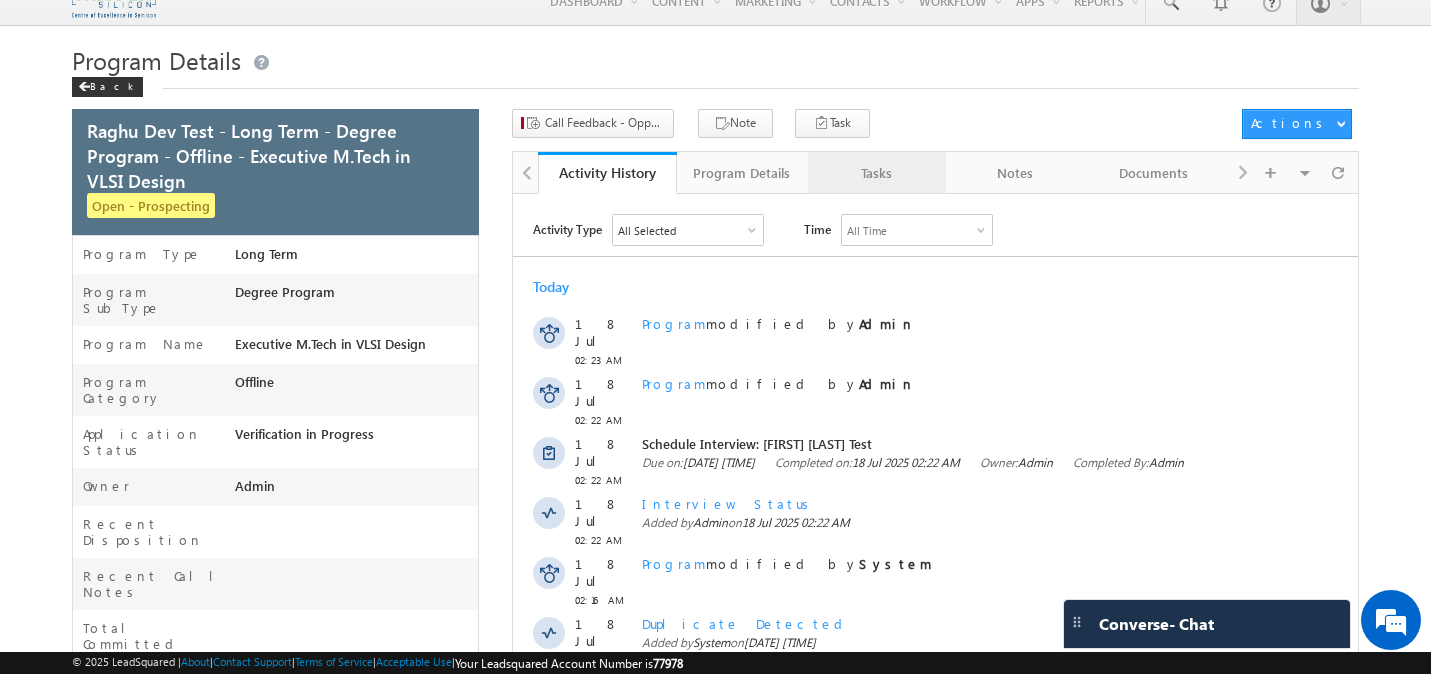 click on "Tasks" at bounding box center (876, 173) 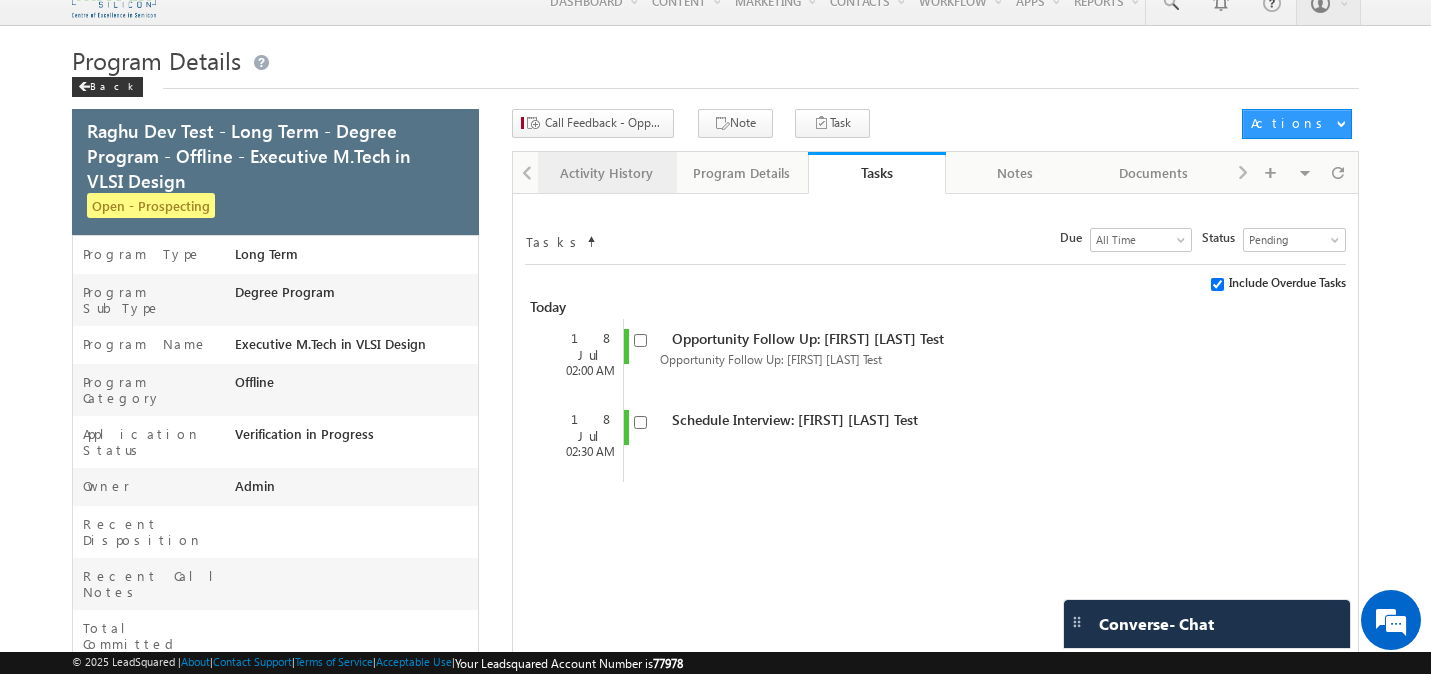 scroll, scrollTop: 0, scrollLeft: 0, axis: both 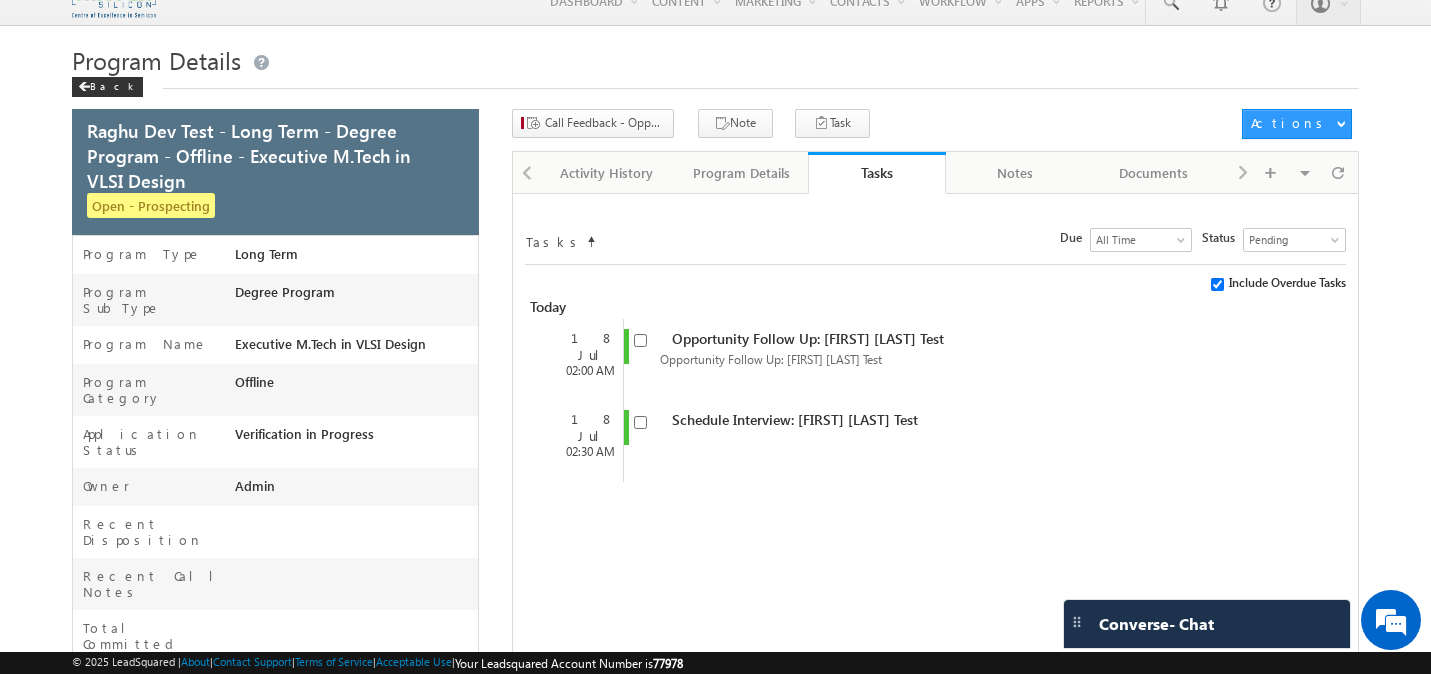 click at bounding box center [525, 171] 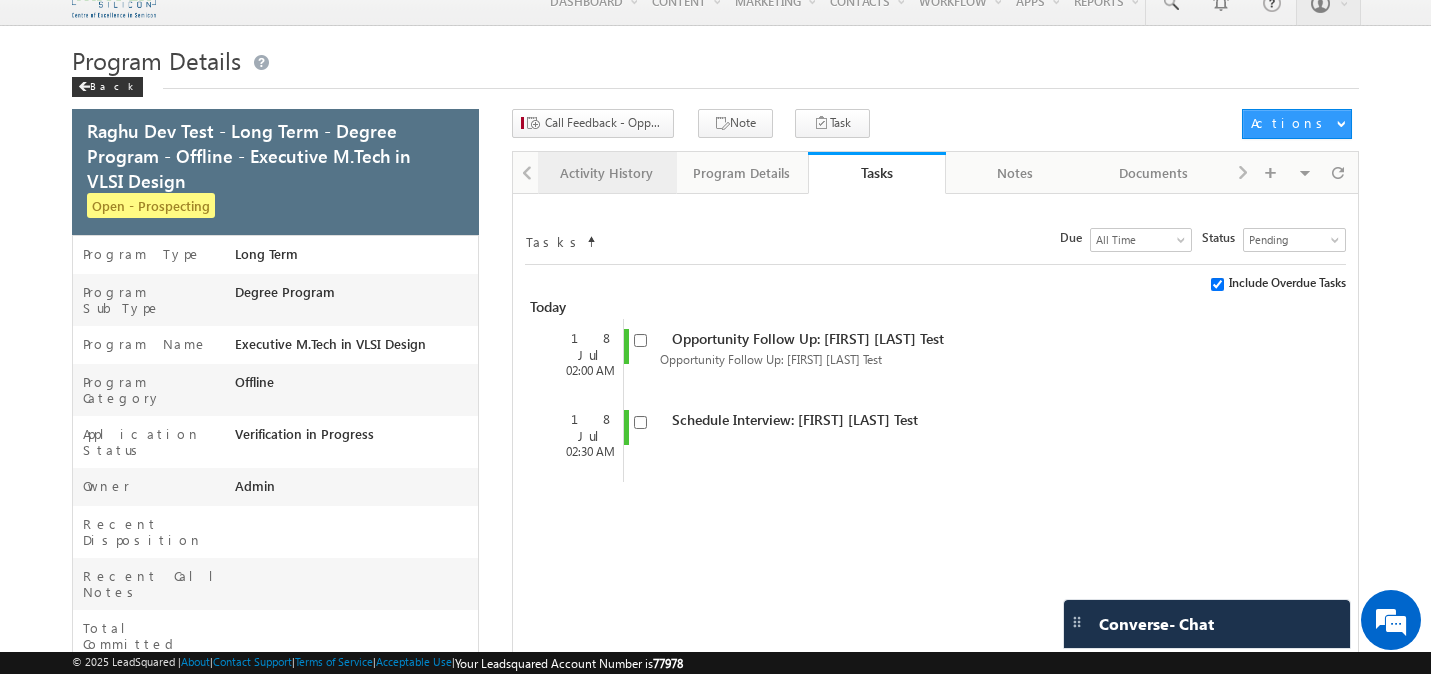 click on "Activity History" at bounding box center [606, 173] 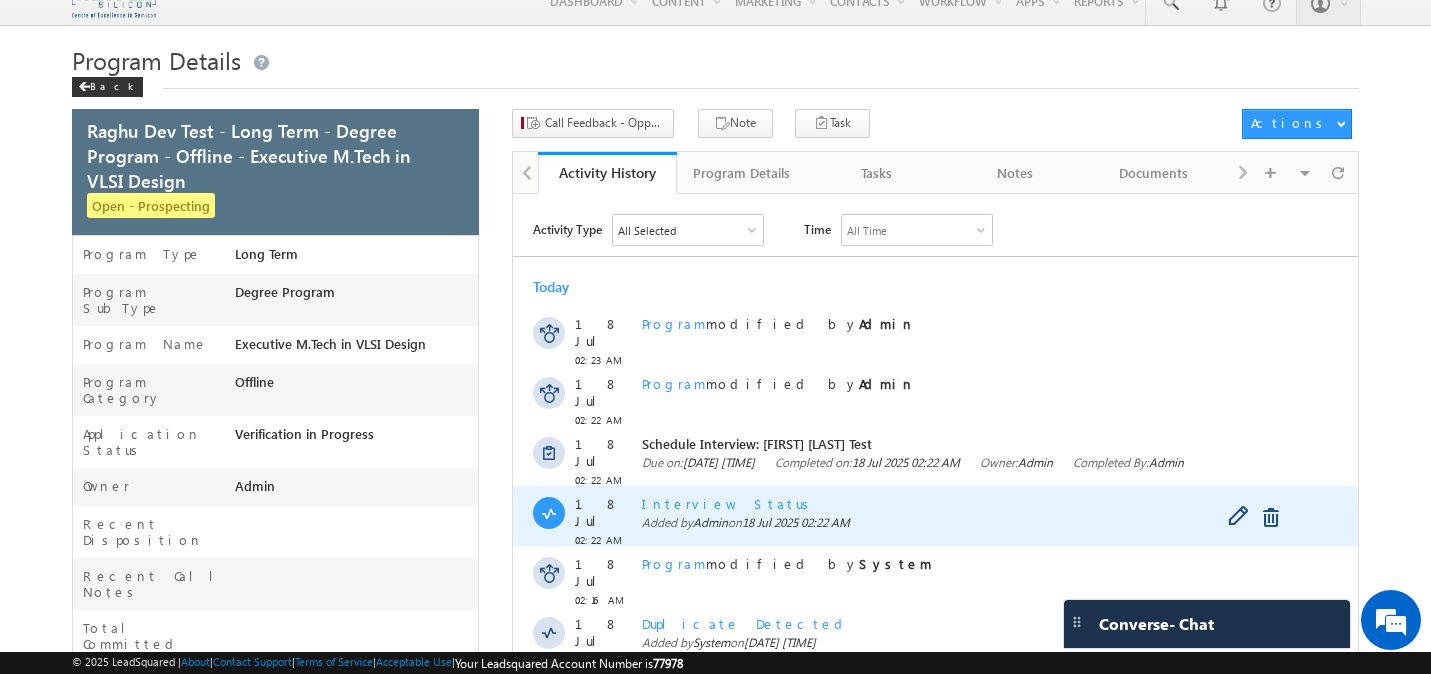 click on "Interview Status" at bounding box center [729, 503] 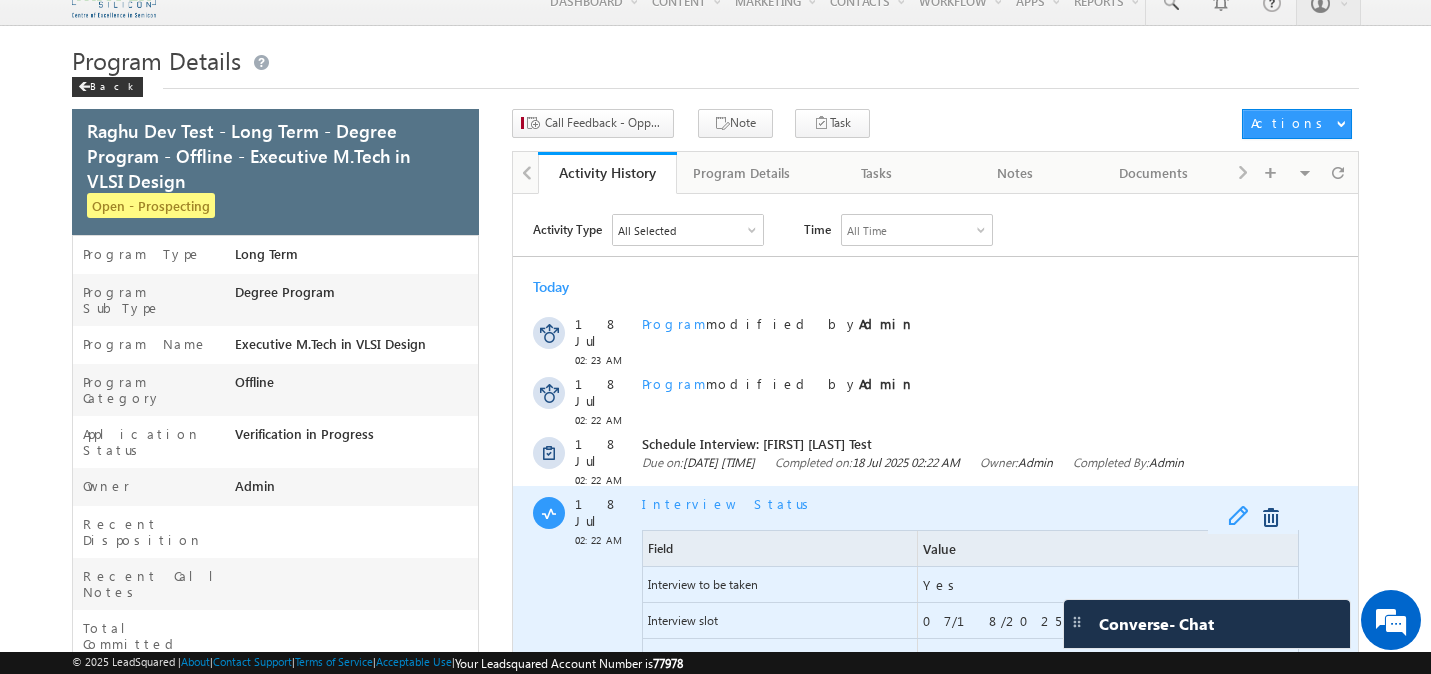 click at bounding box center (1243, 518) 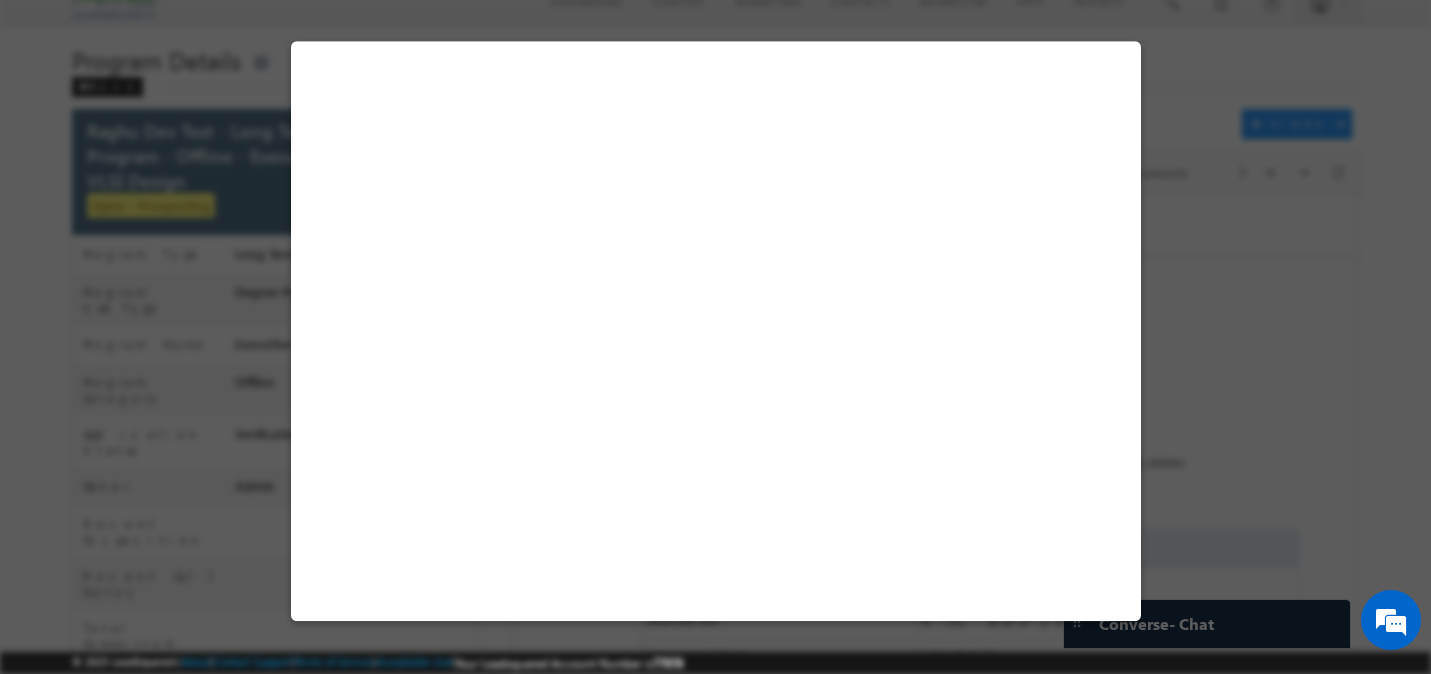 select on "Long Term" 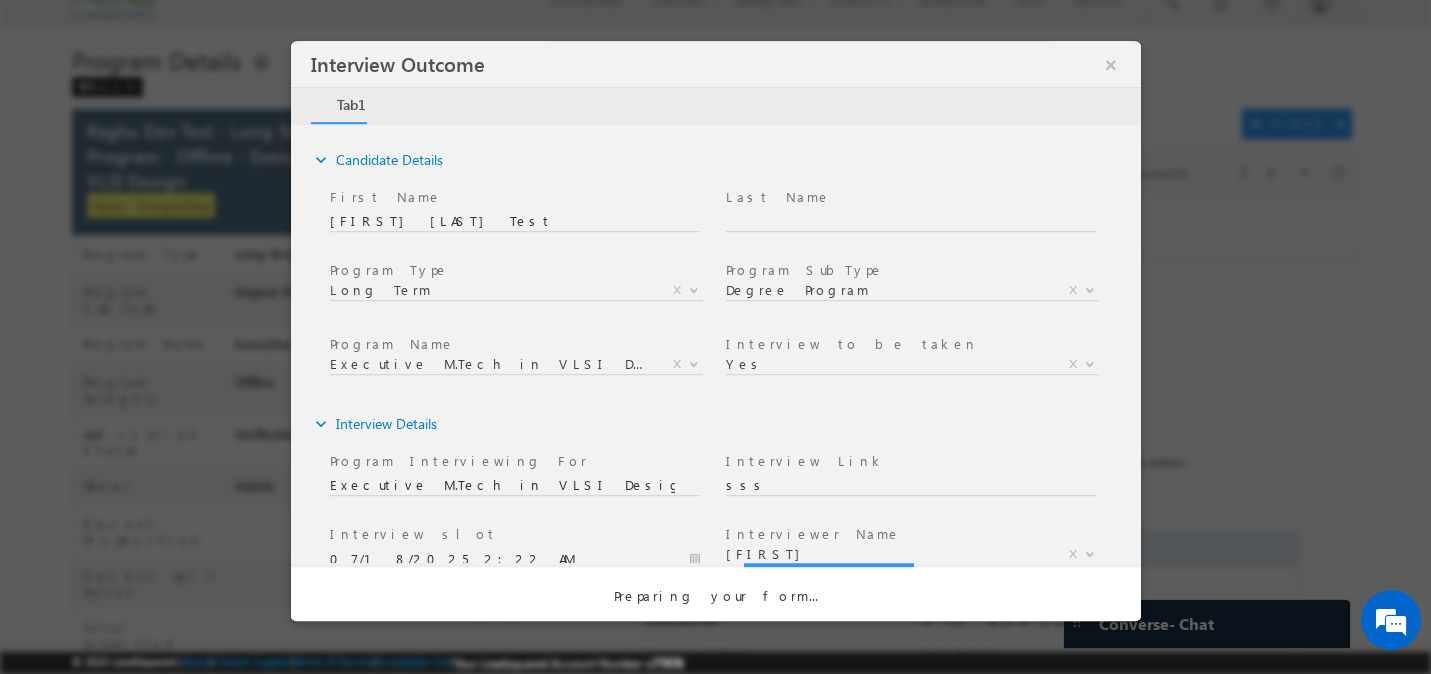 scroll, scrollTop: 0, scrollLeft: 0, axis: both 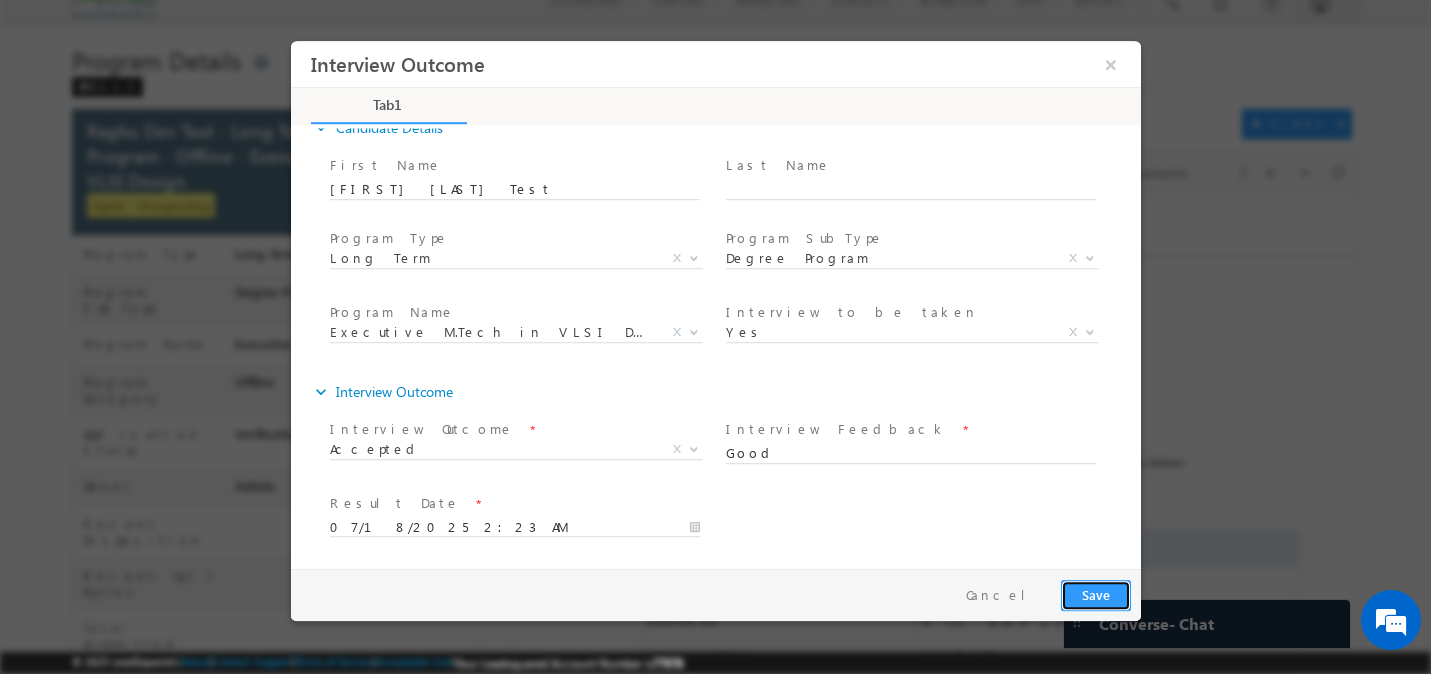 click on "Save" at bounding box center [1095, 595] 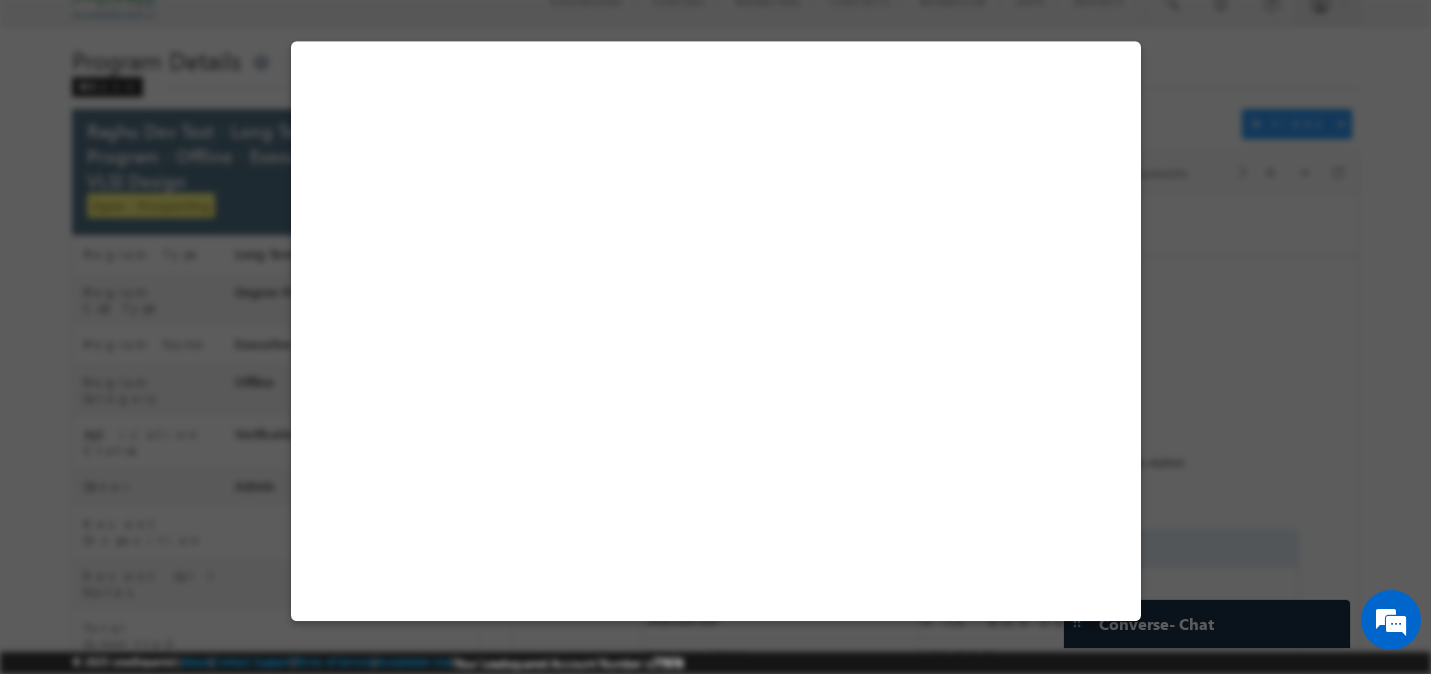 select on "Long Term" 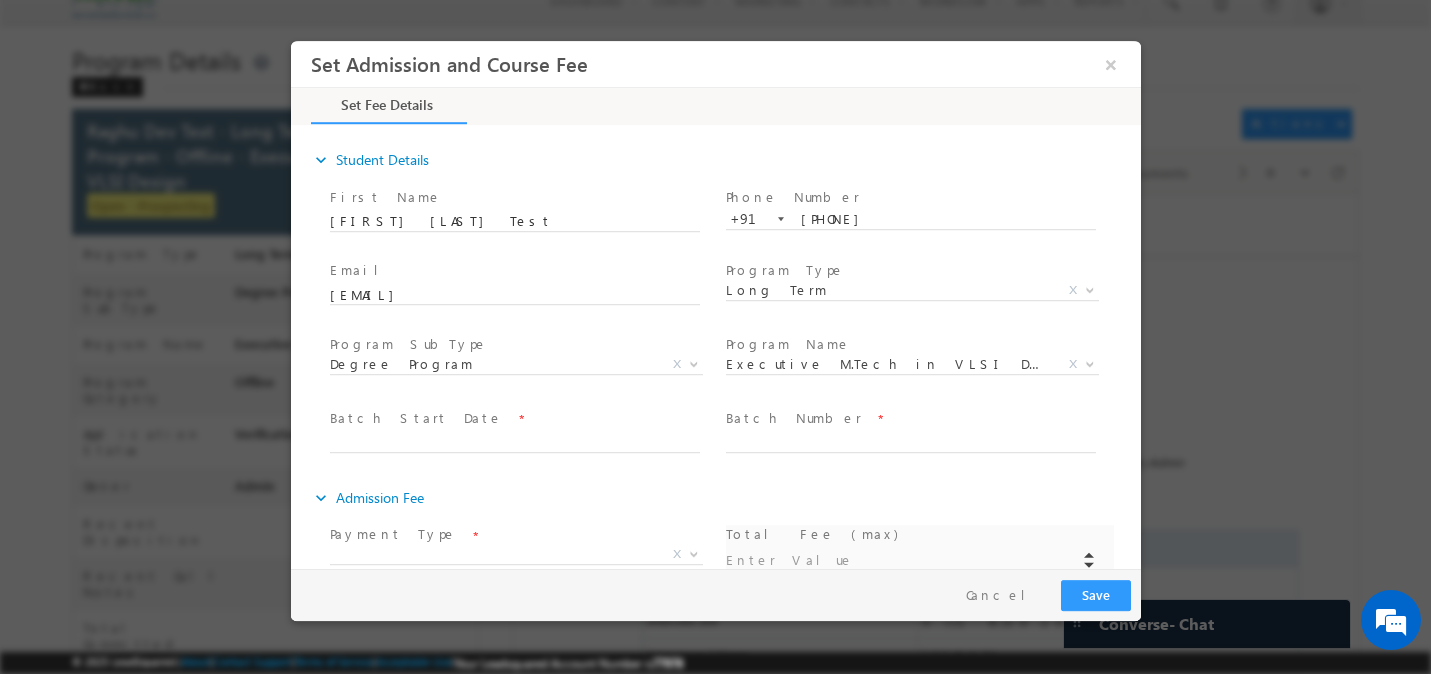 scroll, scrollTop: 0, scrollLeft: 0, axis: both 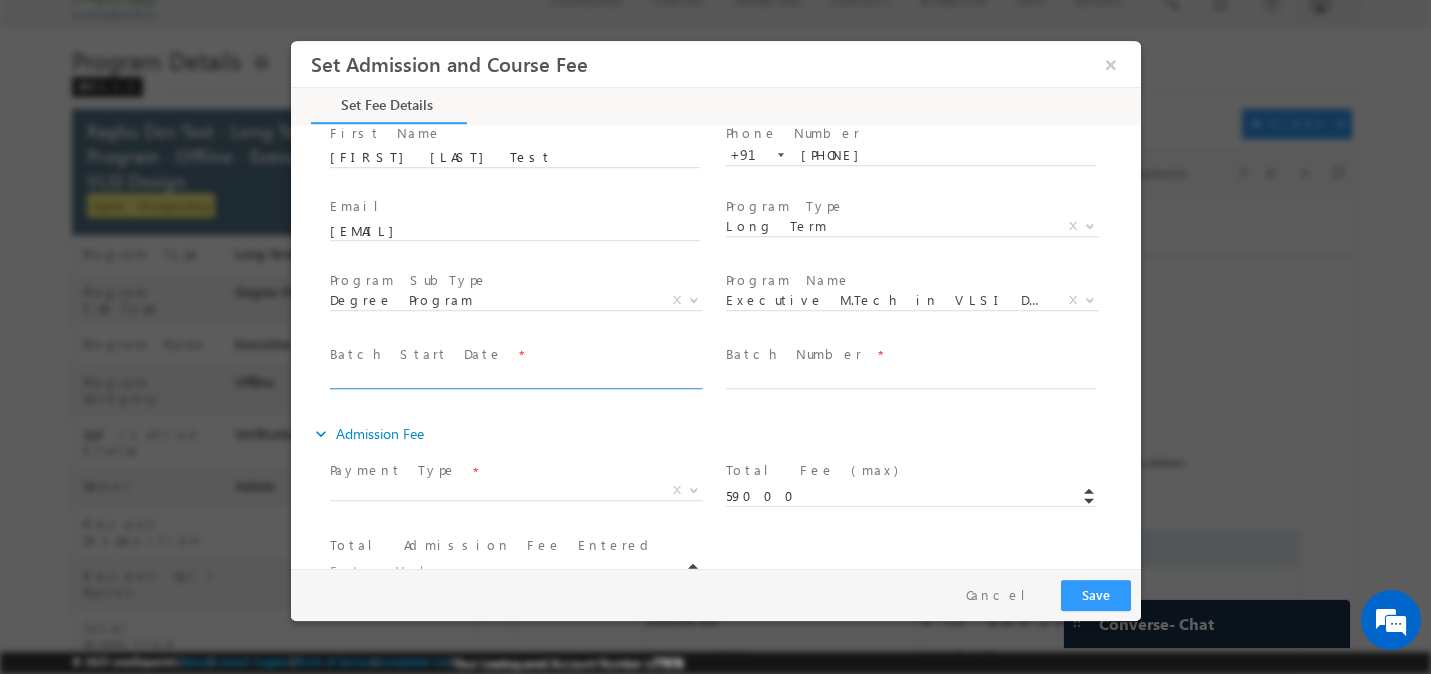 click at bounding box center (514, 379) 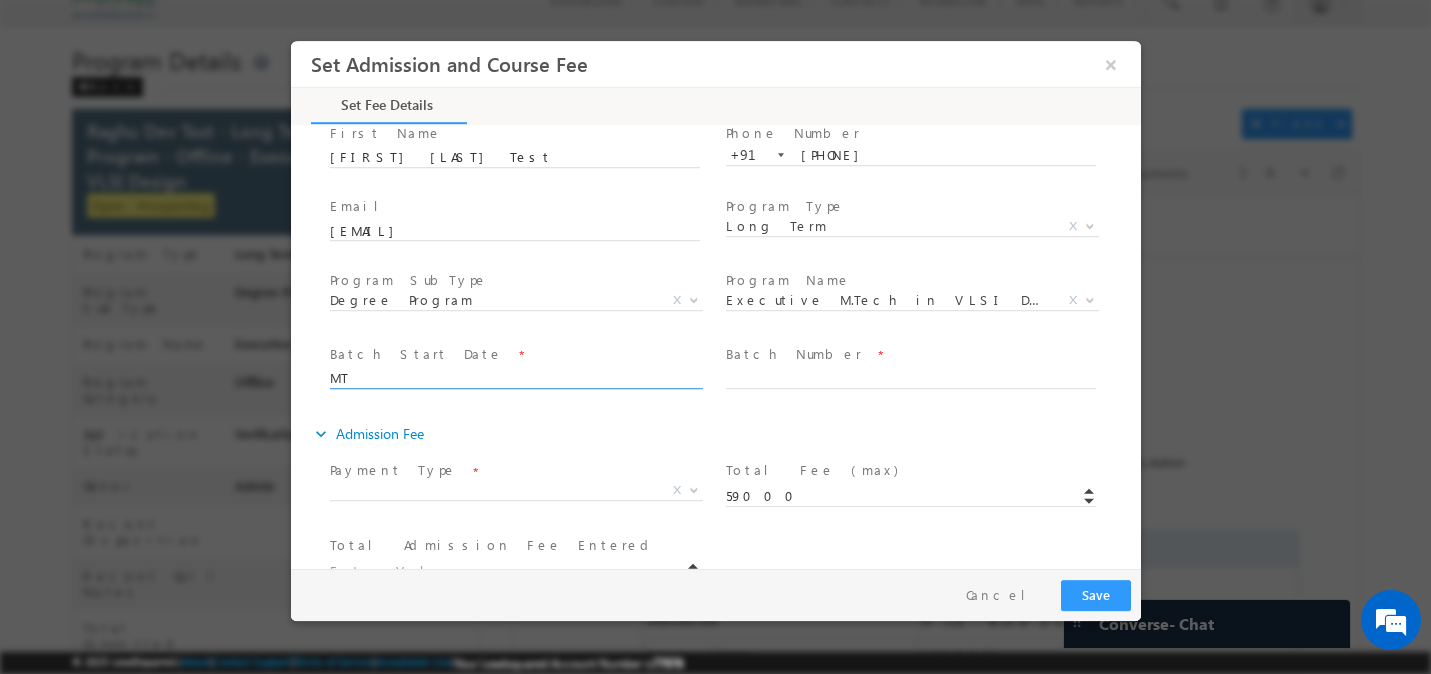 type on "MT" 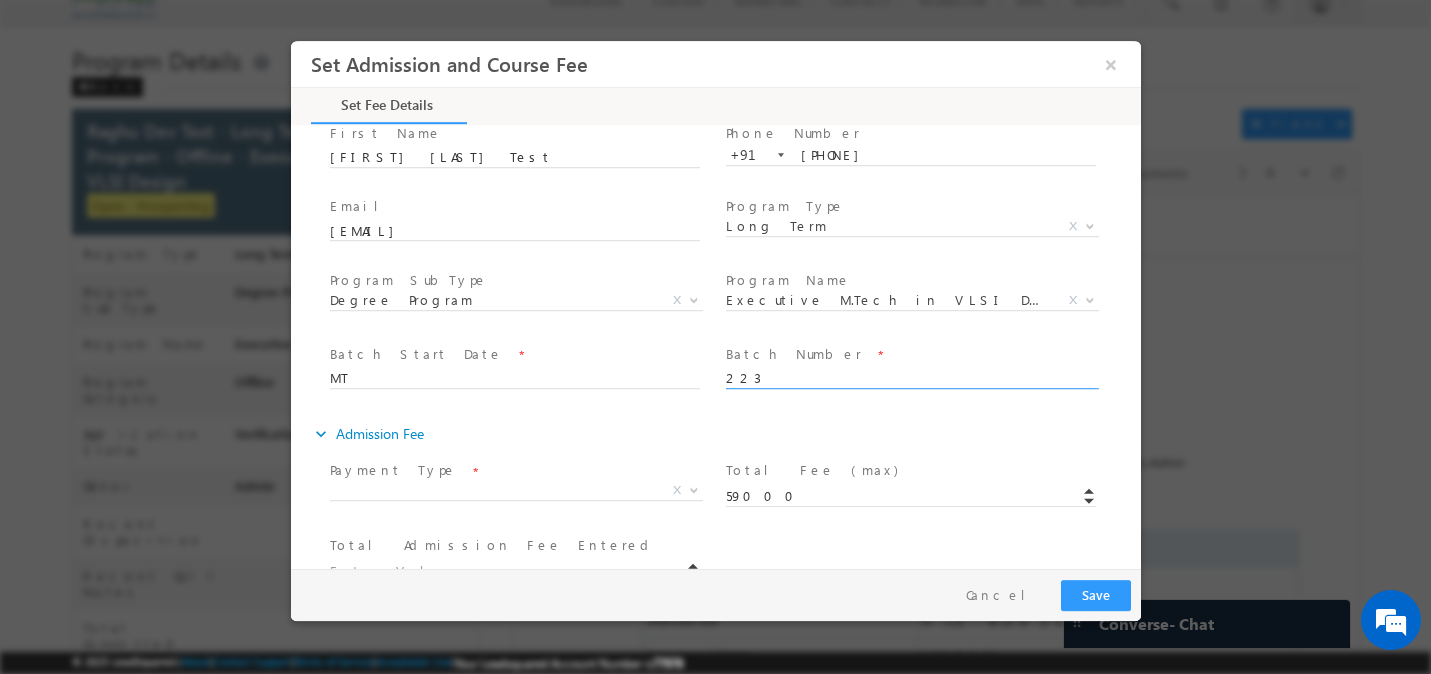 type on "223" 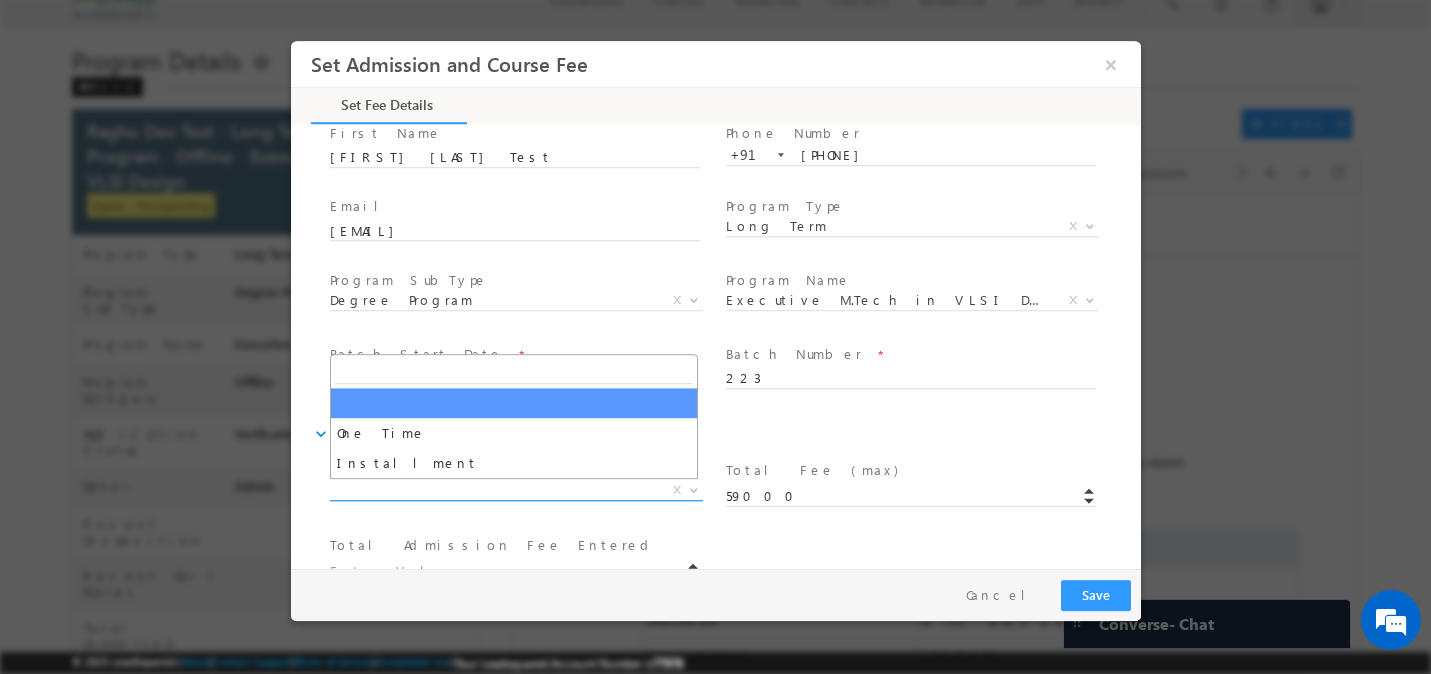 click on "X" at bounding box center [515, 491] 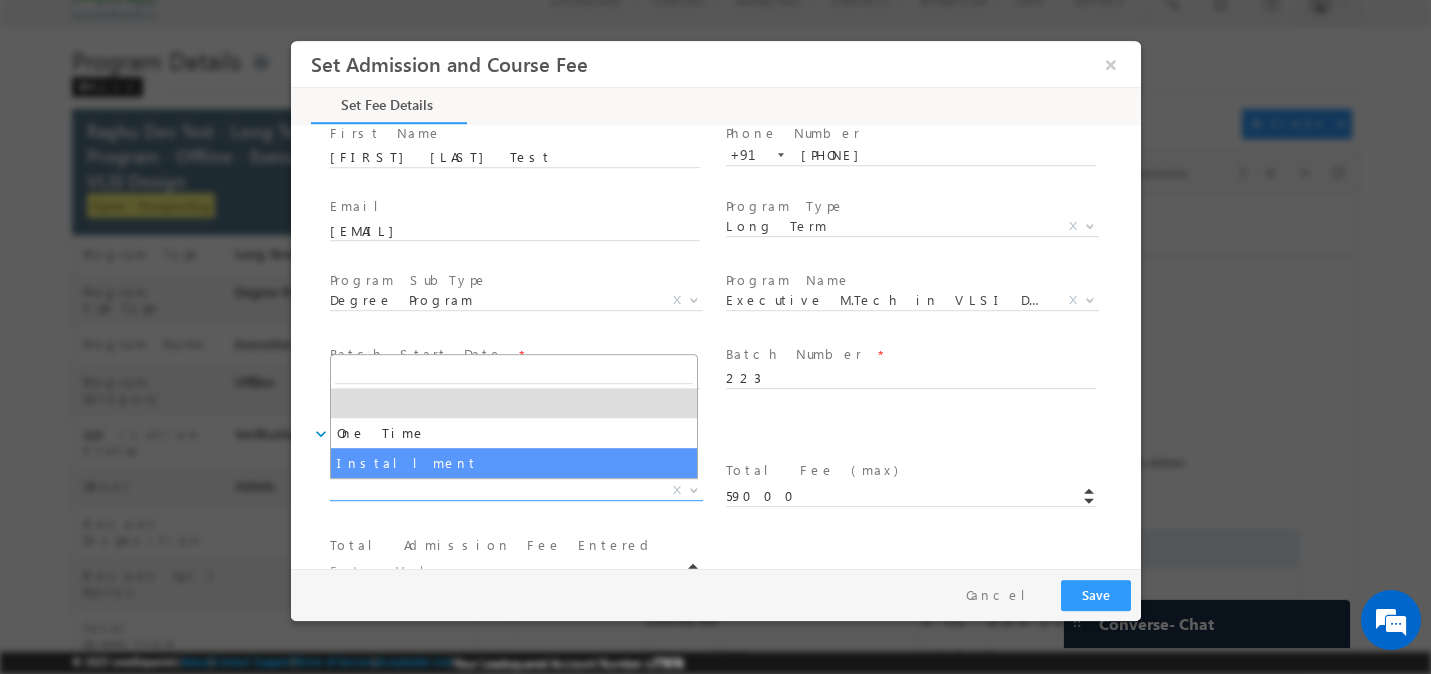 select on "Installment" 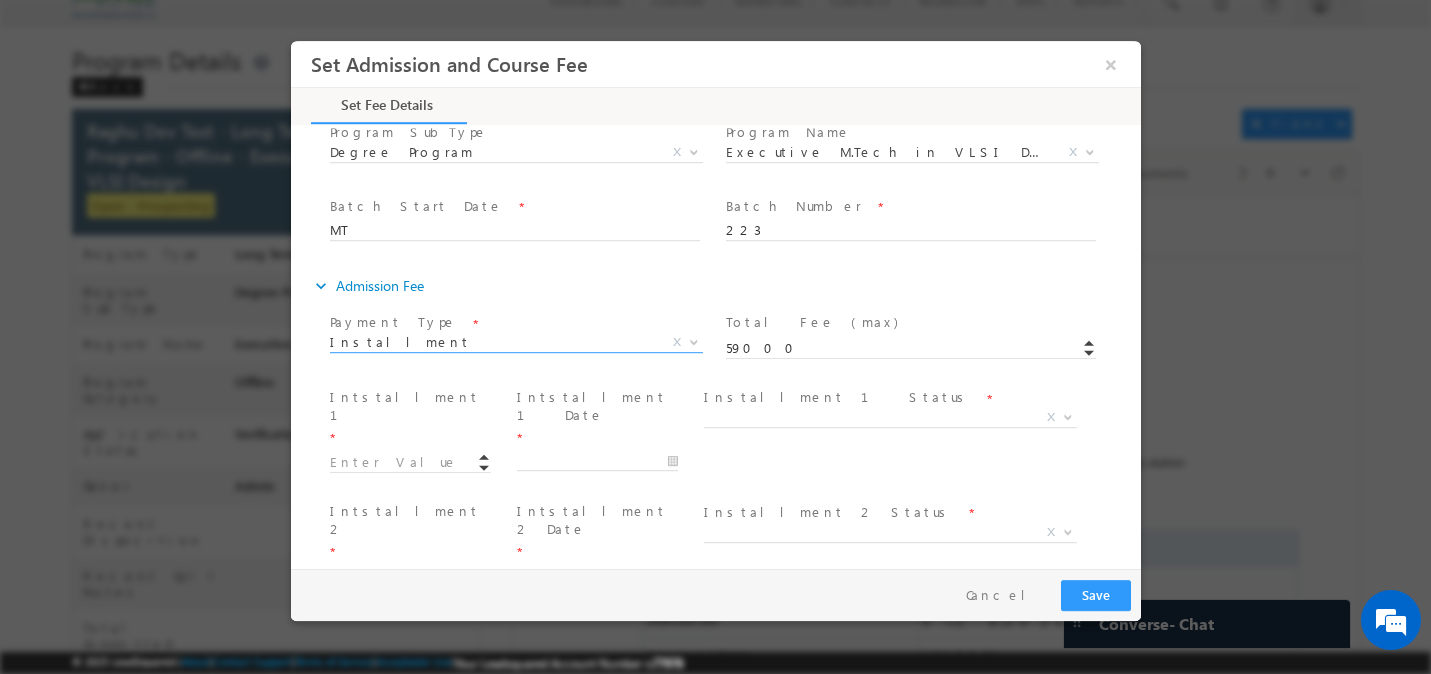 scroll, scrollTop: 279, scrollLeft: 0, axis: vertical 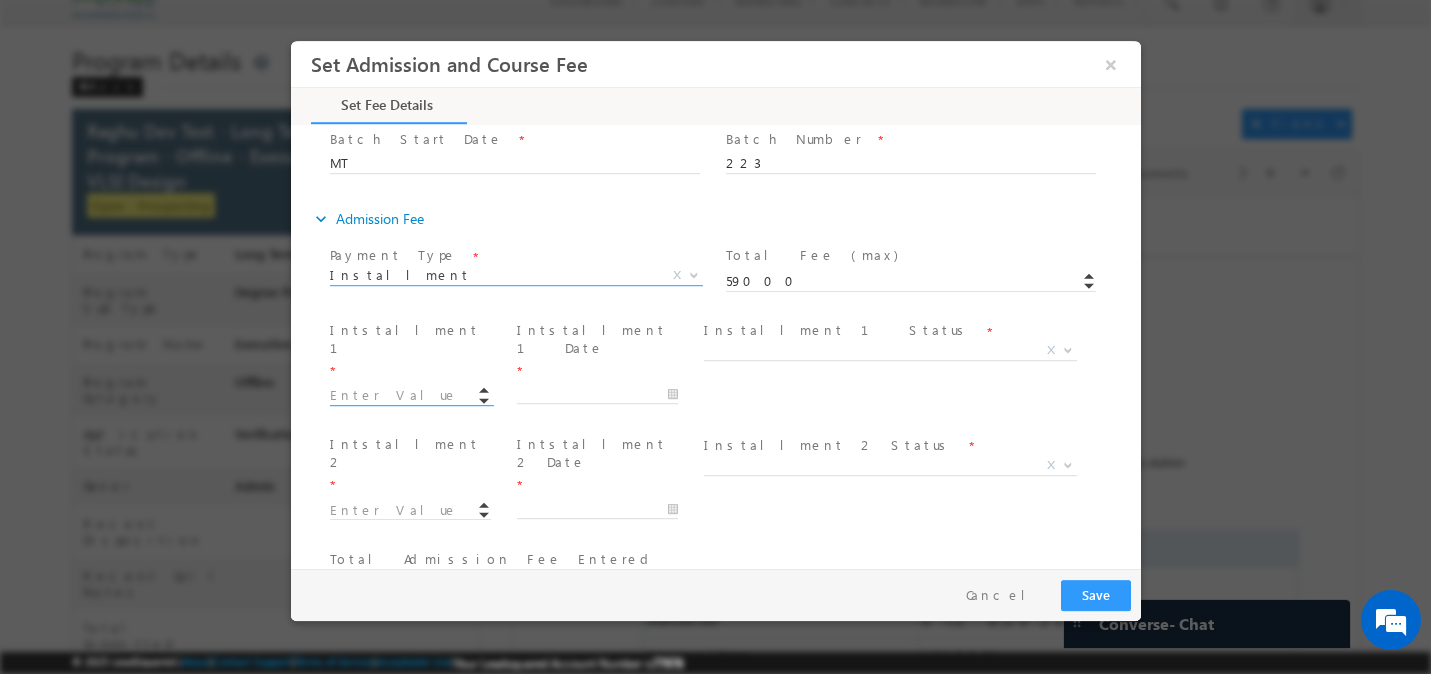 click at bounding box center [409, 396] 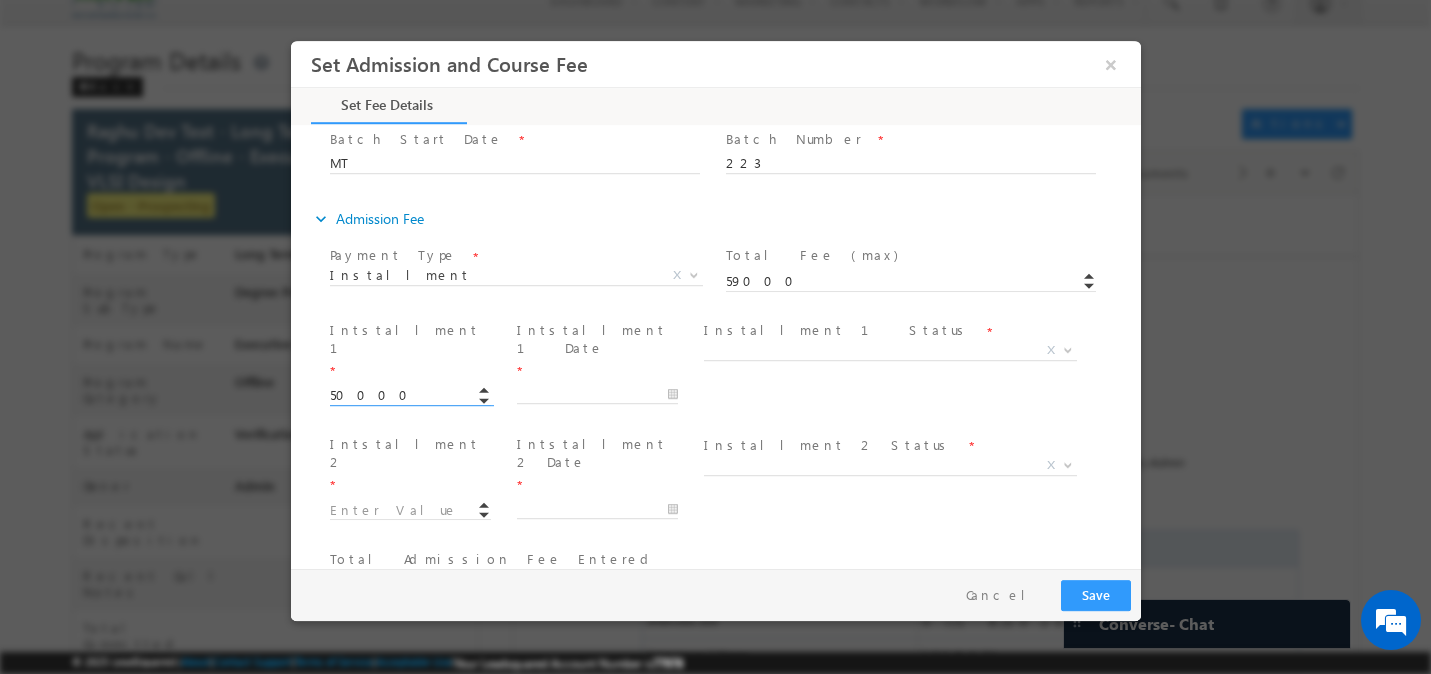 type on "50000.00" 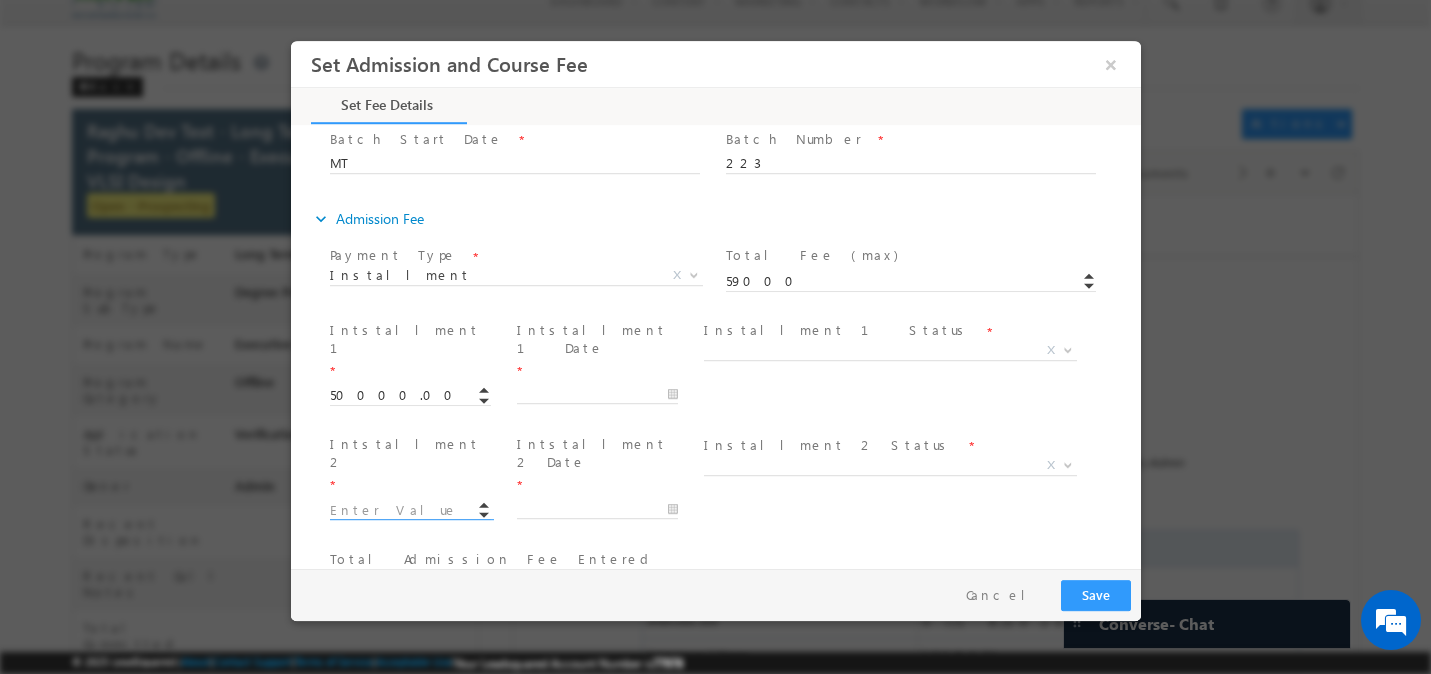 click at bounding box center (409, 511) 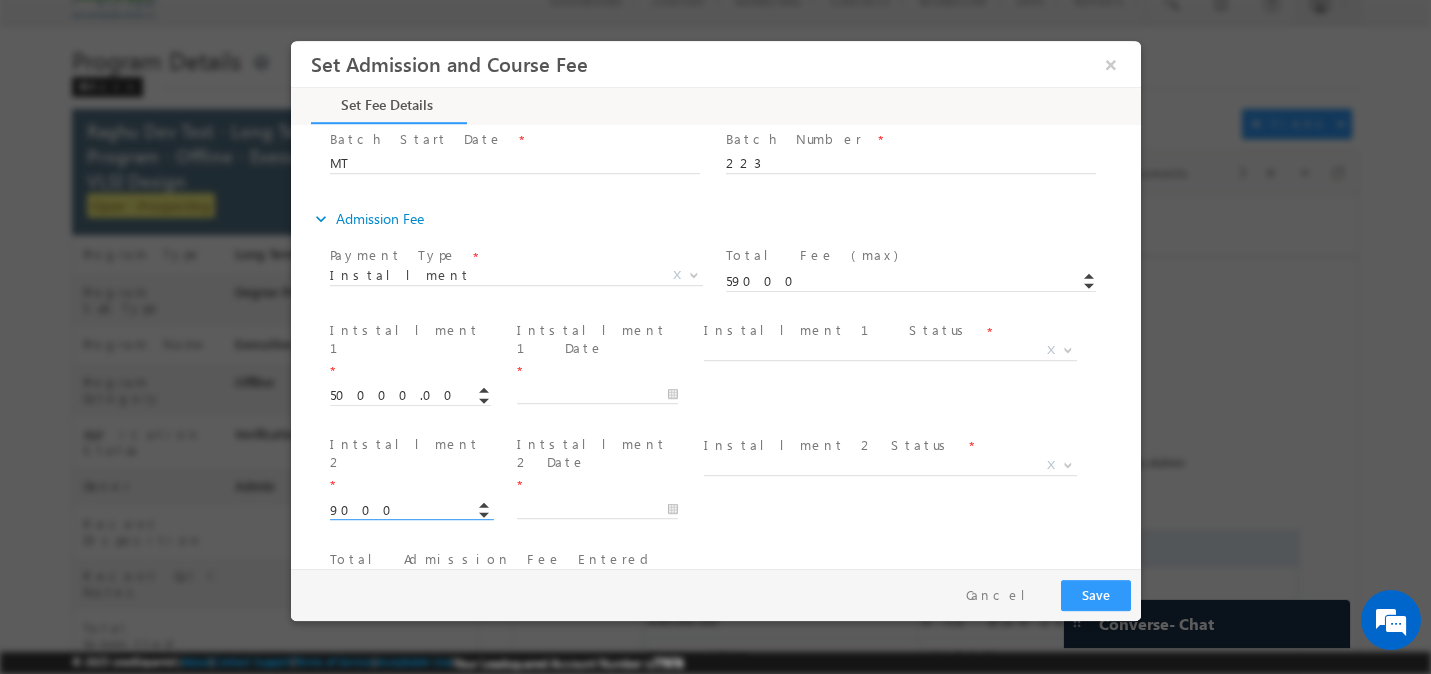type on "9000.00" 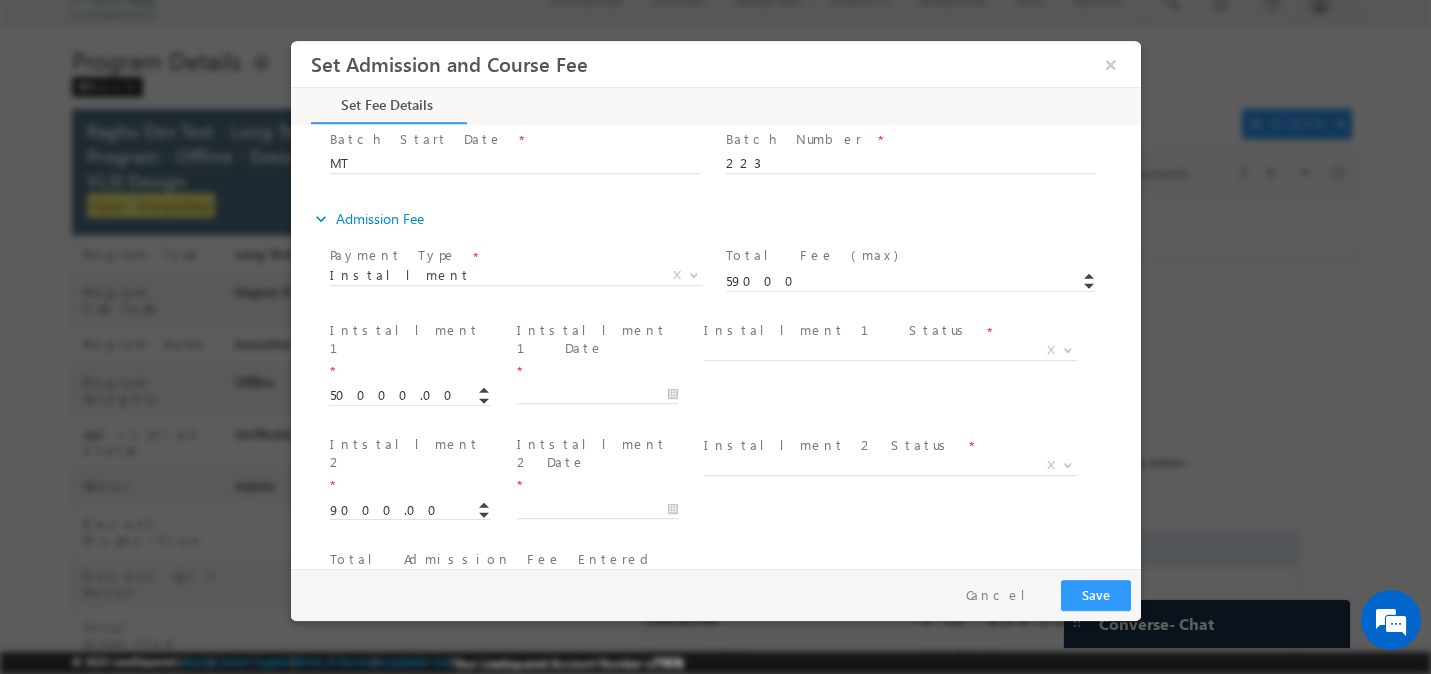 click on "59000" at bounding box center [523, 584] 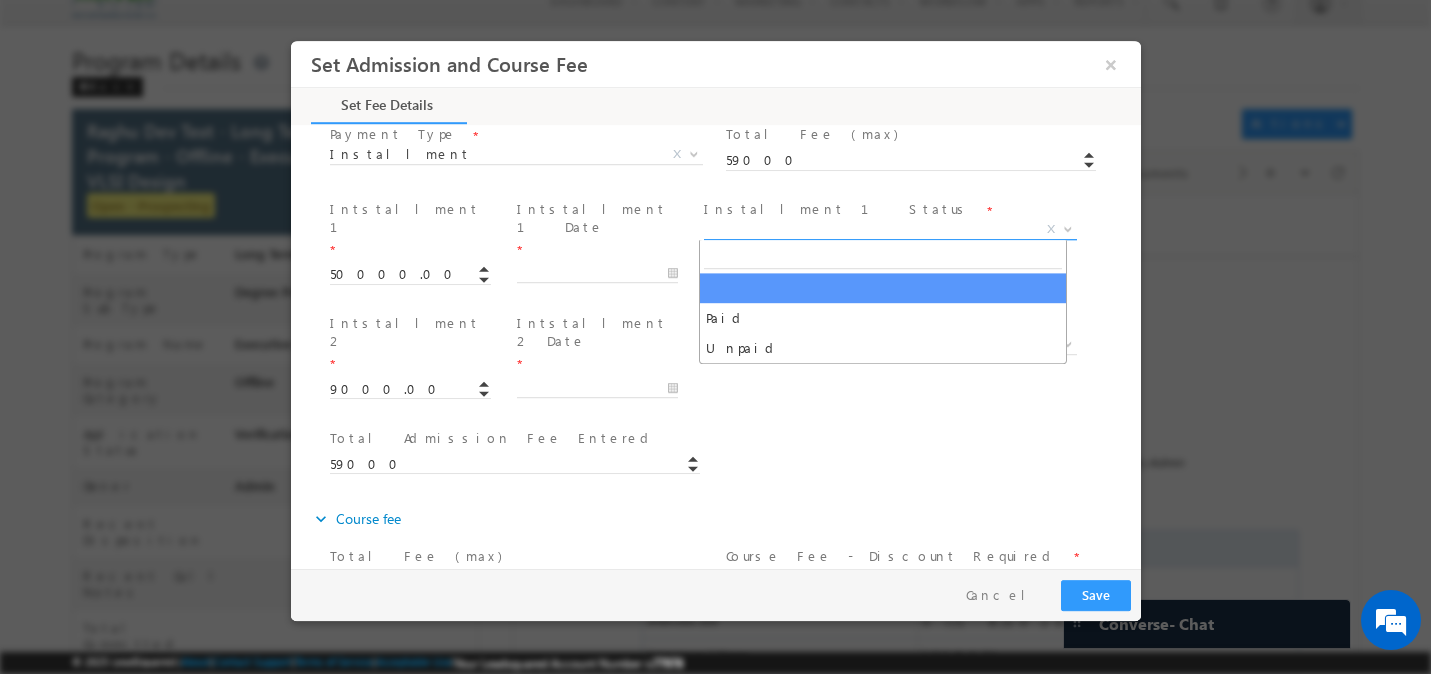 click on "X" at bounding box center [889, 230] 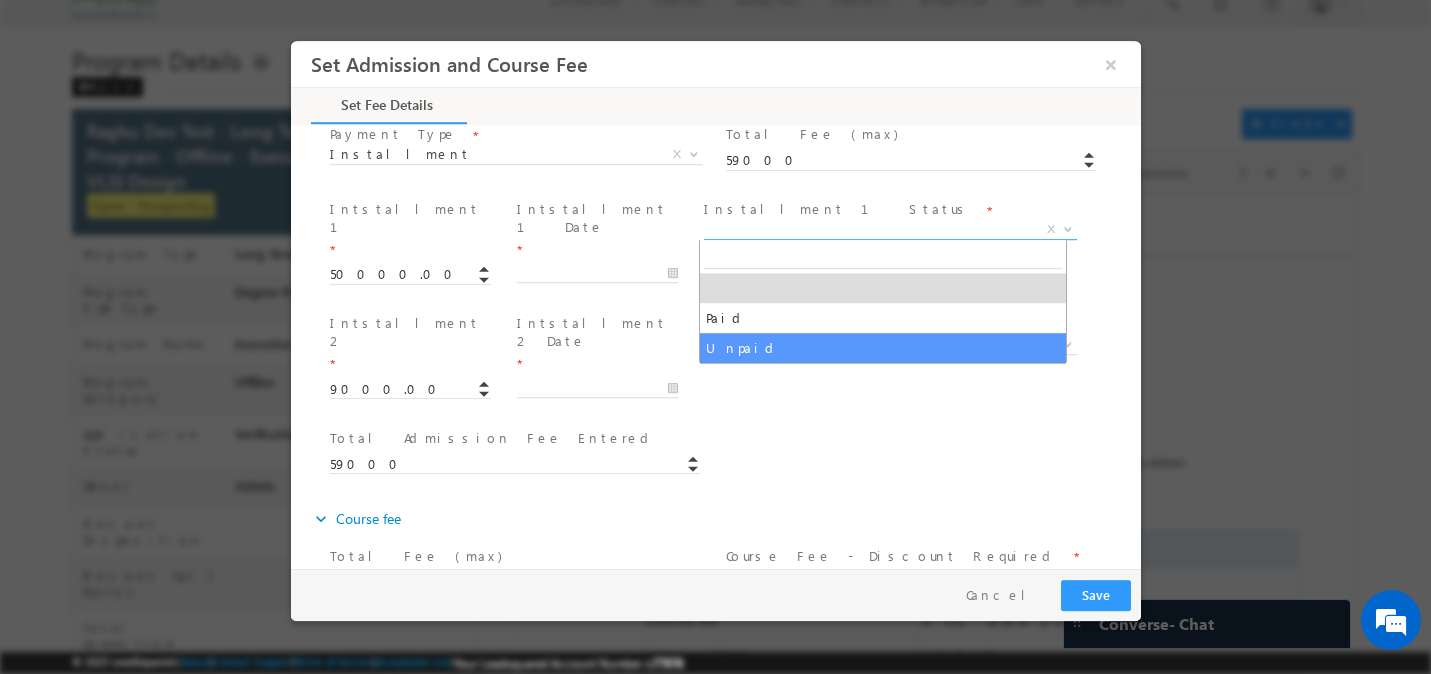 select on "Unpaid" 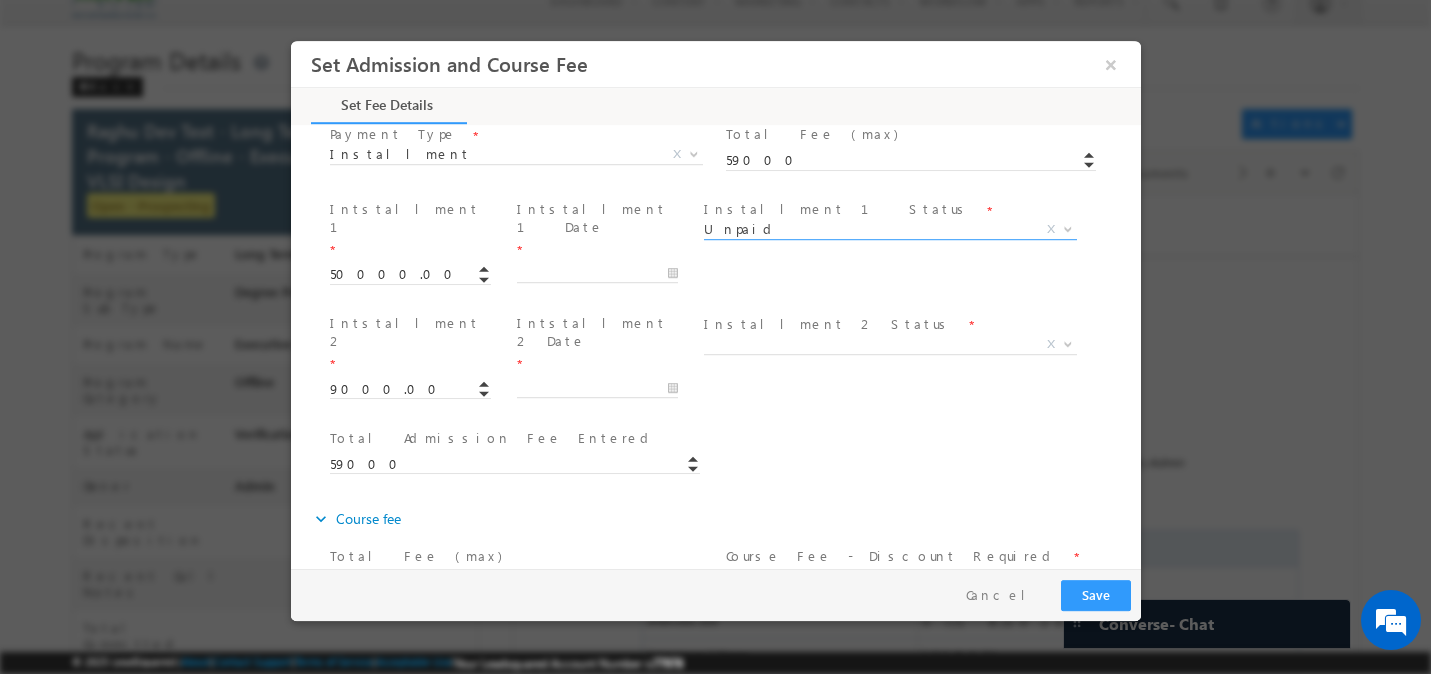 click on "Installment 2 Status" at bounding box center (827, 324) 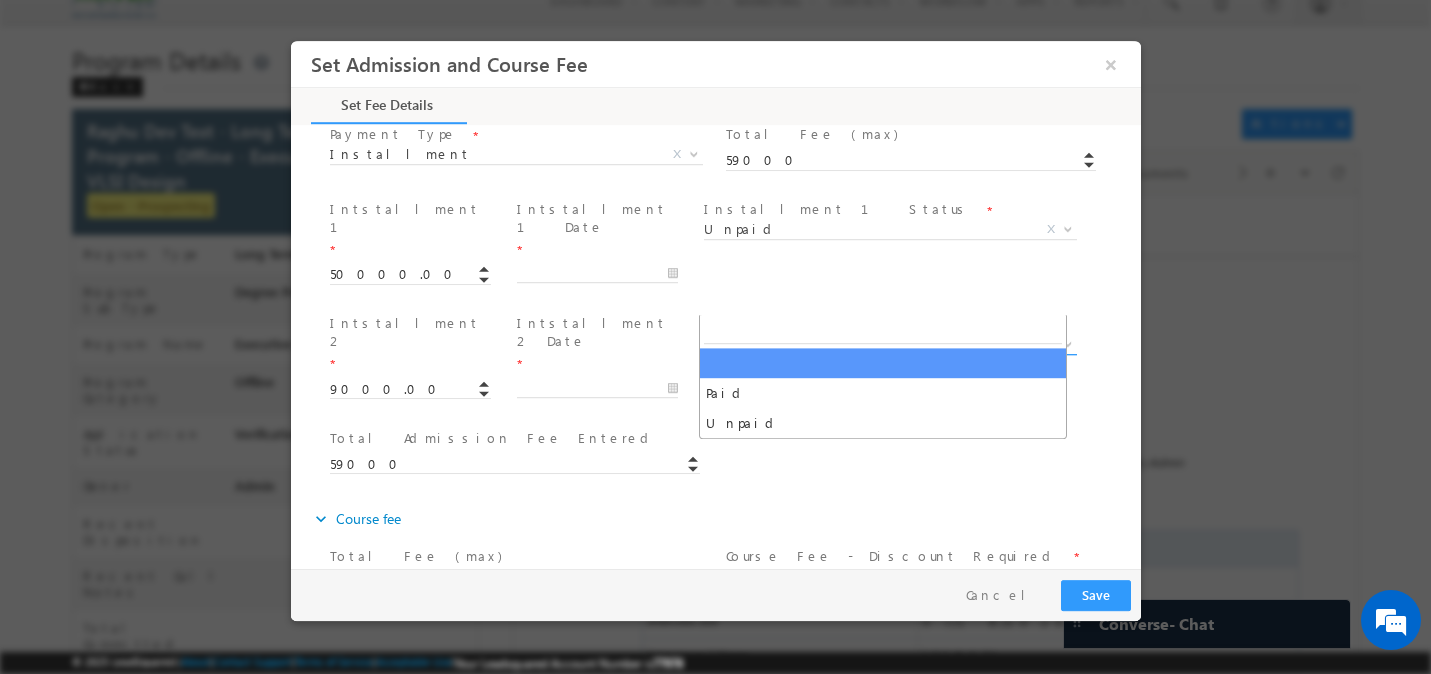 click on "X" at bounding box center (889, 345) 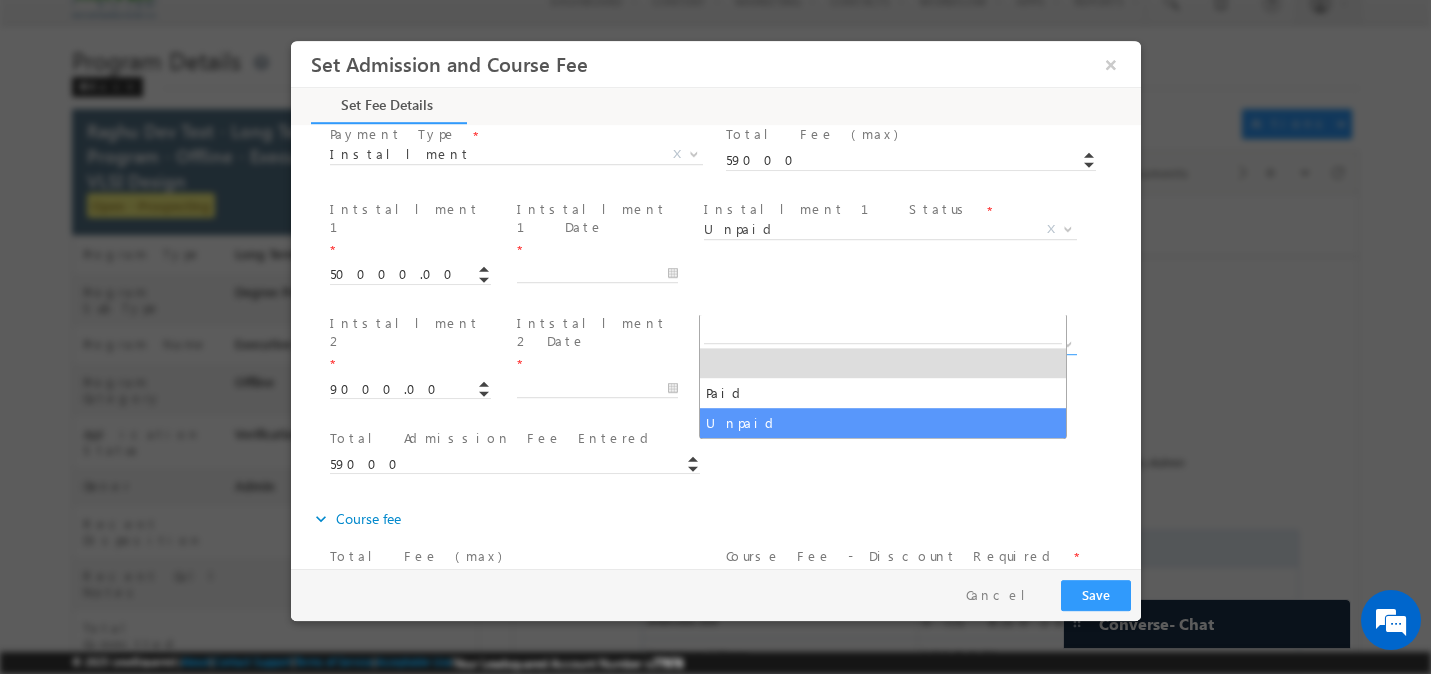 select on "Unpaid" 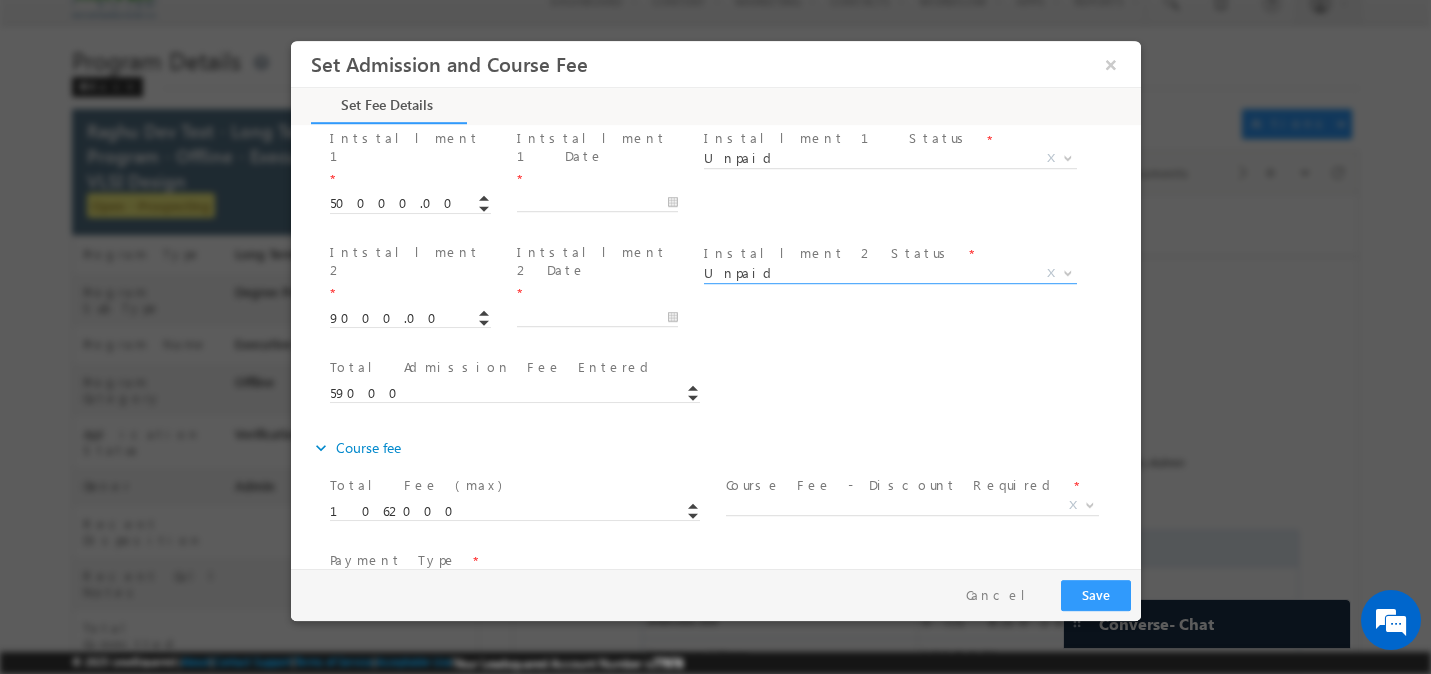 scroll, scrollTop: 475, scrollLeft: 0, axis: vertical 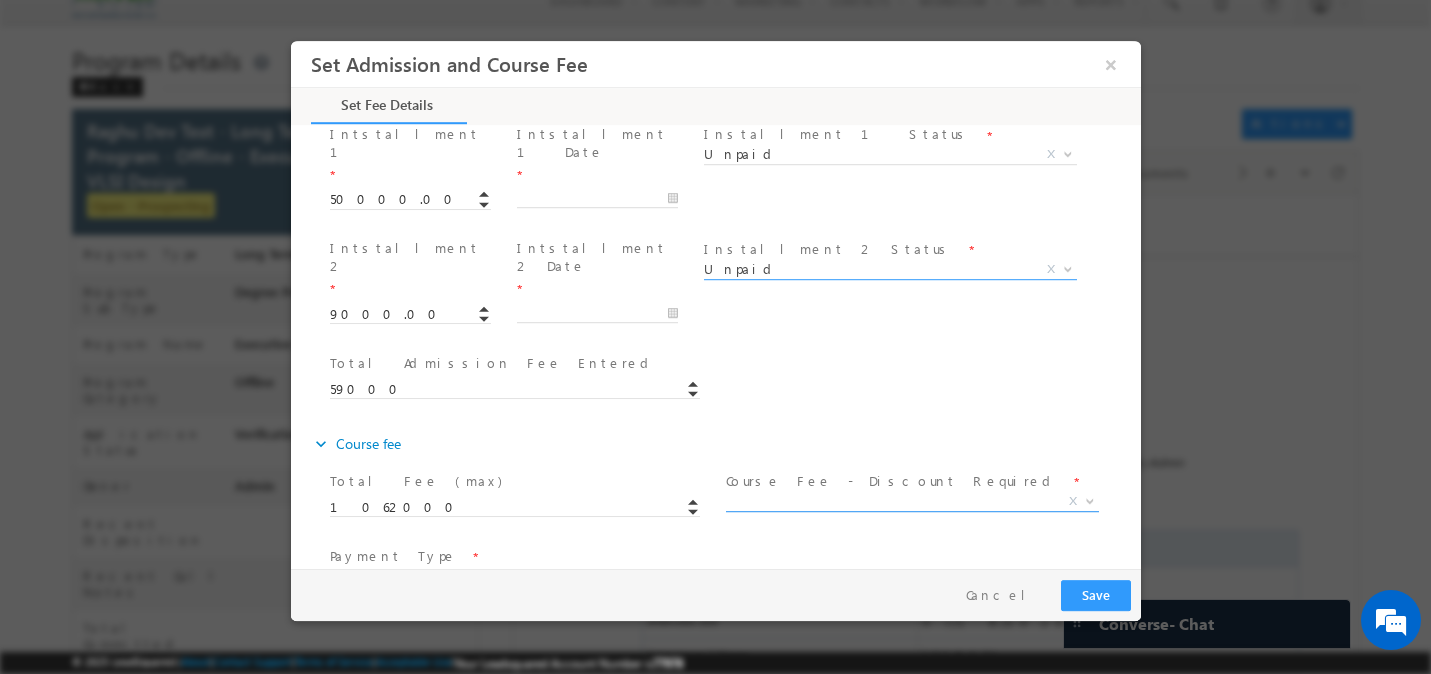 click on "X" at bounding box center [911, 502] 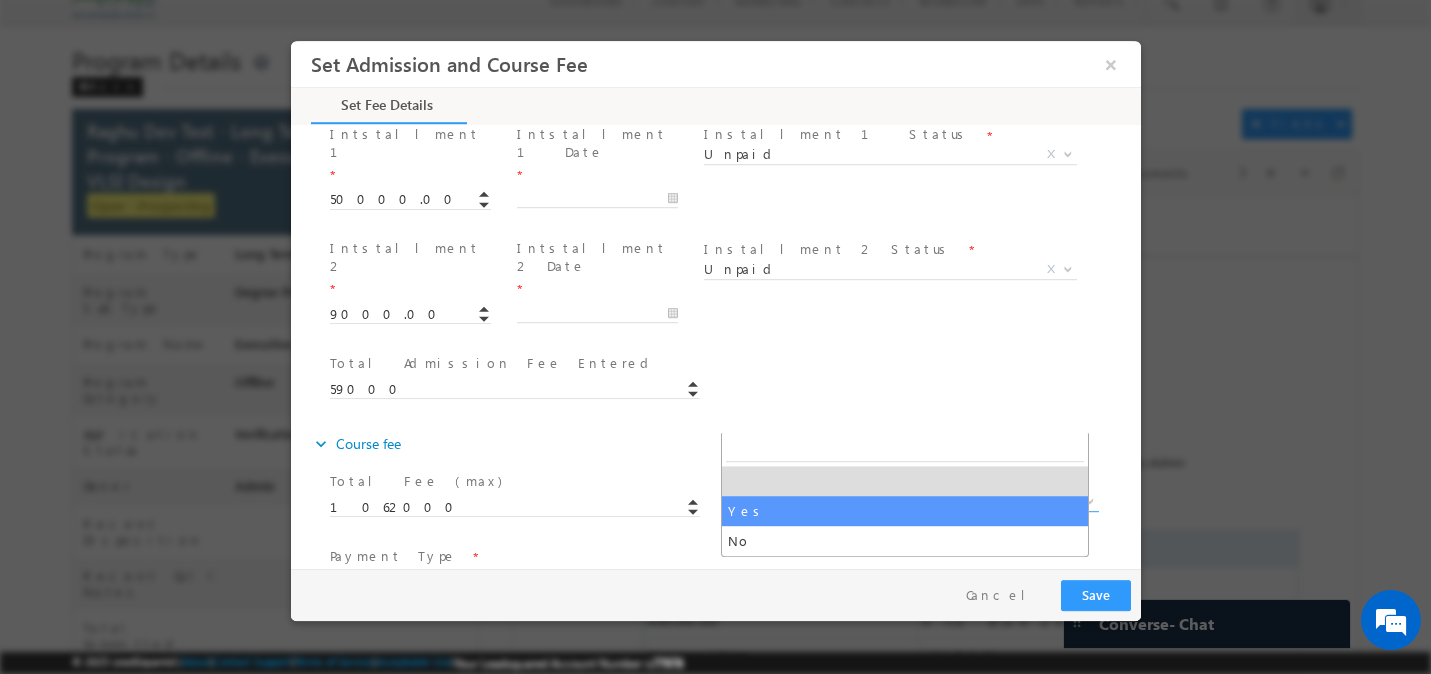 select on "Yes" 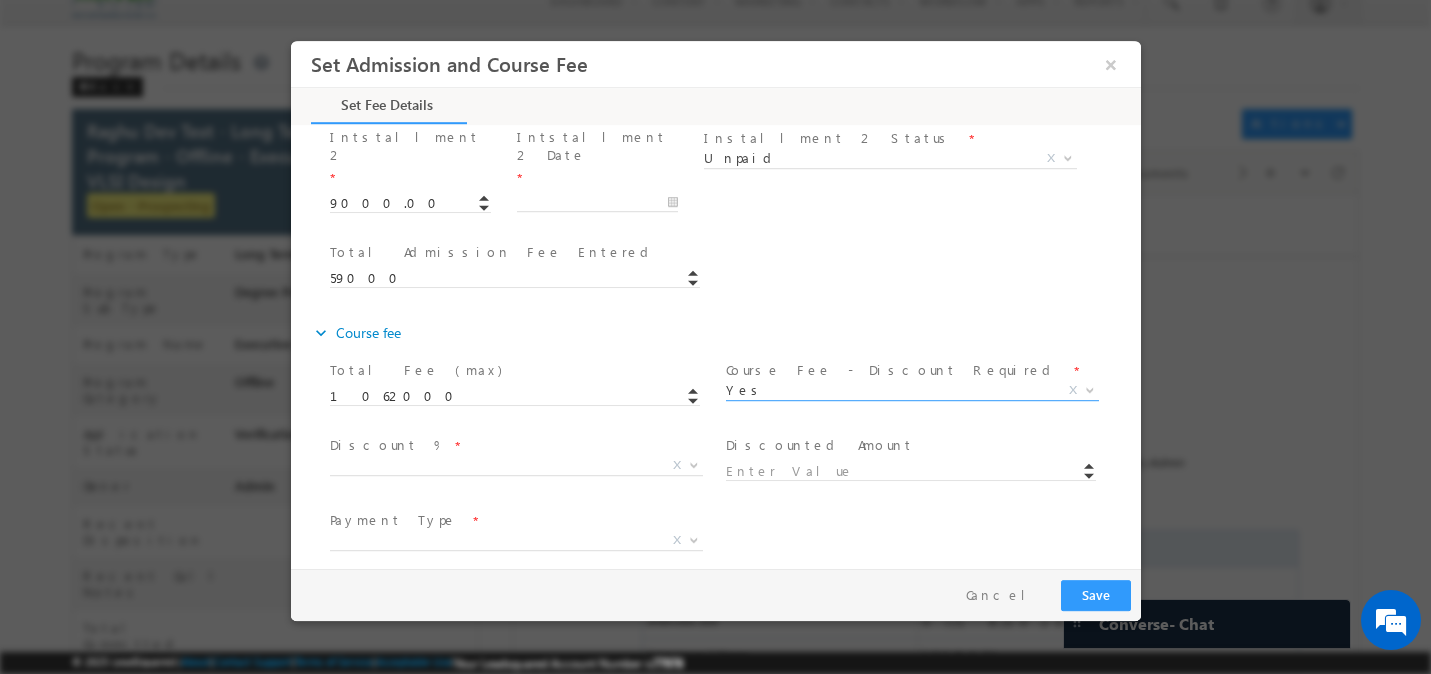 scroll, scrollTop: 664, scrollLeft: 0, axis: vertical 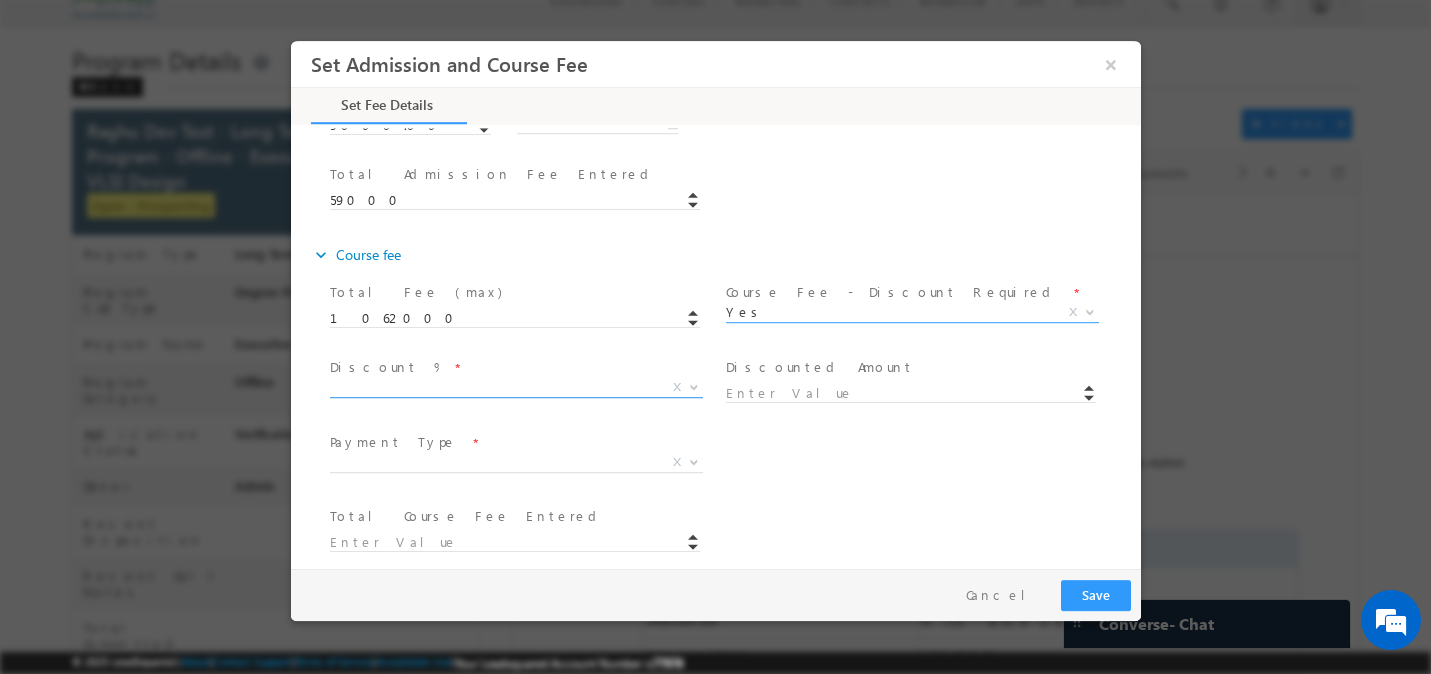 click on "X" at bounding box center (515, 388) 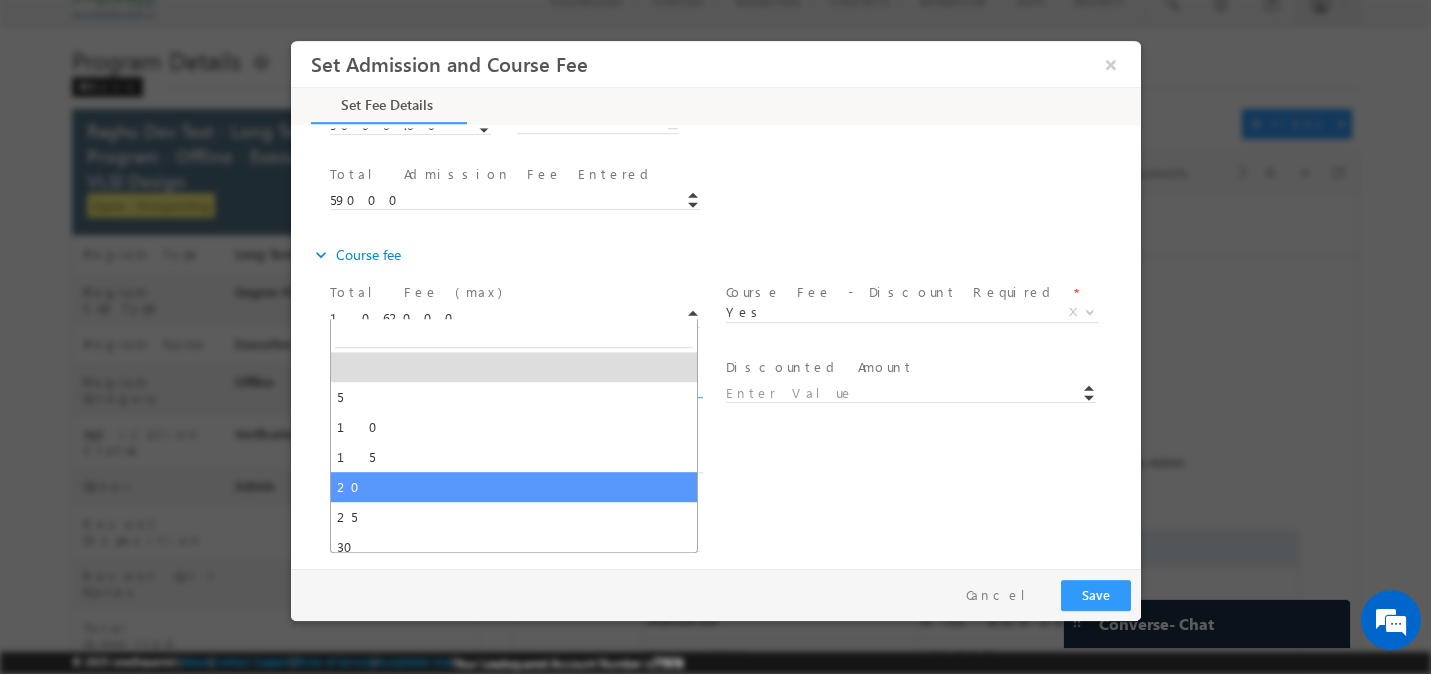 select on "20" 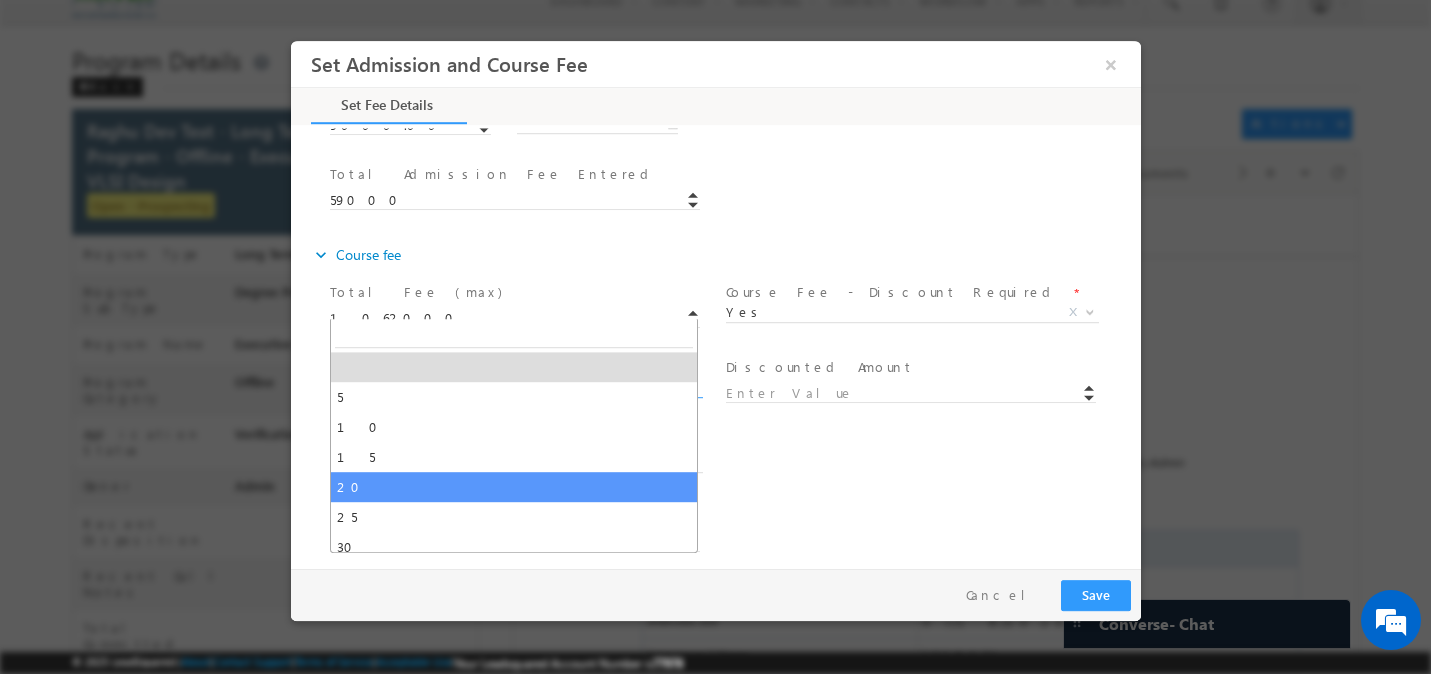 type on "849600" 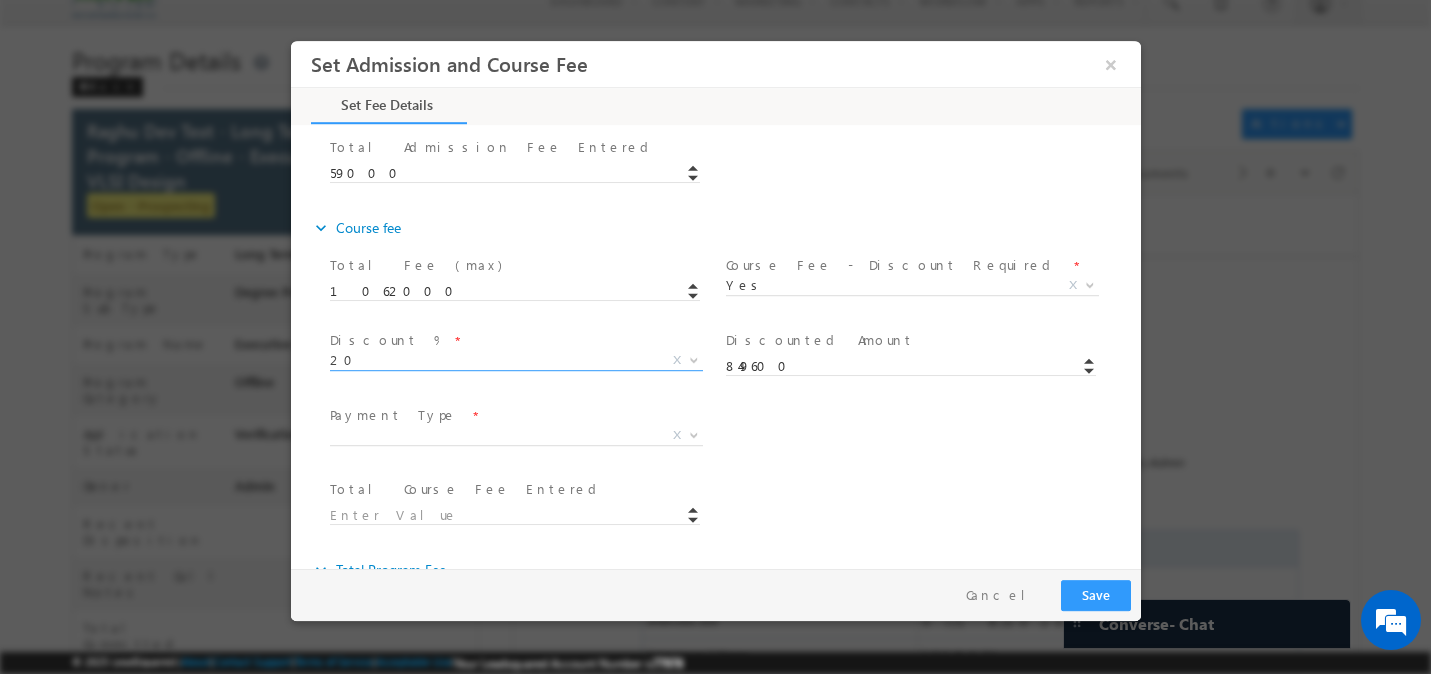 scroll, scrollTop: 709, scrollLeft: 0, axis: vertical 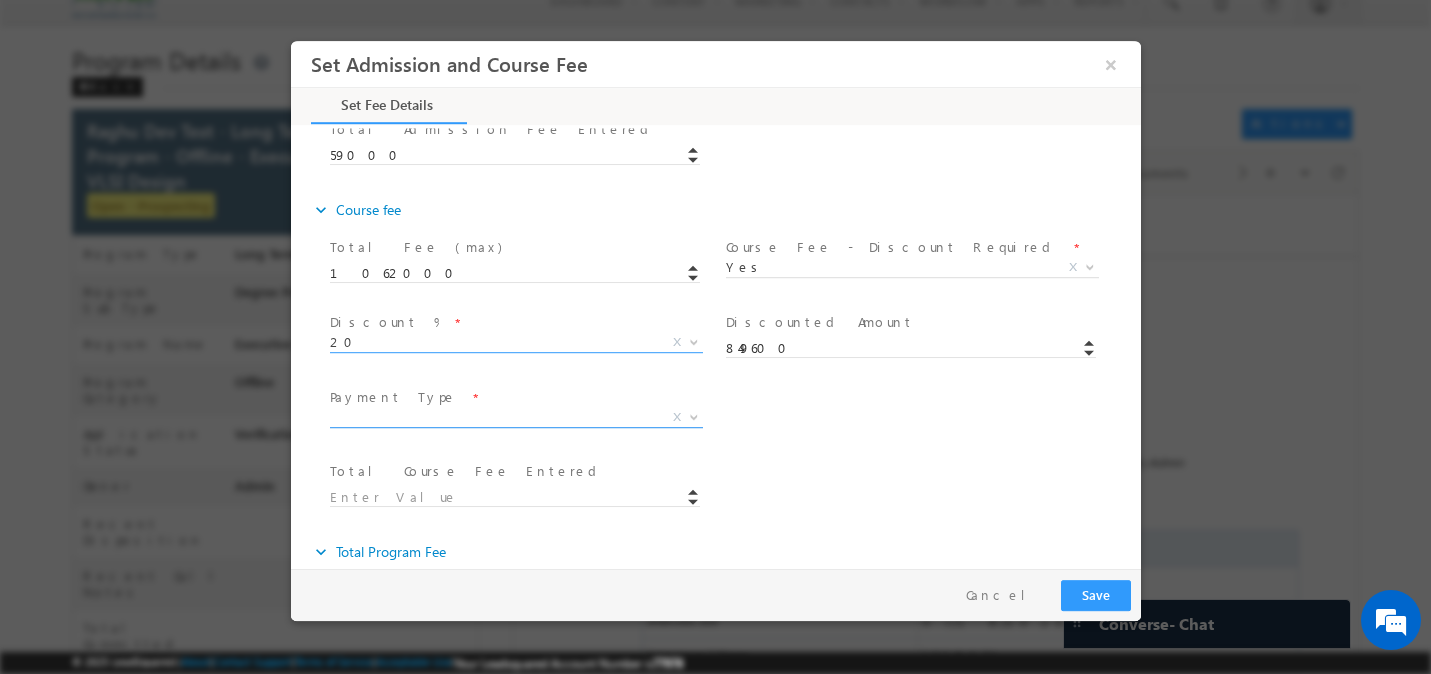 click on "X" at bounding box center (515, 418) 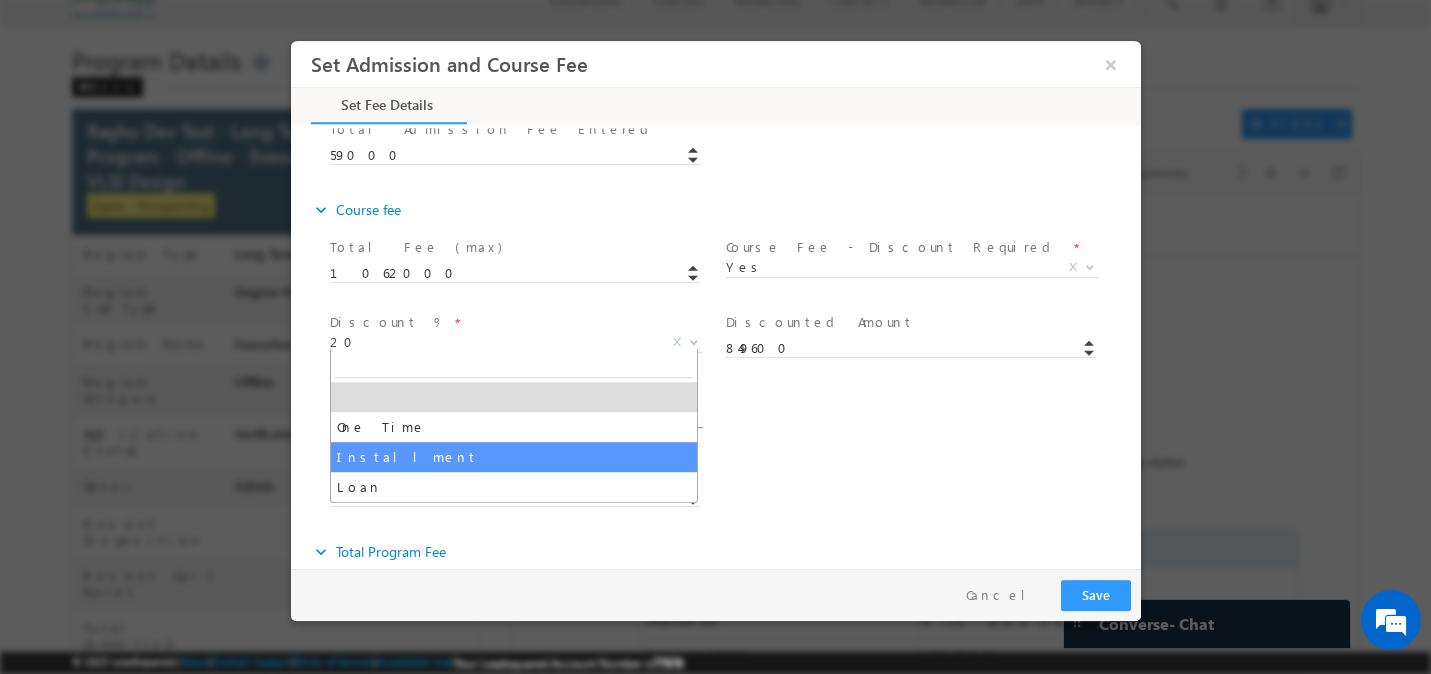 select on "Installment" 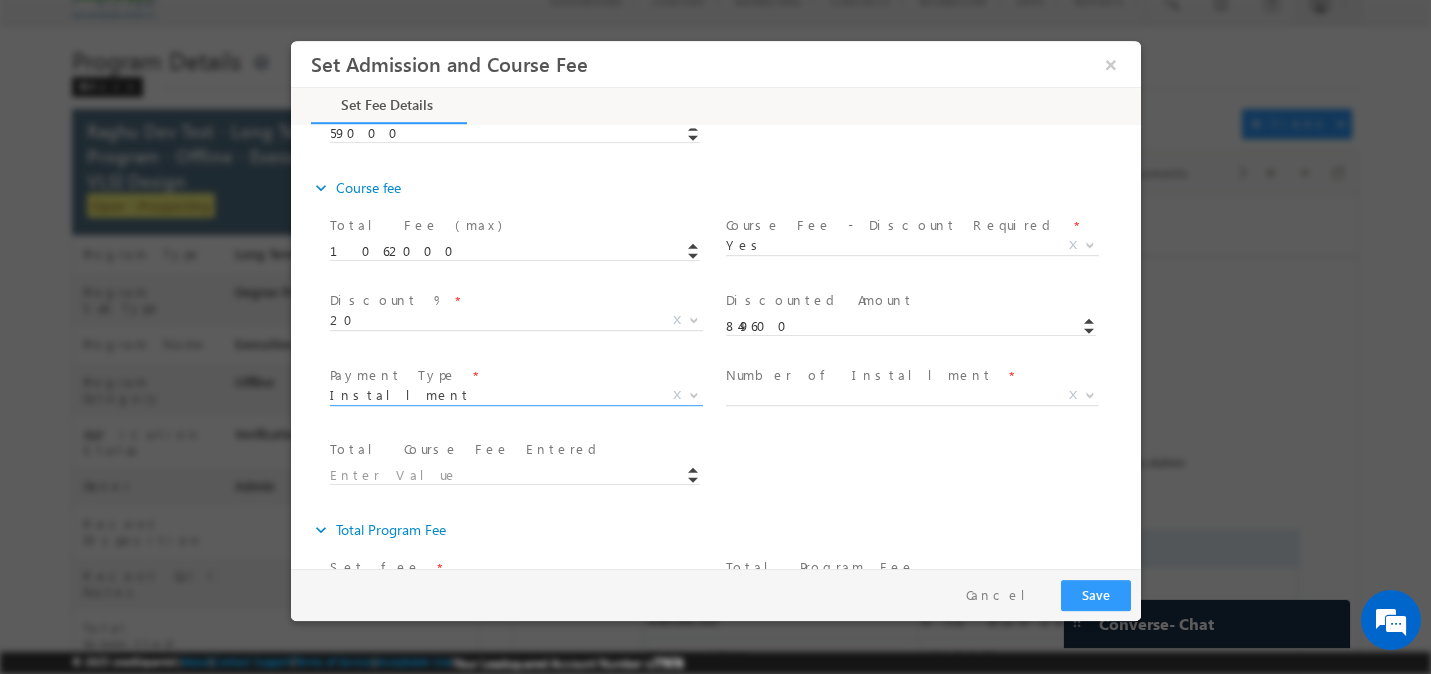scroll, scrollTop: 793, scrollLeft: 0, axis: vertical 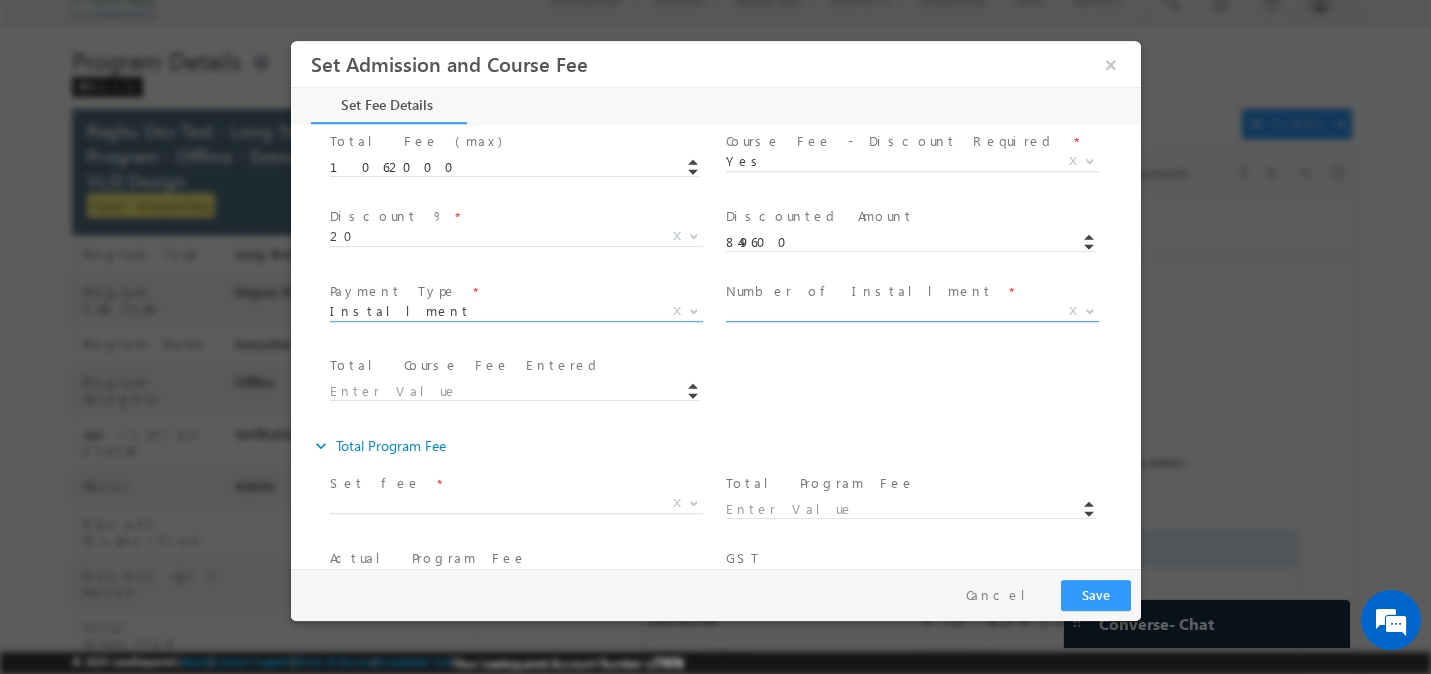 click on "X" at bounding box center [911, 312] 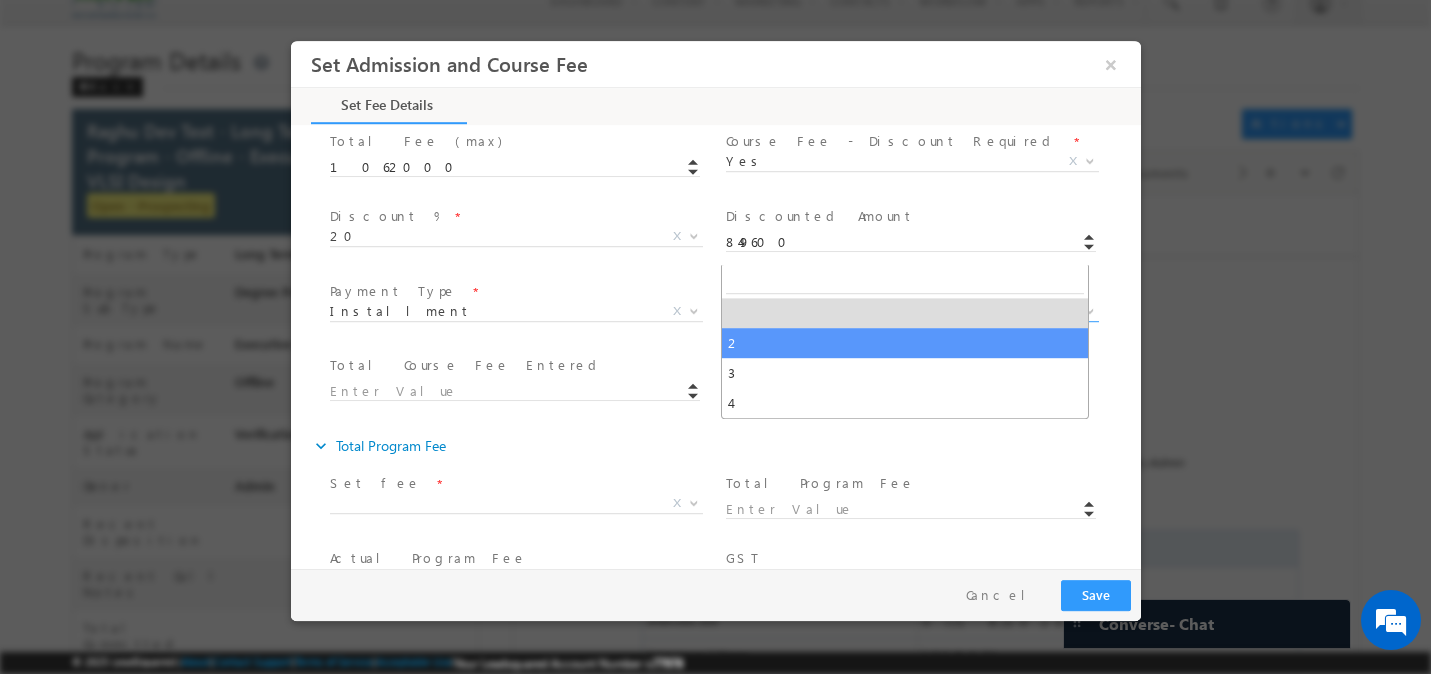 select on "2" 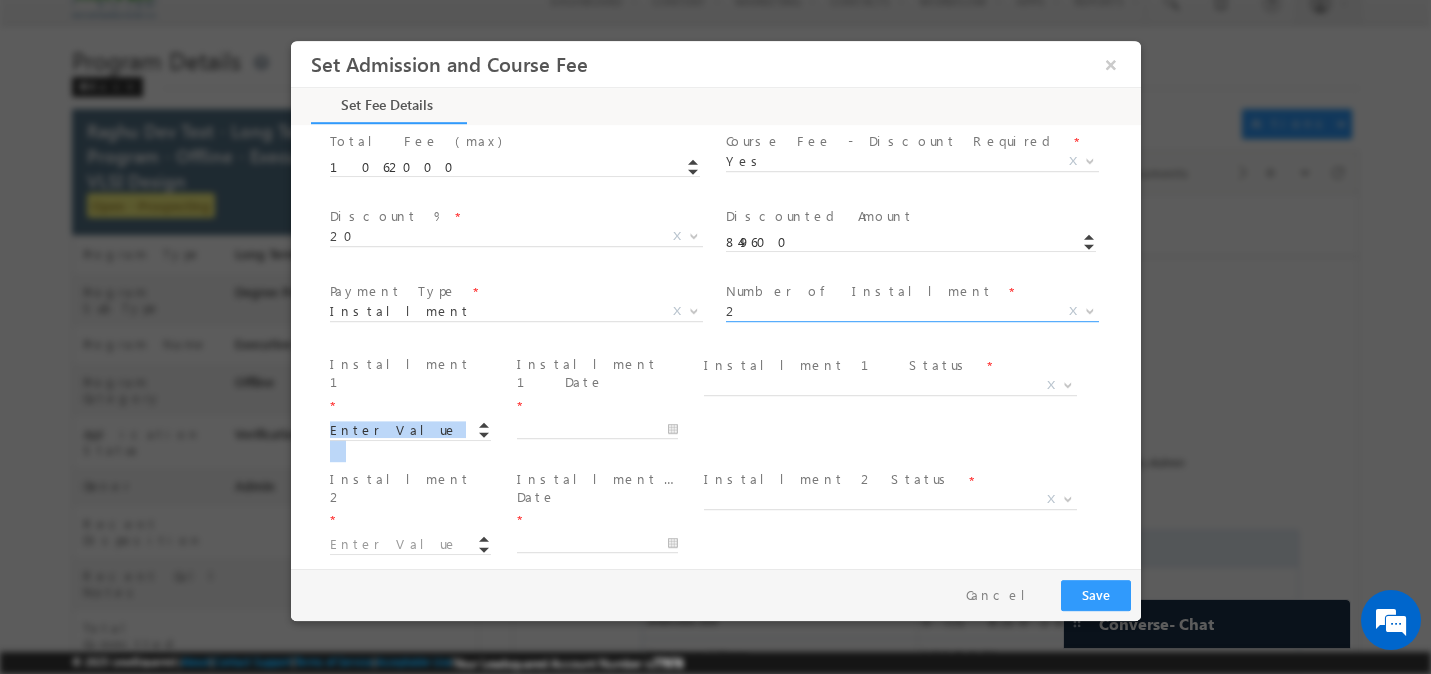 click at bounding box center [418, 430] 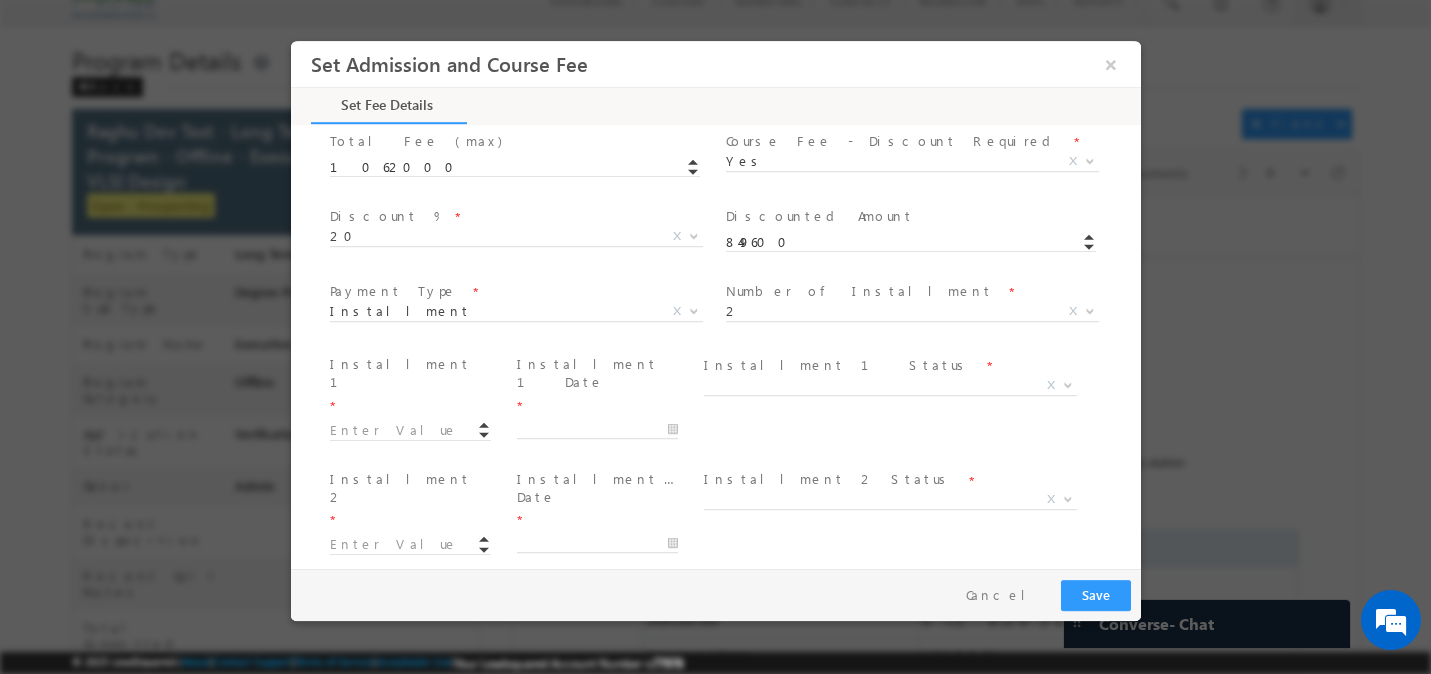 click at bounding box center [409, 431] 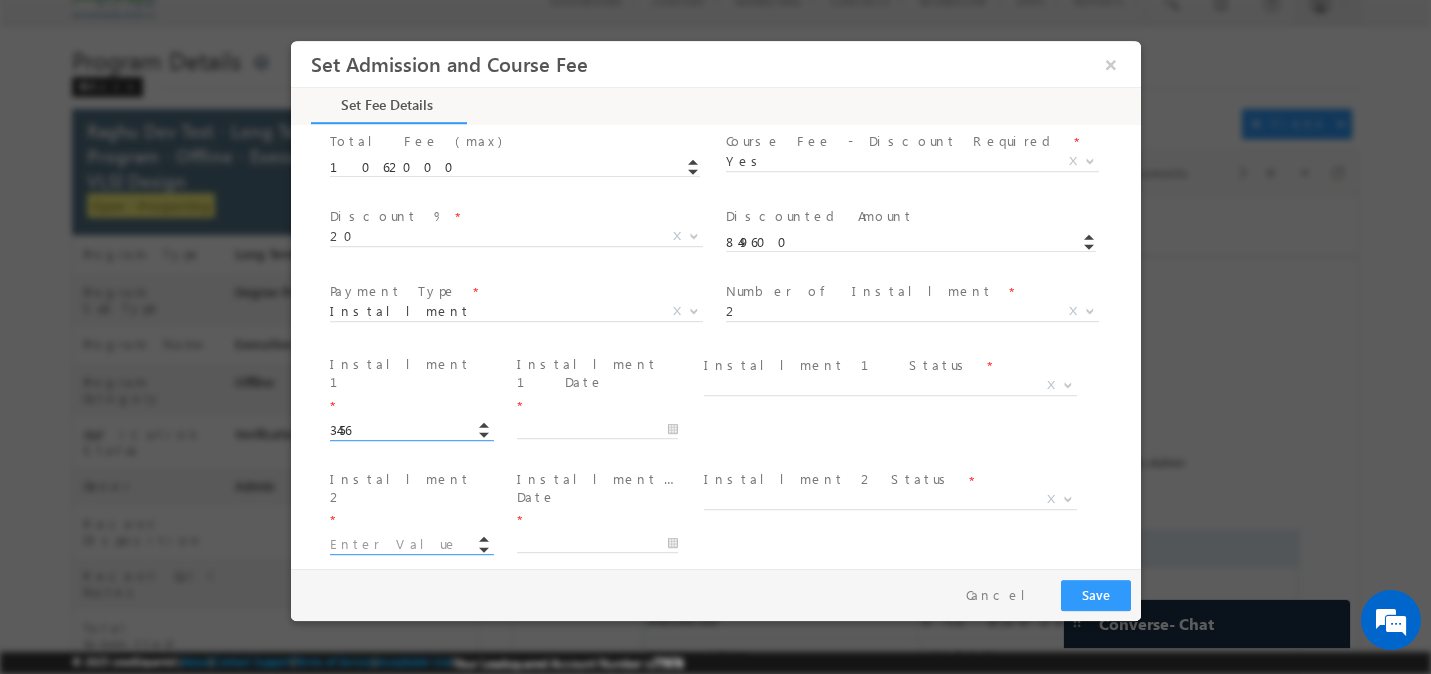 type on "3456.00" 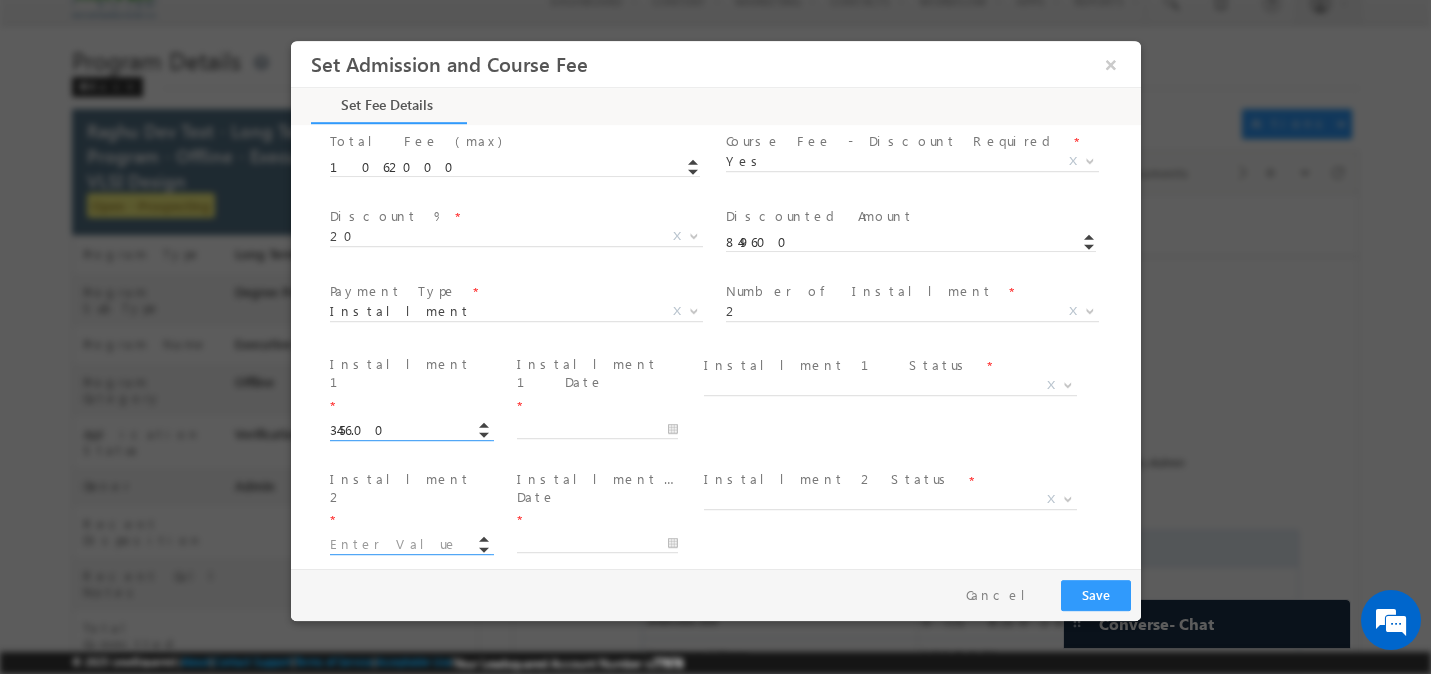 click at bounding box center (409, 545) 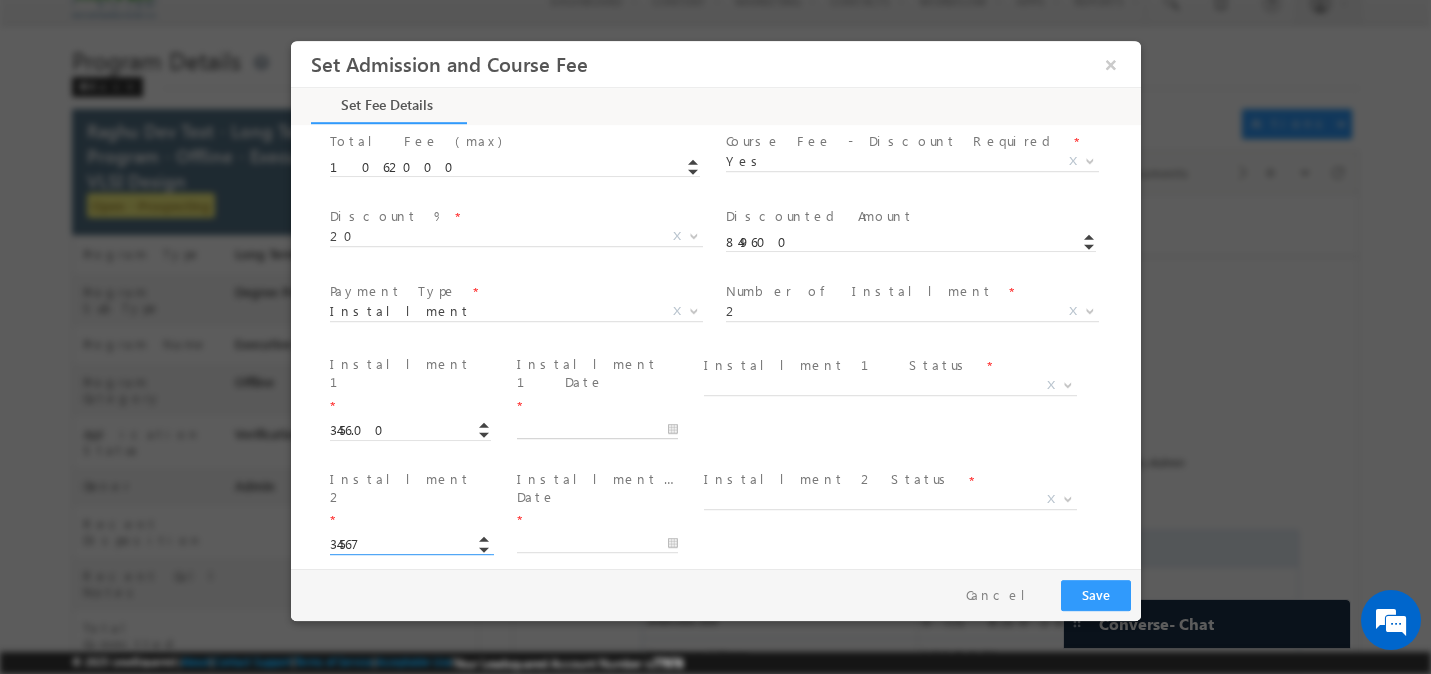 type on "34567.00" 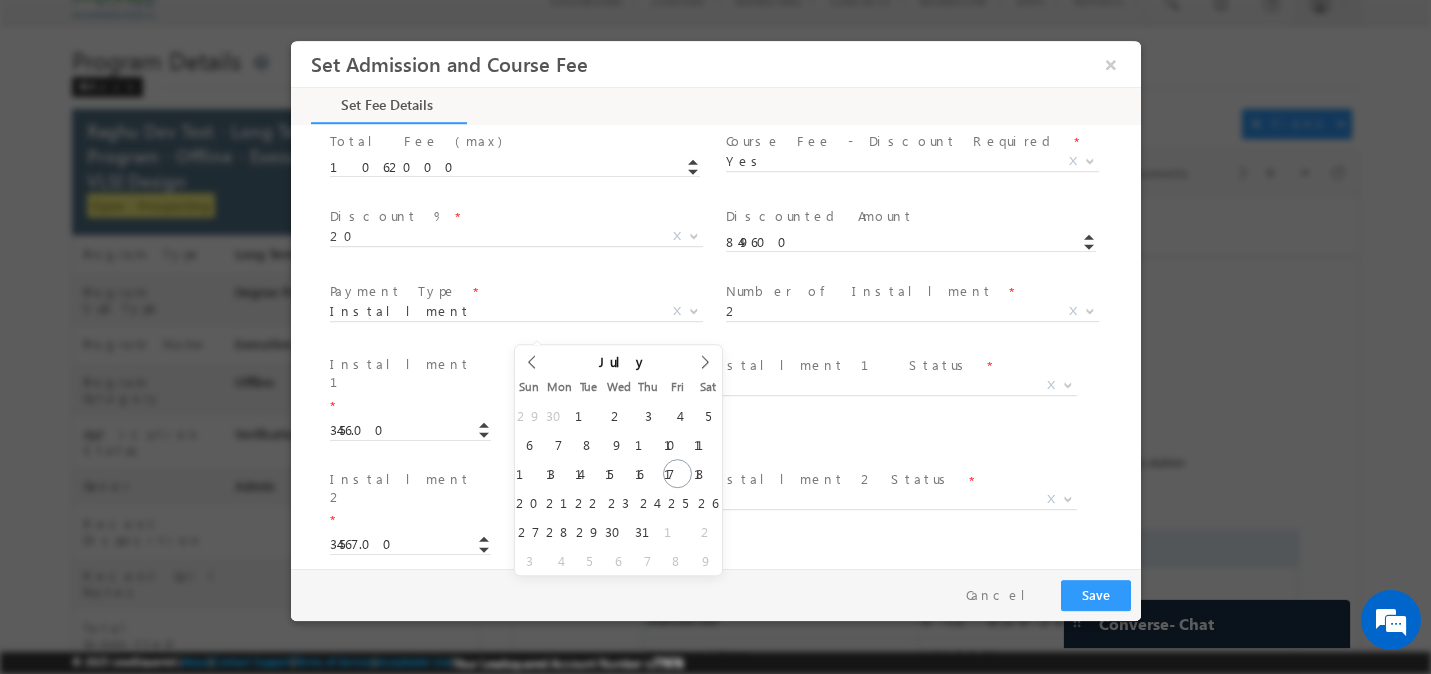 click at bounding box center [596, 430] 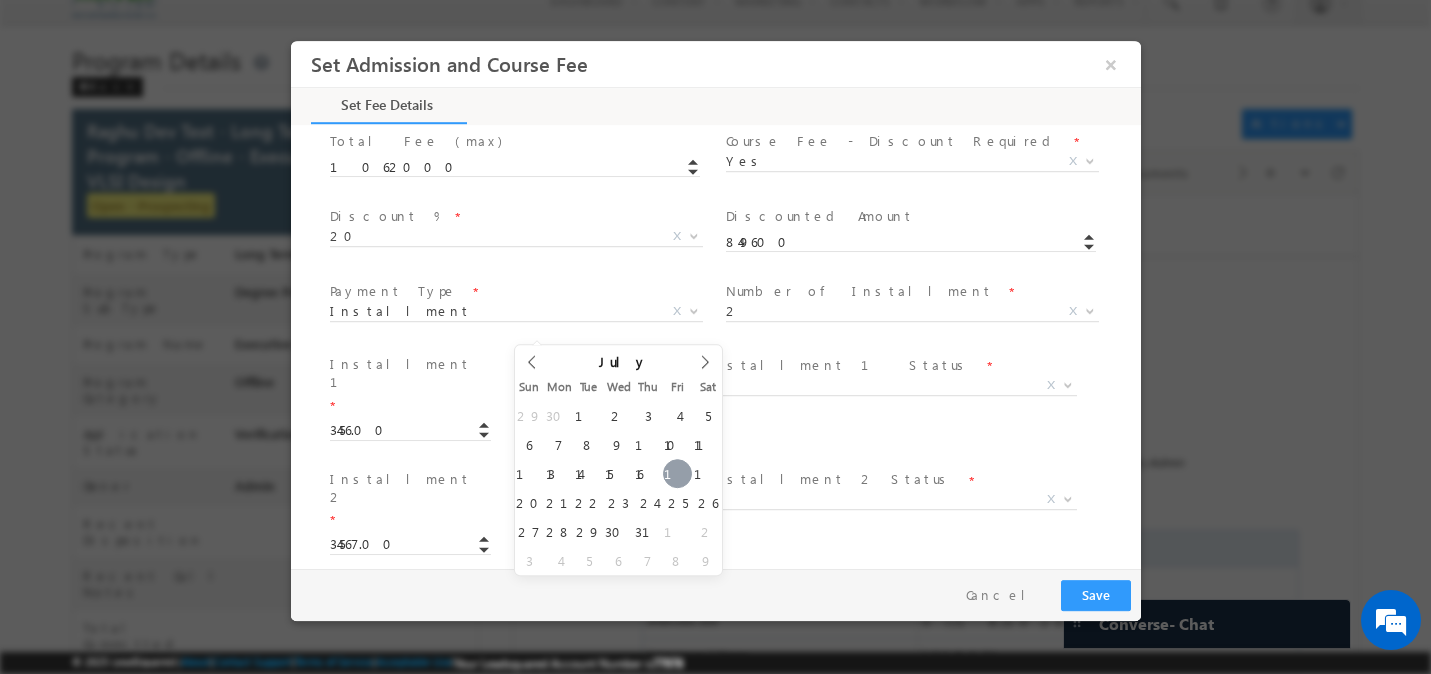 type on "07/18/2025" 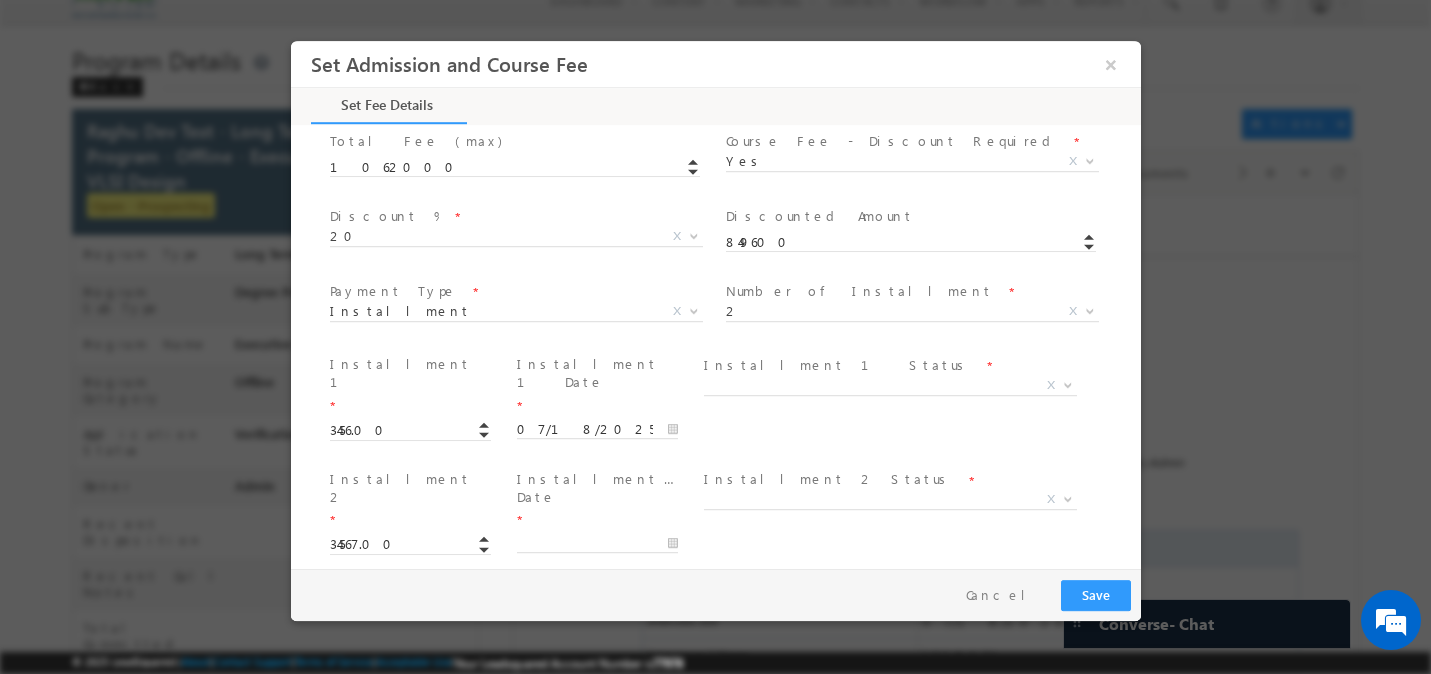 click on "Installment 2 Date
*" at bounding box center [605, 512] 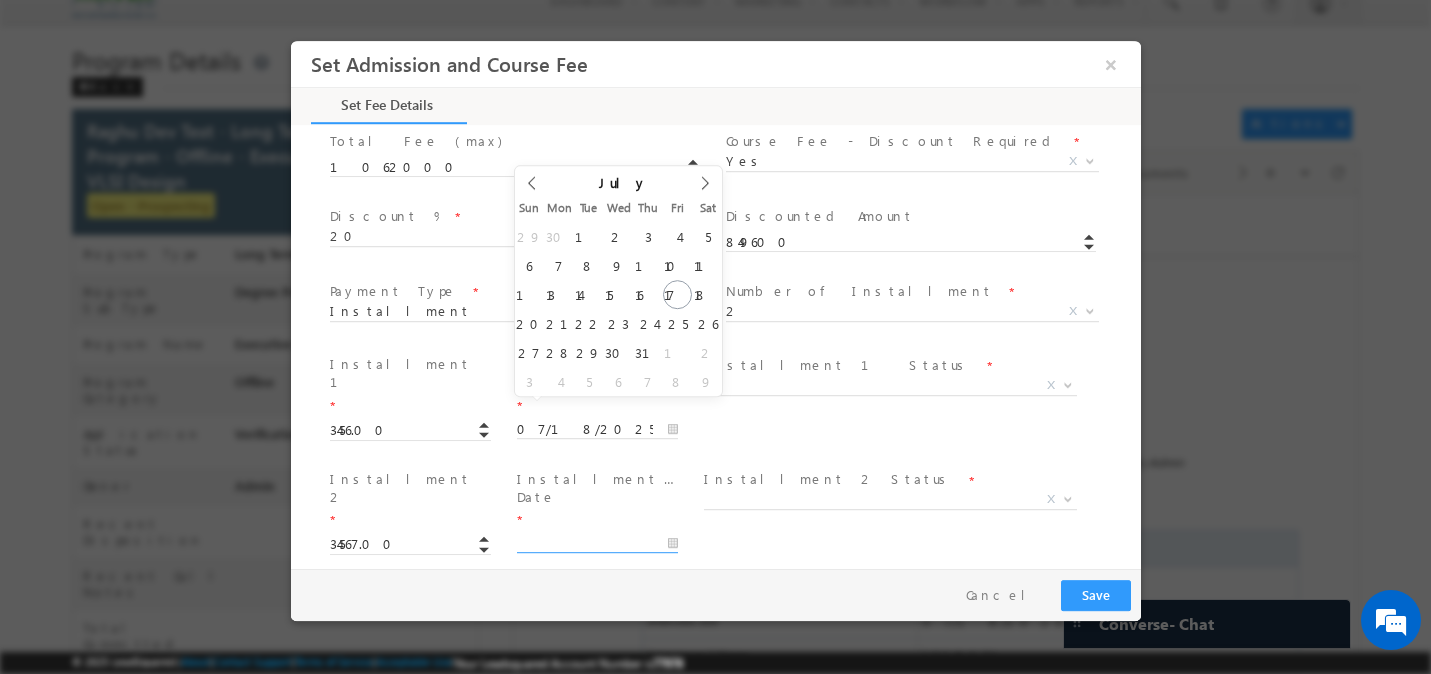 click at bounding box center [596, 544] 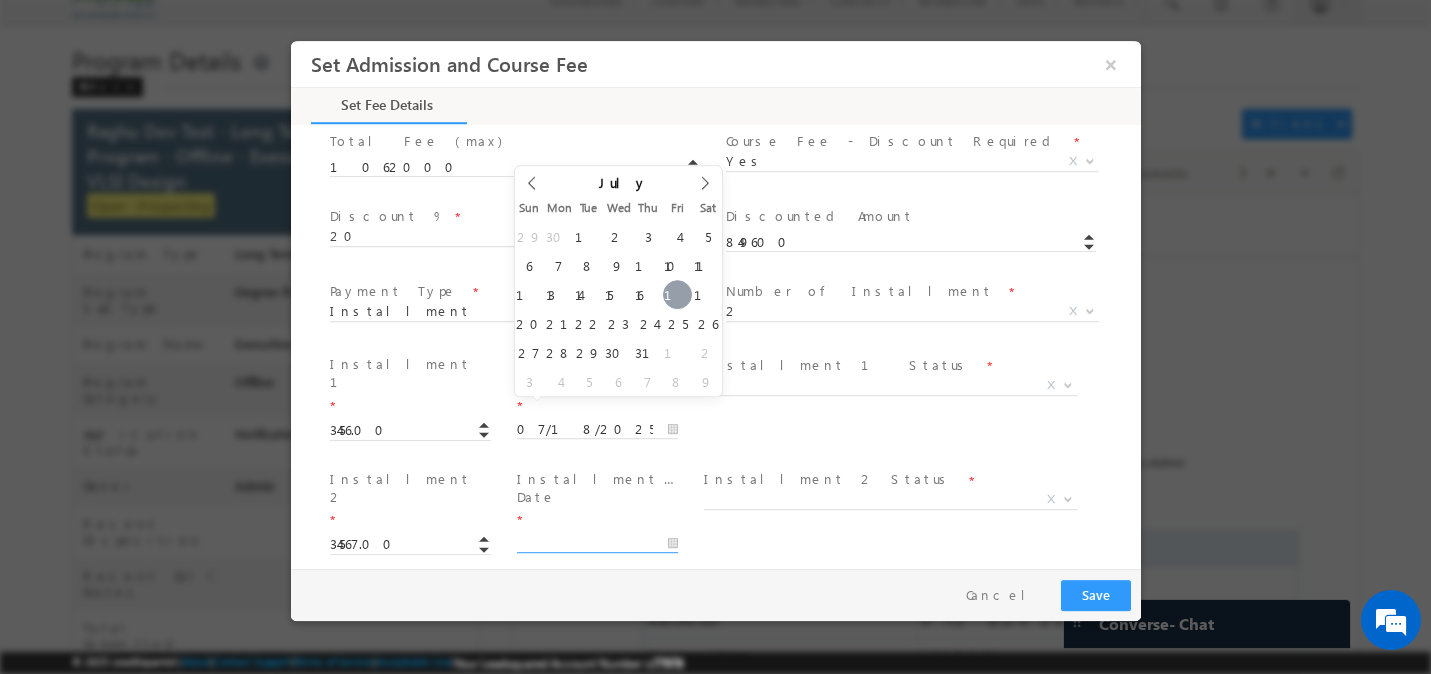 type on "07/18/2025" 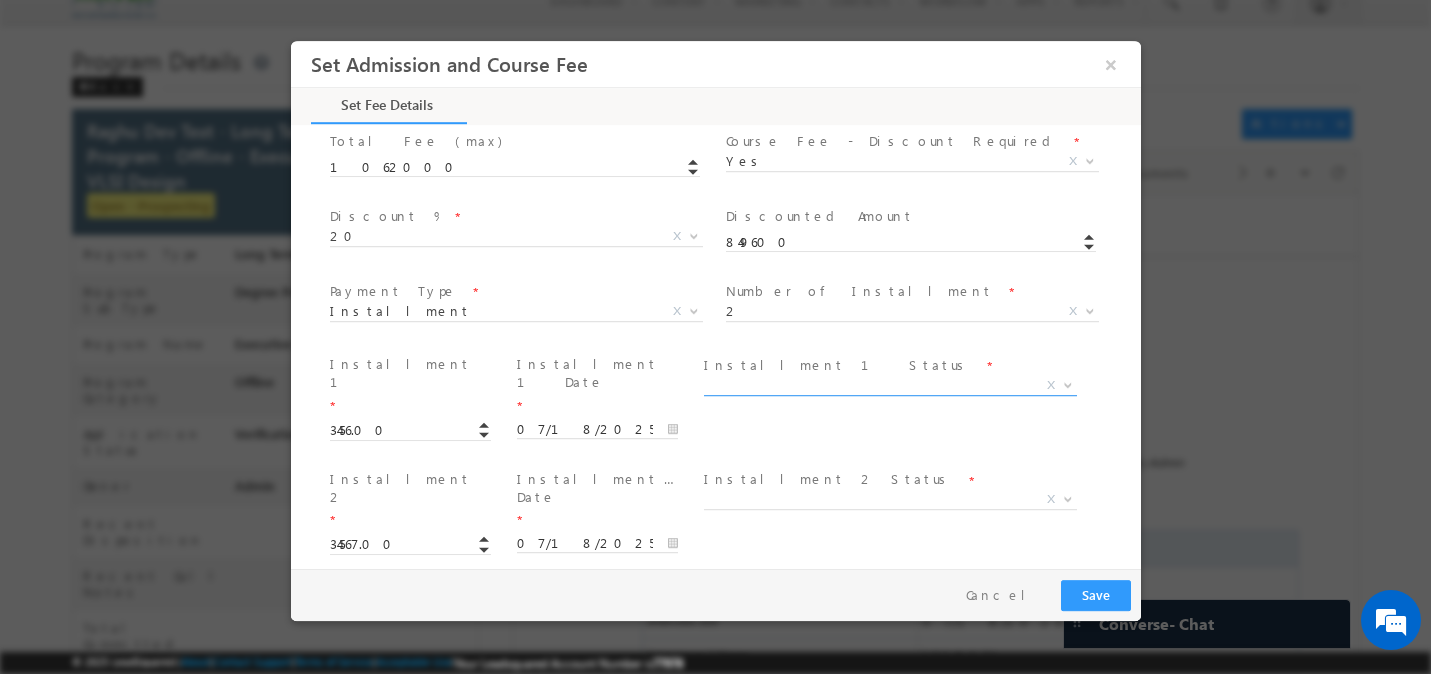 click on "X" at bounding box center [889, 390] 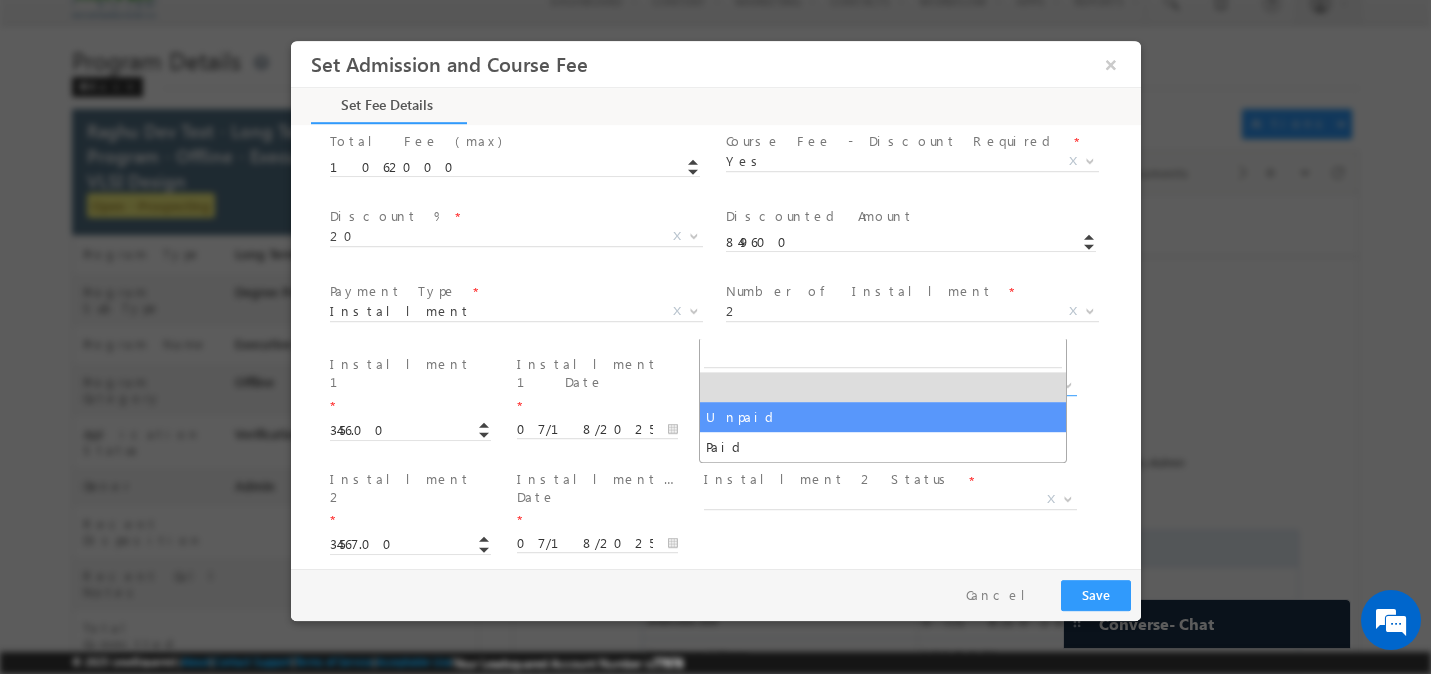 select on "Unpaid" 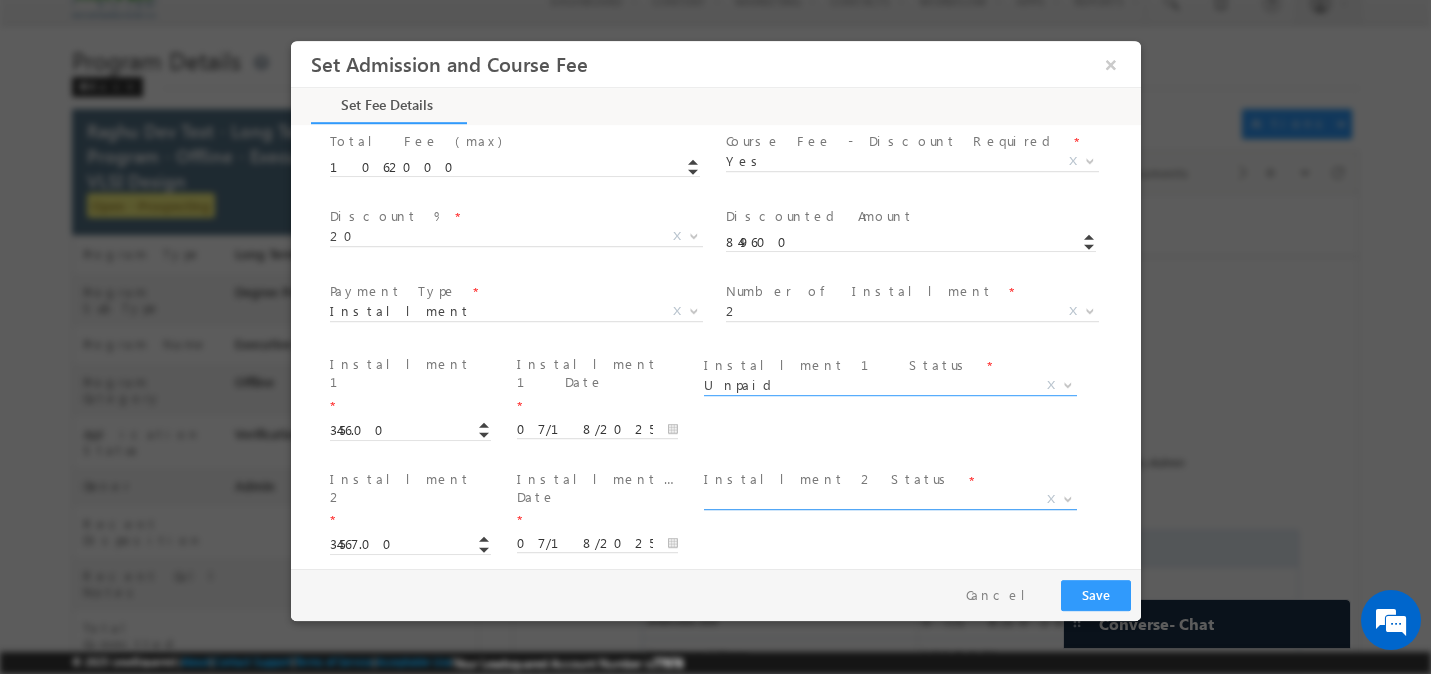 click on "X" at bounding box center (889, 500) 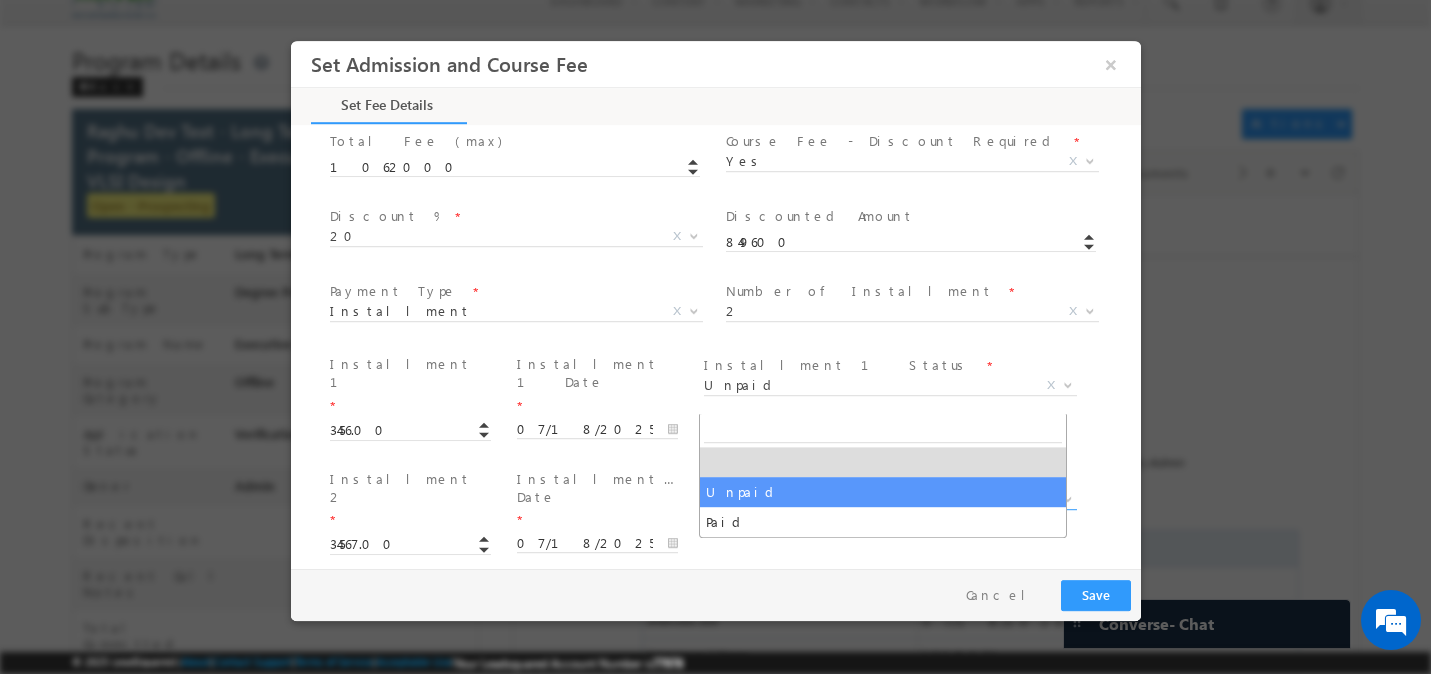 select on "Unpaid" 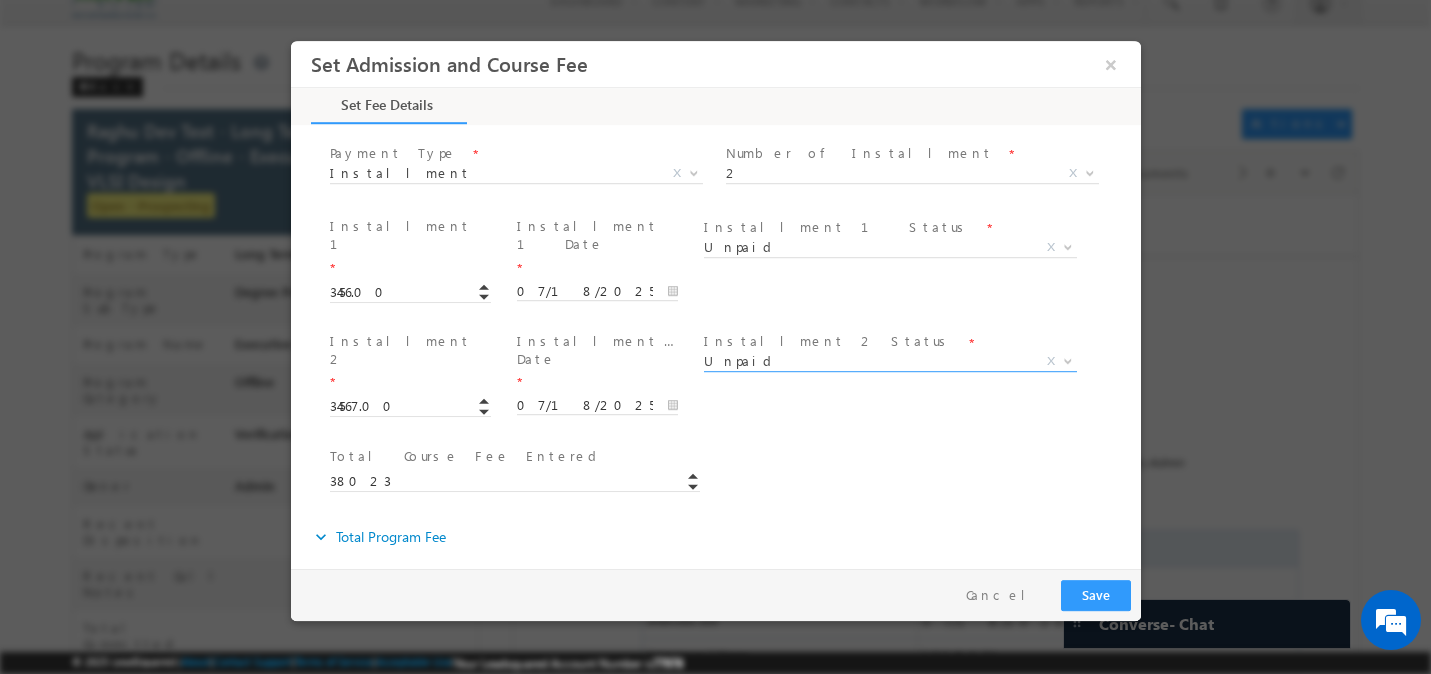 scroll, scrollTop: 943, scrollLeft: 0, axis: vertical 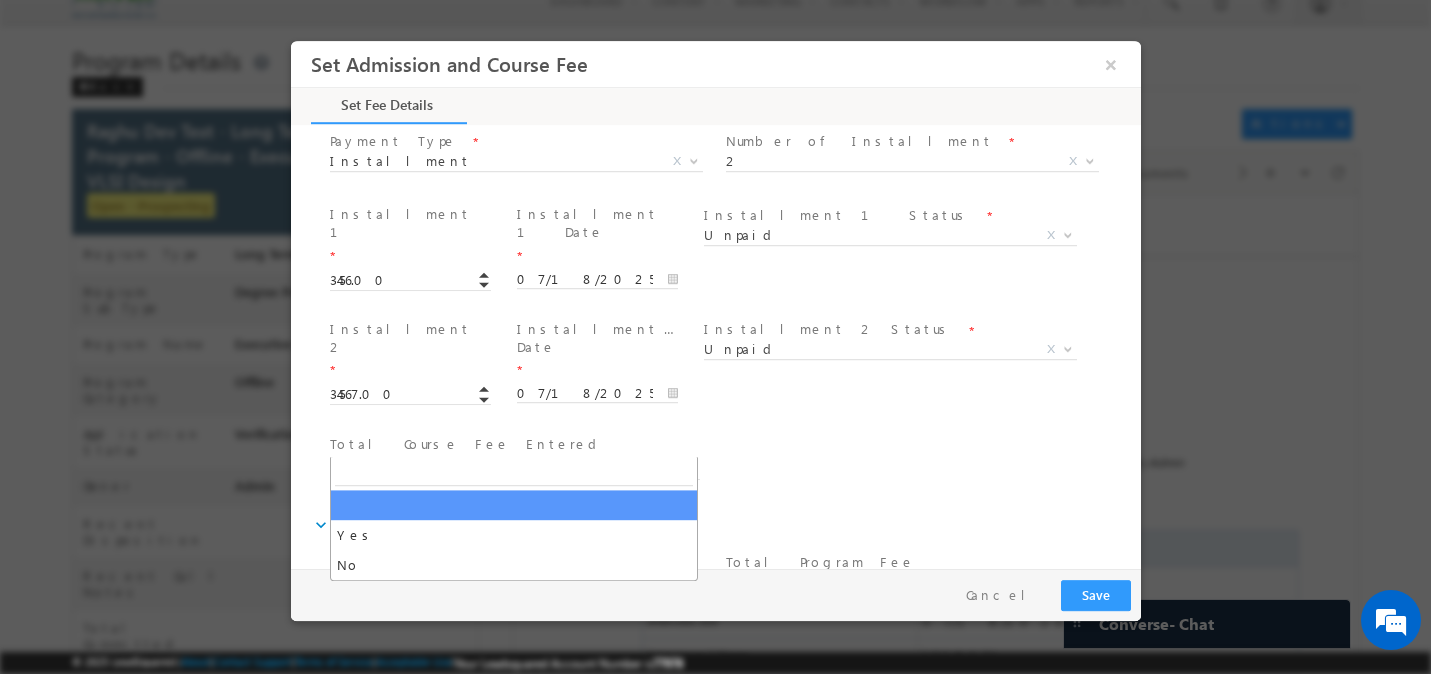 click on "X" at bounding box center (515, 583) 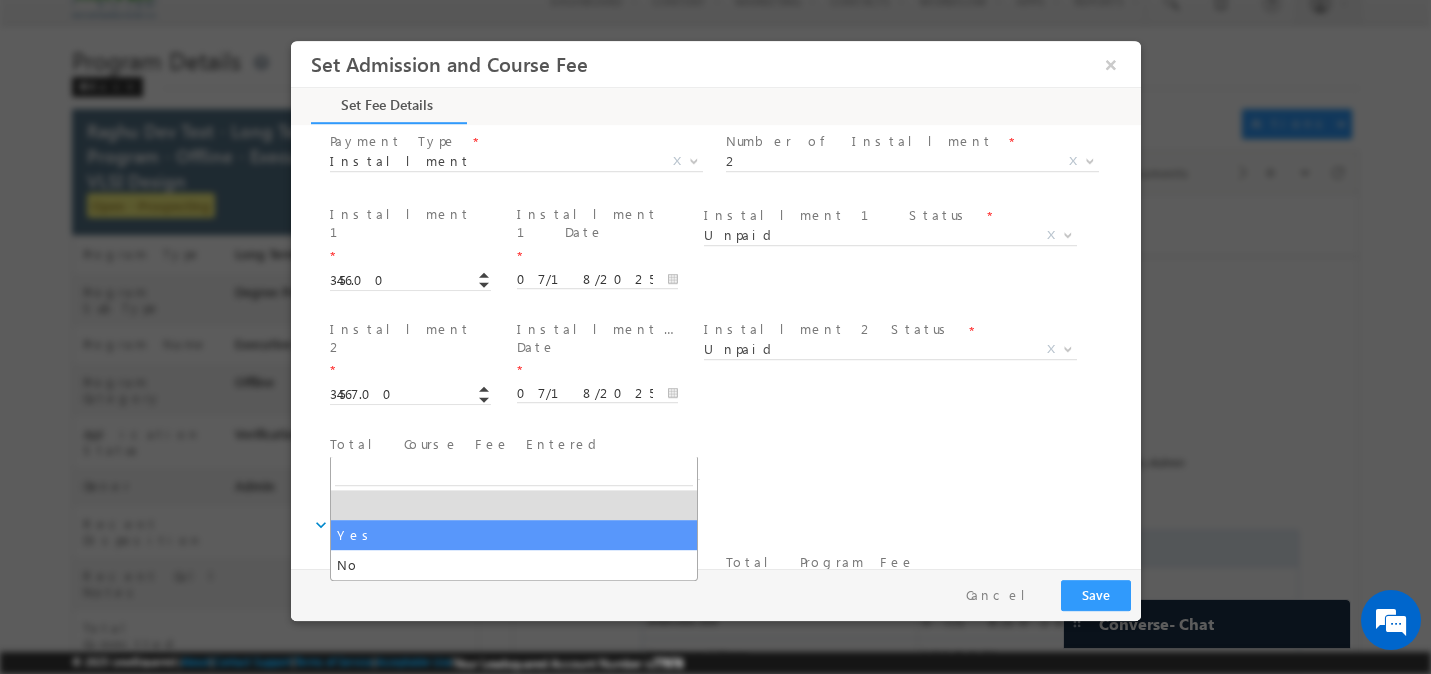 select on "Yes" 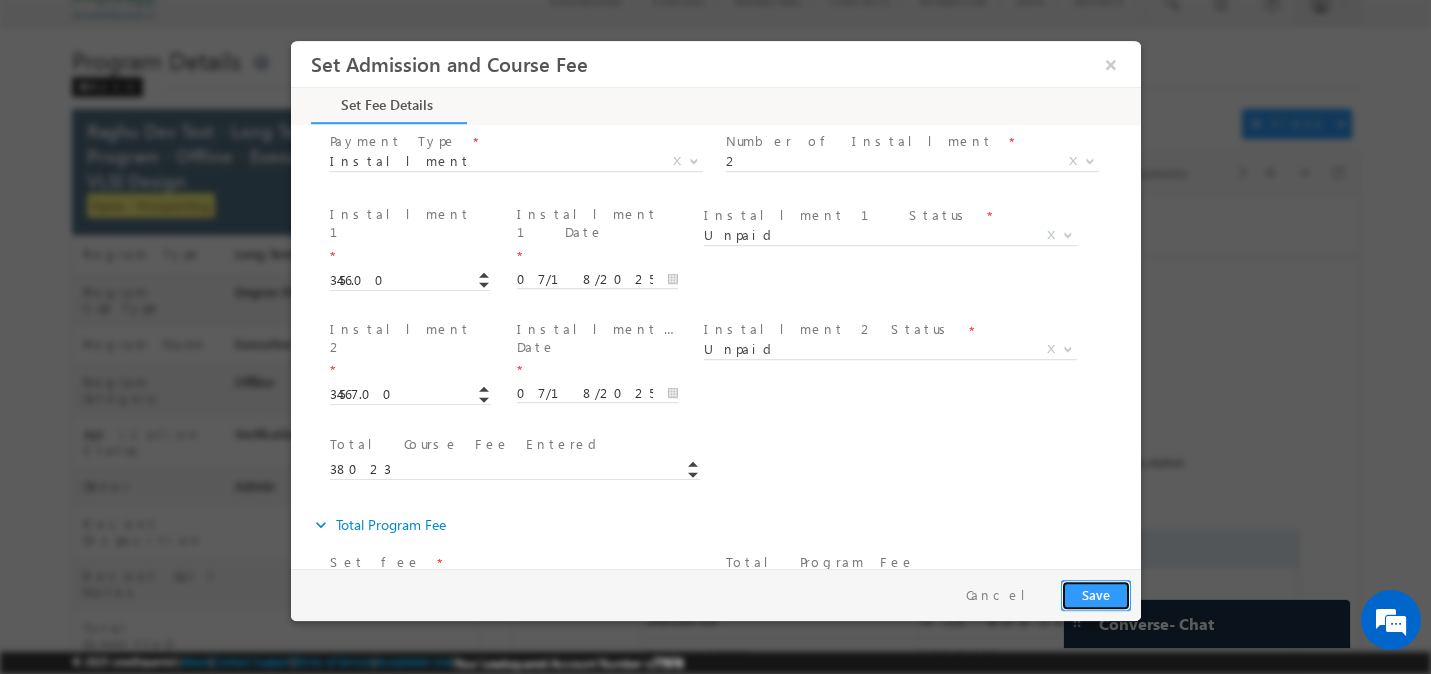click on "Save" at bounding box center [1095, 595] 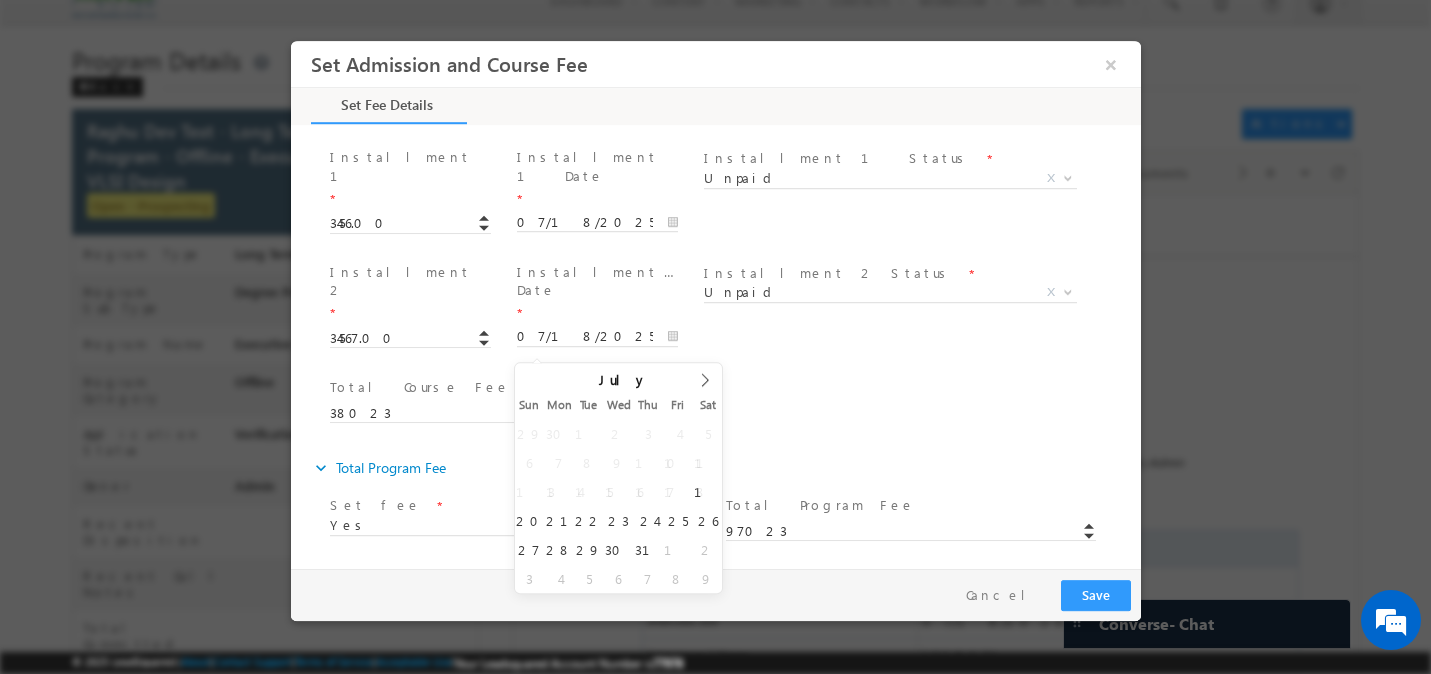 scroll, scrollTop: 359, scrollLeft: 0, axis: vertical 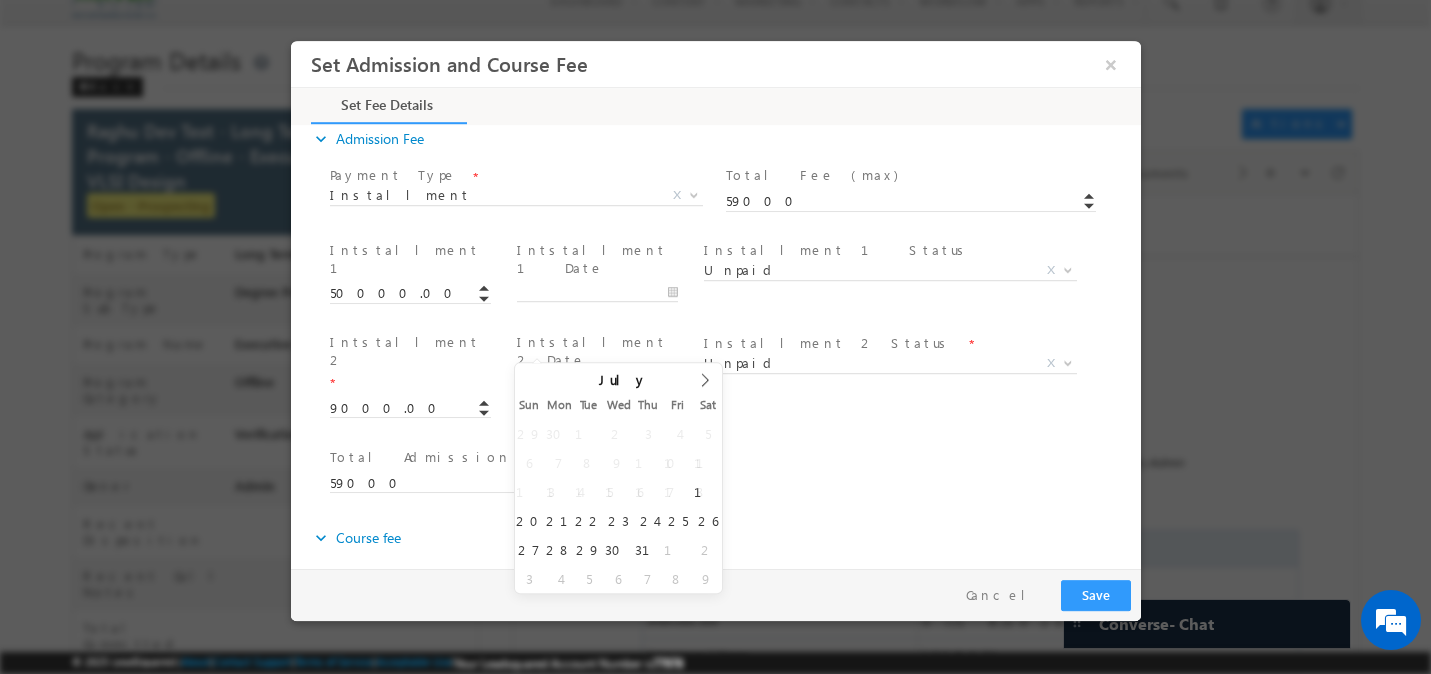 click on "Total Admission Fee Entered
*
59000" at bounding box center [732, 480] 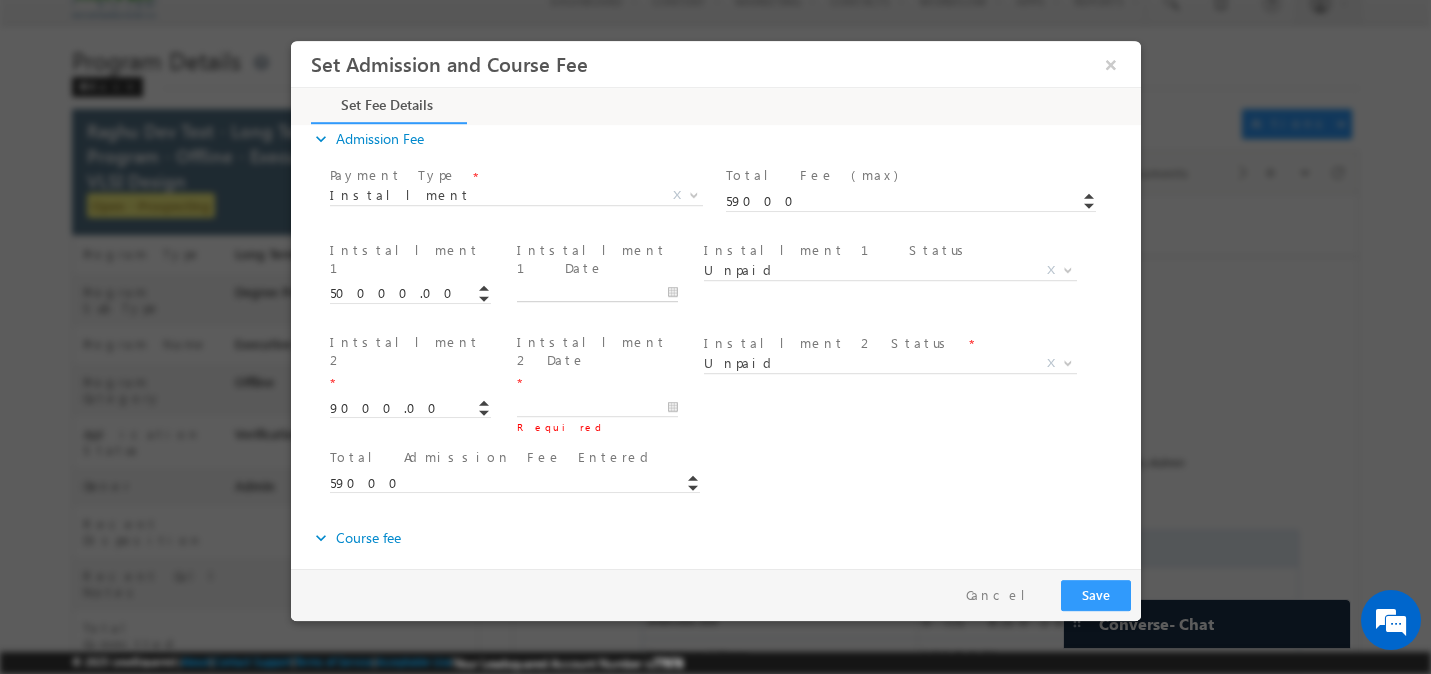 click at bounding box center [596, 293] 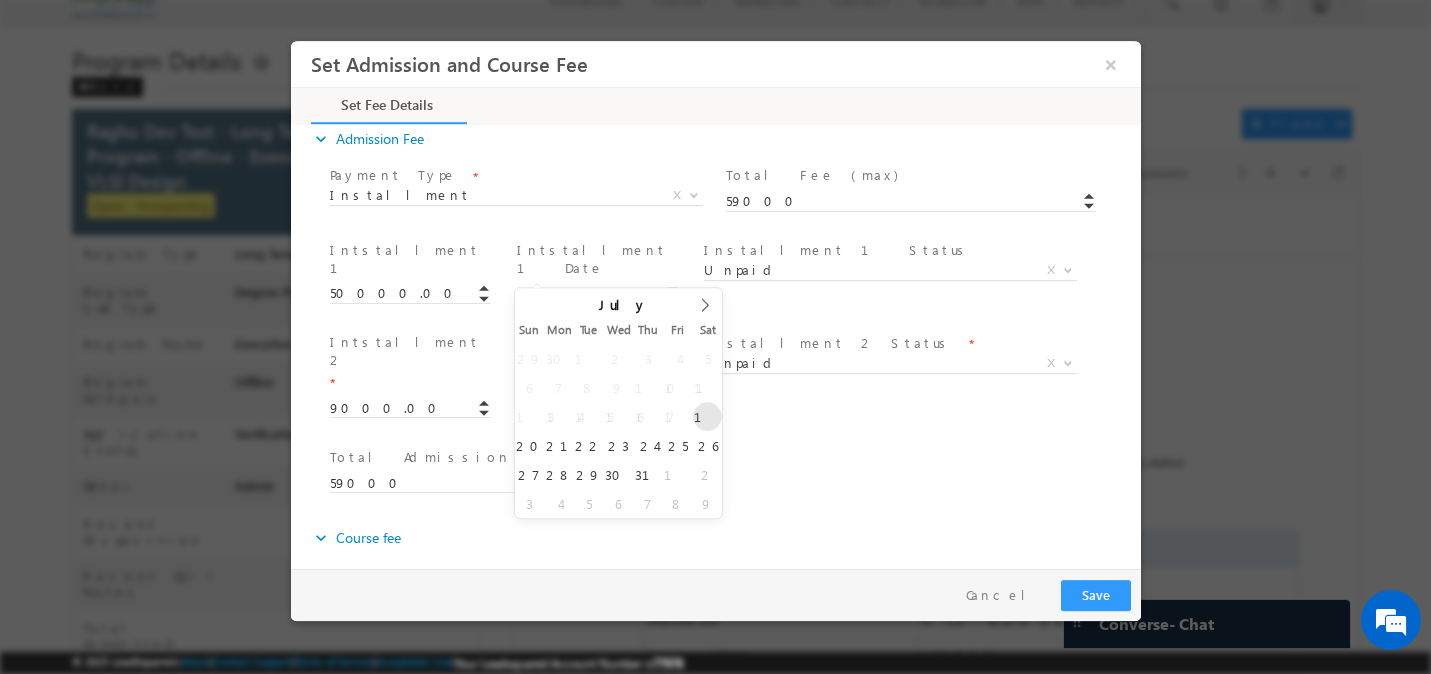 type on "07/19/2025" 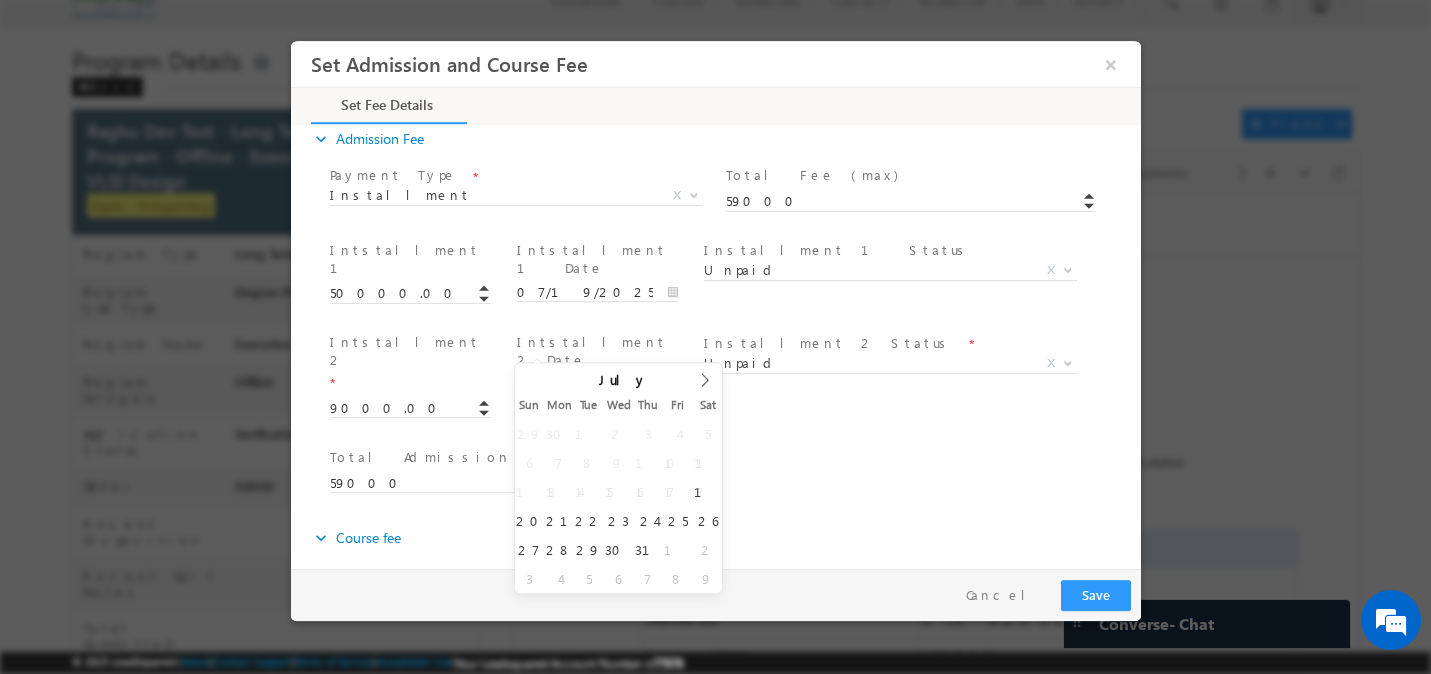 click at bounding box center (596, 407) 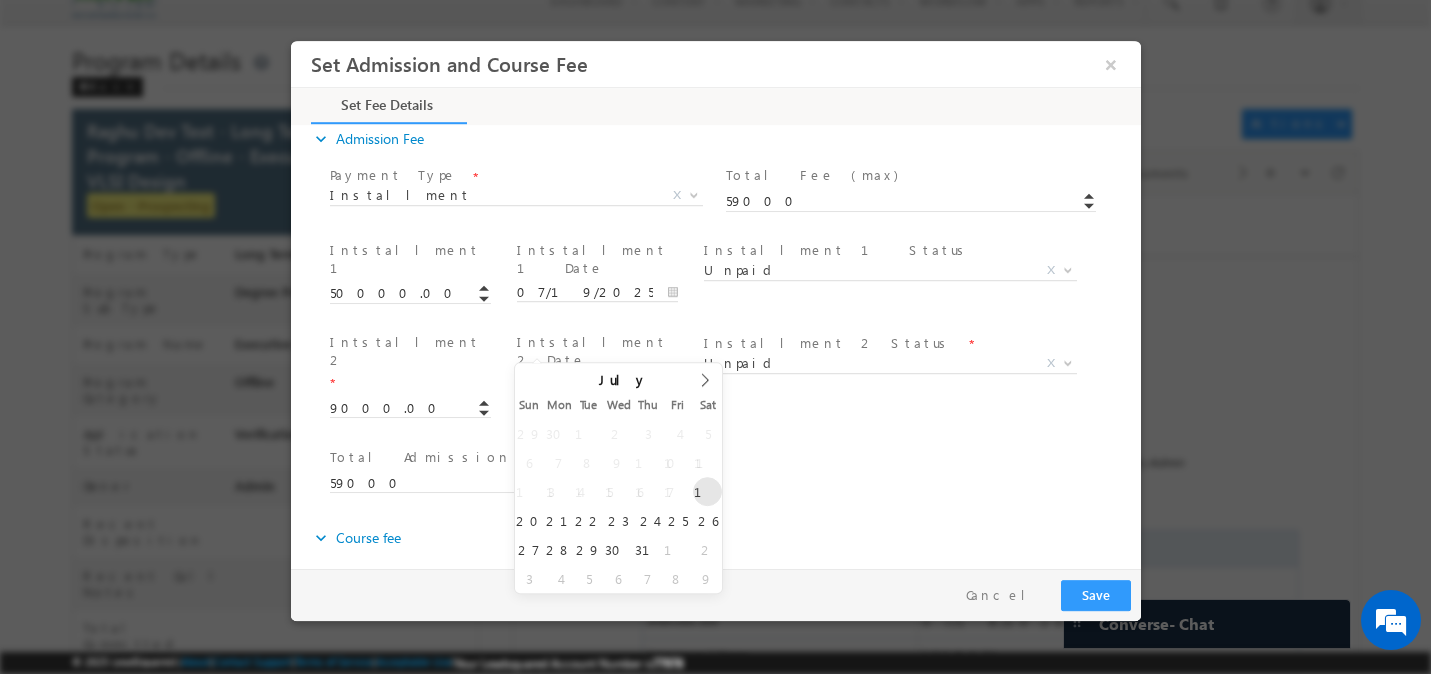 type on "07/19/2025" 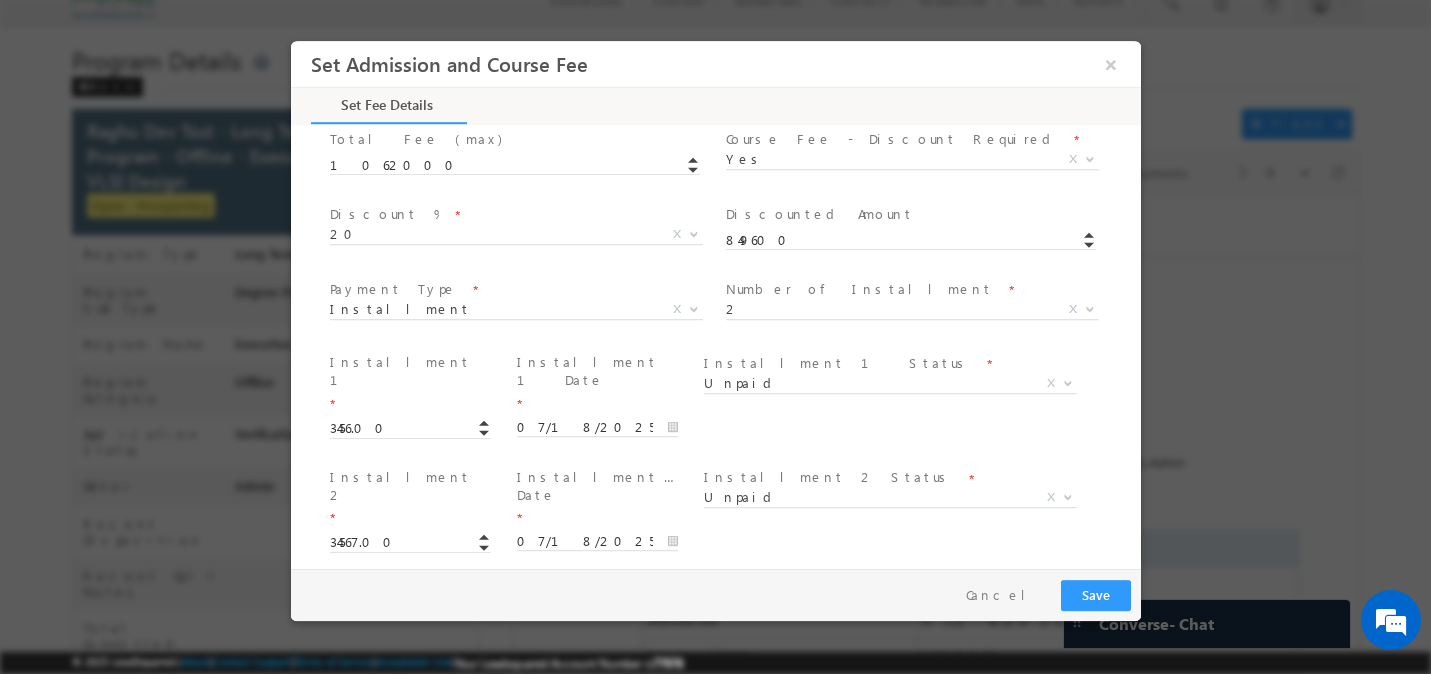 scroll, scrollTop: 943, scrollLeft: 0, axis: vertical 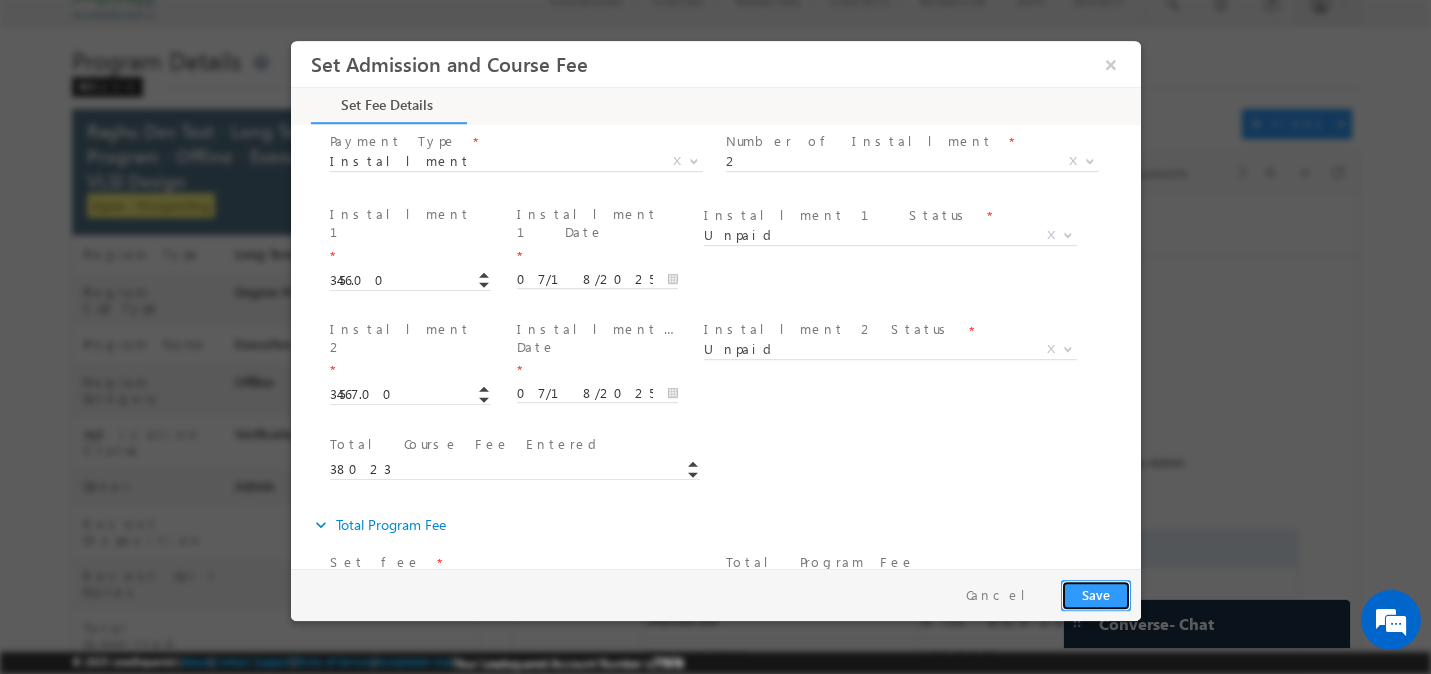 click on "Save" at bounding box center (1095, 595) 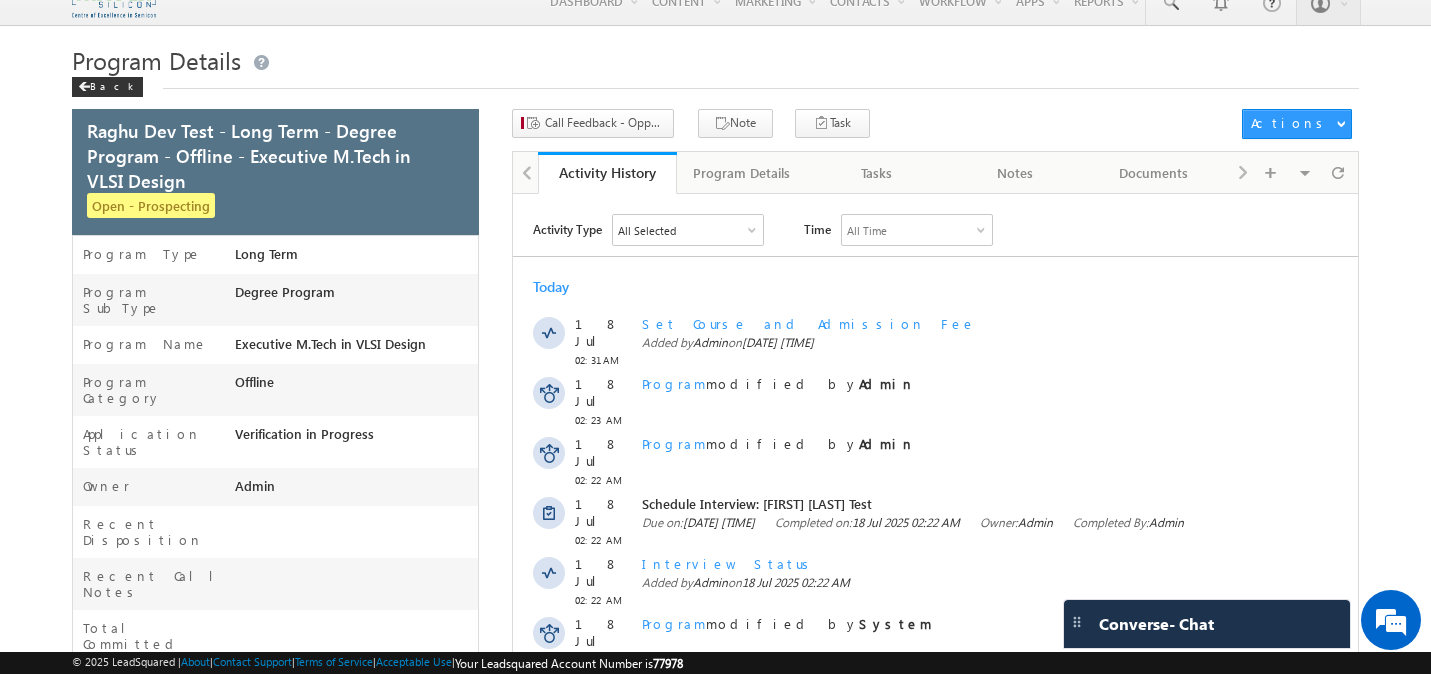 click on "Program Details    Back" at bounding box center [716, 76] 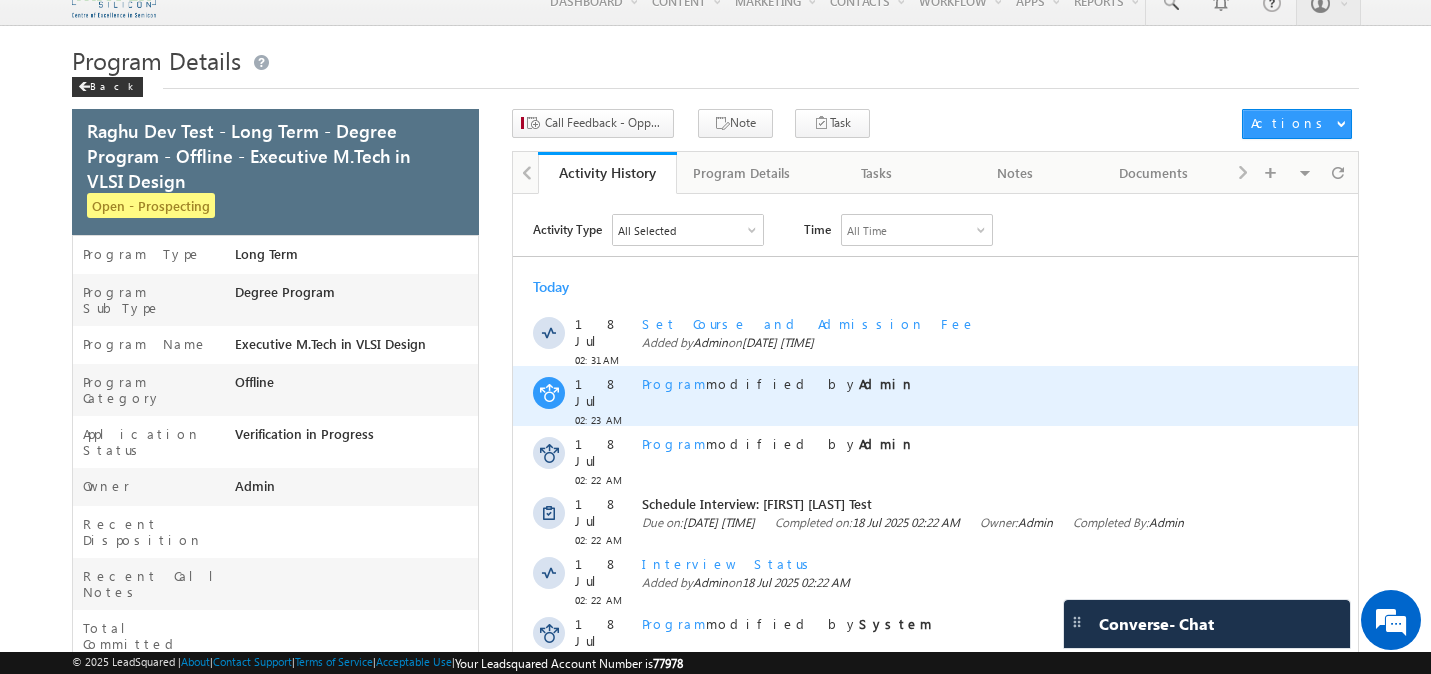 click on "Program  modified by  Admin" at bounding box center [972, 396] 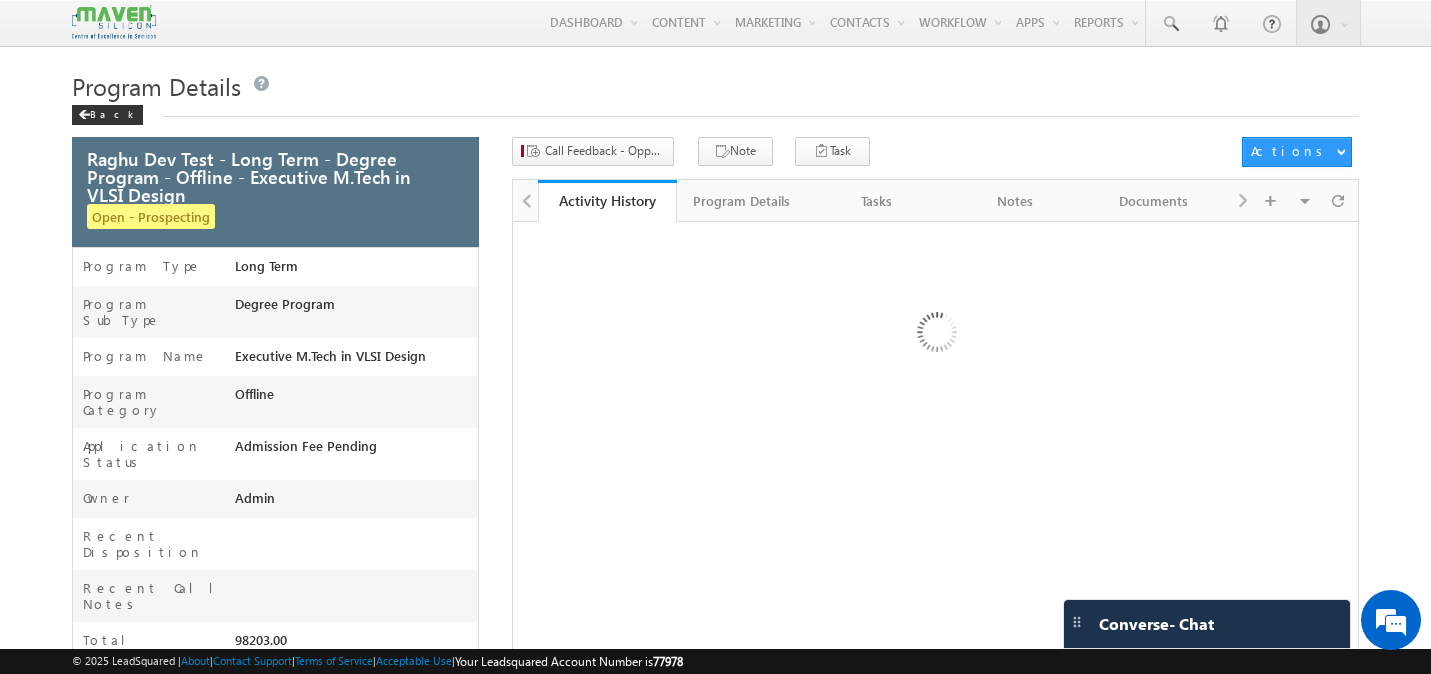 scroll, scrollTop: 21, scrollLeft: 0, axis: vertical 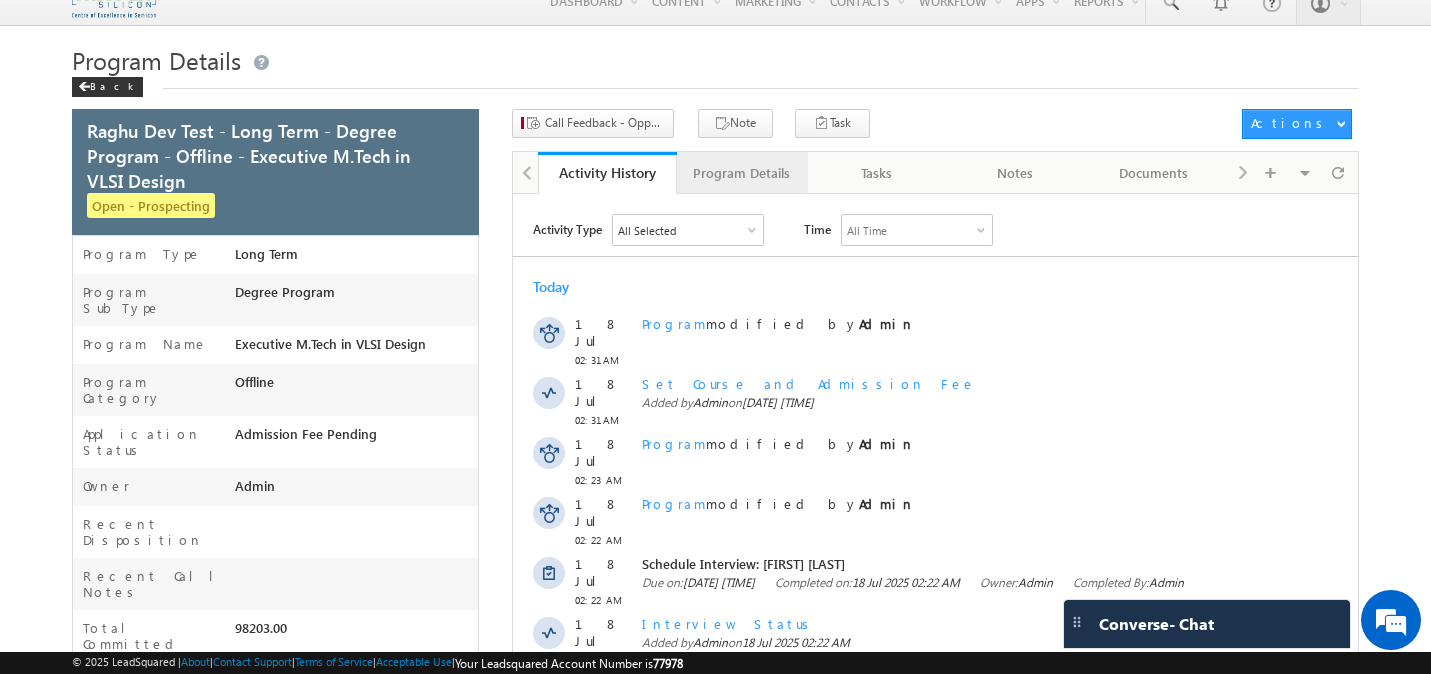click on "Program Details" at bounding box center (742, 173) 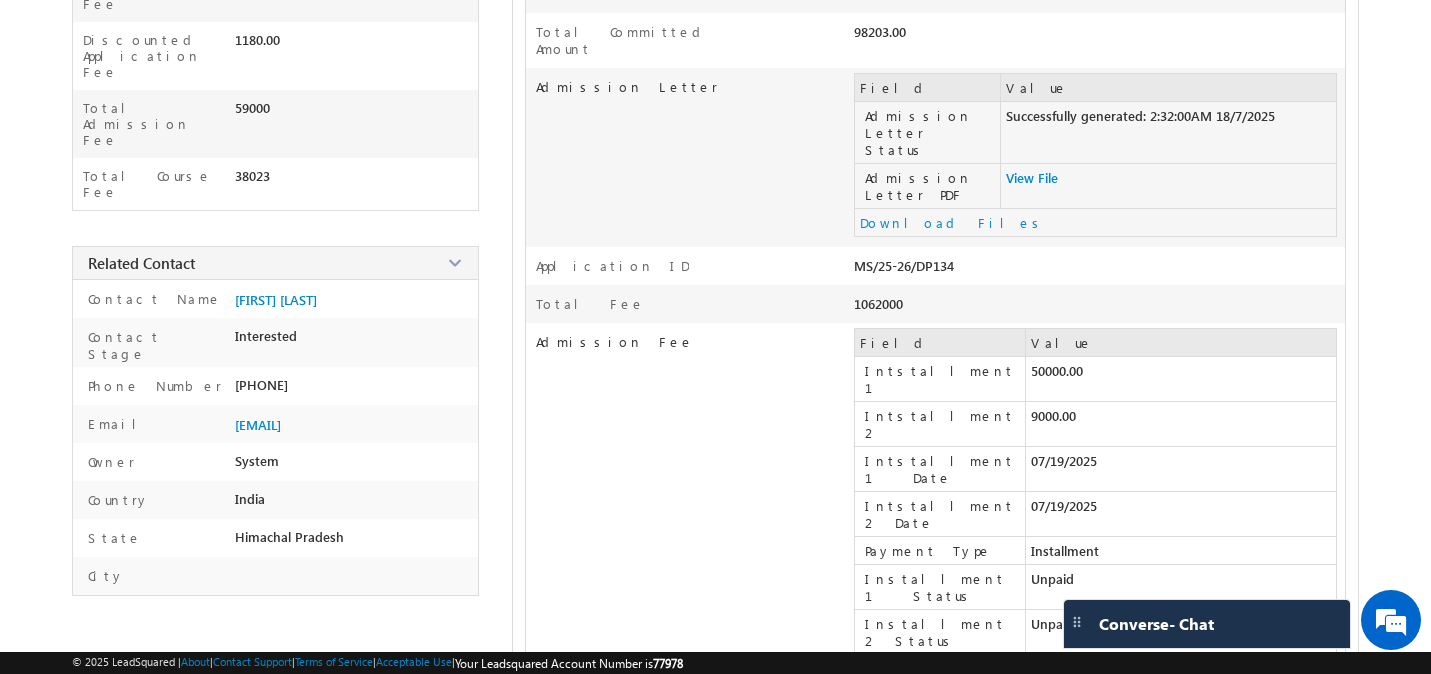 scroll, scrollTop: 846, scrollLeft: 0, axis: vertical 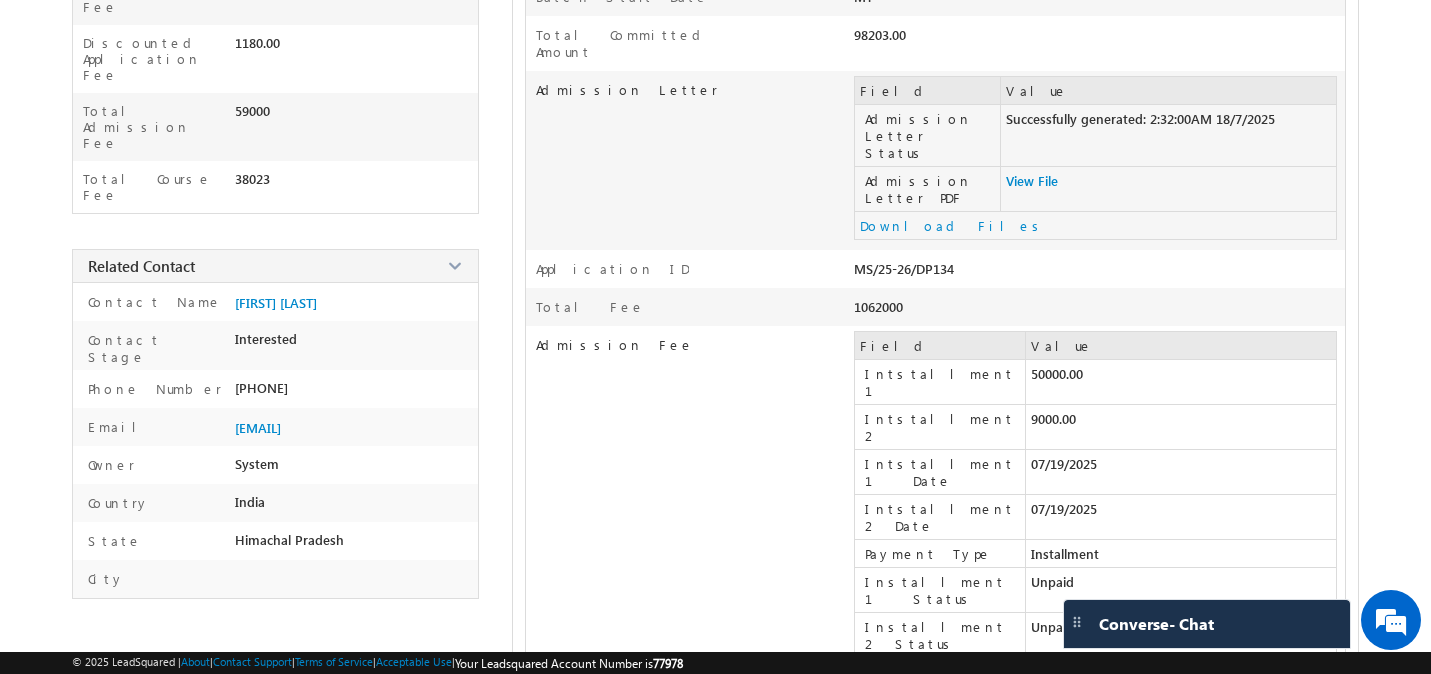 drag, startPoint x: 1009, startPoint y: 286, endPoint x: 1067, endPoint y: 283, distance: 58.077534 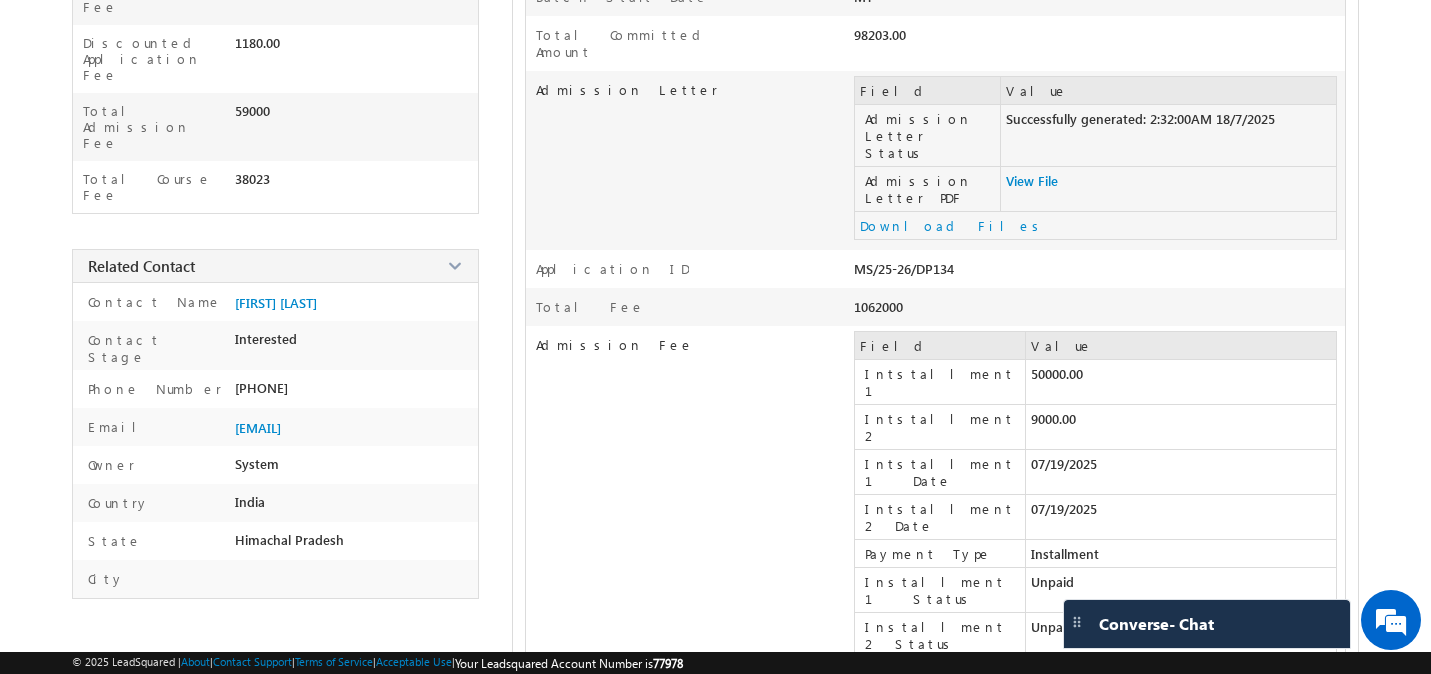 click on "9000.00" at bounding box center [1181, 427] 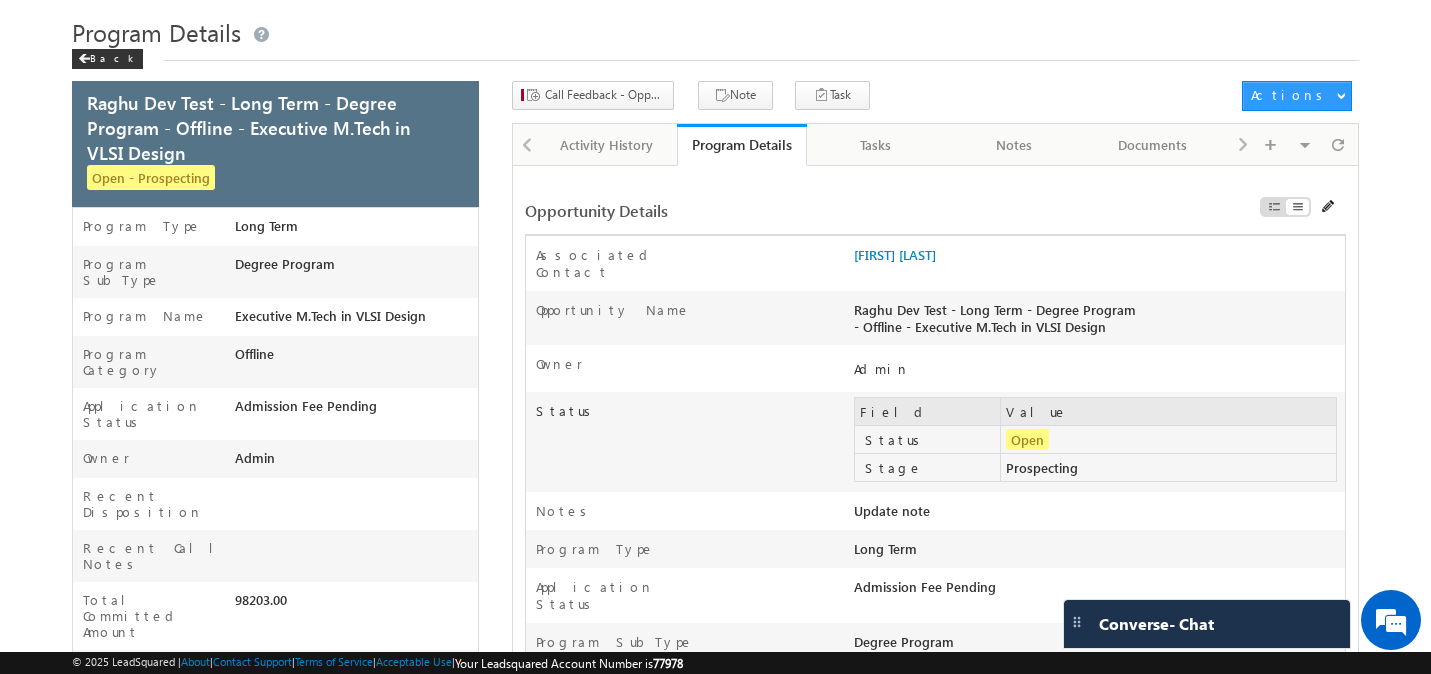 scroll, scrollTop: 36, scrollLeft: 0, axis: vertical 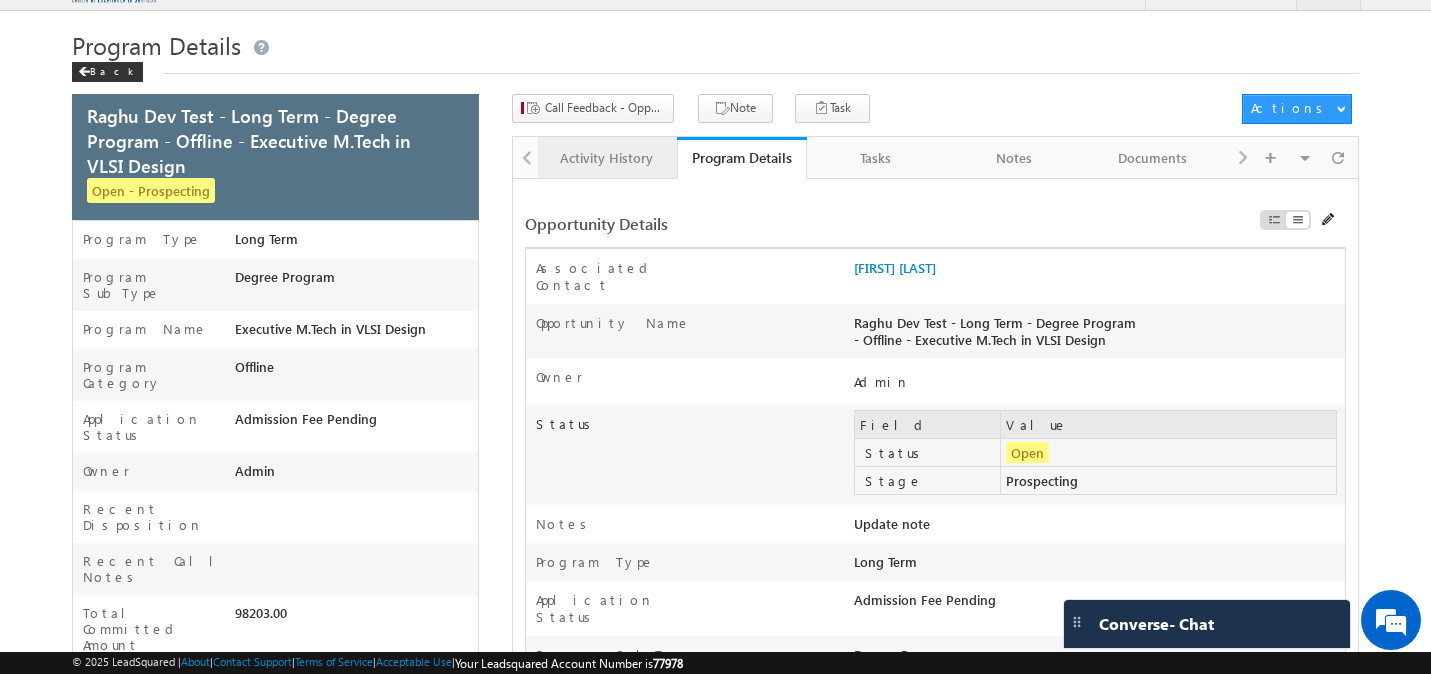 click on "Activity History" at bounding box center (606, 158) 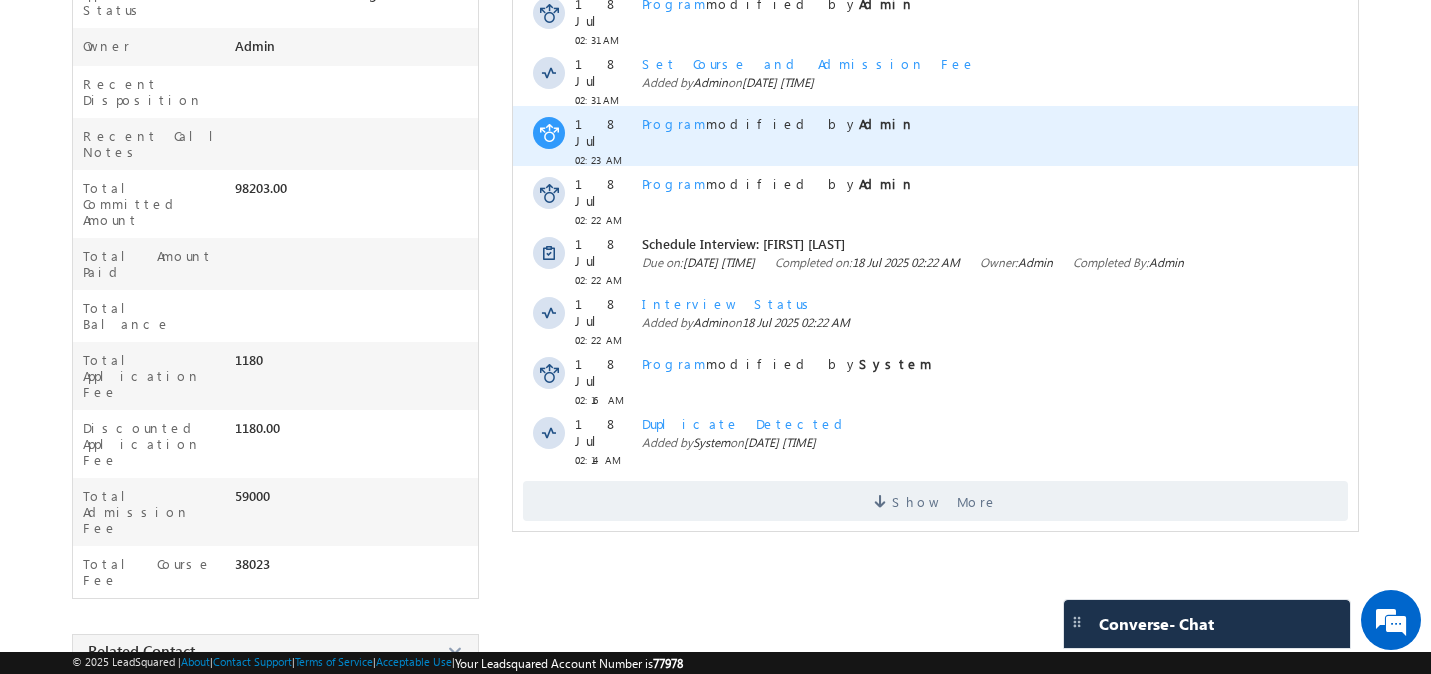 scroll, scrollTop: 468, scrollLeft: 0, axis: vertical 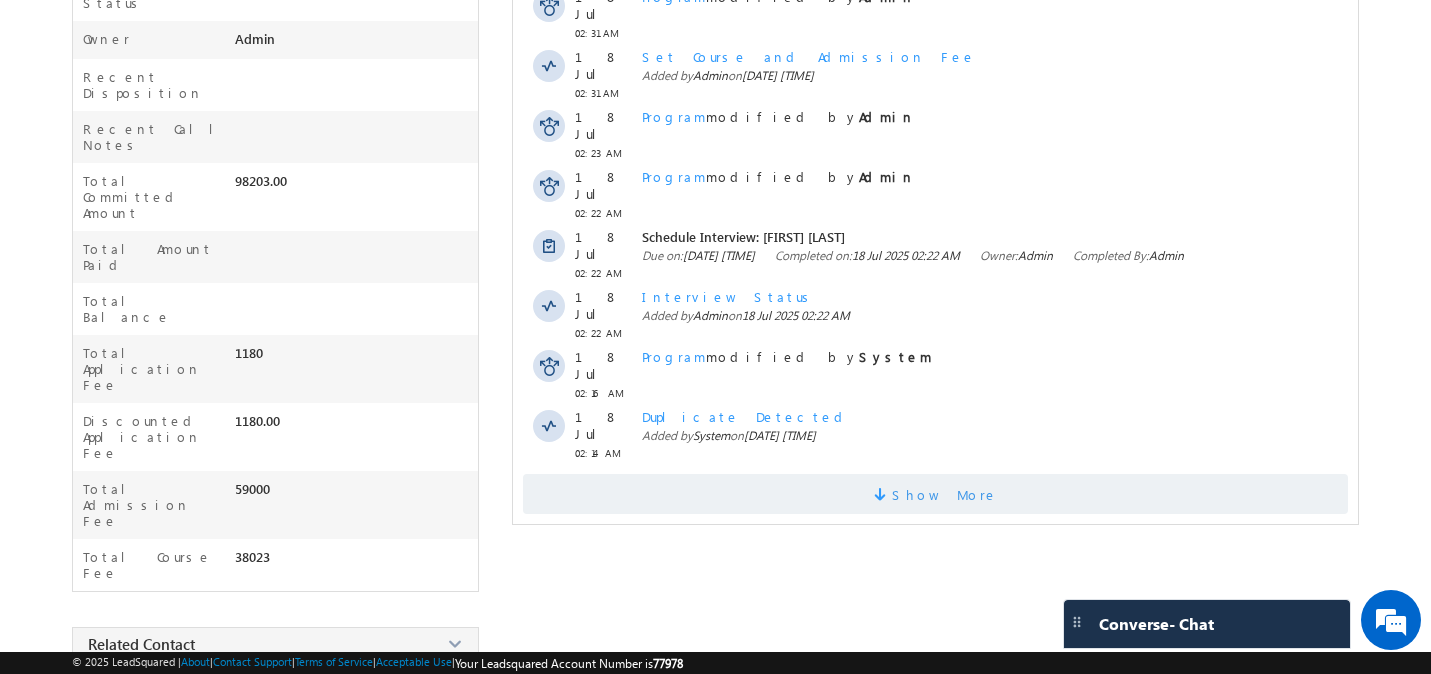 click on "Show More" at bounding box center [945, 494] 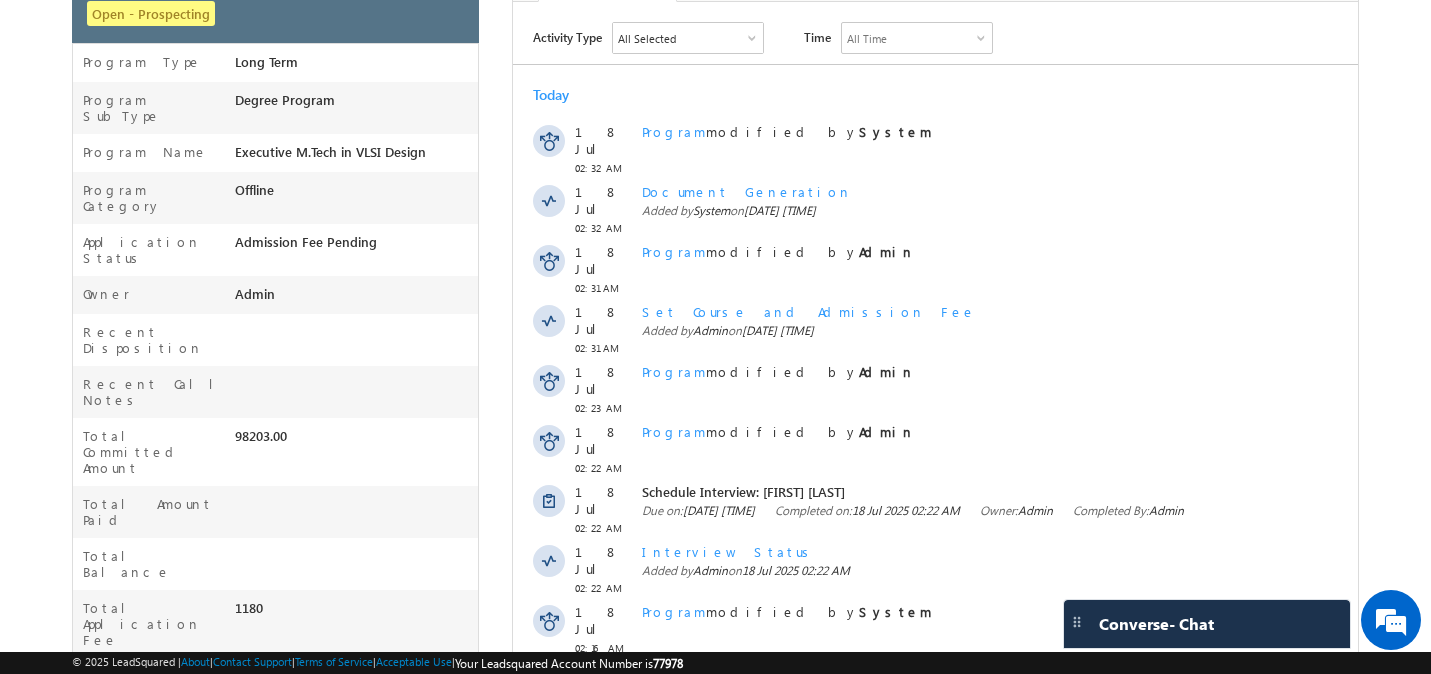 scroll, scrollTop: 0, scrollLeft: 0, axis: both 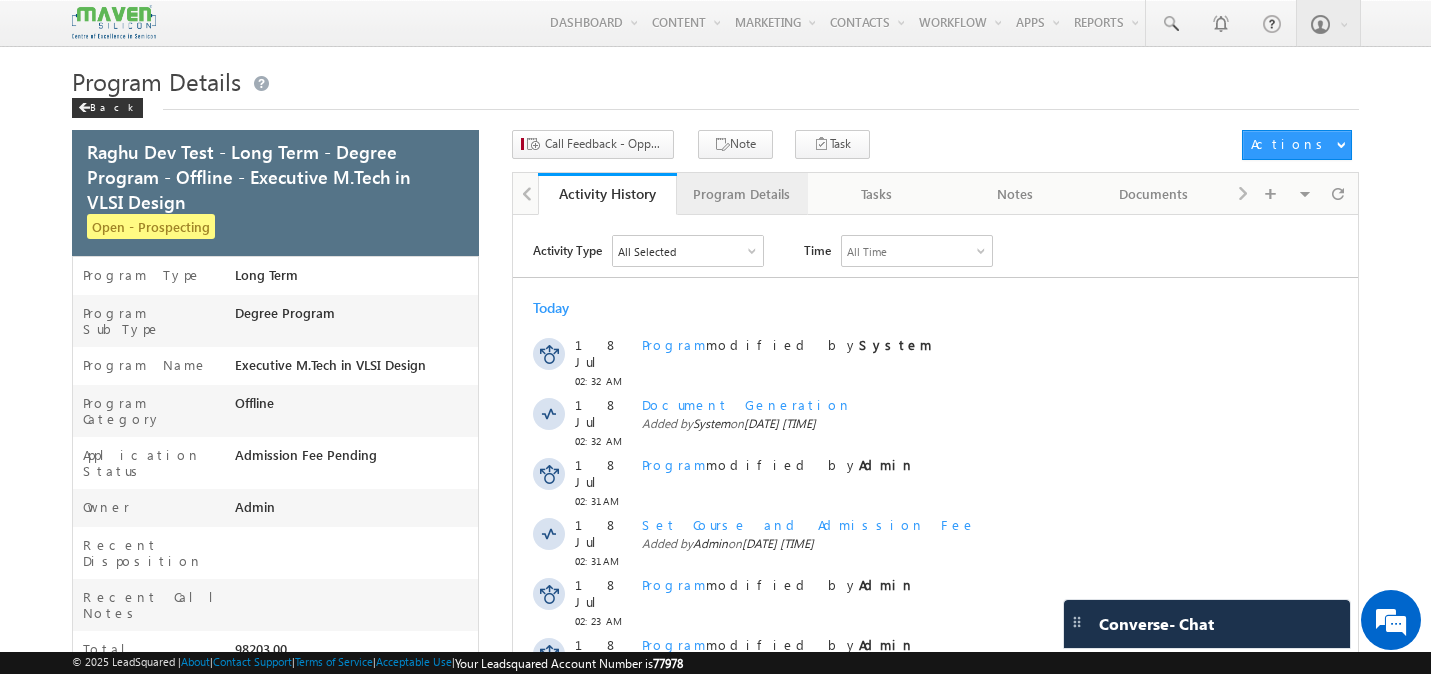 click on "Program Details" at bounding box center [742, 194] 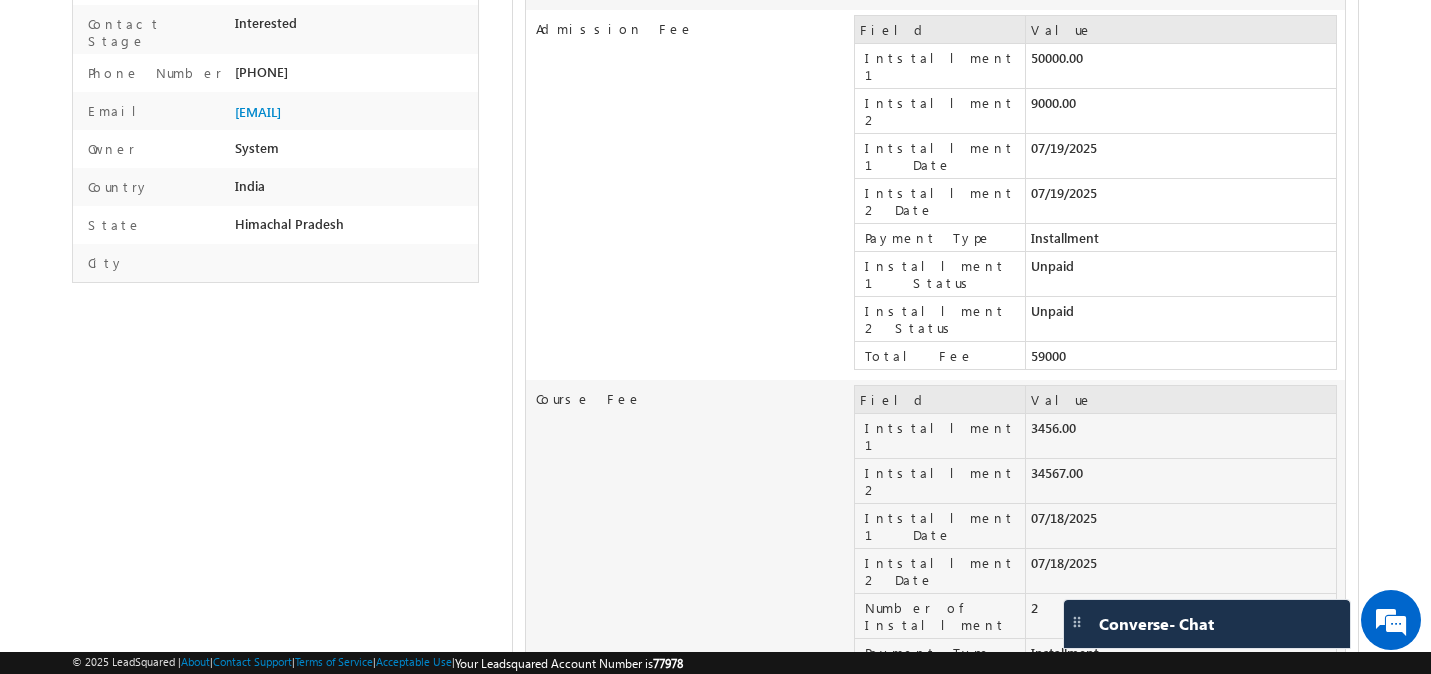 scroll, scrollTop: 1165, scrollLeft: 0, axis: vertical 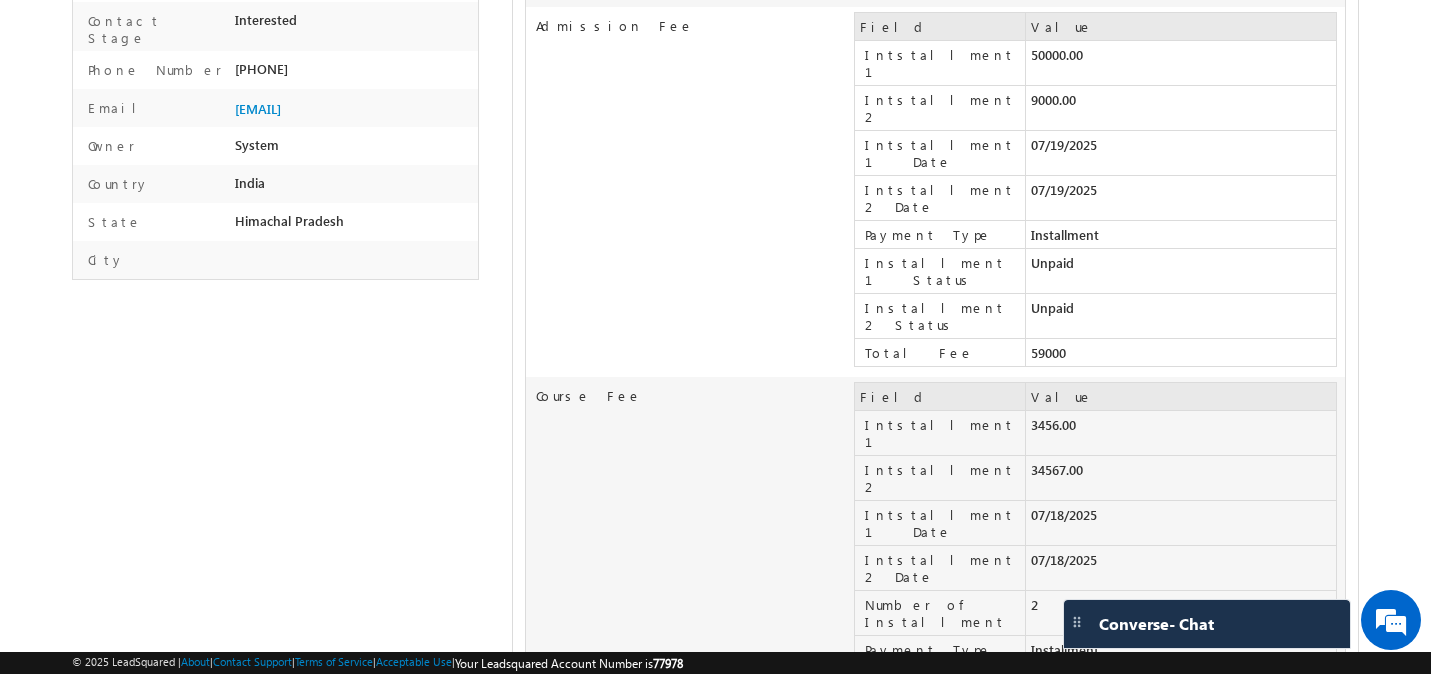 drag, startPoint x: 1022, startPoint y: 354, endPoint x: 990, endPoint y: 351, distance: 32.140316 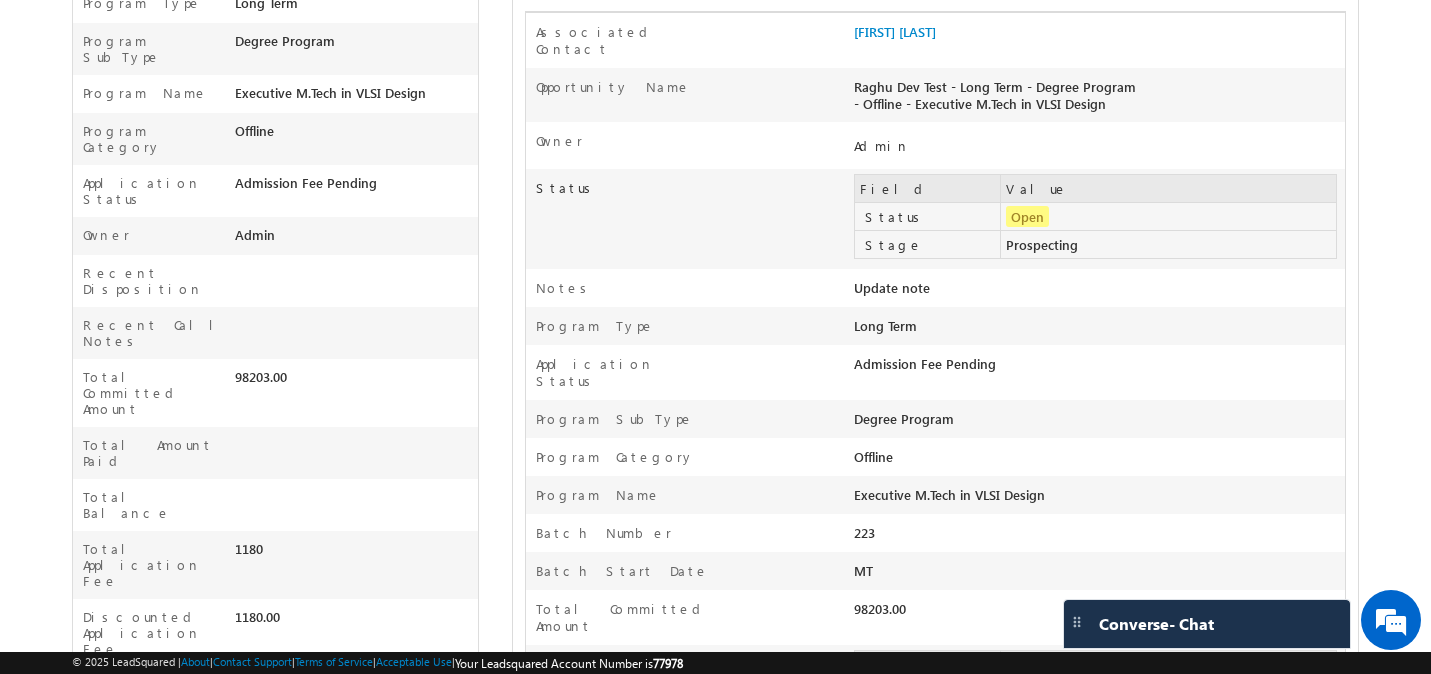 scroll, scrollTop: 0, scrollLeft: 0, axis: both 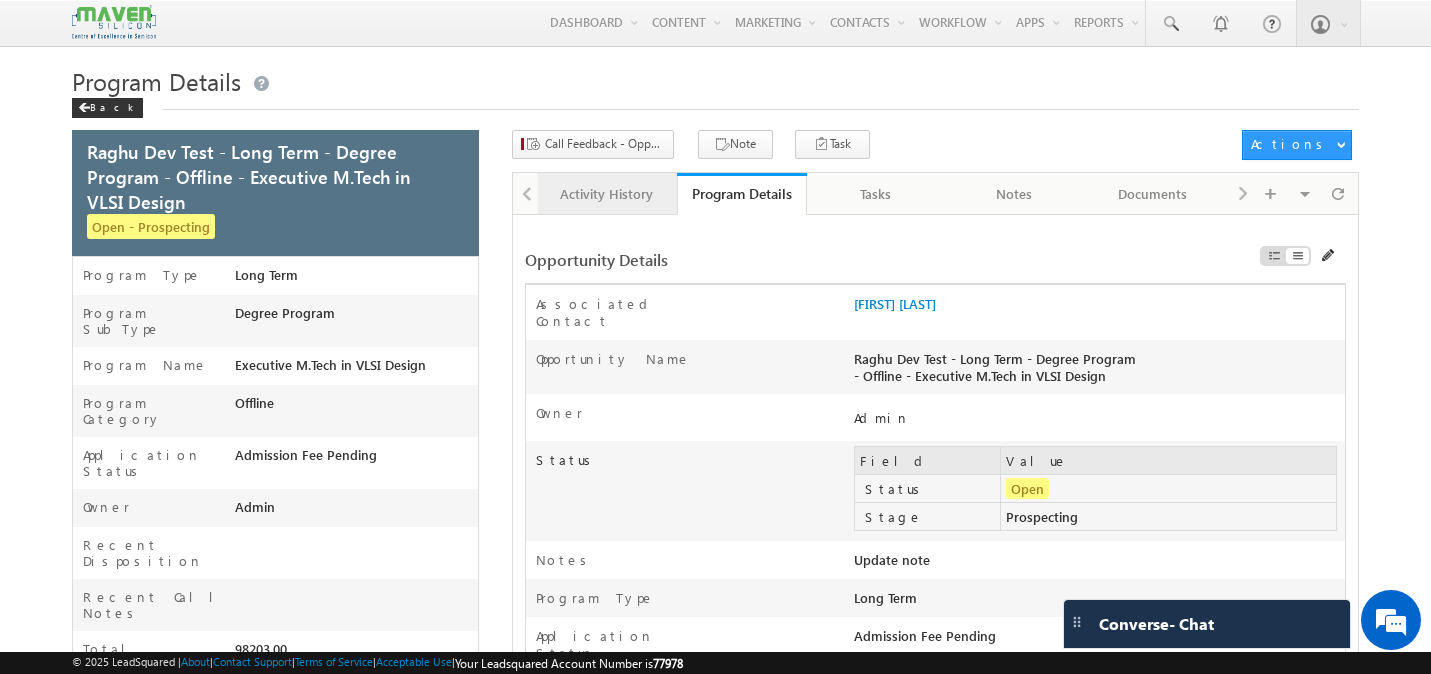 click on "Activity History" at bounding box center [606, 194] 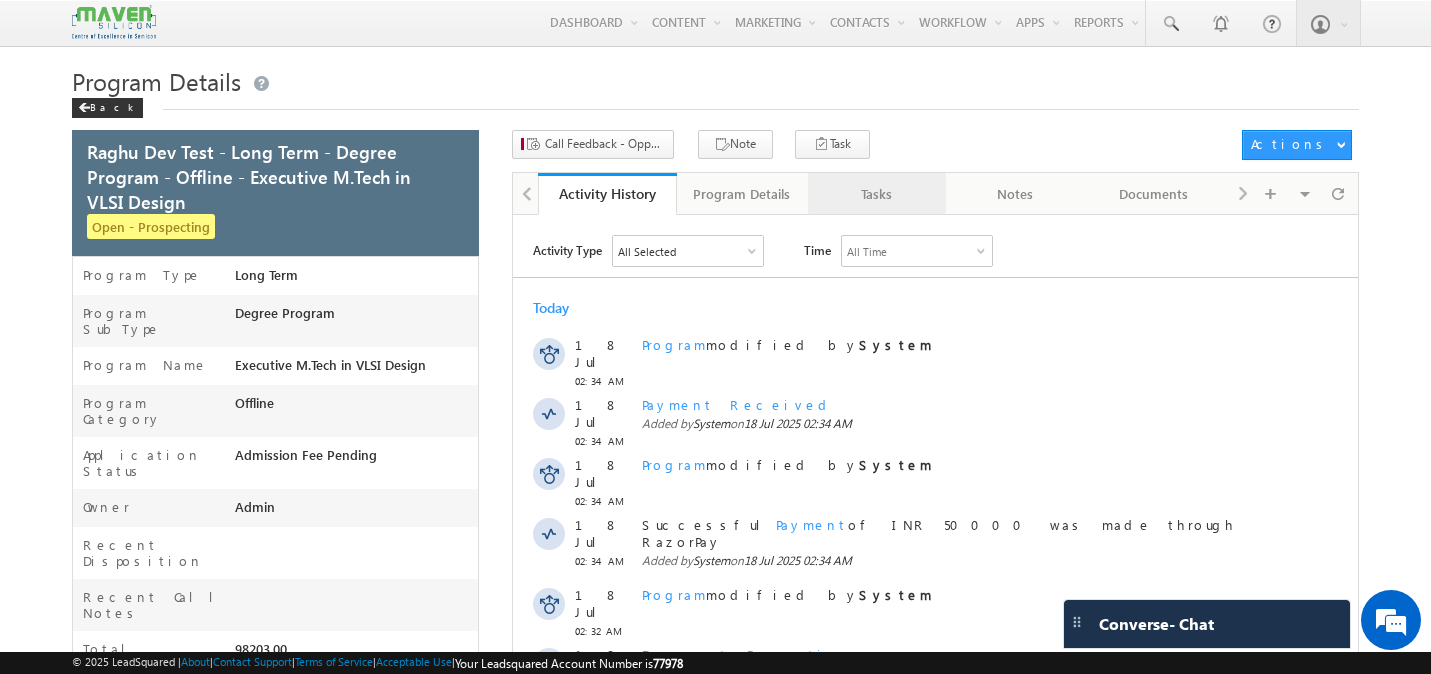 click on "Tasks" at bounding box center (876, 194) 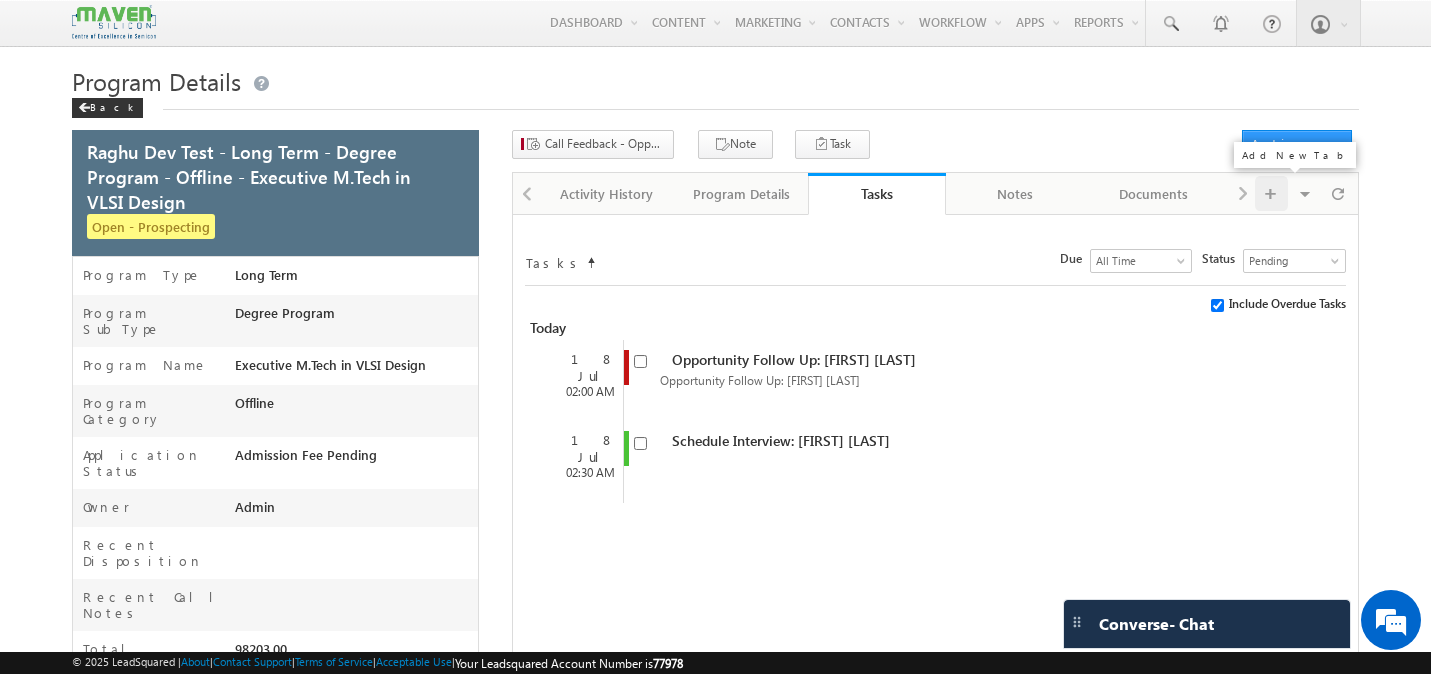 click at bounding box center (1271, 193) 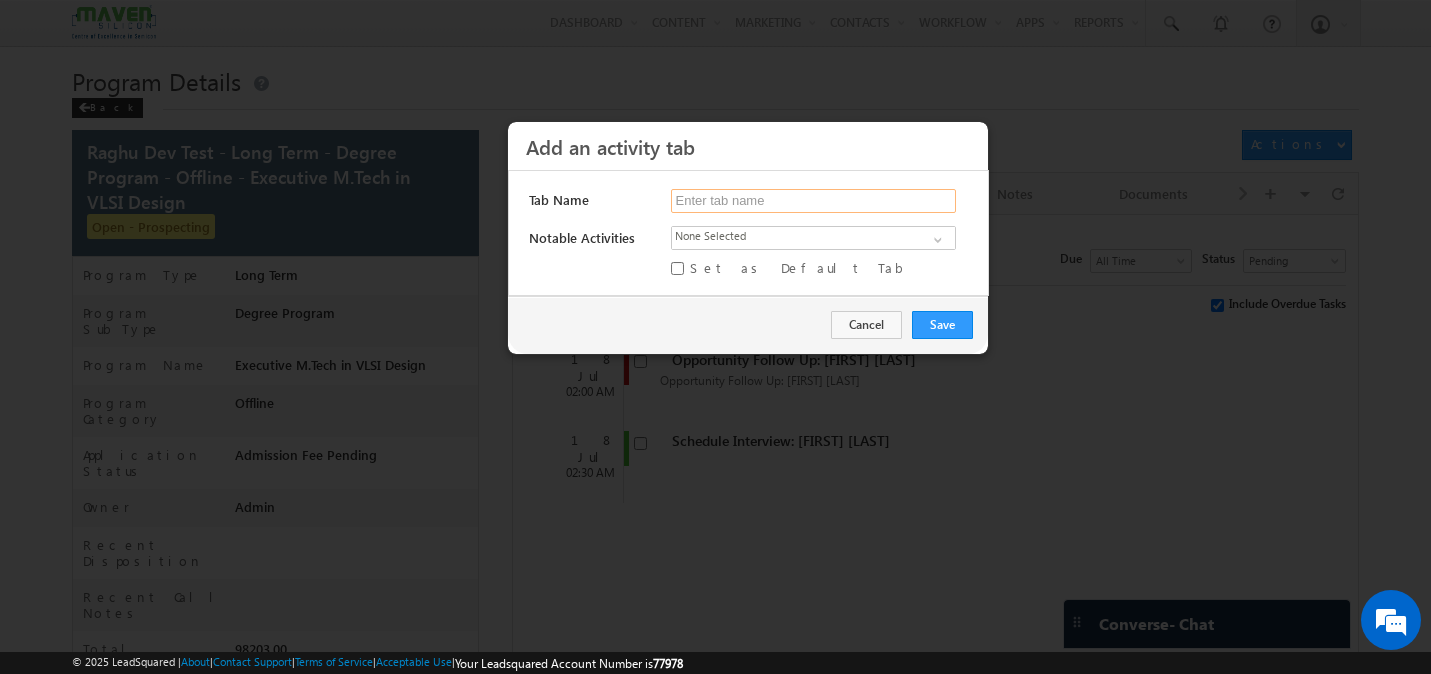 click at bounding box center (813, 201) 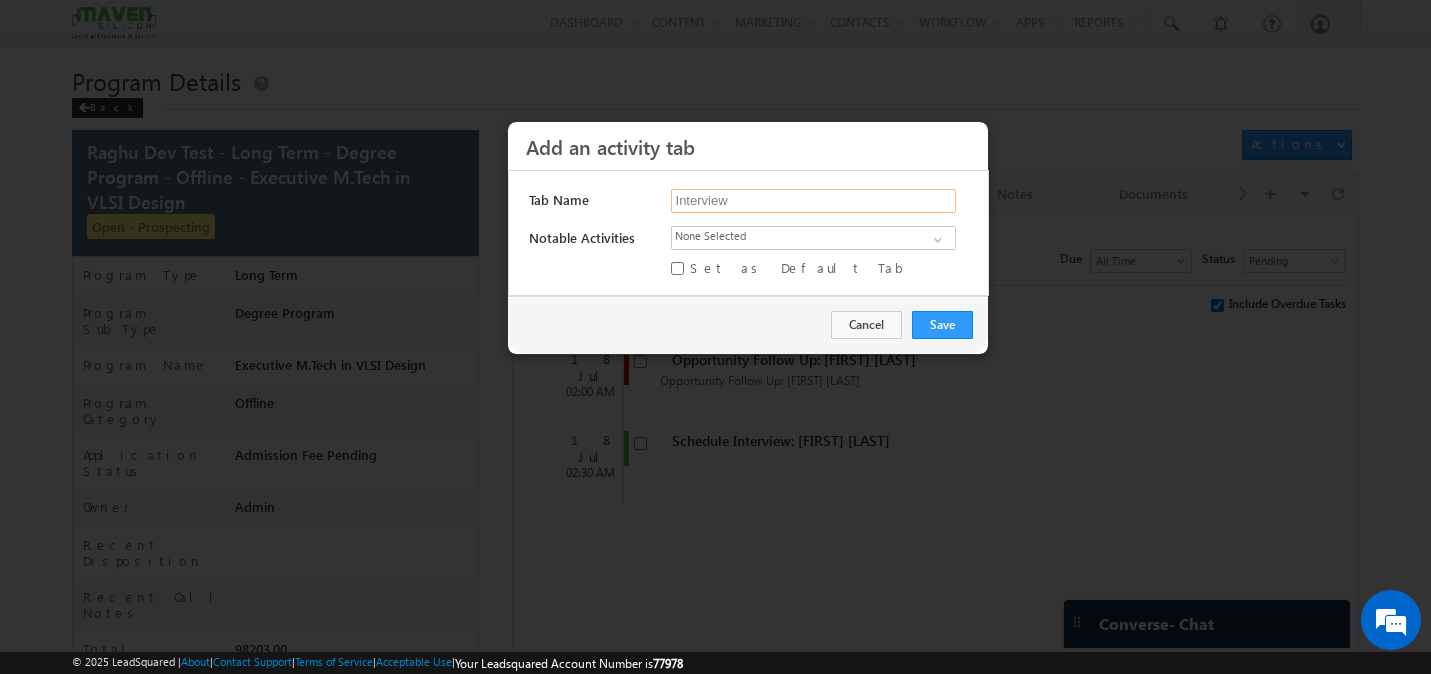 type on "Interview" 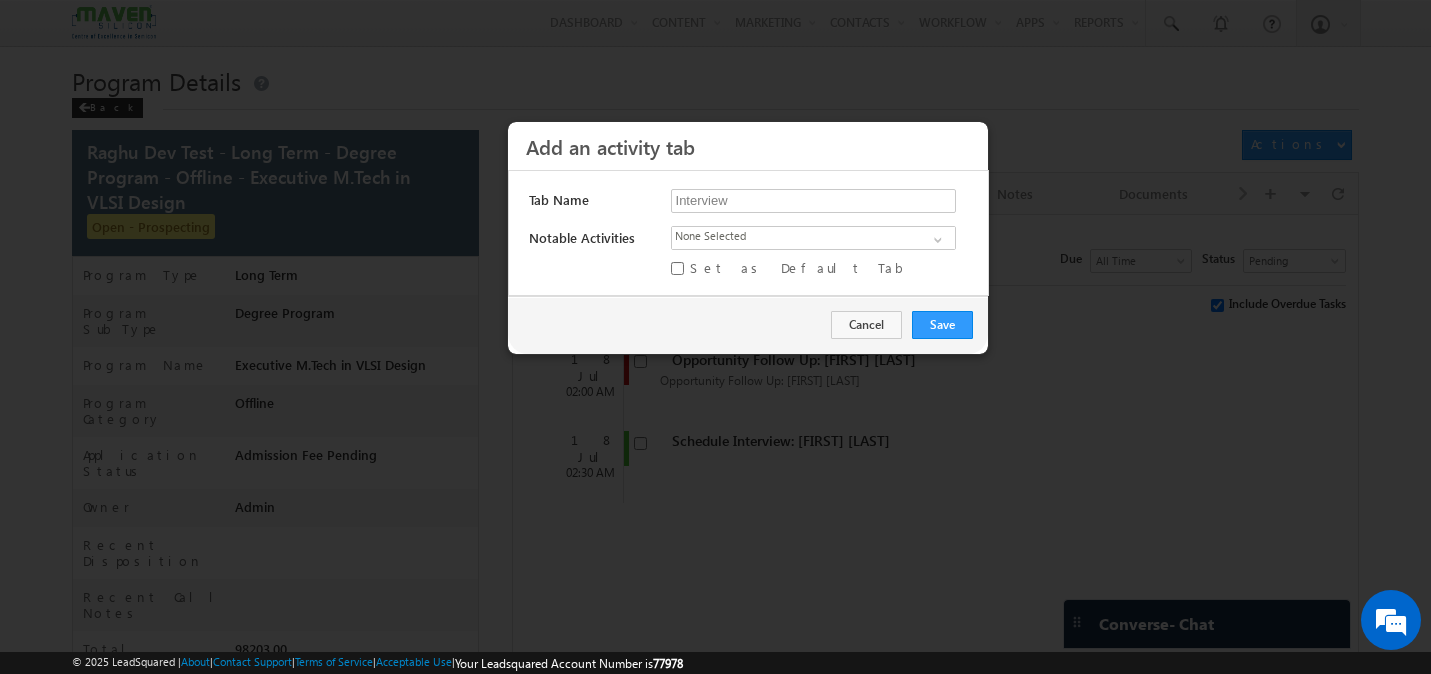 click on "None Selected" at bounding box center (805, 235) 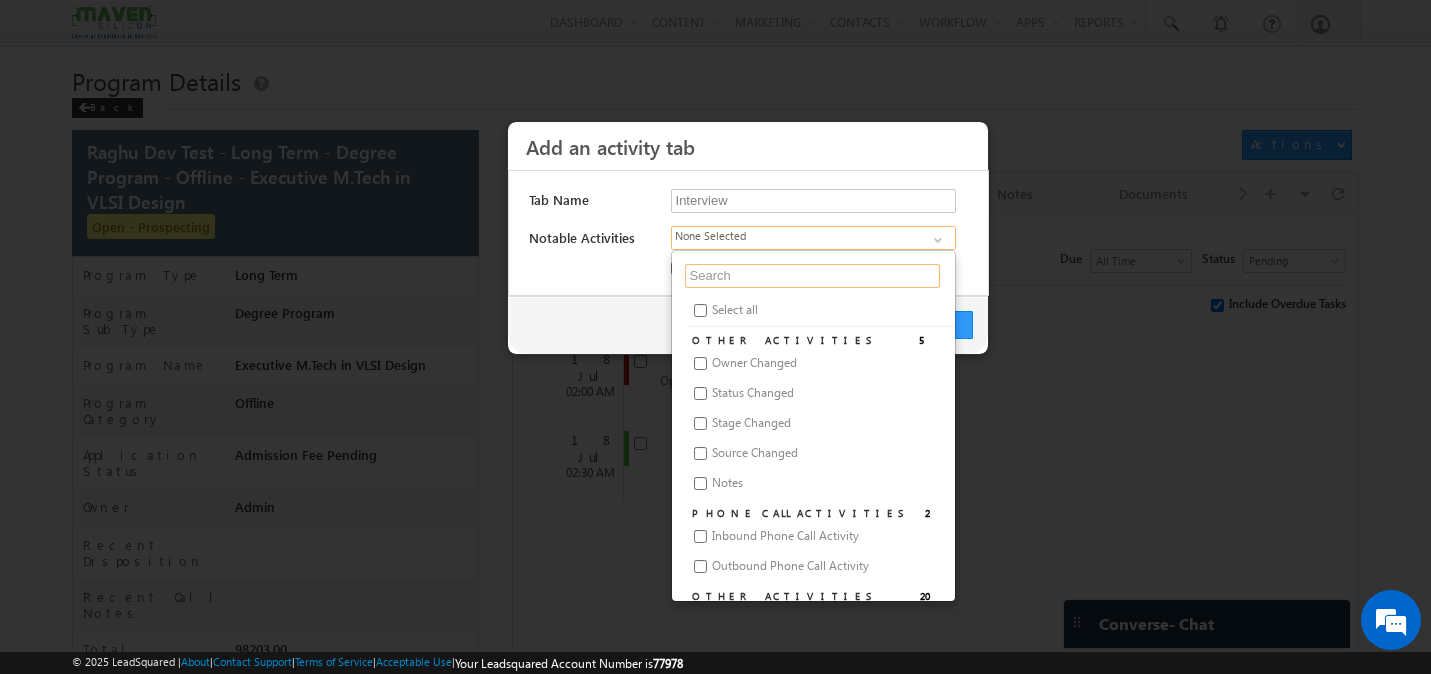 click at bounding box center [812, 276] 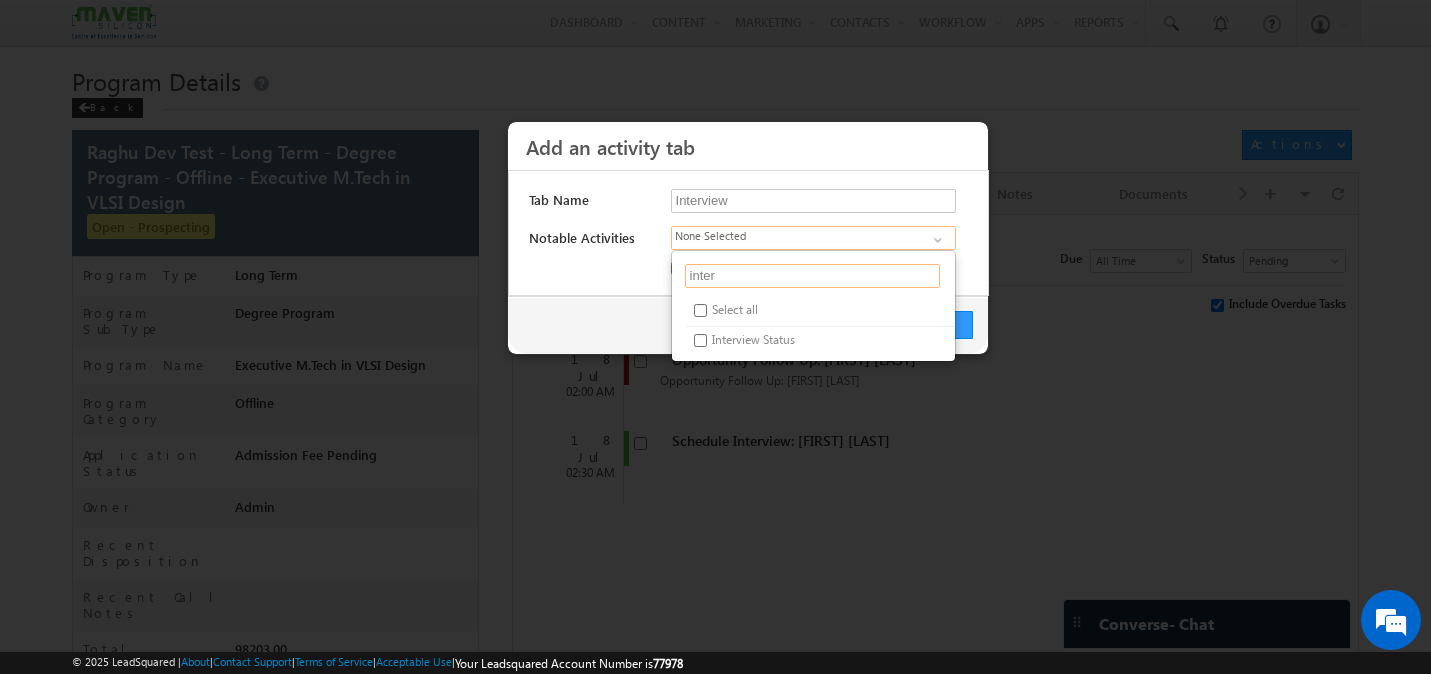 type on "inter" 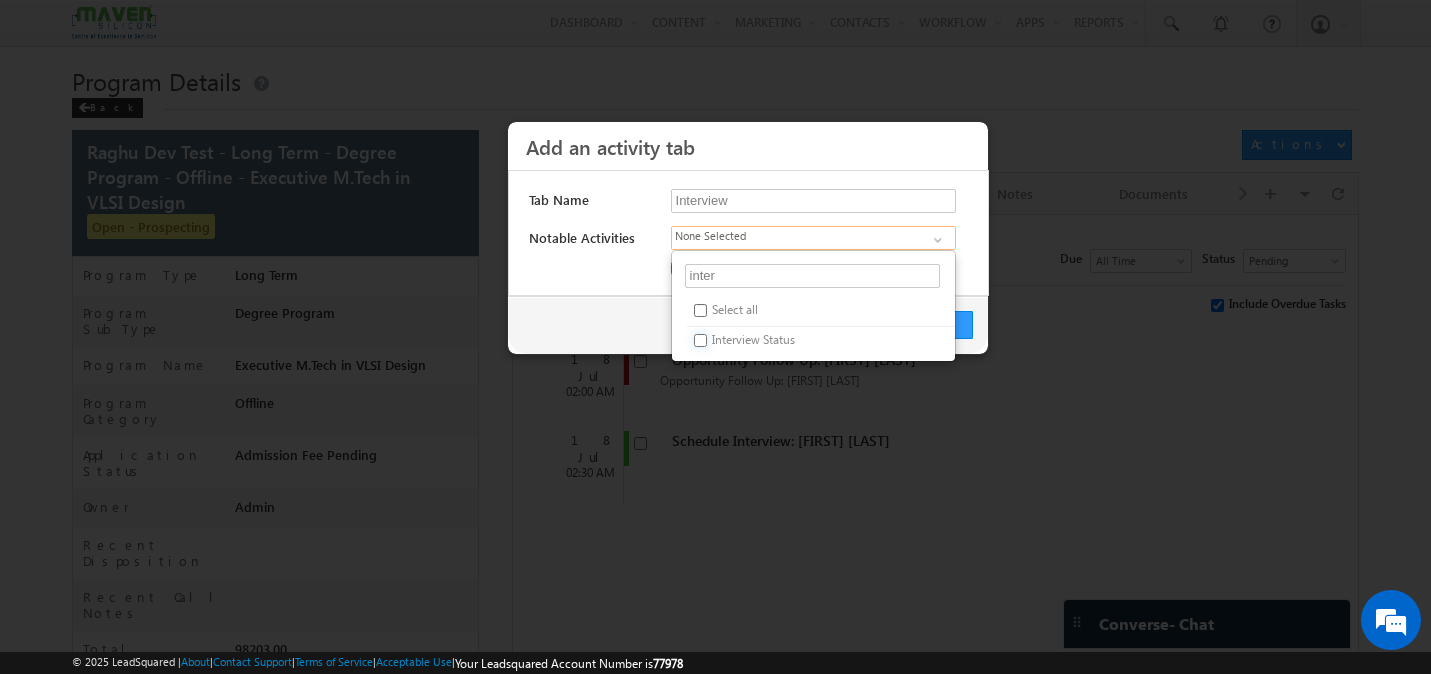 click on "Interview Status" at bounding box center [700, 340] 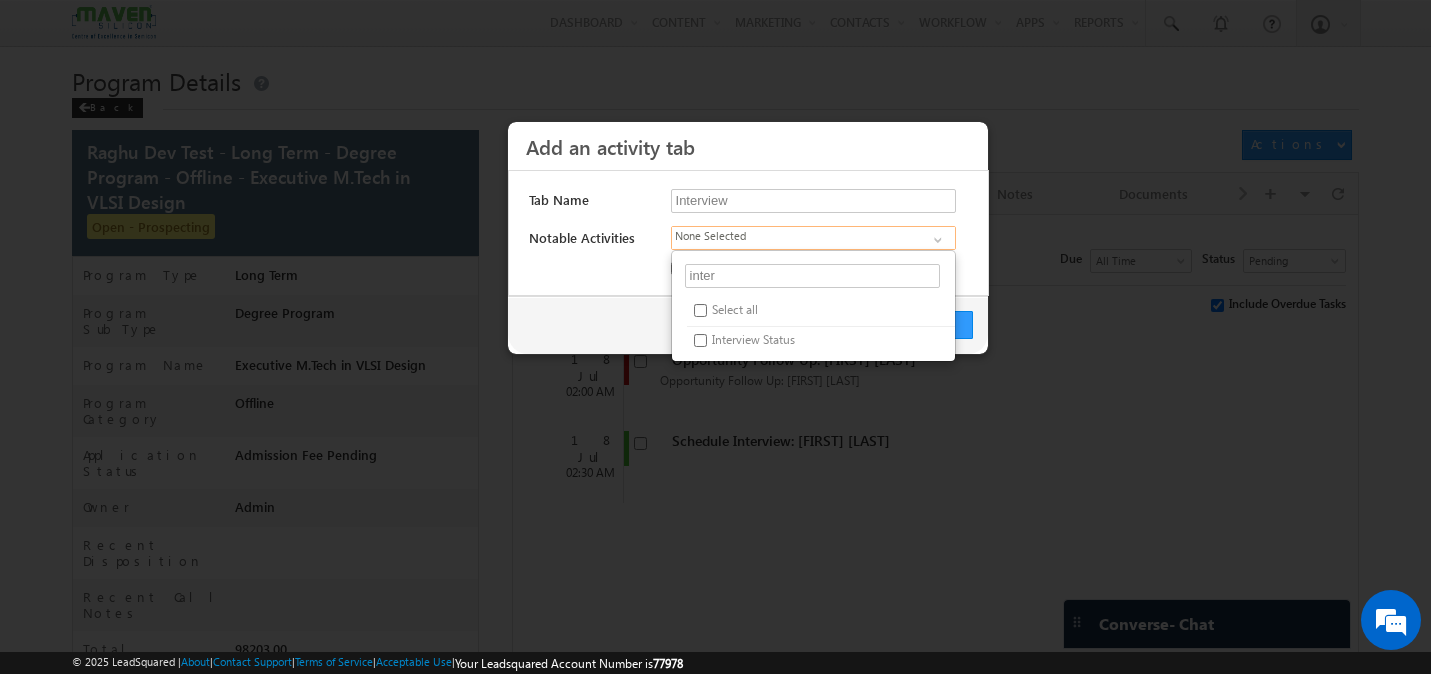 checkbox on "true" 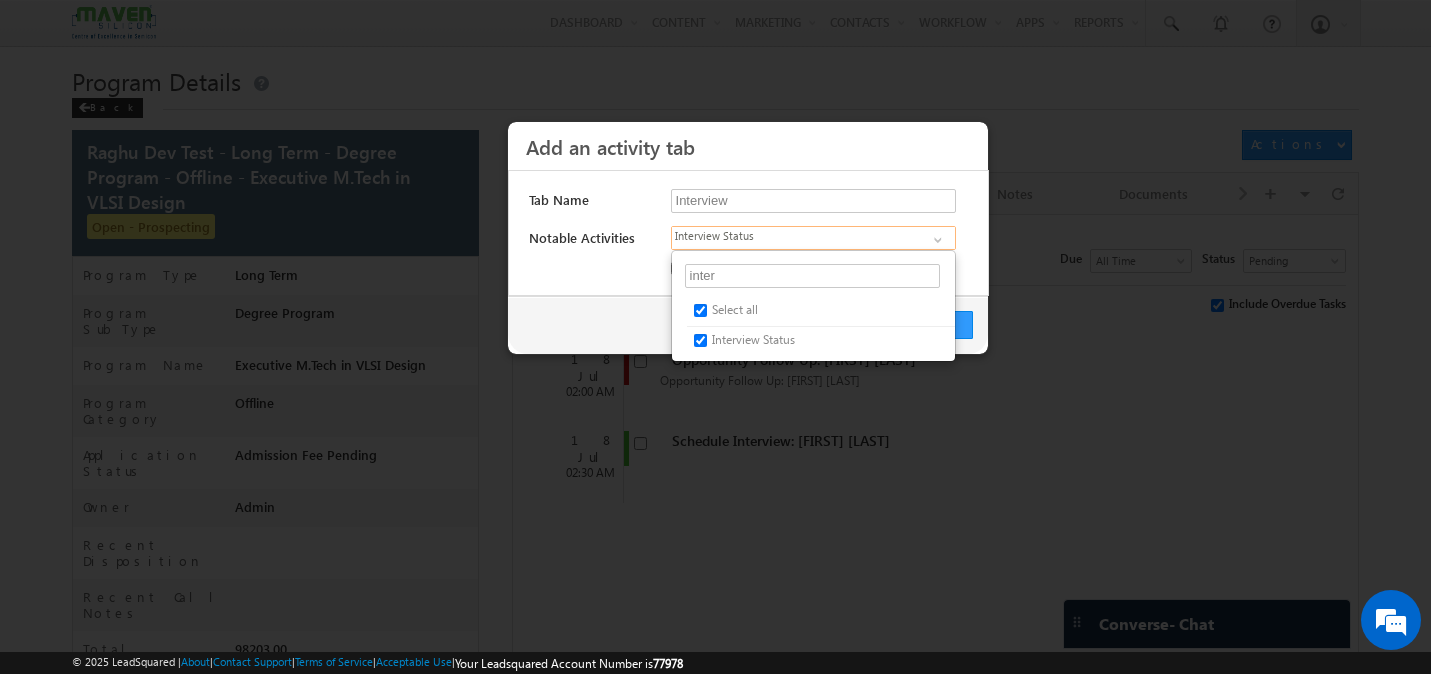 click at bounding box center (584, 276) 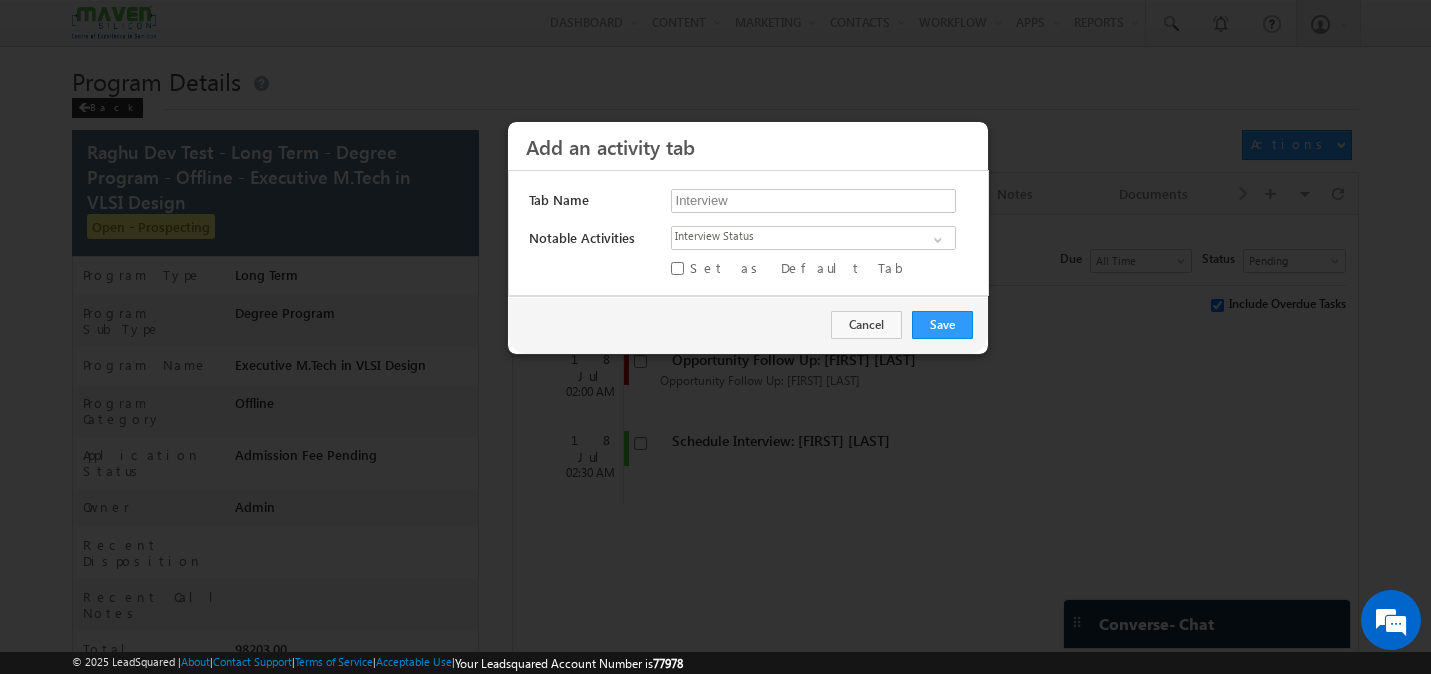 click on "Interview
Required" at bounding box center [818, 206] 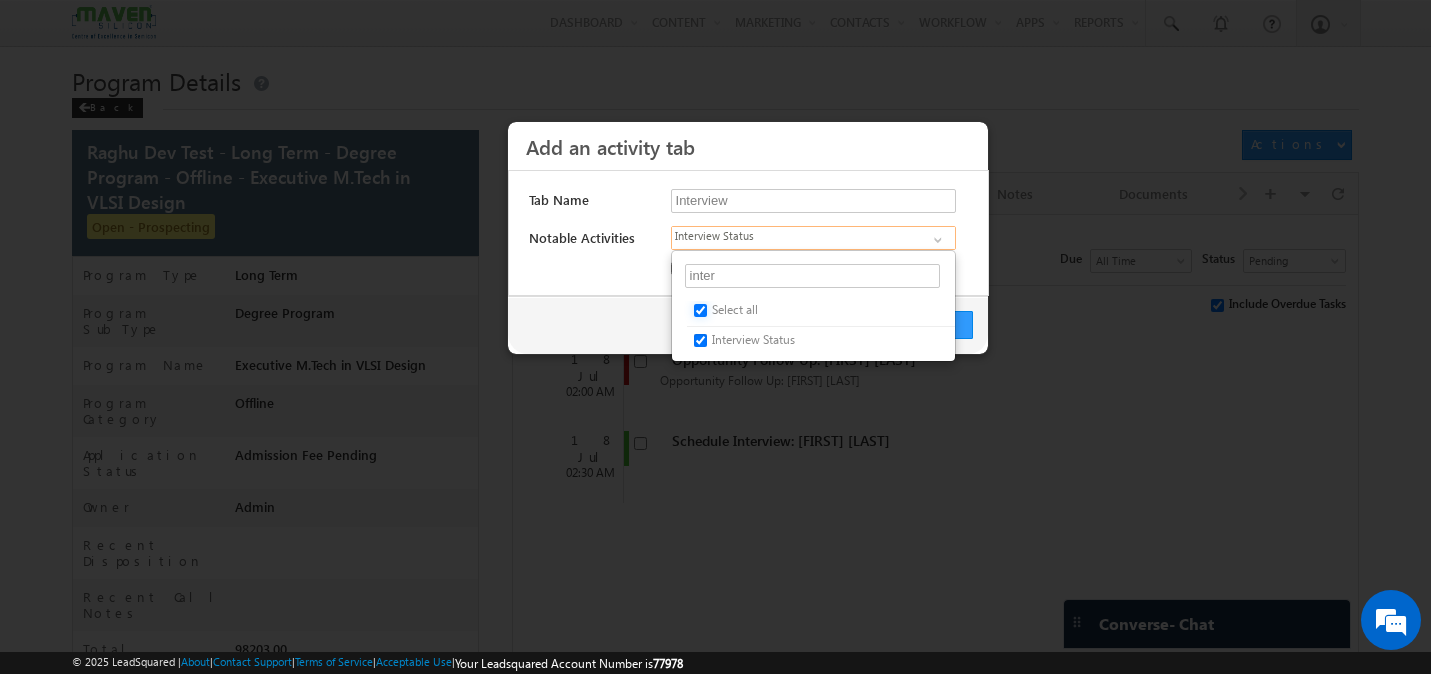 click on "Select all" at bounding box center (700, 310) 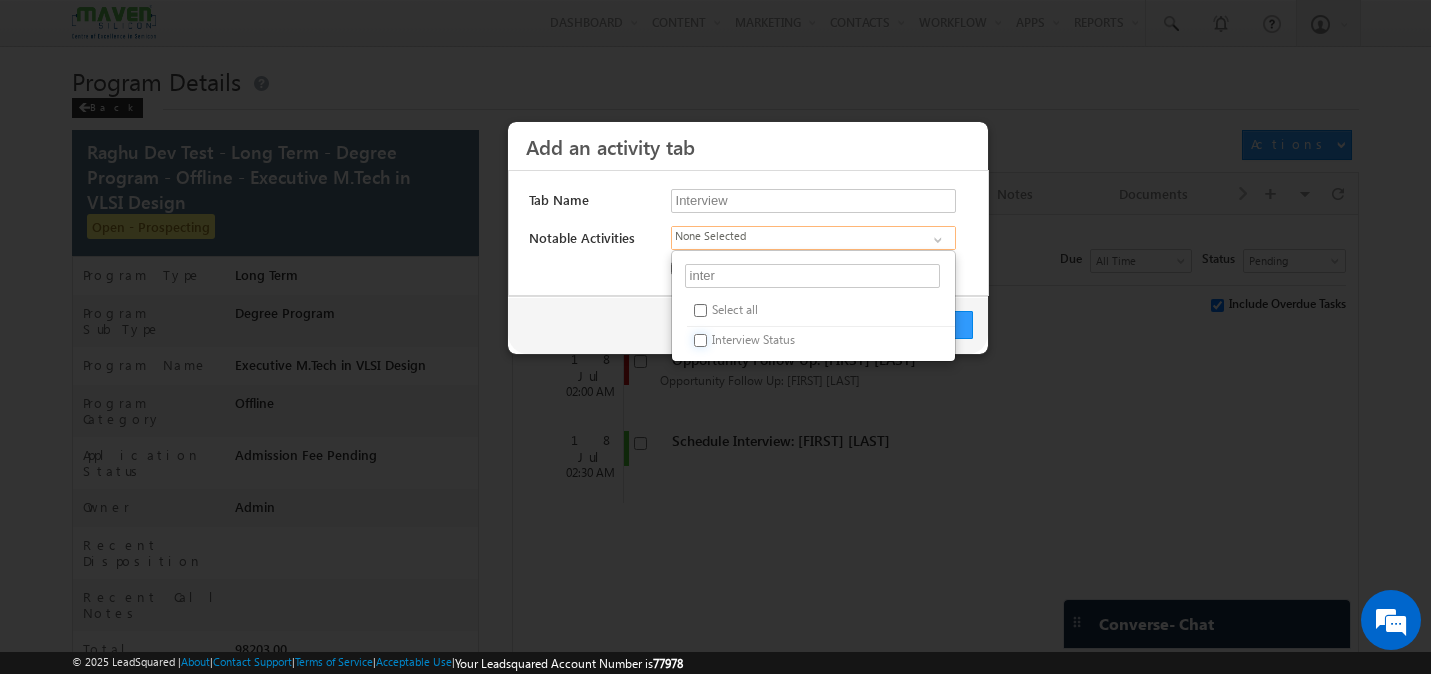 click on "Interview Status" at bounding box center [700, 340] 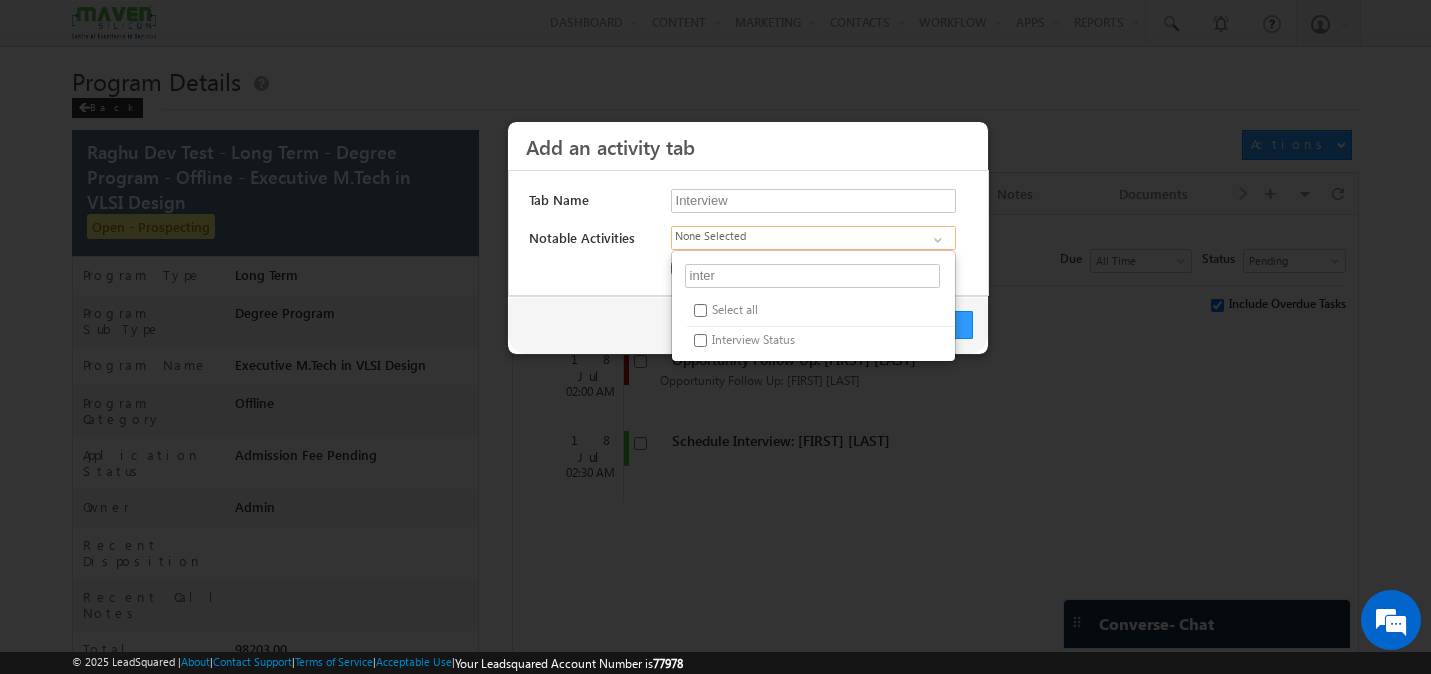 checkbox on "true" 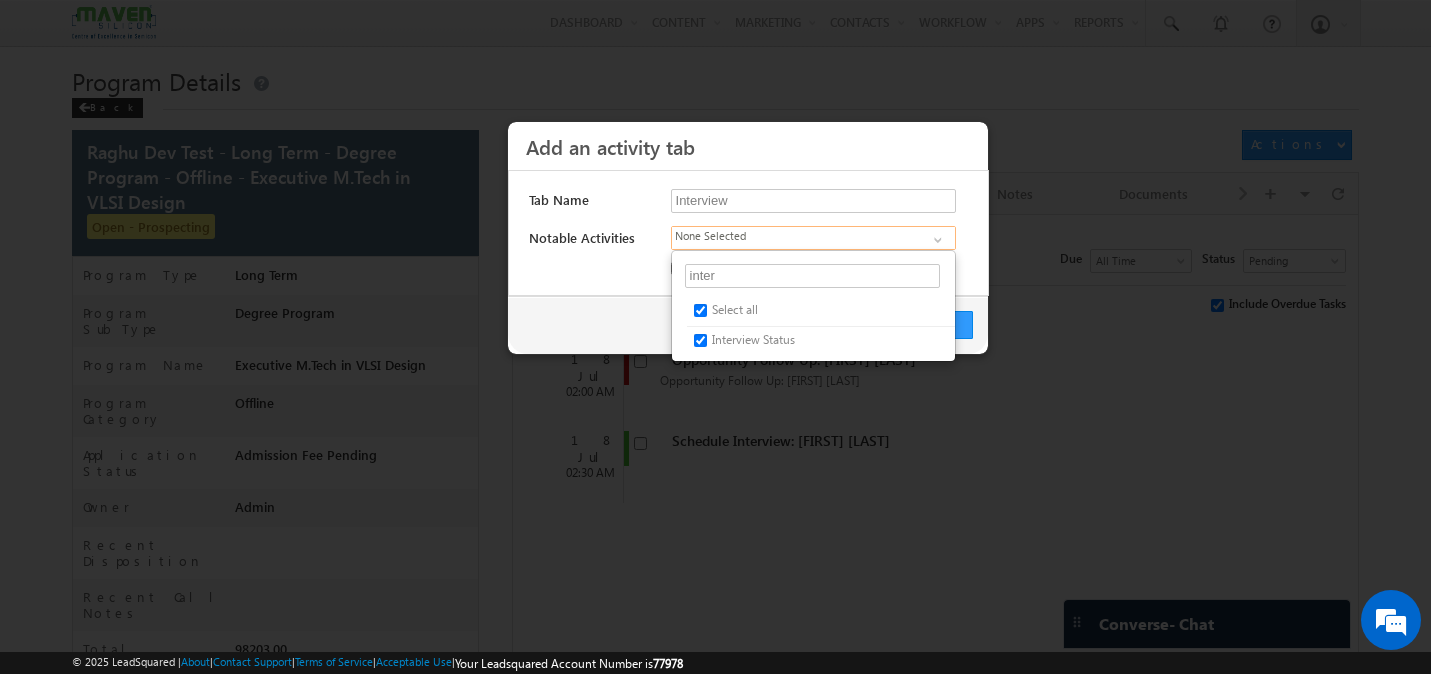 checkbox on "true" 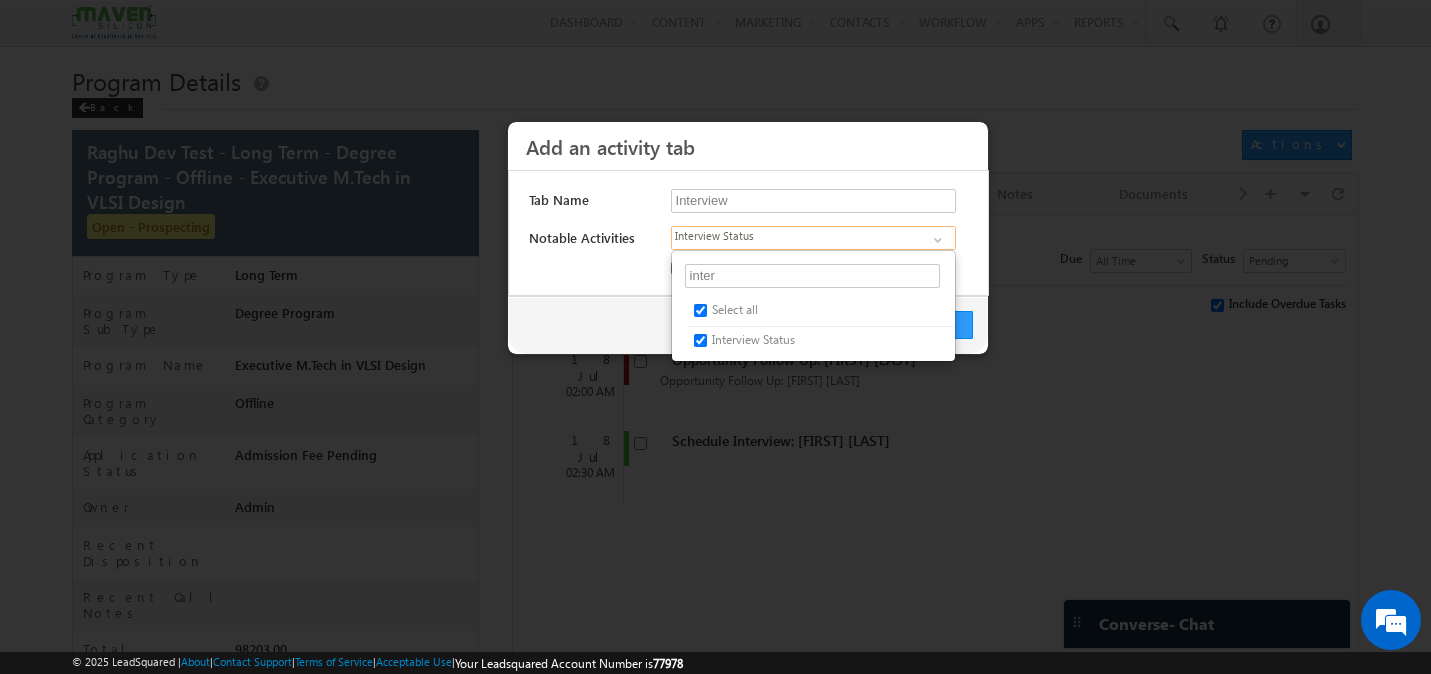 click on "Tab Name
Interview
Required
Notable Activities
Select all Owner Changed Status Changed Stage Changed Source Changed Notes Inbound Phone Call Activity Outbound Phone Call Activity Admission Letter Issued Application Form Batch Transfer Document Generation Had a Phone Conversation Interview Status Lead Shared through Agent Popup Left a Voice Mail Meeting Opportunity Shared through Agent Popup Payment Received Query Raised Set Course and Admission Fee 5 2" at bounding box center [748, 236] 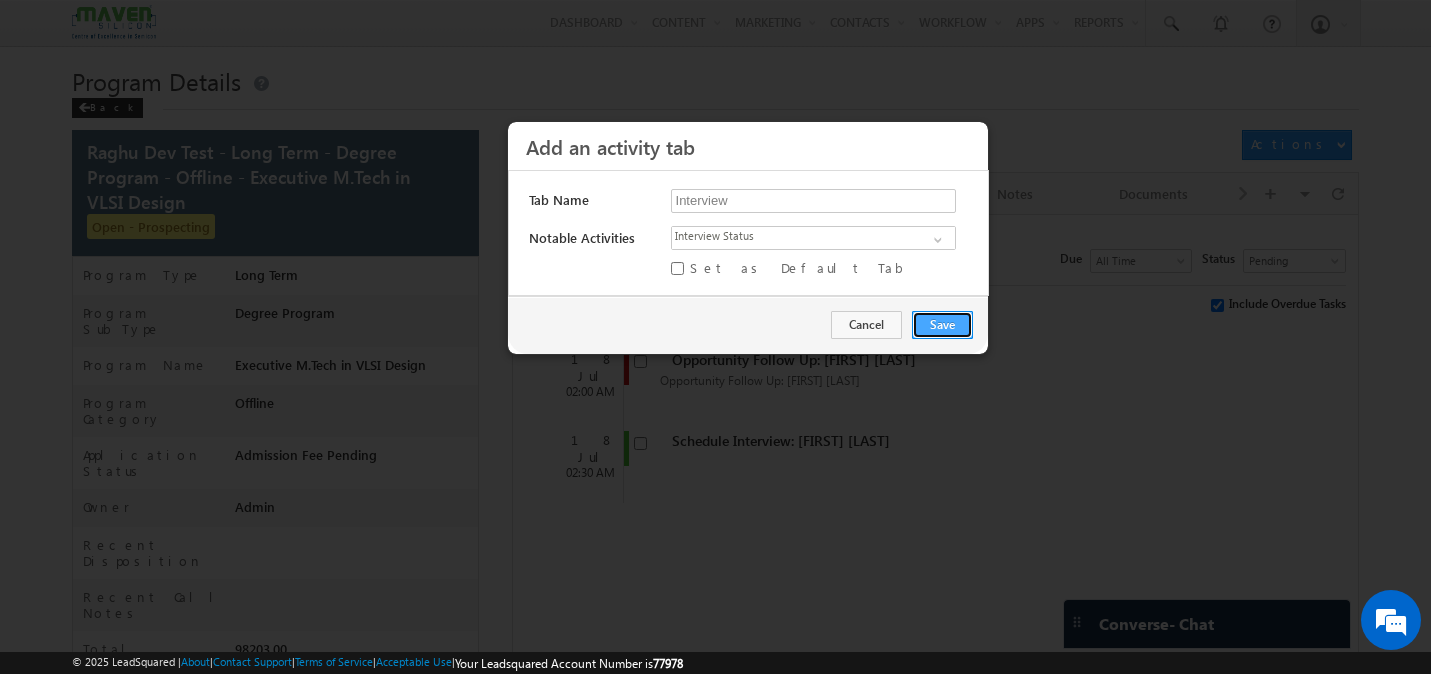 click on "Save" at bounding box center (942, 325) 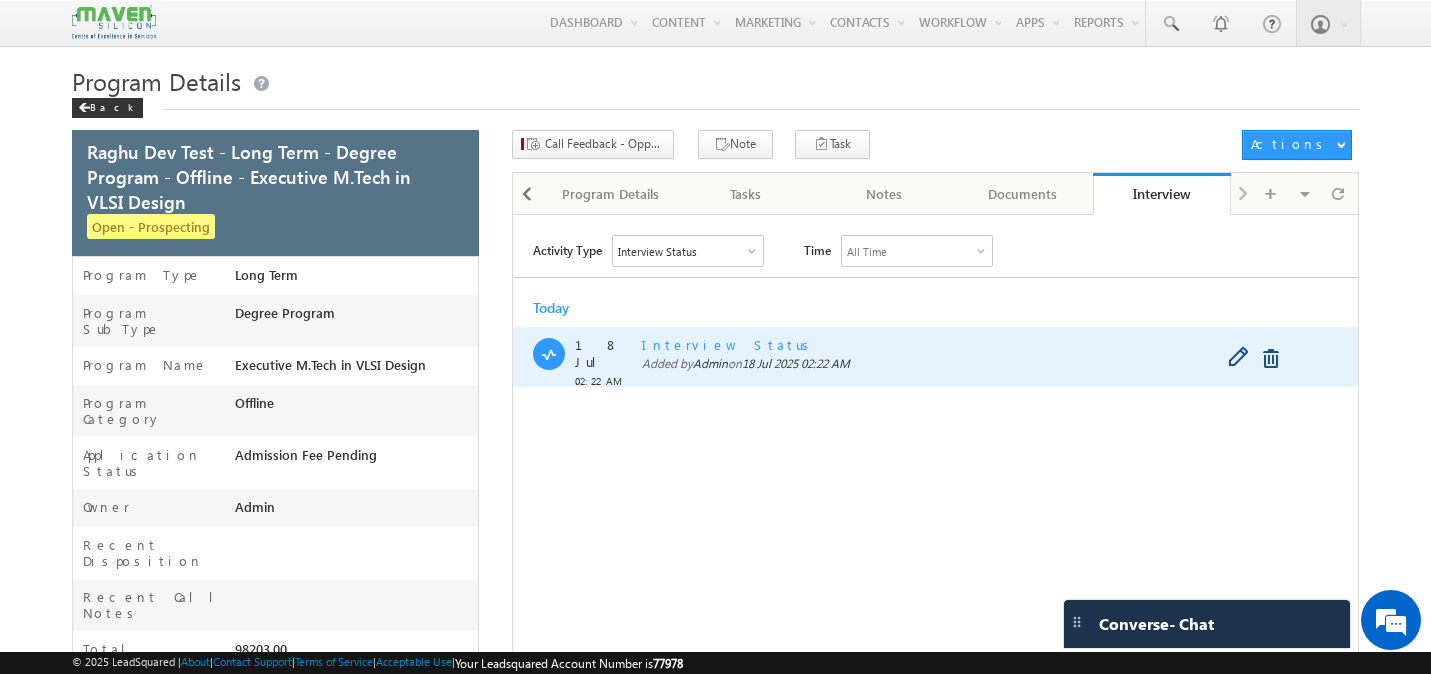 click on "Interview Status" at bounding box center [729, 344] 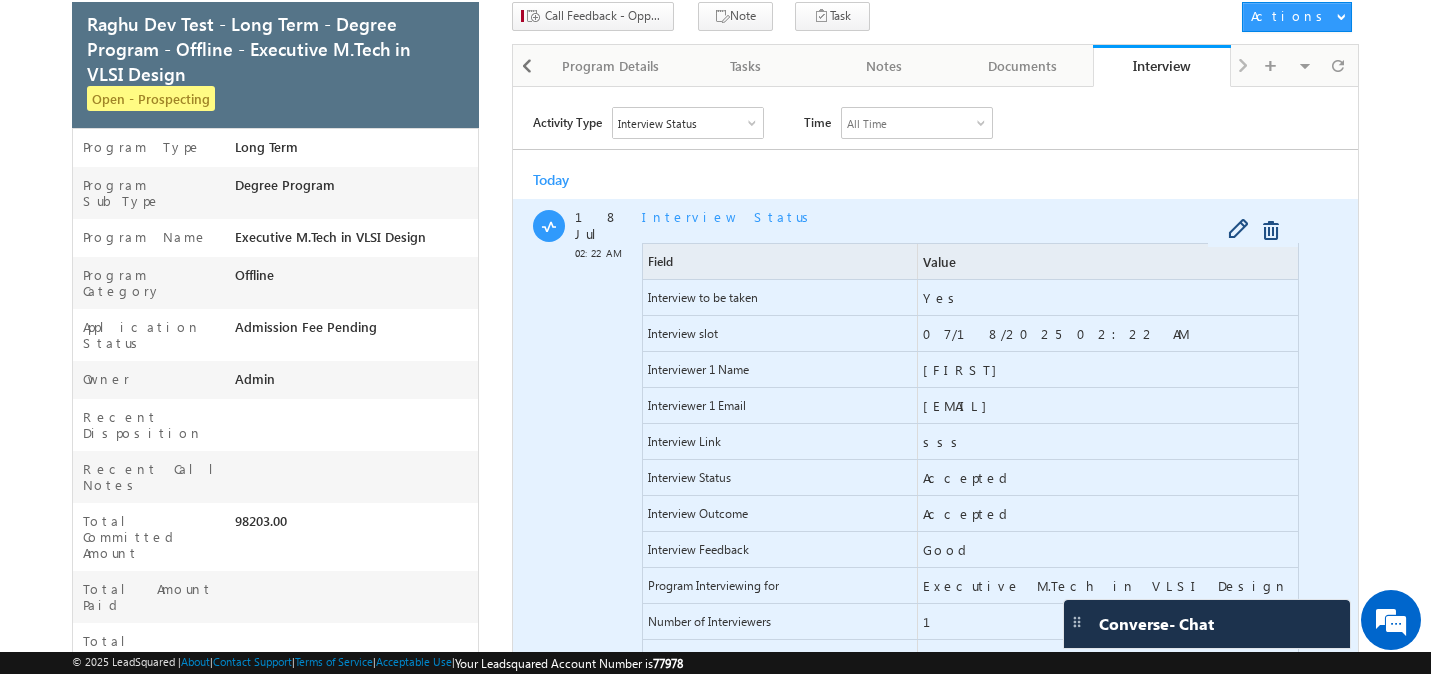 scroll, scrollTop: 131, scrollLeft: 0, axis: vertical 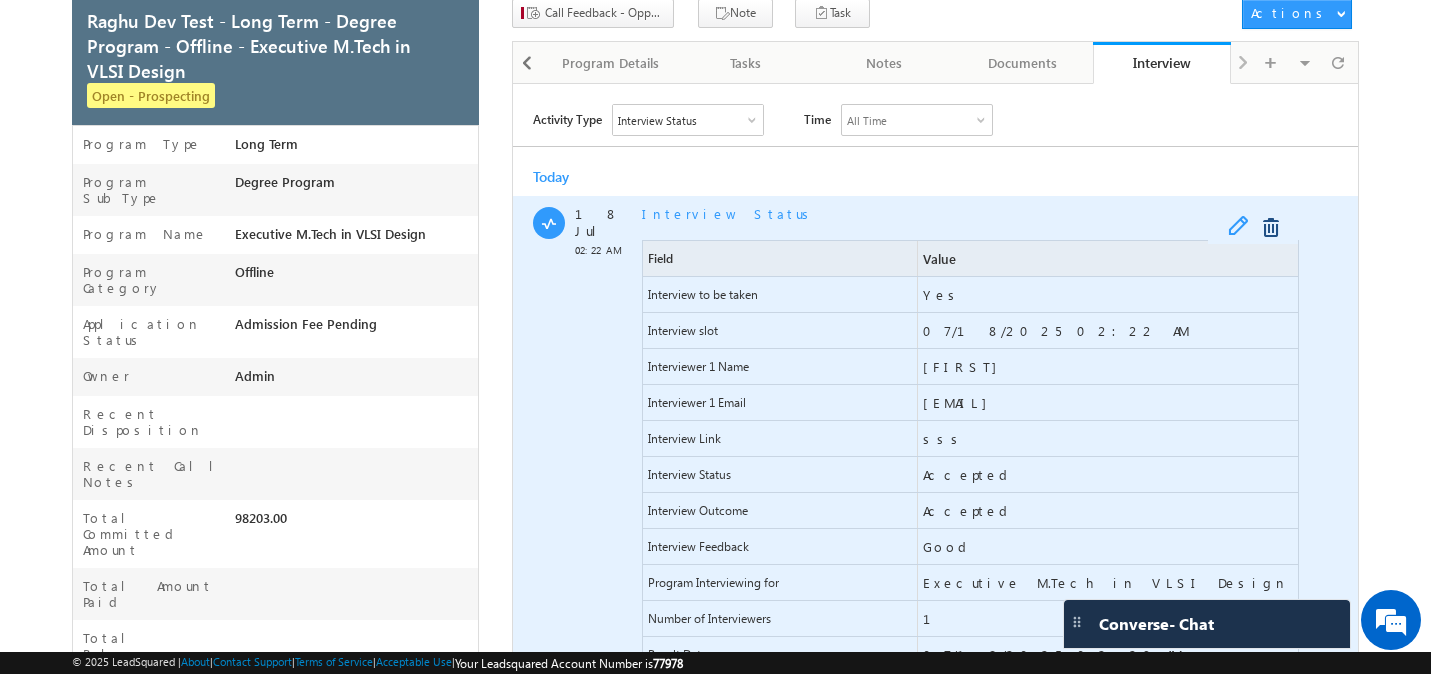 click at bounding box center [1243, 228] 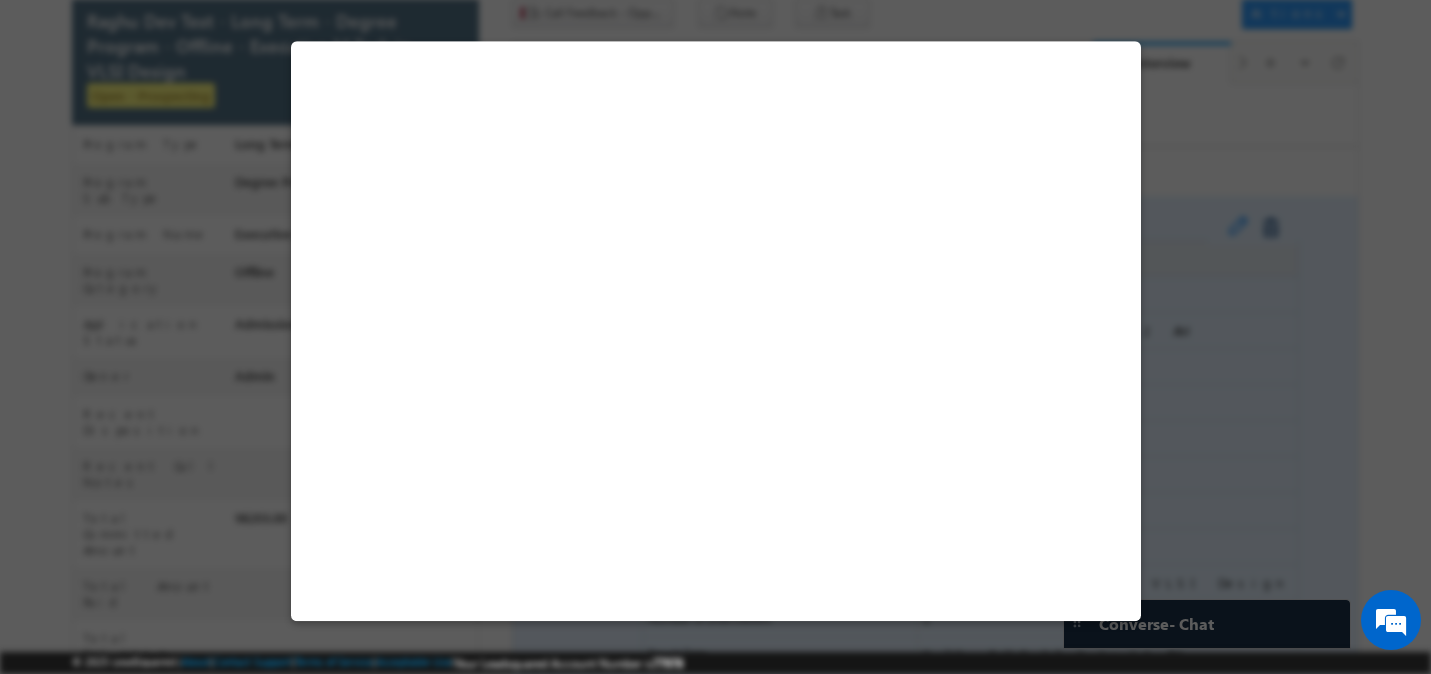 select on "Long Term" 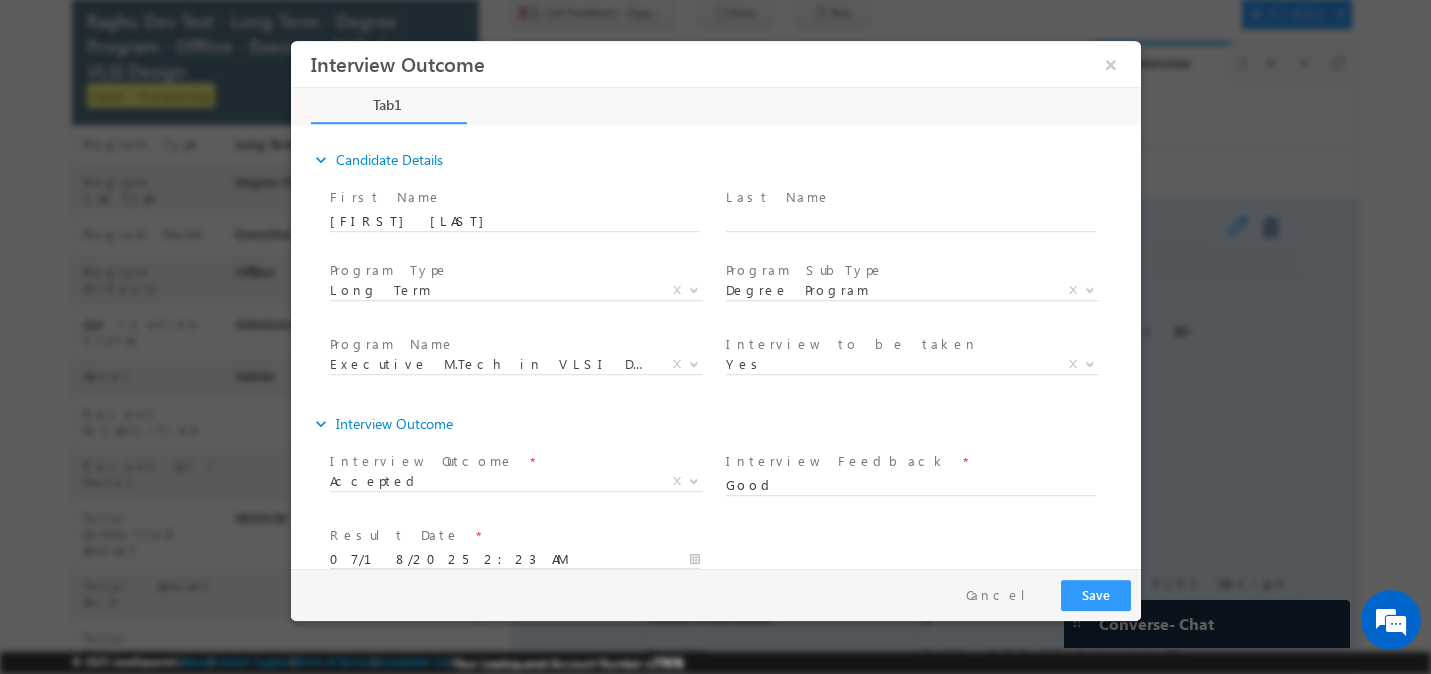 scroll, scrollTop: 0, scrollLeft: 0, axis: both 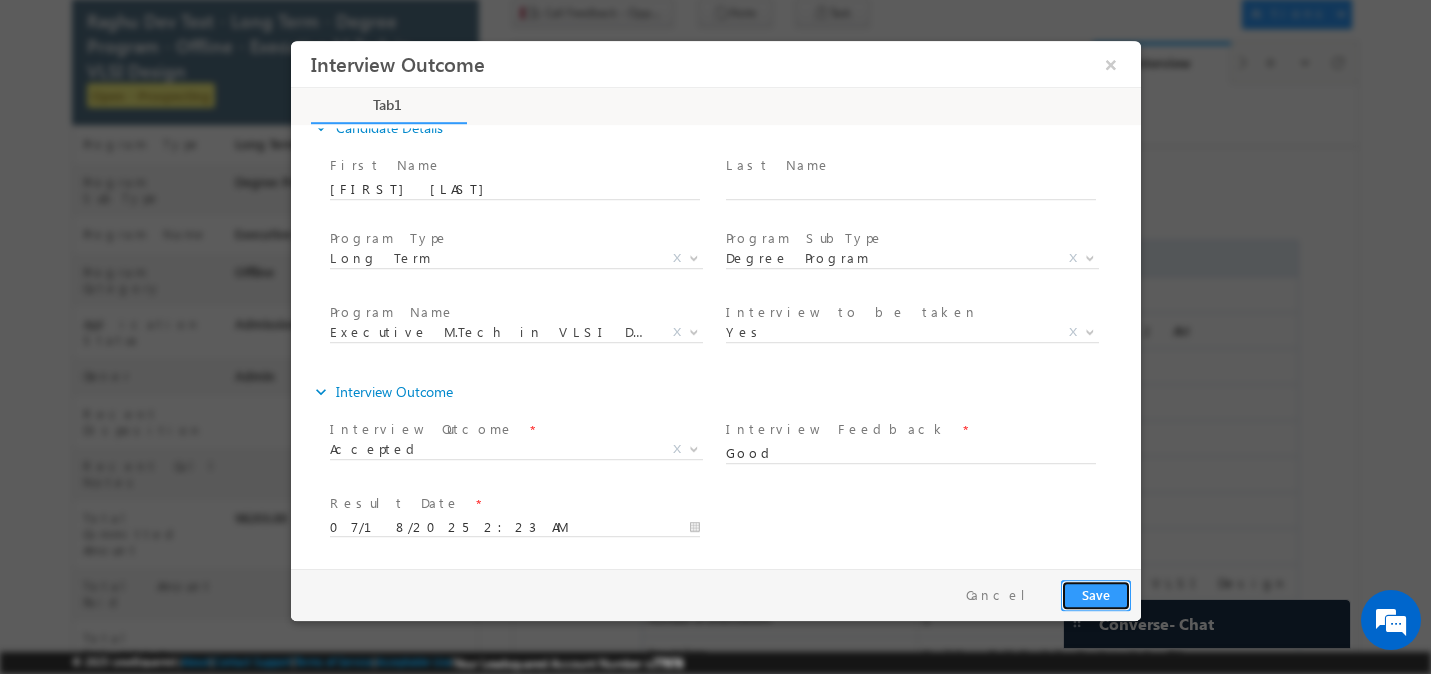 click on "Save" at bounding box center [1095, 595] 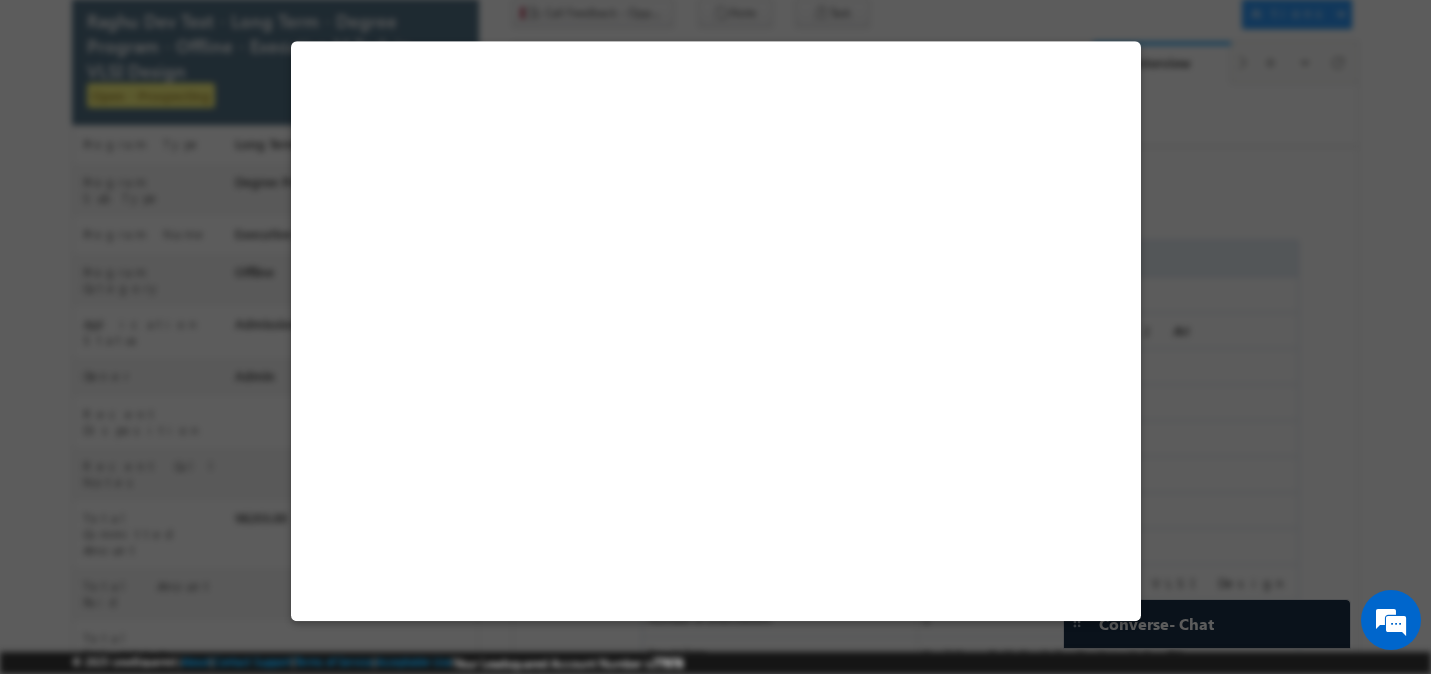 select on "Long Term" 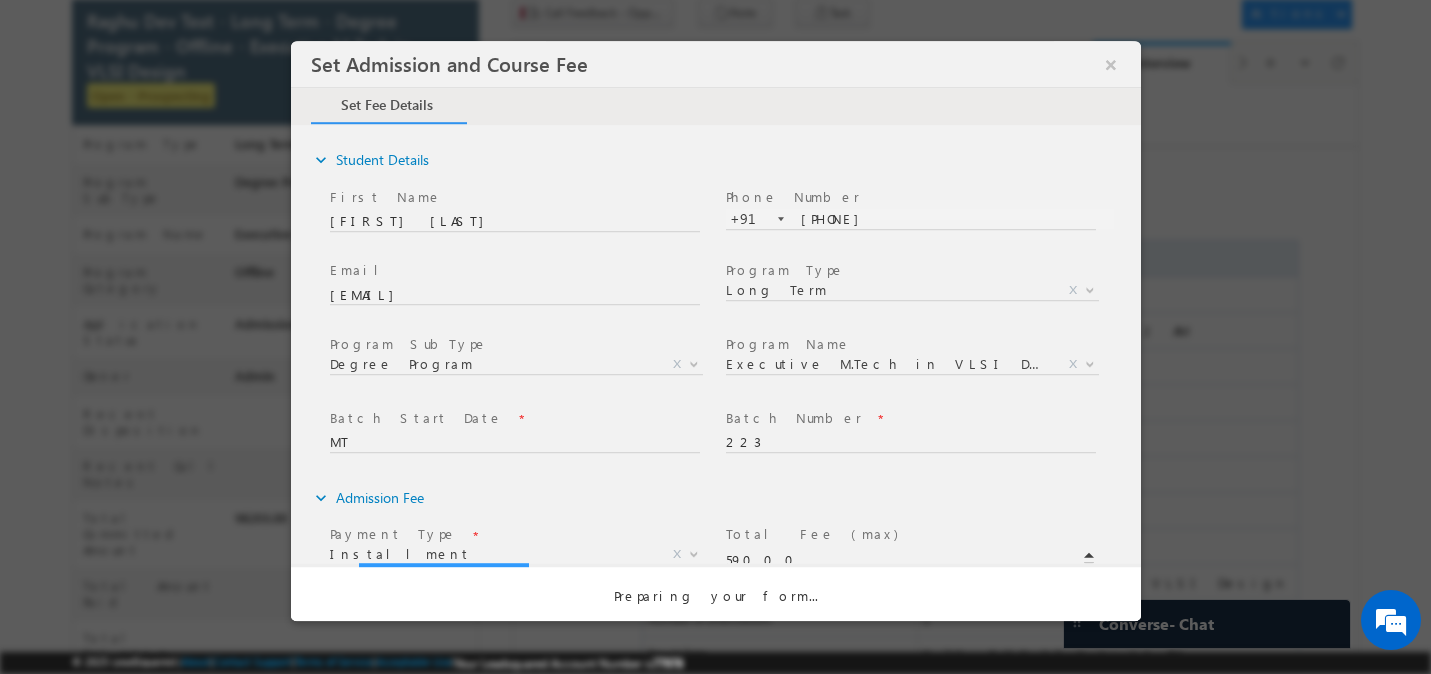 scroll, scrollTop: 0, scrollLeft: 0, axis: both 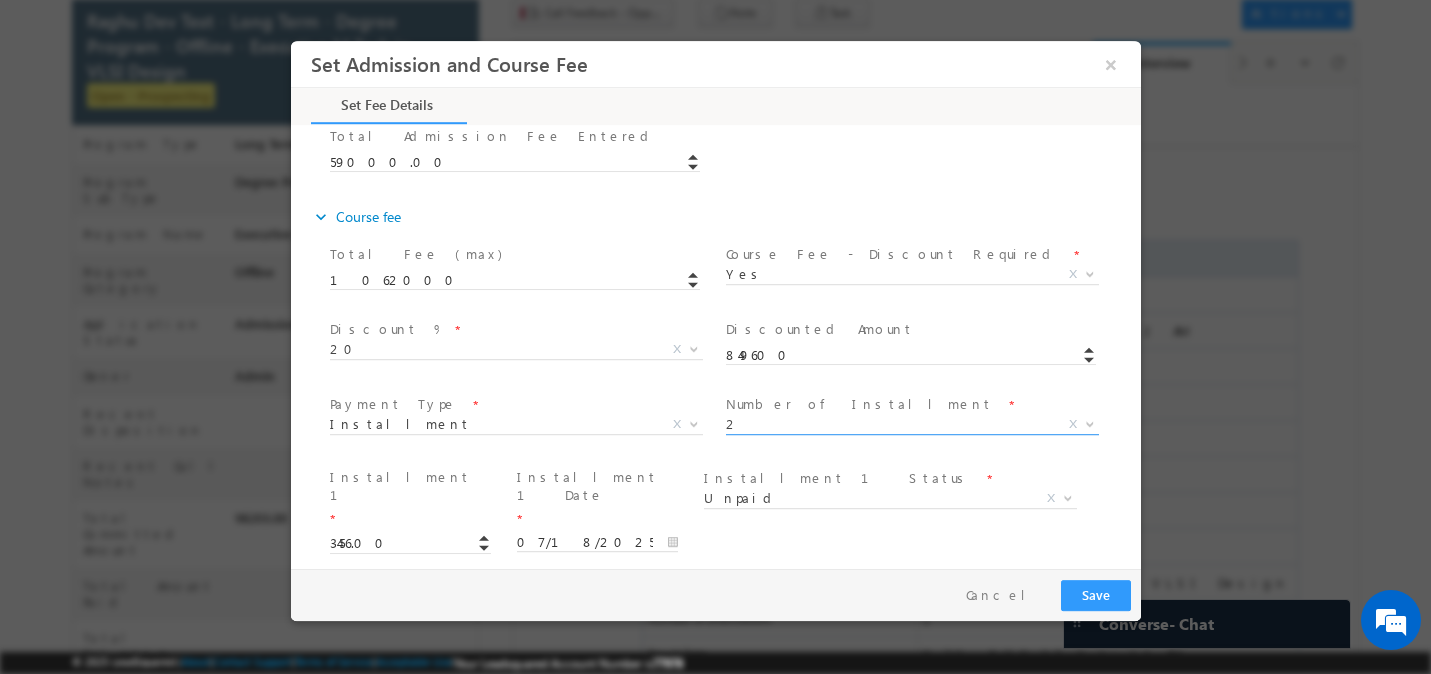 click on "2" at bounding box center [887, 424] 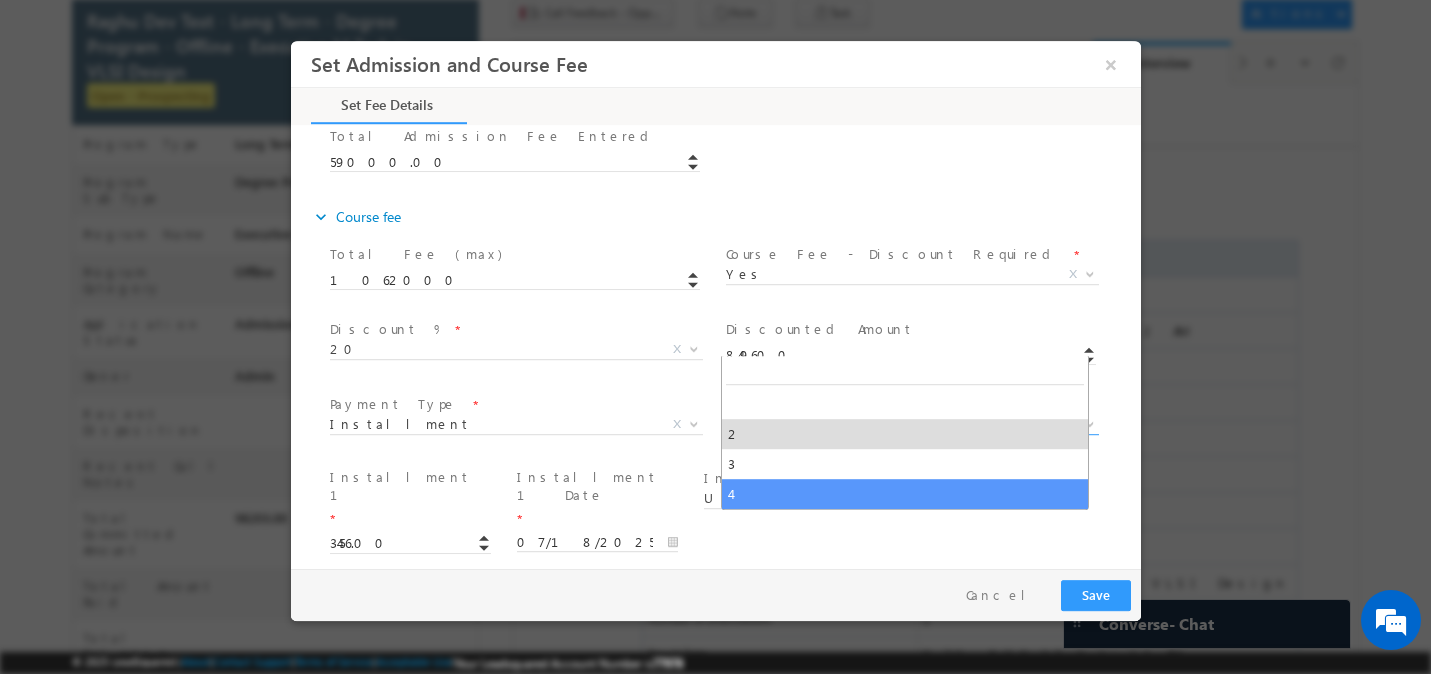 select on "4" 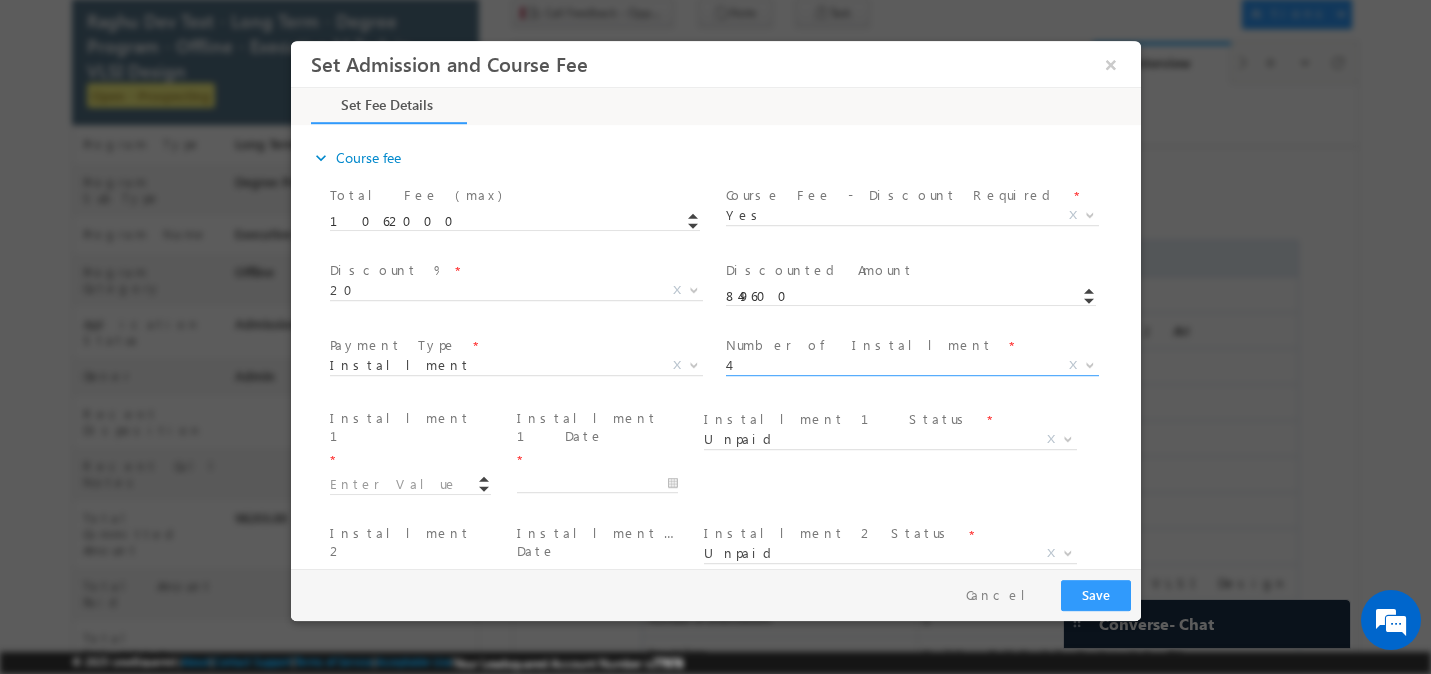 scroll, scrollTop: 761, scrollLeft: 0, axis: vertical 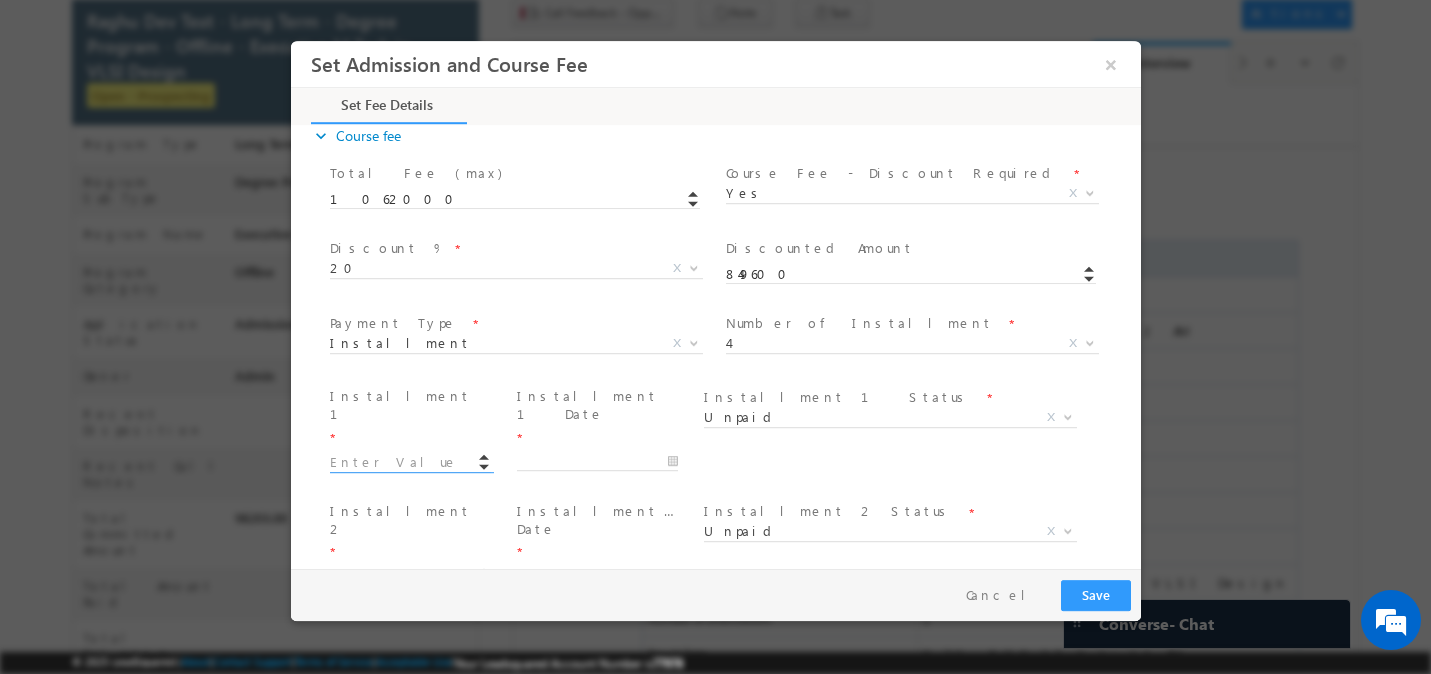 click at bounding box center [409, 463] 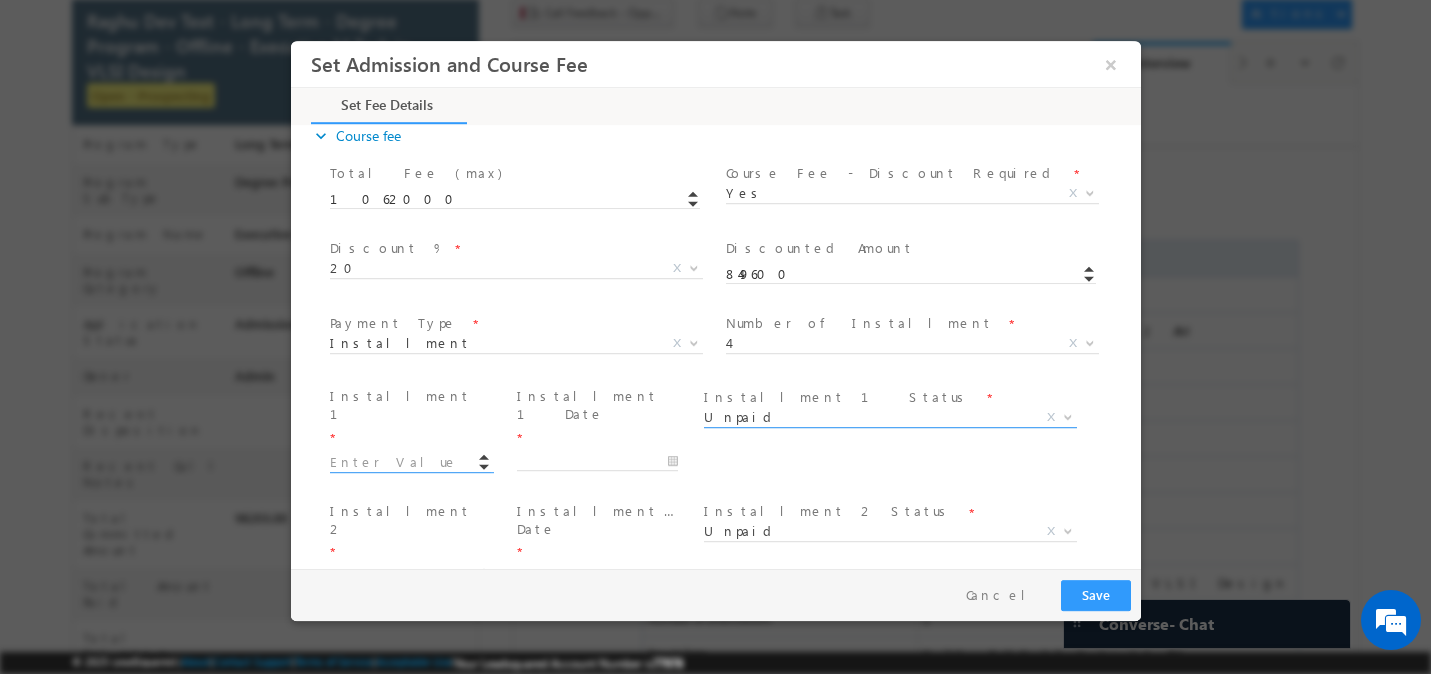 click on "Unpaid" at bounding box center [865, 417] 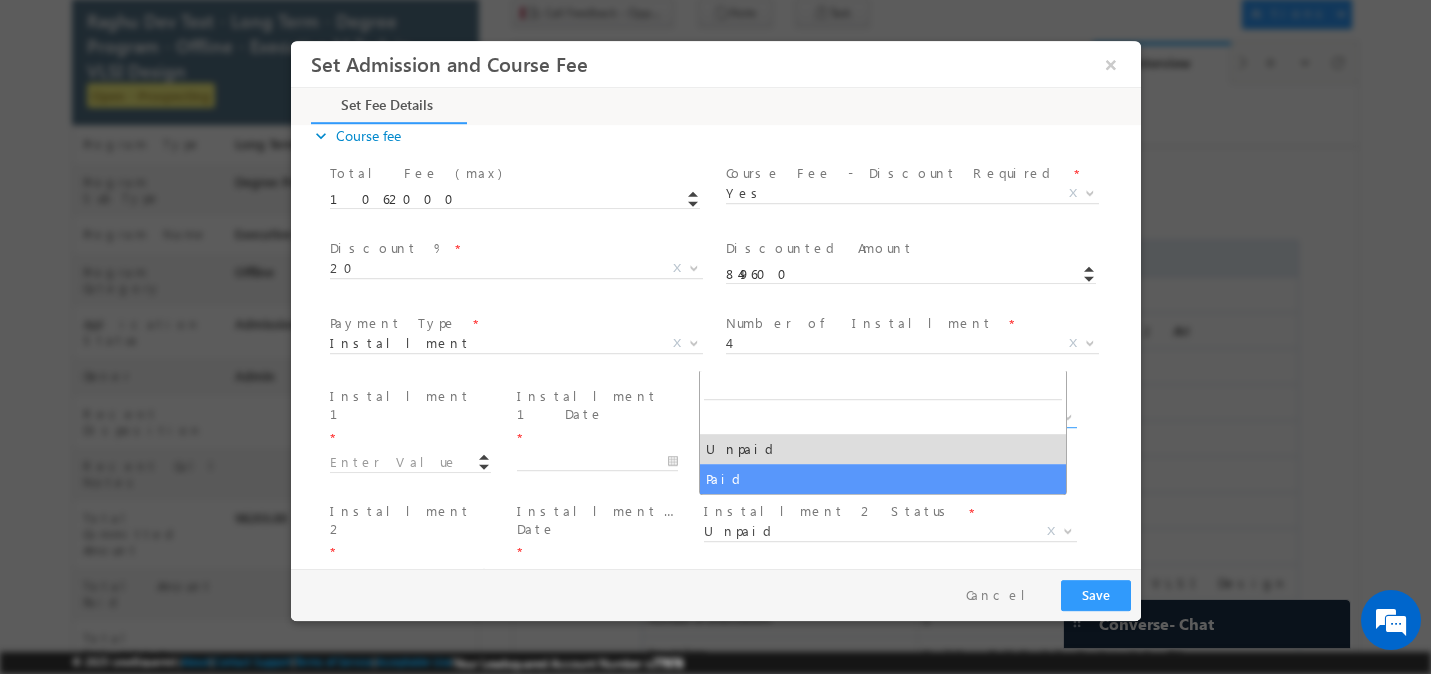 select on "Paid" 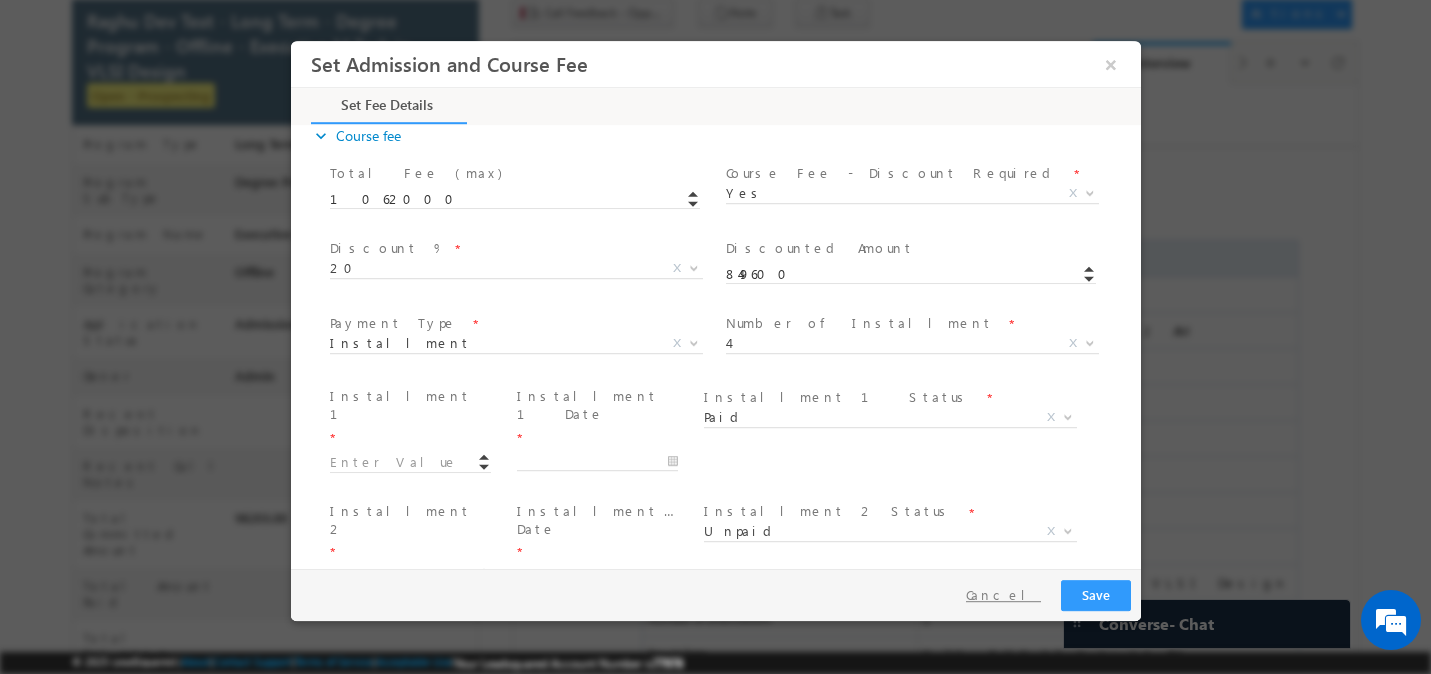 click on "Cancel" at bounding box center (1002, 595) 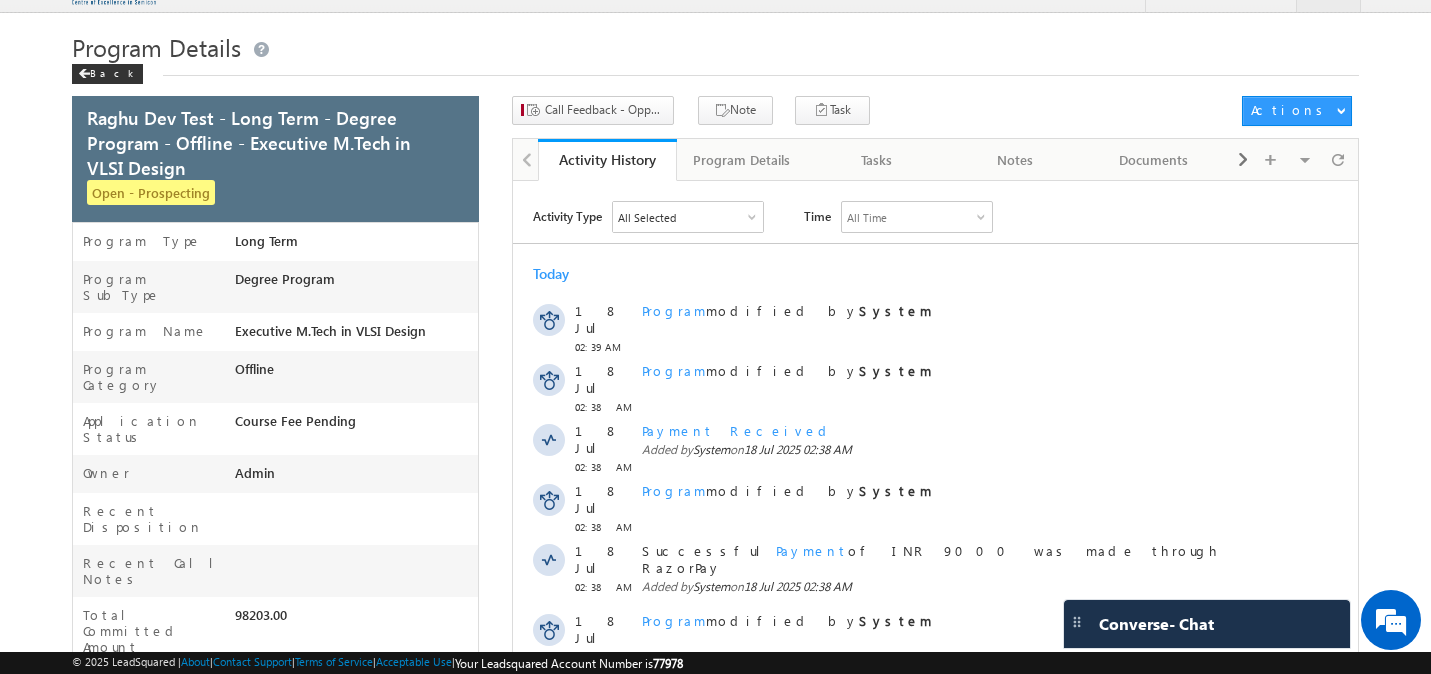 scroll, scrollTop: 26, scrollLeft: 0, axis: vertical 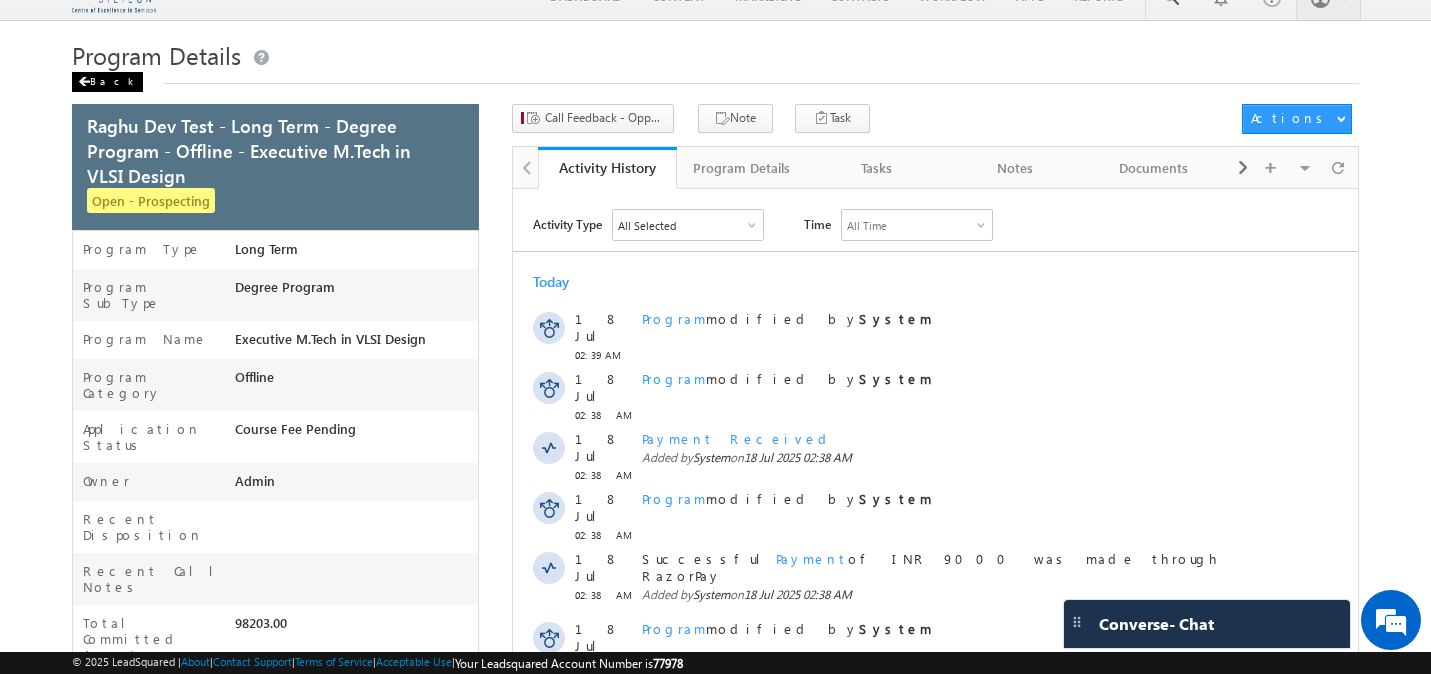 click on "Back" at bounding box center (107, 82) 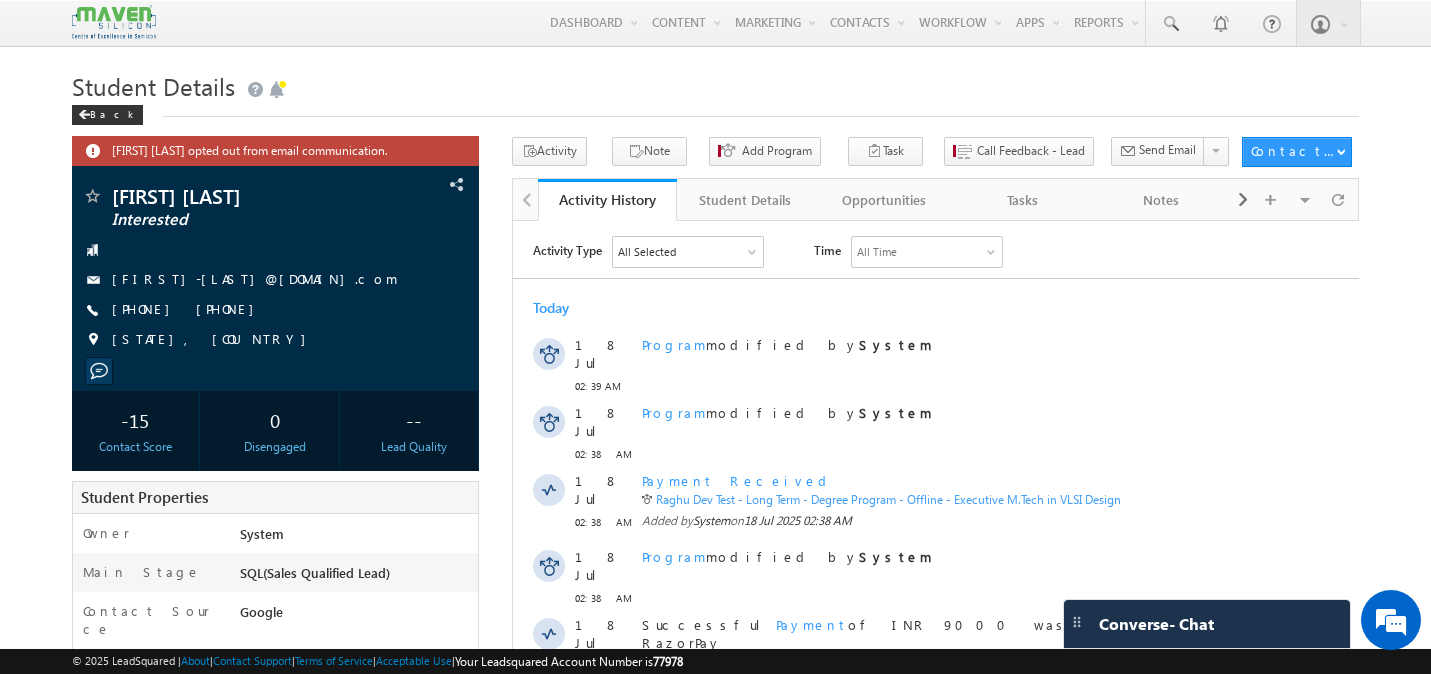 scroll, scrollTop: 0, scrollLeft: 0, axis: both 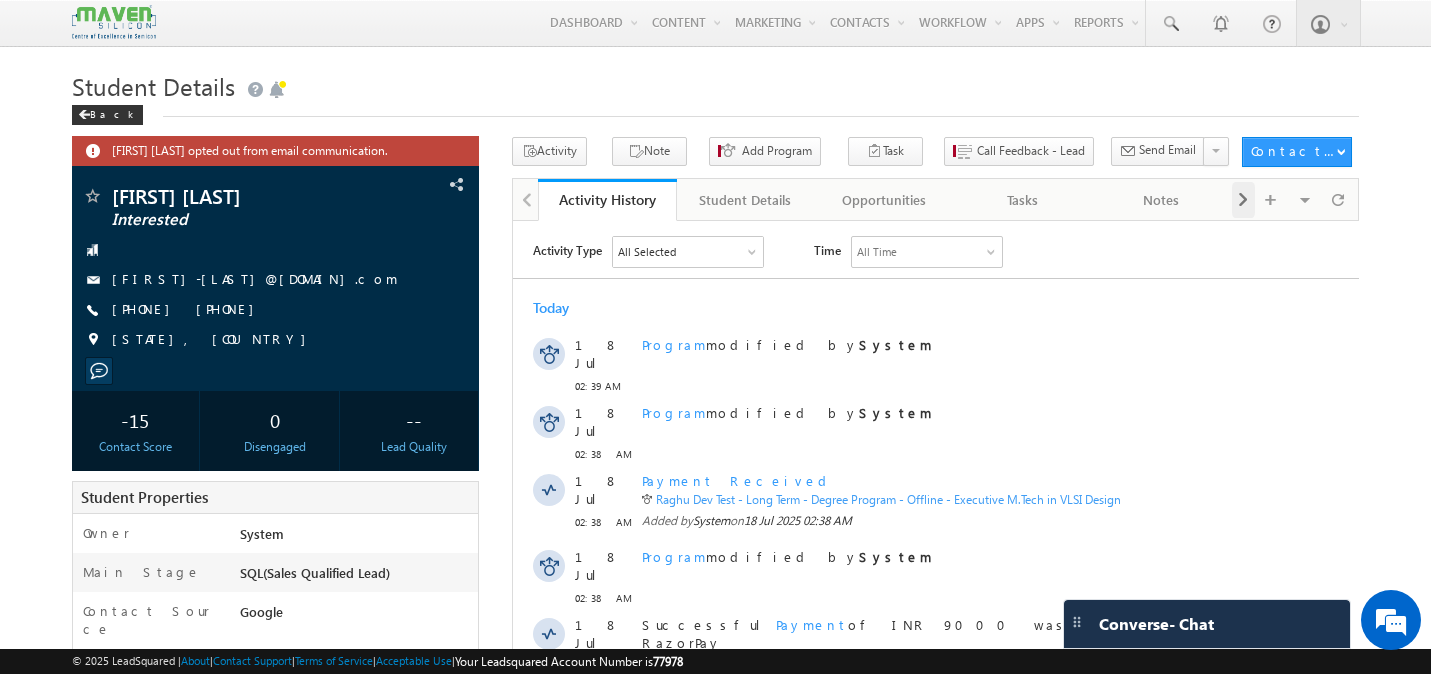 click at bounding box center (1243, 200) 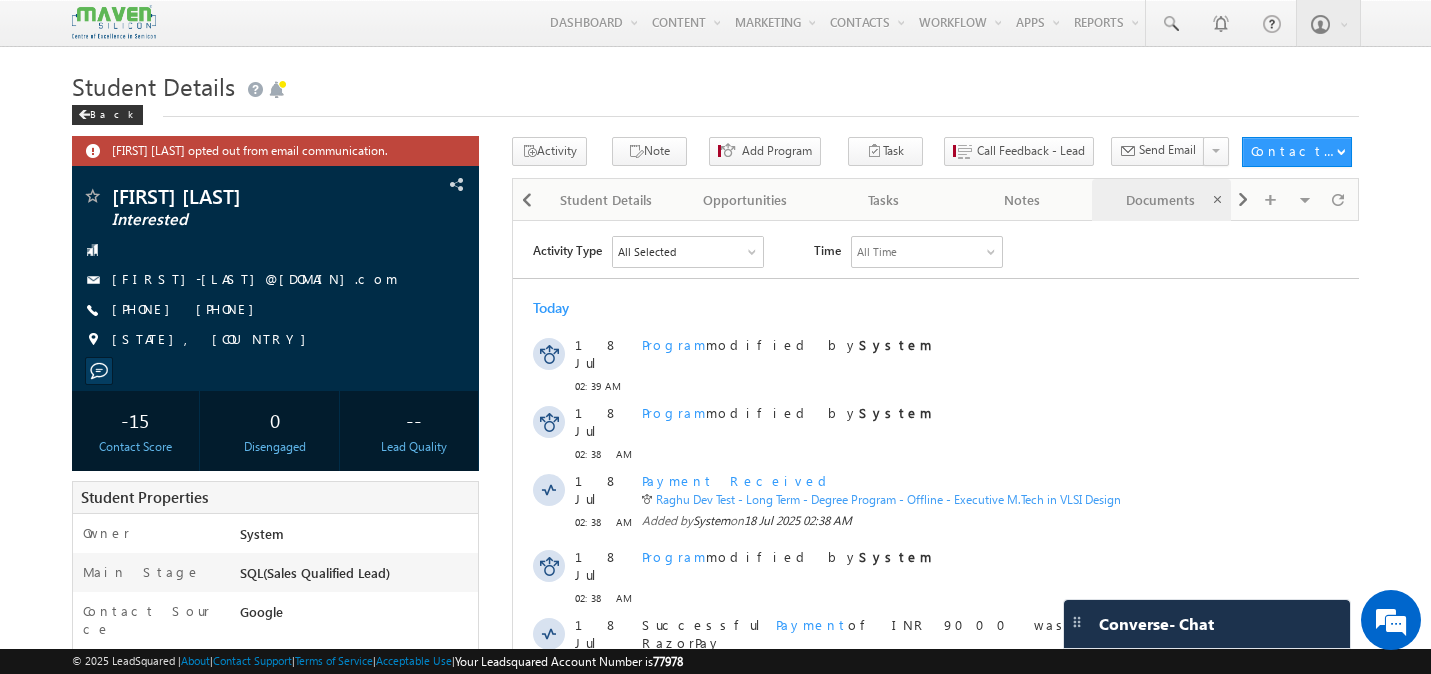 click at bounding box center (1216, 200) 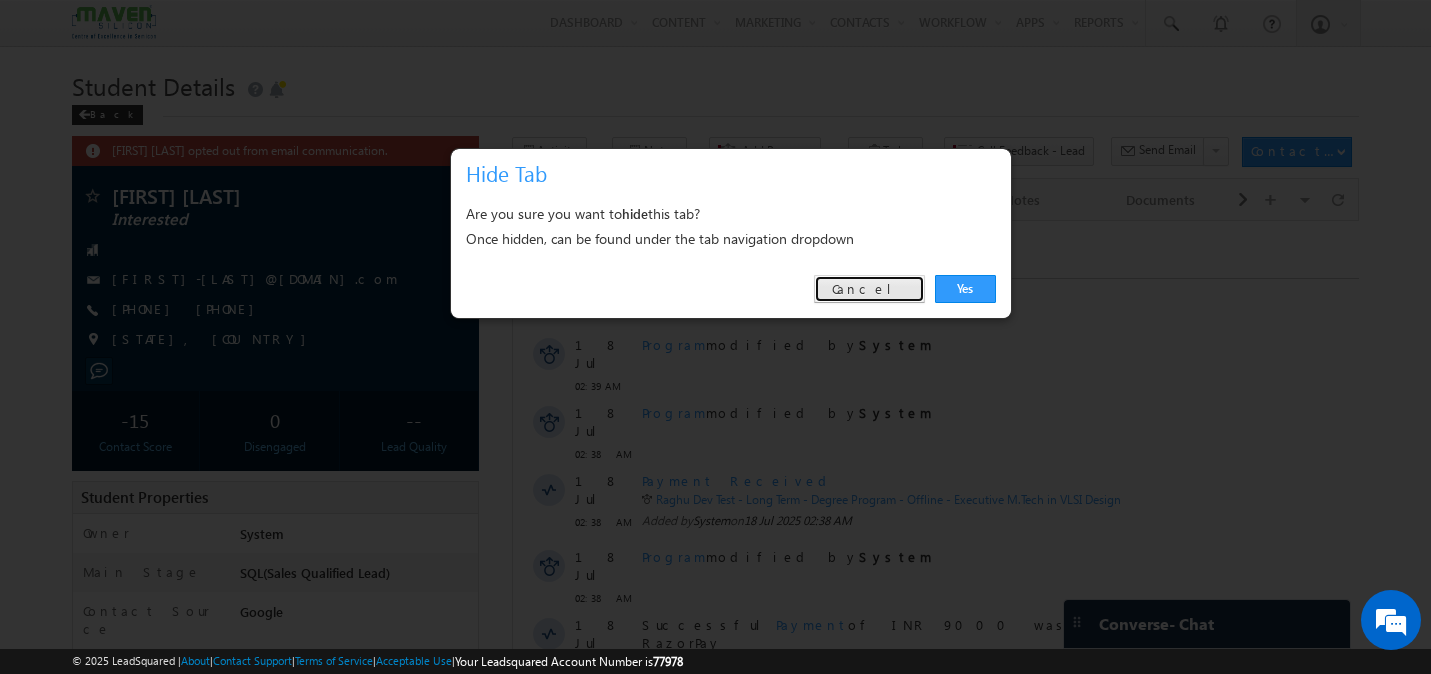 click on "Cancel" at bounding box center (869, 289) 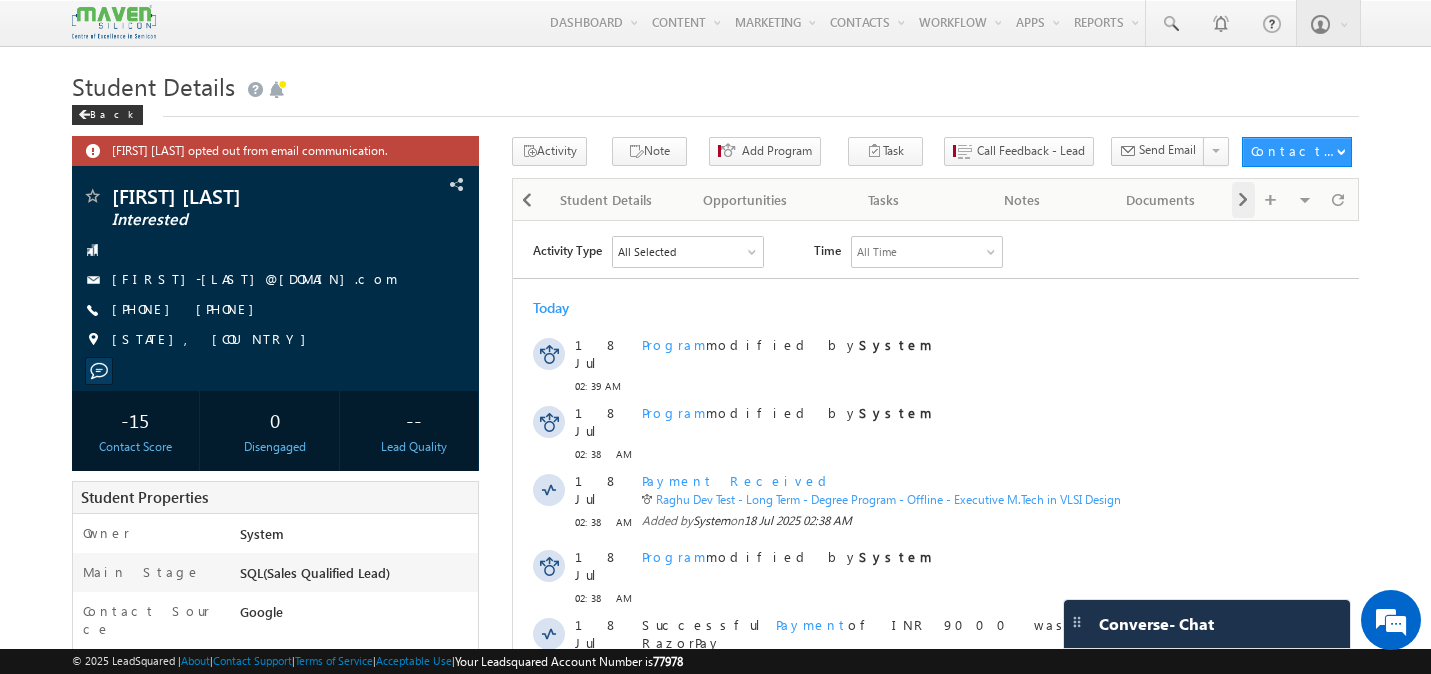 click at bounding box center (1243, 200) 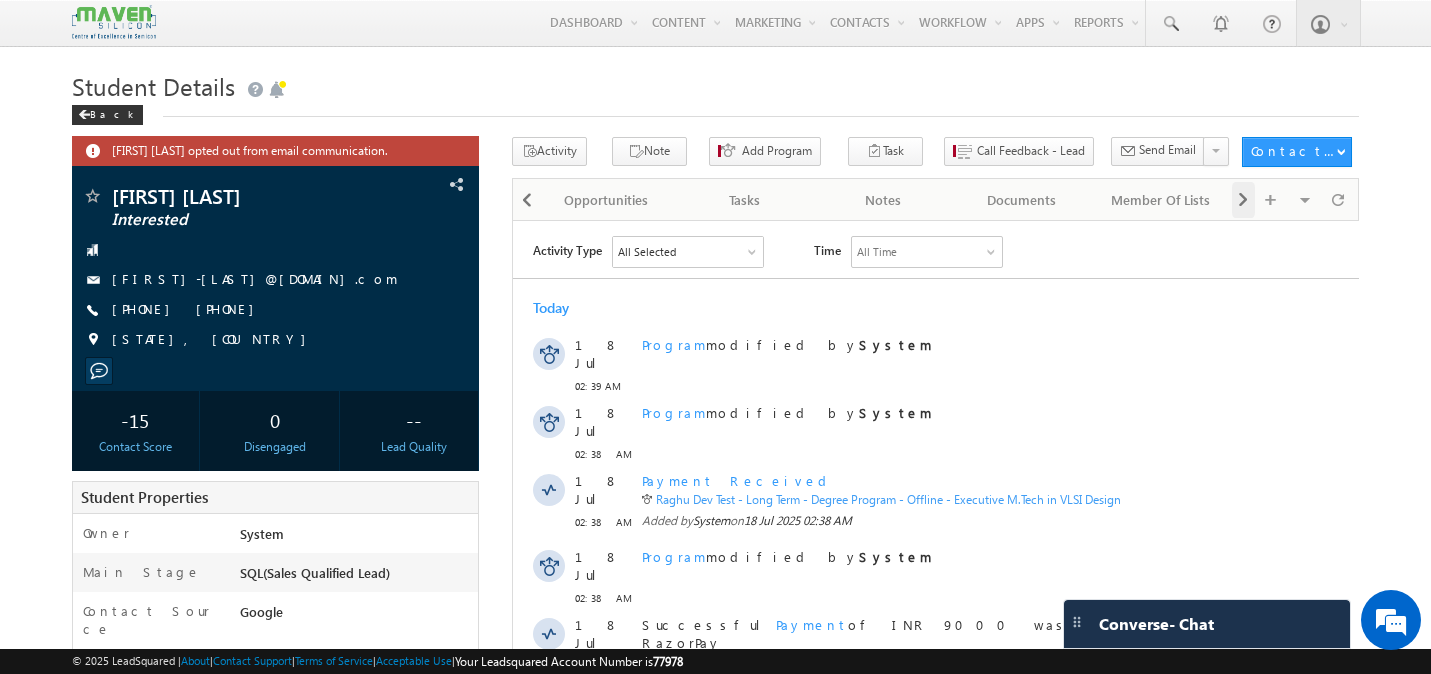 click at bounding box center [1243, 200] 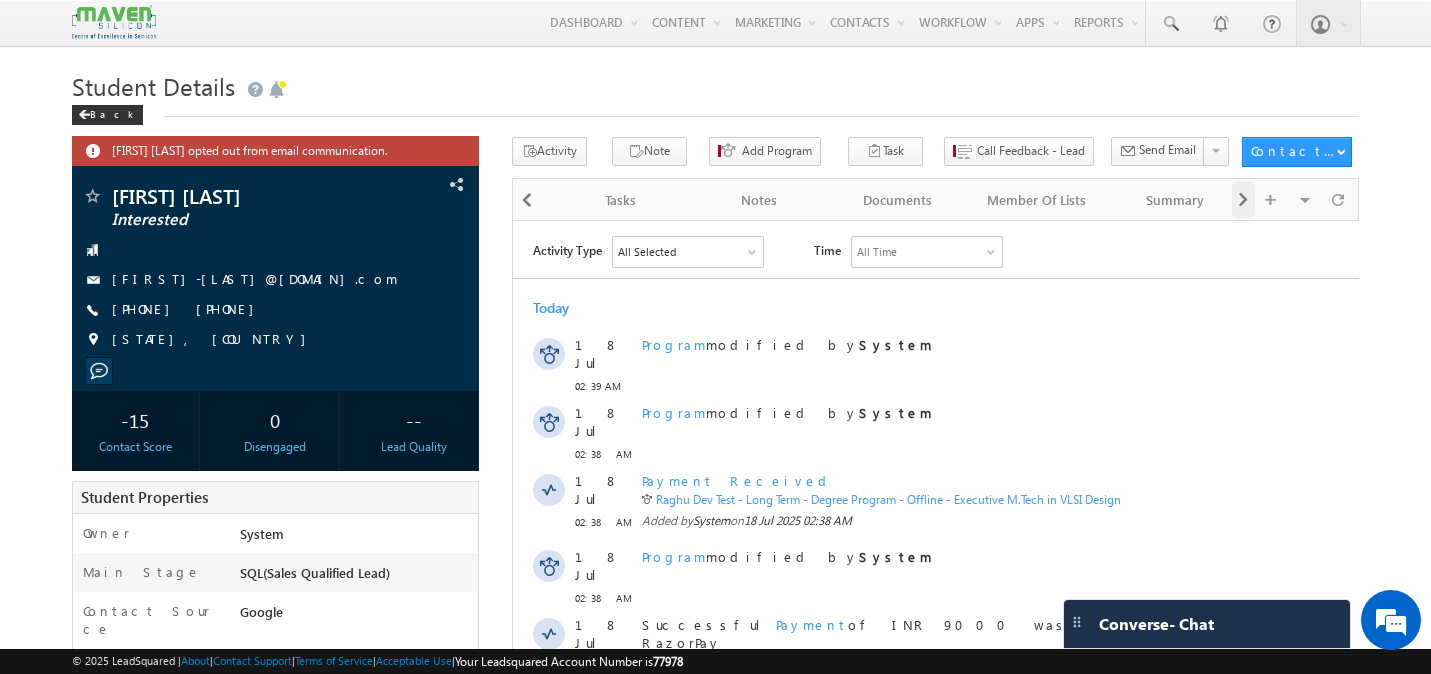 click at bounding box center [1243, 200] 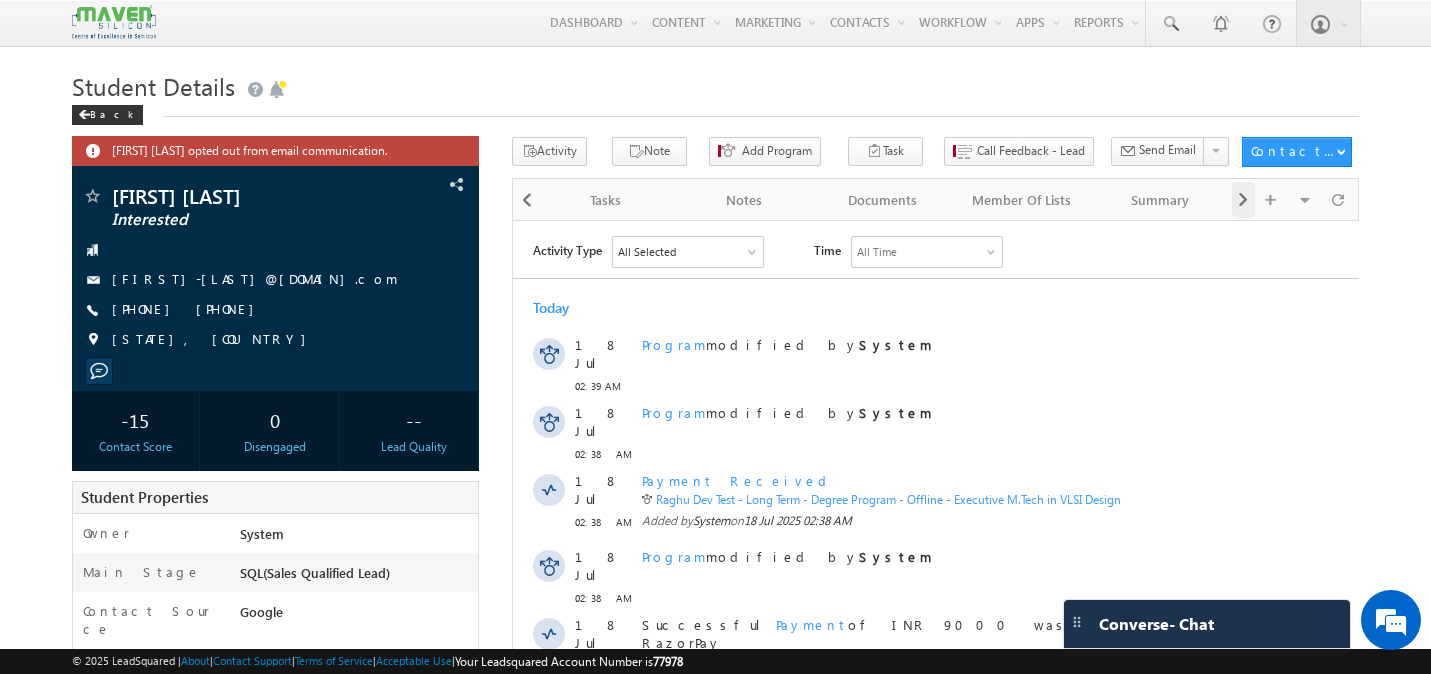 click at bounding box center [1243, 200] 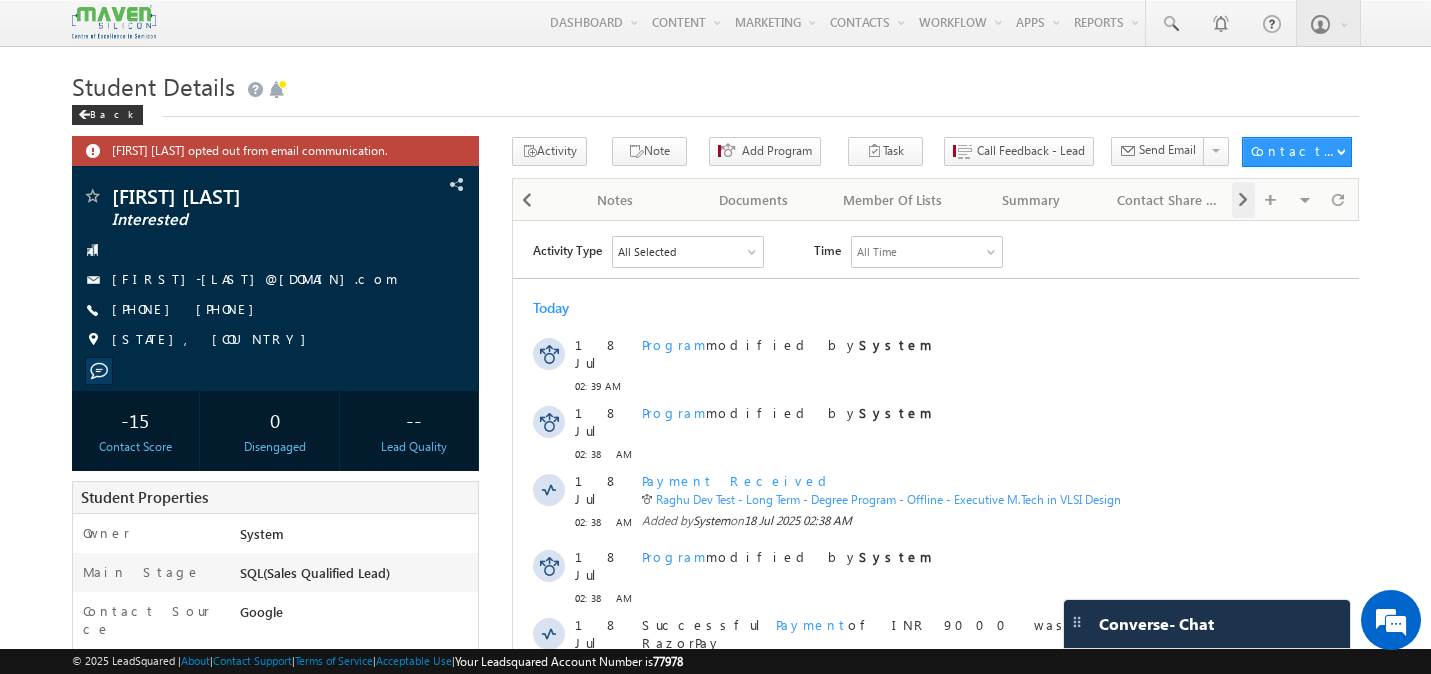 click at bounding box center [1243, 200] 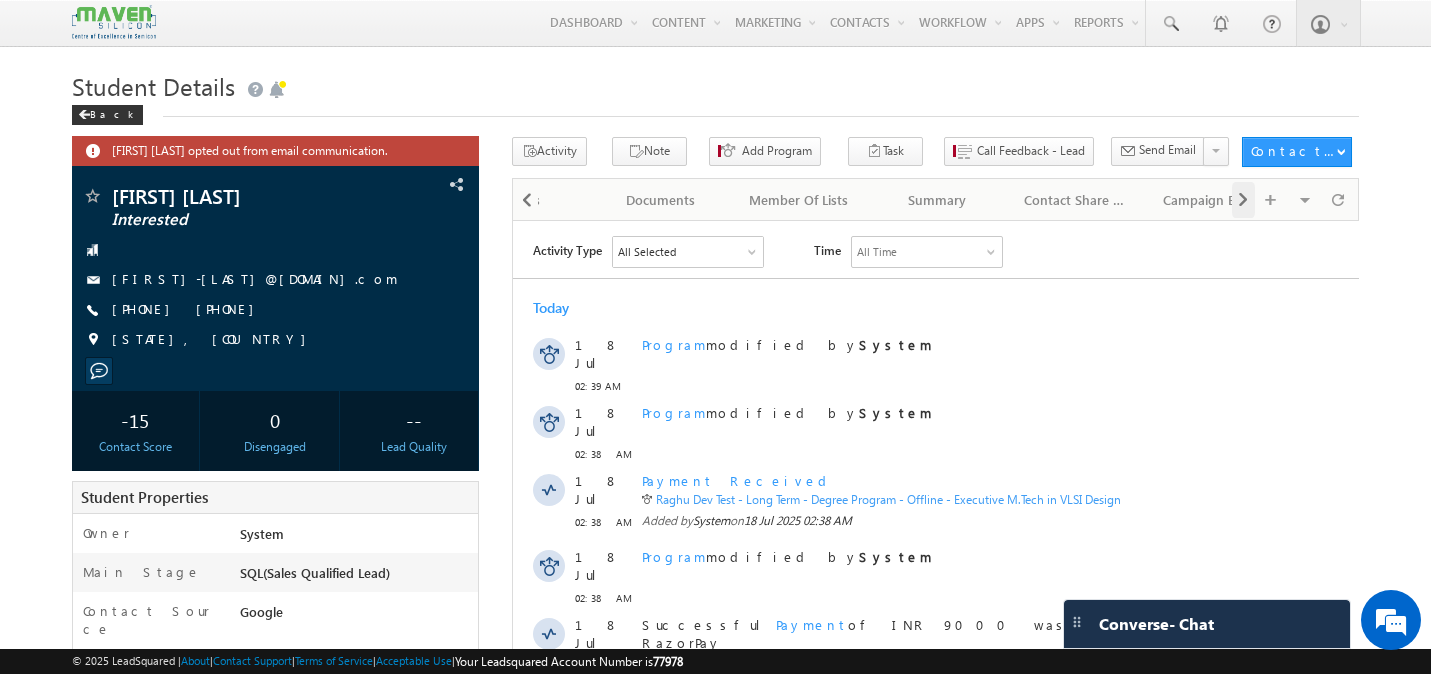 click at bounding box center [1243, 200] 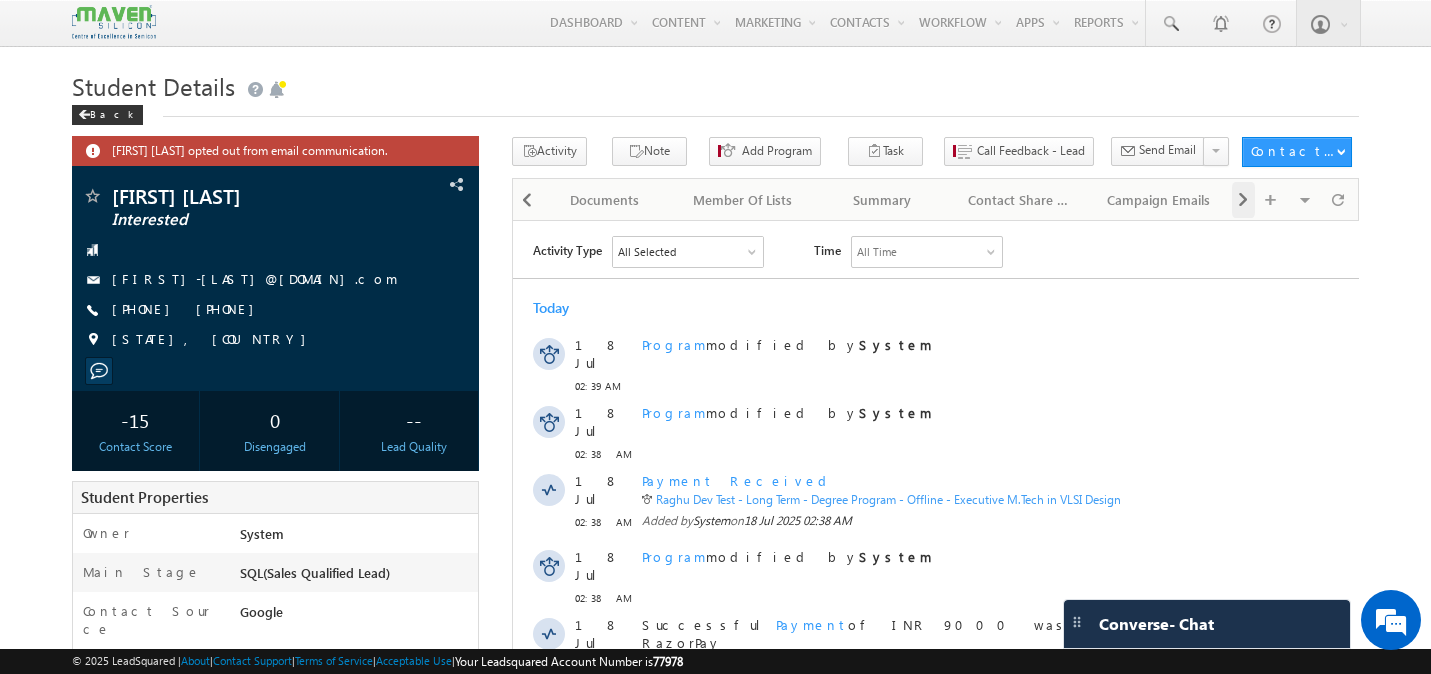 click at bounding box center (1243, 200) 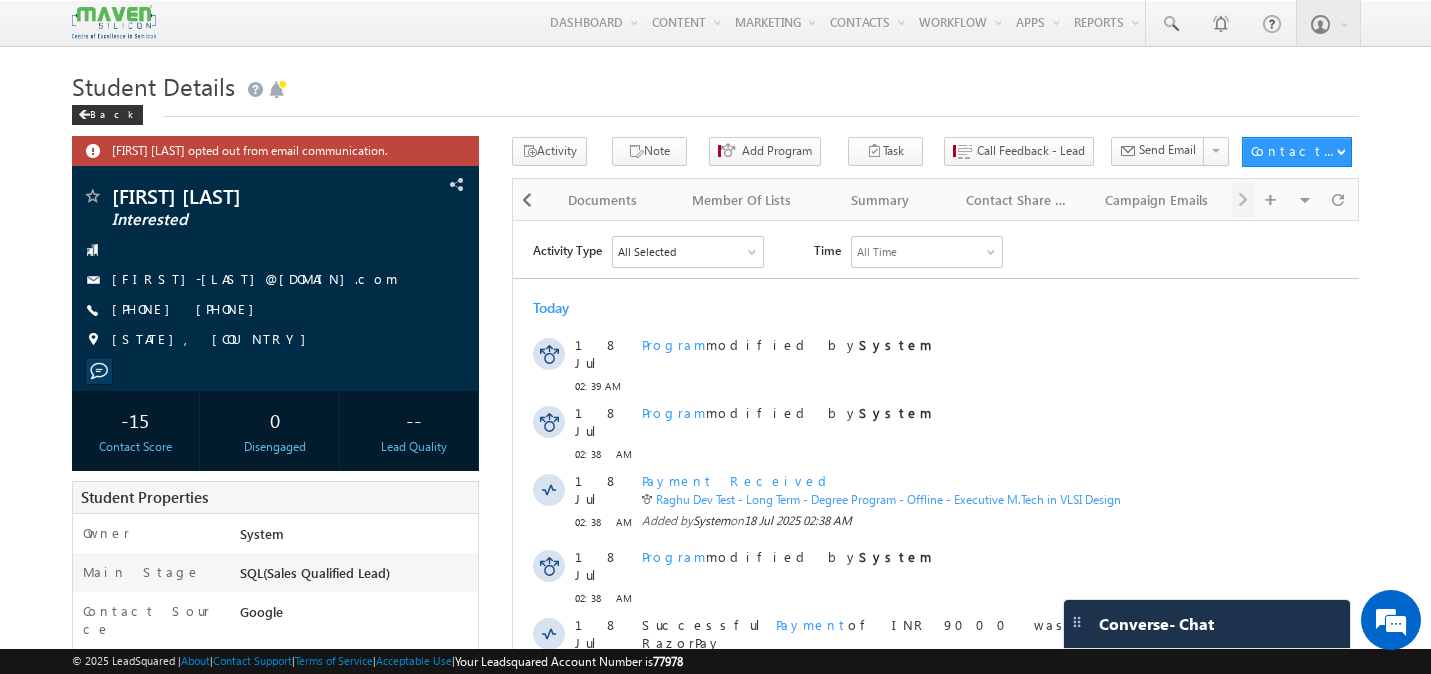 click on "Visible Tabs Activity History Default Student Details Default Opportunities Default Tasks Default Notes Default Documents Default Member Of Lists Default Summary Default Contact Share History Default Campaign Emails Default" at bounding box center [1293, 198] 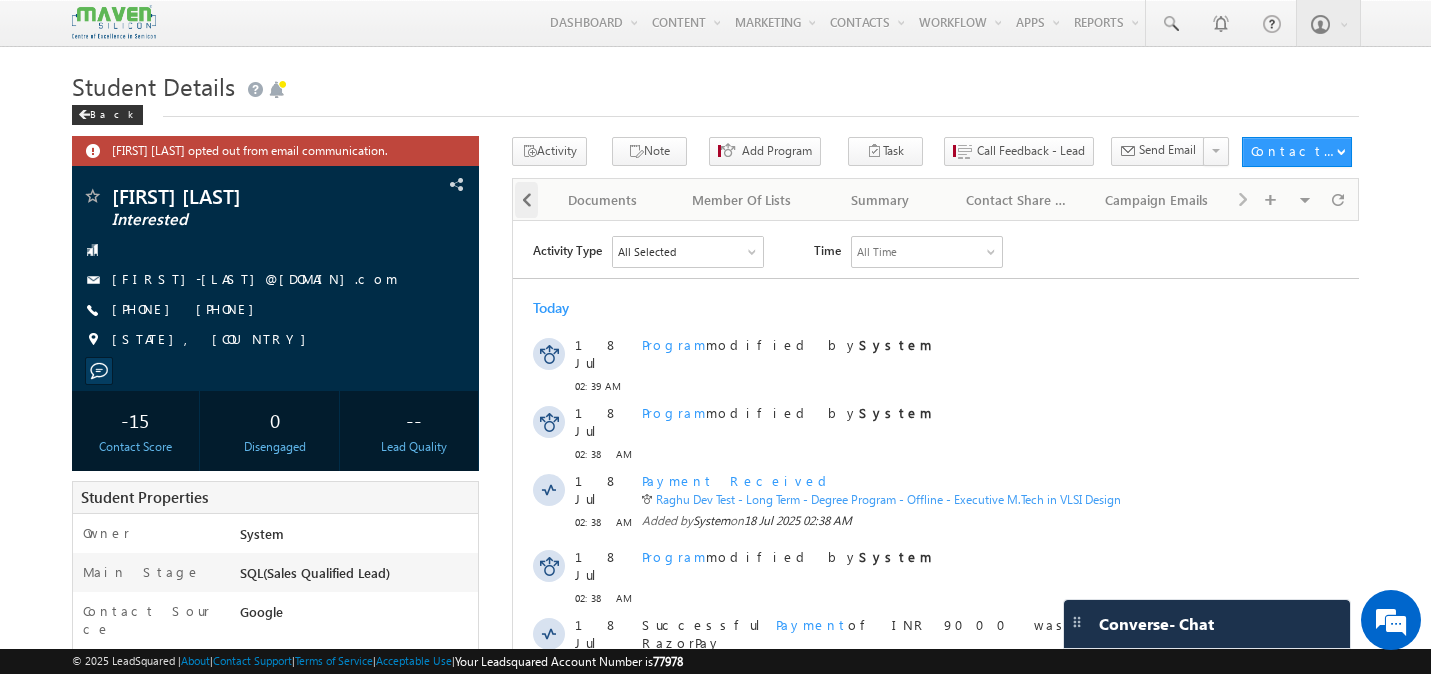 click at bounding box center [527, 200] 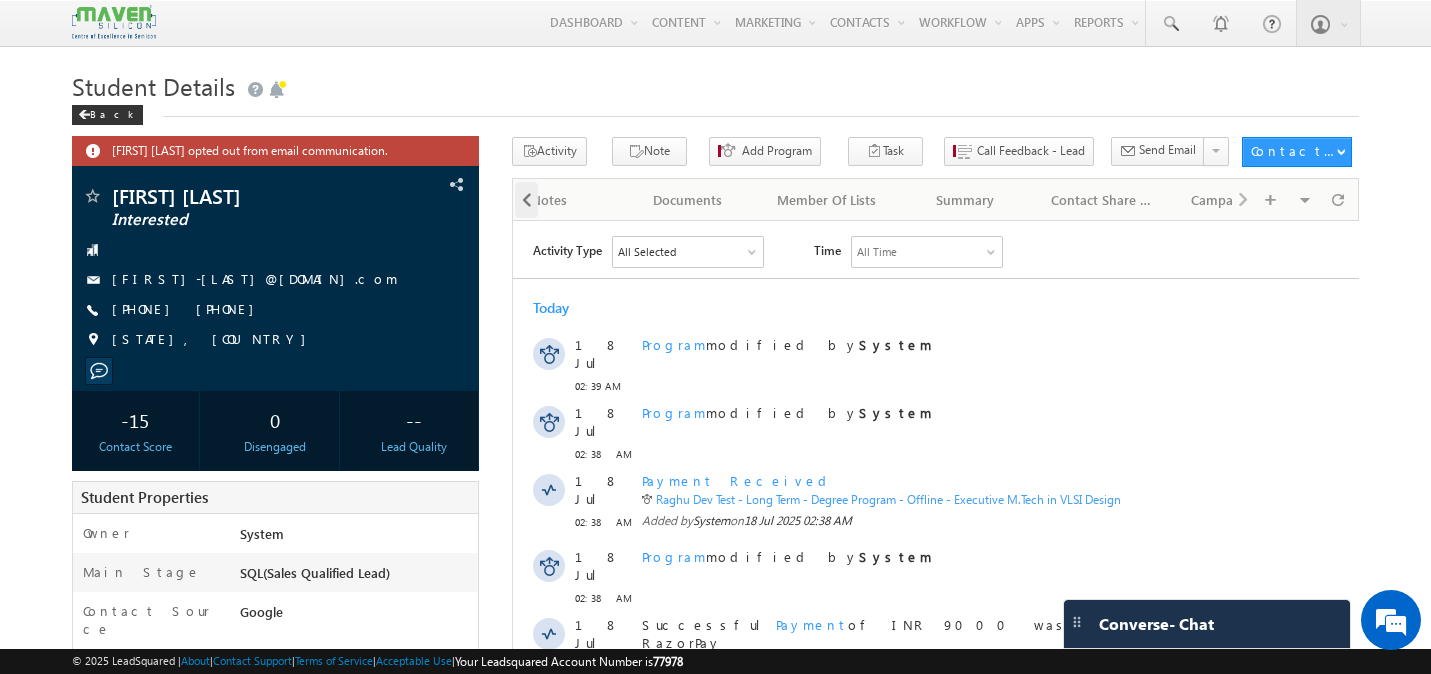 click at bounding box center (527, 200) 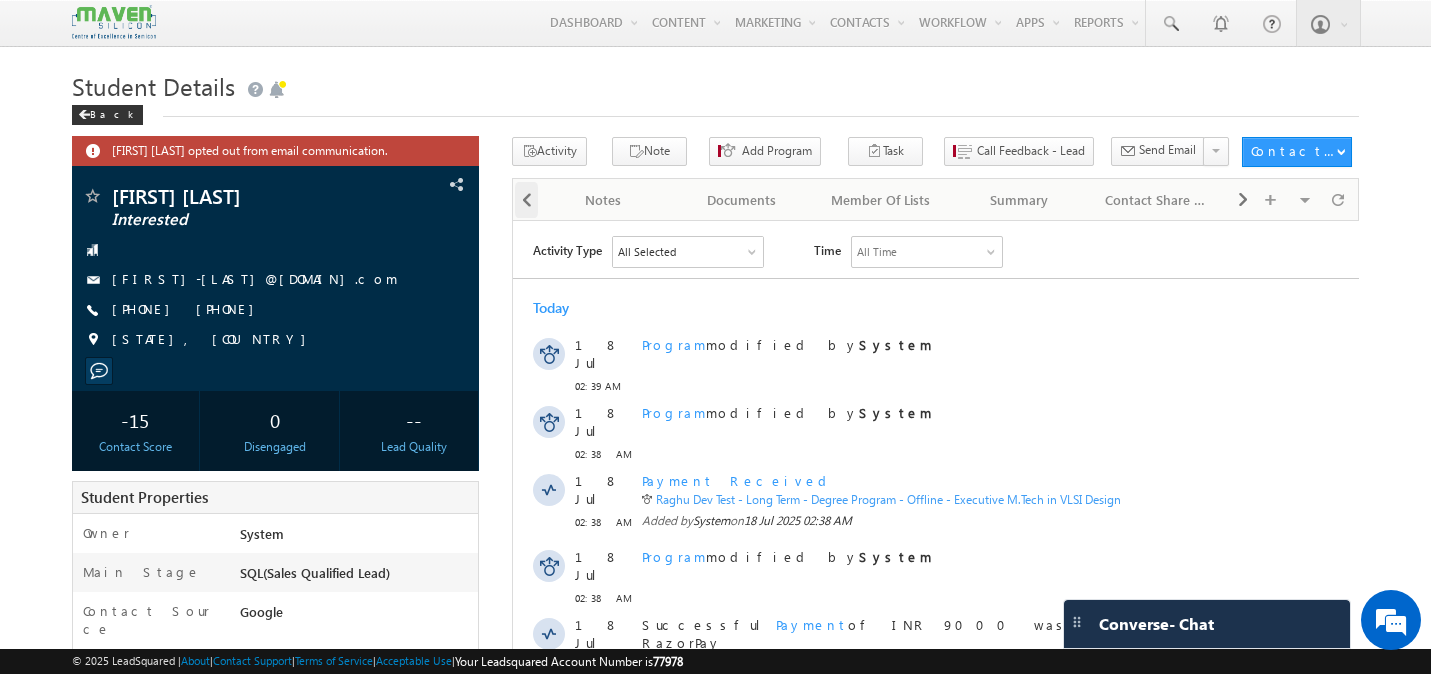 click at bounding box center (527, 200) 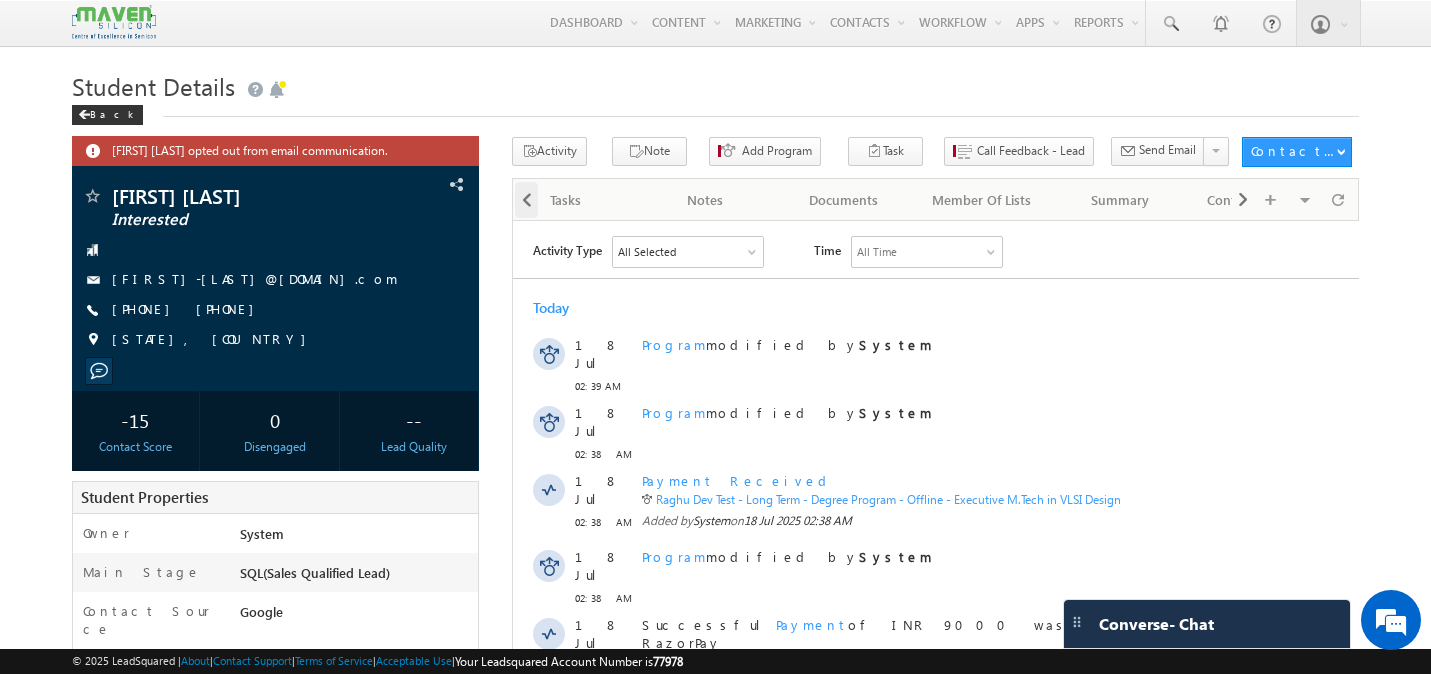 click at bounding box center [527, 200] 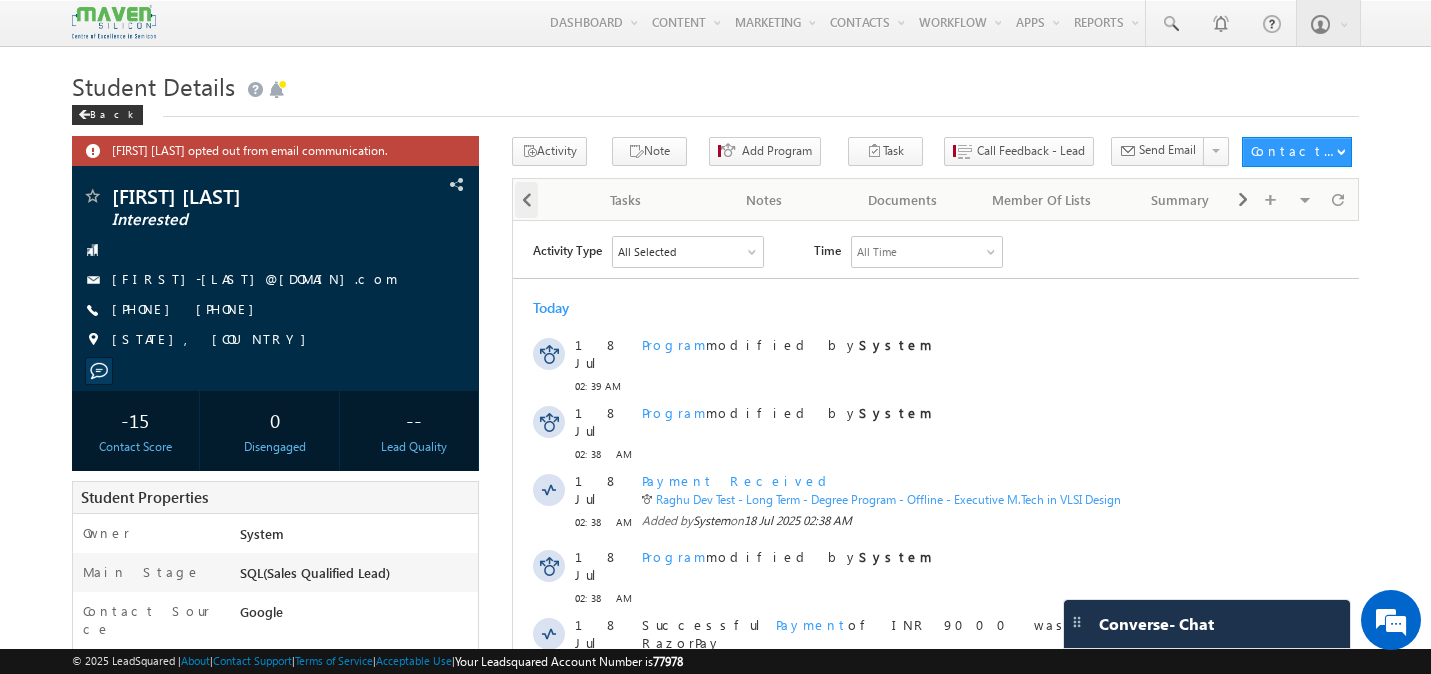 click at bounding box center [527, 200] 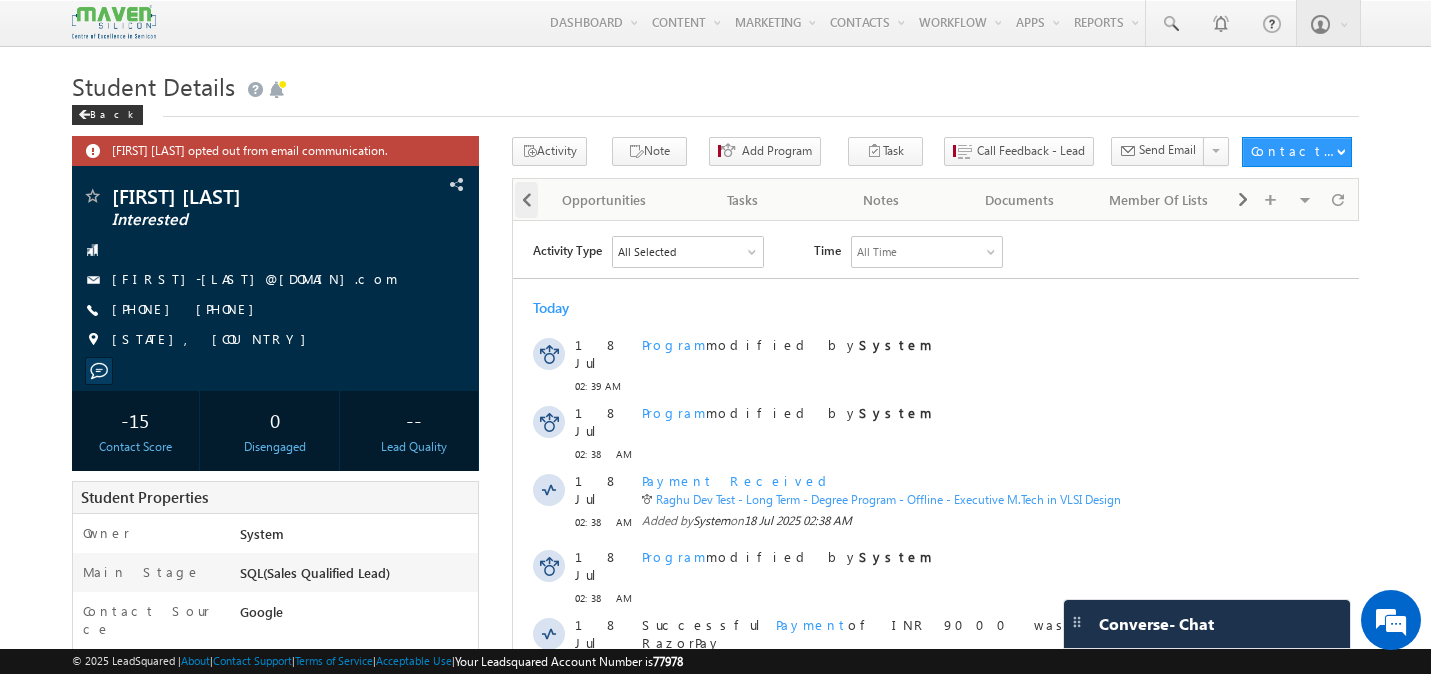 click at bounding box center [527, 200] 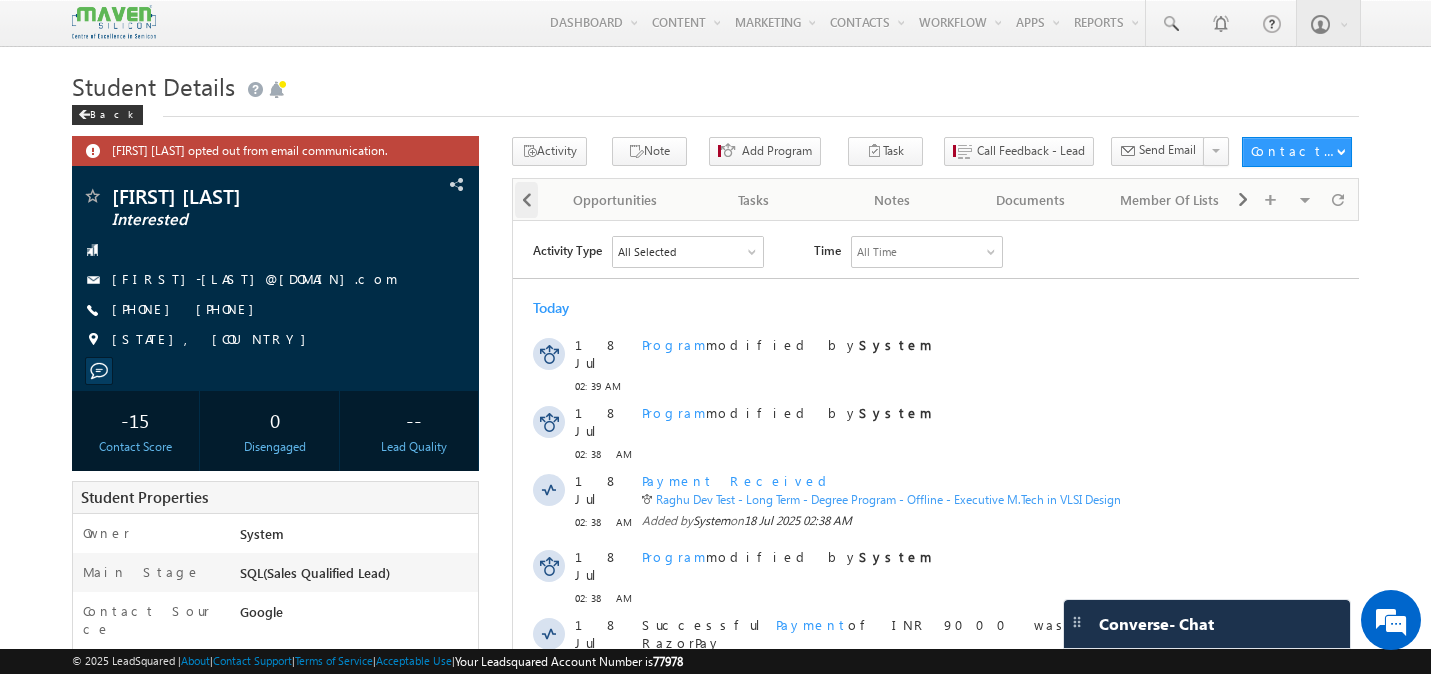click at bounding box center [527, 200] 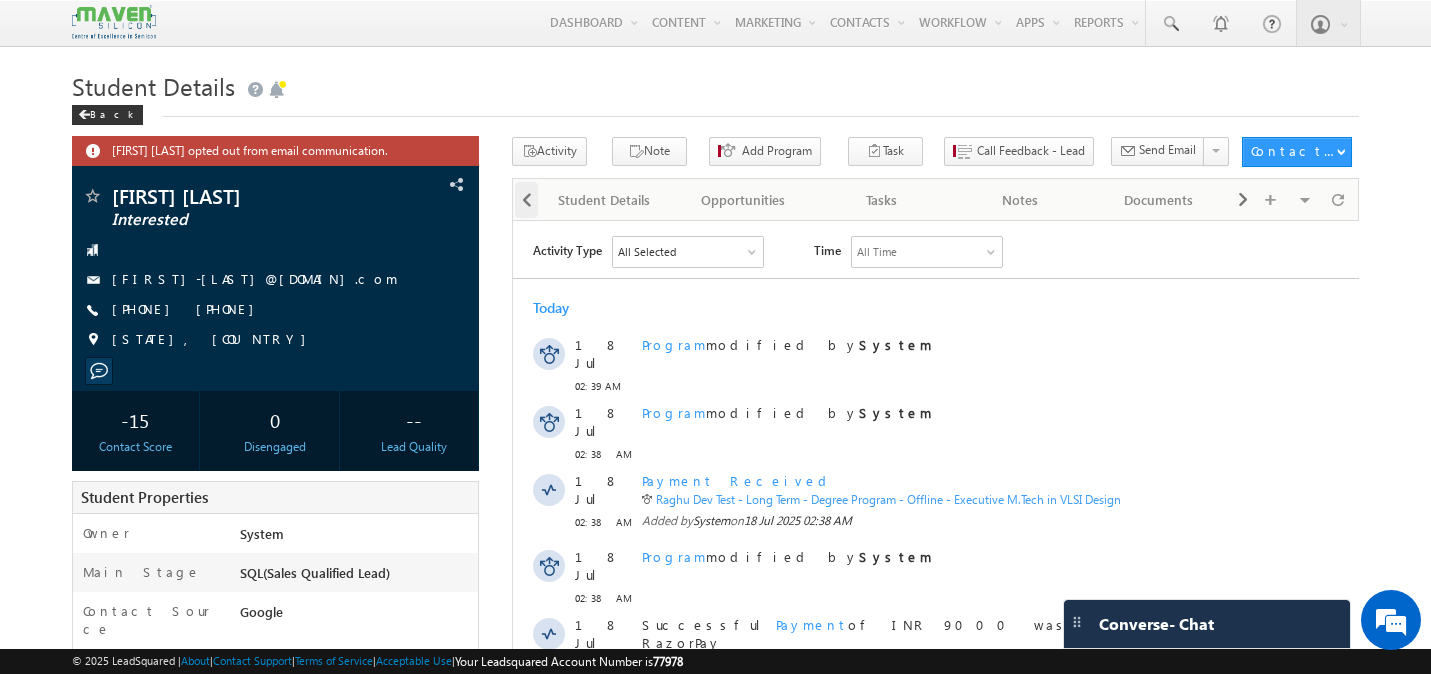 click at bounding box center [527, 200] 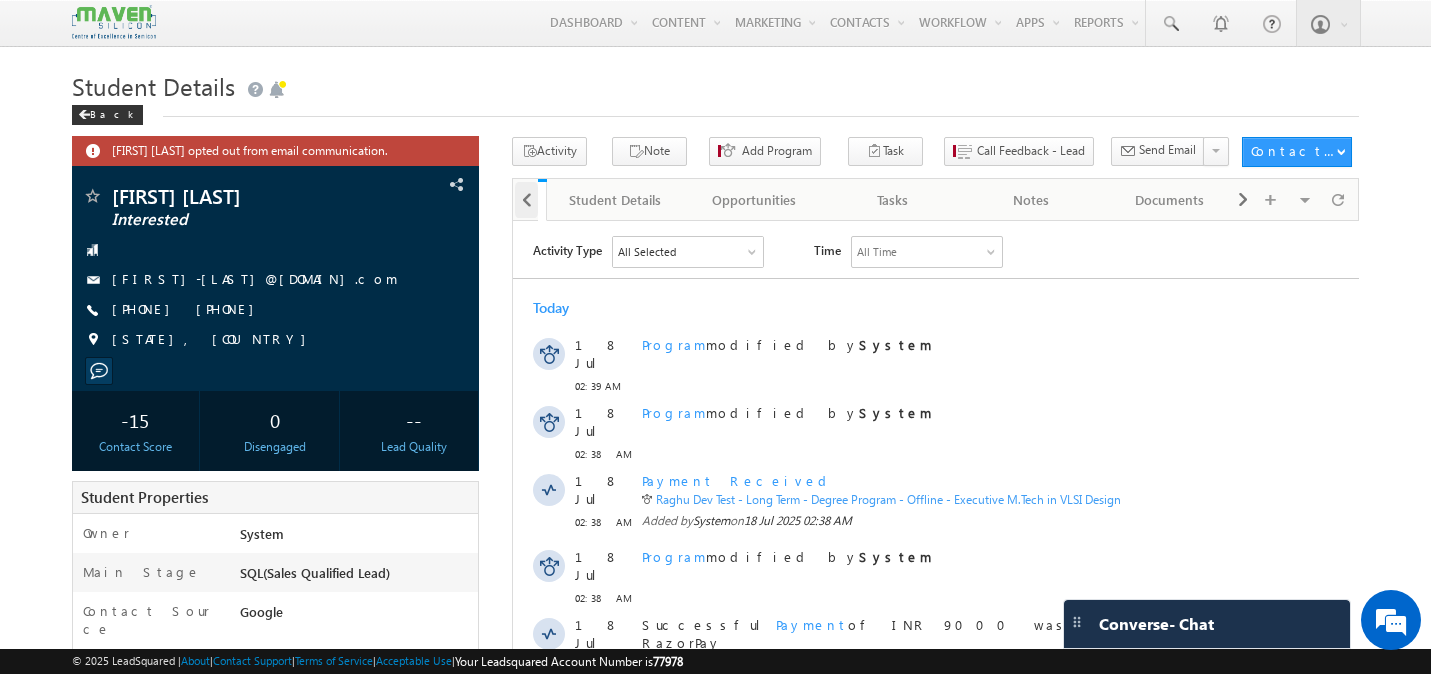 click at bounding box center (527, 200) 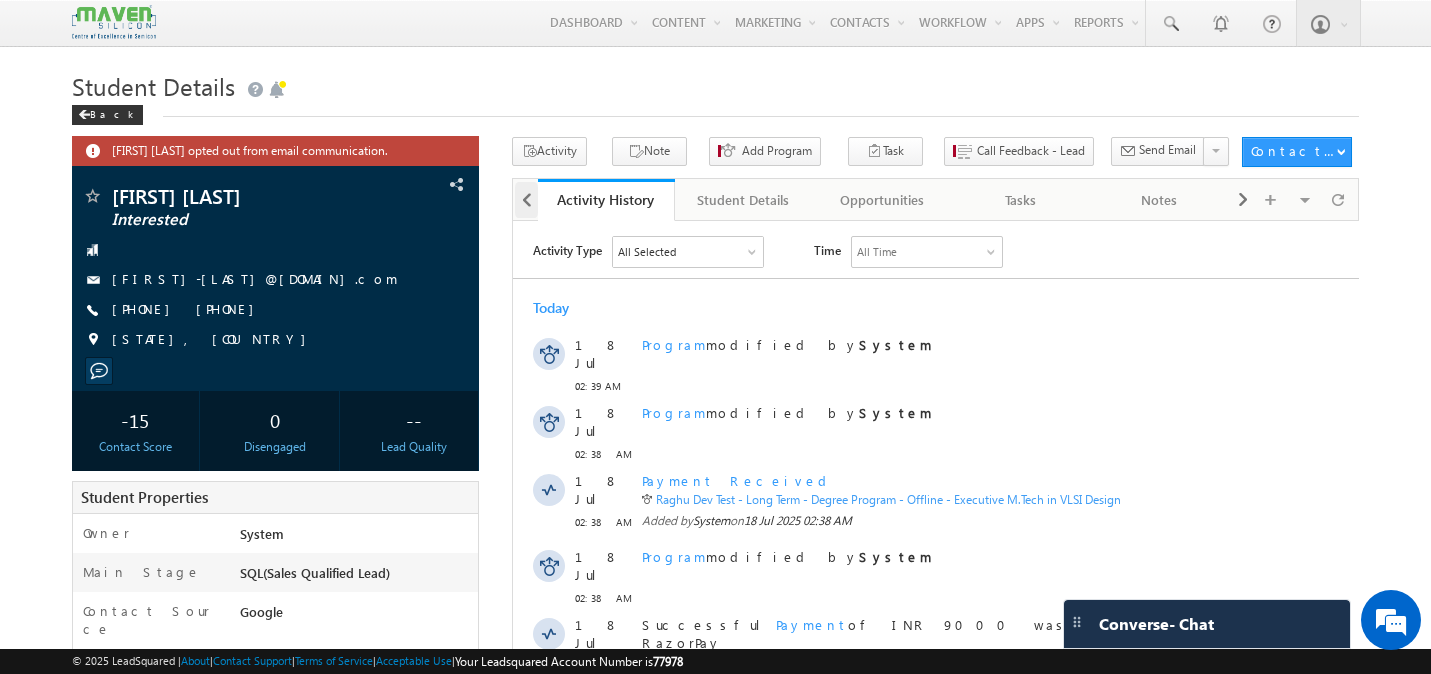 click at bounding box center [527, 200] 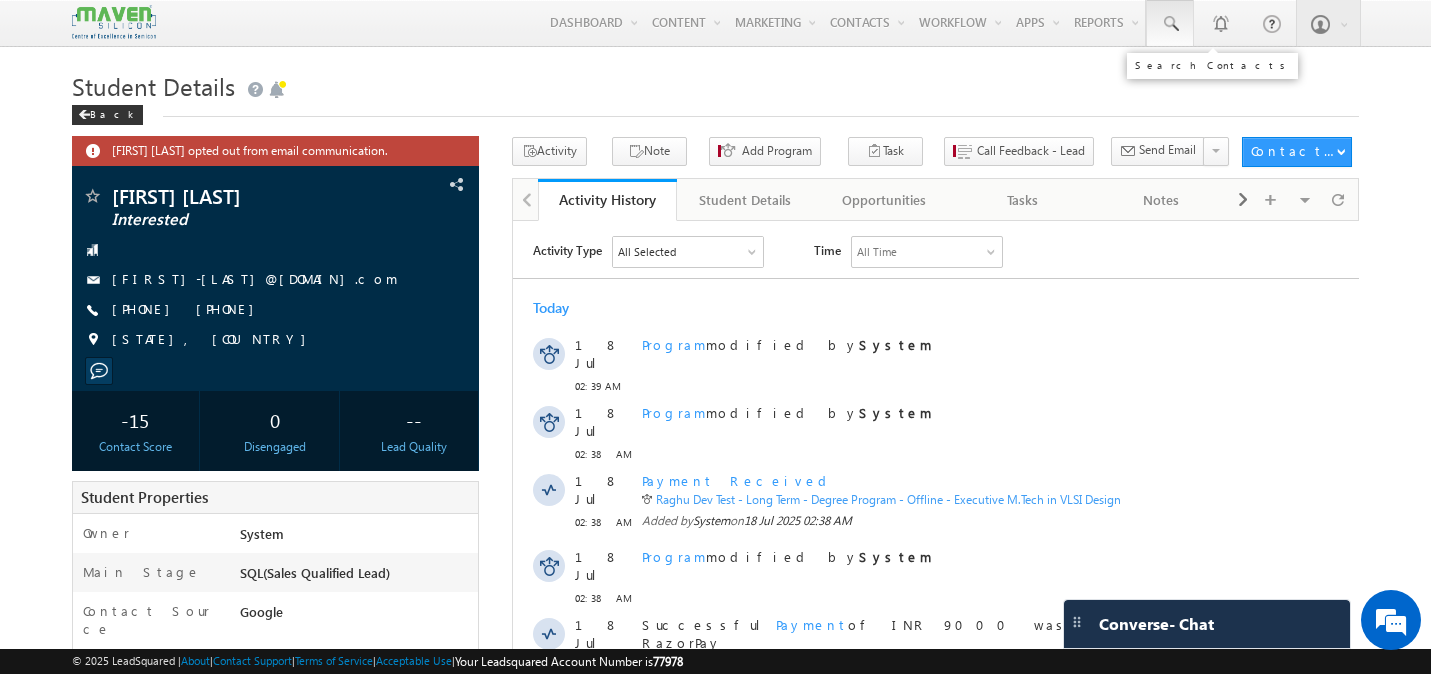click at bounding box center [1170, 23] 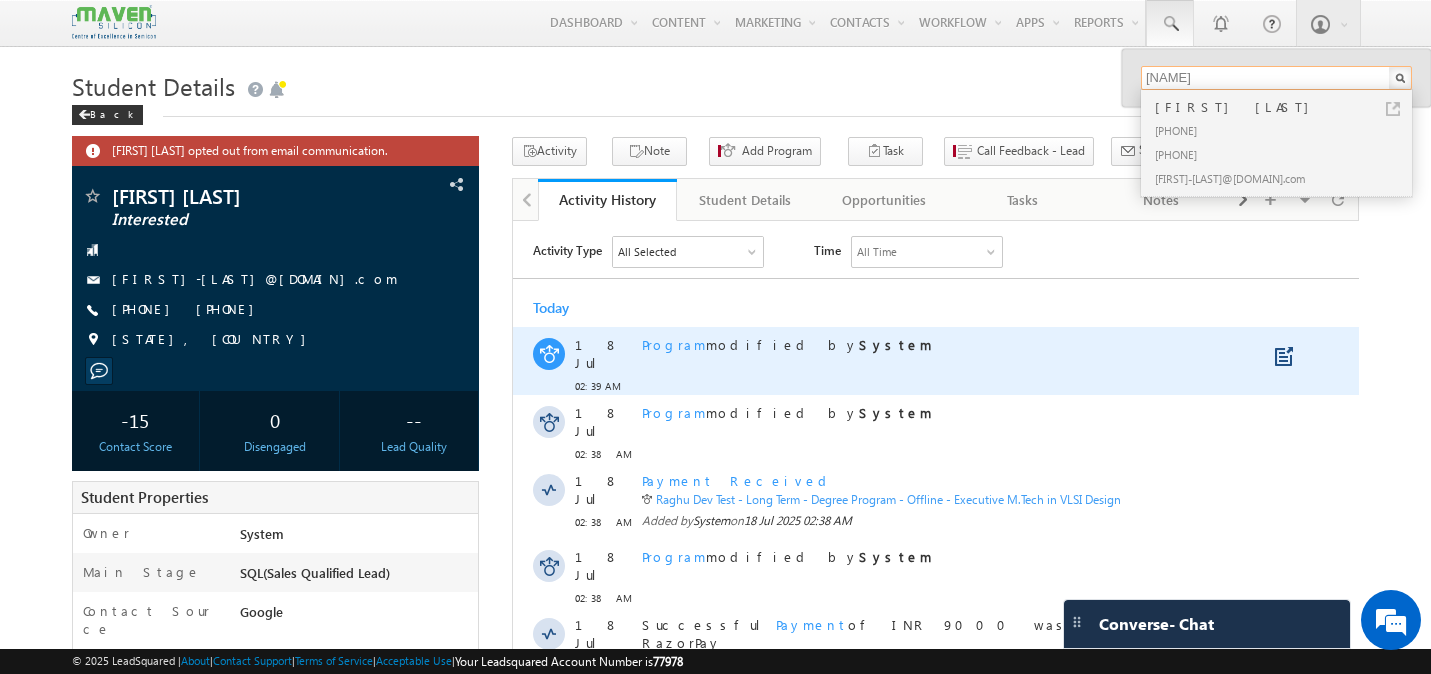 type on "[NAME]" 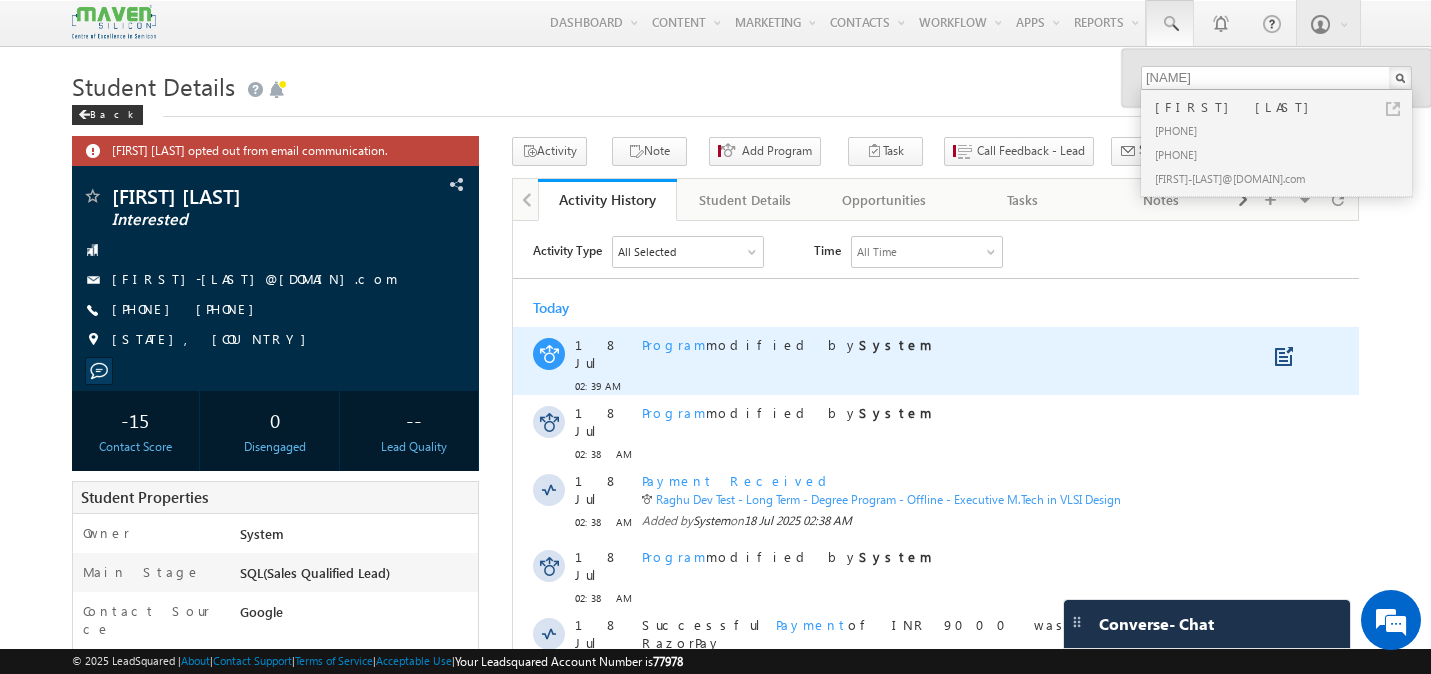 click on "[DATE]
[TIME]
Program  modified by  System" at bounding box center [935, 360] 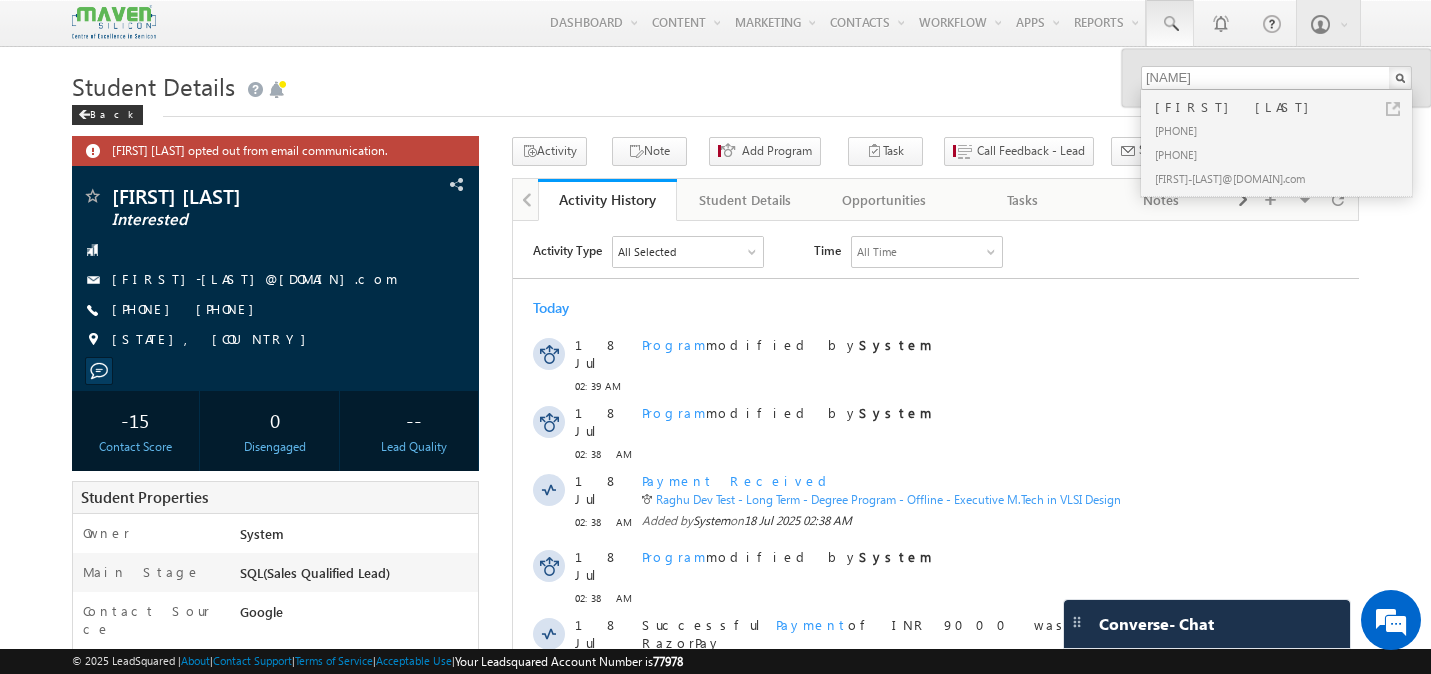 click on "Menu
Admin
[EMAIL]" at bounding box center (715, 723) 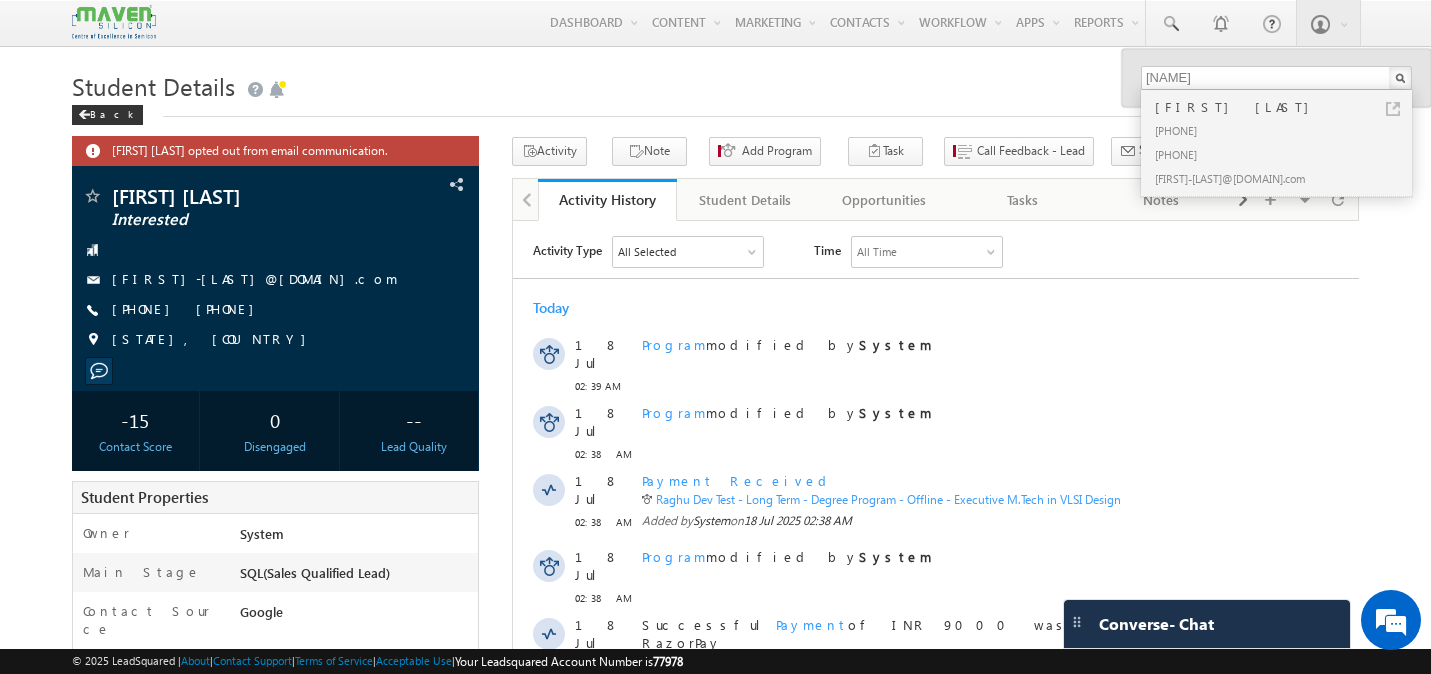 click on "Menu
Admin
[EMAIL]" at bounding box center (715, 723) 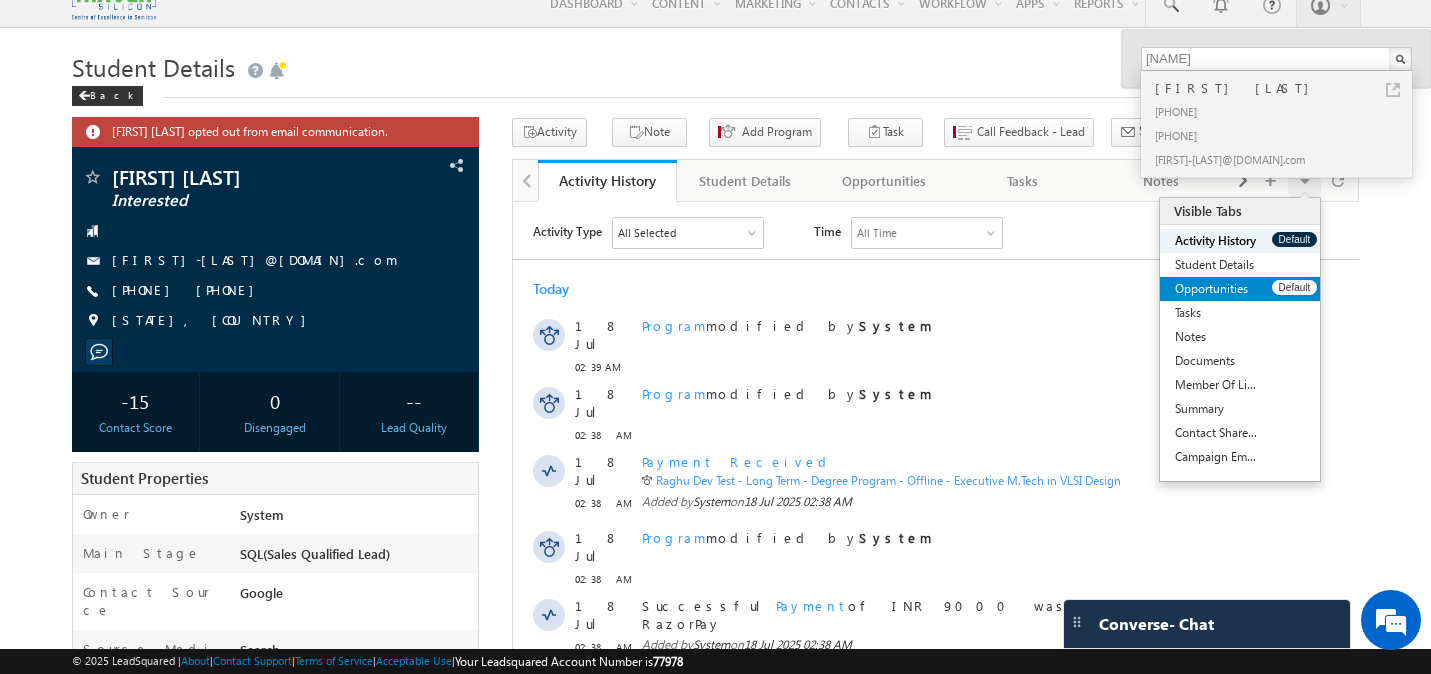 scroll, scrollTop: 8, scrollLeft: 0, axis: vertical 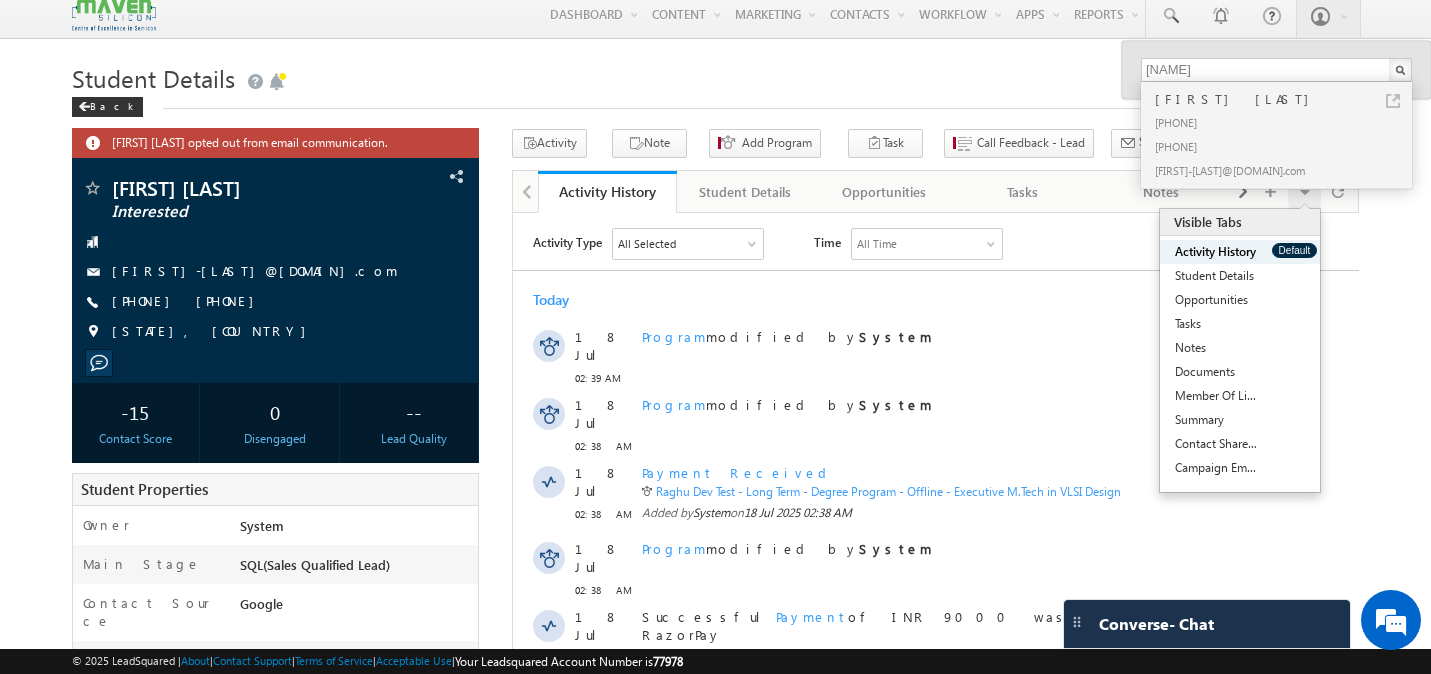 click on "Student Details" at bounding box center [716, 76] 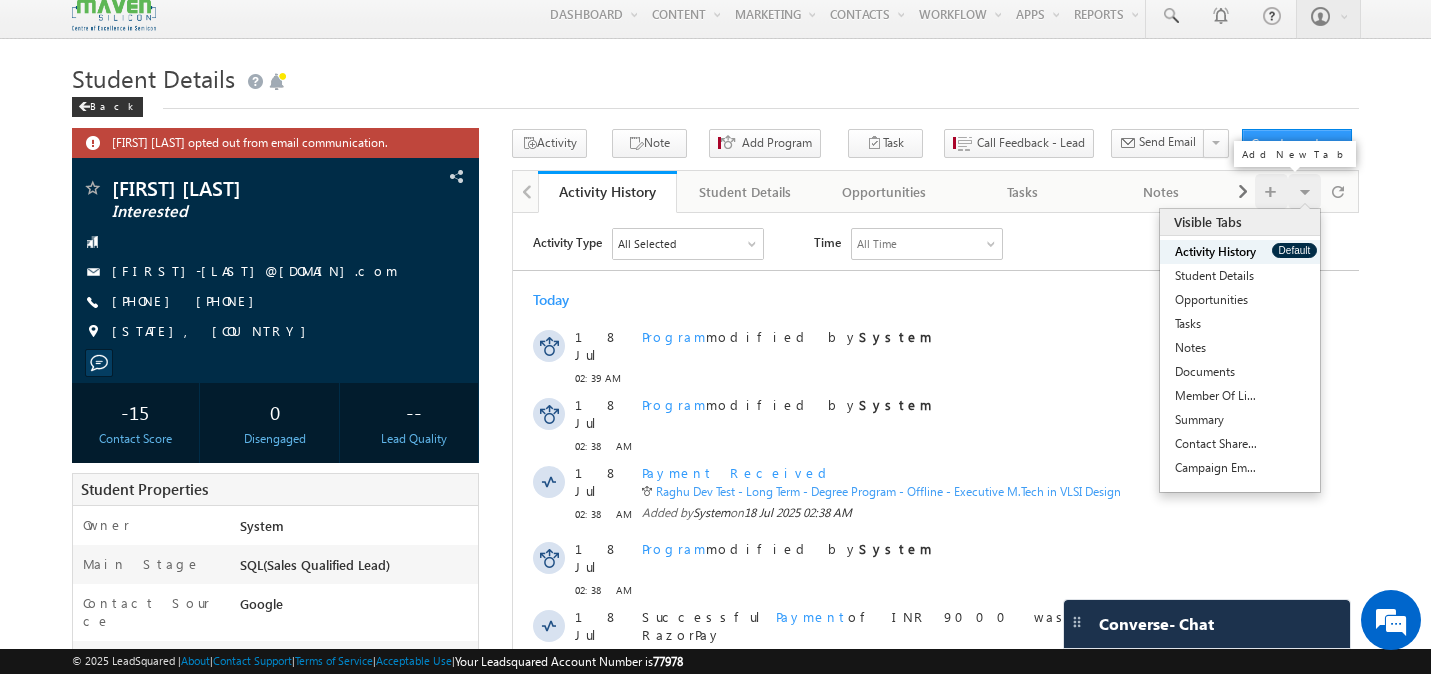 click at bounding box center [1271, 191] 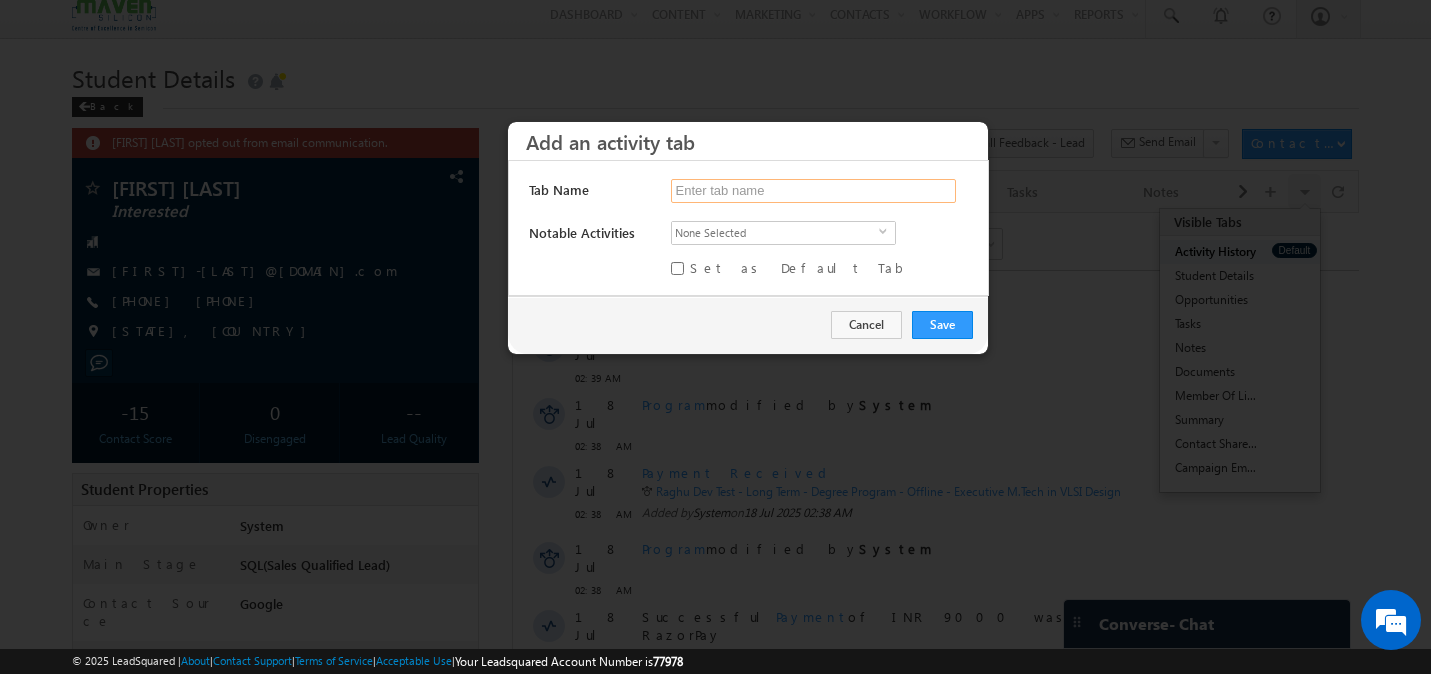 click at bounding box center (813, 191) 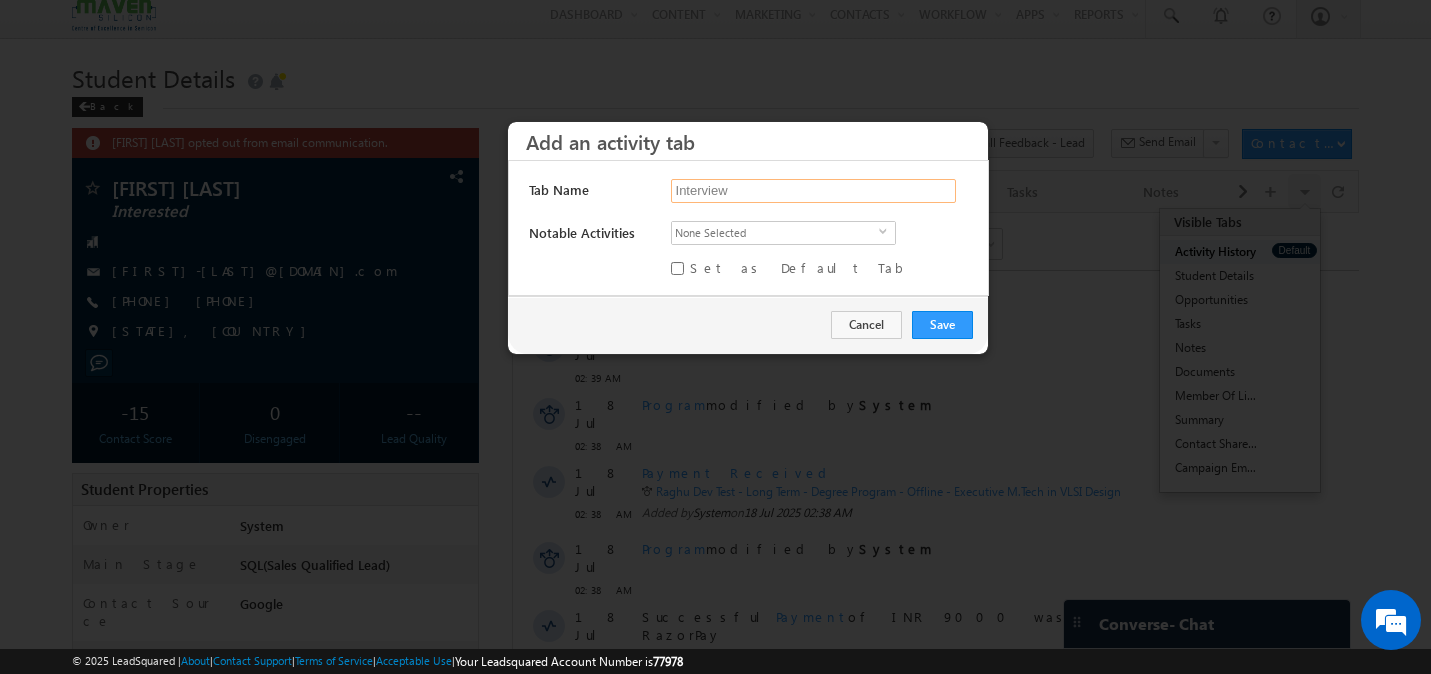 type on "Interview" 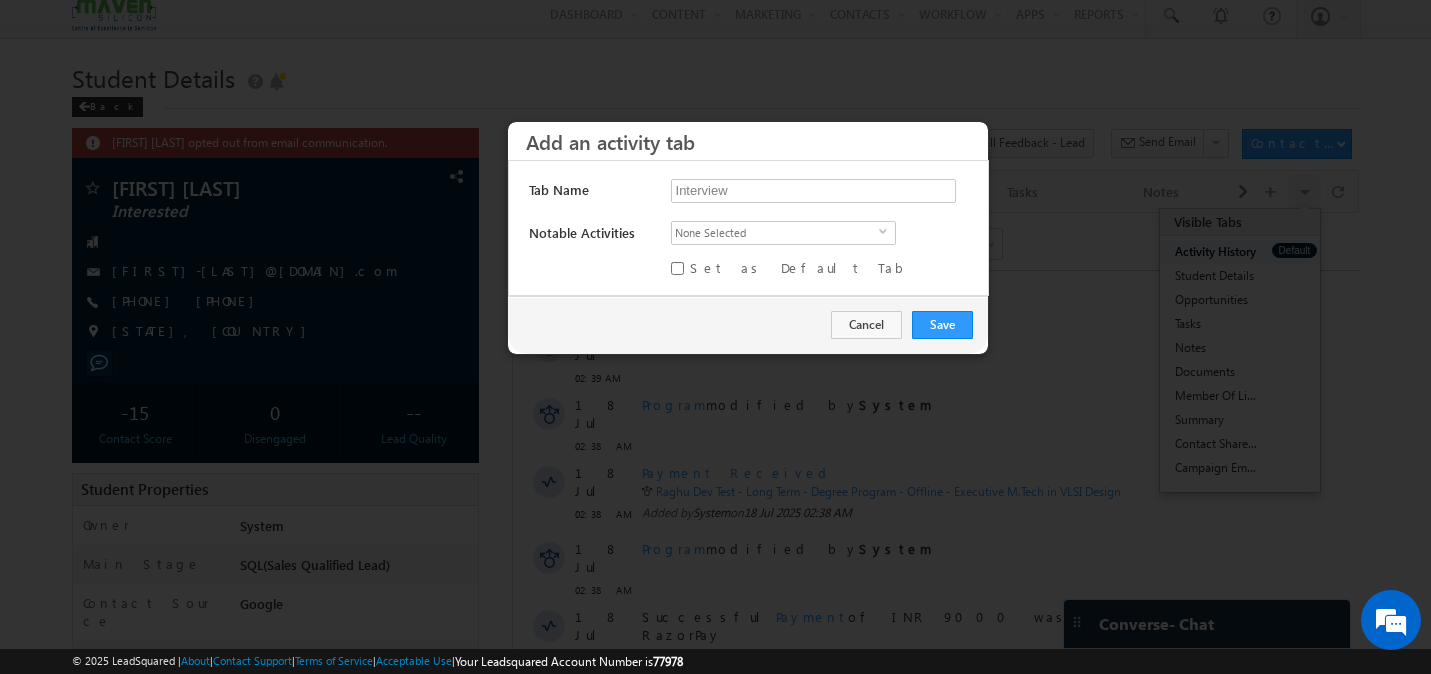 click on "None Selected" at bounding box center (775, 233) 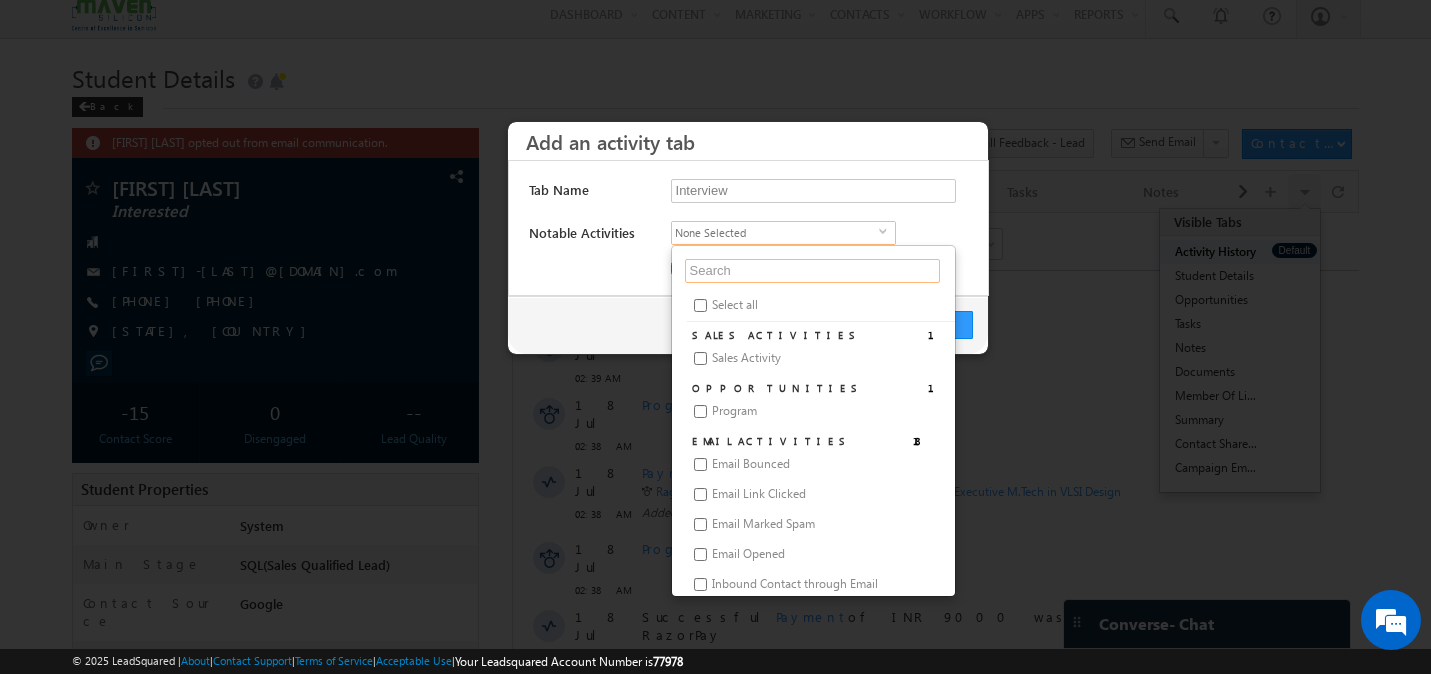 click at bounding box center (812, 271) 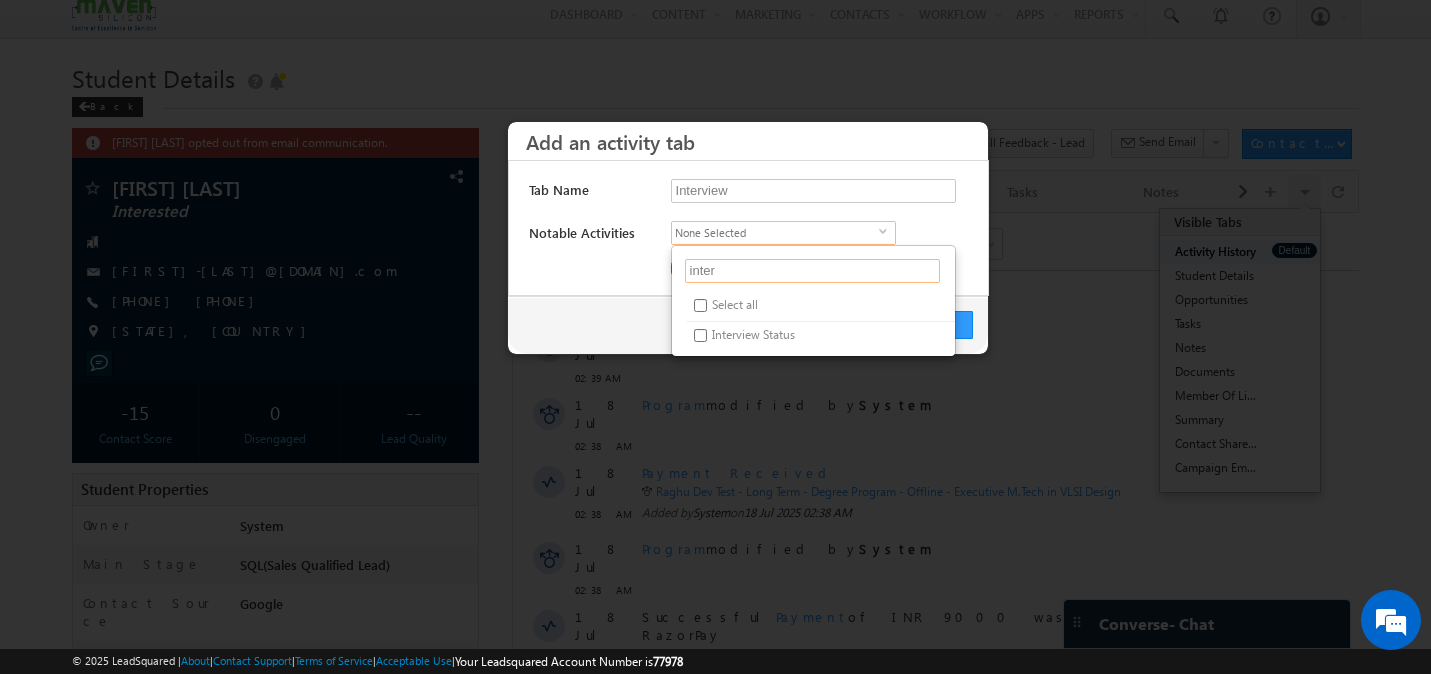 type on "inter" 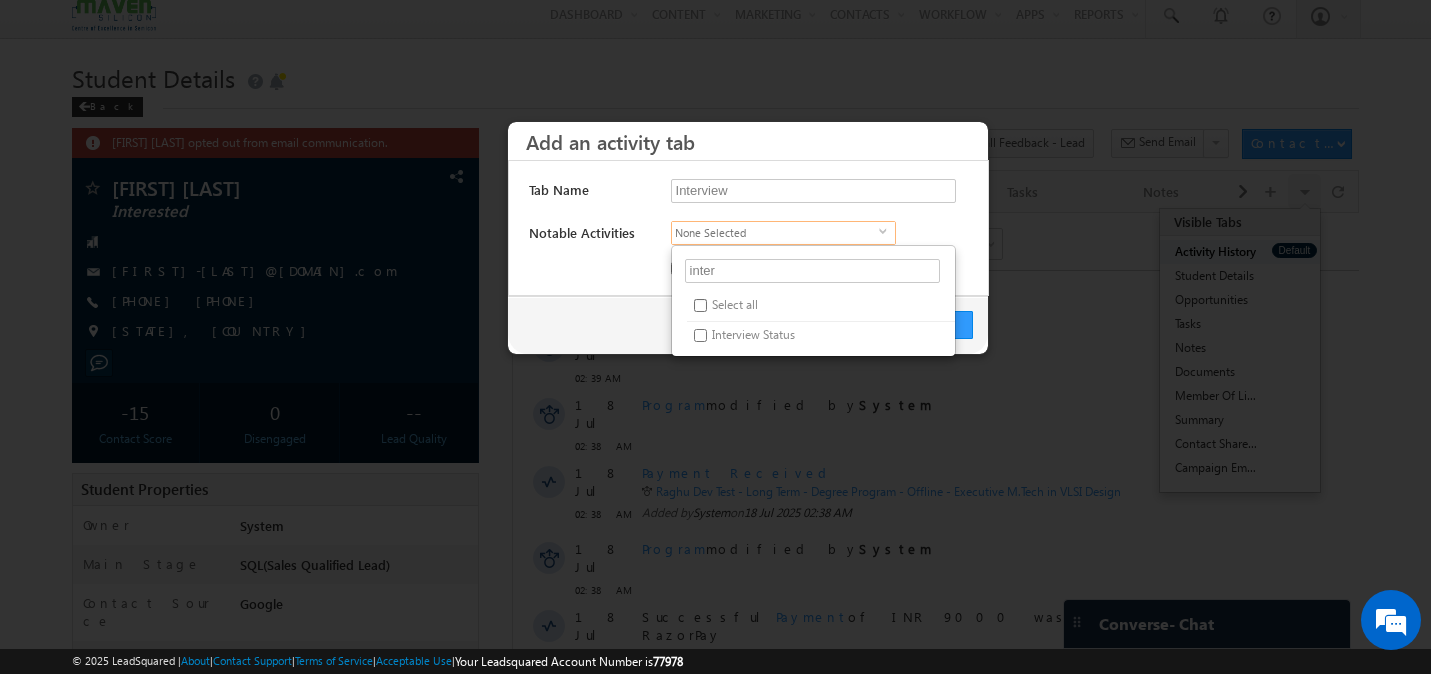 click on "Interview Status" at bounding box center (700, 335) 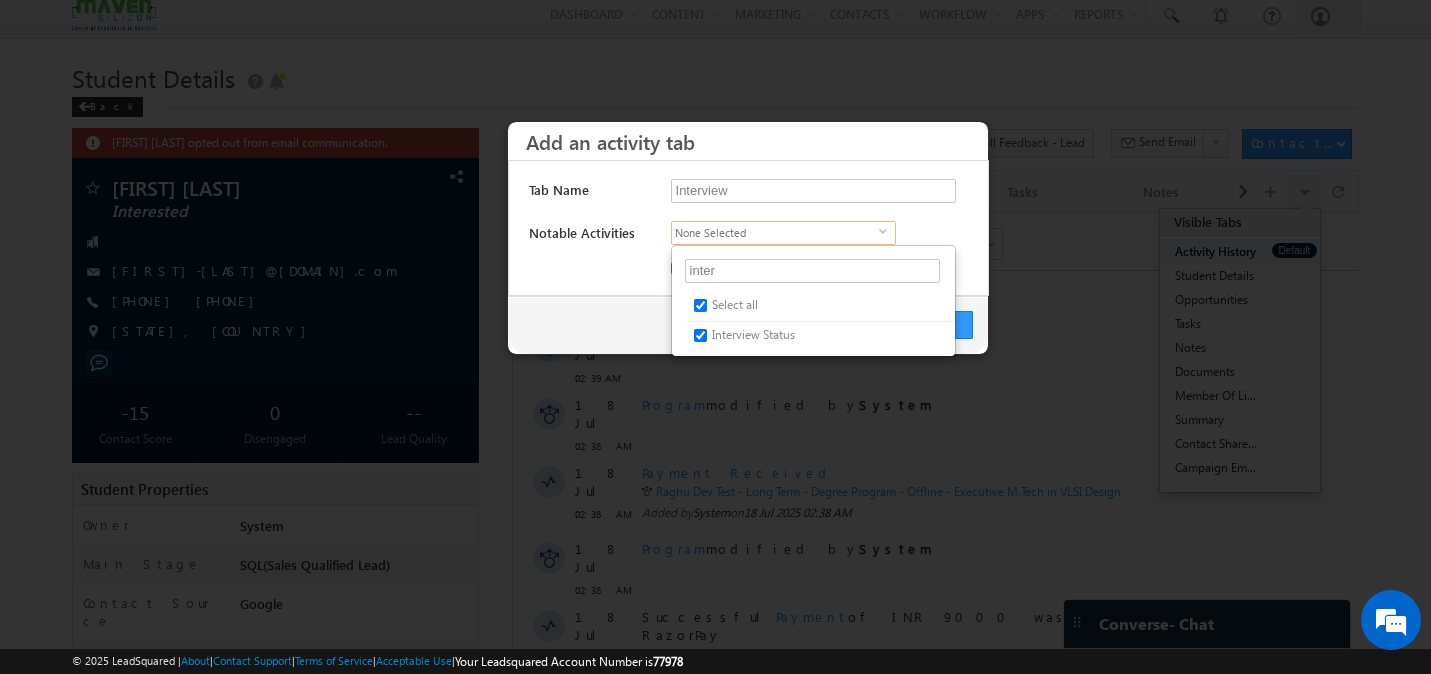 checkbox on "true" 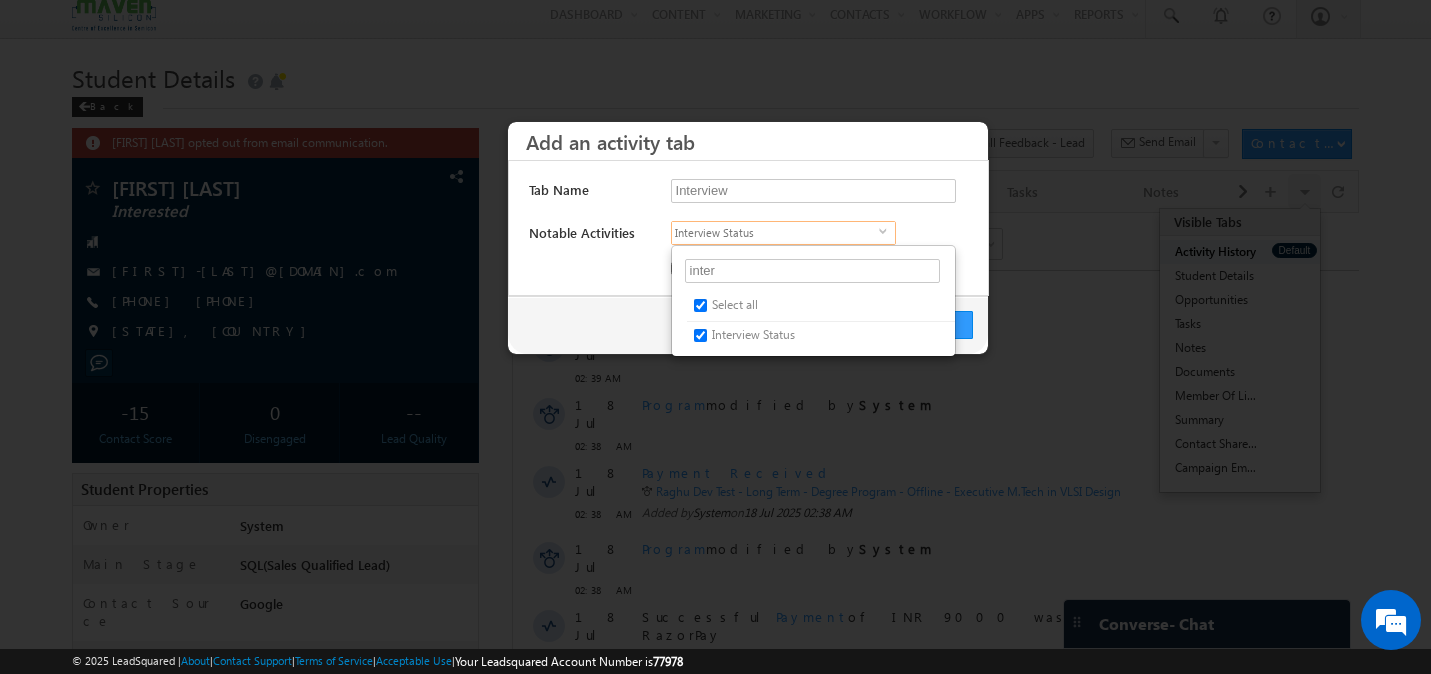 click at bounding box center (584, 276) 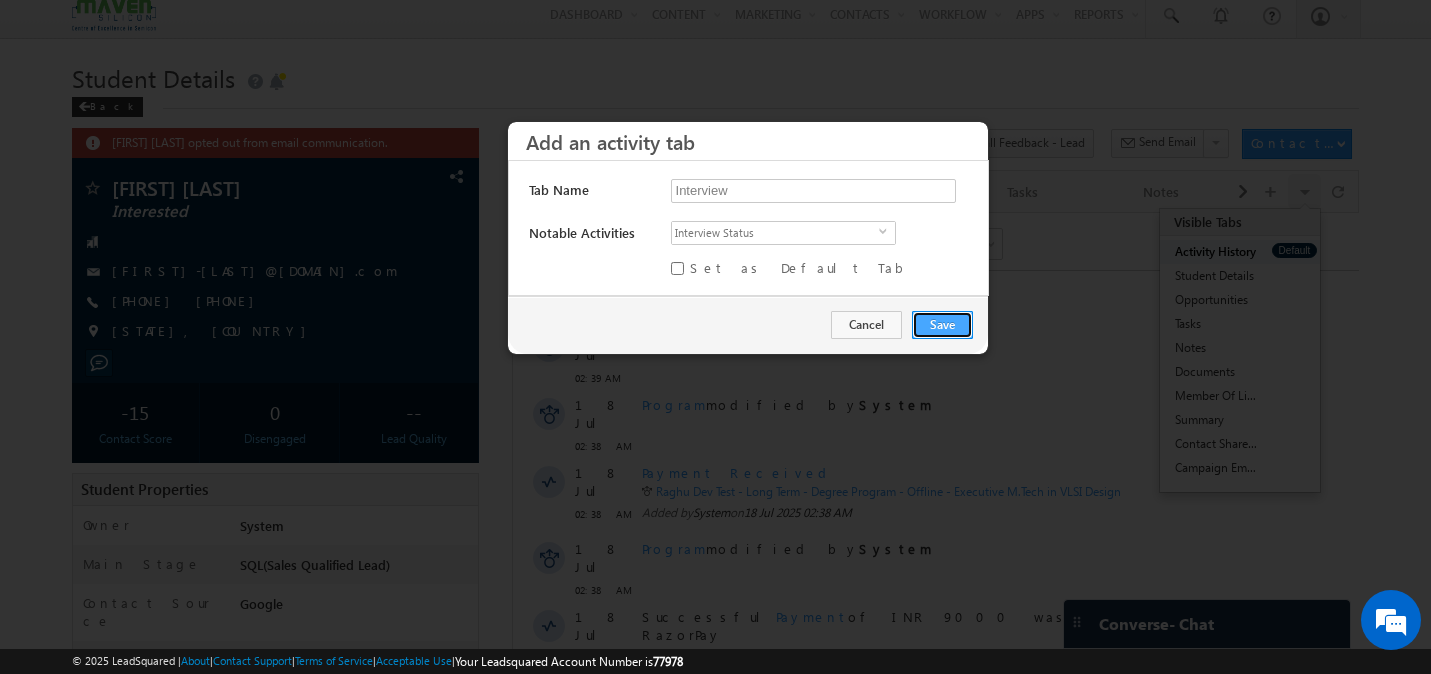 click on "Save" at bounding box center [942, 325] 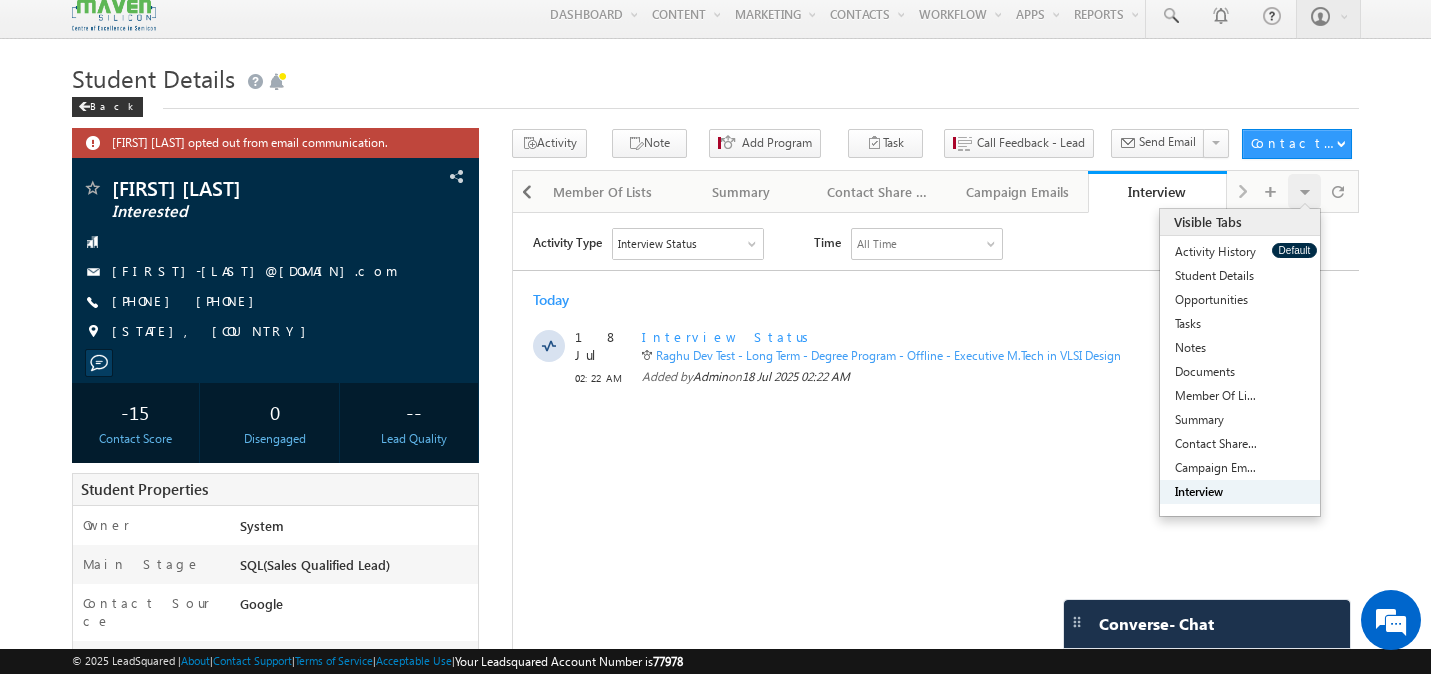 scroll, scrollTop: 0, scrollLeft: 0, axis: both 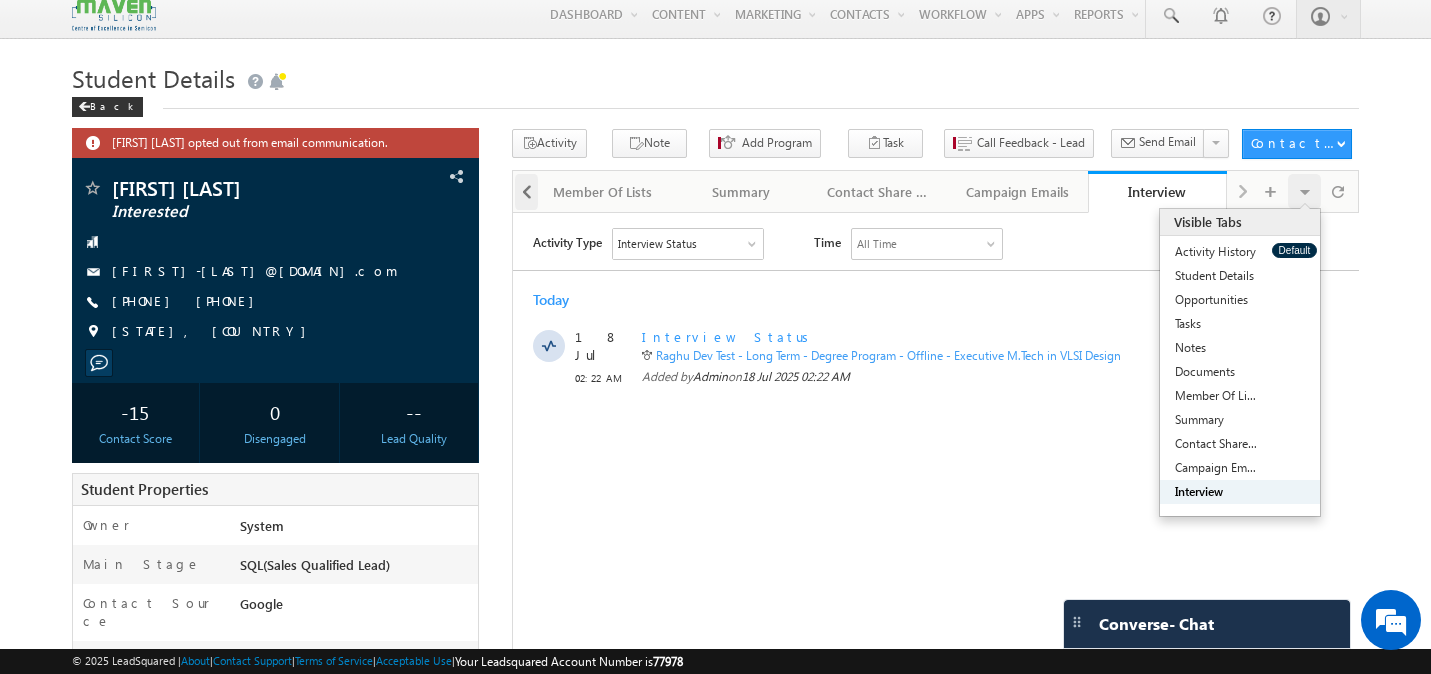 click at bounding box center (527, 192) 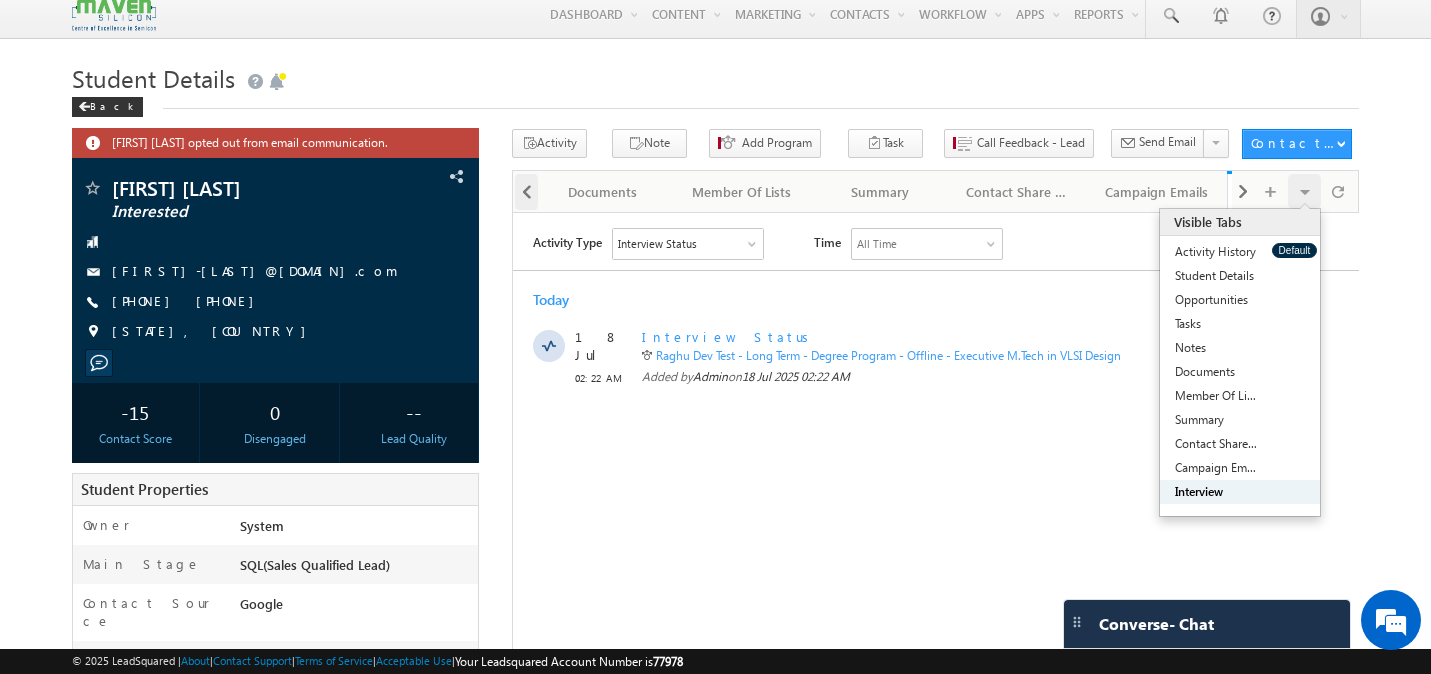 click at bounding box center [527, 192] 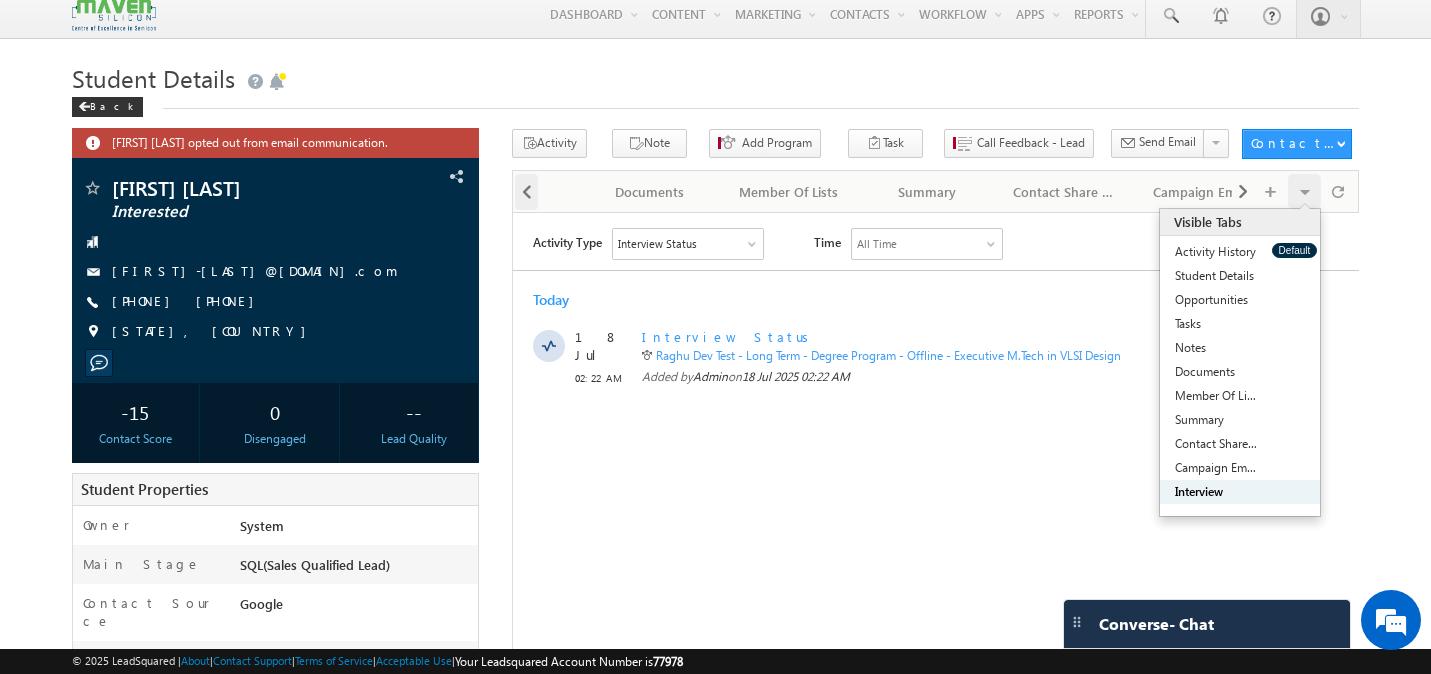 click at bounding box center [527, 192] 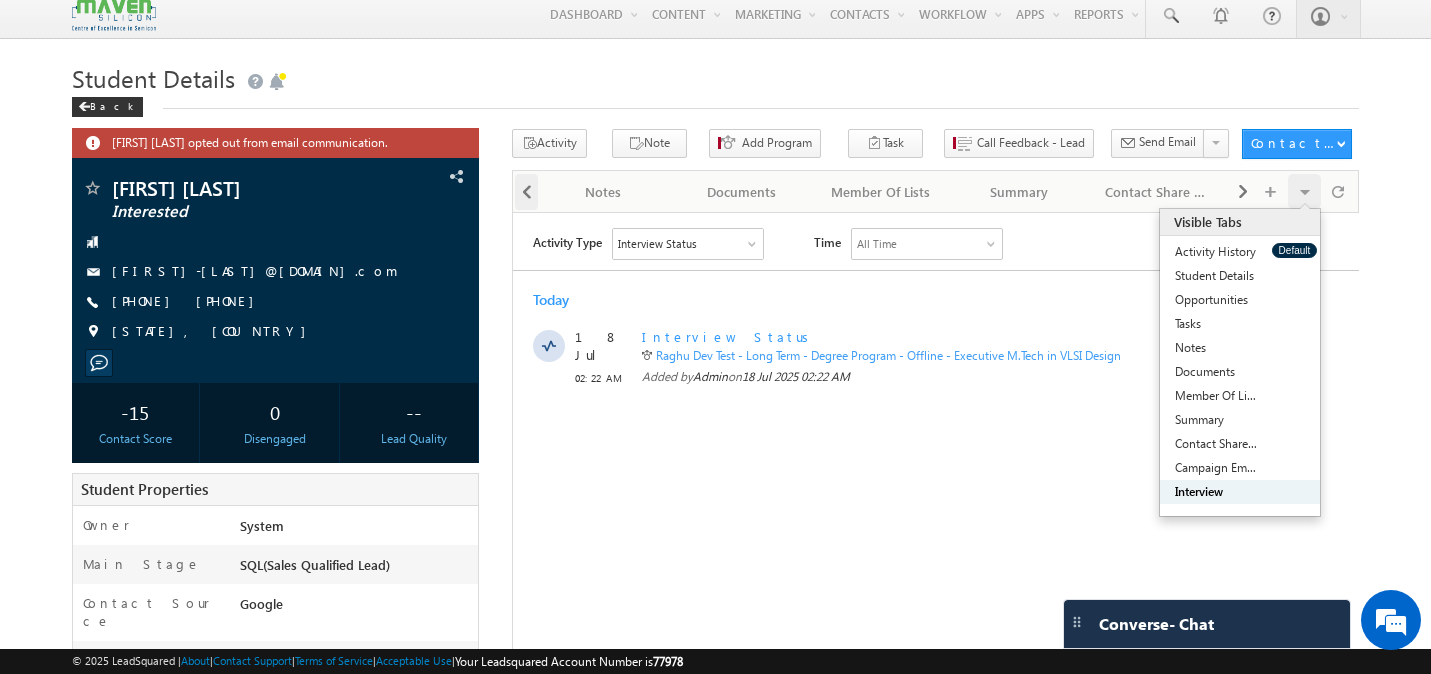 click at bounding box center [527, 192] 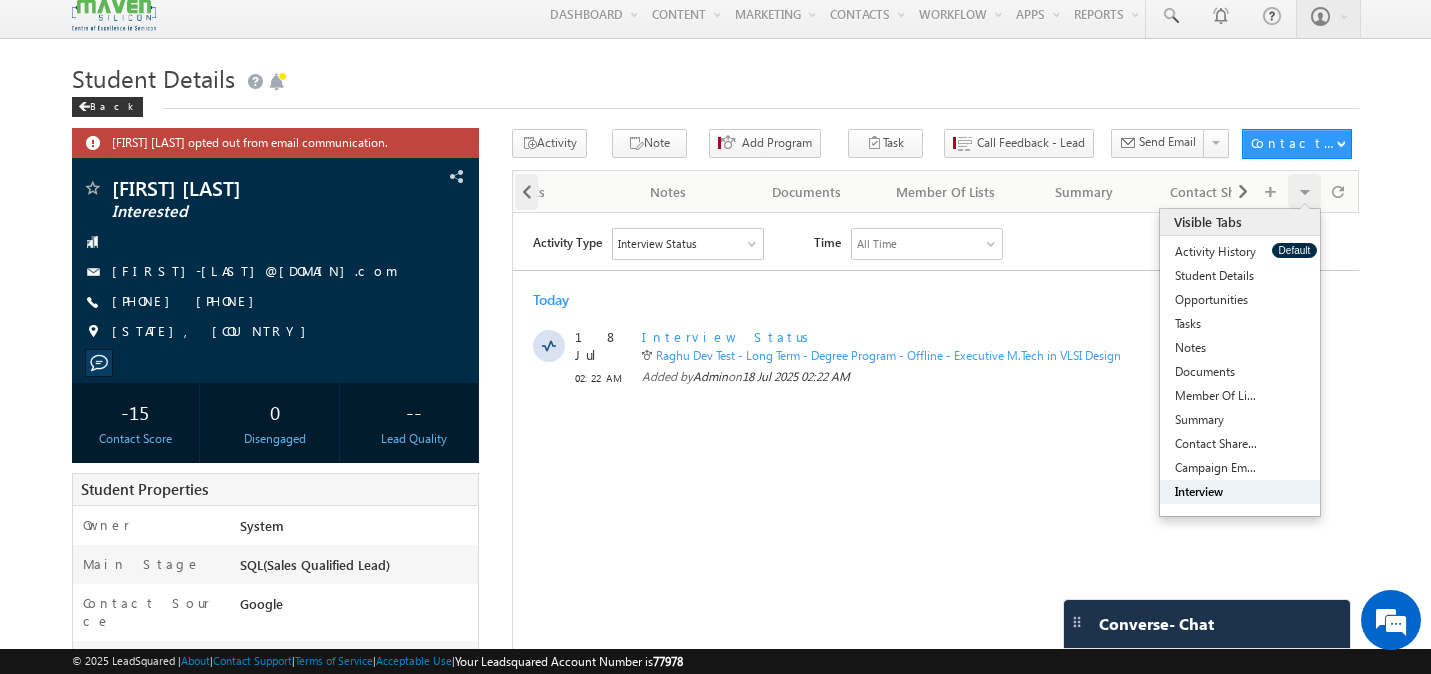 click at bounding box center [527, 192] 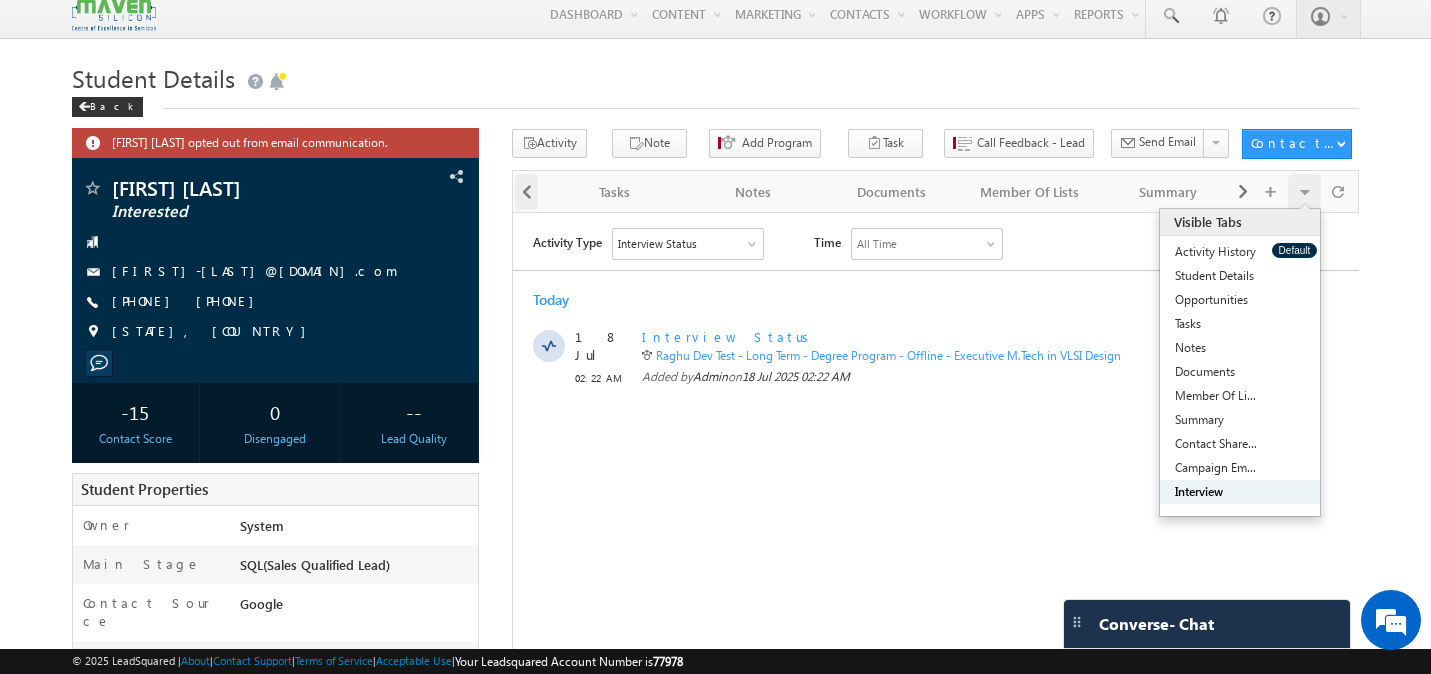 click at bounding box center [527, 192] 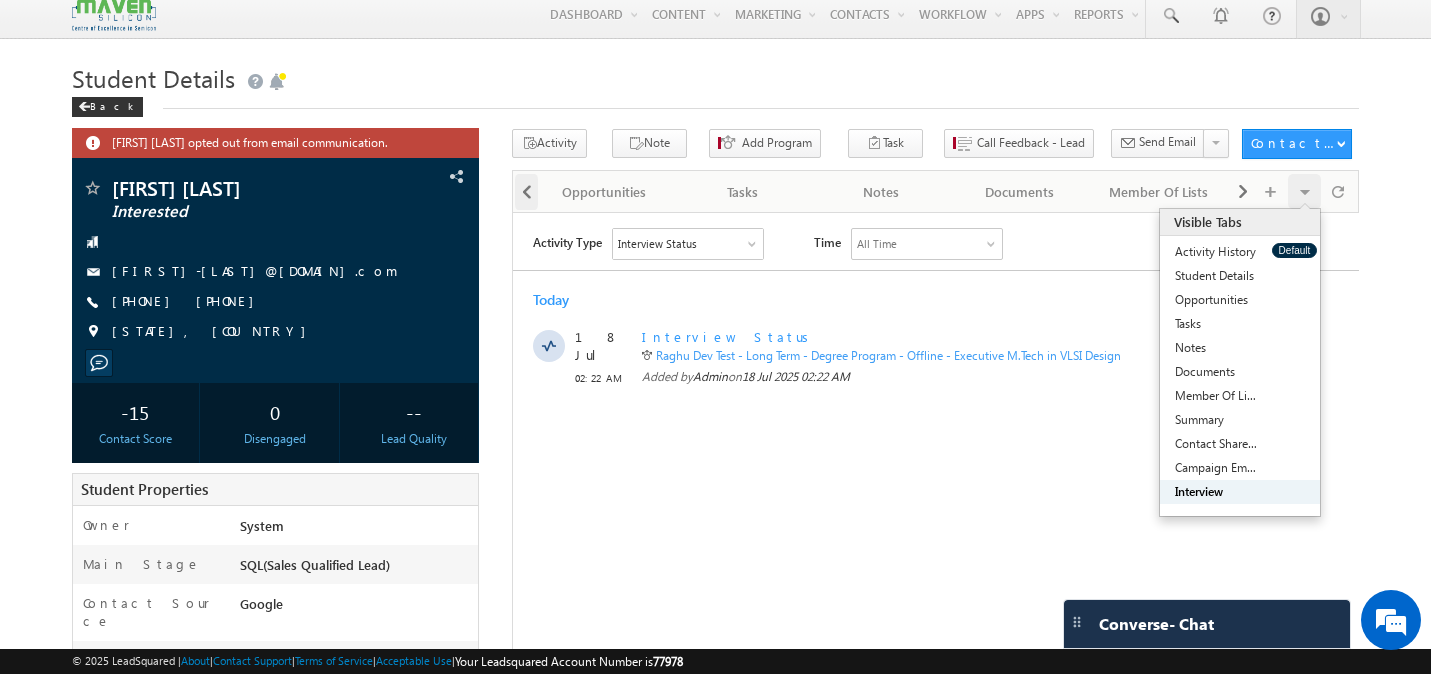 click at bounding box center (527, 192) 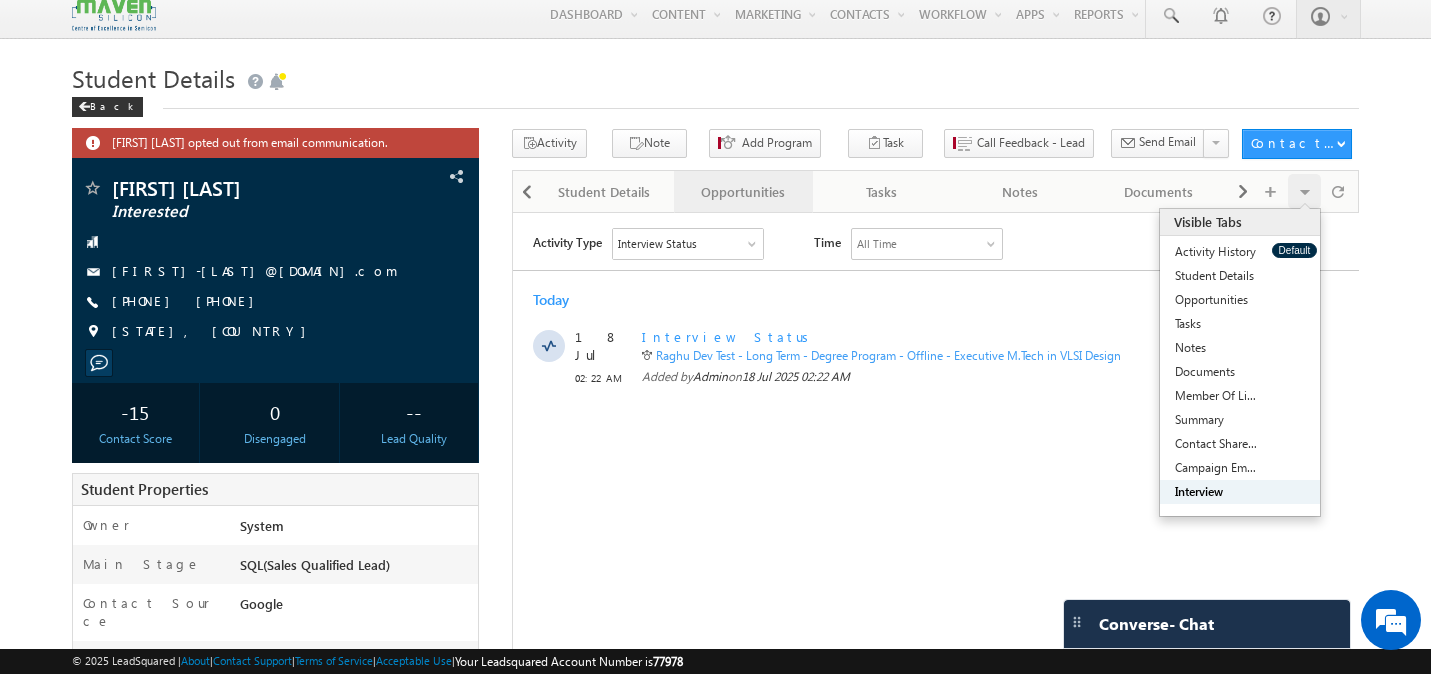 click on "Opportunities" at bounding box center [742, 192] 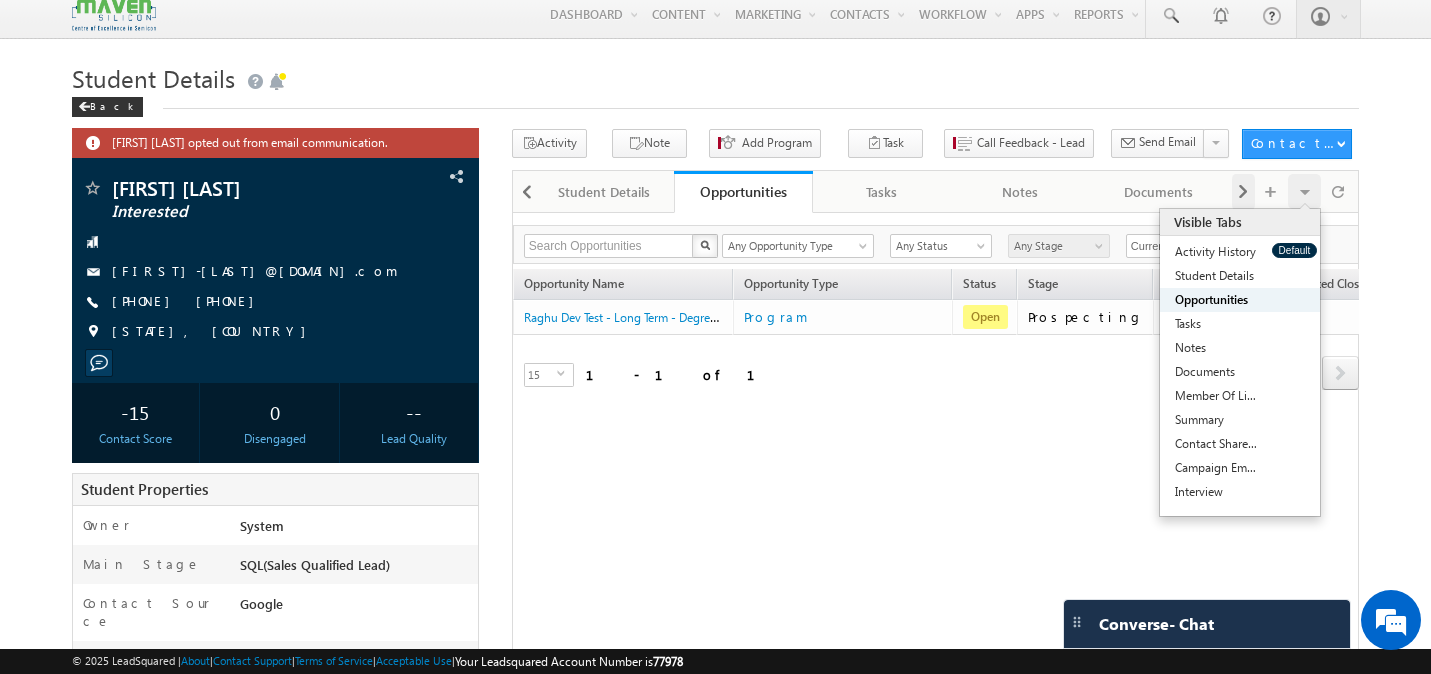 click at bounding box center [1243, 192] 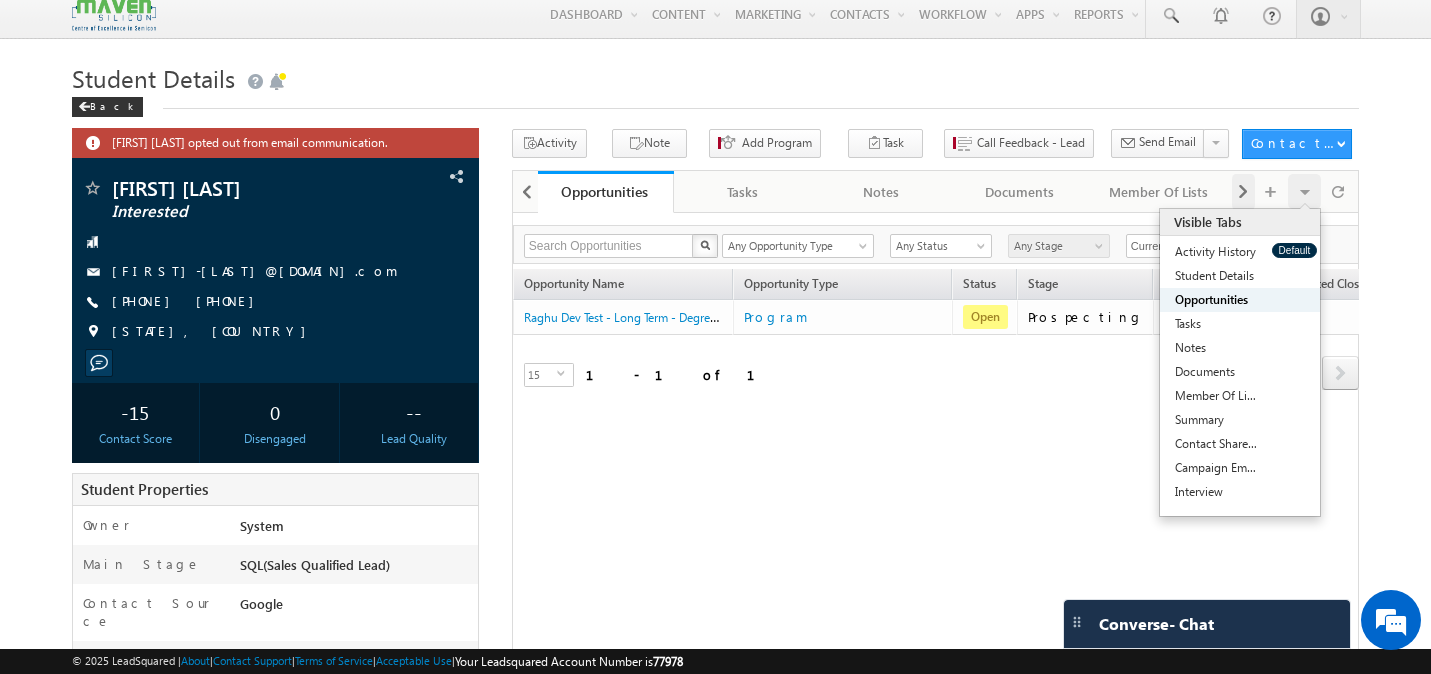 click at bounding box center [1243, 192] 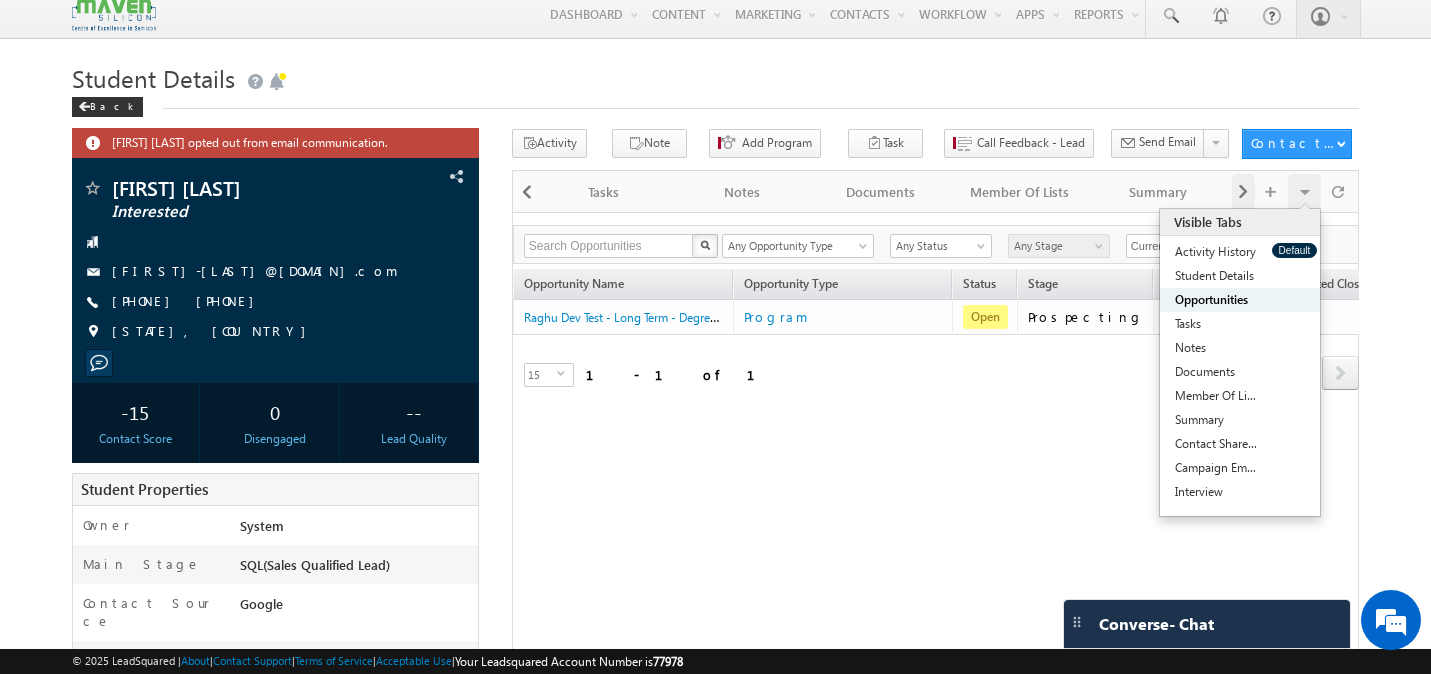 click at bounding box center (1243, 192) 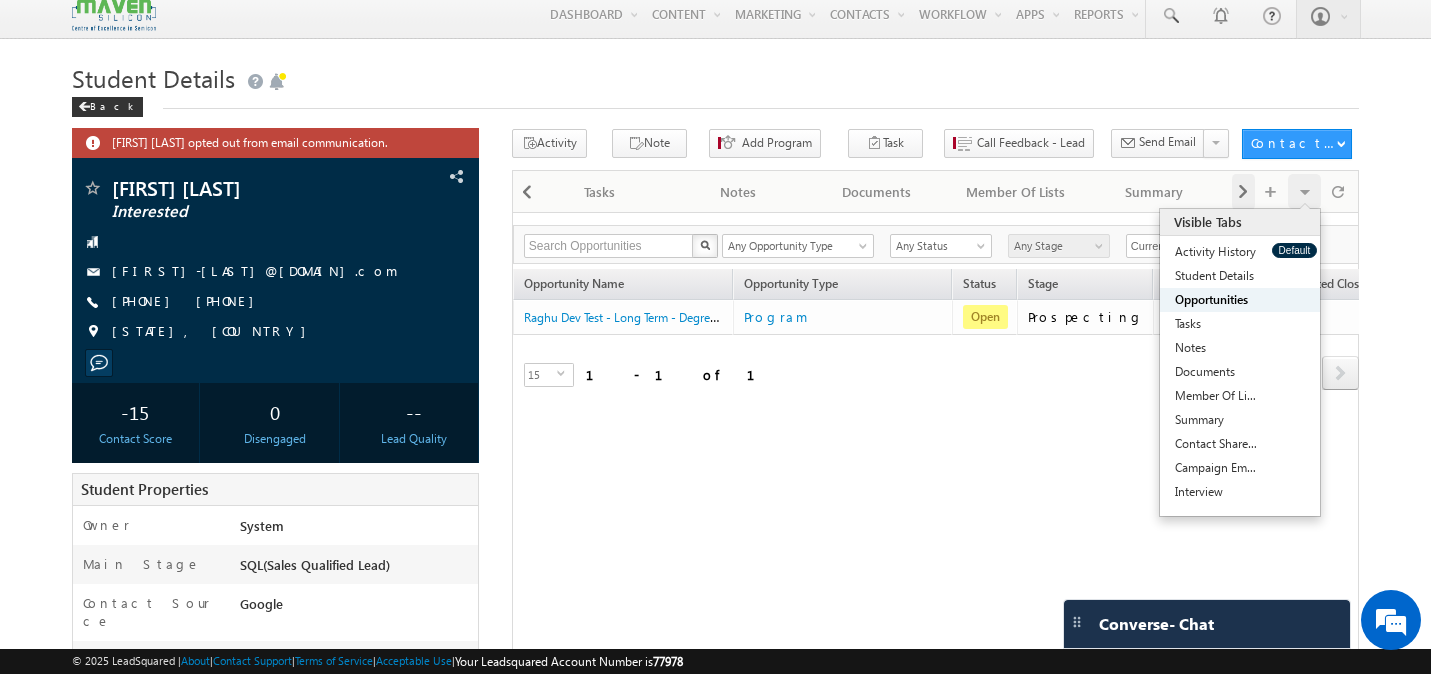 click at bounding box center [1243, 192] 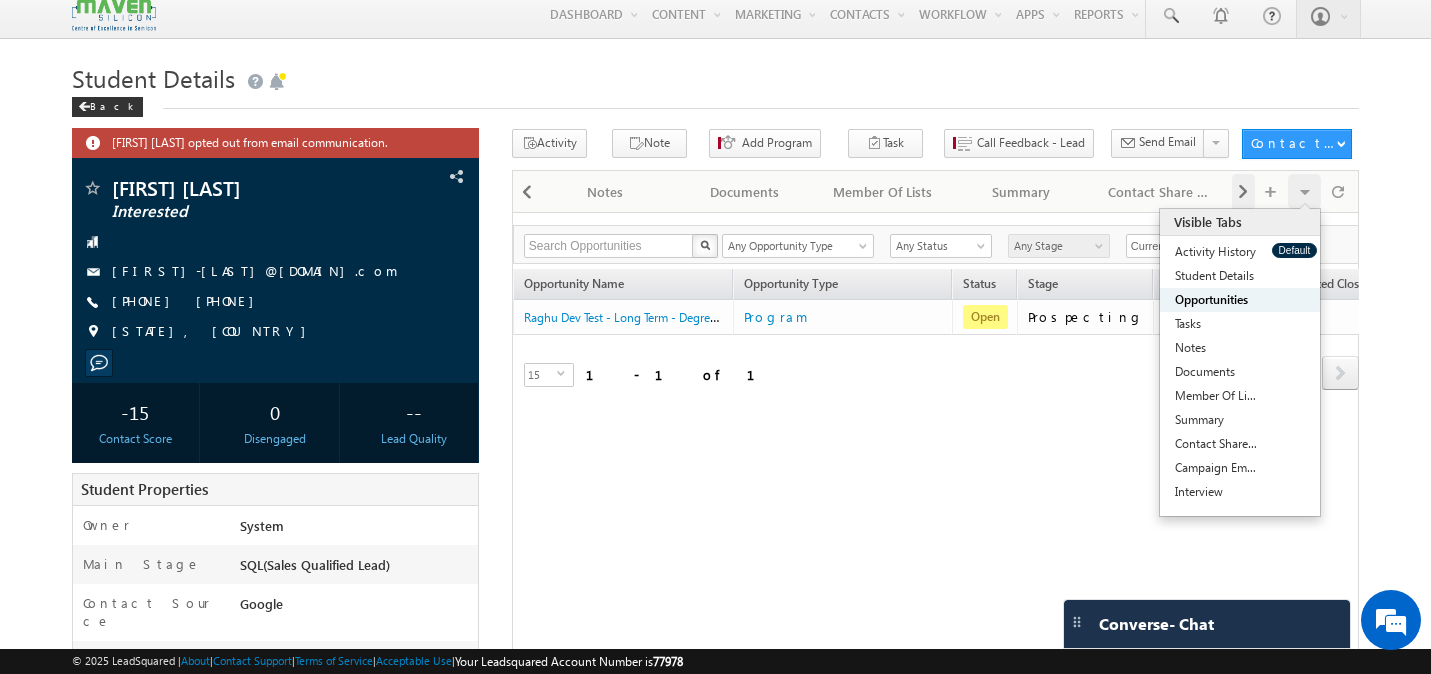 click at bounding box center (1243, 192) 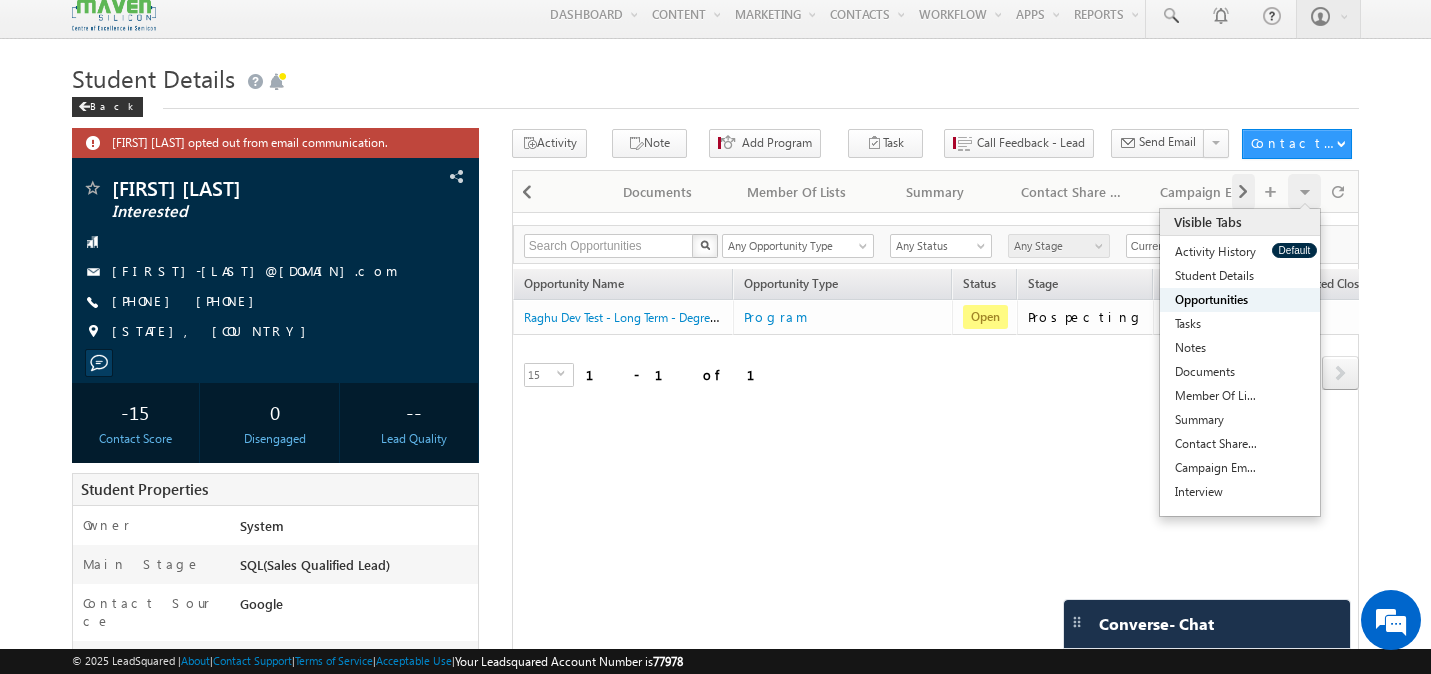 click at bounding box center (1243, 192) 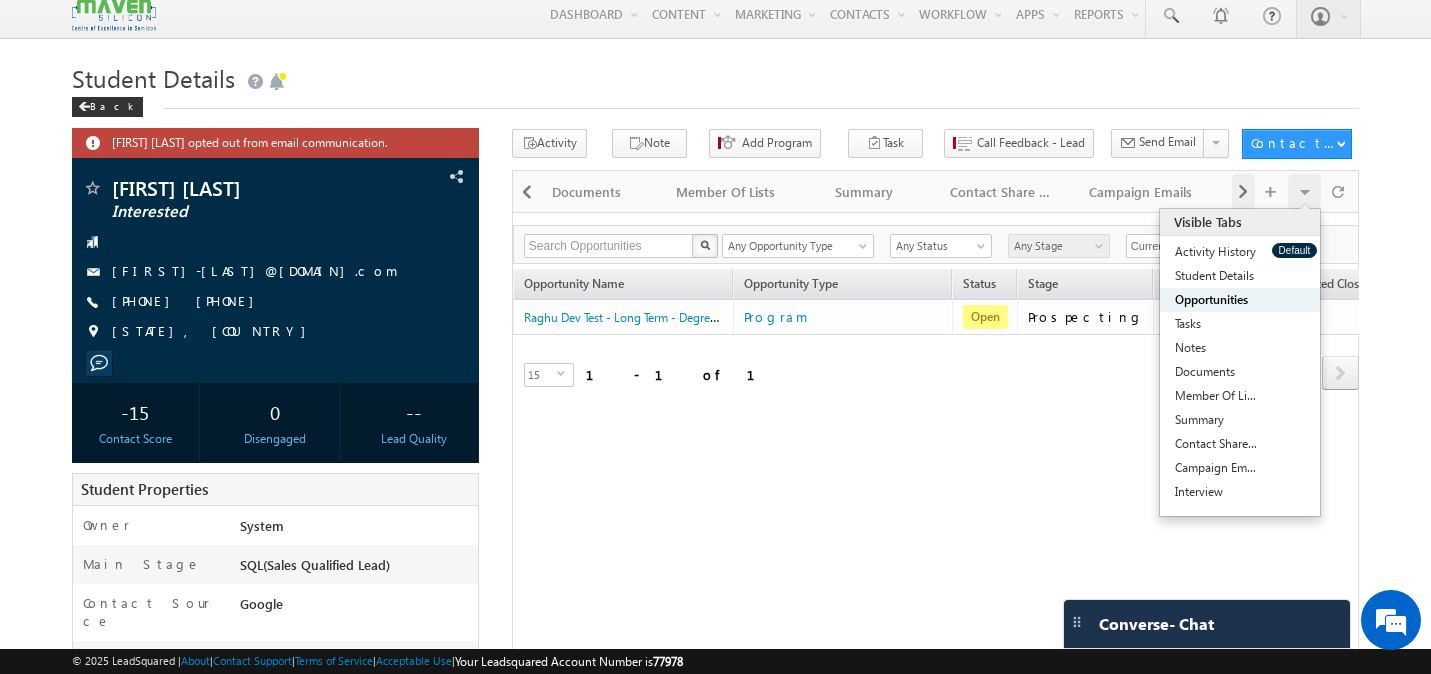 click on "Visible Tabs Activity History Default Student Details Default Opportunities Default Tasks Default Notes Default Documents Default Member Of Lists Default Summary Default Contact Share History Default Campaign Emails Default Interview Default" at bounding box center [1293, 190] 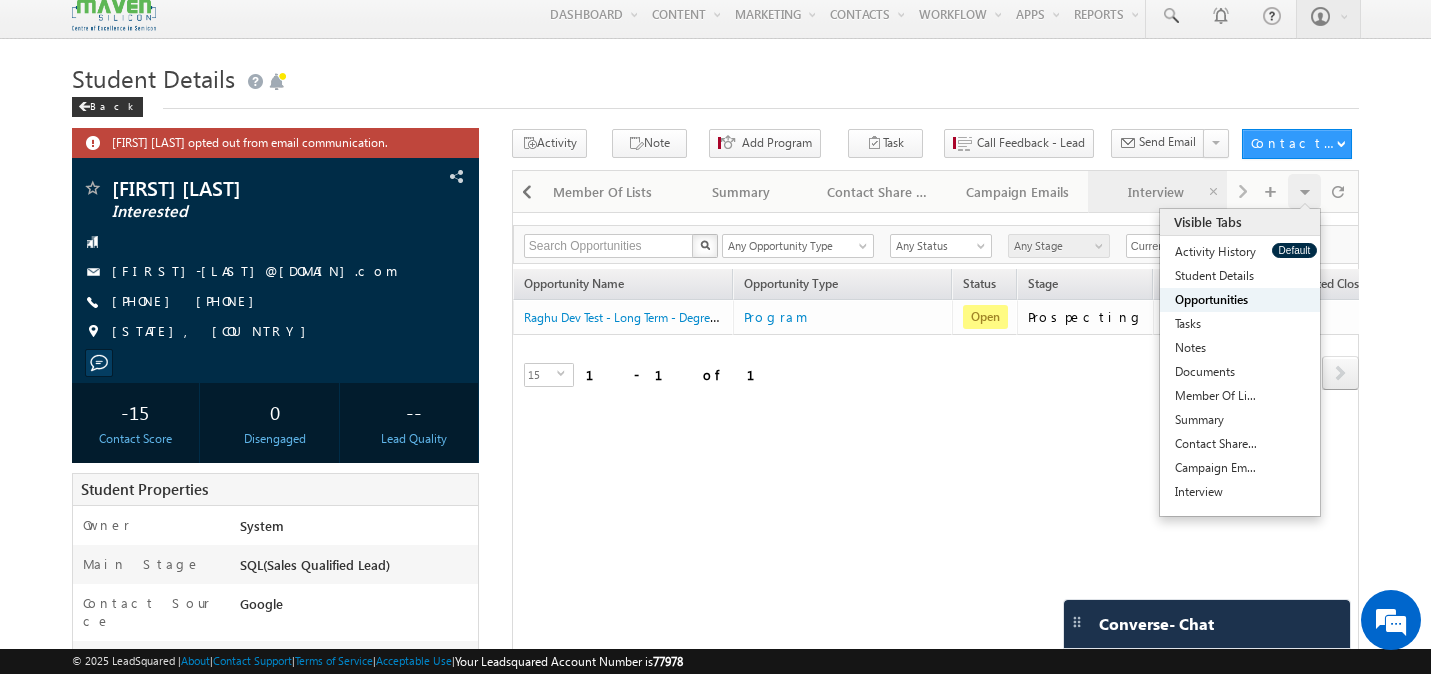 click on "Interview" at bounding box center [1156, 192] 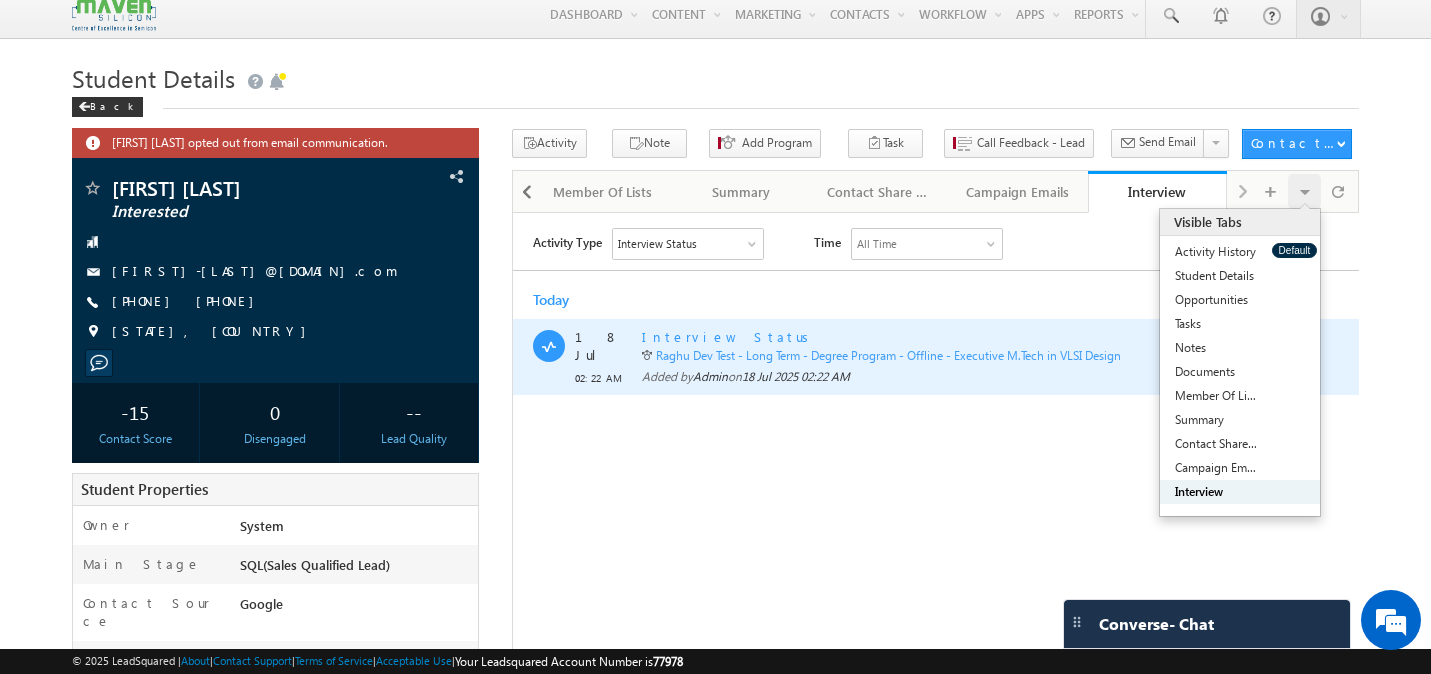 click on "Interview Status" at bounding box center [728, 335] 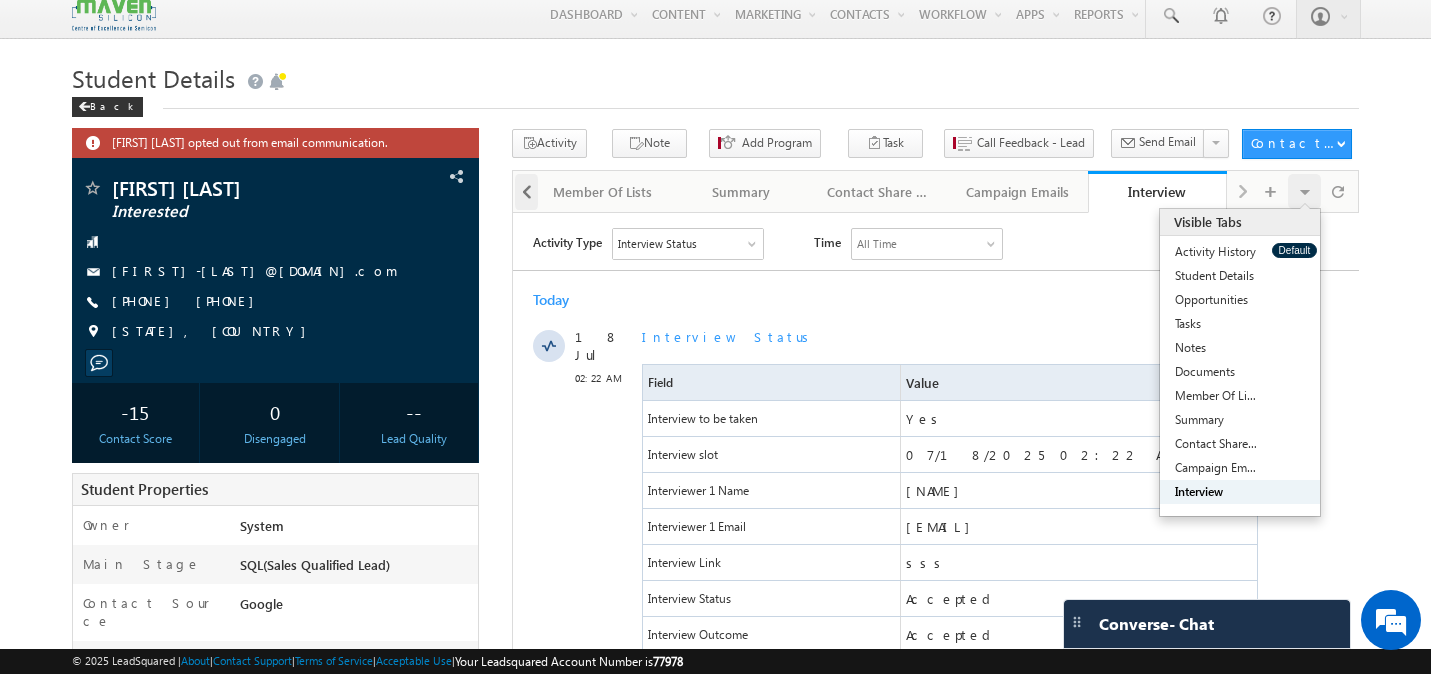 click at bounding box center [526, 192] 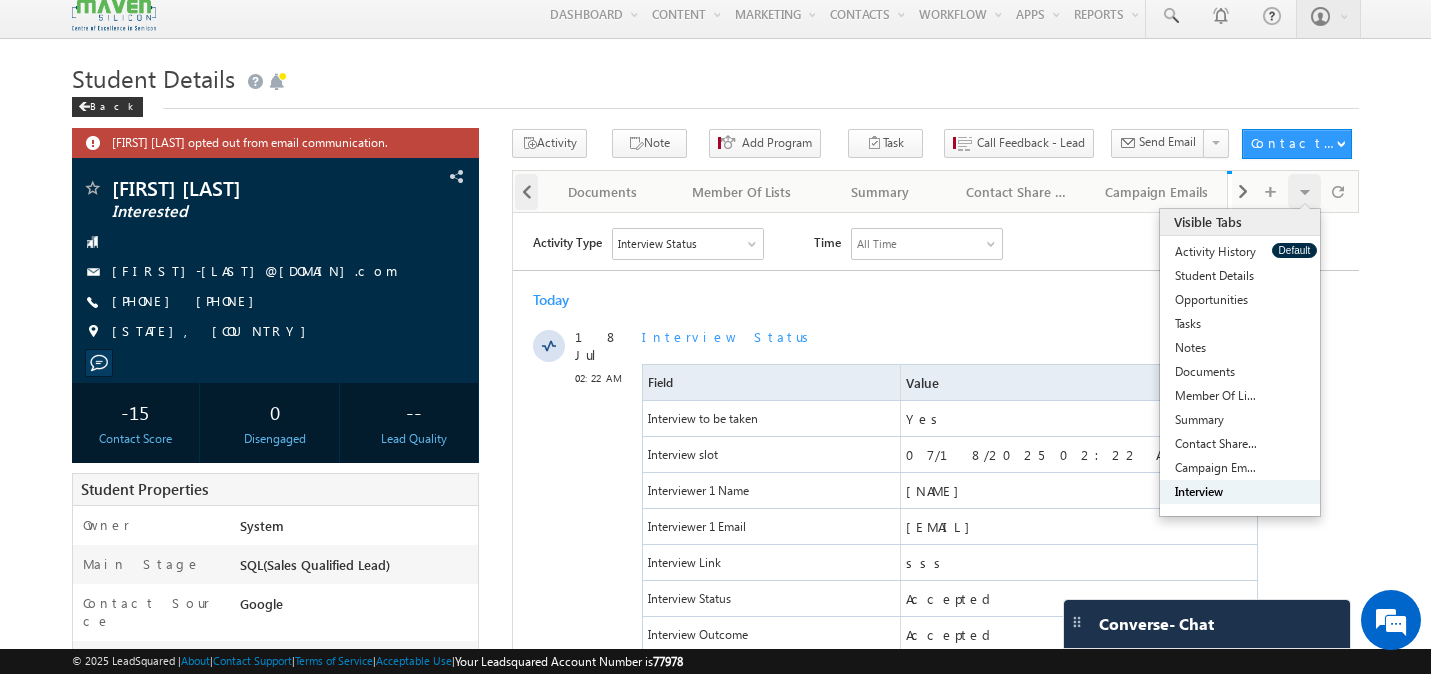 click at bounding box center (526, 192) 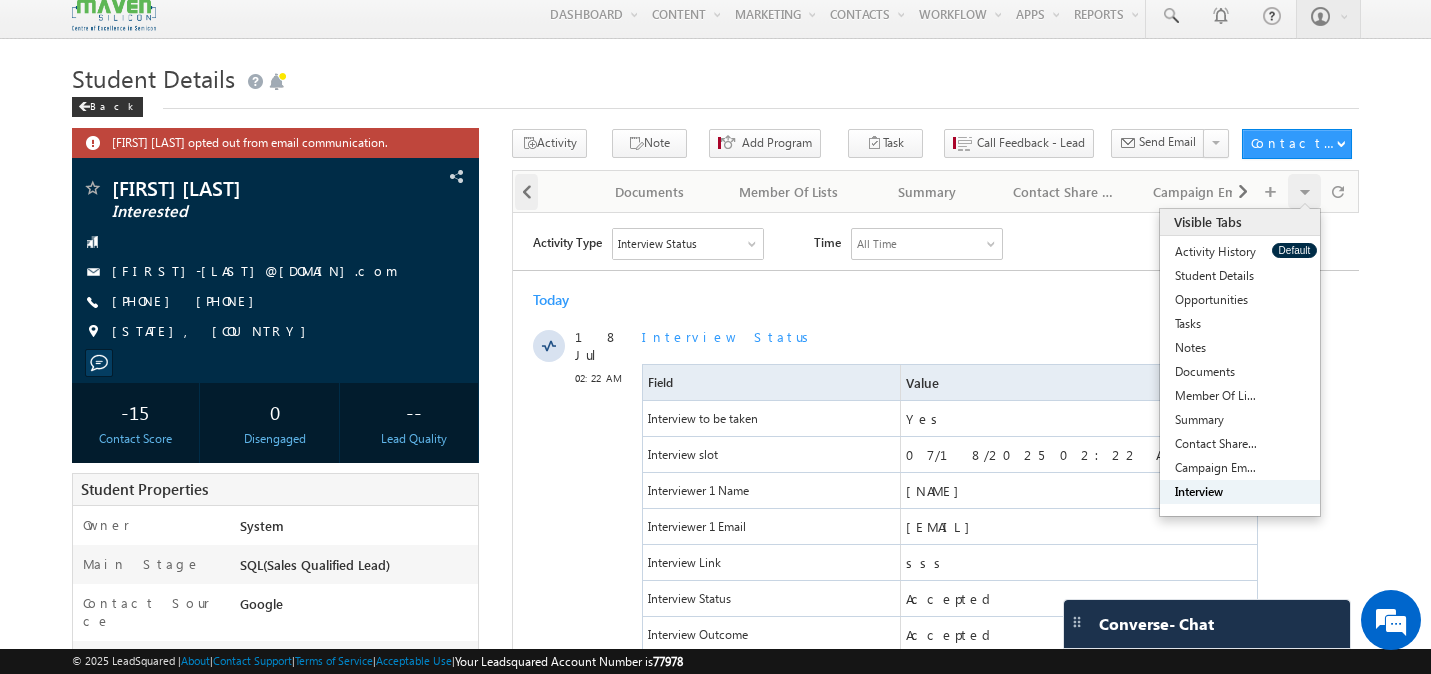 click at bounding box center [526, 192] 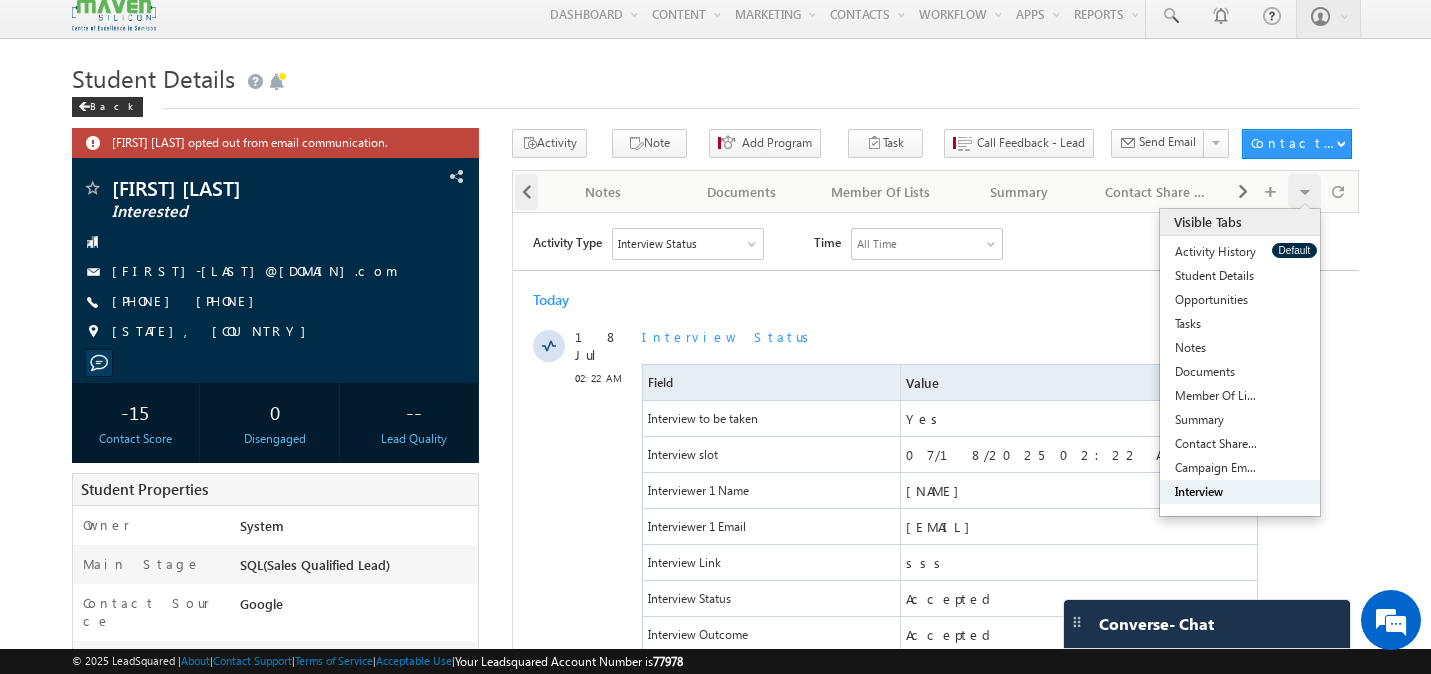 click at bounding box center [526, 192] 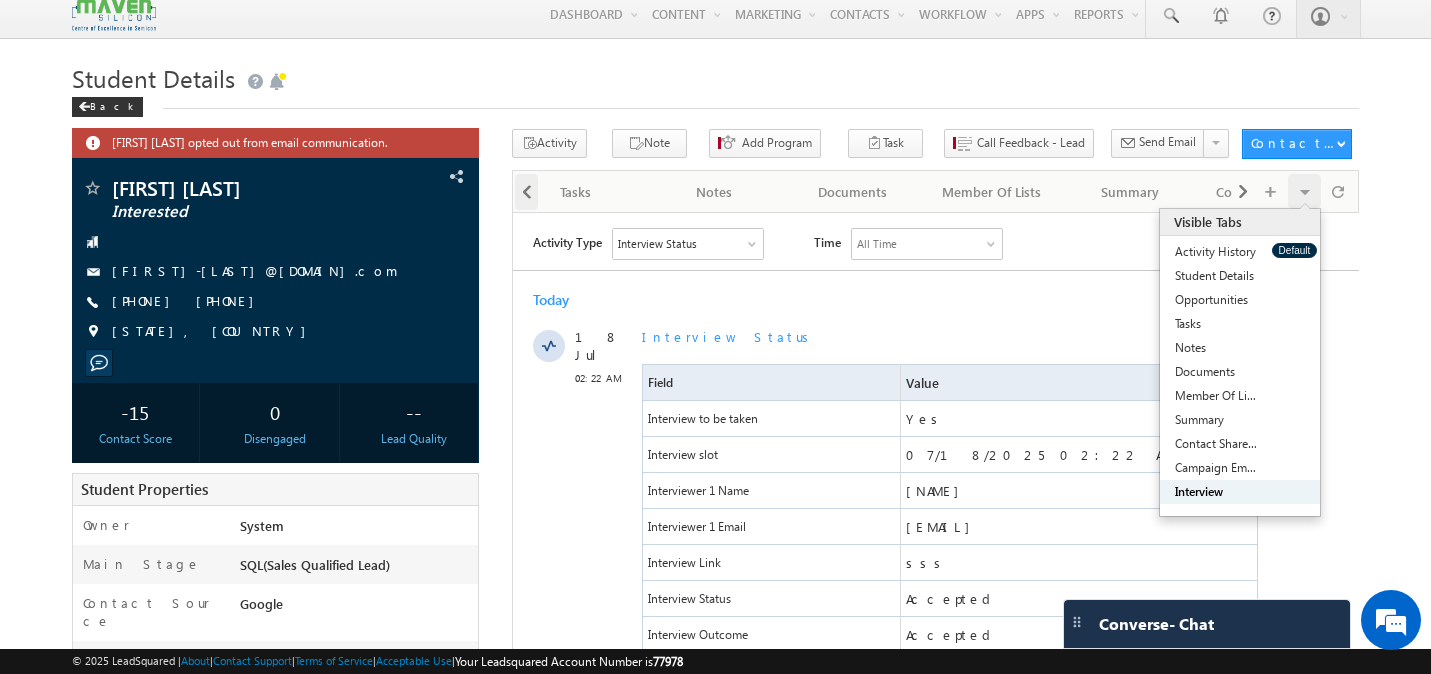 click at bounding box center (526, 192) 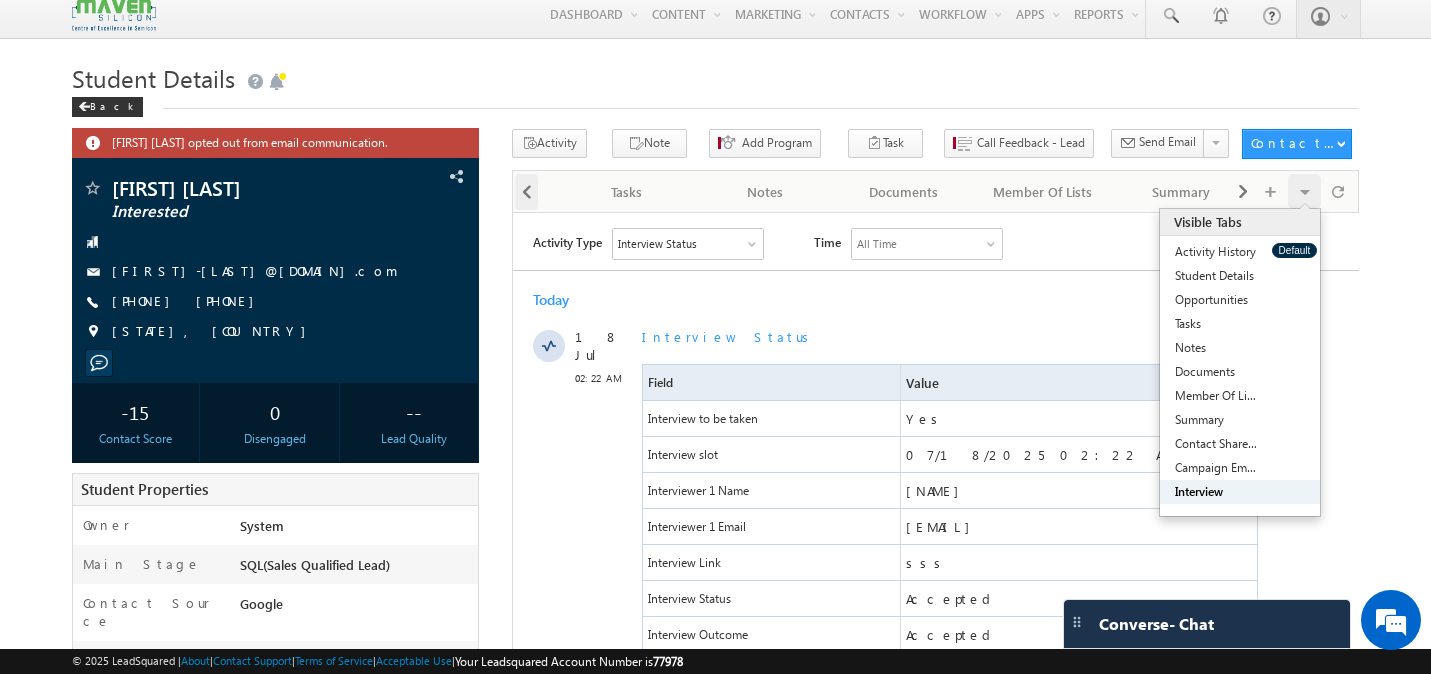 click at bounding box center [526, 192] 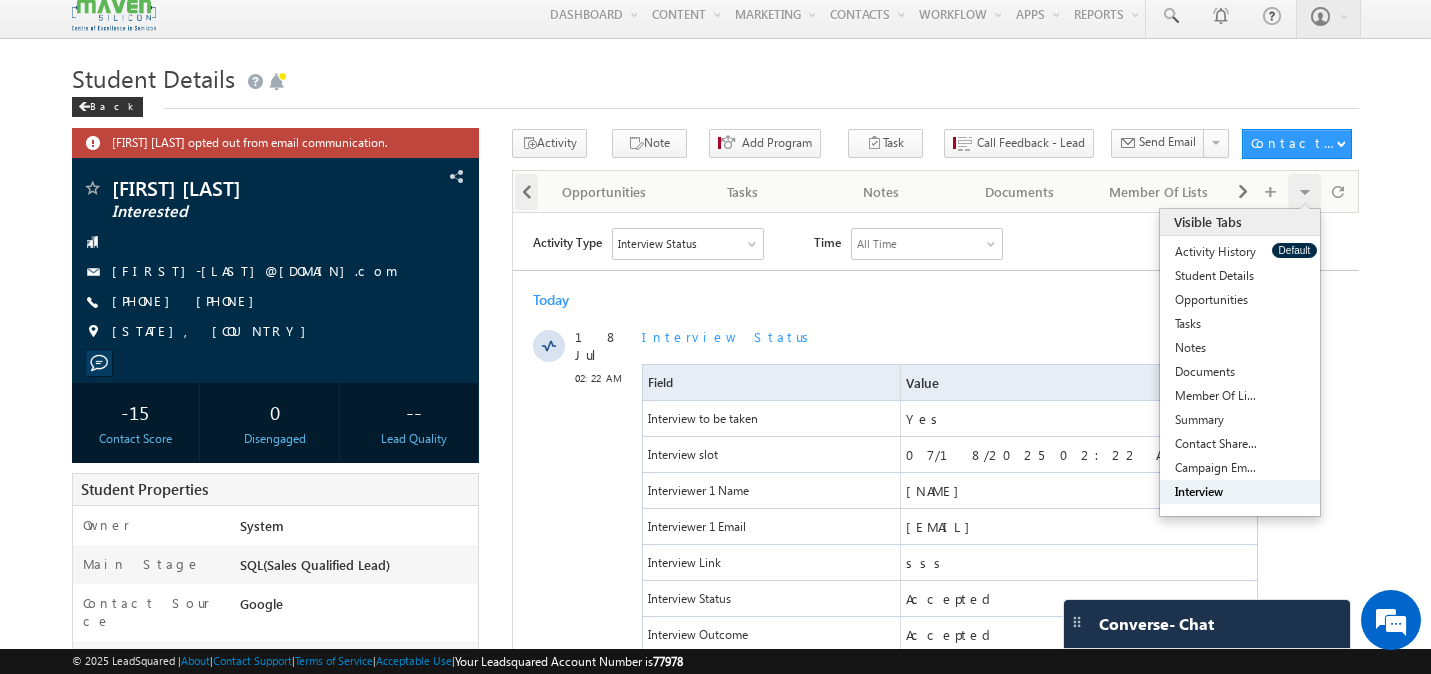 click at bounding box center [526, 192] 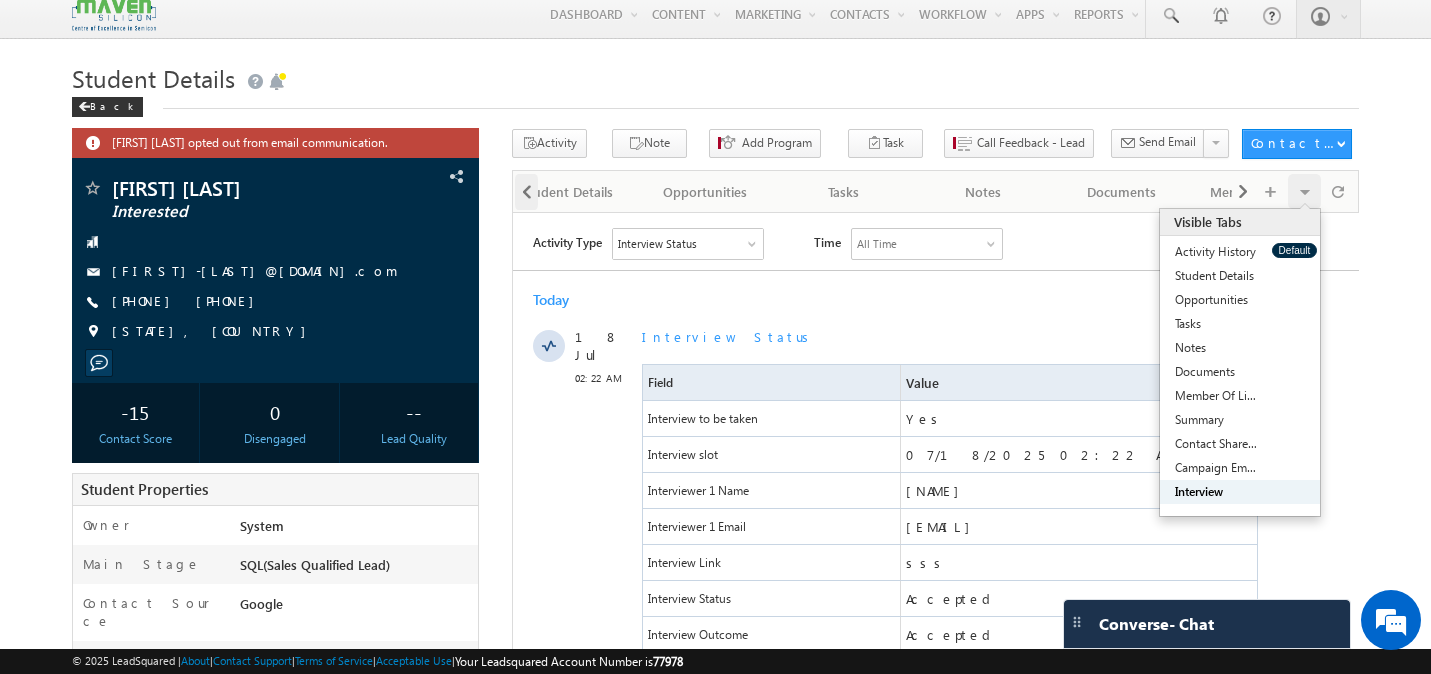 click at bounding box center (526, 192) 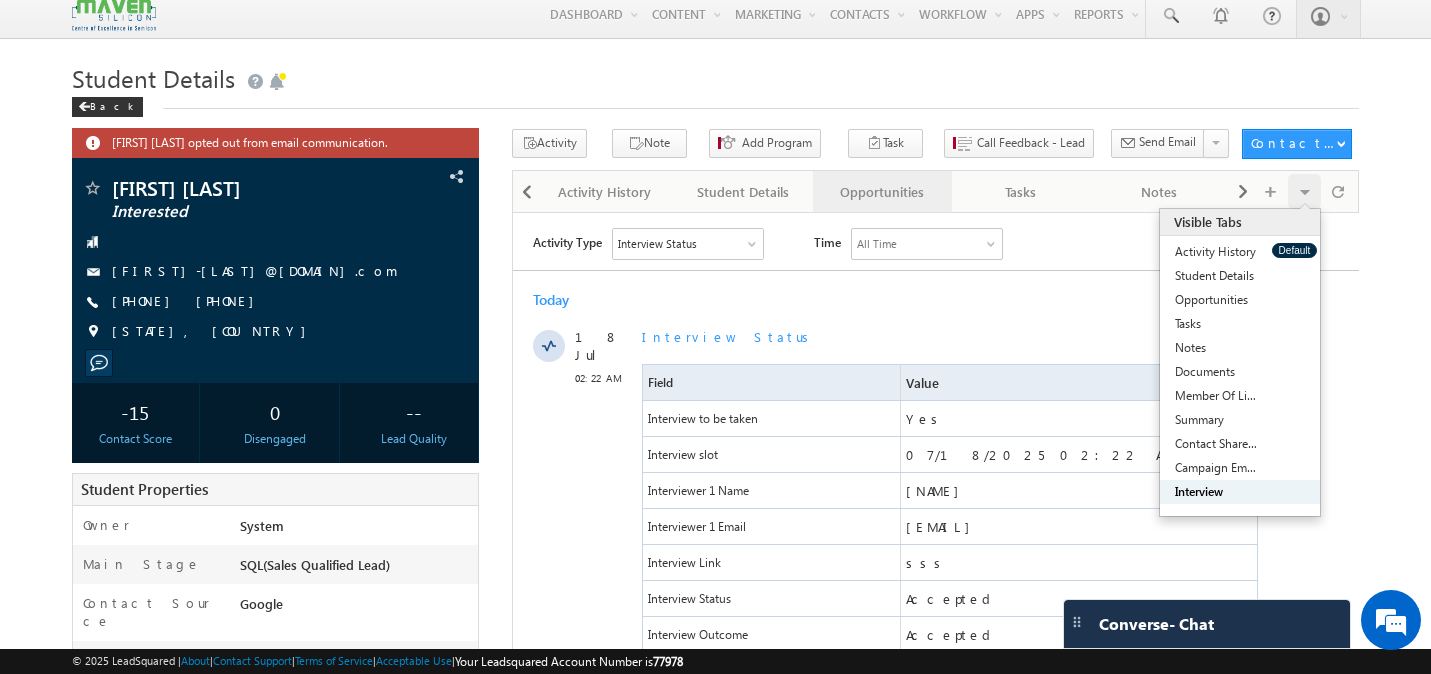 click on "Opportunities" at bounding box center (881, 192) 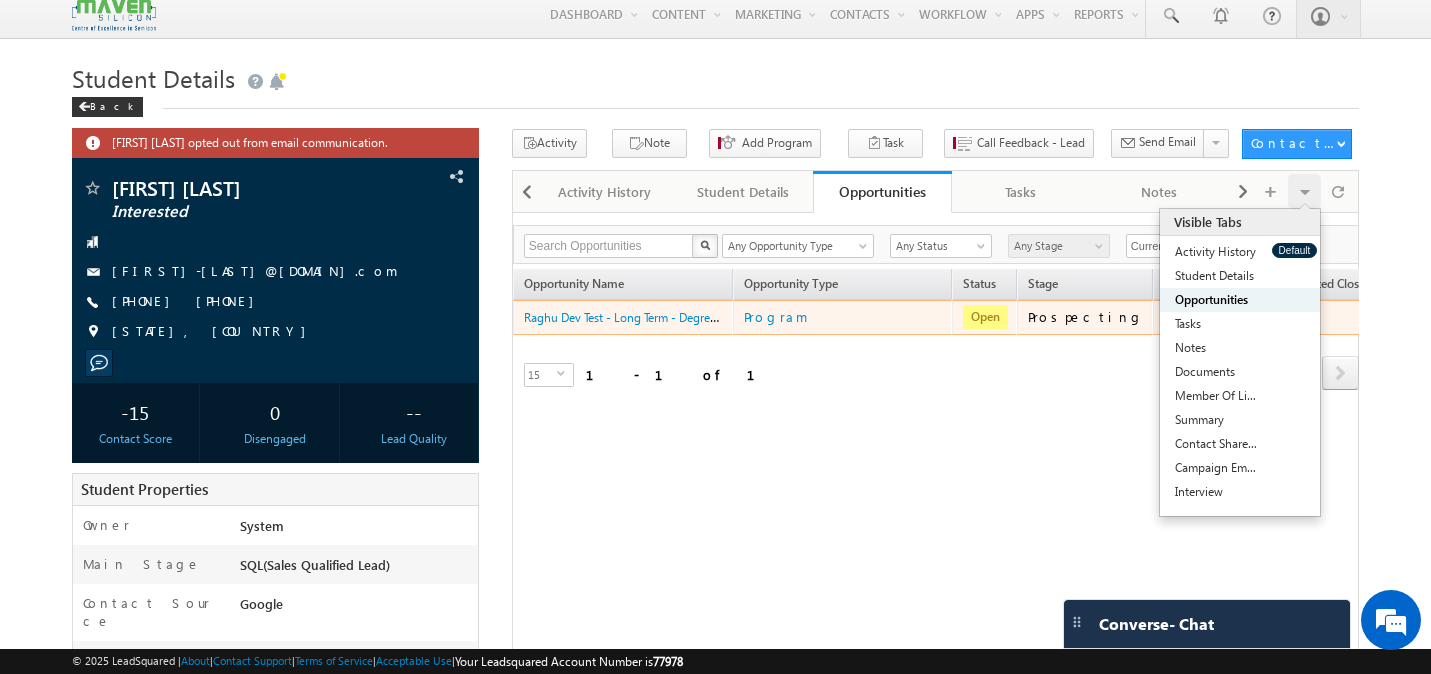 click on "Raghu Dev Test - Long Term - Degree Program - Offline - Executive M.Tech in VLSI Design" at bounding box center [623, 318] 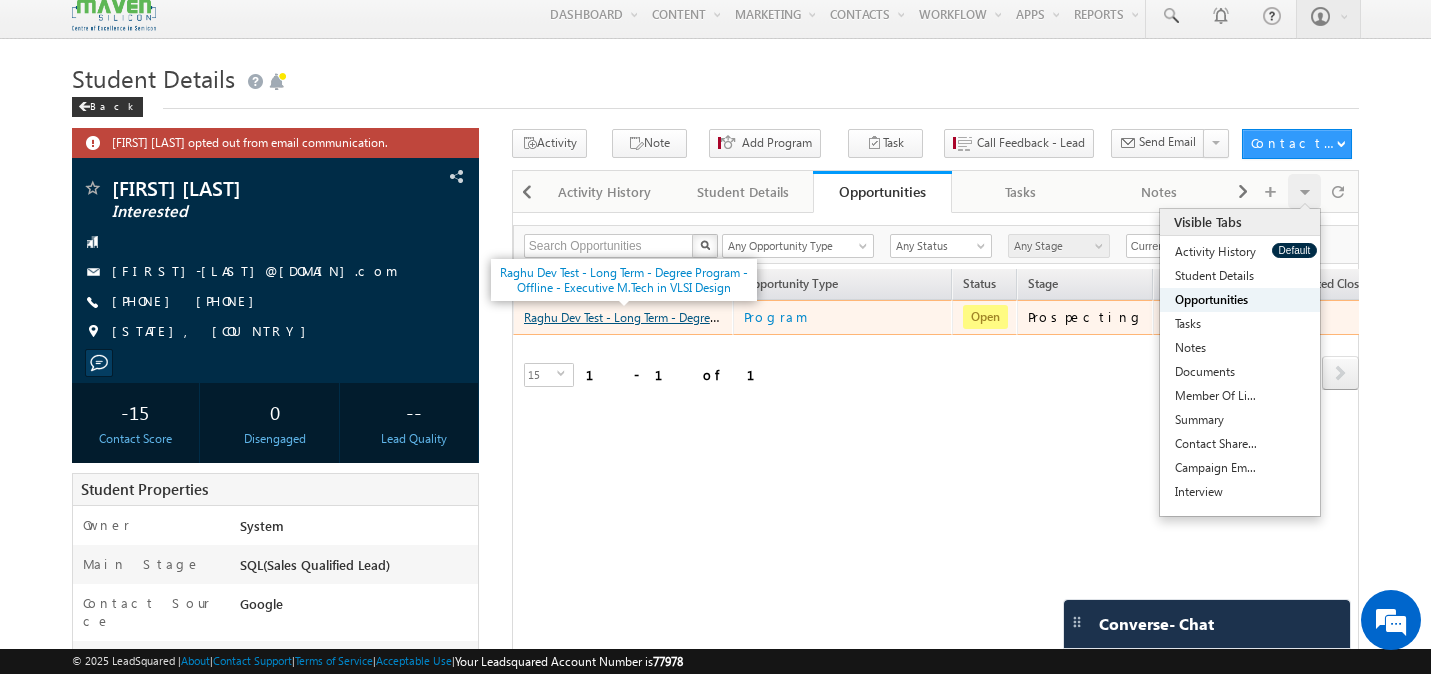 click on "Raghu Dev Test - Long Term - Degree Program - Offline - Executive M.Tech in VLSI Design" at bounding box center (756, 316) 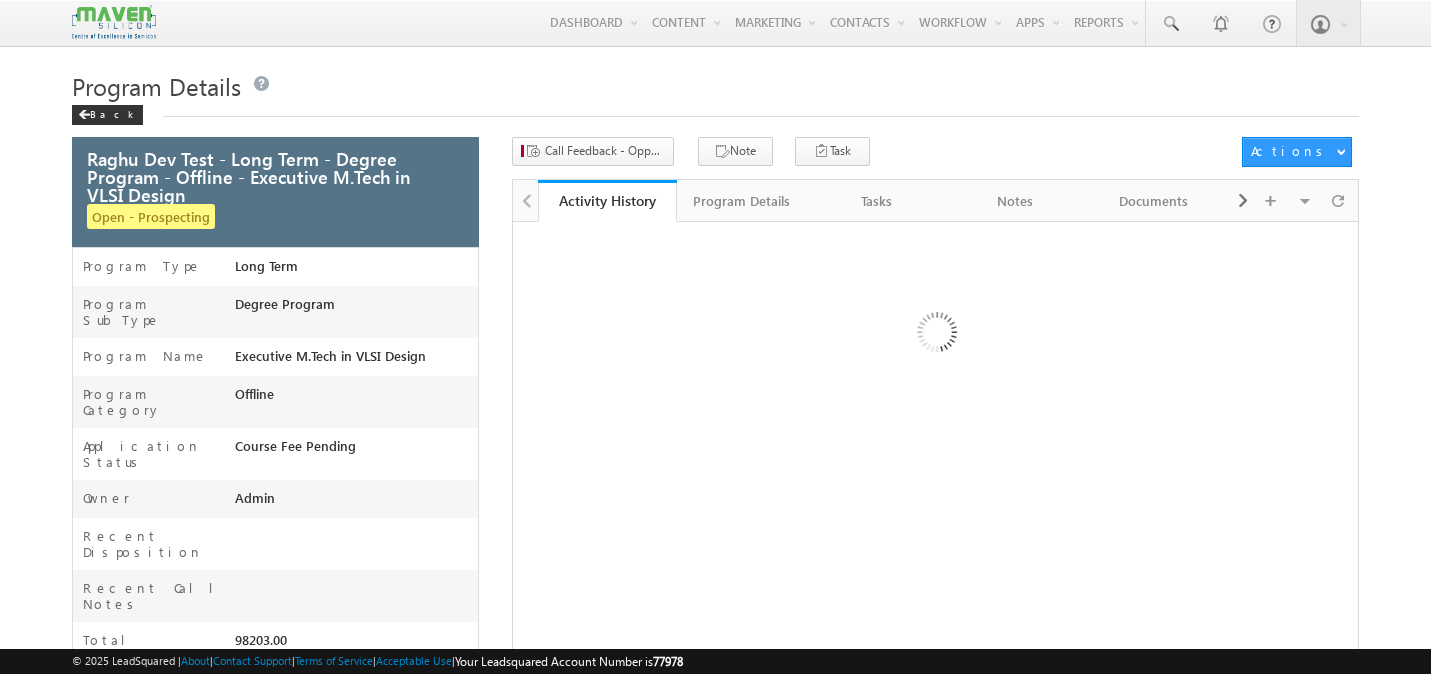 scroll, scrollTop: 0, scrollLeft: 0, axis: both 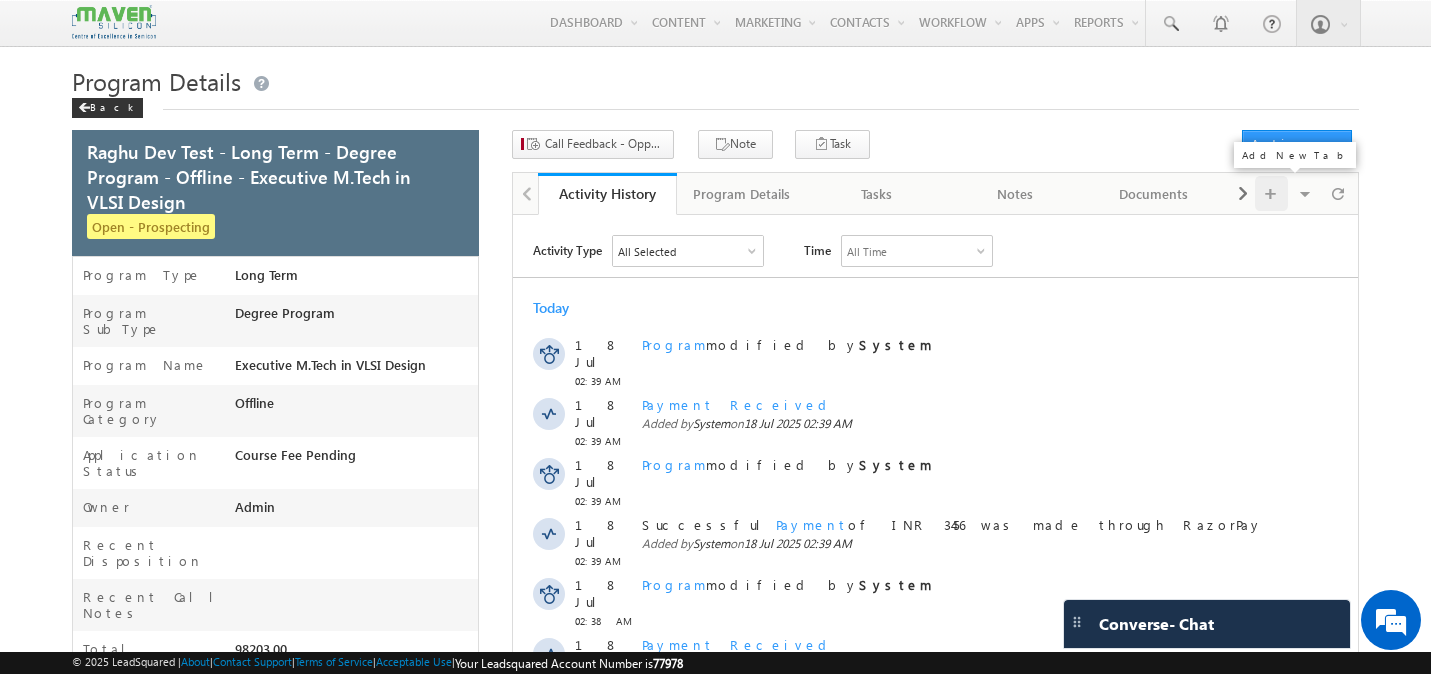click at bounding box center [1271, 193] 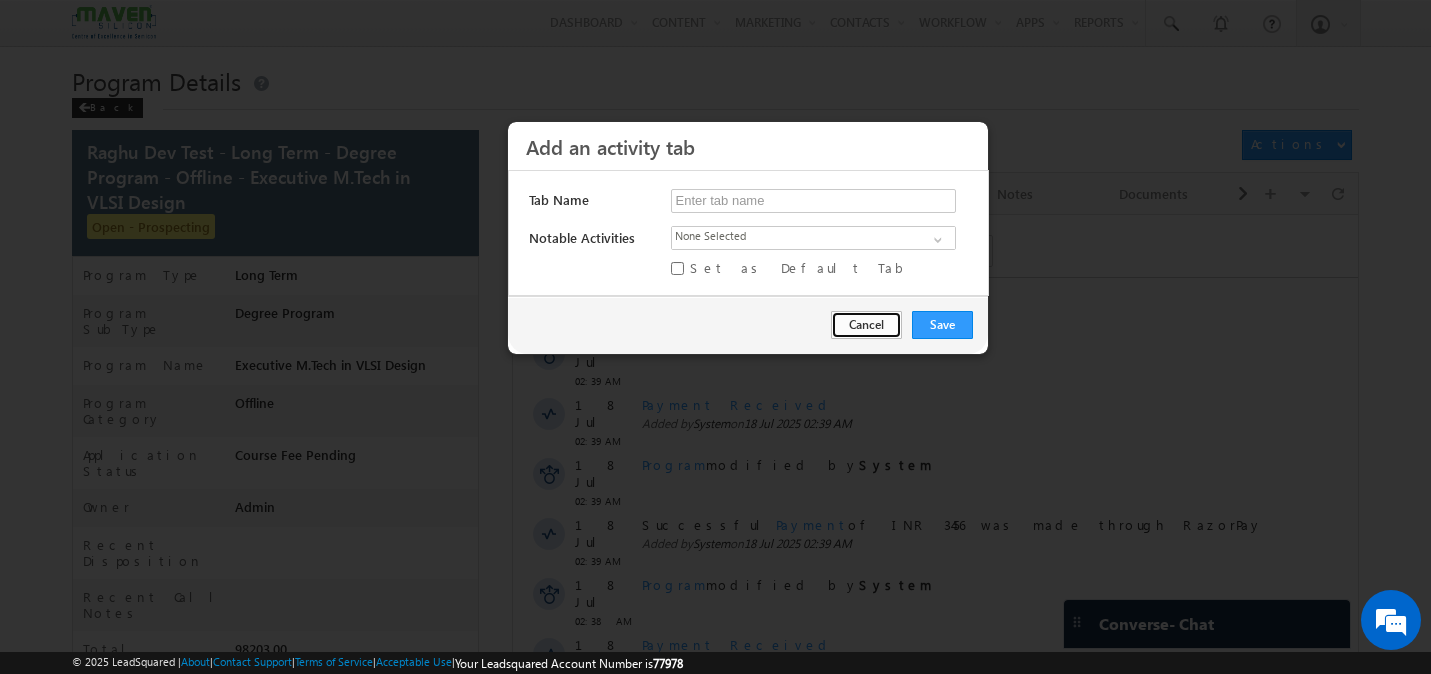 click on "Cancel" at bounding box center (866, 325) 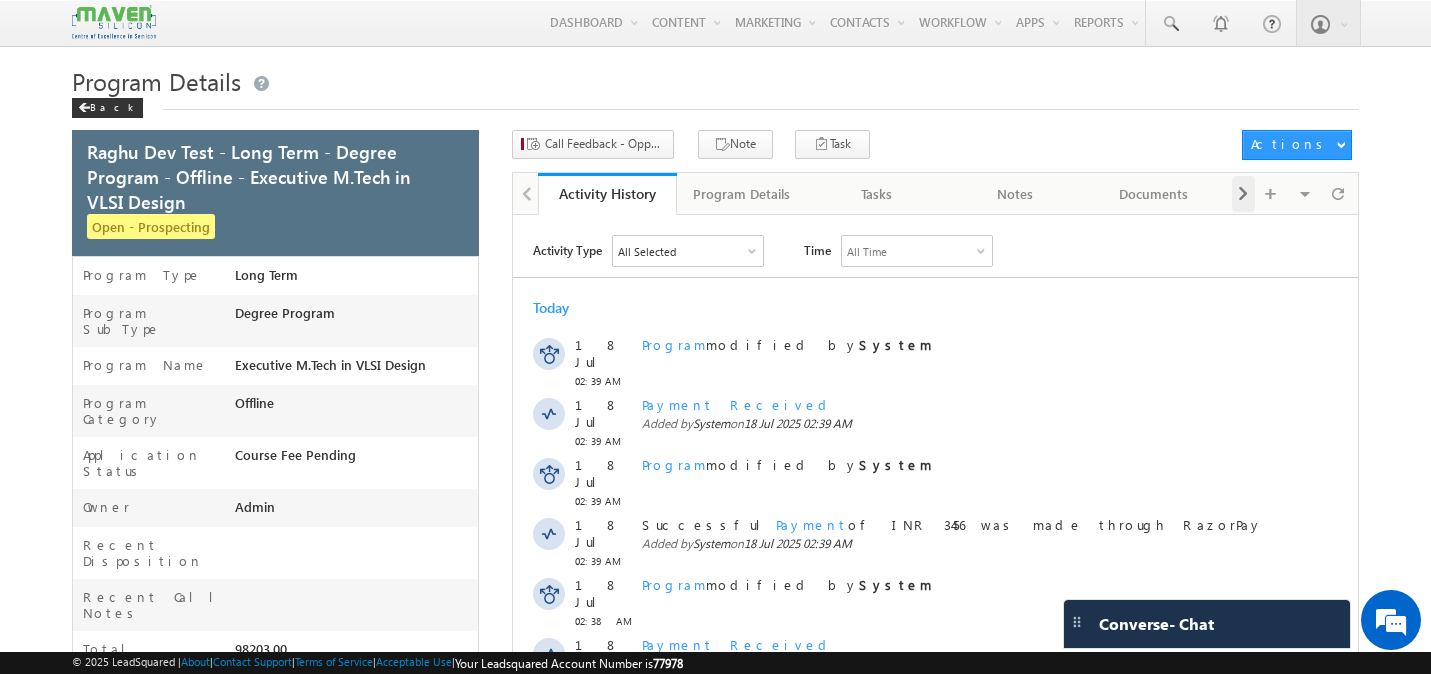 click at bounding box center (1243, 194) 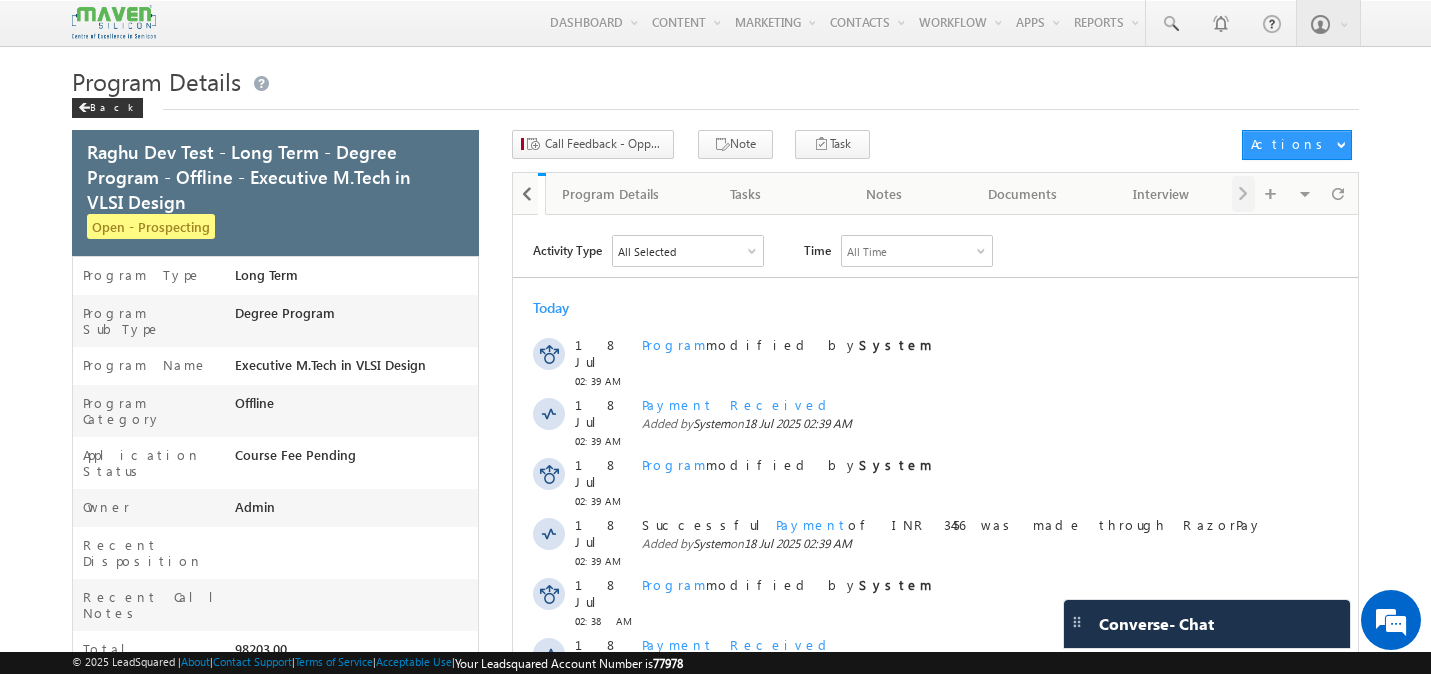 click on "Visible Tabs Activity History Default Program Details Default Tasks Default Notes Default Documents Default Interview Default" at bounding box center (1293, 192) 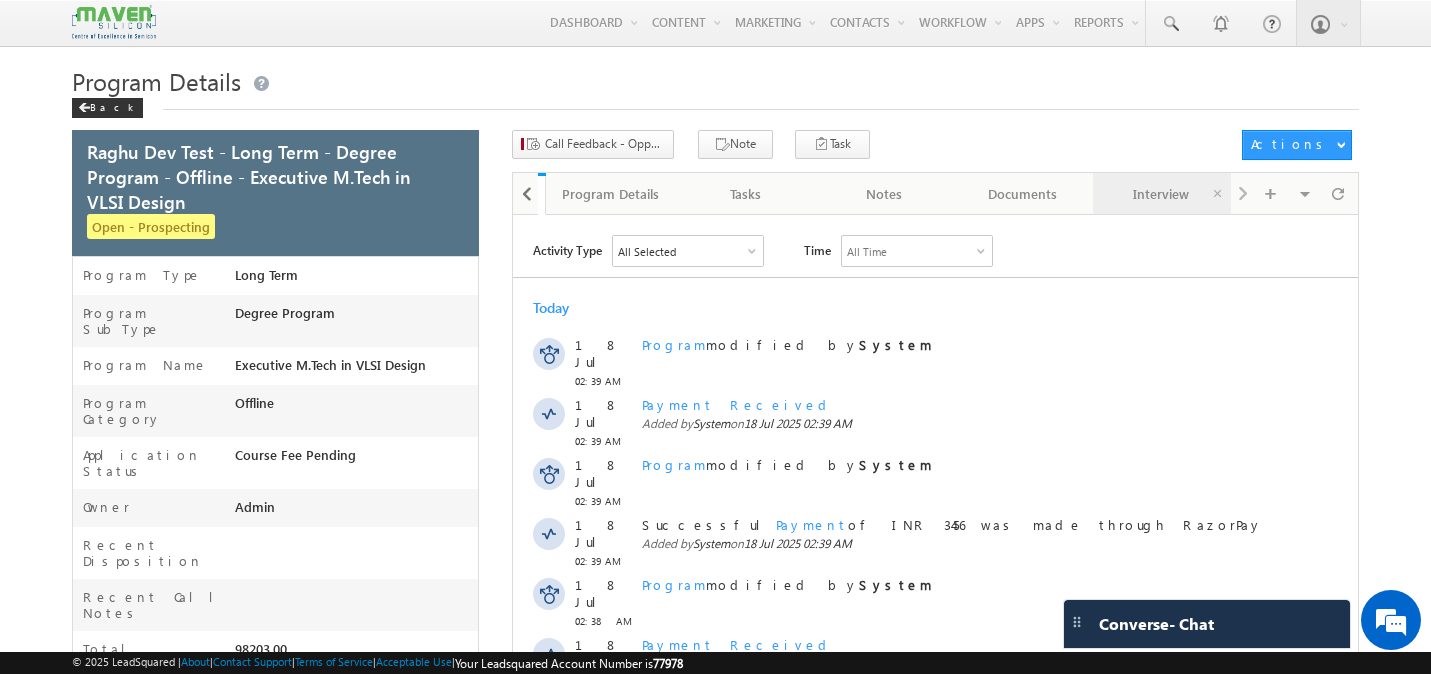 click on "Interview" at bounding box center [1161, 194] 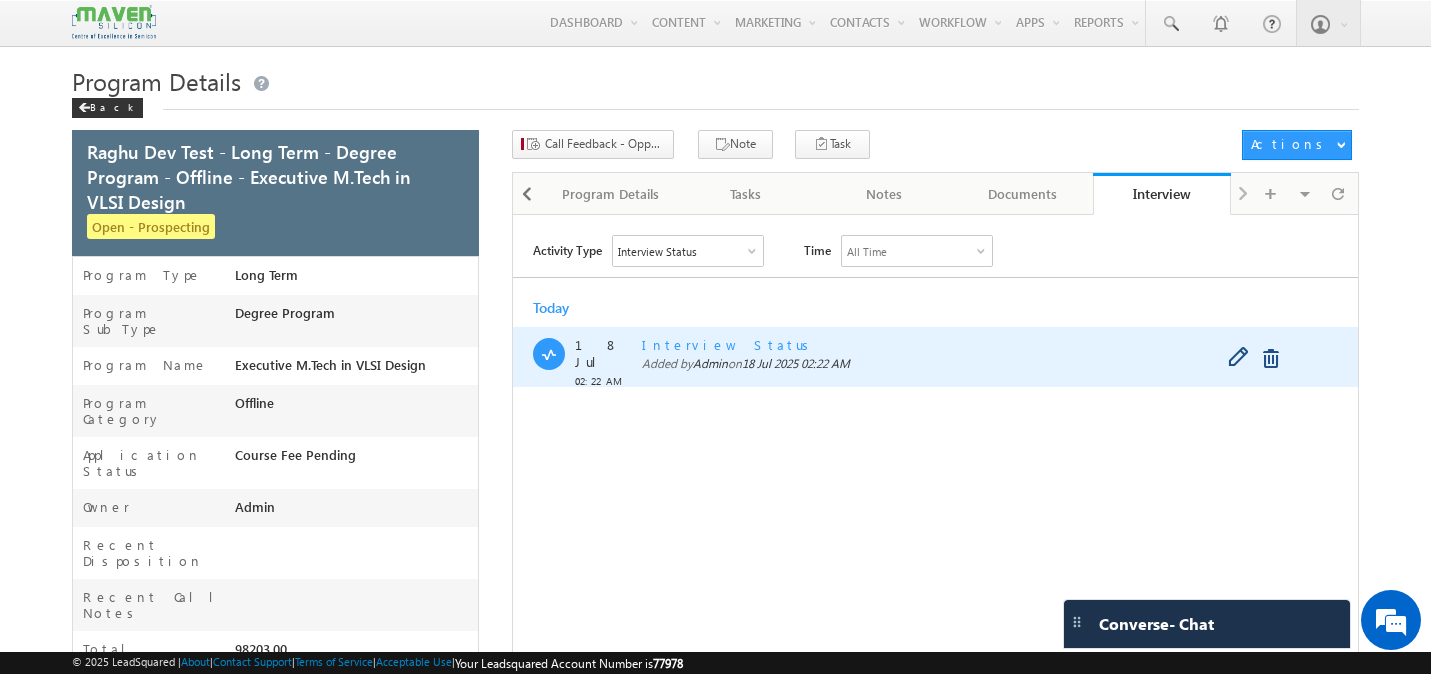 click on "Interview Status" at bounding box center (729, 344) 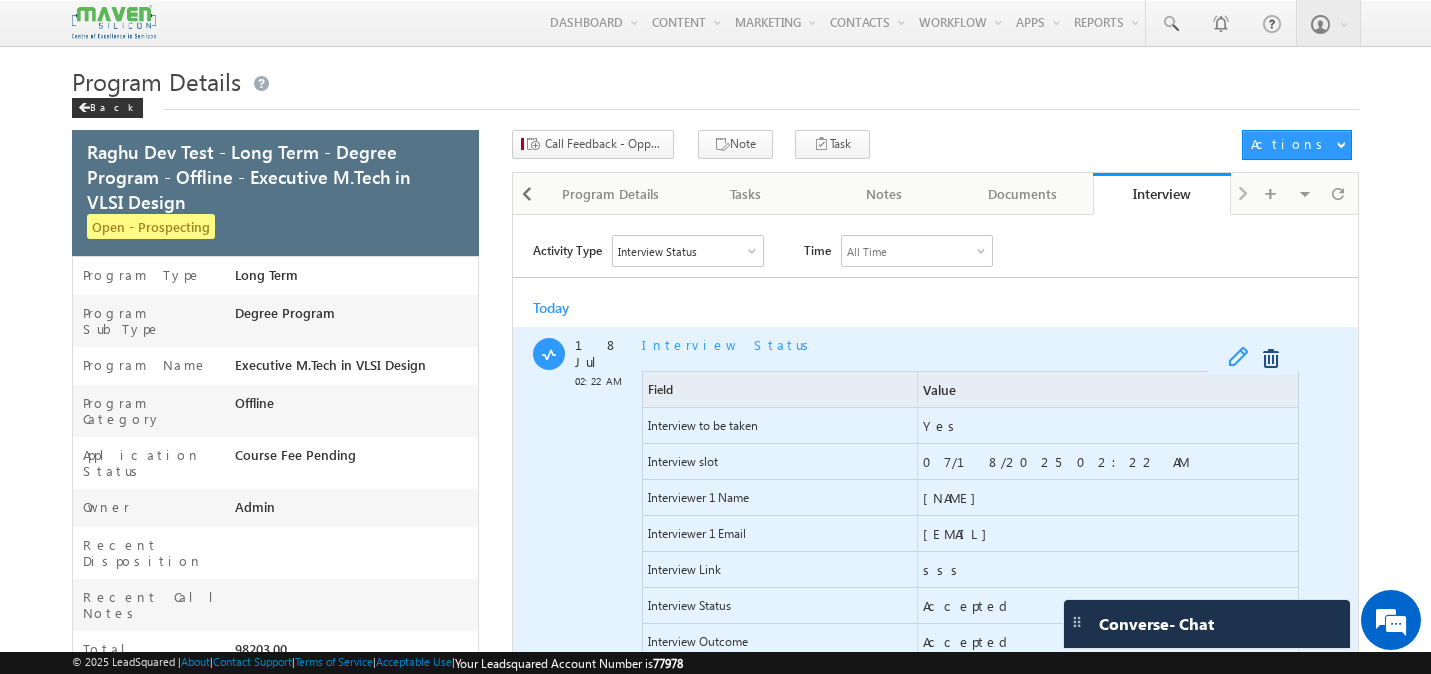 click at bounding box center (1243, 359) 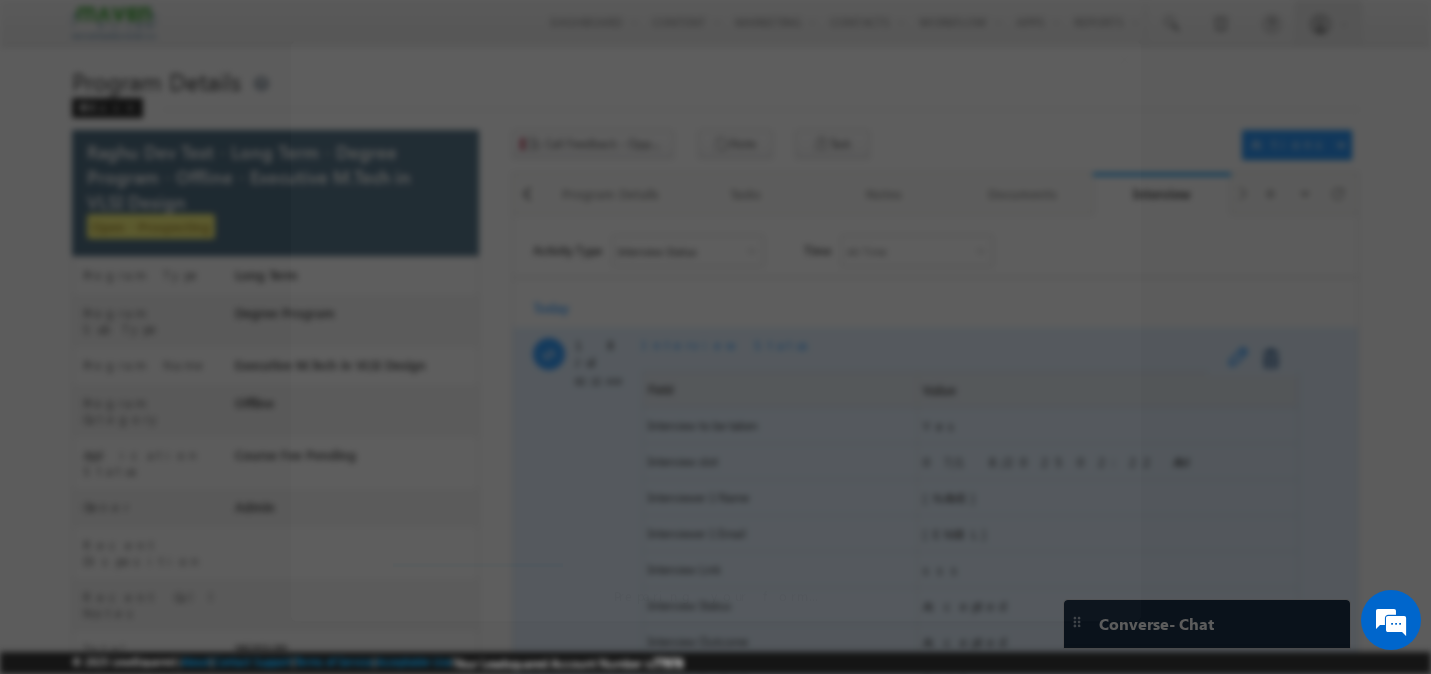 scroll, scrollTop: 0, scrollLeft: 0, axis: both 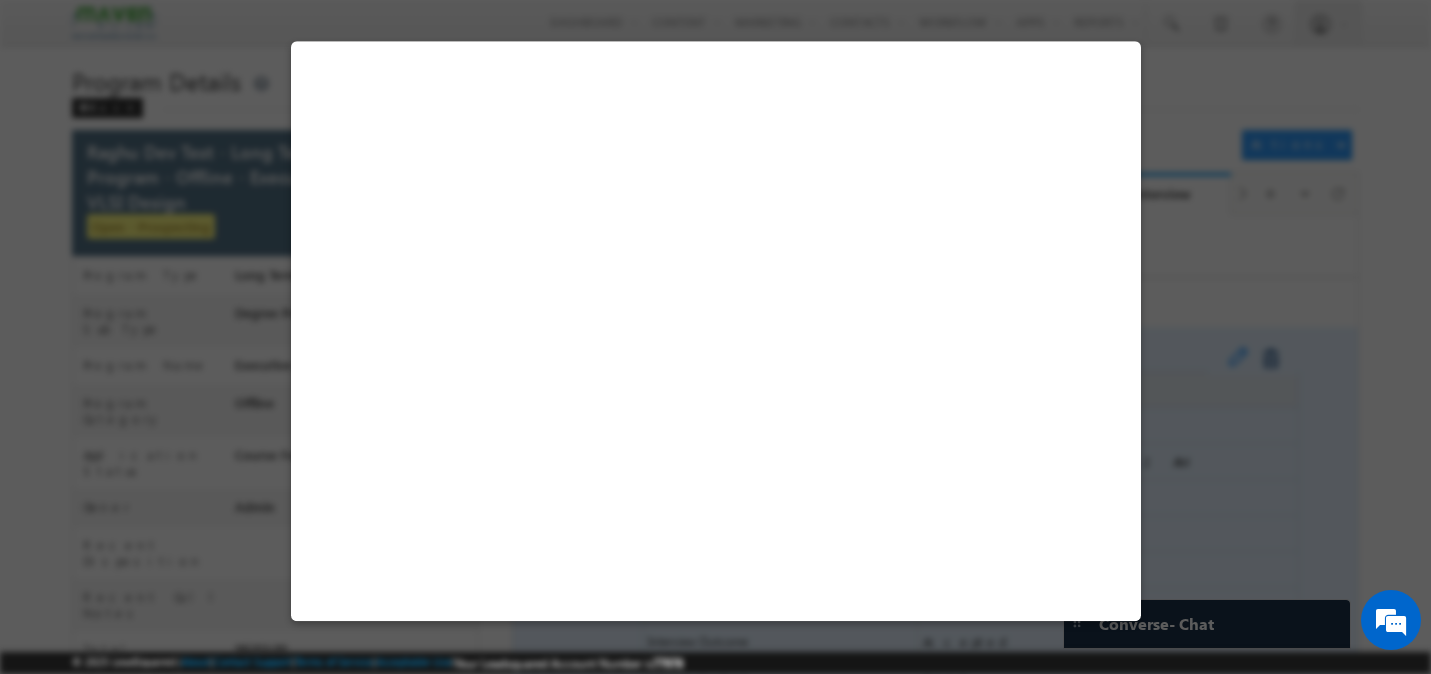 select on "Long Term" 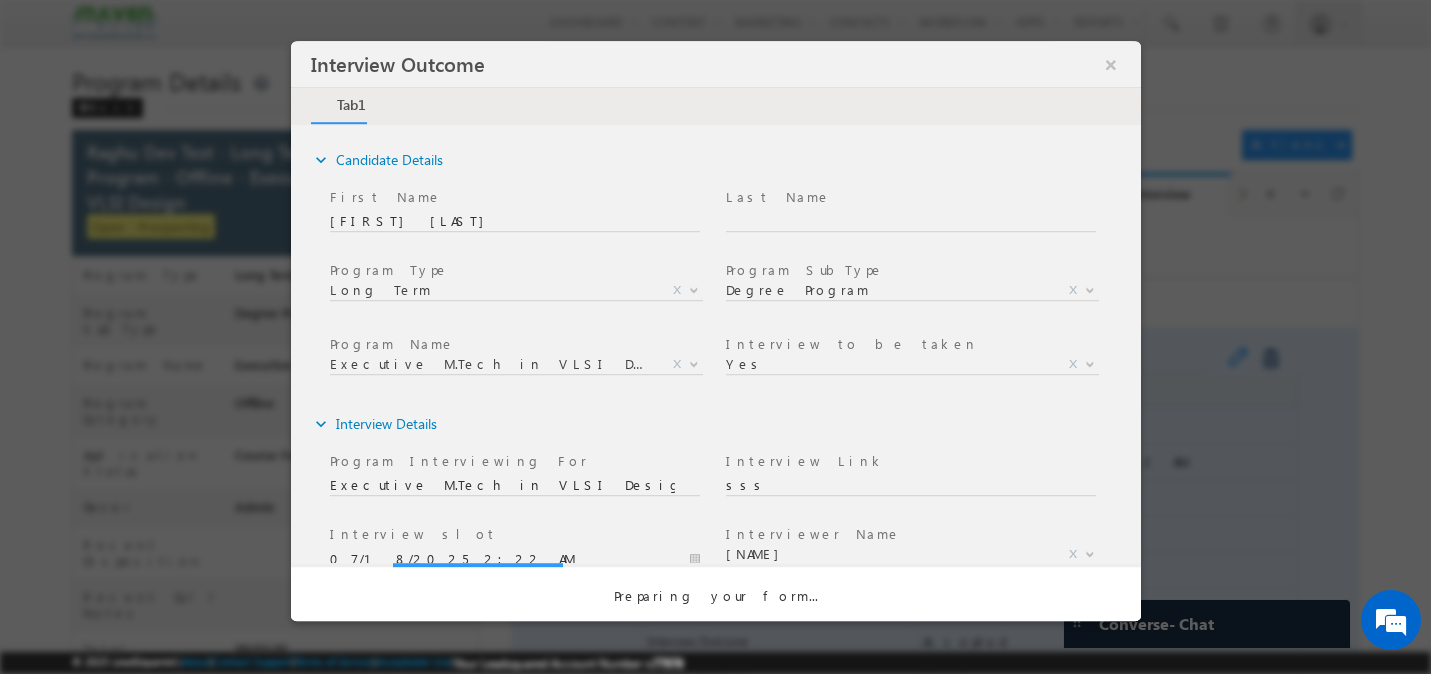 scroll, scrollTop: 0, scrollLeft: 0, axis: both 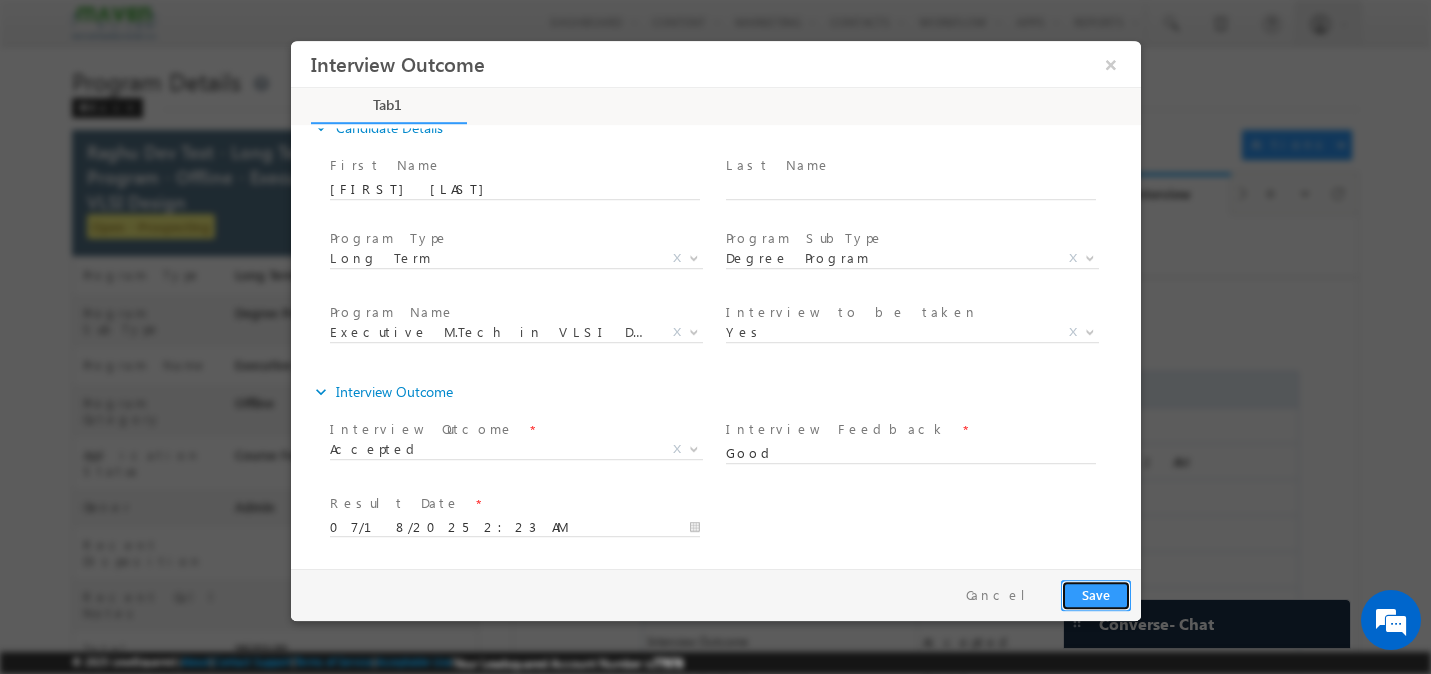 click on "Save" at bounding box center (1095, 595) 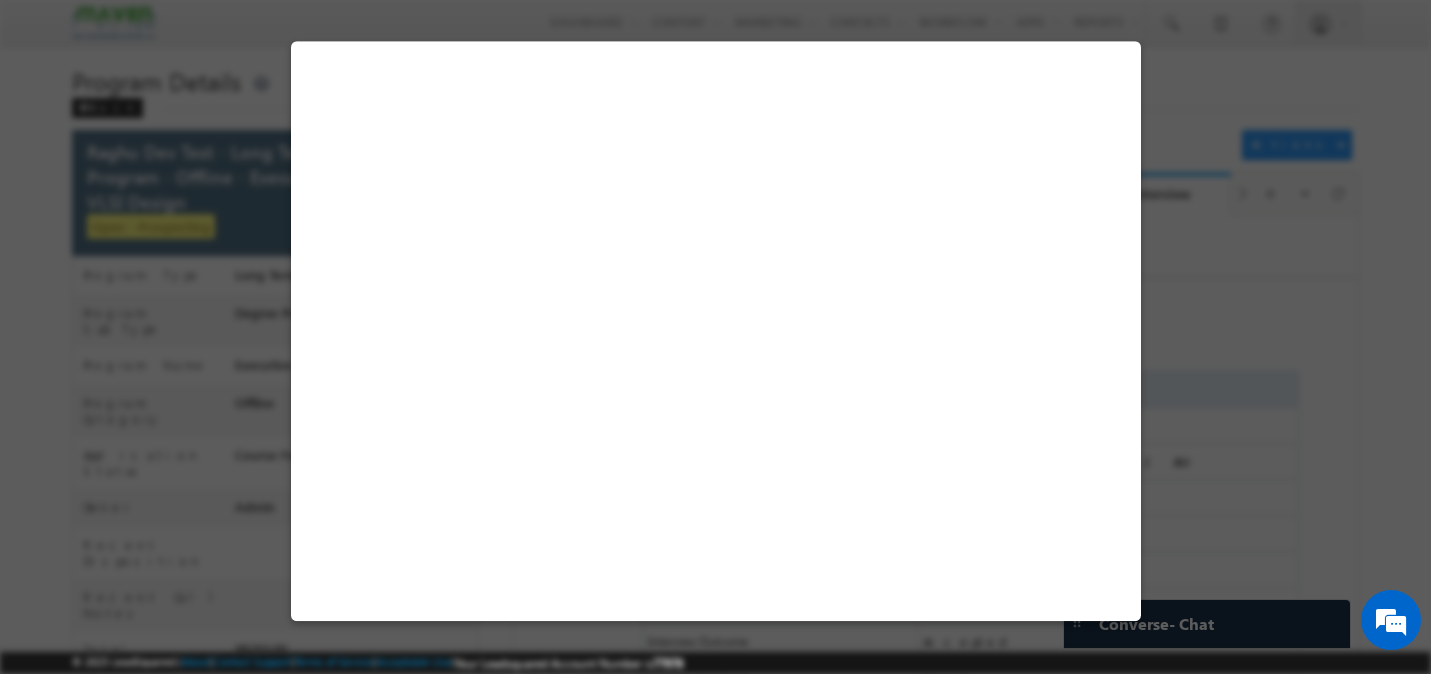 select on "Long Term" 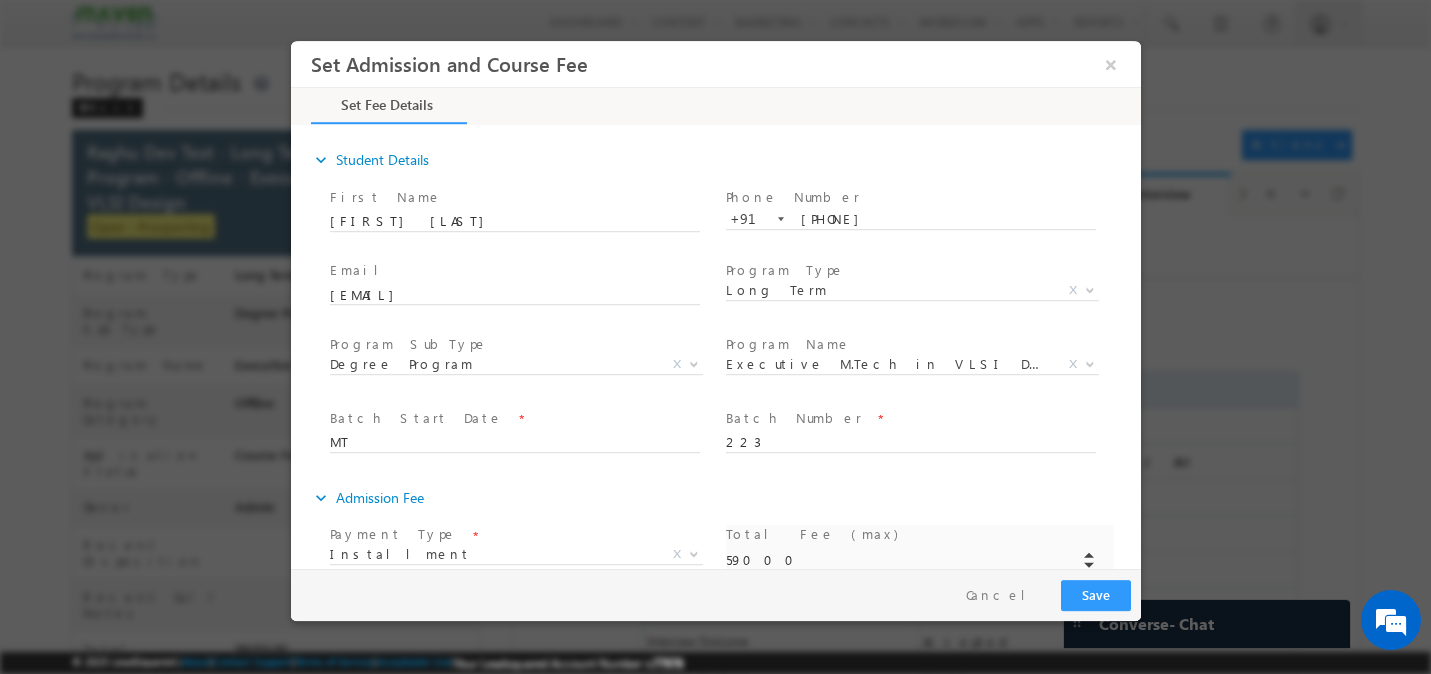 scroll, scrollTop: 0, scrollLeft: 0, axis: both 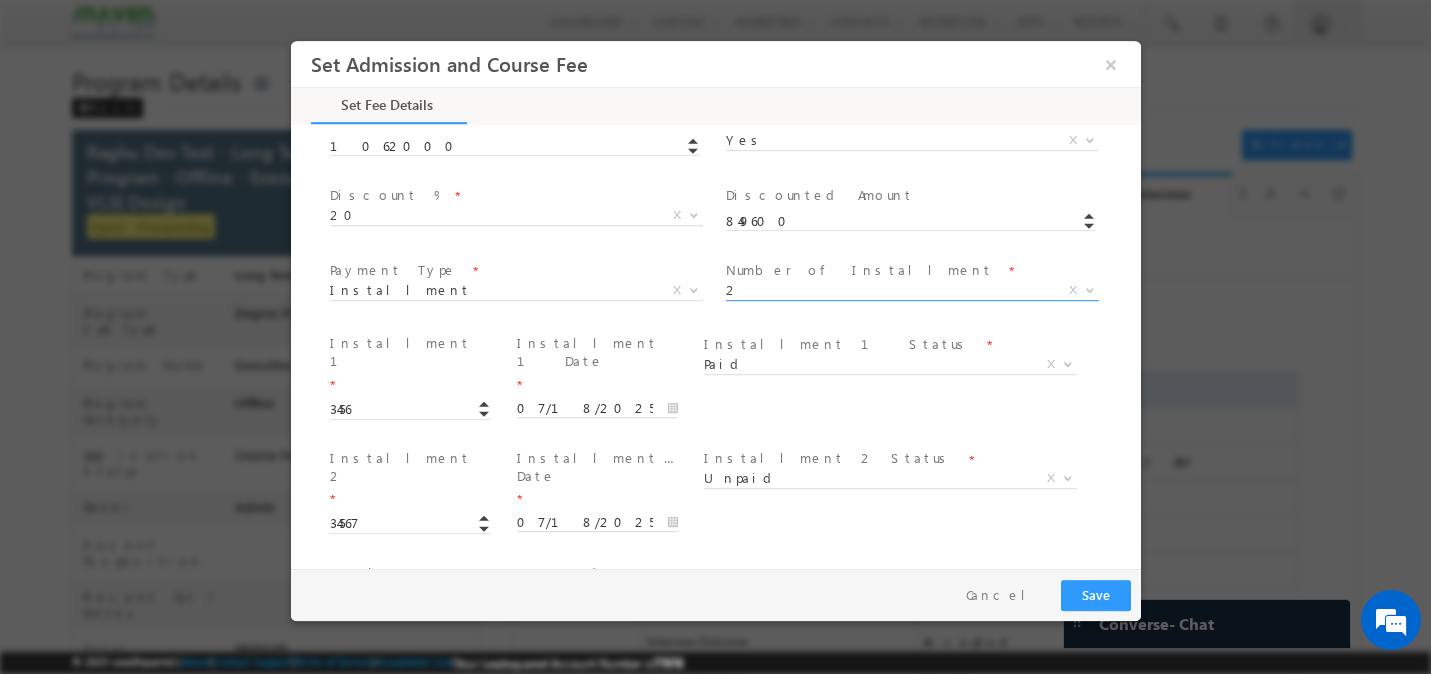click on "2 X" at bounding box center (911, 295) 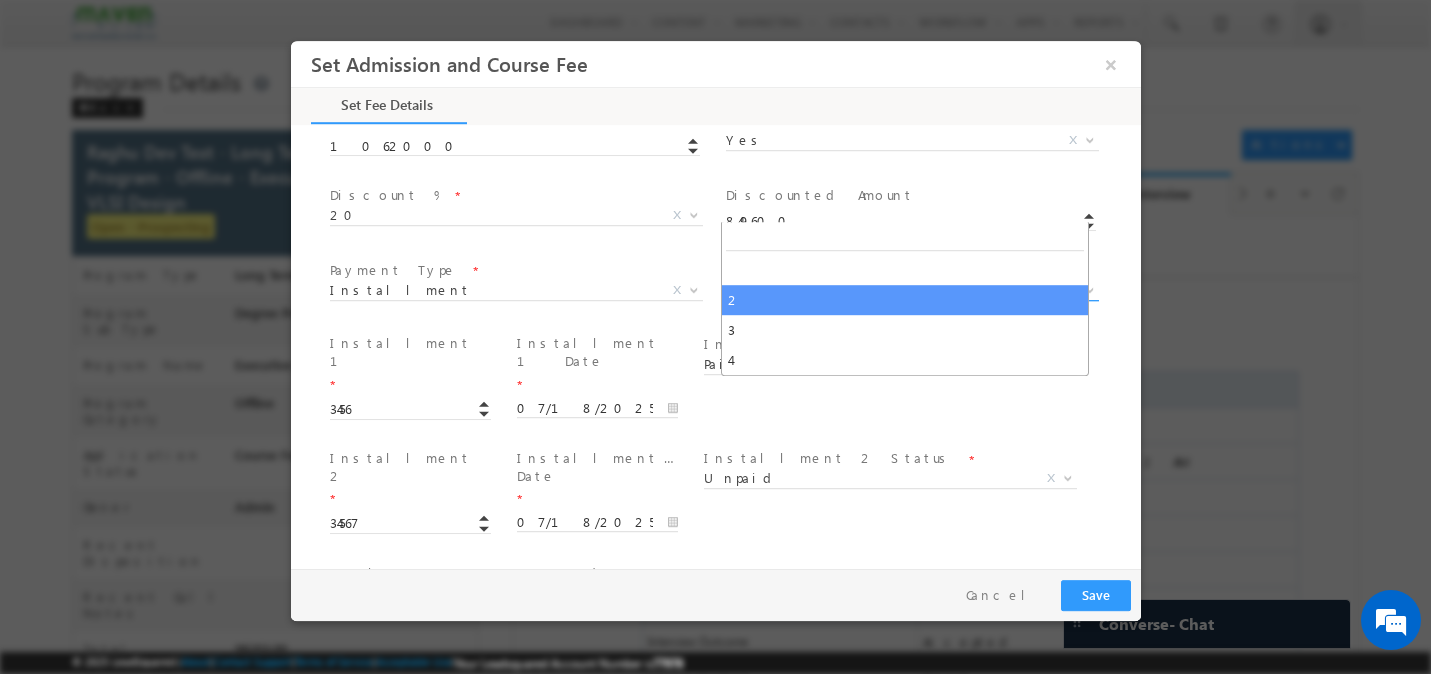 click on "2" at bounding box center (887, 290) 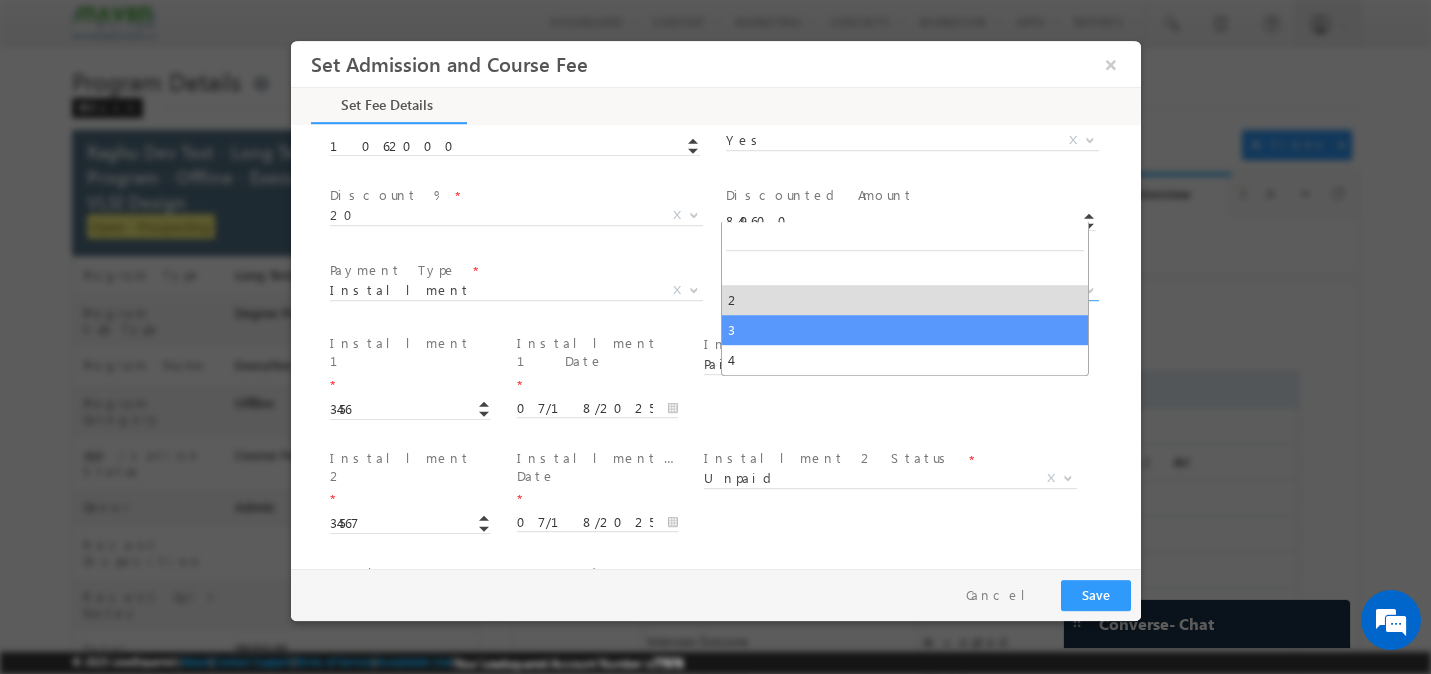 select on "3" 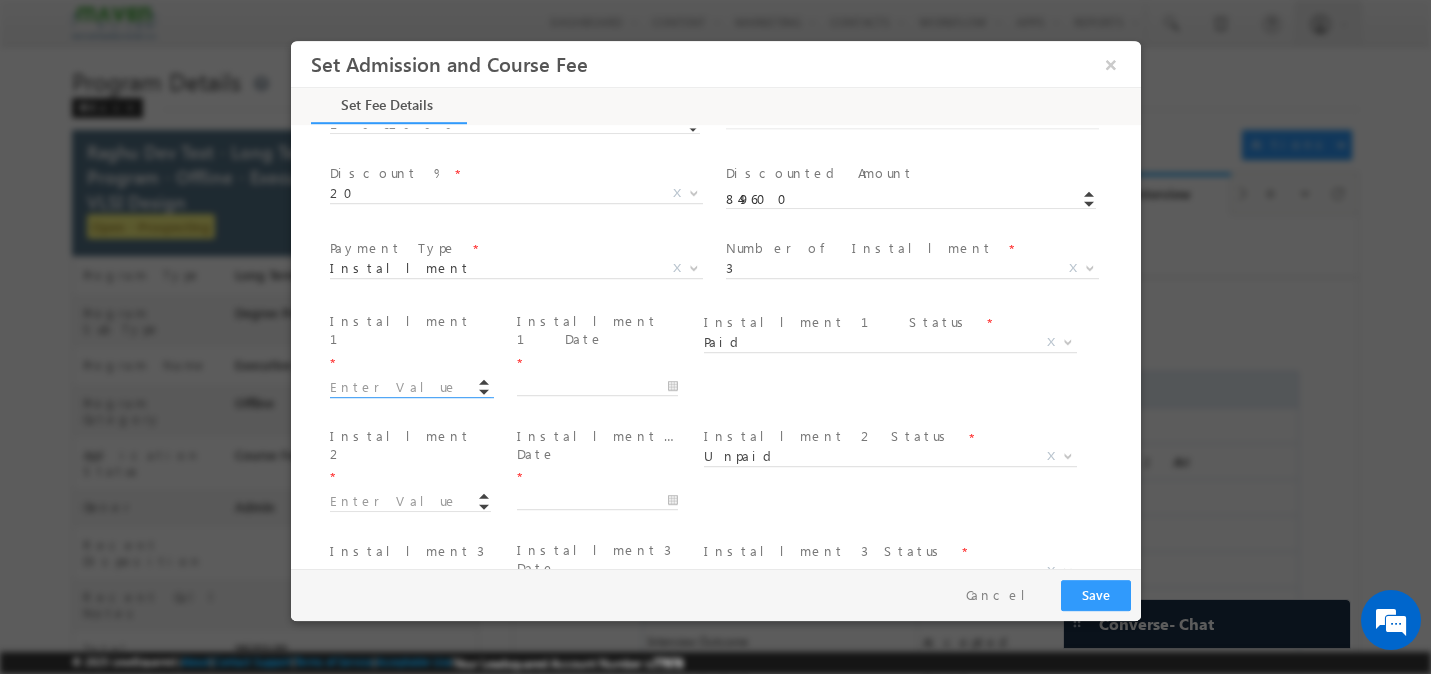 click at bounding box center [409, 388] 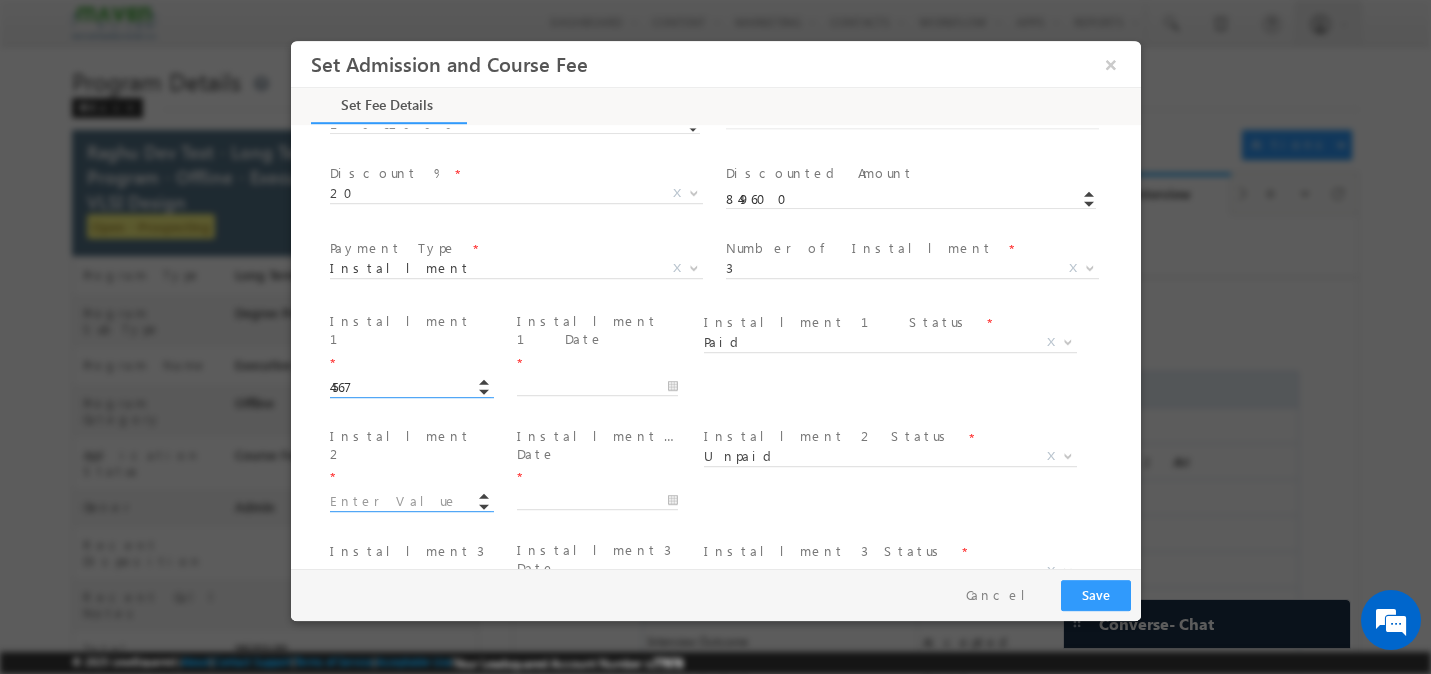 type on "4567.00" 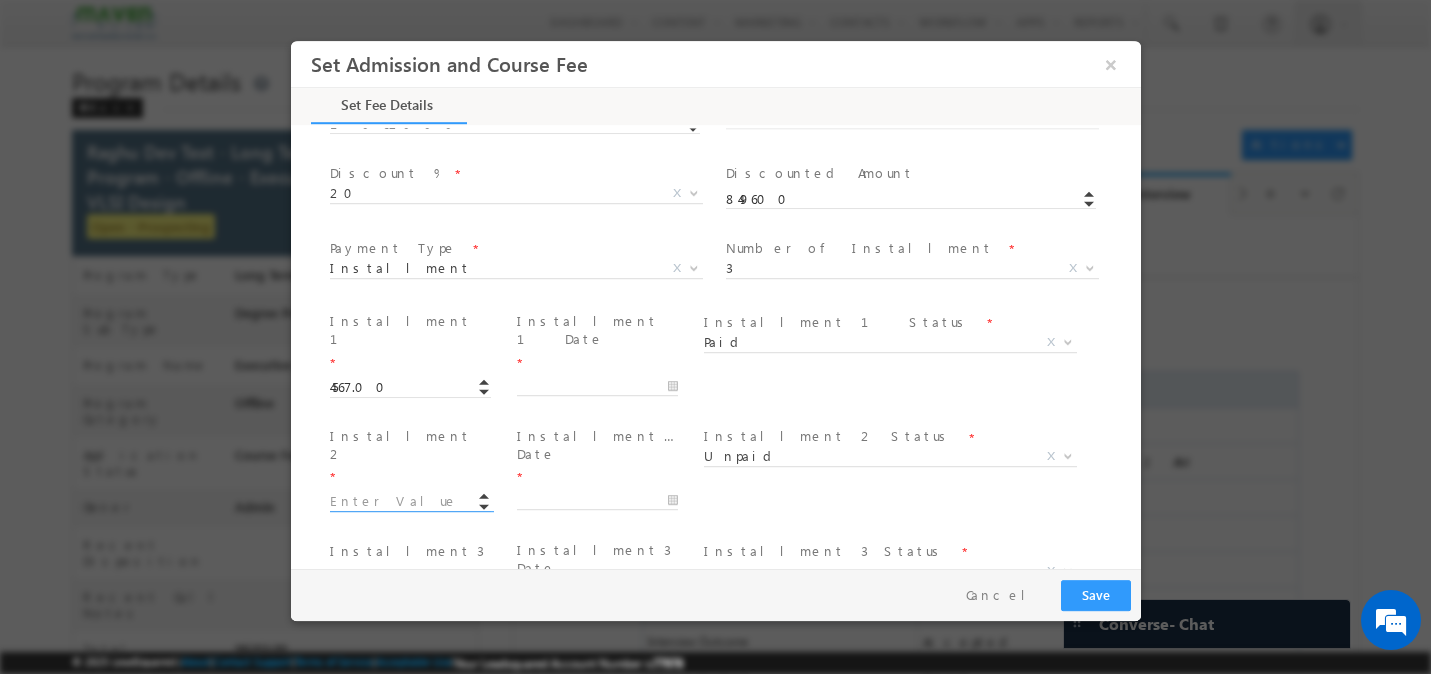 click at bounding box center [409, 502] 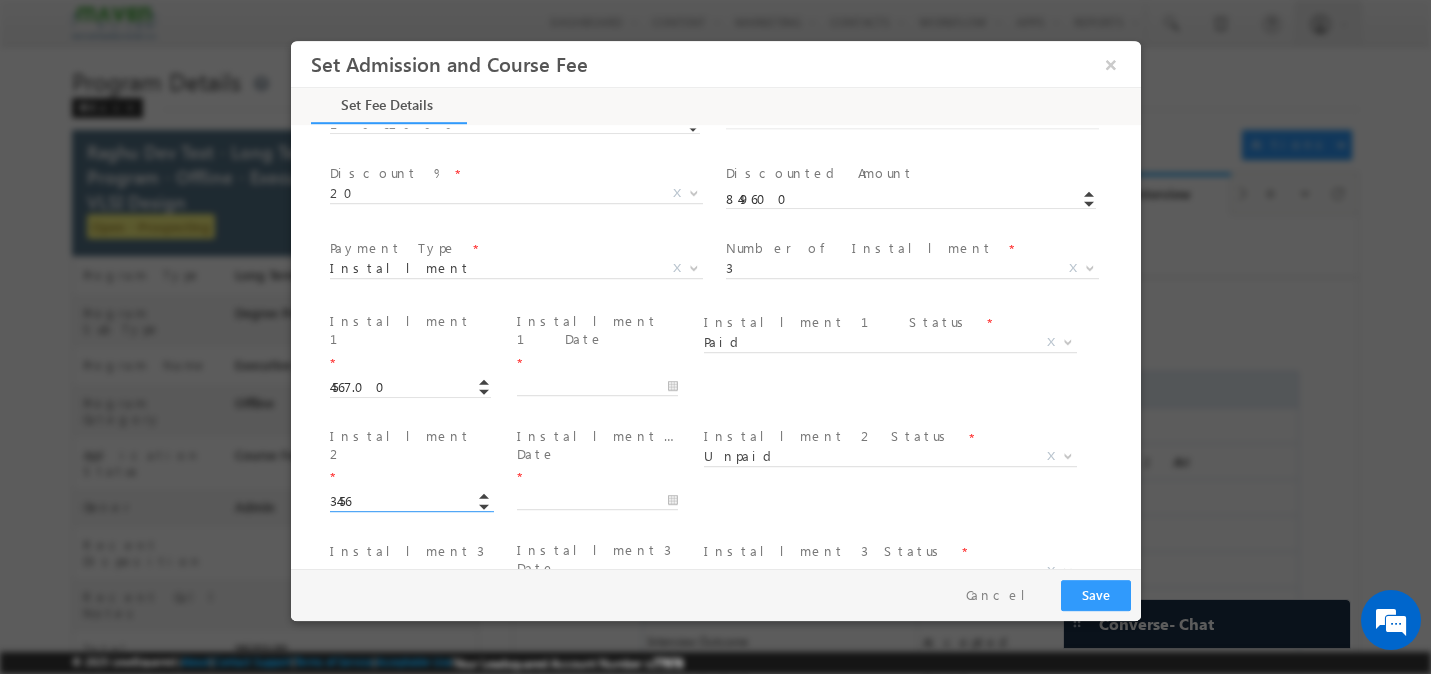 type on "3456.00" 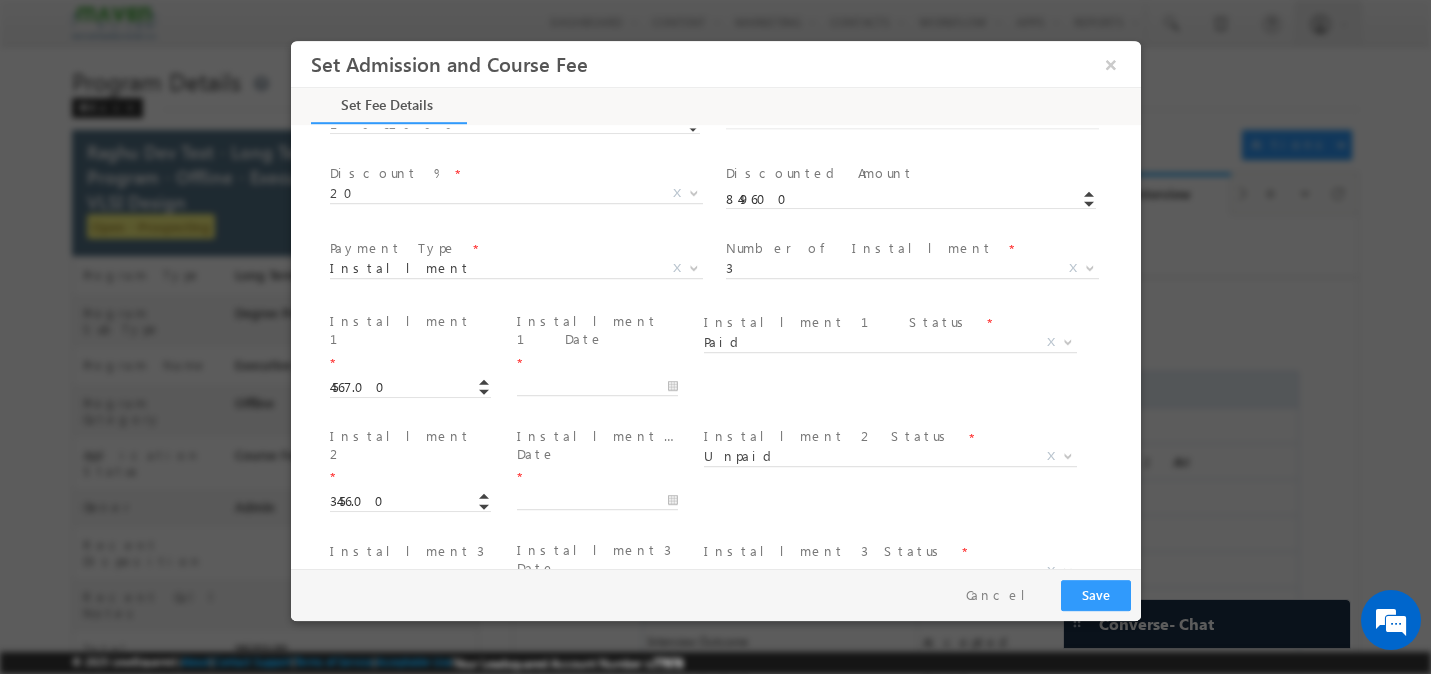 click at bounding box center [409, 599] 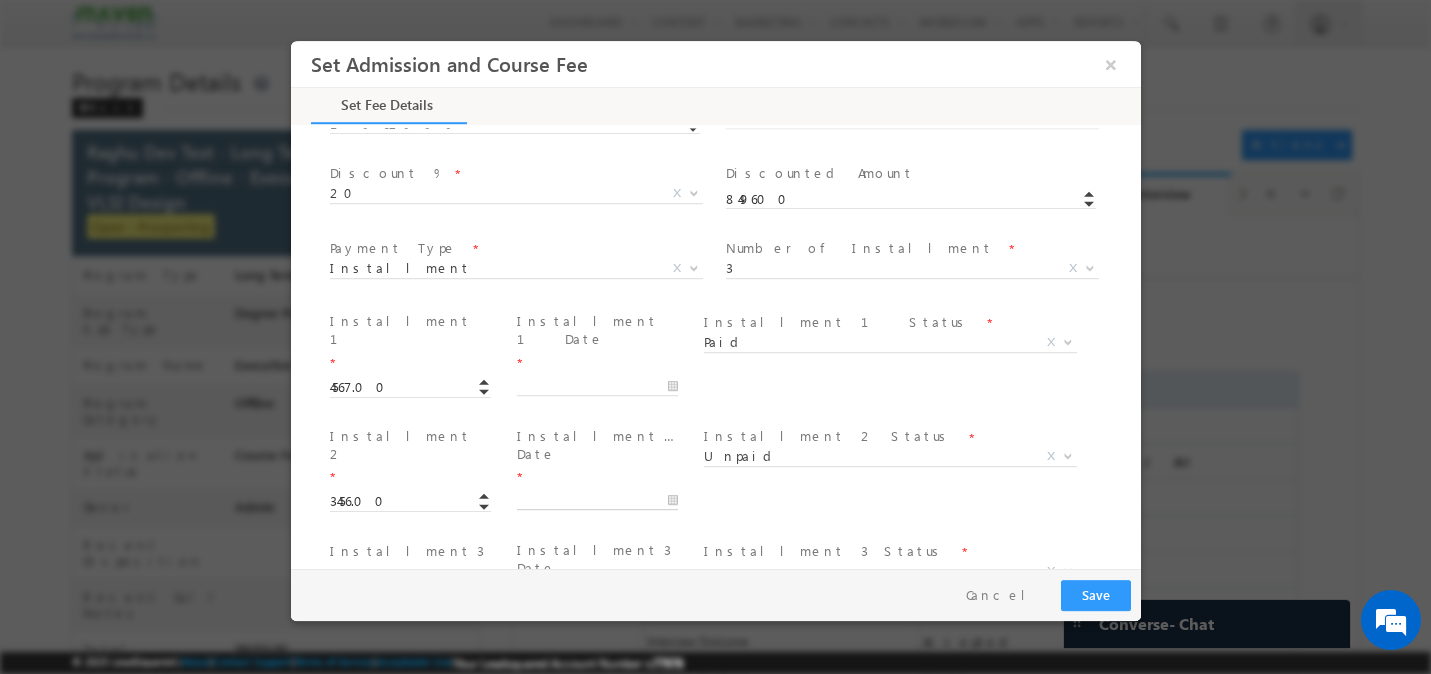 type on "2345656.00" 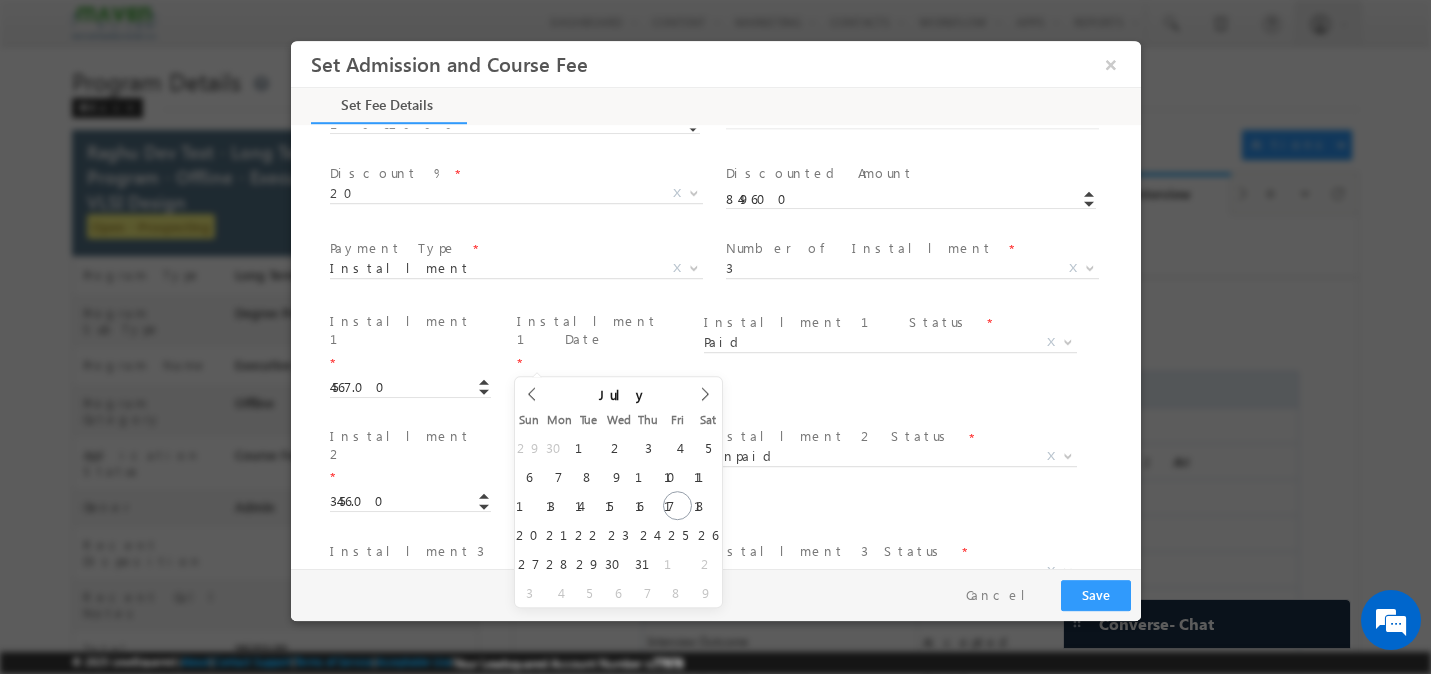 click at bounding box center (596, 387) 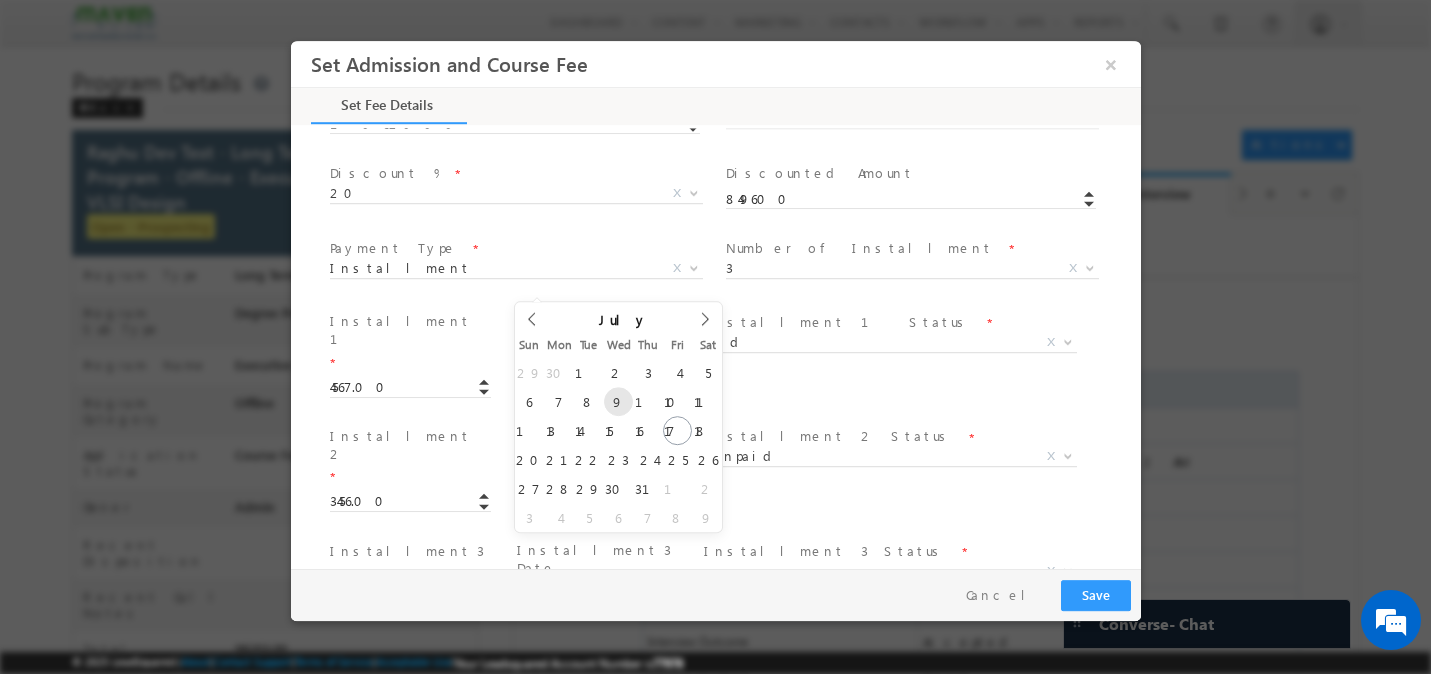 type on "07/09/2025" 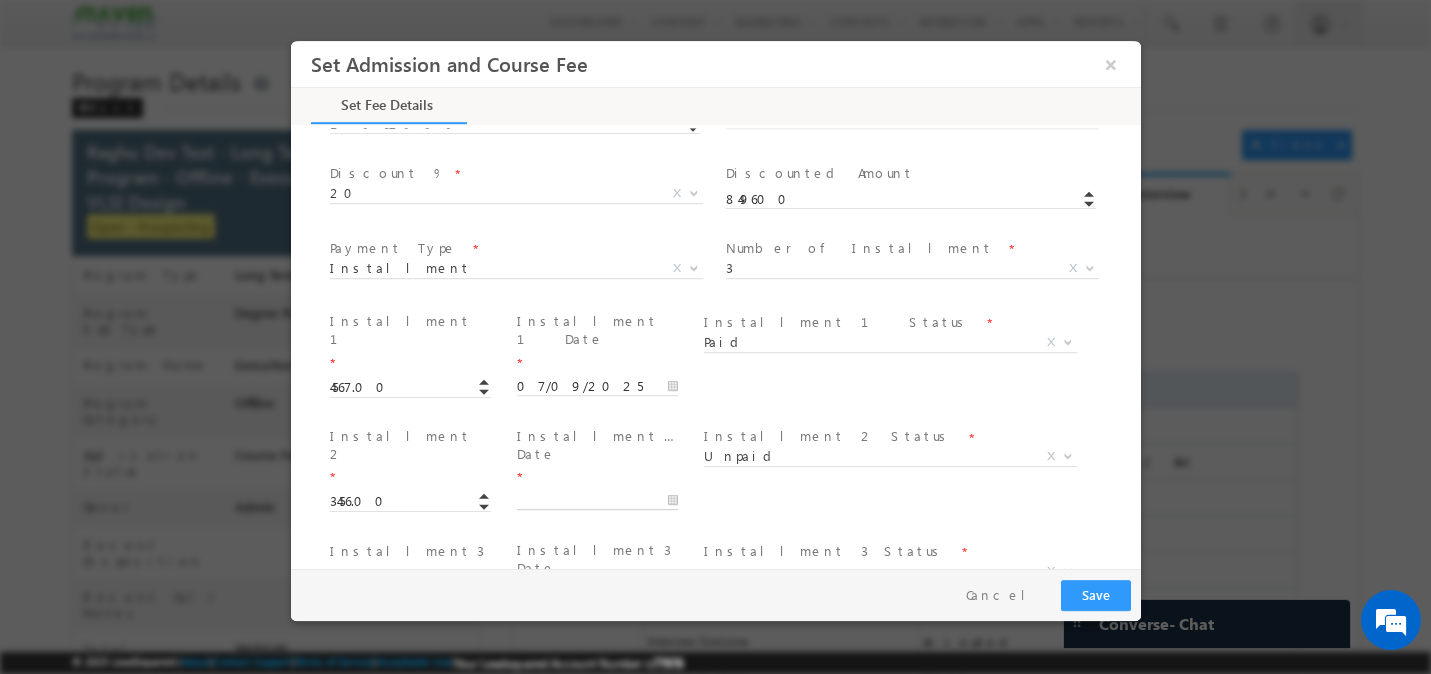 click at bounding box center (596, 501) 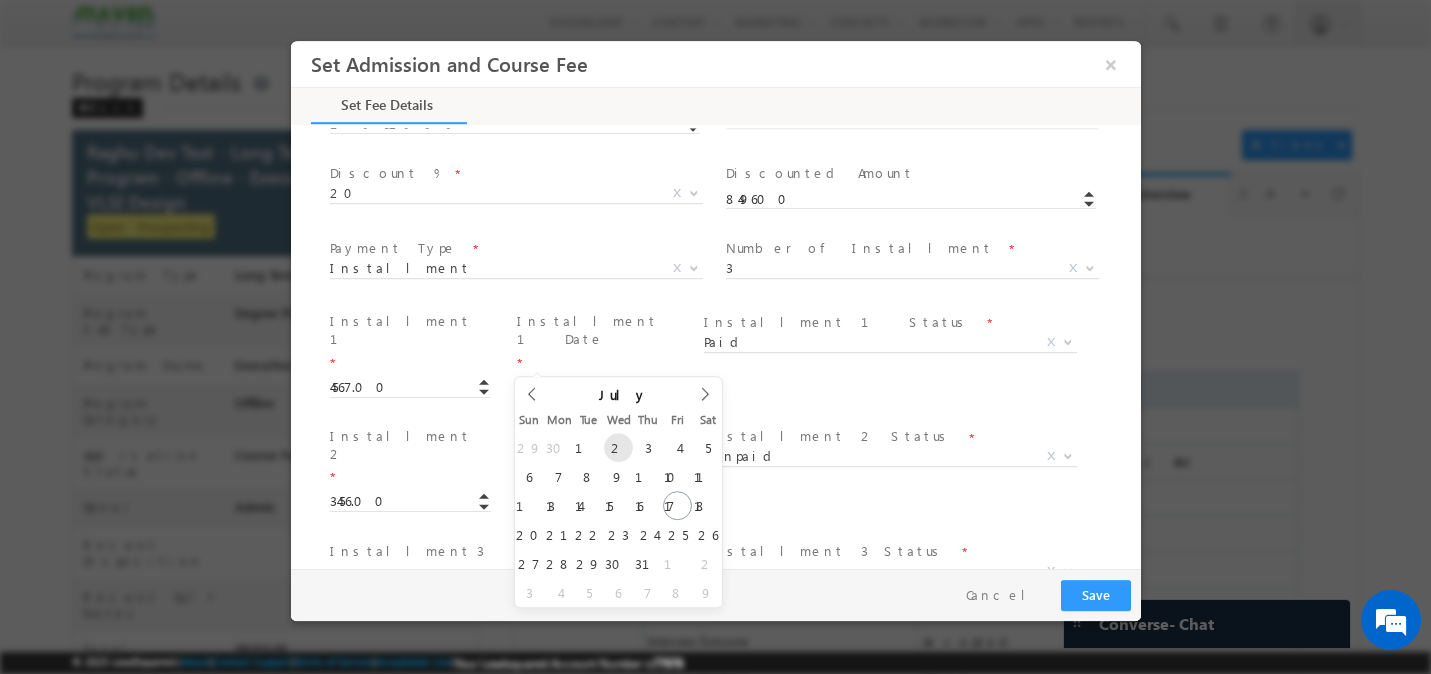 type on "07/02/2025" 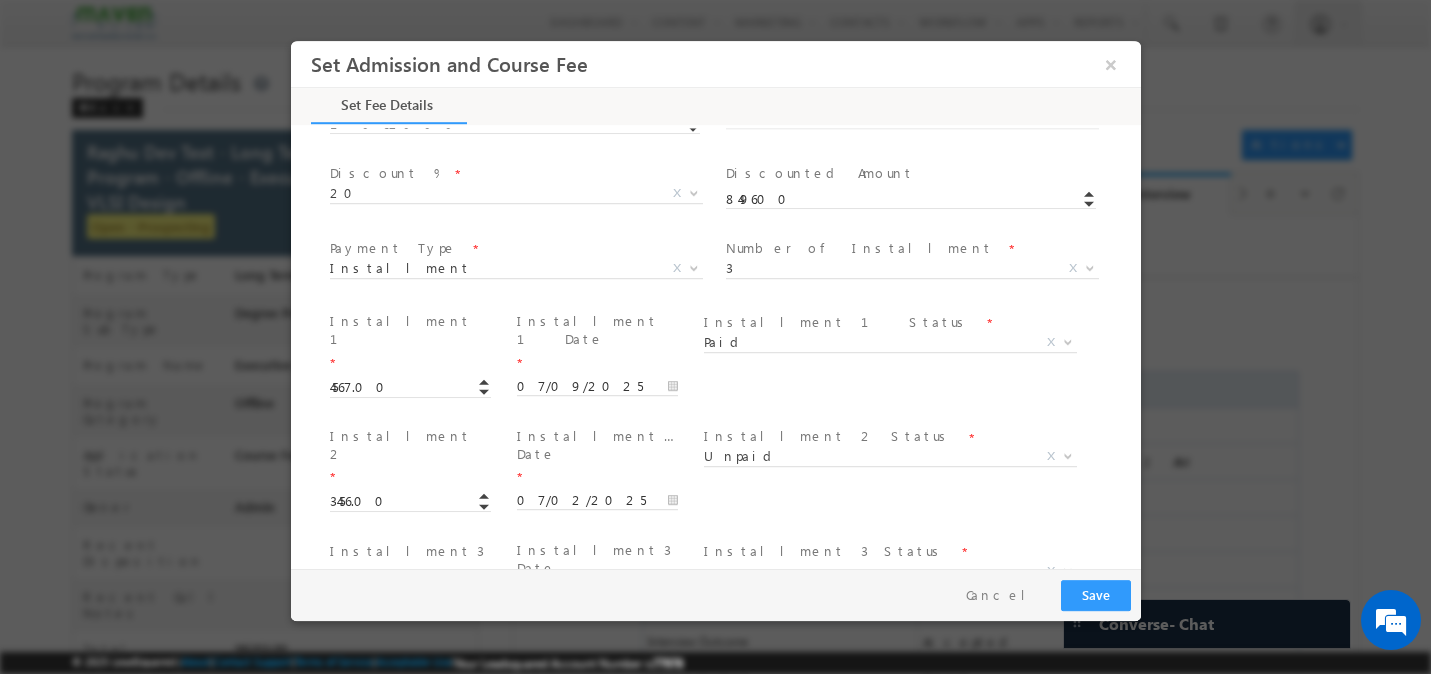 drag, startPoint x: 413, startPoint y: 439, endPoint x: 357, endPoint y: 439, distance: 56 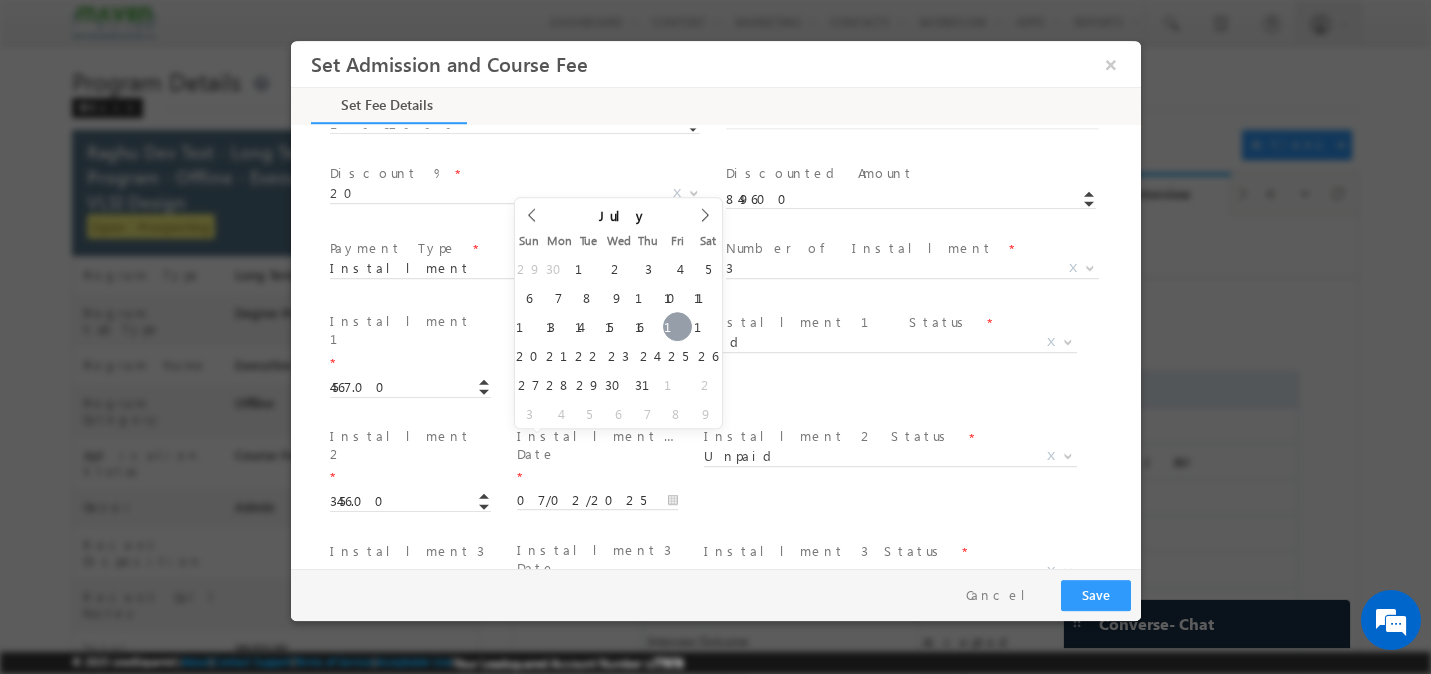 type on "07/18/2025" 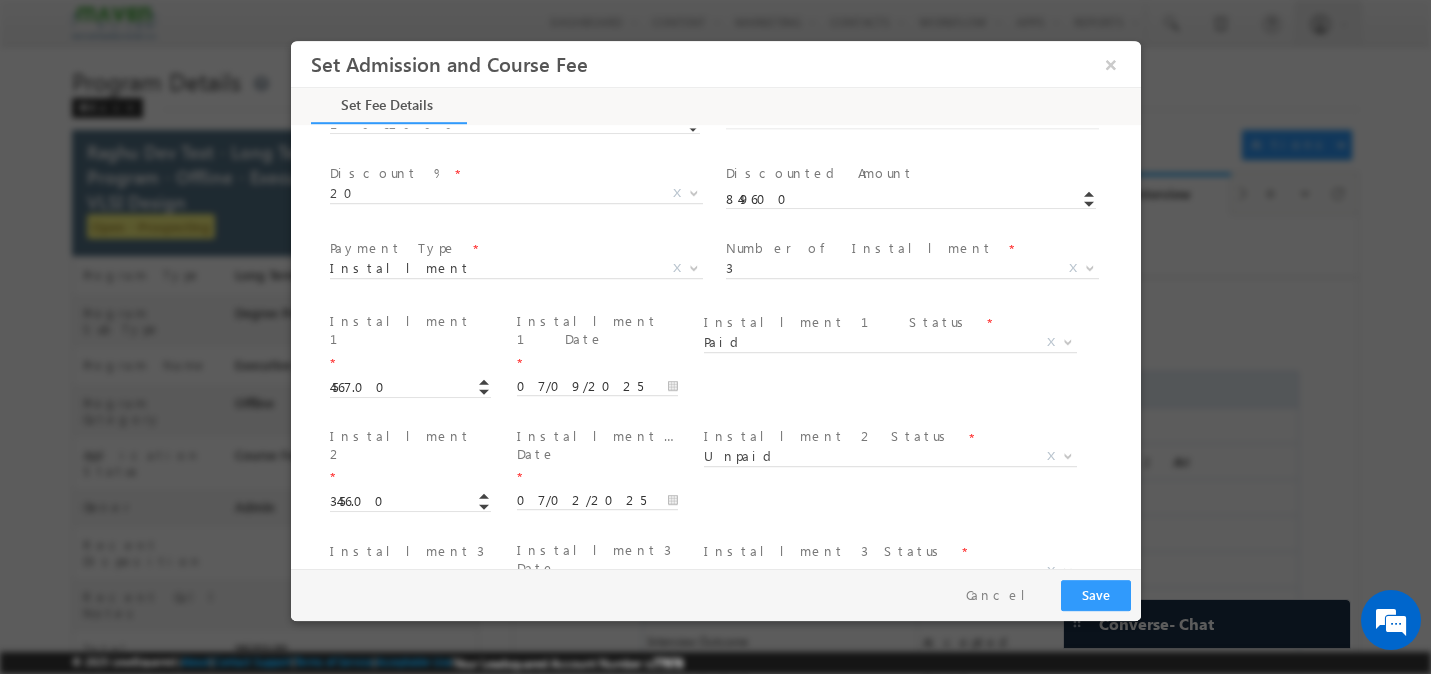 click on "X" at bounding box center (889, 572) 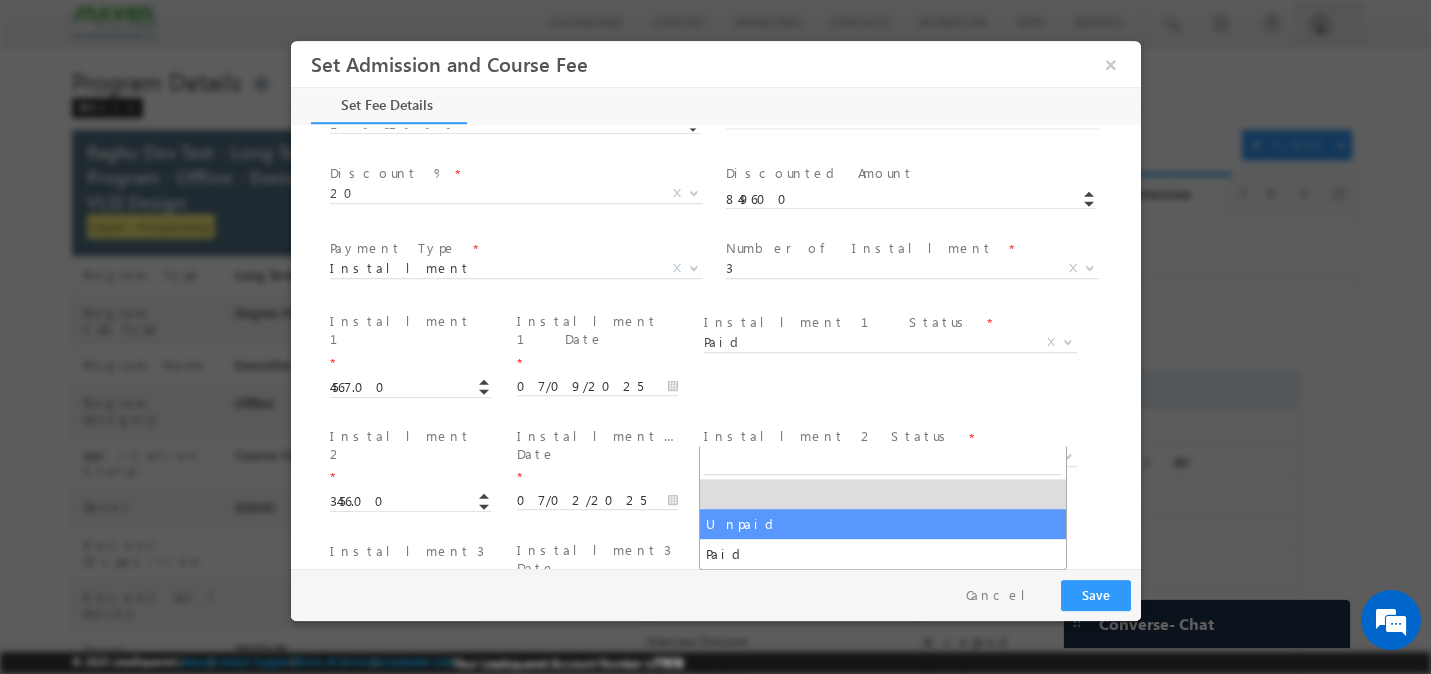 select on "Unpaid" 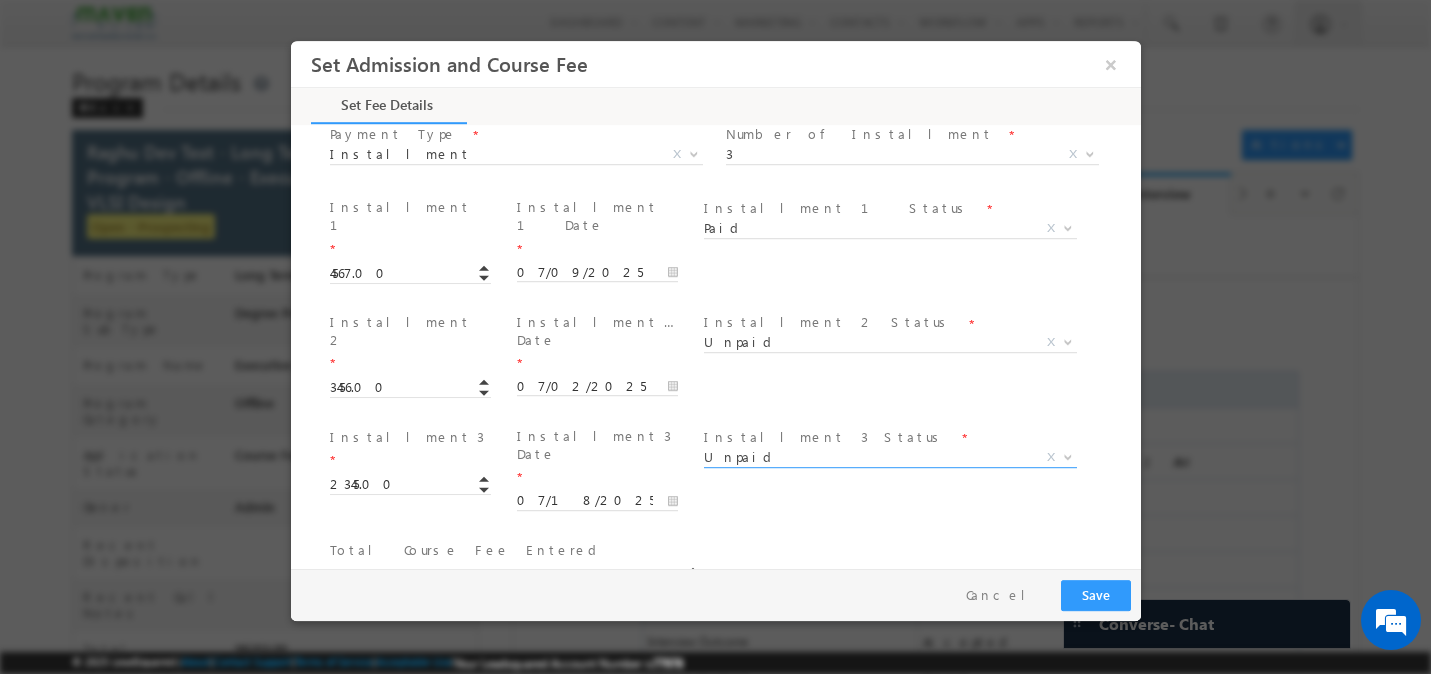 scroll, scrollTop: 1018, scrollLeft: 0, axis: vertical 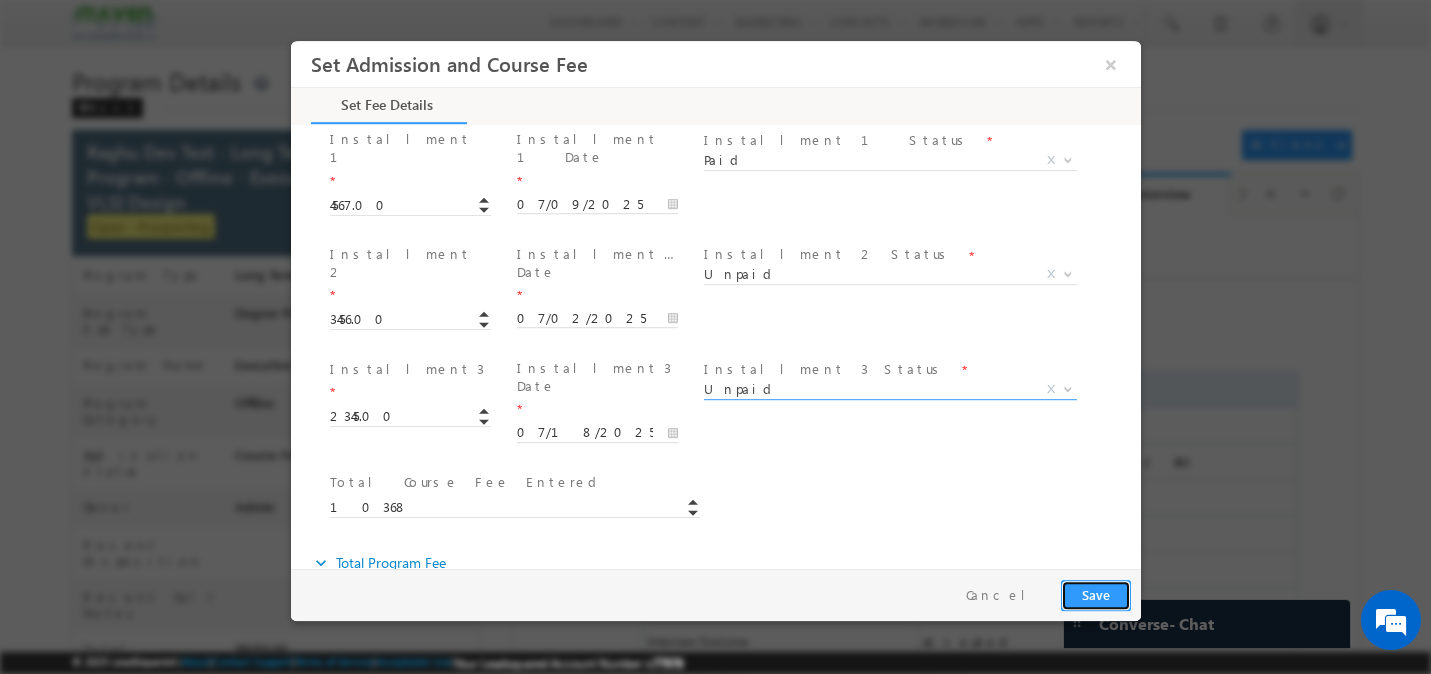 click on "Save" at bounding box center [1095, 595] 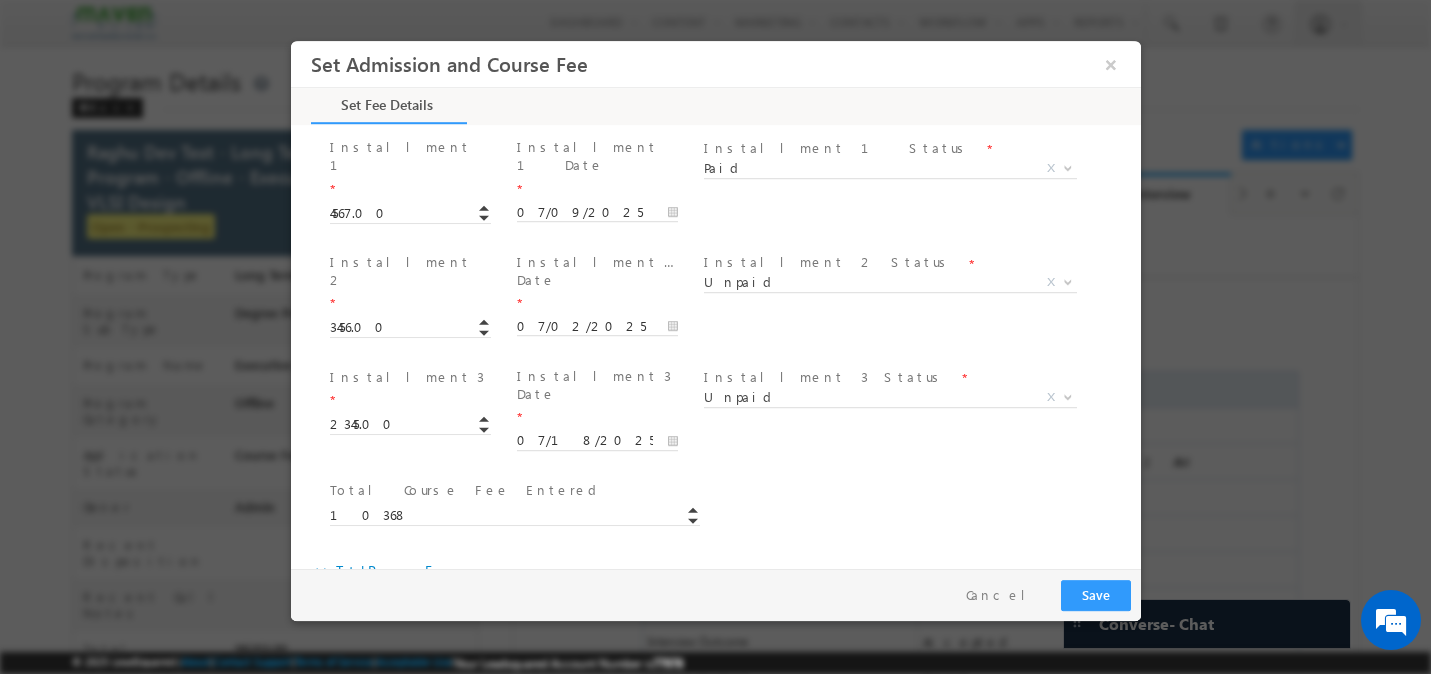 scroll, scrollTop: 1018, scrollLeft: 0, axis: vertical 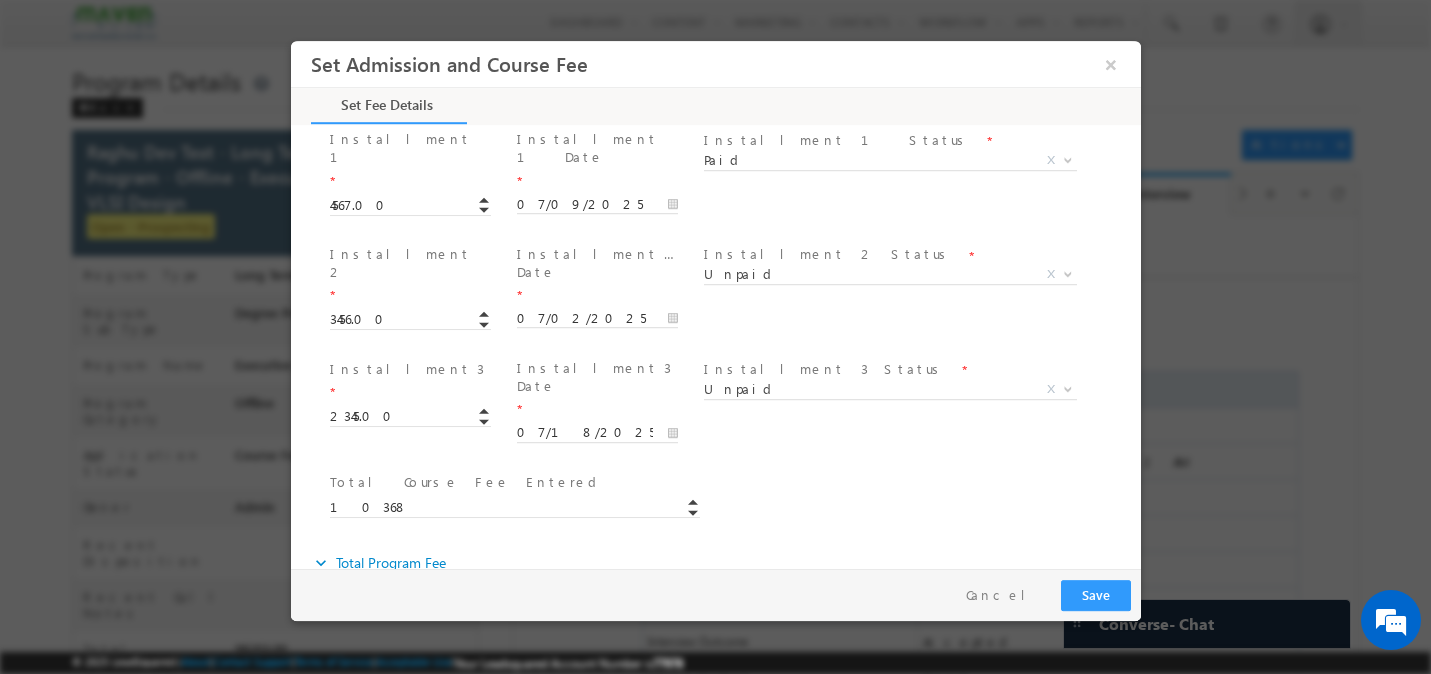 click on "X" at bounding box center (515, 621) 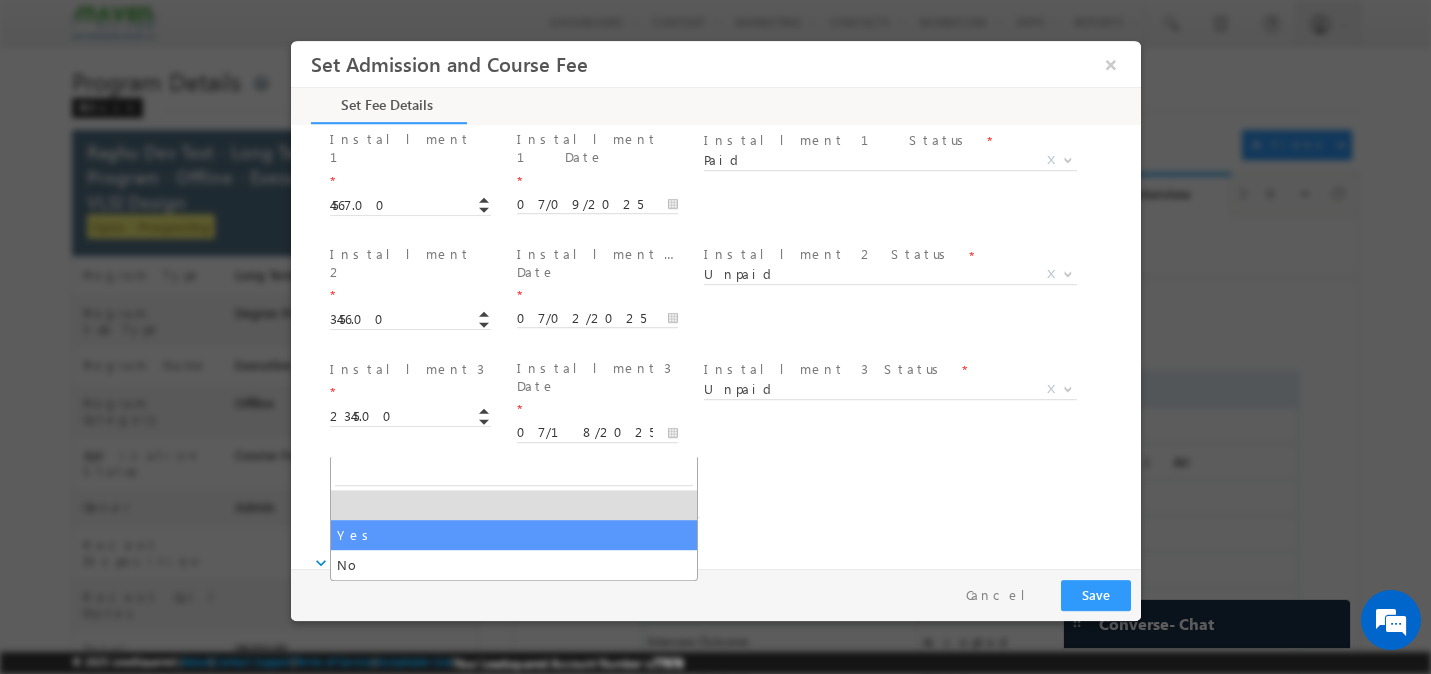 select on "Yes" 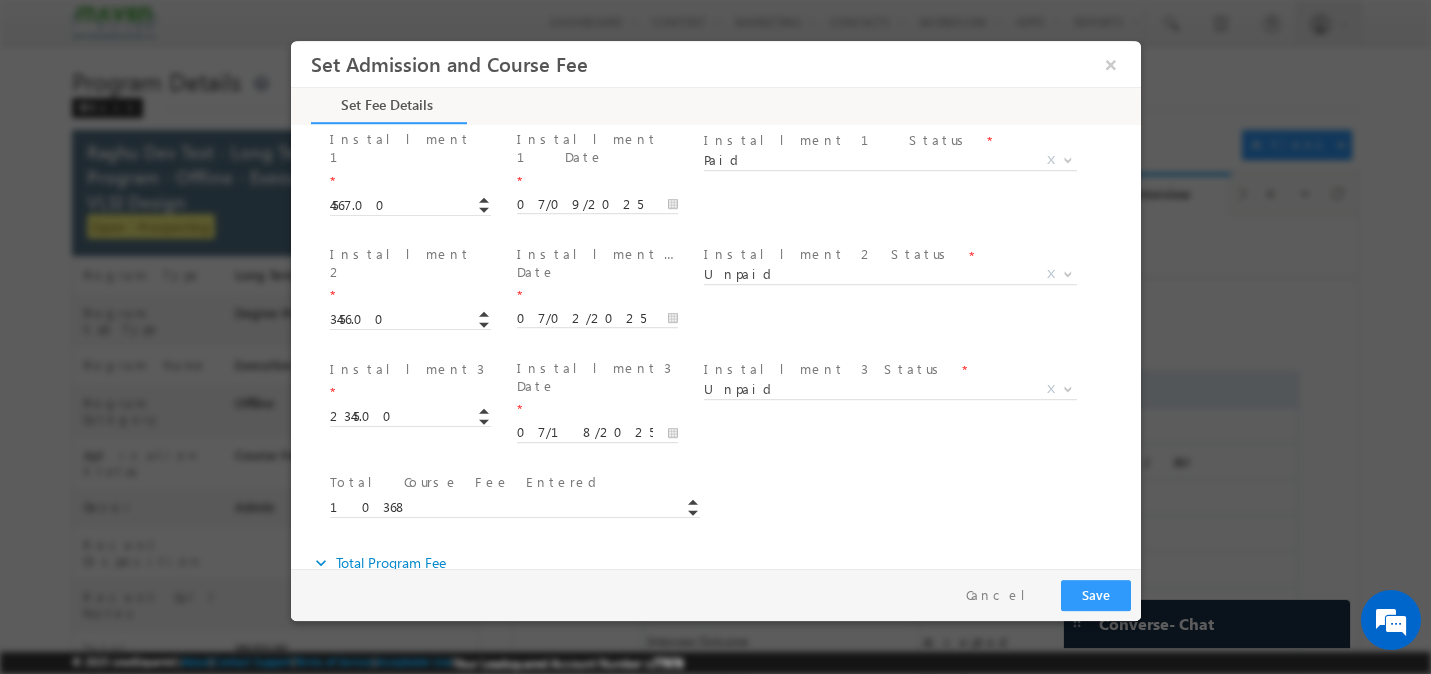 click on "expand_more Total Program Fee" at bounding box center (725, 563) 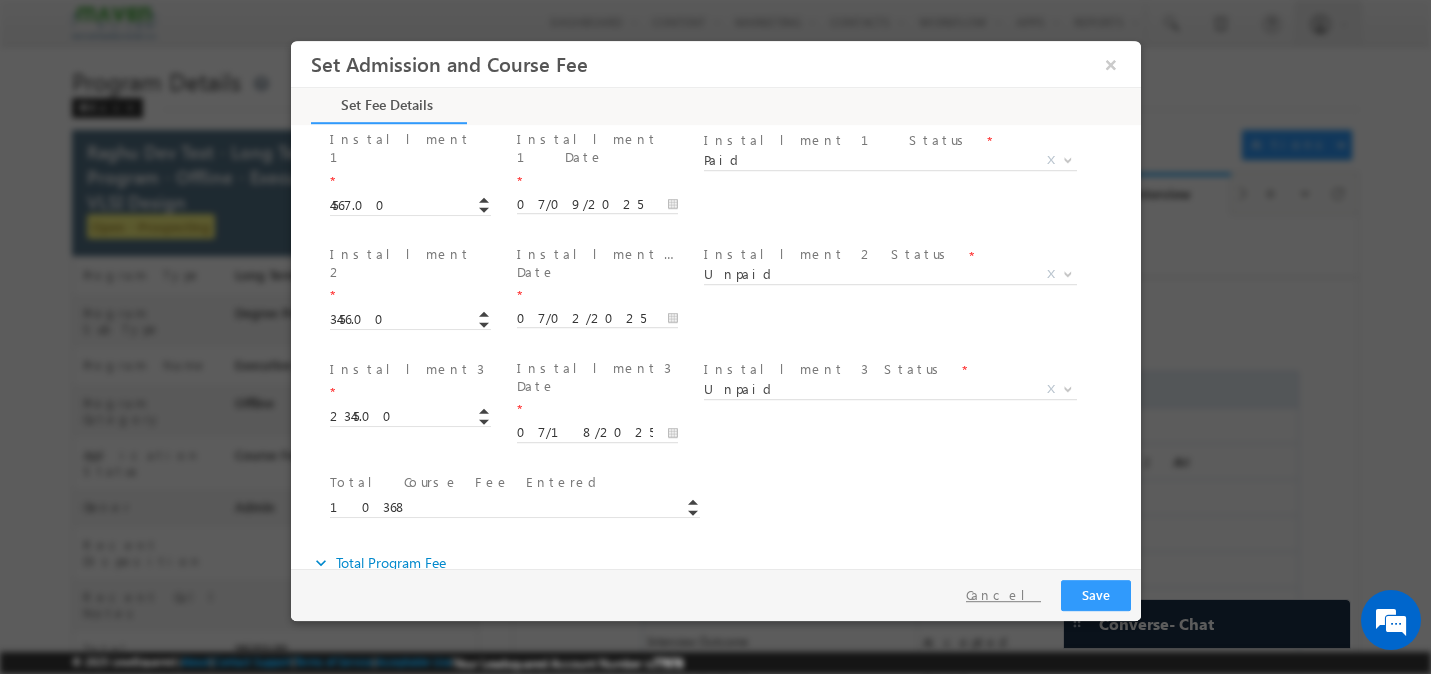 click on "Cancel" at bounding box center [1002, 595] 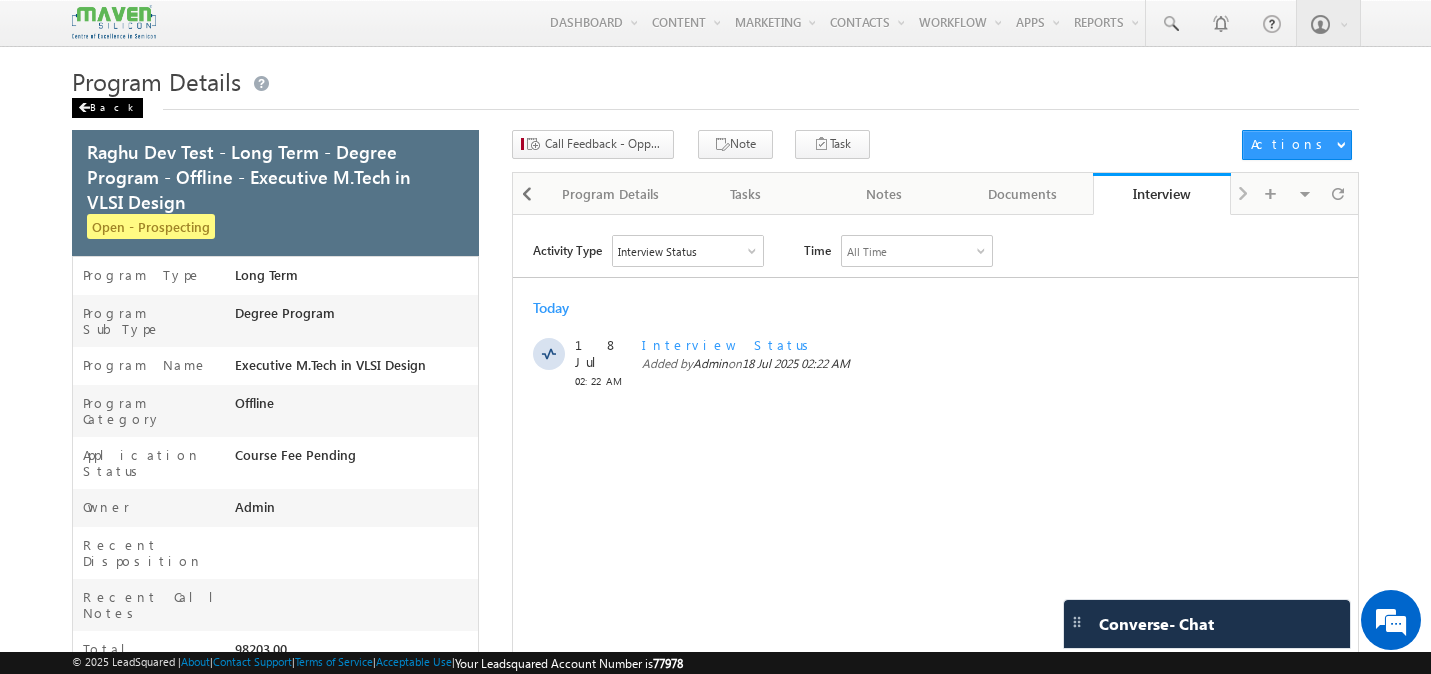 click on "Back" at bounding box center [107, 108] 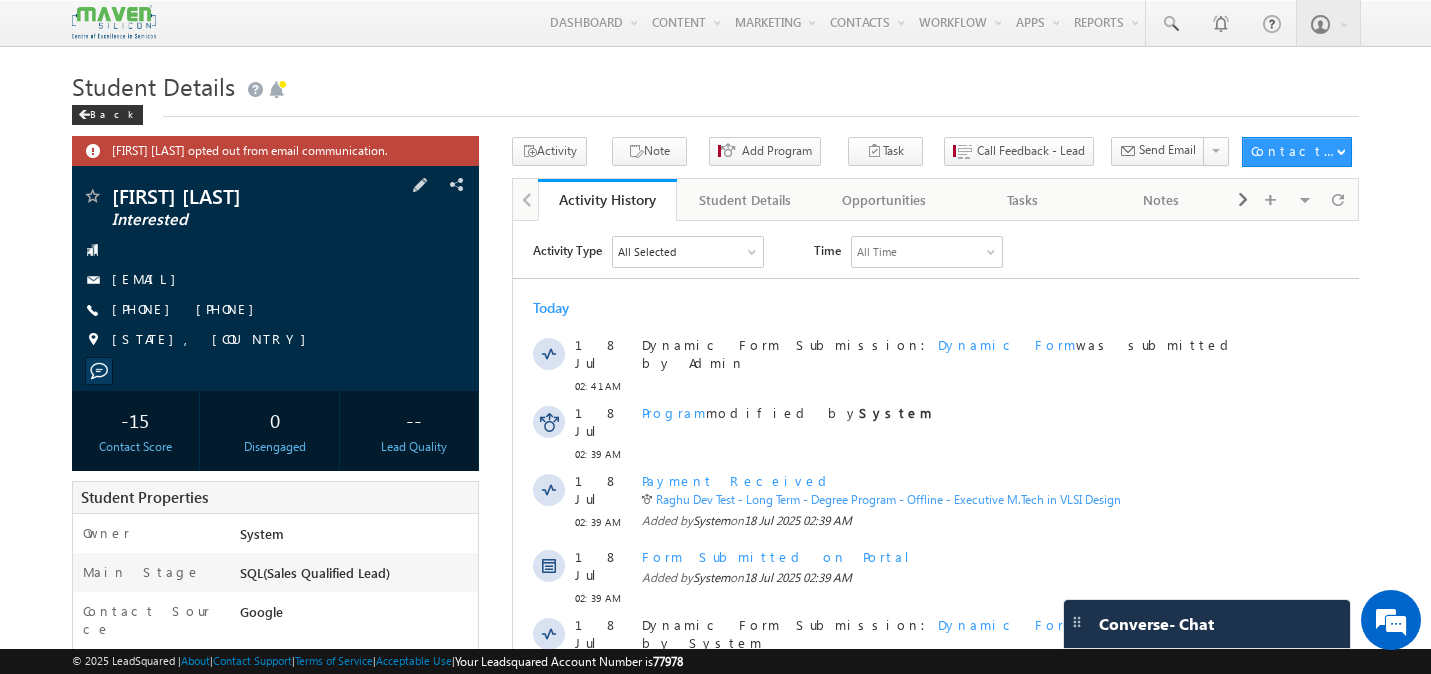scroll, scrollTop: 0, scrollLeft: 0, axis: both 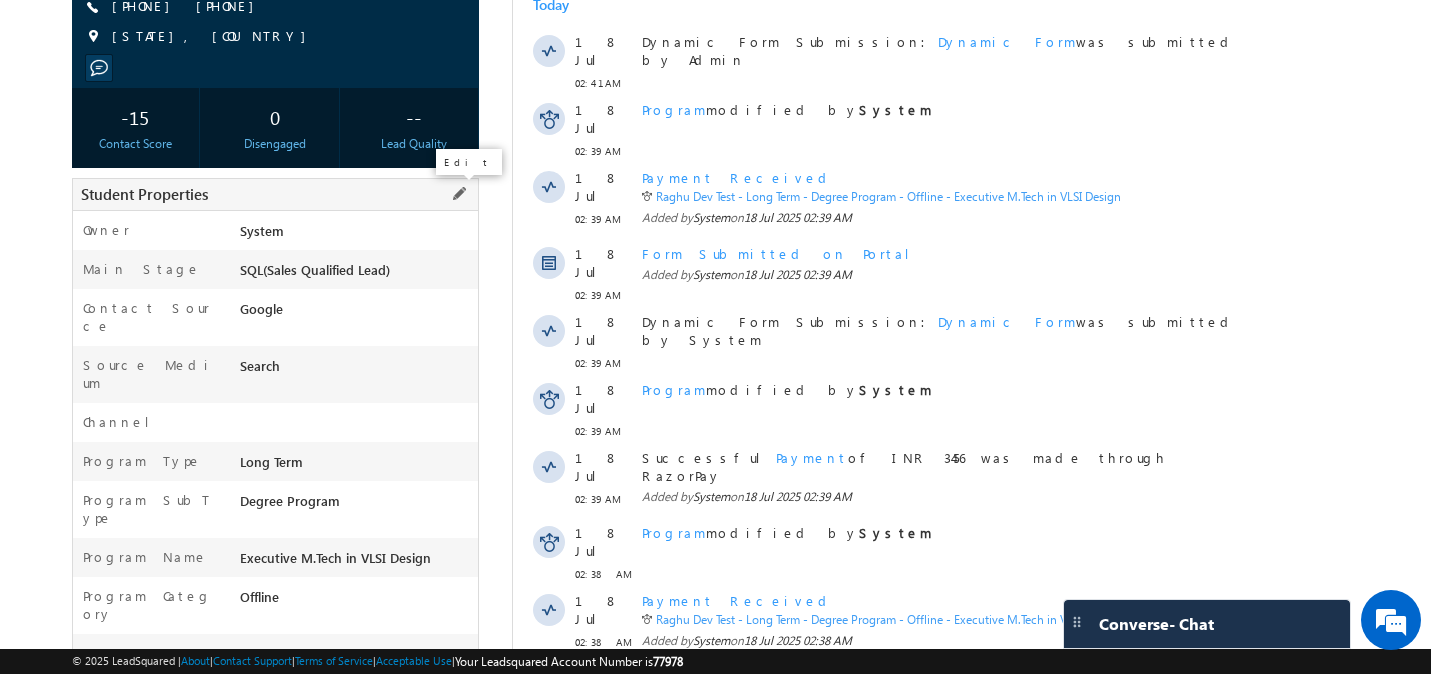 click at bounding box center (459, 194) 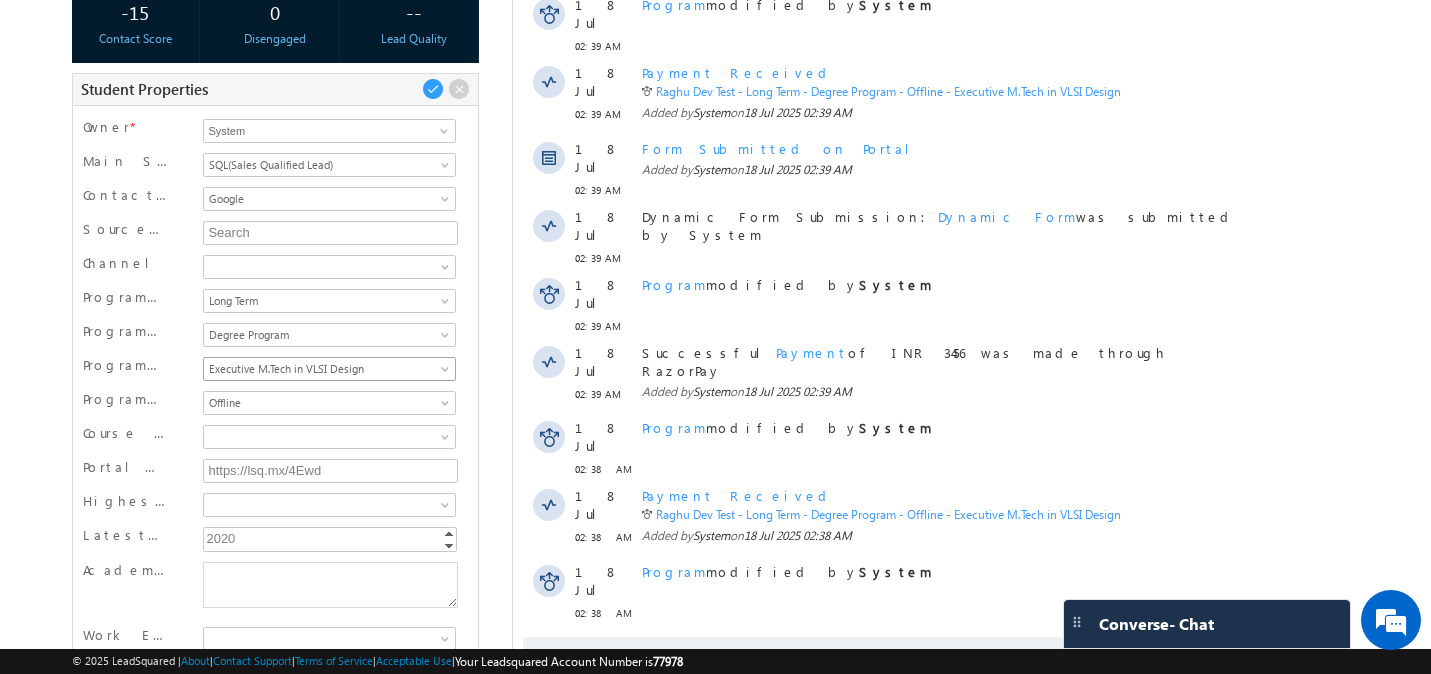 scroll, scrollTop: 622, scrollLeft: 0, axis: vertical 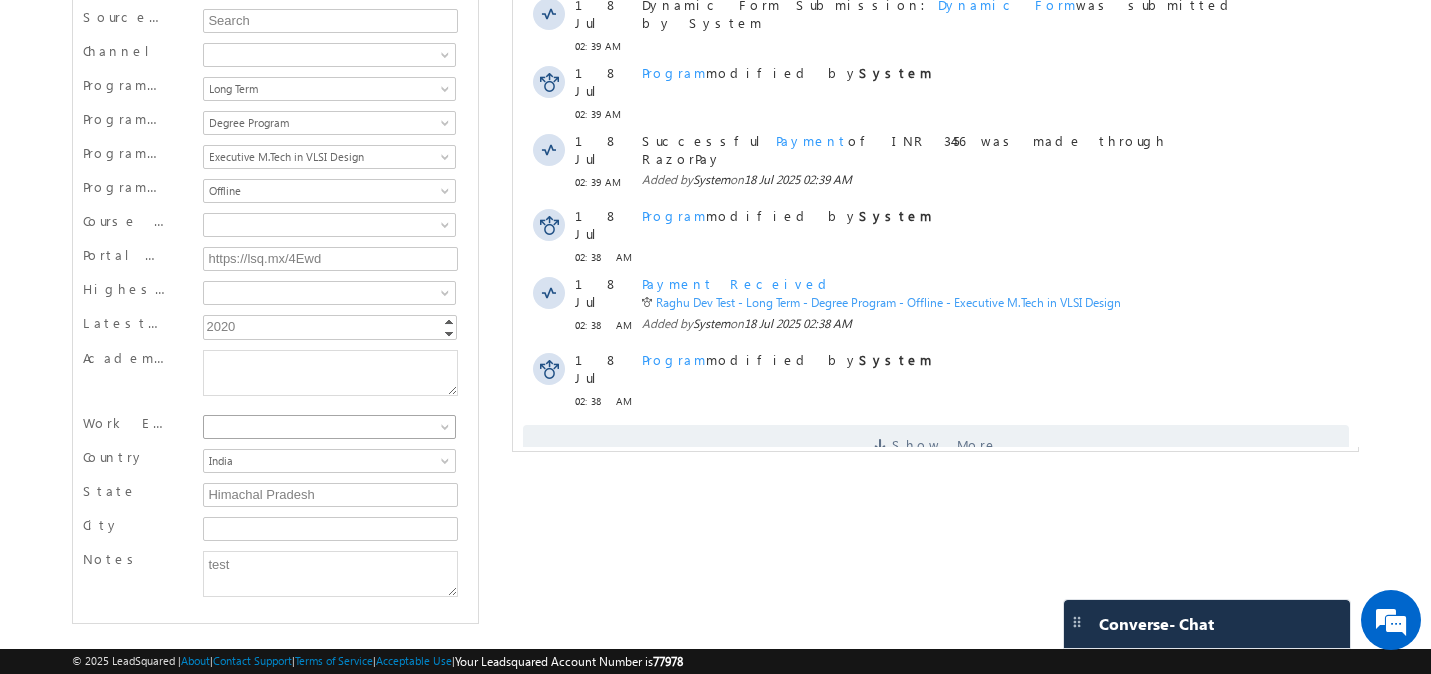 click at bounding box center [447, 431] 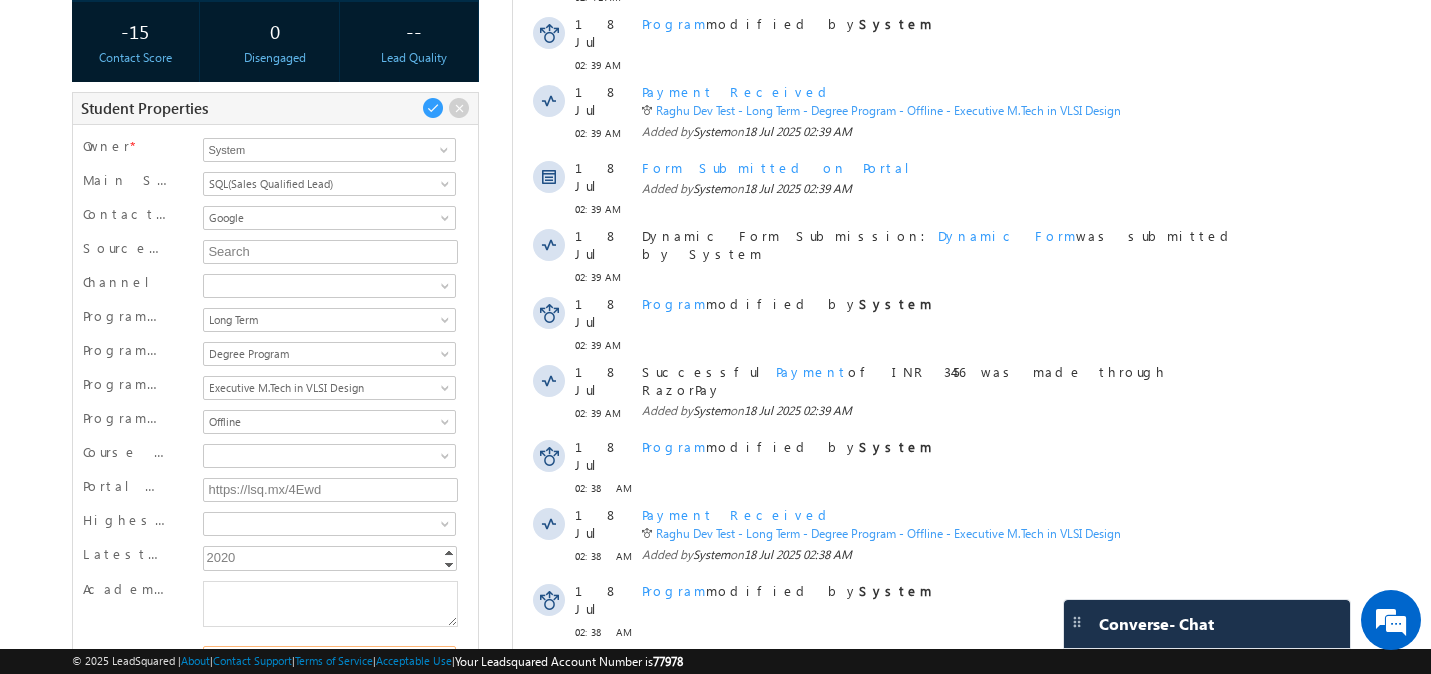 scroll, scrollTop: 0, scrollLeft: 0, axis: both 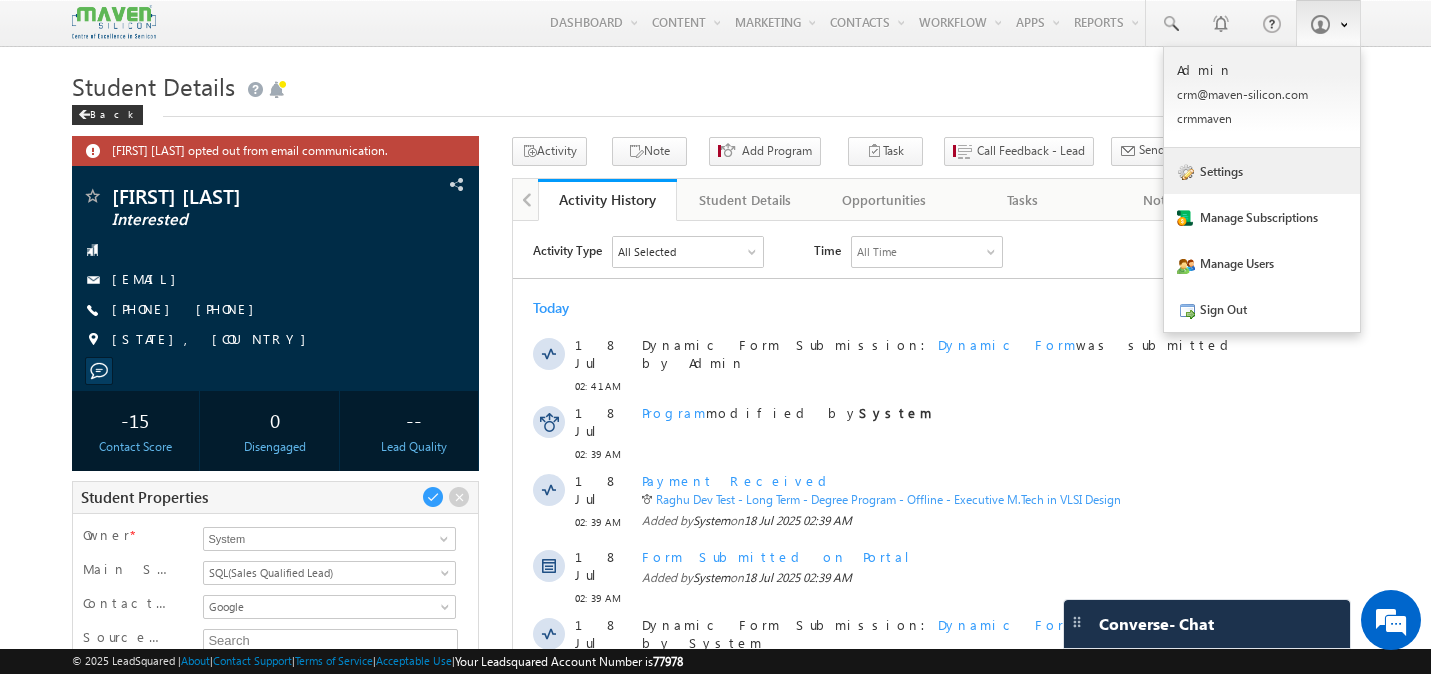 click on "Settings" at bounding box center [1262, 171] 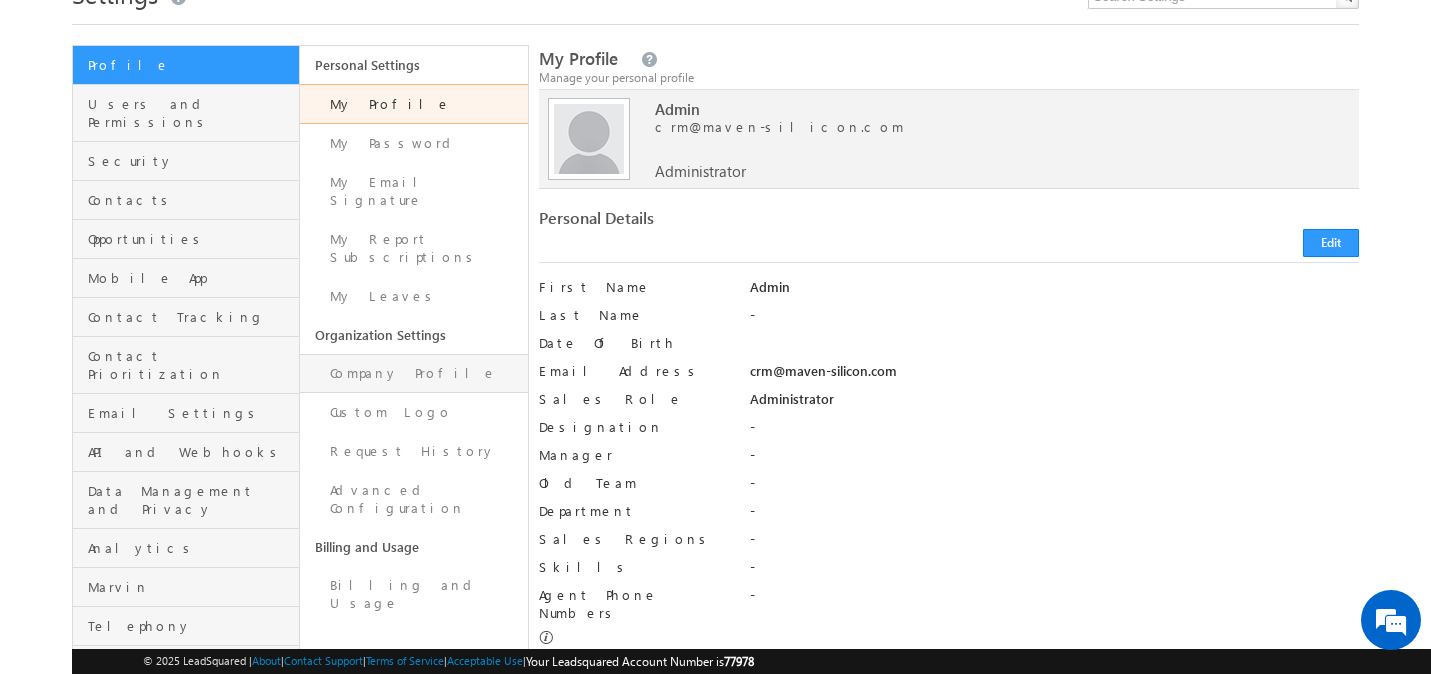 scroll, scrollTop: 86, scrollLeft: 0, axis: vertical 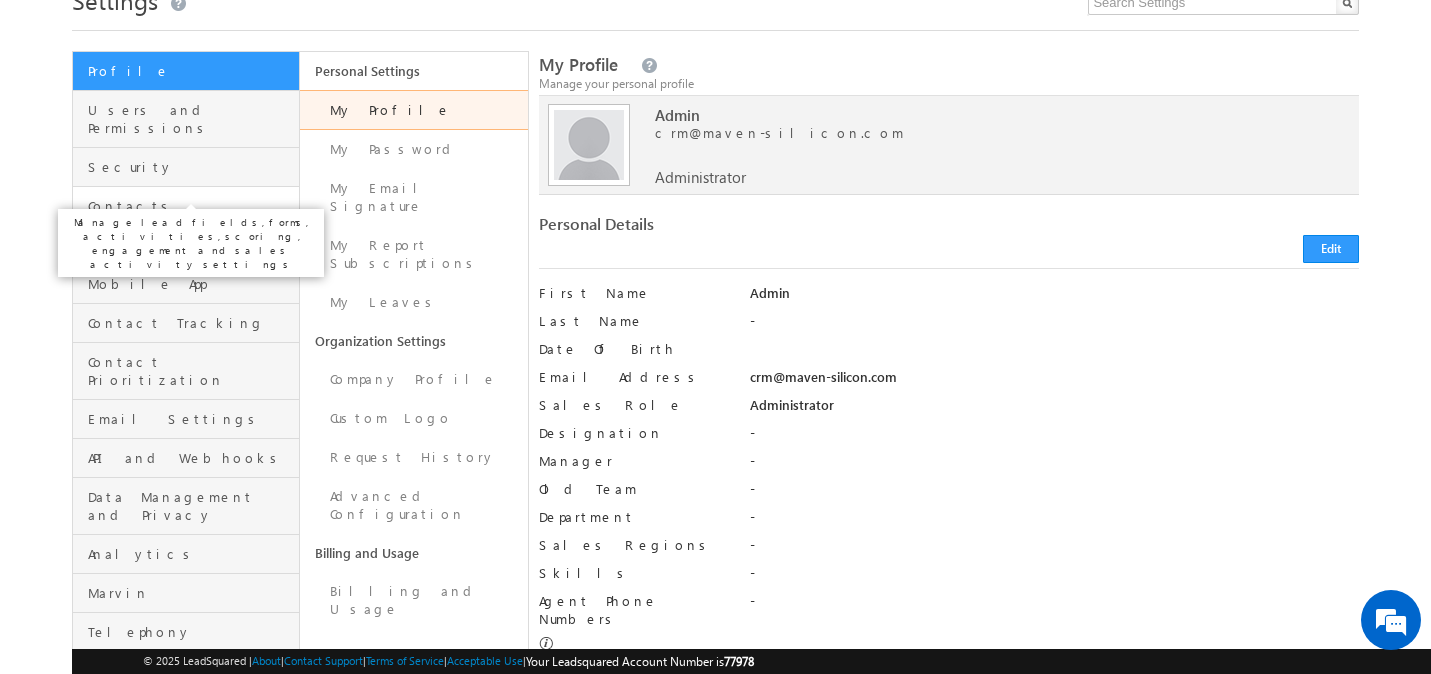 click on "Contacts" at bounding box center (191, 206) 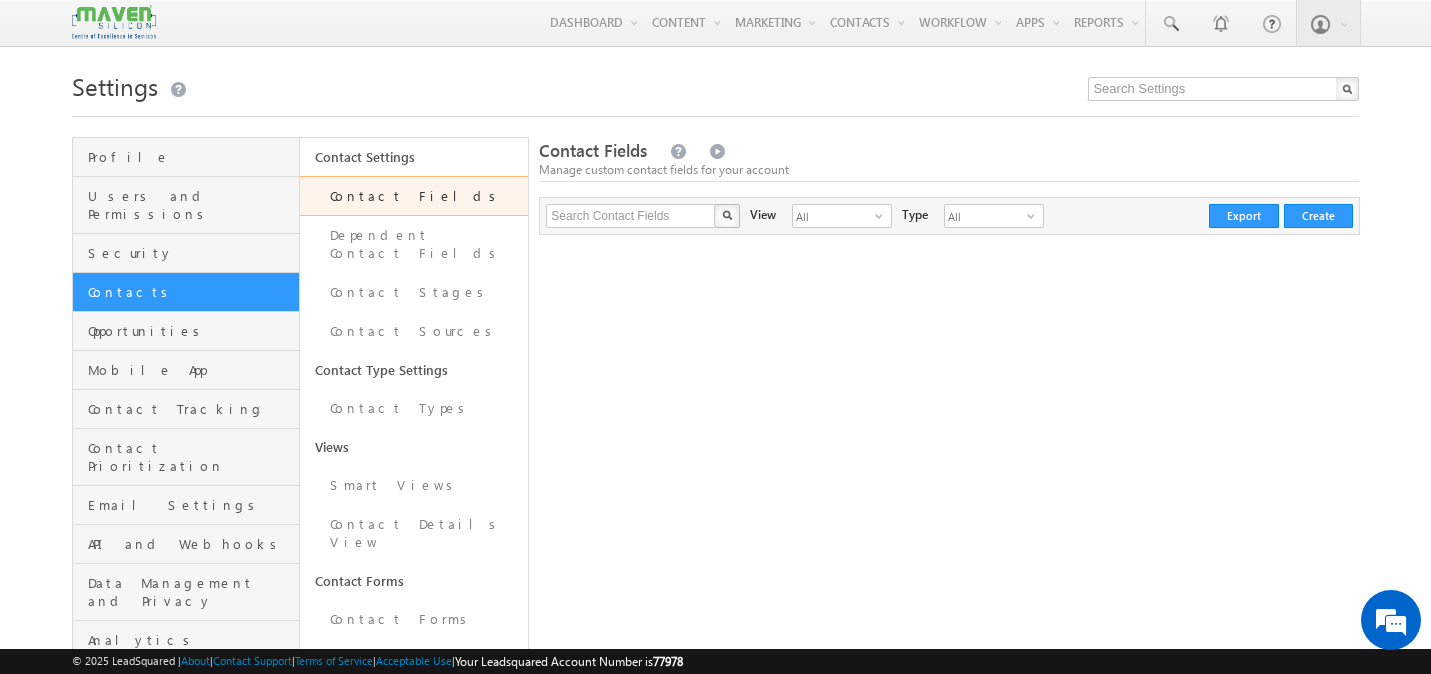scroll, scrollTop: 0, scrollLeft: 0, axis: both 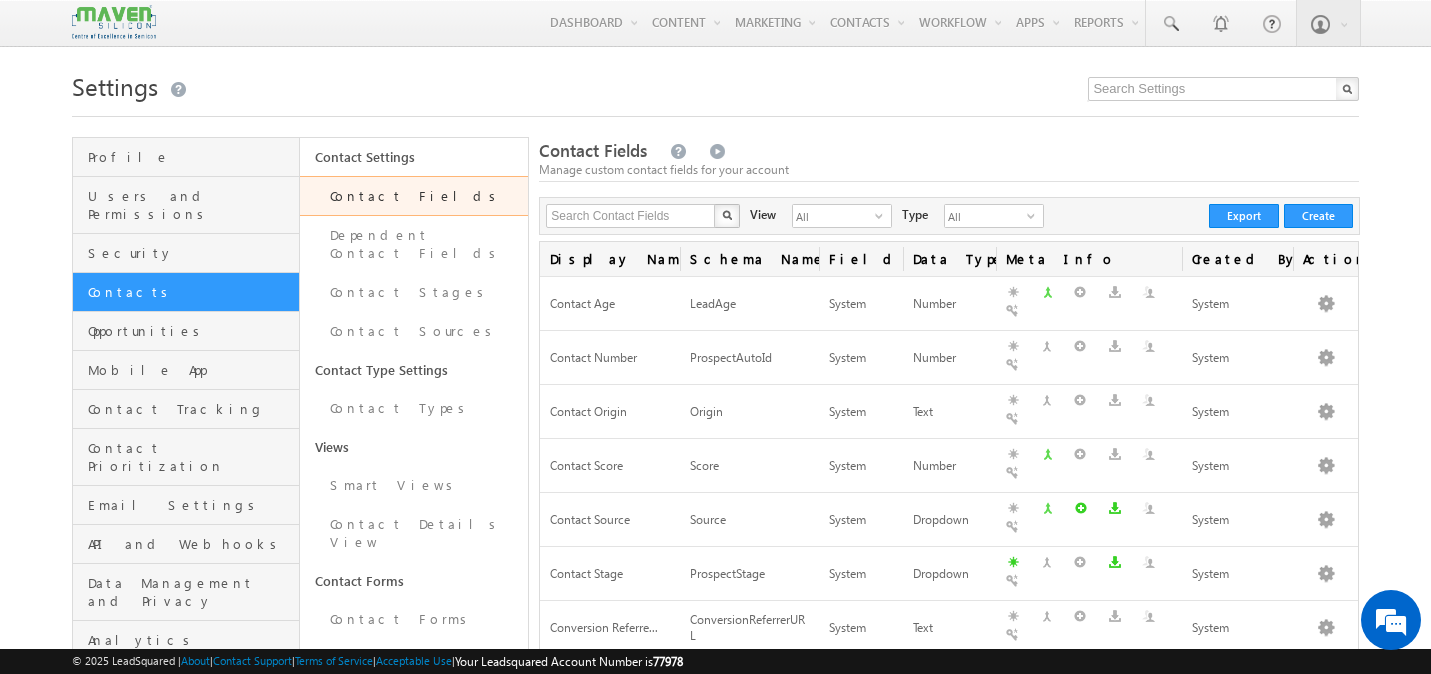 click on "Contact Fields" at bounding box center (414, 196) 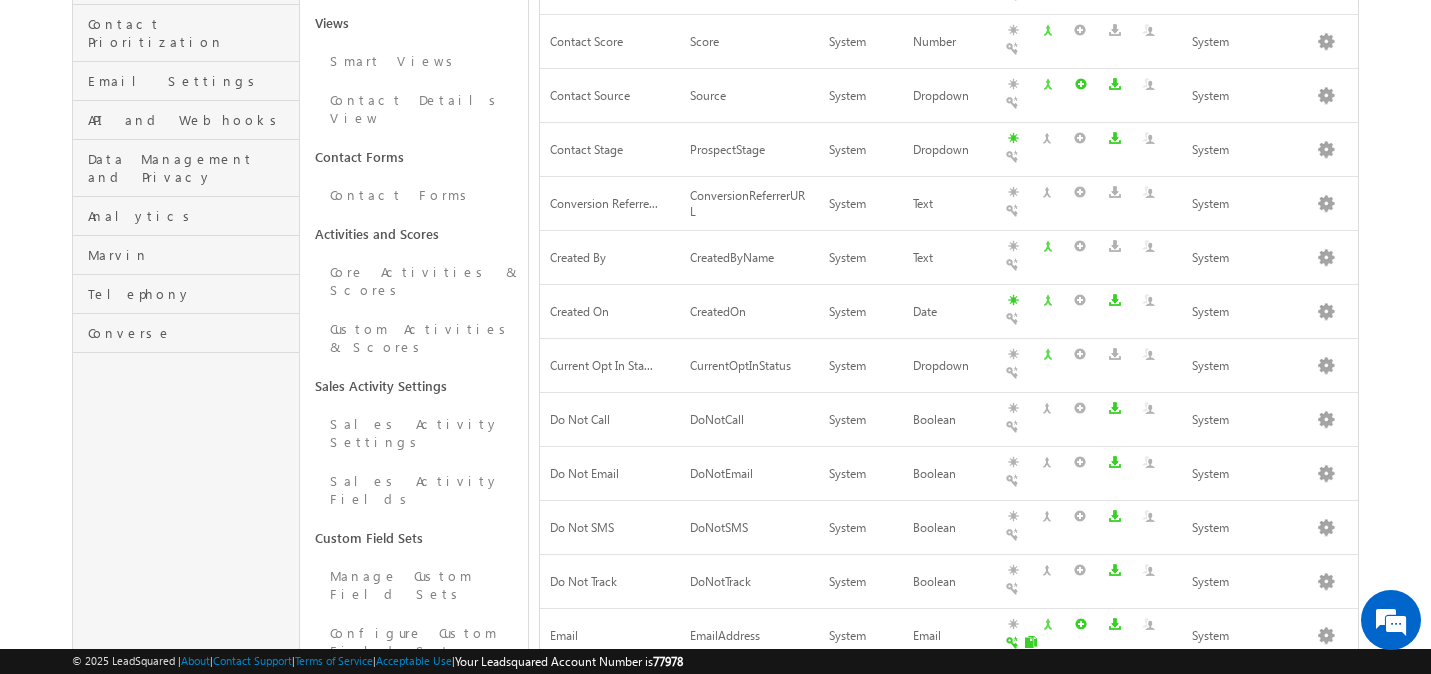 scroll, scrollTop: 0, scrollLeft: 0, axis: both 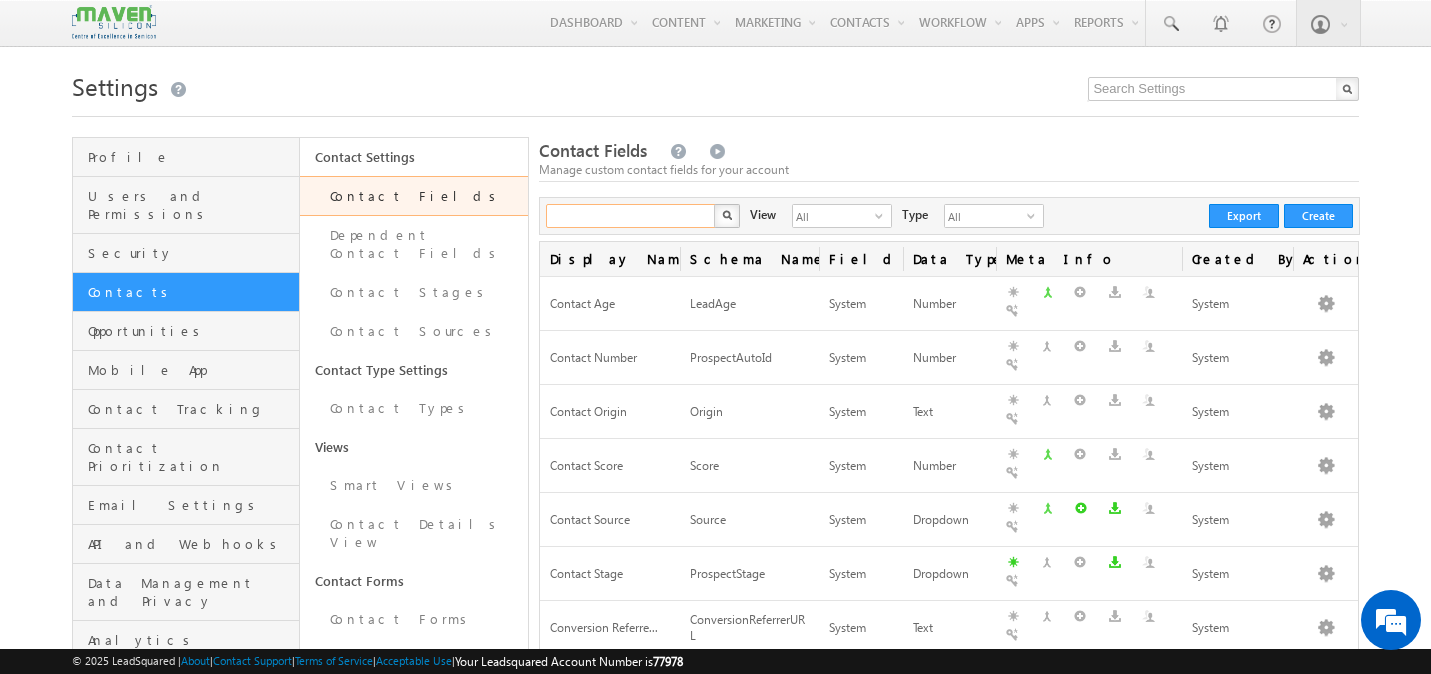 click at bounding box center [631, 216] 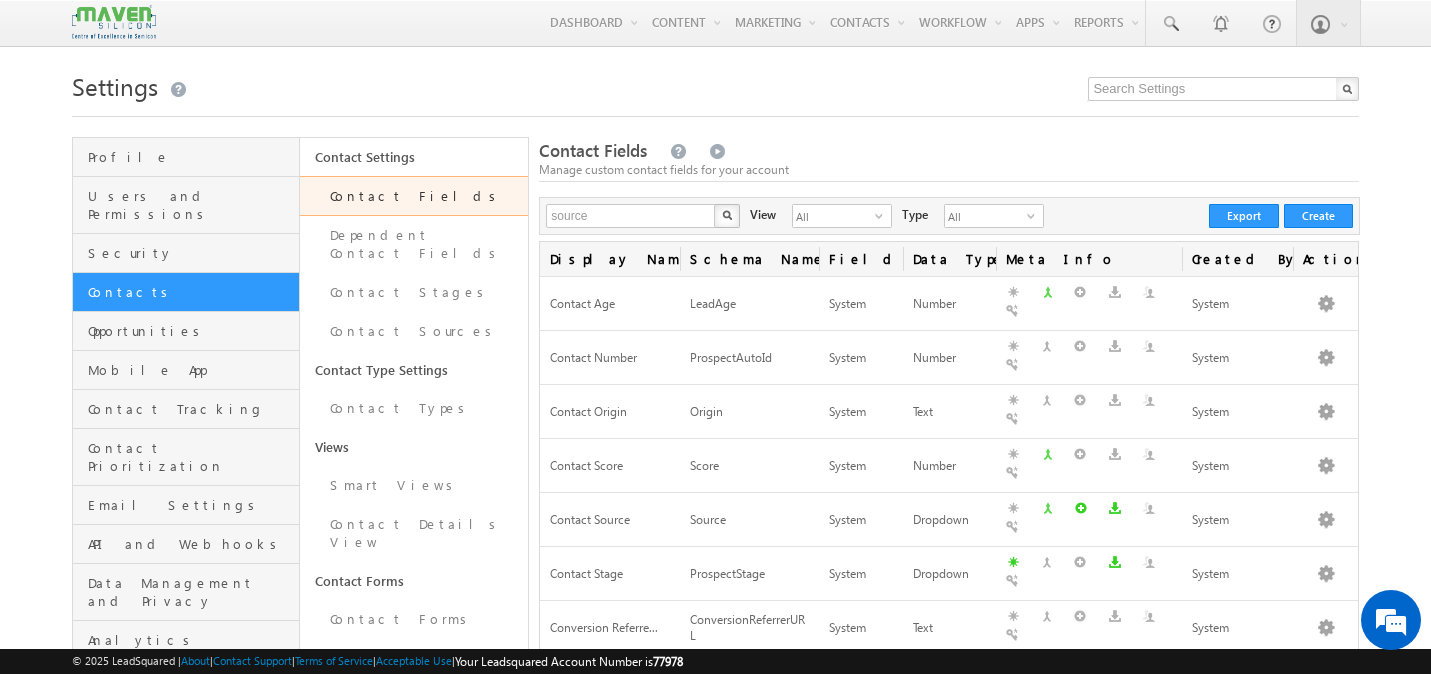 click at bounding box center [727, 215] 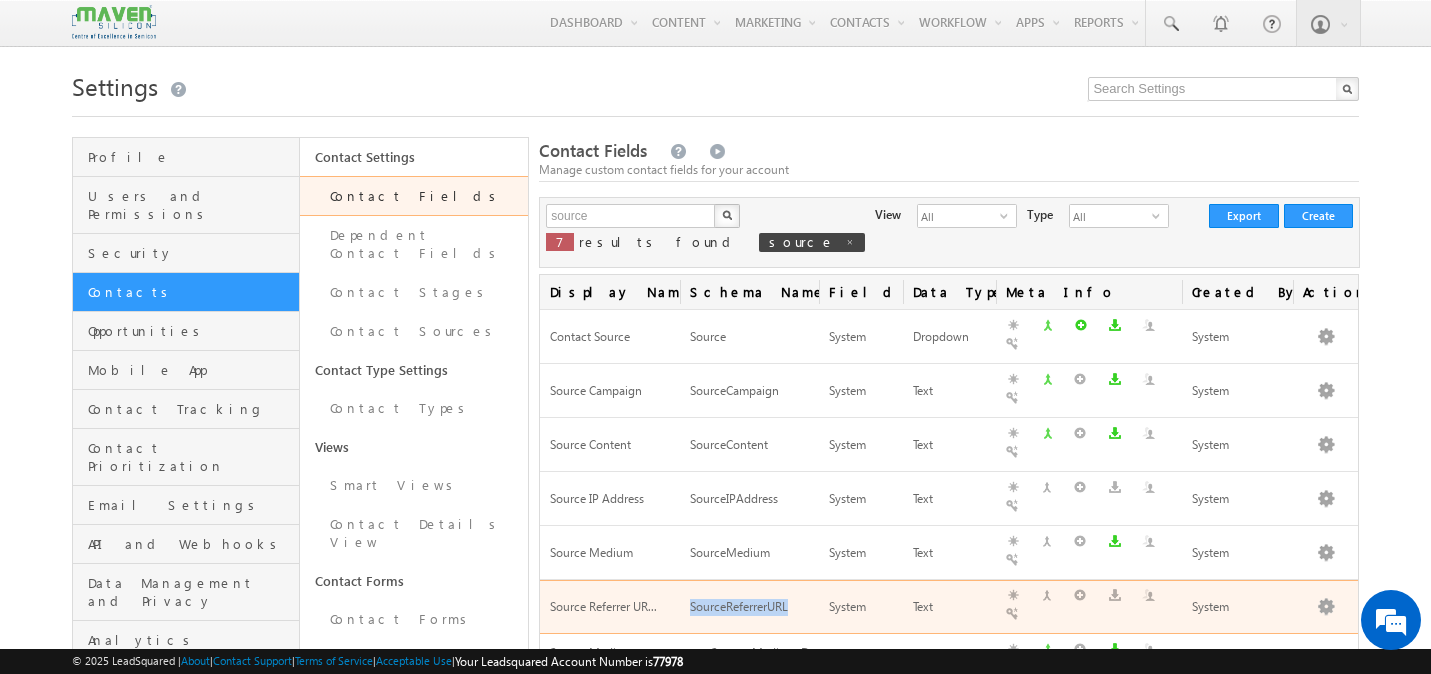 drag, startPoint x: 690, startPoint y: 514, endPoint x: 798, endPoint y: 515, distance: 108.00463 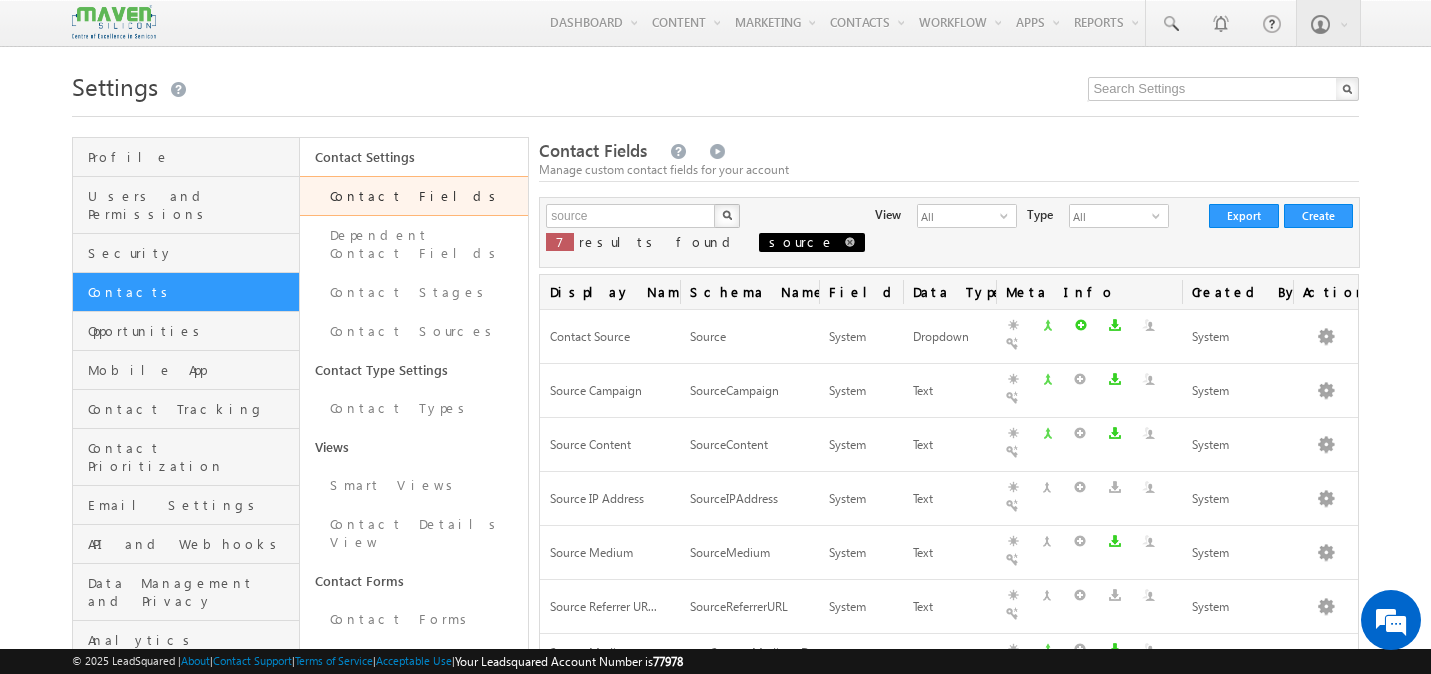 click at bounding box center [850, 242] 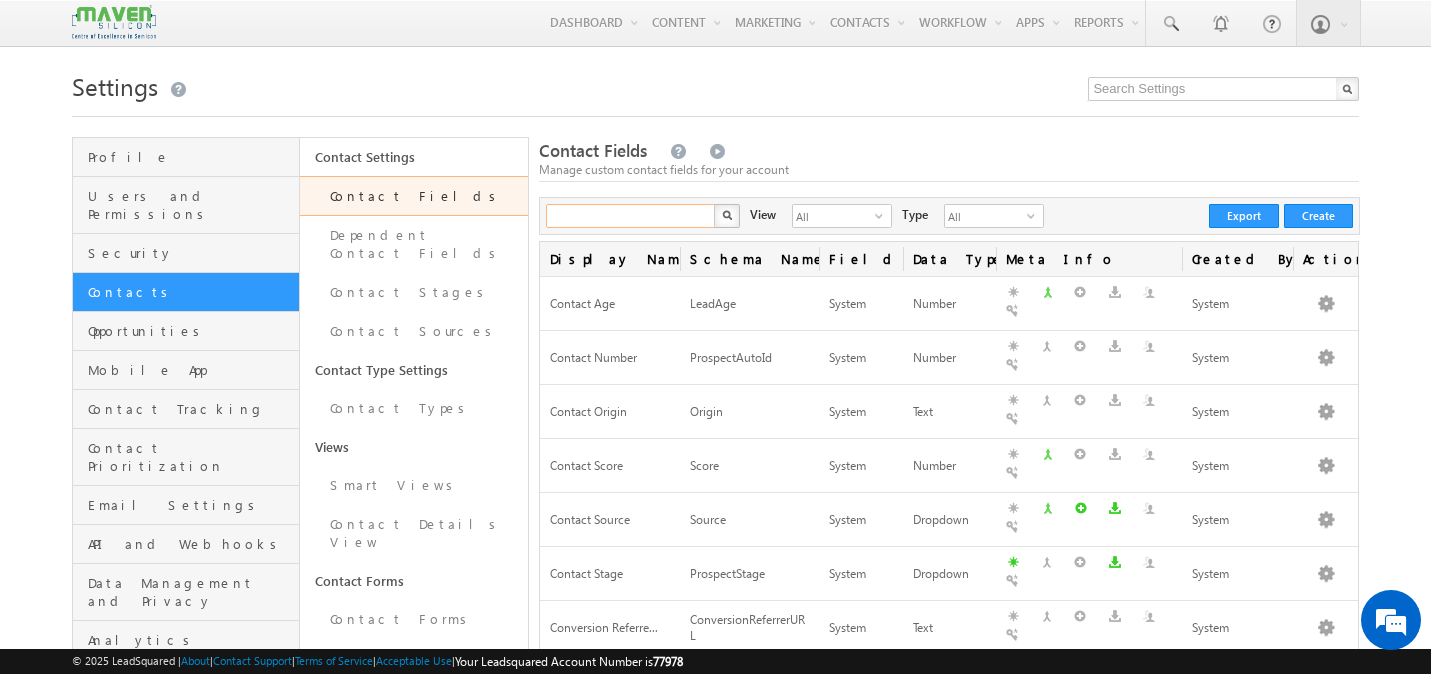click at bounding box center (631, 216) 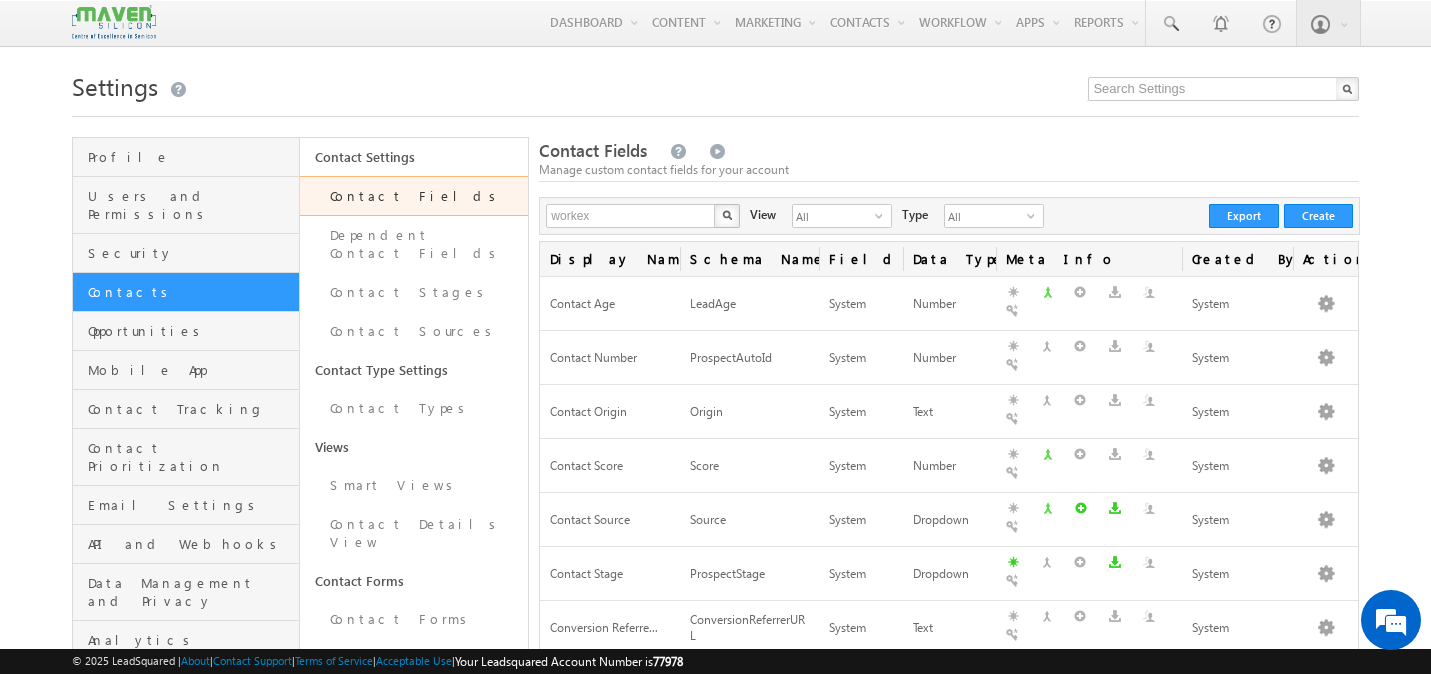 click at bounding box center (727, 216) 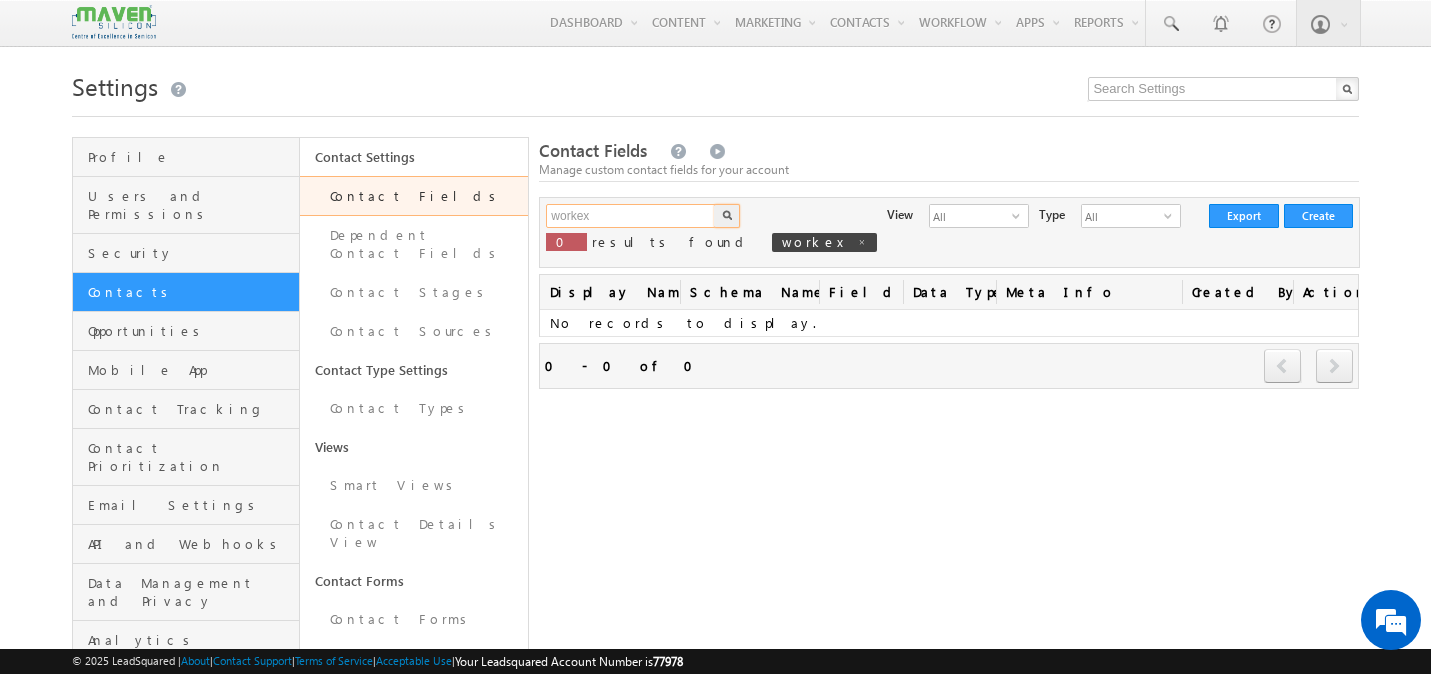 click on "workex" at bounding box center (631, 216) 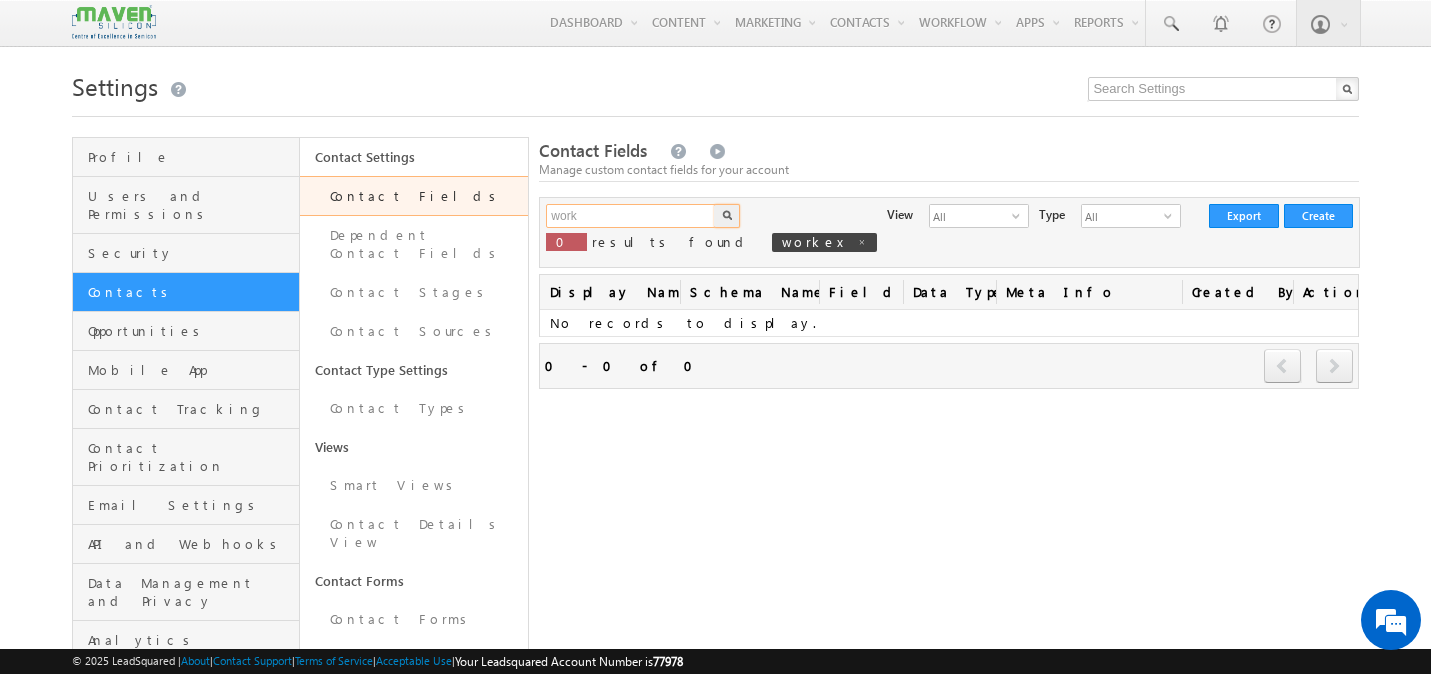 type on "work" 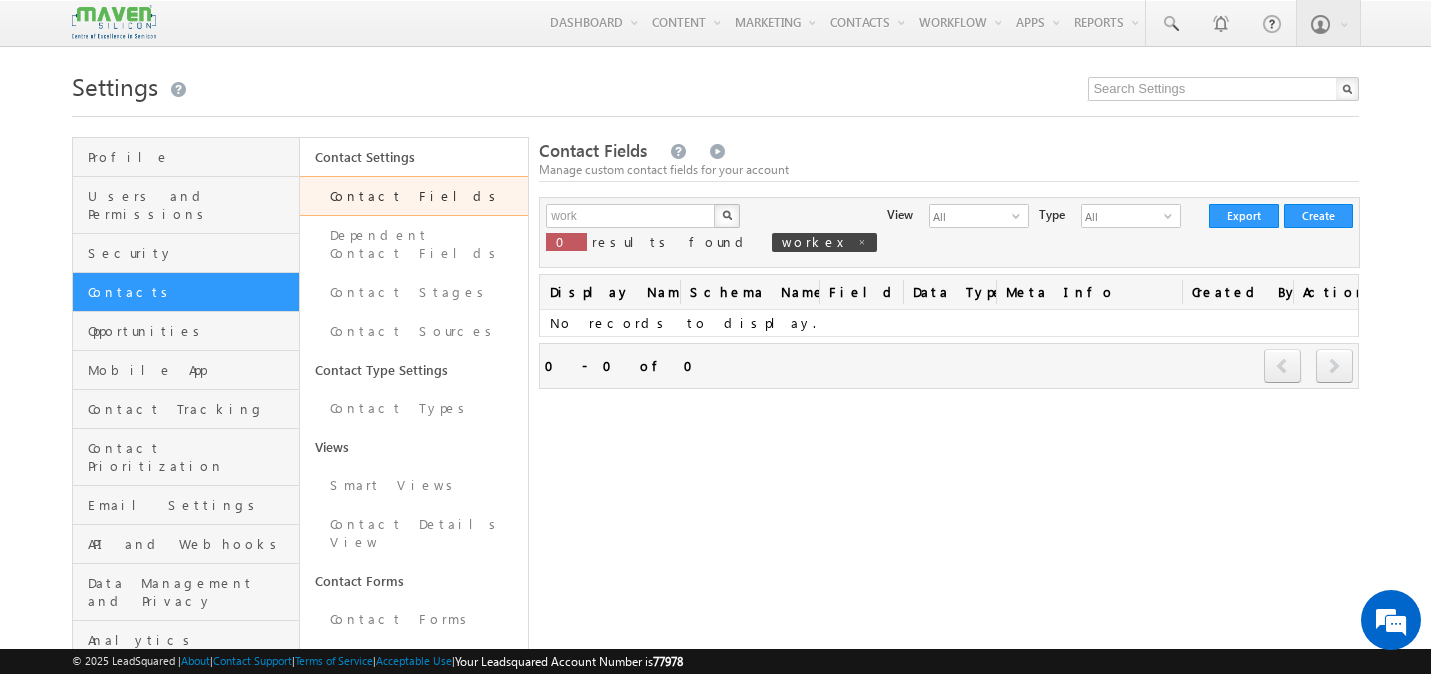 click at bounding box center (727, 215) 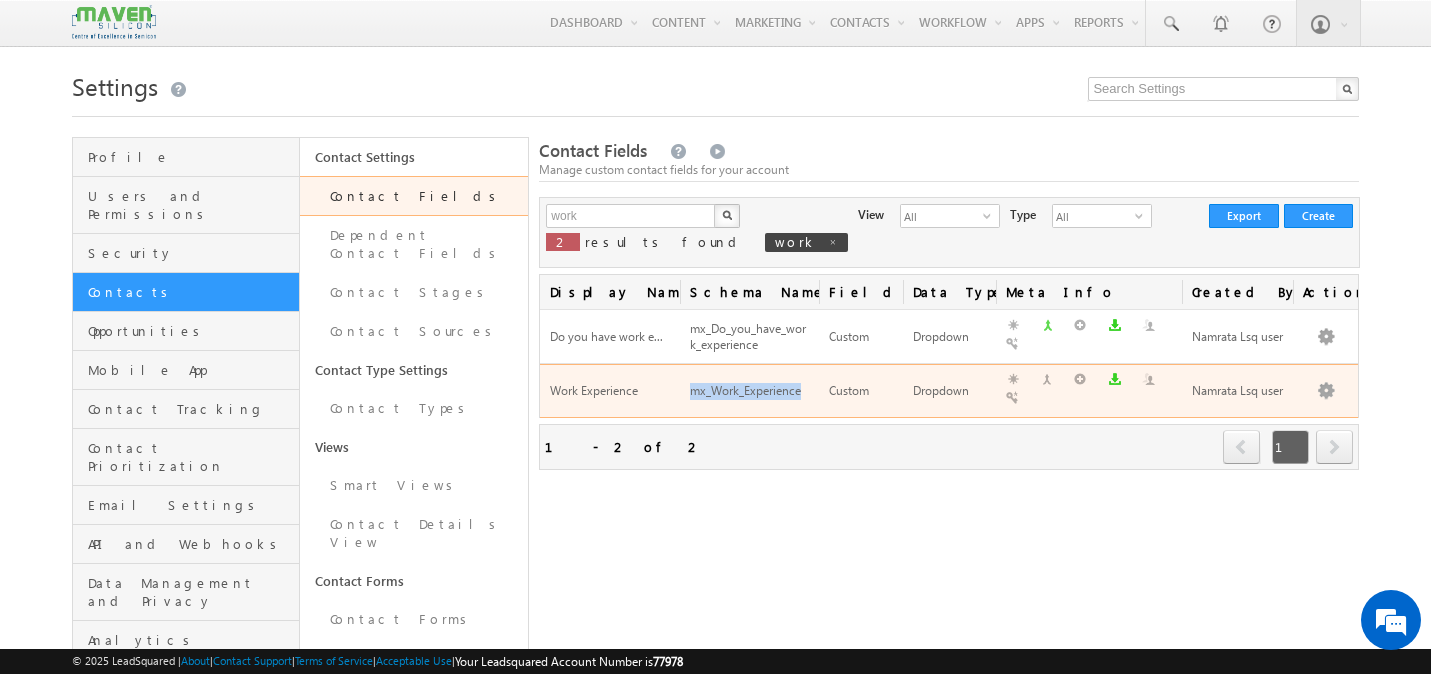 drag, startPoint x: 689, startPoint y: 386, endPoint x: 806, endPoint y: 386, distance: 117 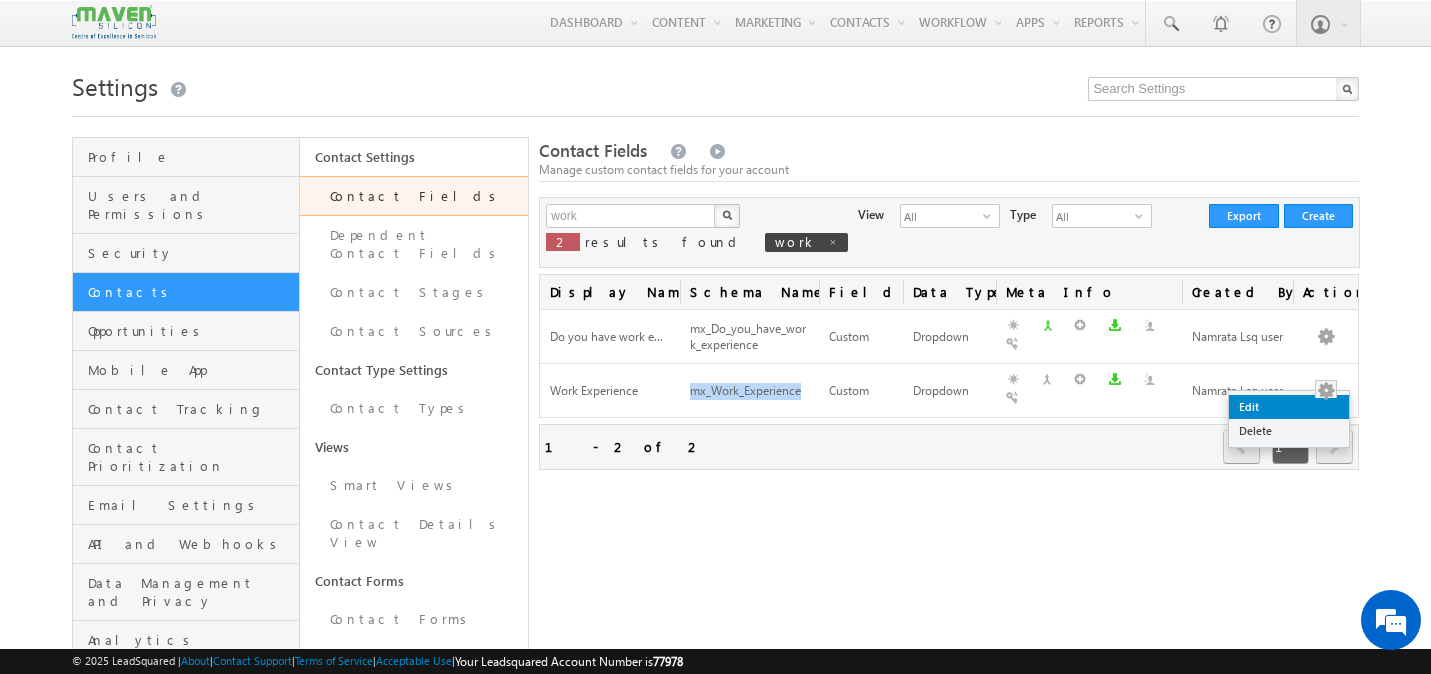 click on "Edit" at bounding box center [1289, 407] 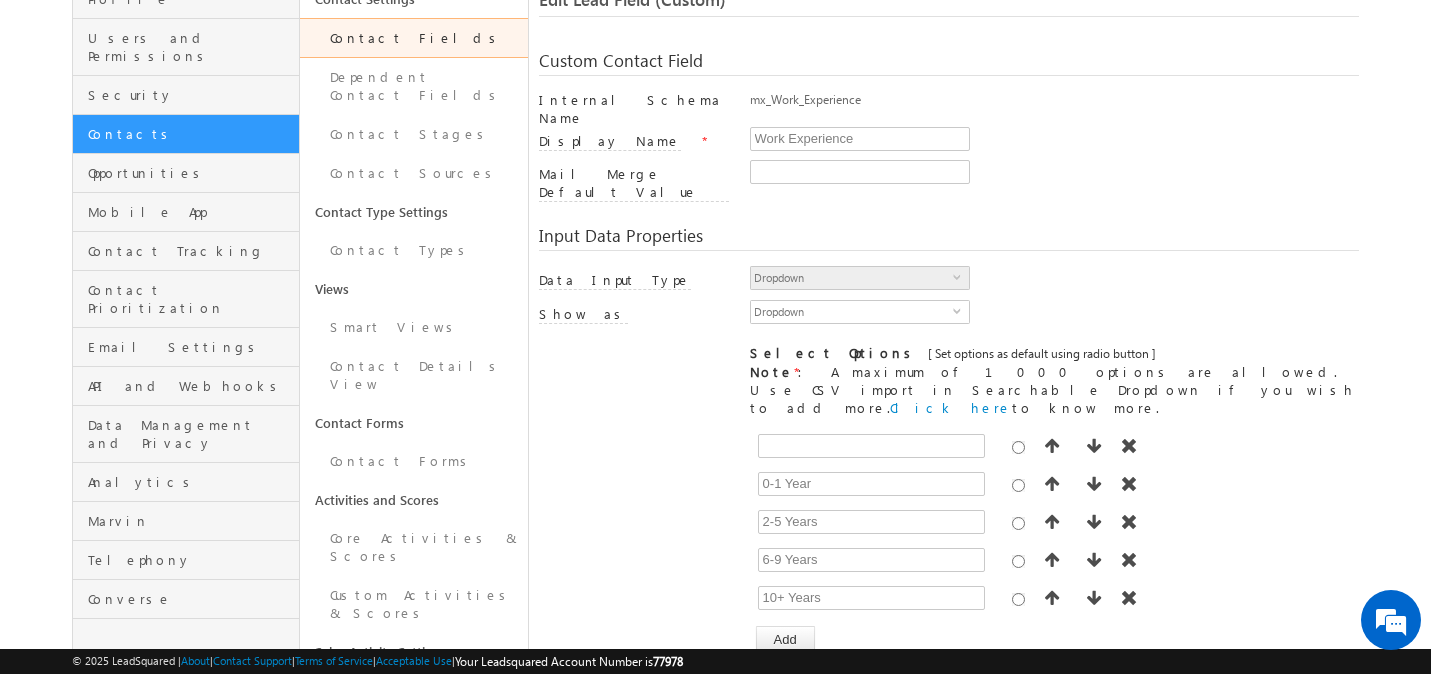 scroll, scrollTop: 170, scrollLeft: 0, axis: vertical 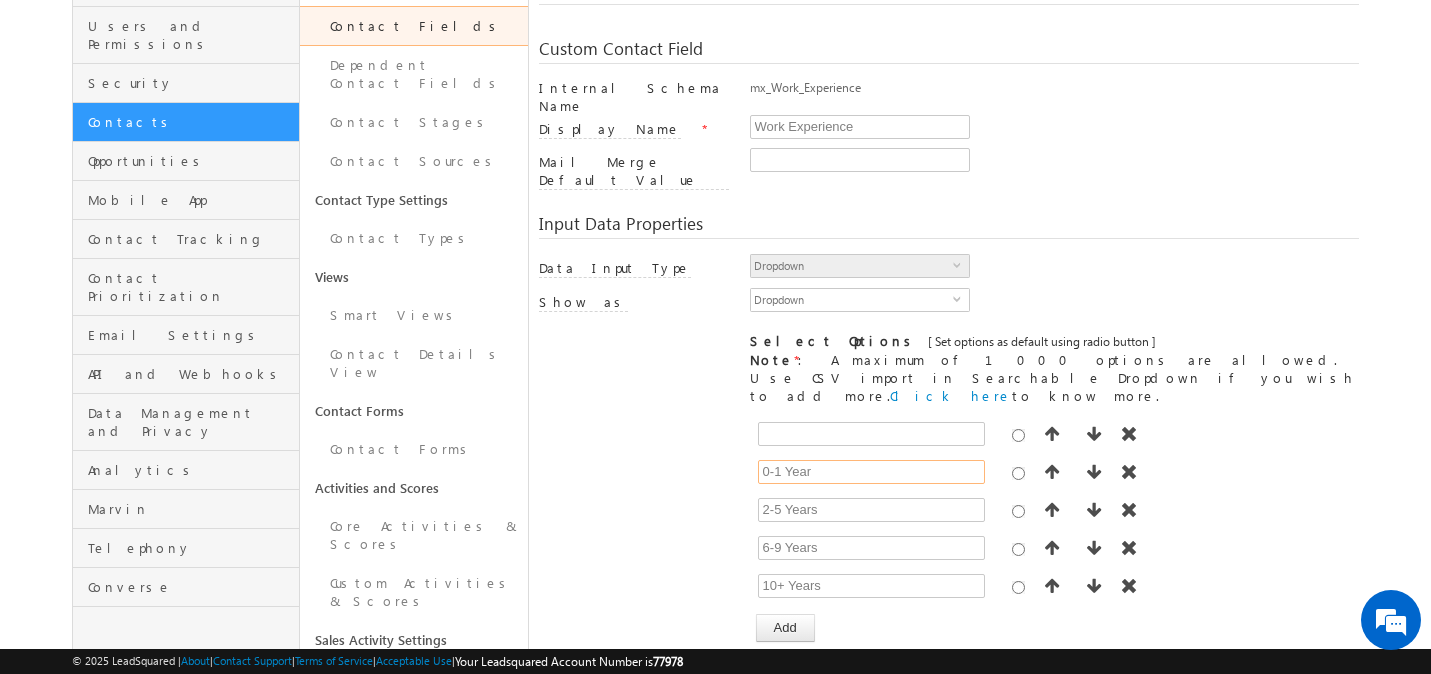drag, startPoint x: 932, startPoint y: 436, endPoint x: 727, endPoint y: 436, distance: 205 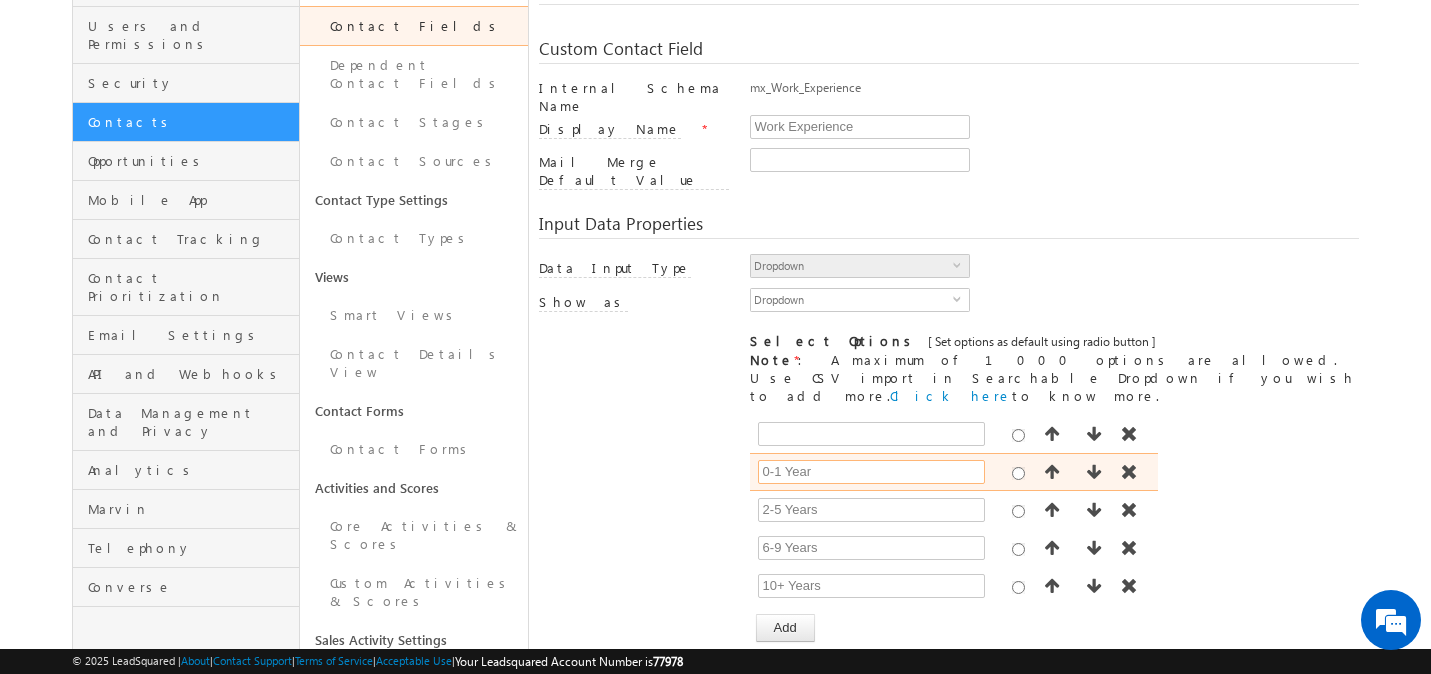 scroll, scrollTop: 0, scrollLeft: 0, axis: both 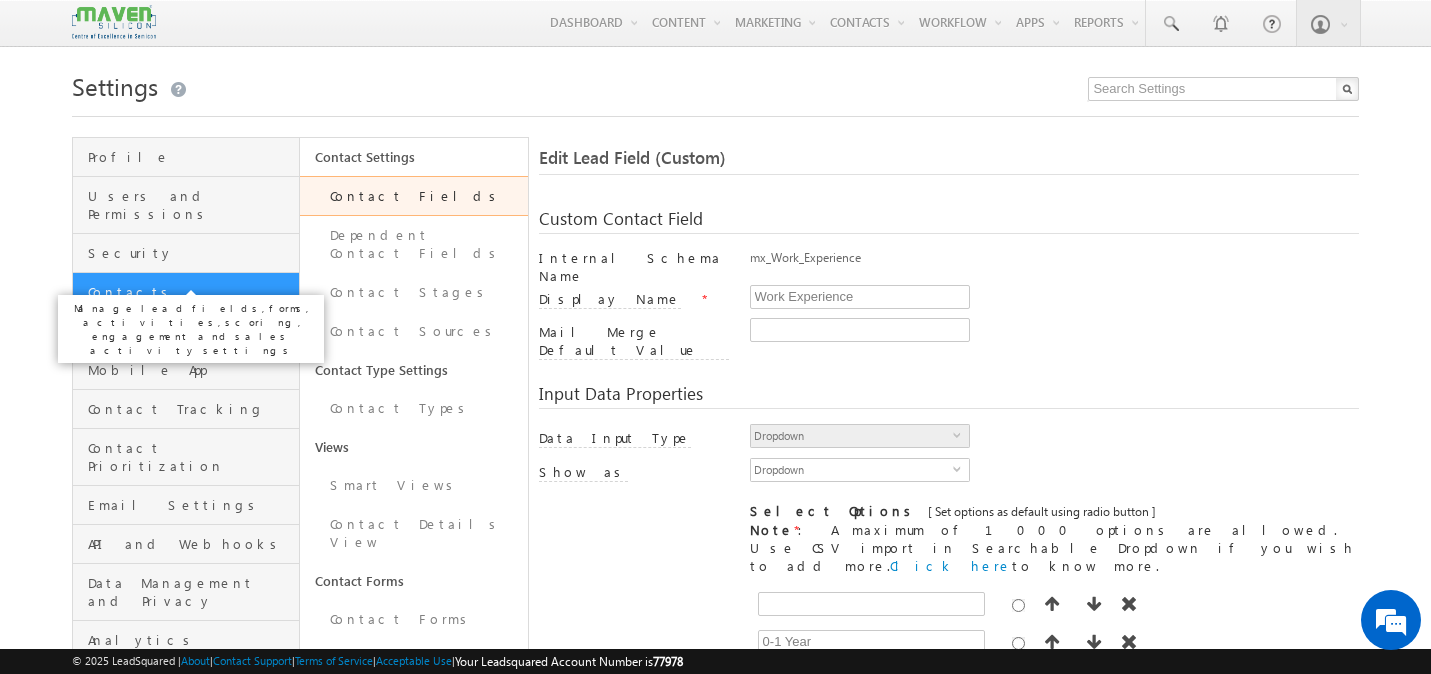 click on "Contacts" at bounding box center (191, 292) 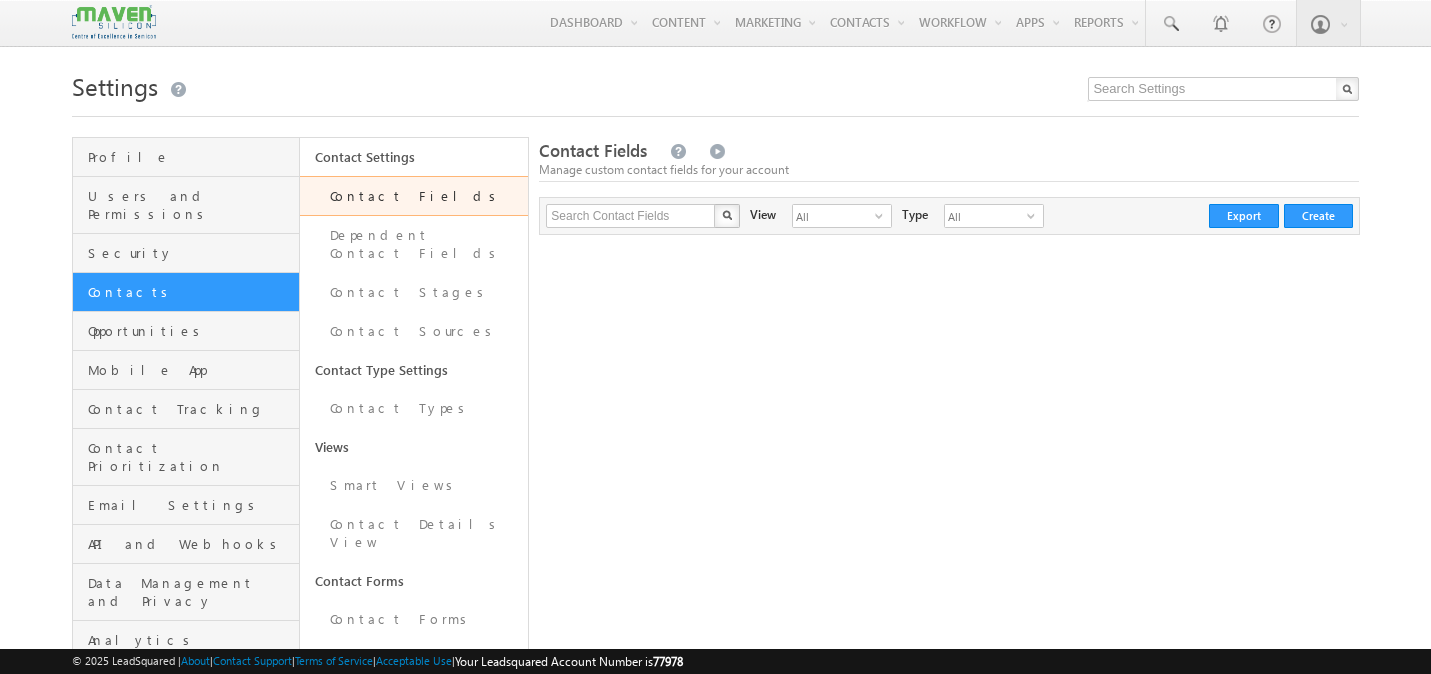 scroll, scrollTop: 0, scrollLeft: 0, axis: both 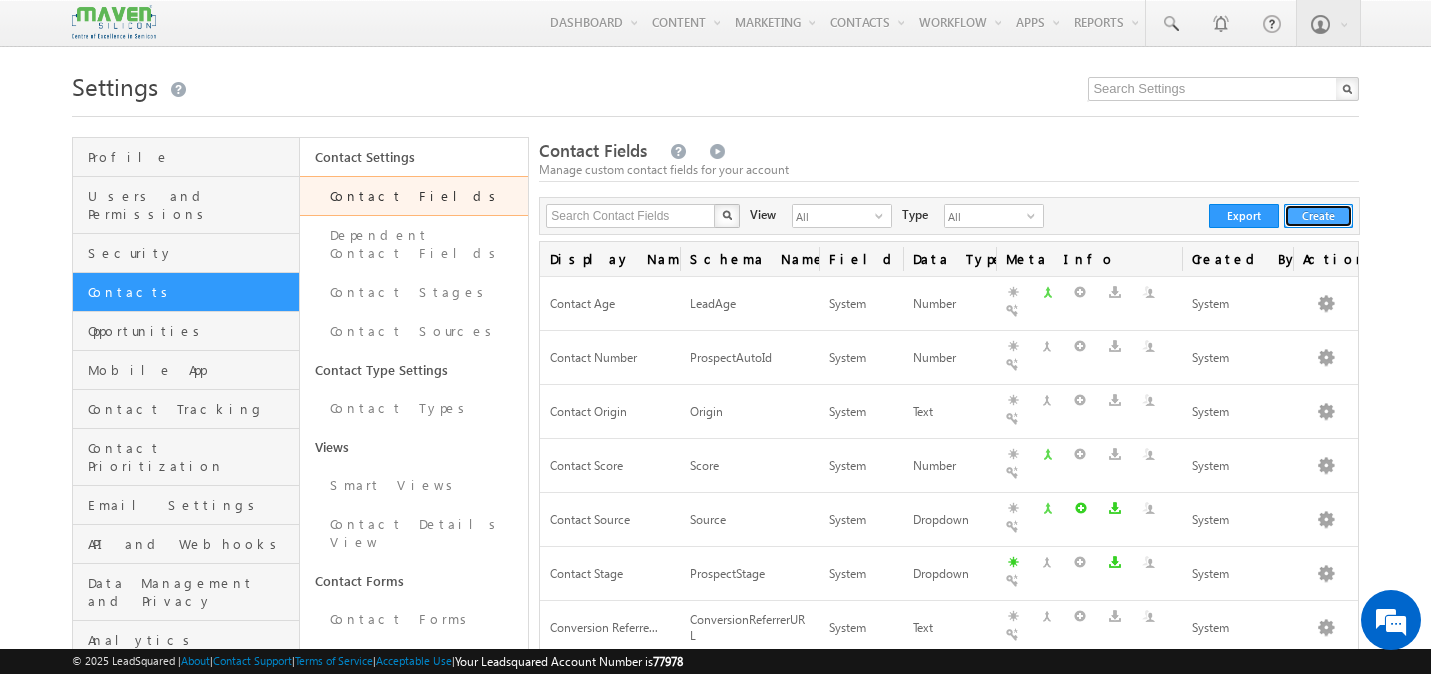 click on "Create" at bounding box center [1318, 216] 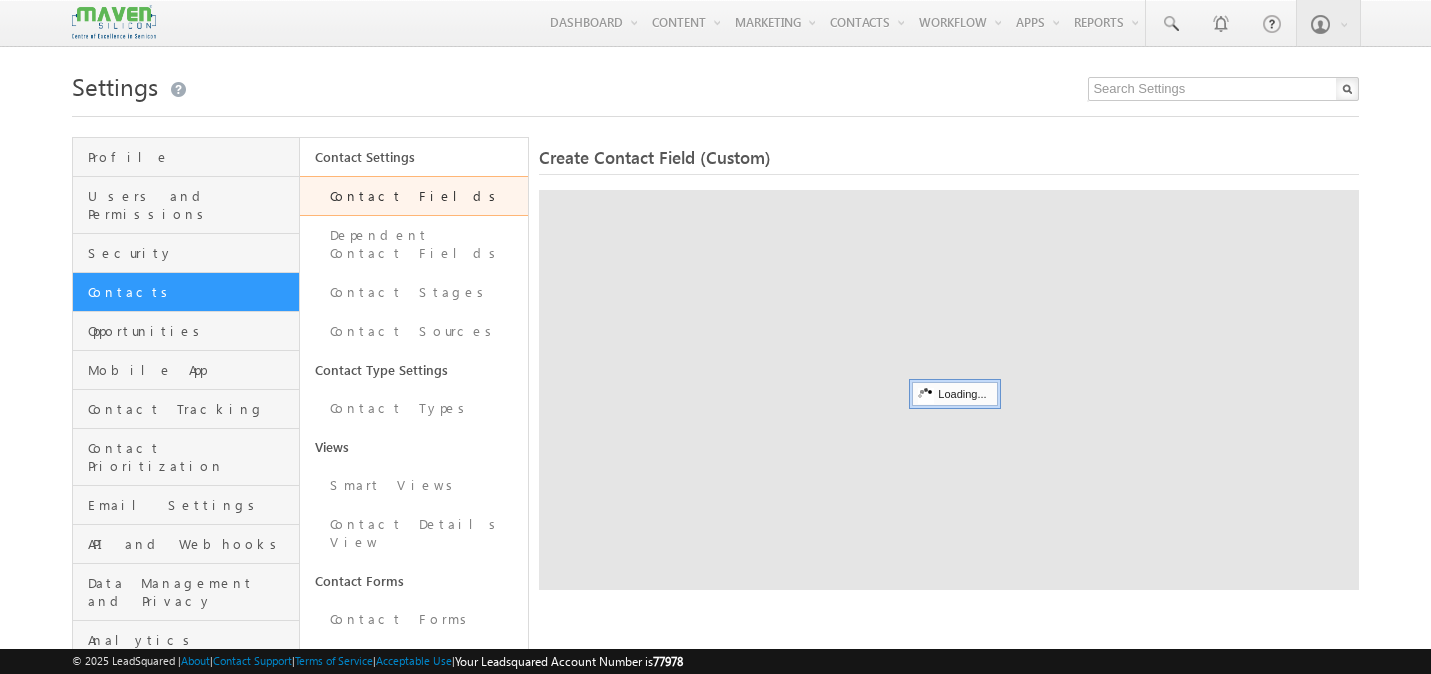 scroll, scrollTop: 0, scrollLeft: 0, axis: both 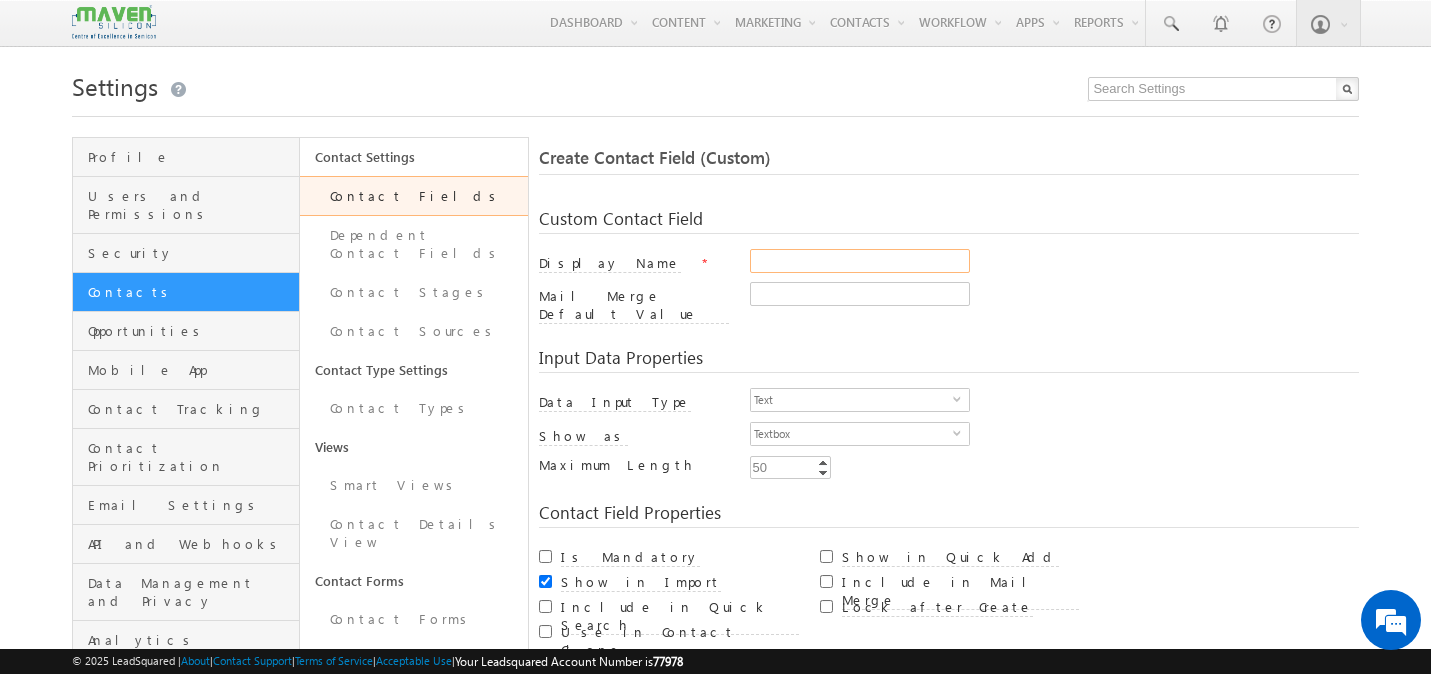 click on "Display Name" at bounding box center [860, 261] 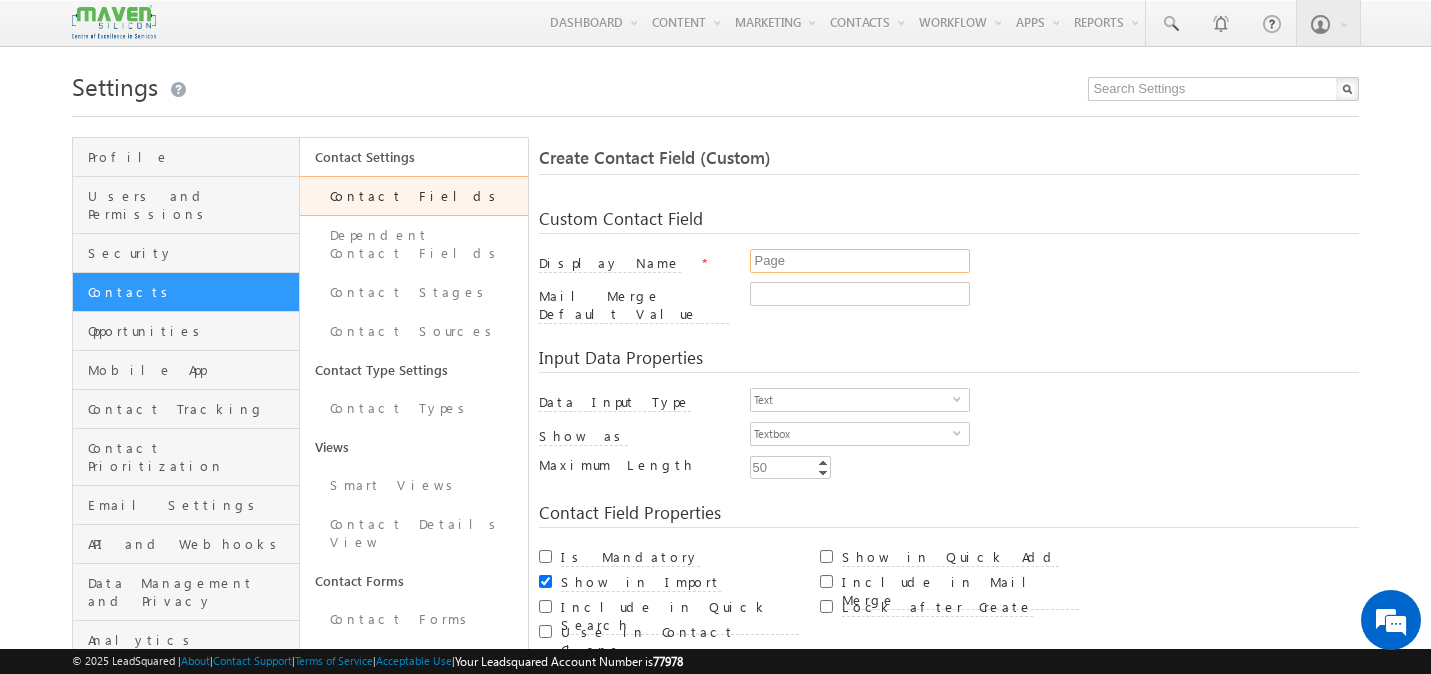 click on "Page" at bounding box center (860, 261) 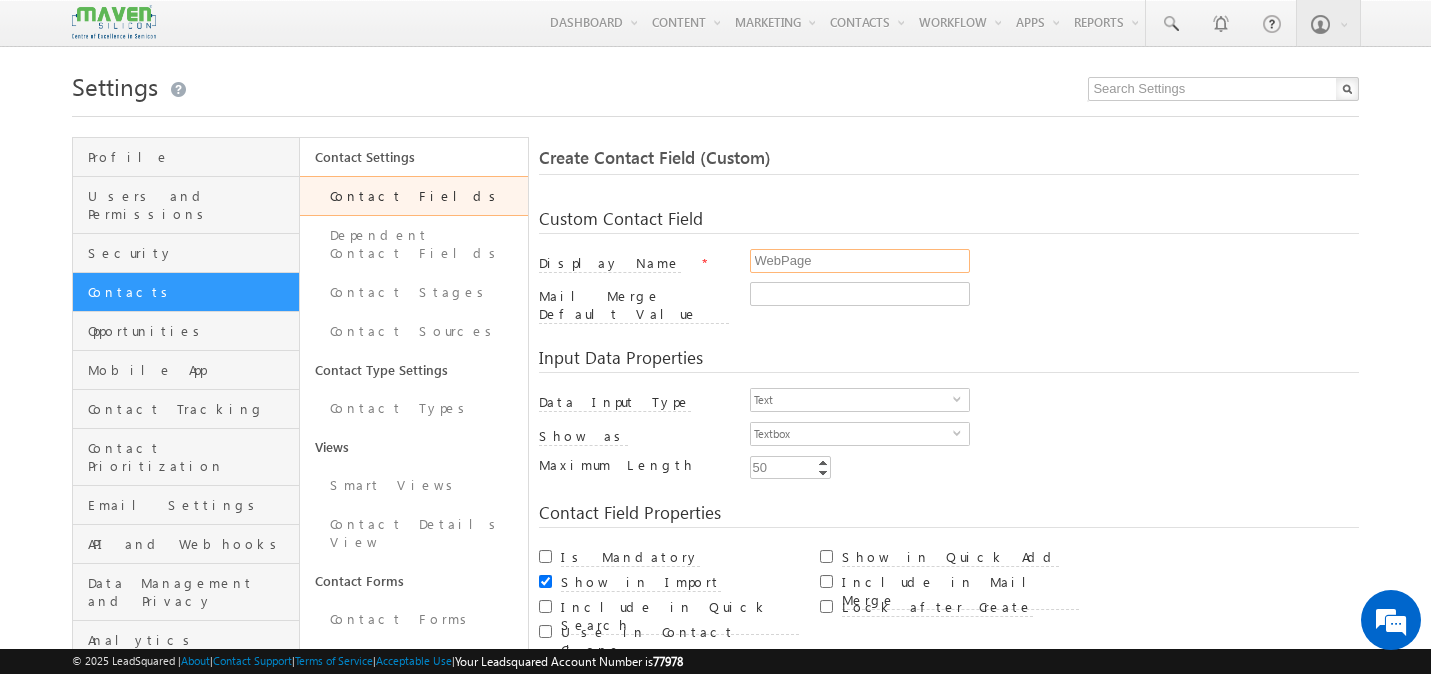 scroll, scrollTop: 0, scrollLeft: 0, axis: both 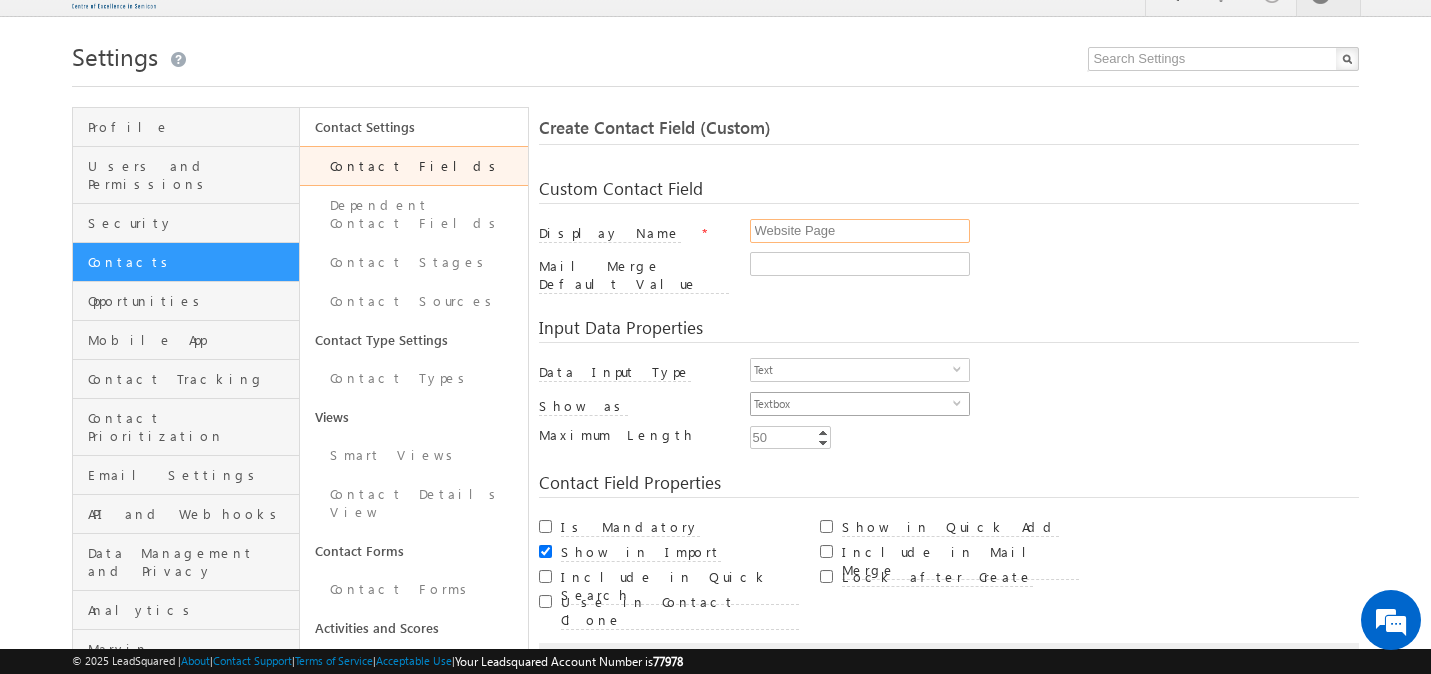 type on "Website Page" 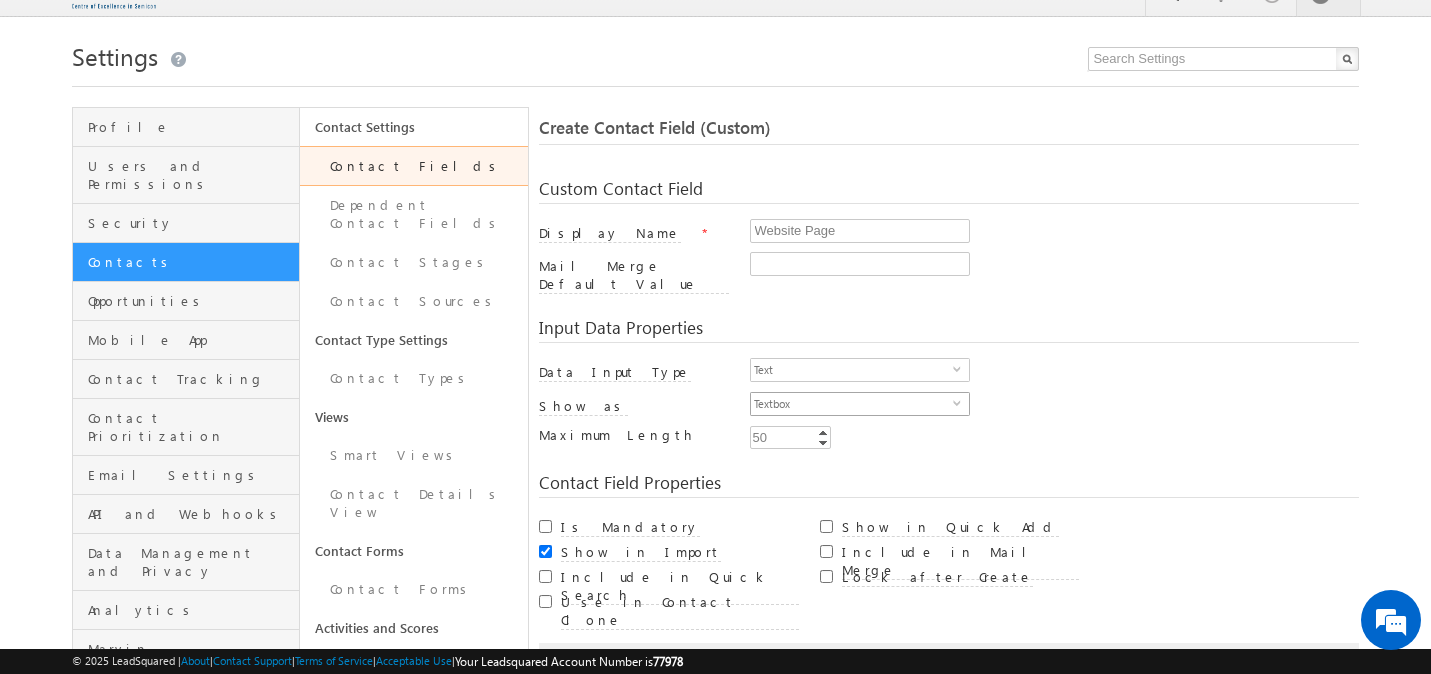 click on "Textbox" at bounding box center (852, 404) 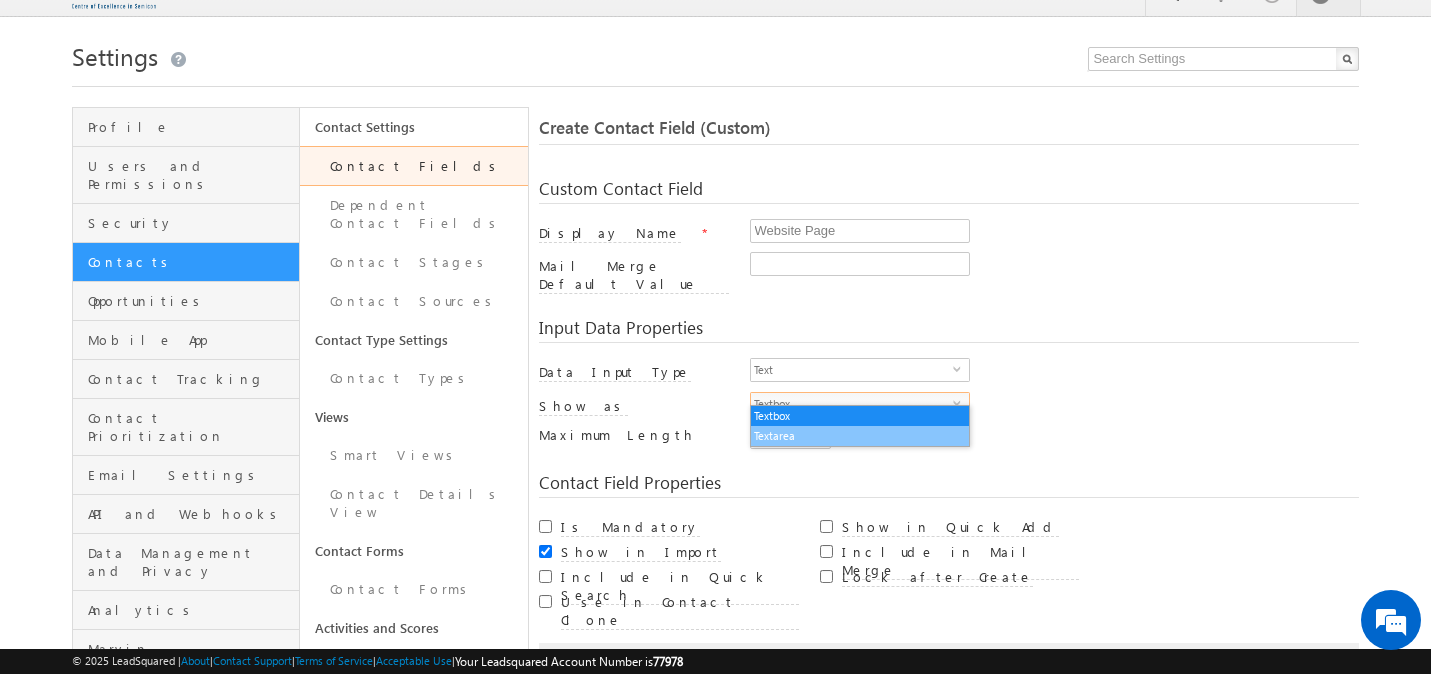 click on "Textarea" at bounding box center [860, 436] 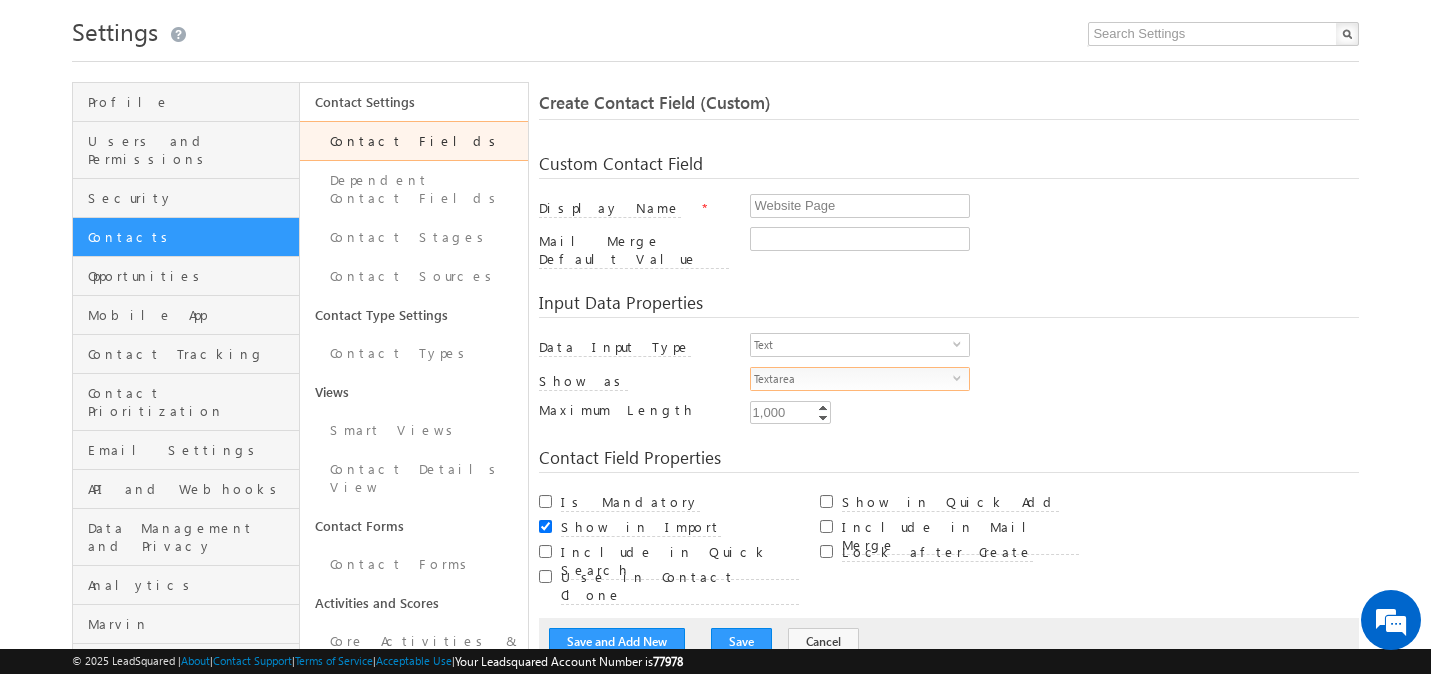 scroll, scrollTop: 57, scrollLeft: 0, axis: vertical 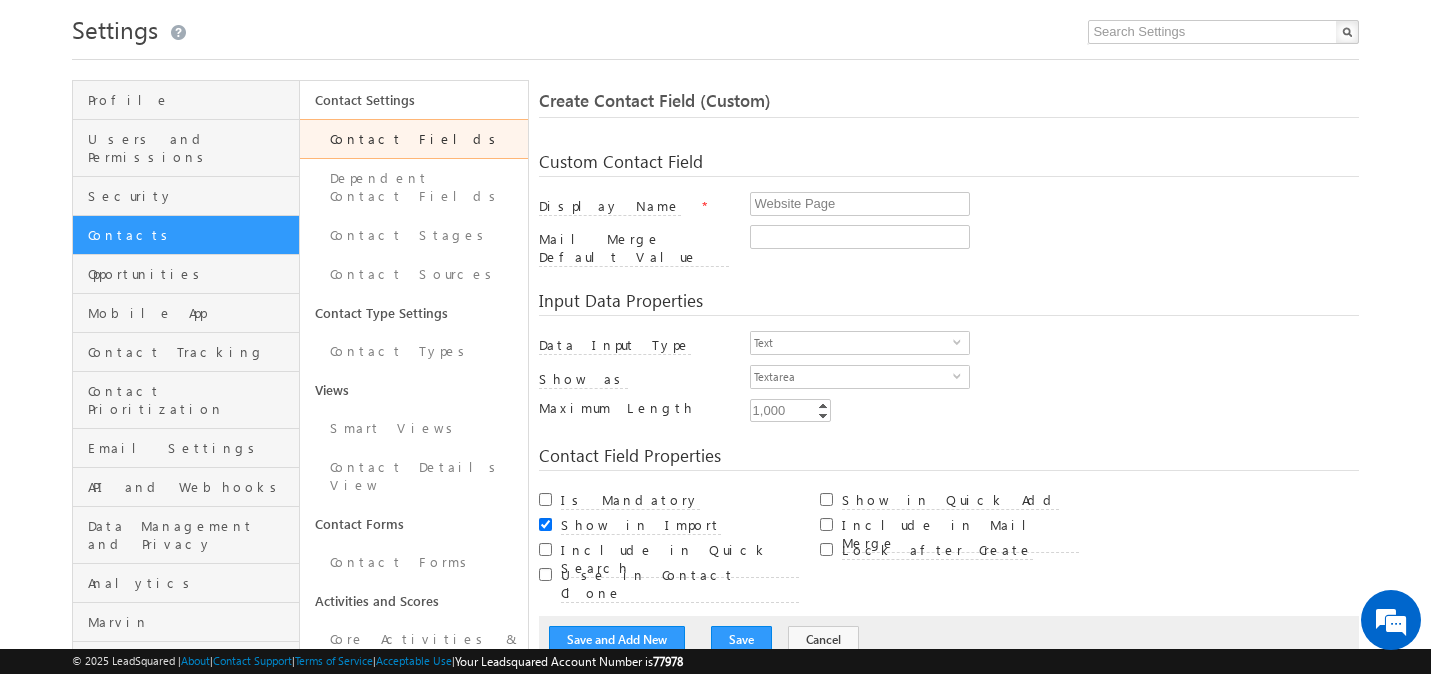 click on "Include in Mail Merge" at bounding box center (949, 523) 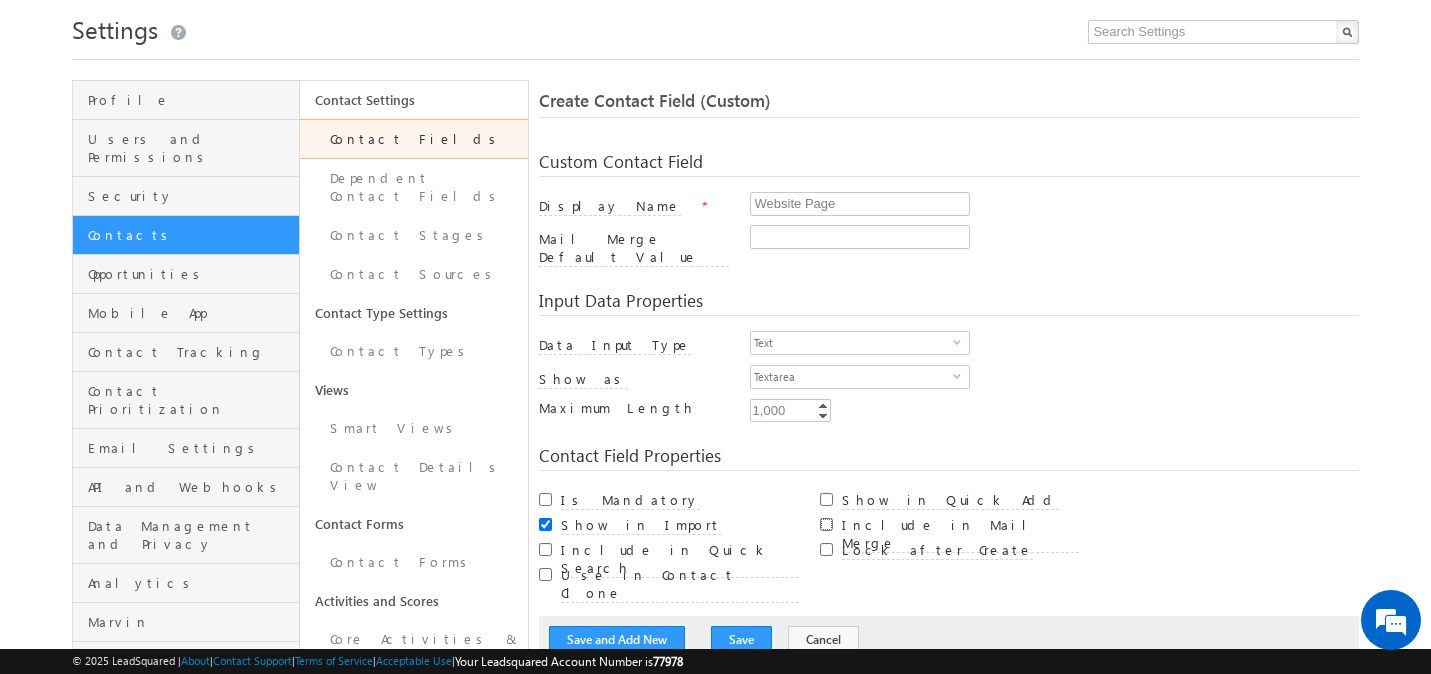 click on "Include in Mail Merge" at bounding box center (826, 524) 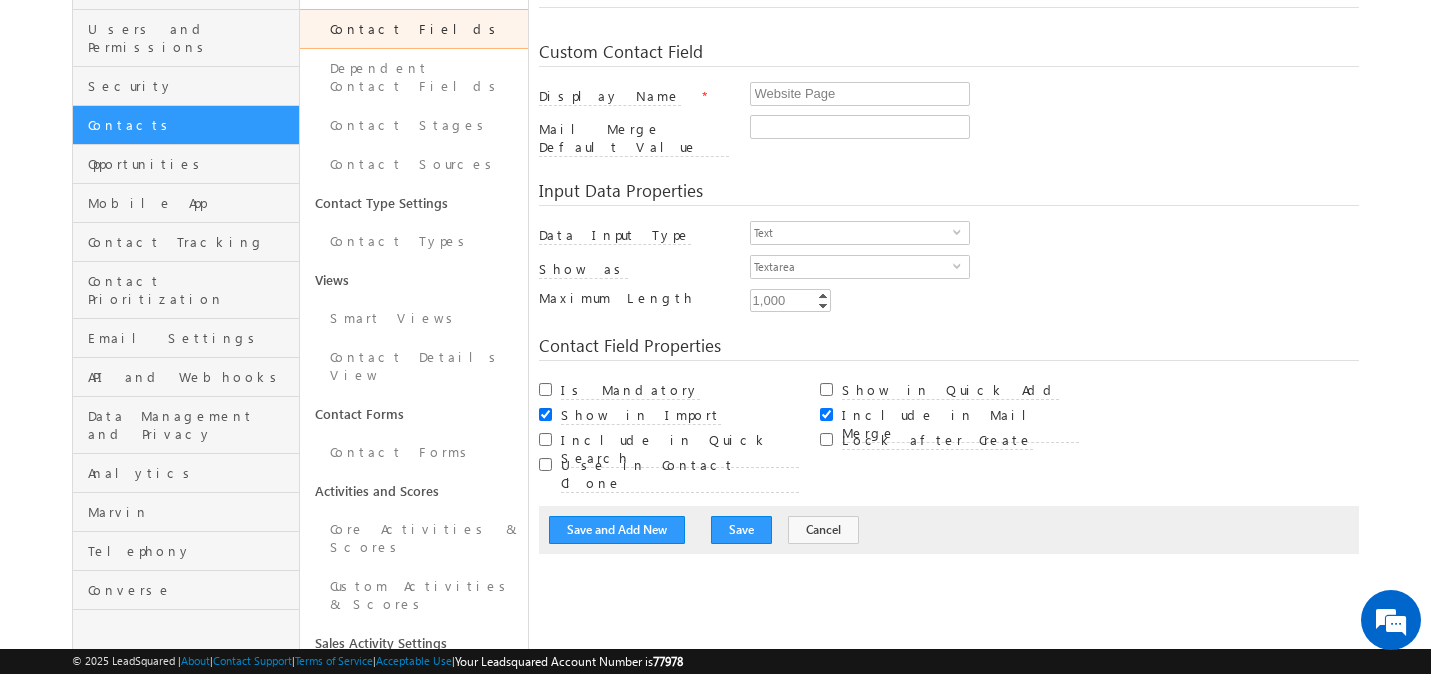scroll, scrollTop: 179, scrollLeft: 0, axis: vertical 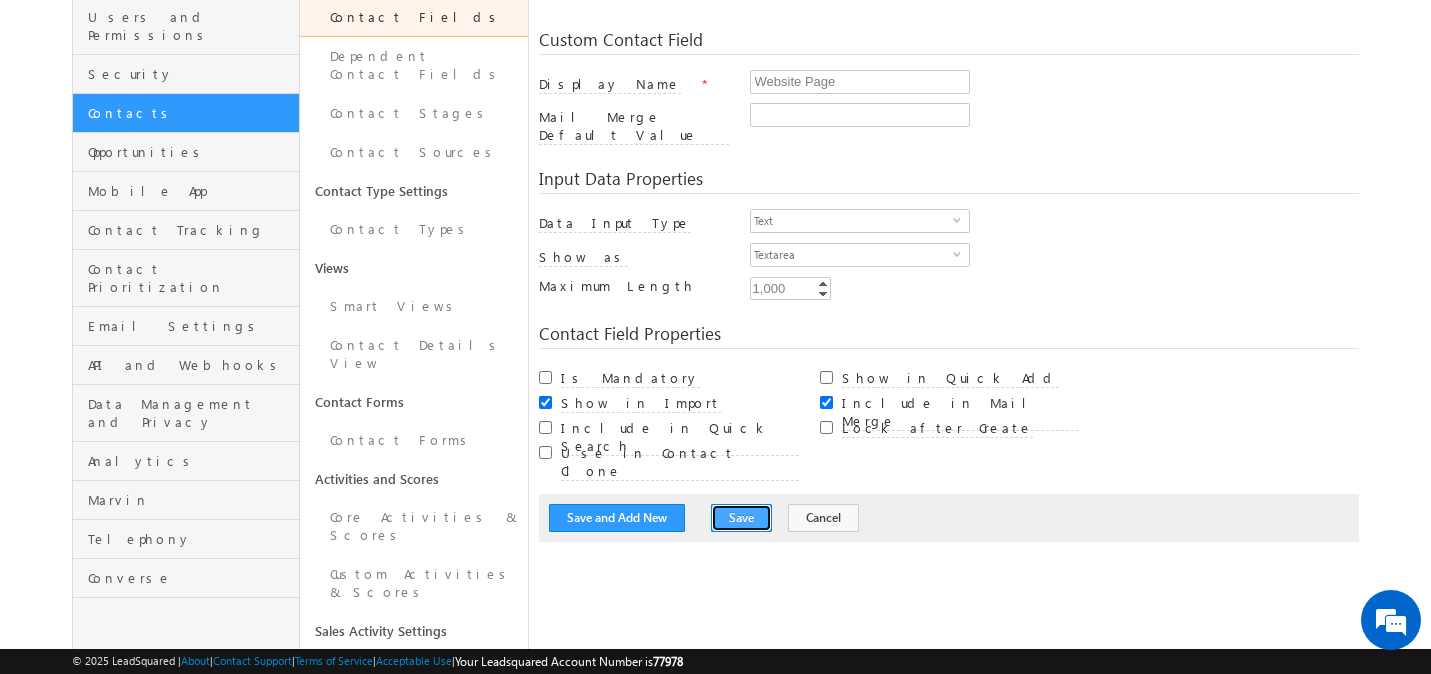 click on "Save" at bounding box center (741, 518) 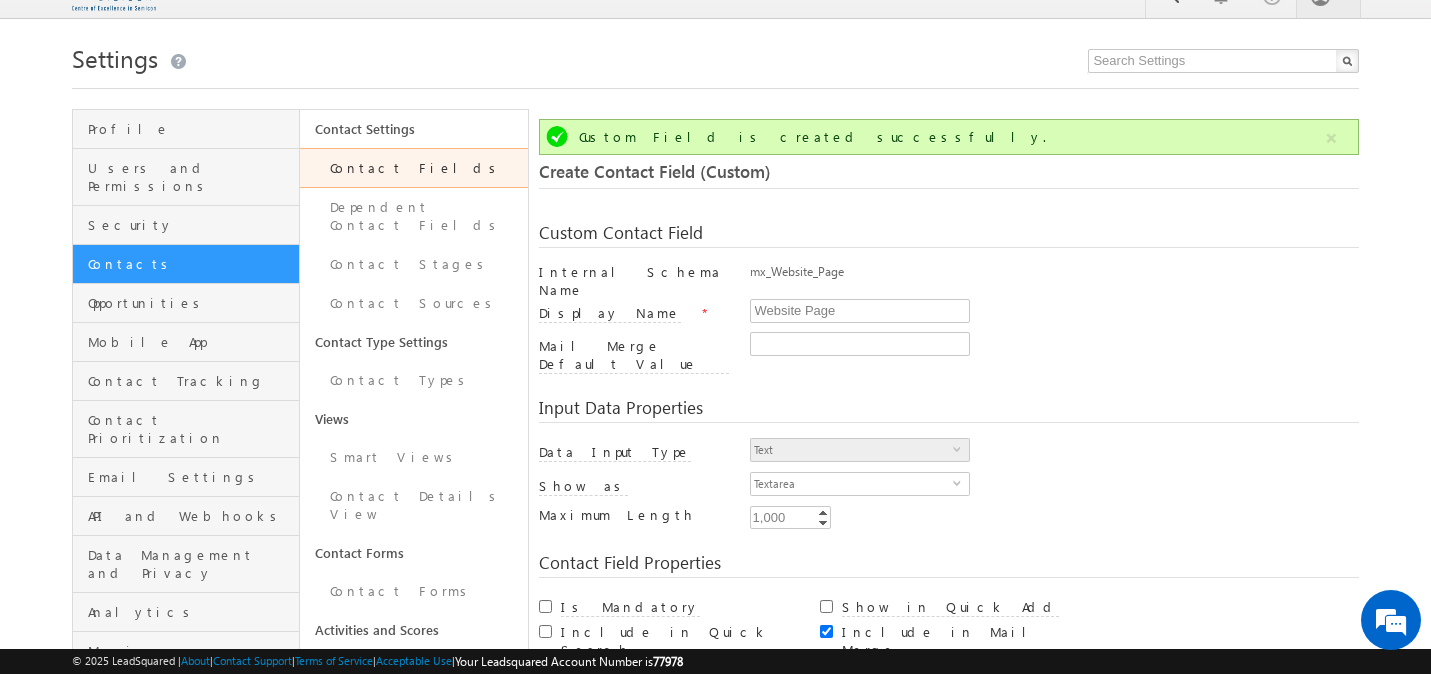 scroll, scrollTop: 0, scrollLeft: 0, axis: both 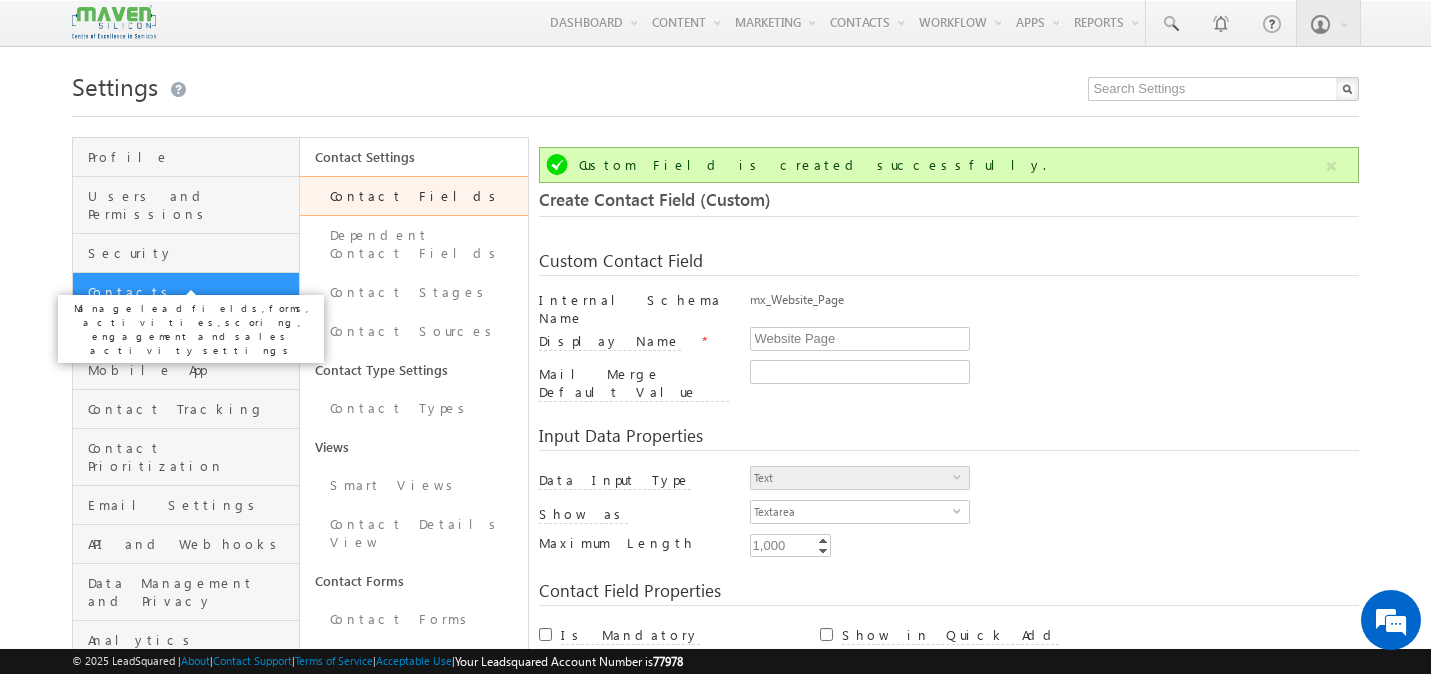 click on "Contacts" at bounding box center (191, 292) 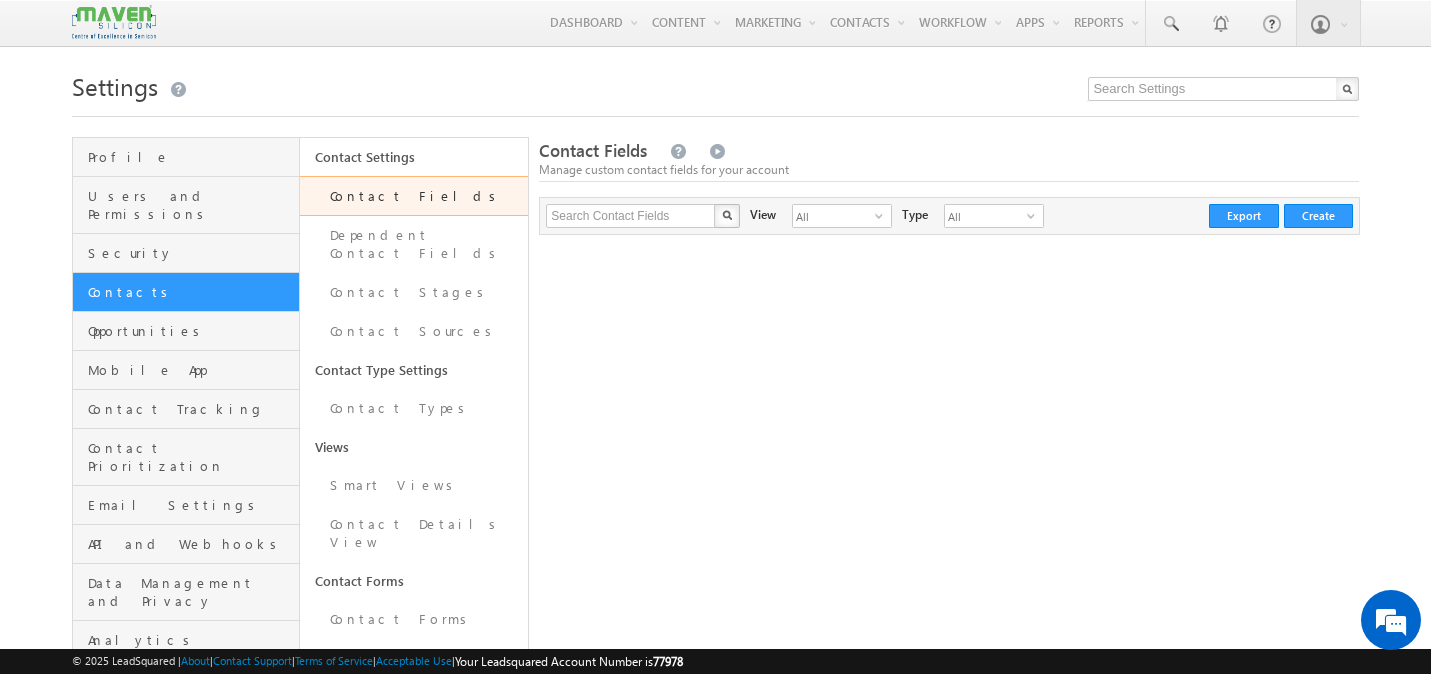 scroll, scrollTop: 0, scrollLeft: 0, axis: both 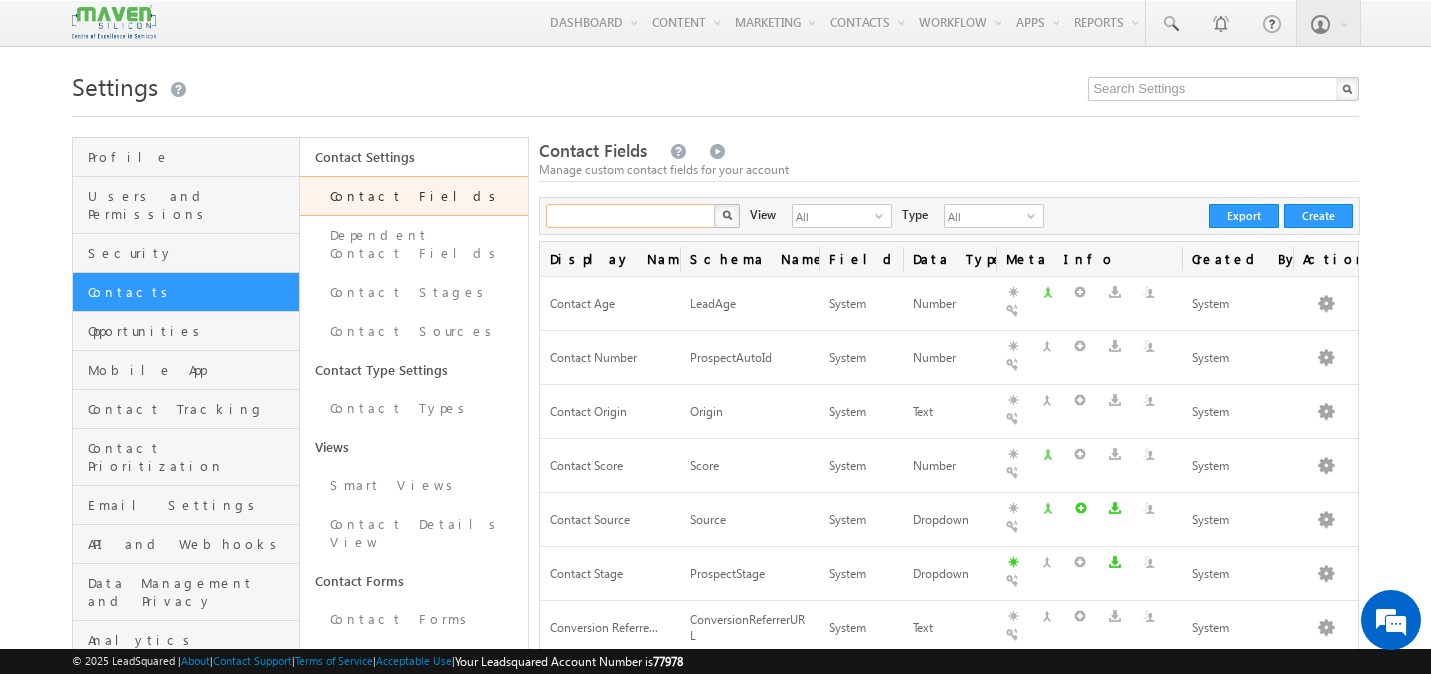 click at bounding box center (631, 216) 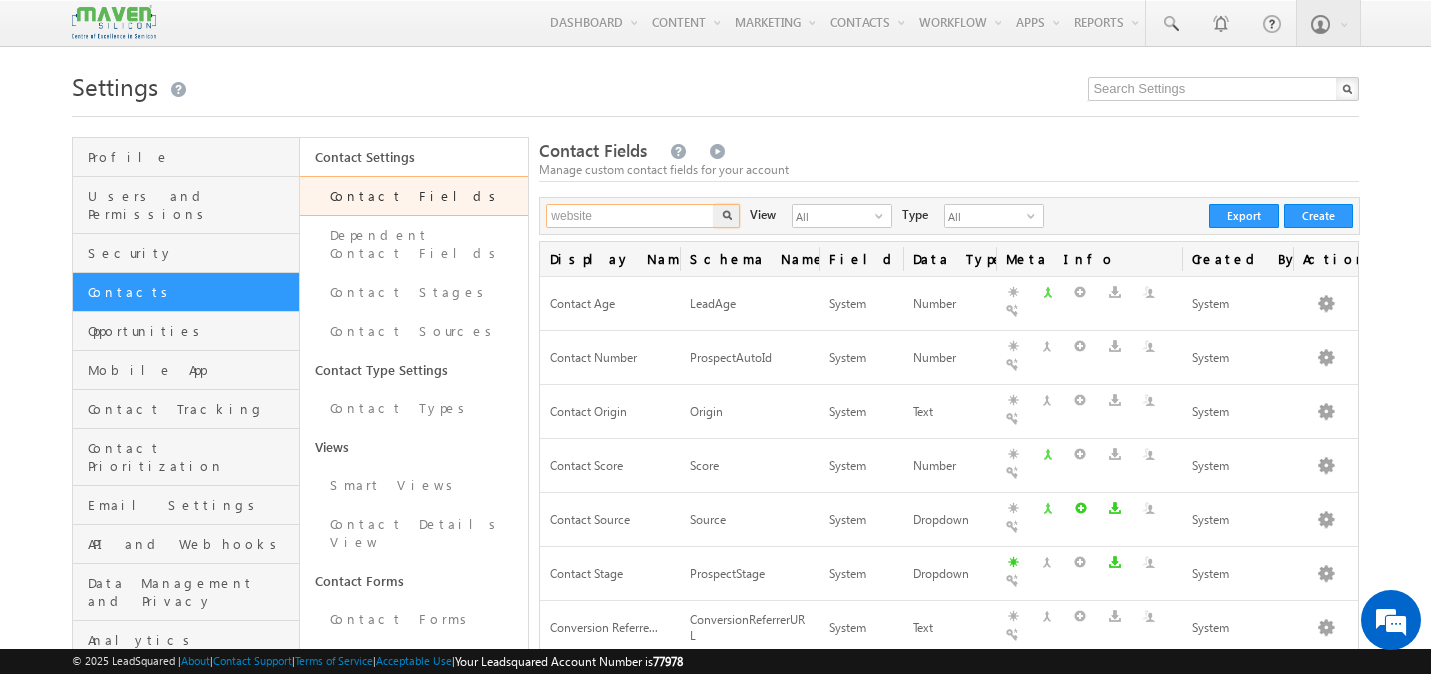 type on "website" 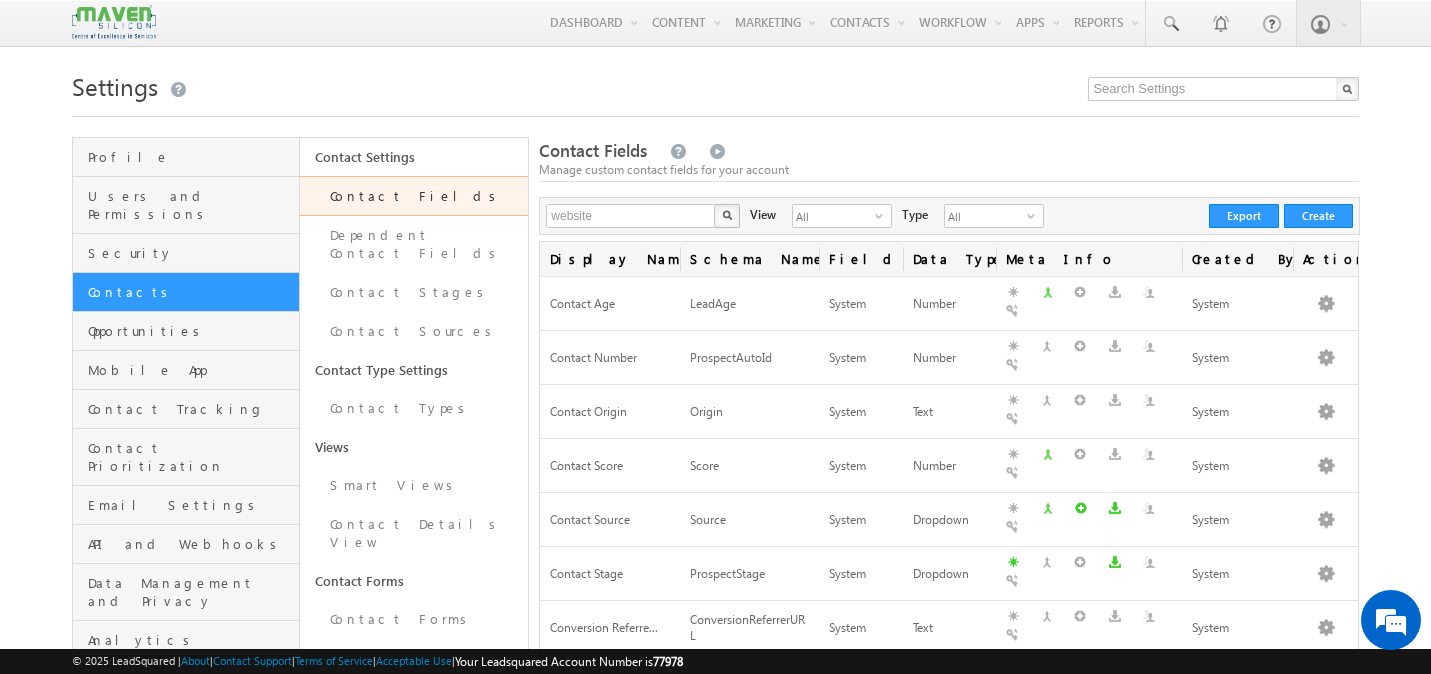 click at bounding box center (727, 215) 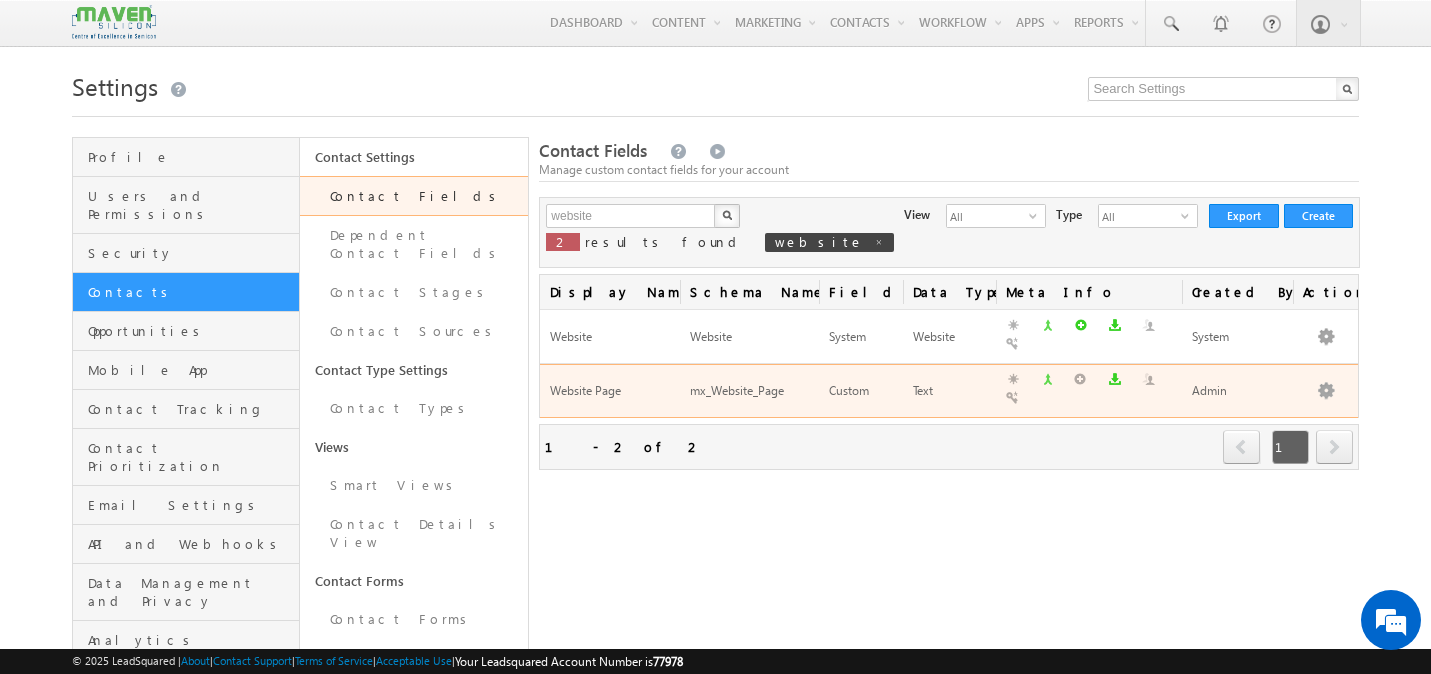 scroll, scrollTop: 0, scrollLeft: 0, axis: both 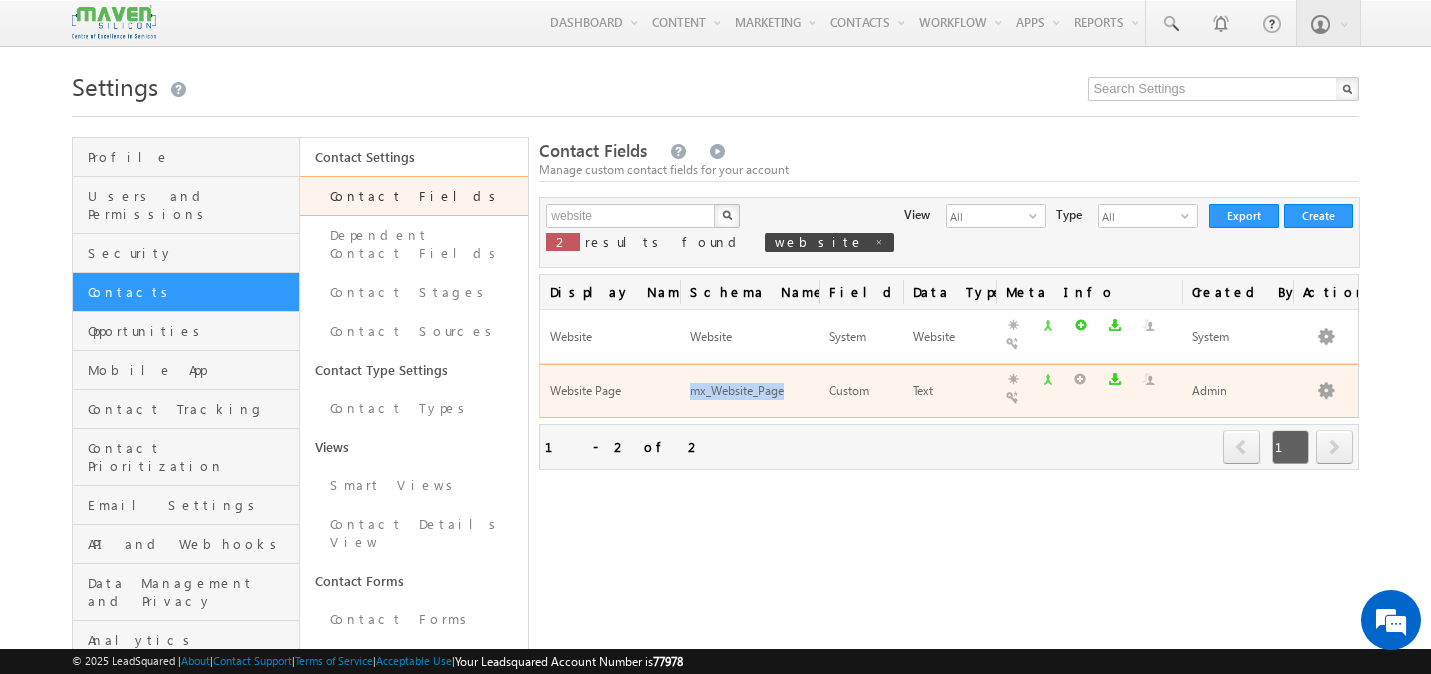 drag, startPoint x: 690, startPoint y: 370, endPoint x: 791, endPoint y: 367, distance: 101.04455 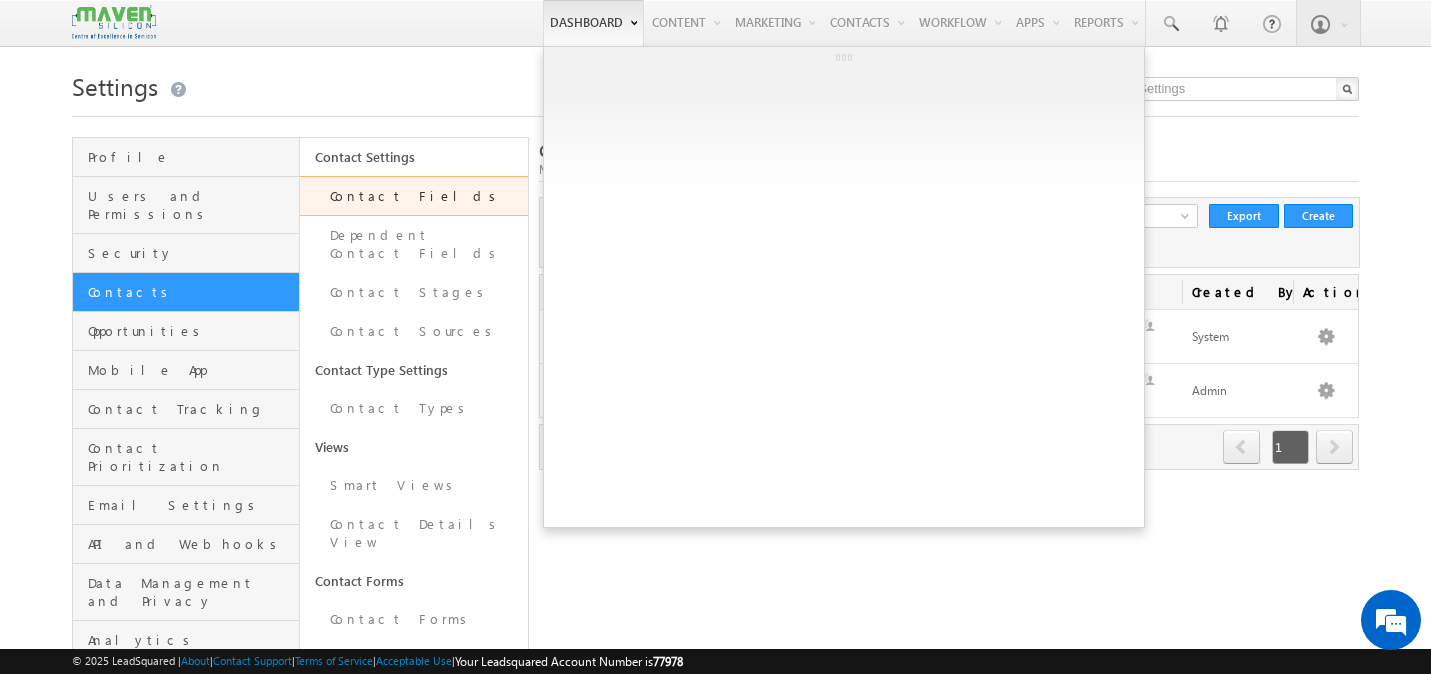 click on "Dashboard" at bounding box center (593, 23) 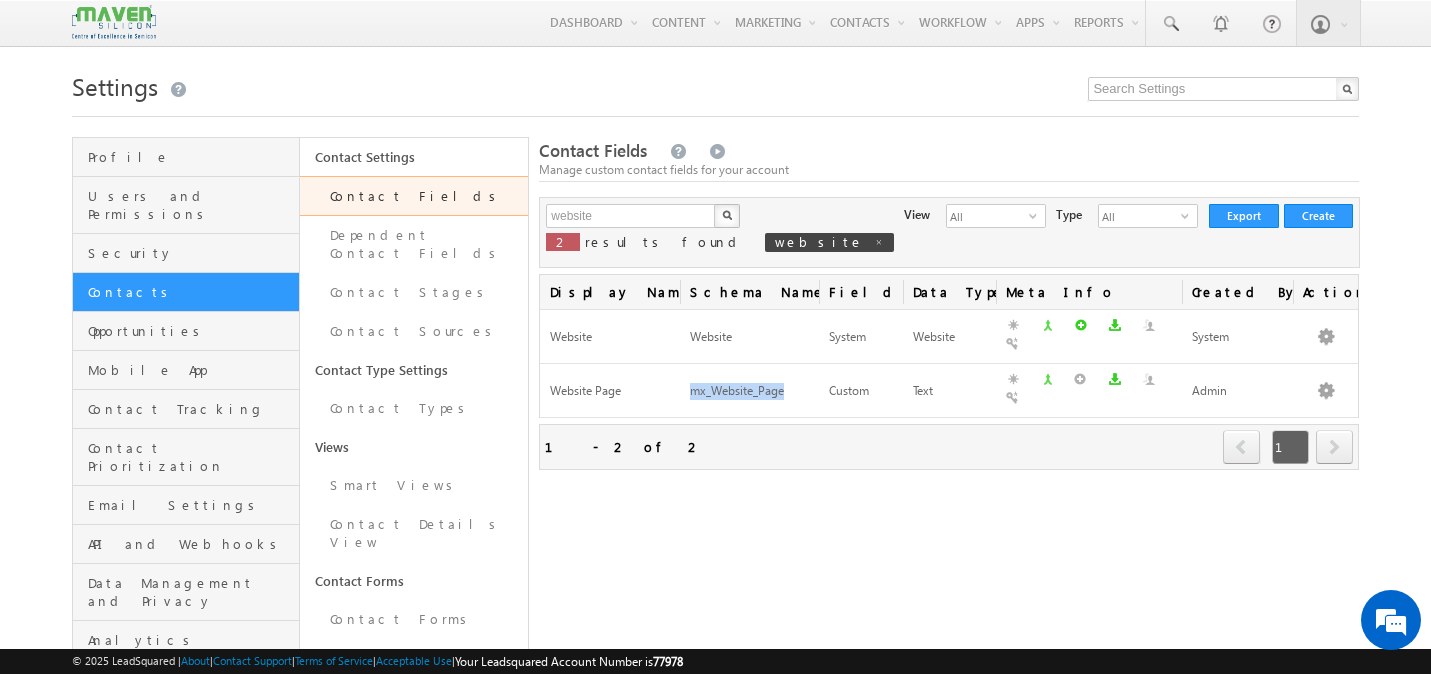 click at bounding box center [114, 22] 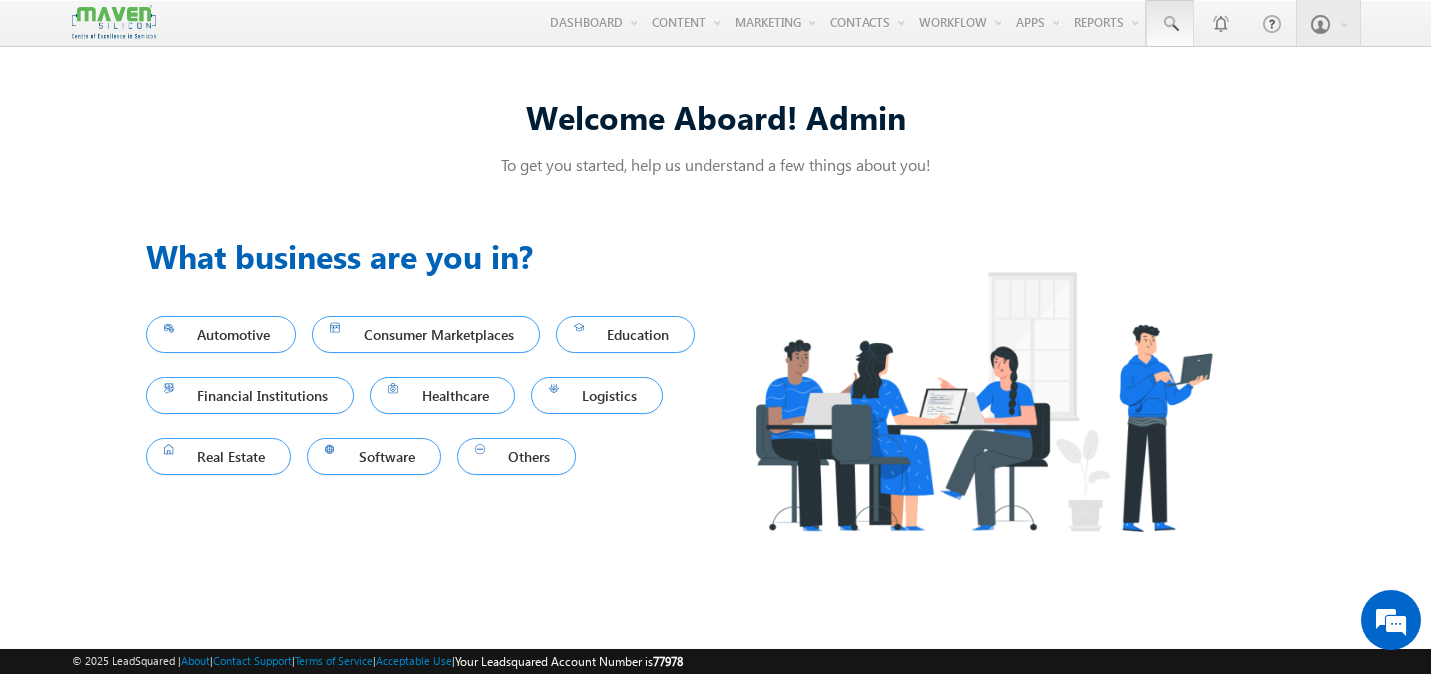 scroll, scrollTop: 0, scrollLeft: 0, axis: both 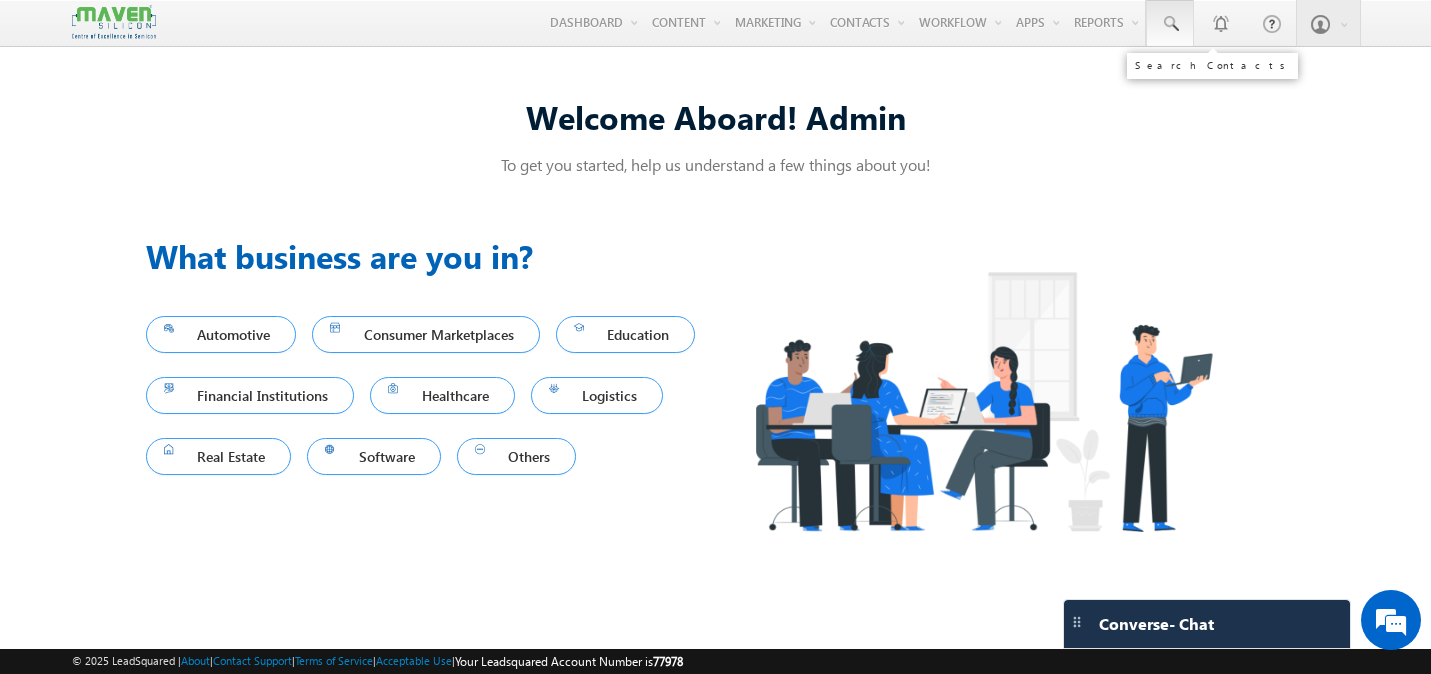 click at bounding box center [1170, 24] 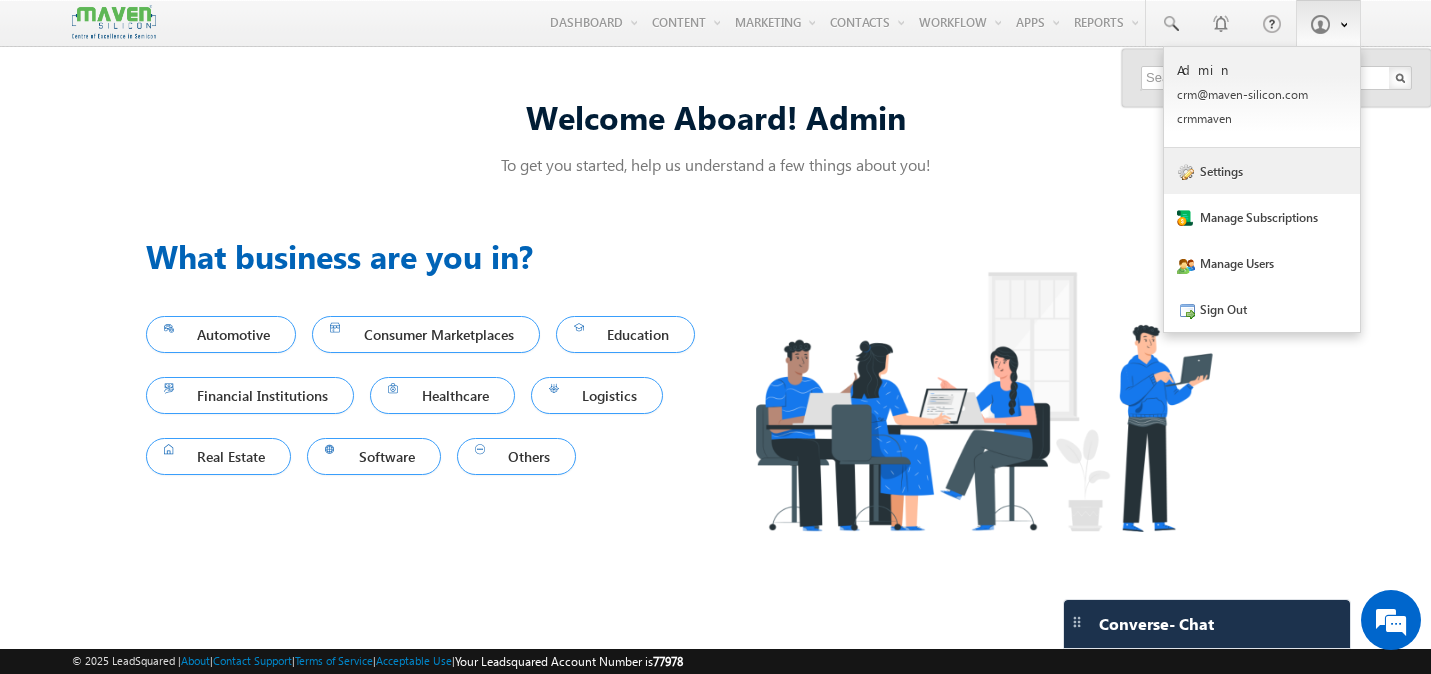 click on "Settings" at bounding box center (1262, 171) 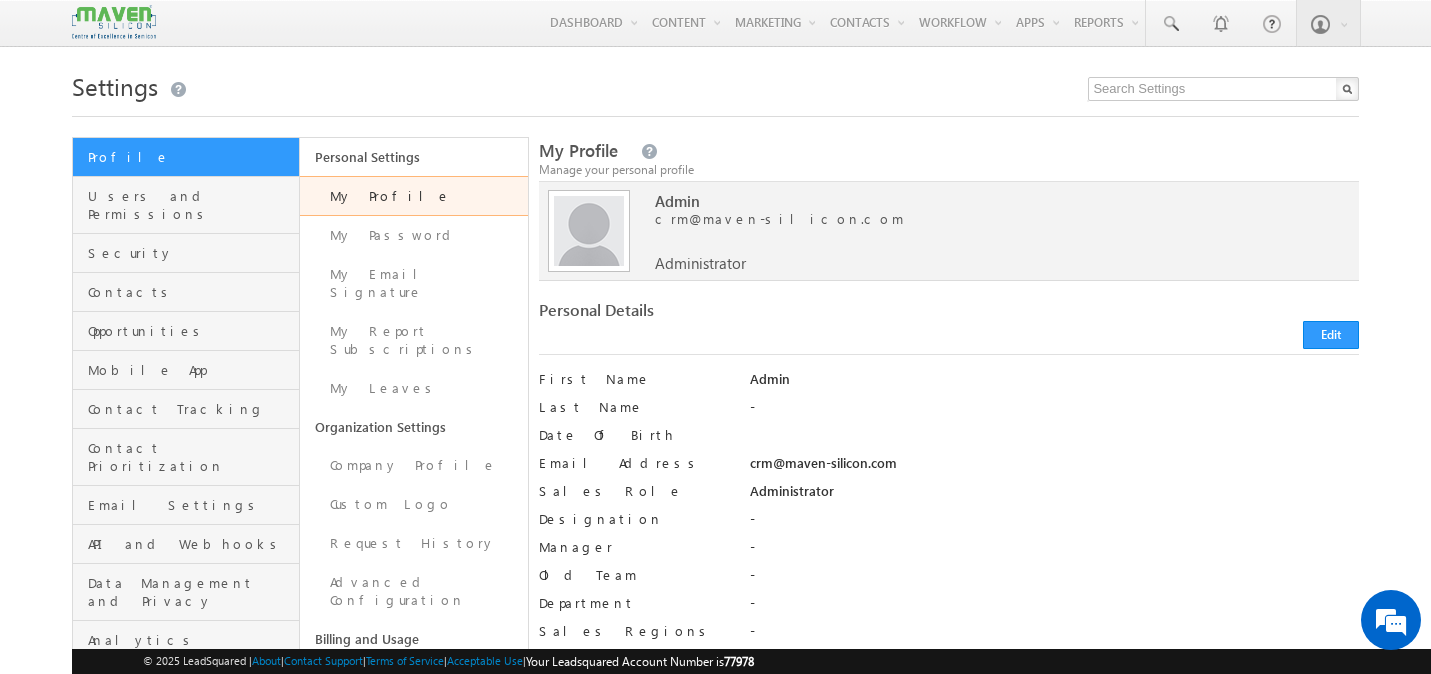 scroll, scrollTop: 24, scrollLeft: 0, axis: vertical 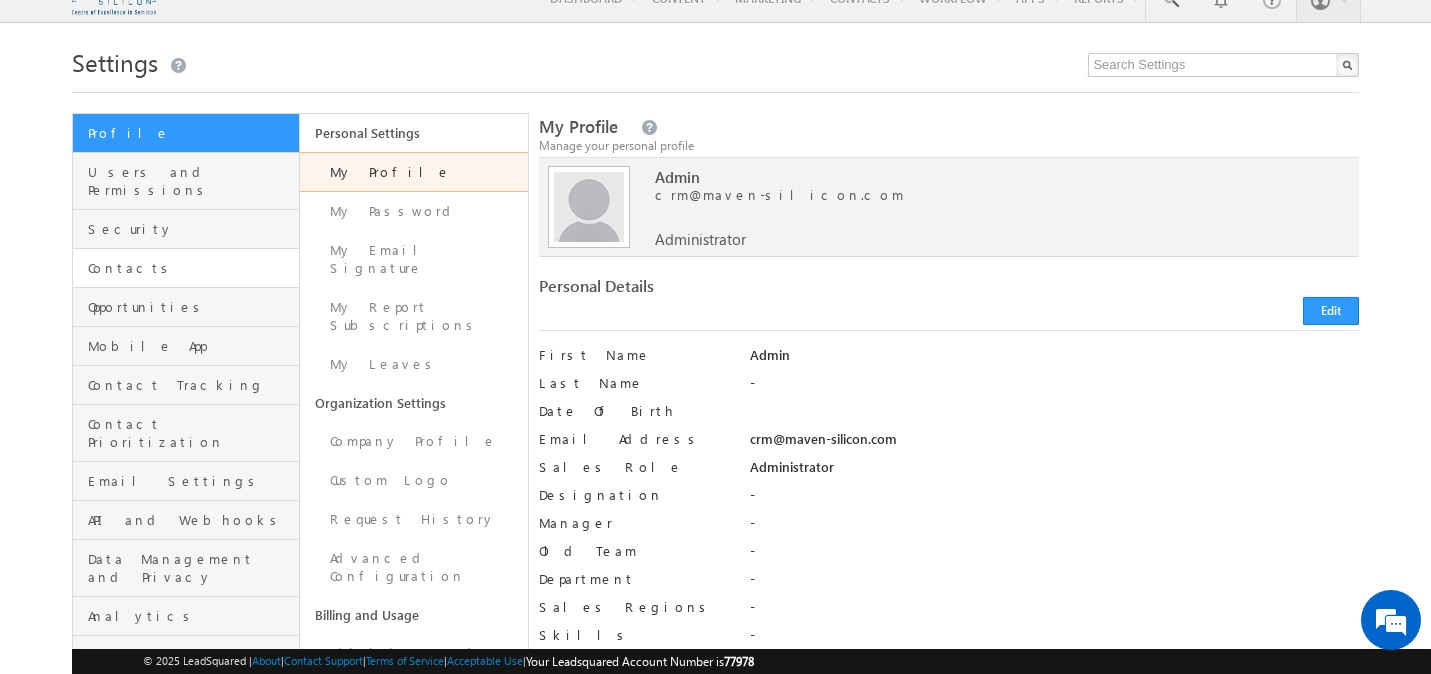 click on "Contacts" at bounding box center (191, 268) 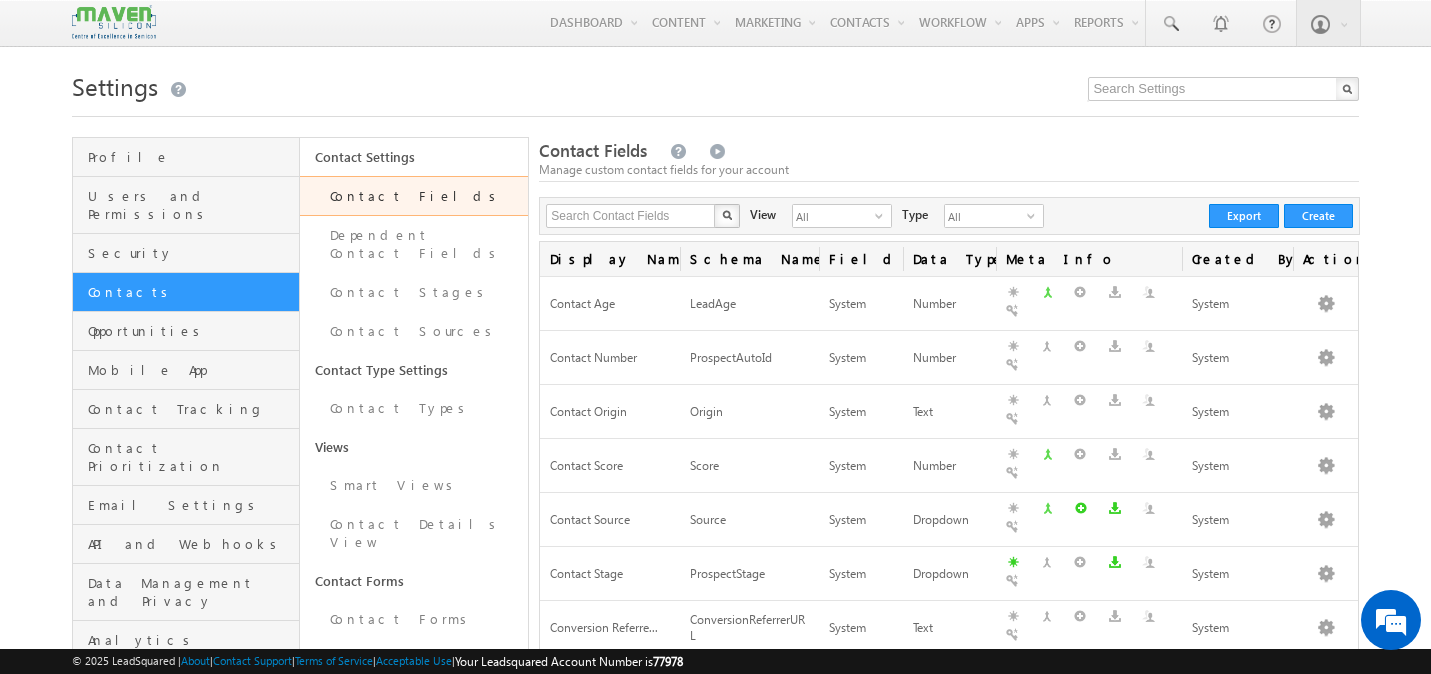 scroll, scrollTop: 19, scrollLeft: 0, axis: vertical 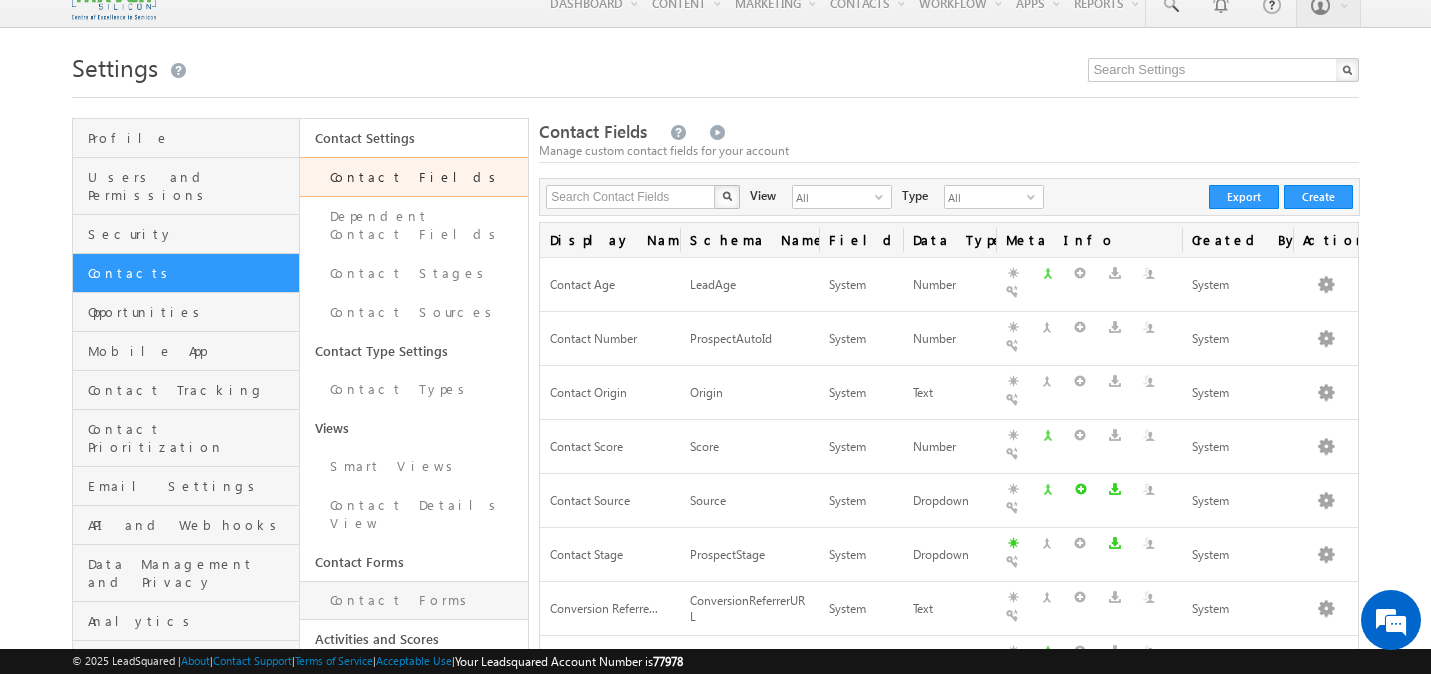 click on "Contact Forms" at bounding box center [414, 600] 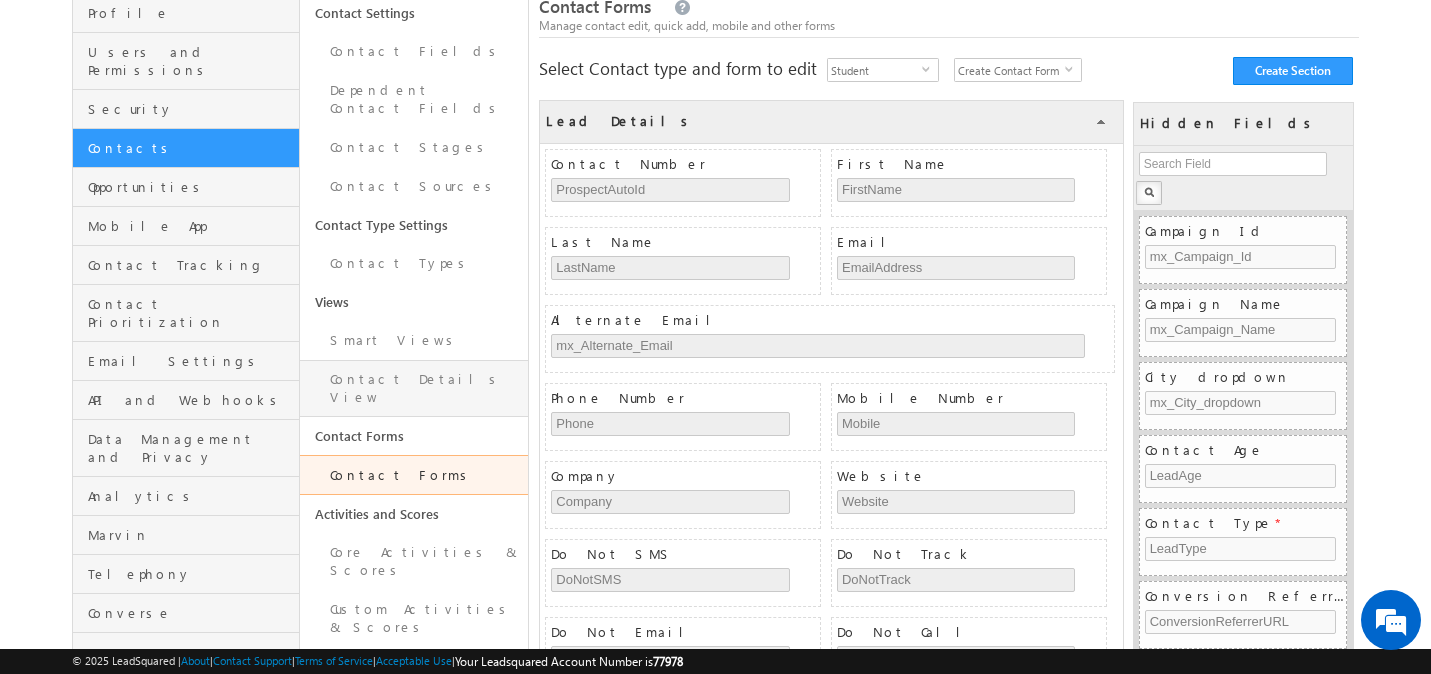 scroll, scrollTop: 142, scrollLeft: 0, axis: vertical 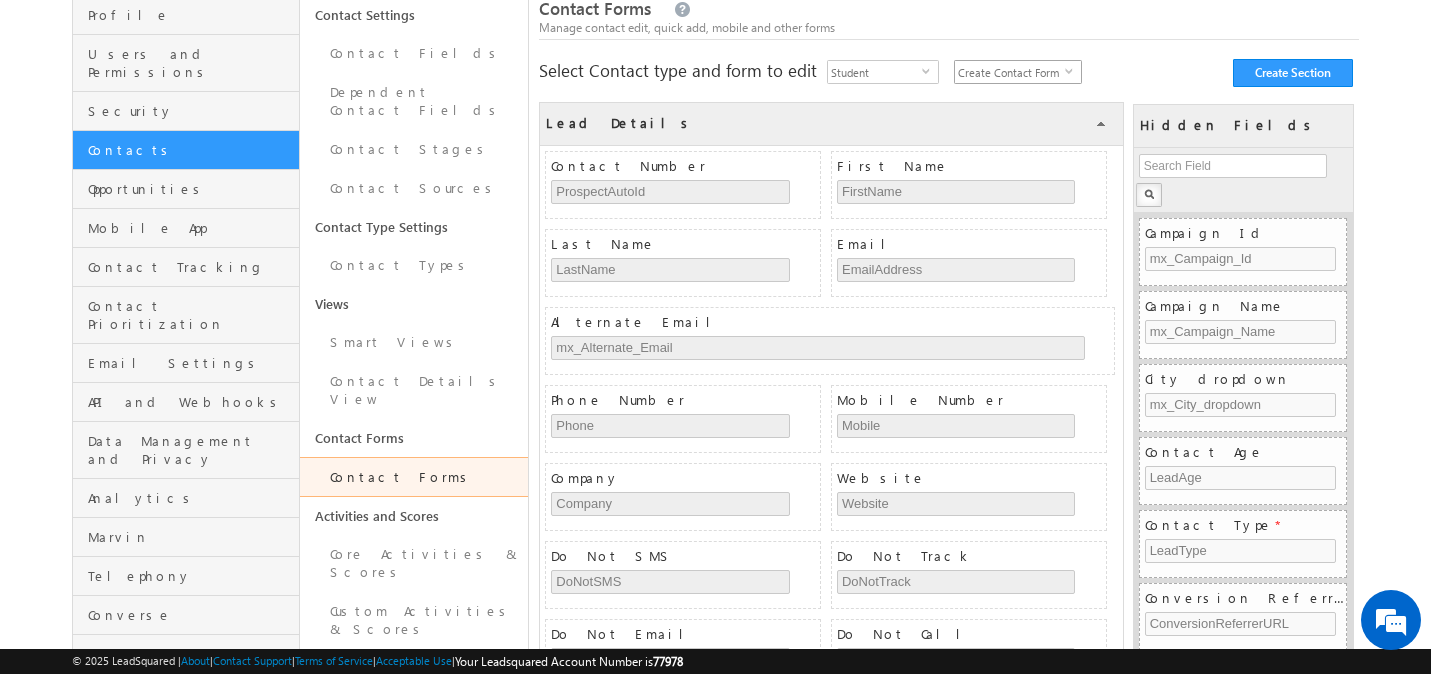click on "Create Contact Form" at bounding box center (1010, 72) 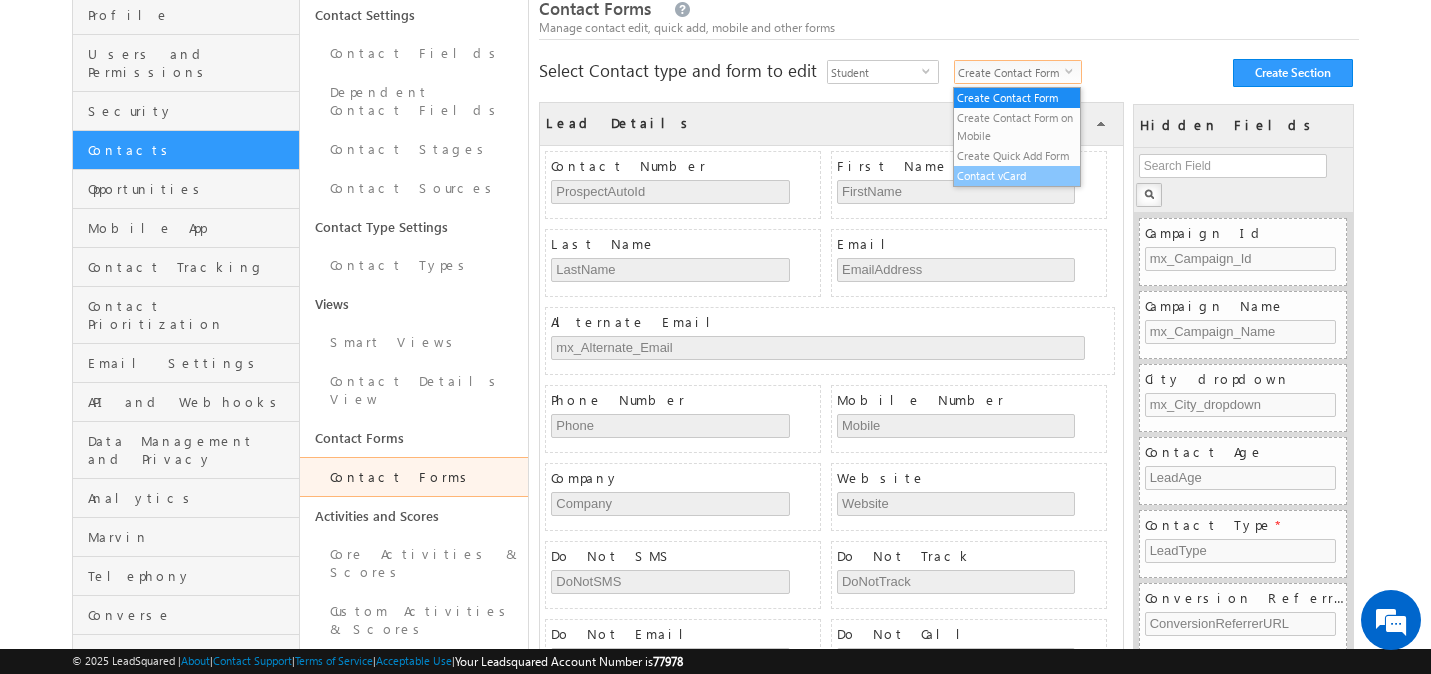 click on "Contact vCard" at bounding box center (1017, 176) 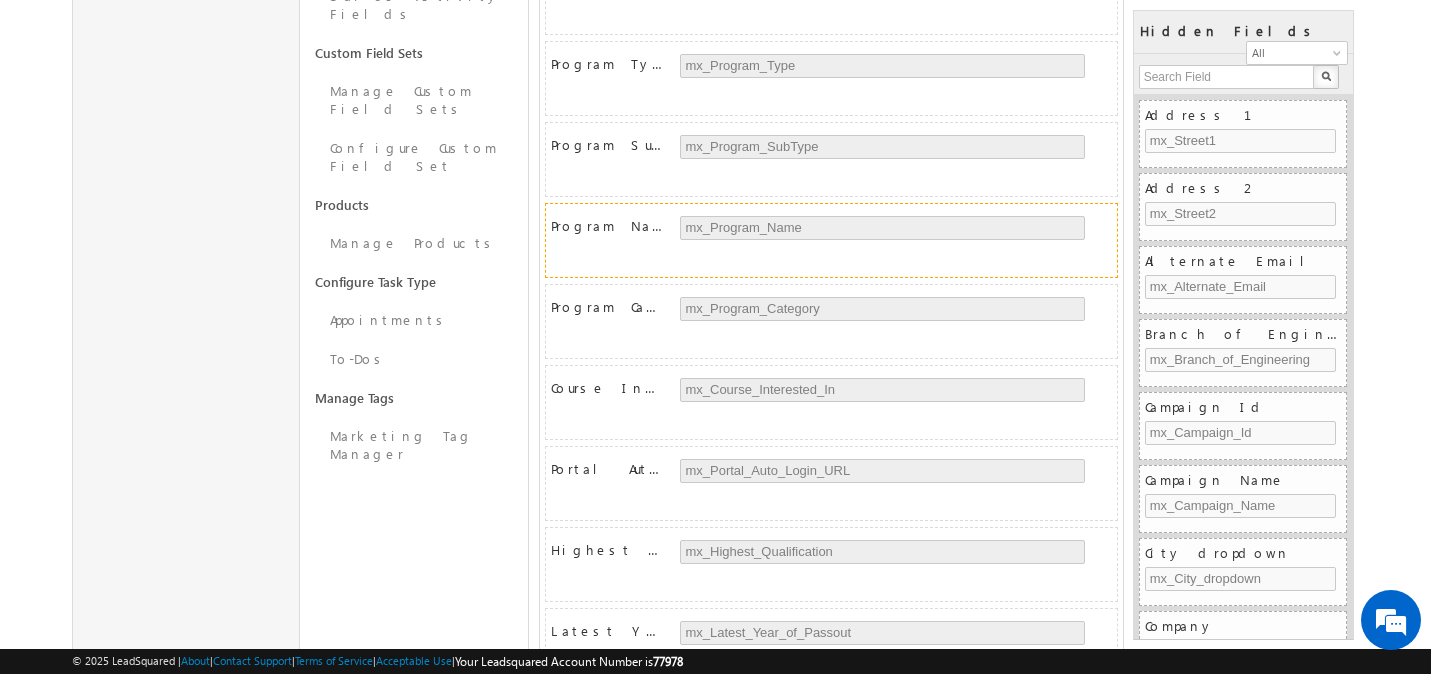 scroll, scrollTop: 915, scrollLeft: 0, axis: vertical 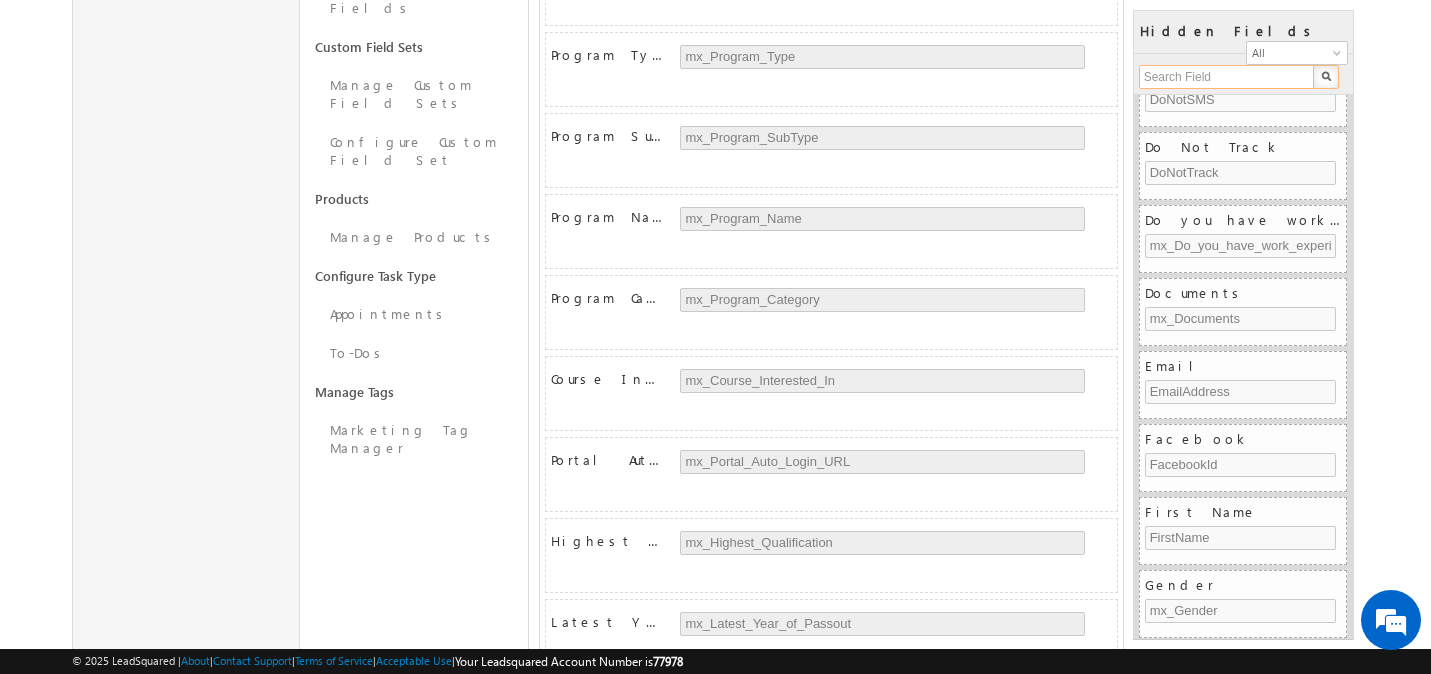 click at bounding box center (1227, 77) 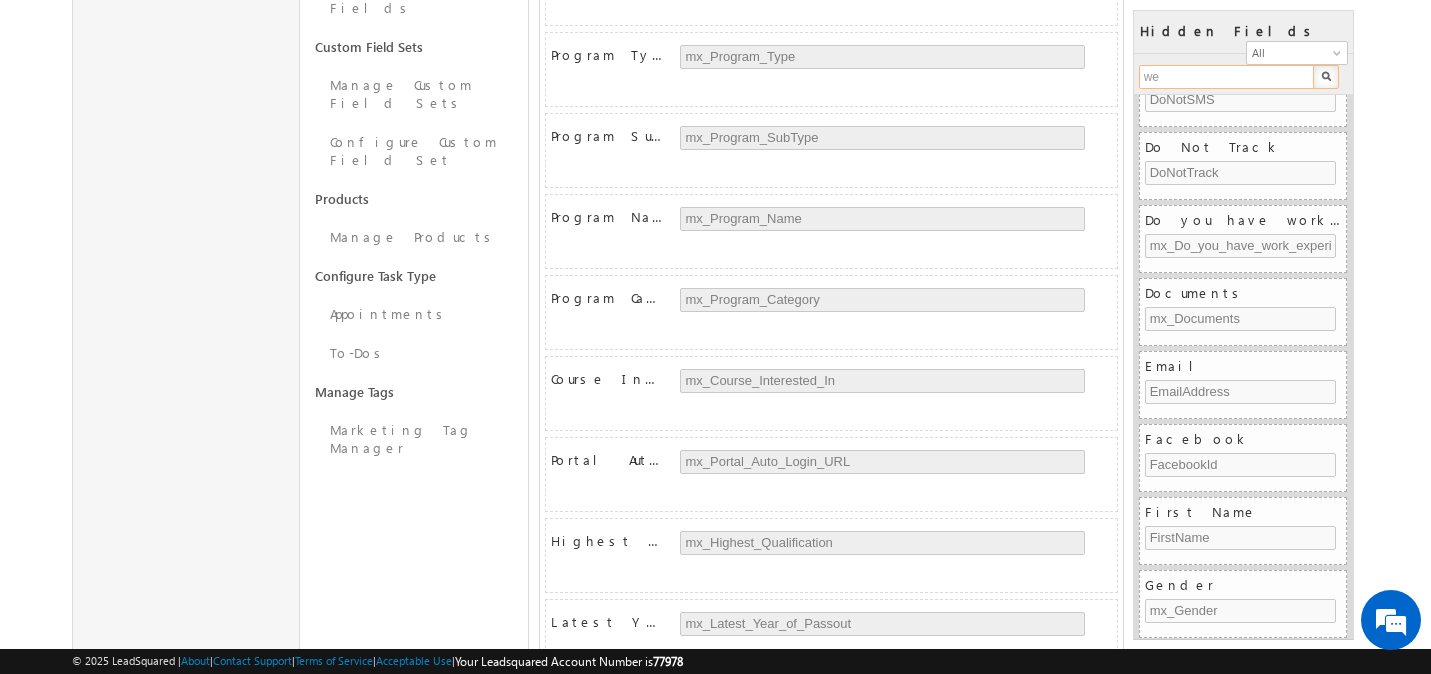 scroll, scrollTop: 0, scrollLeft: 0, axis: both 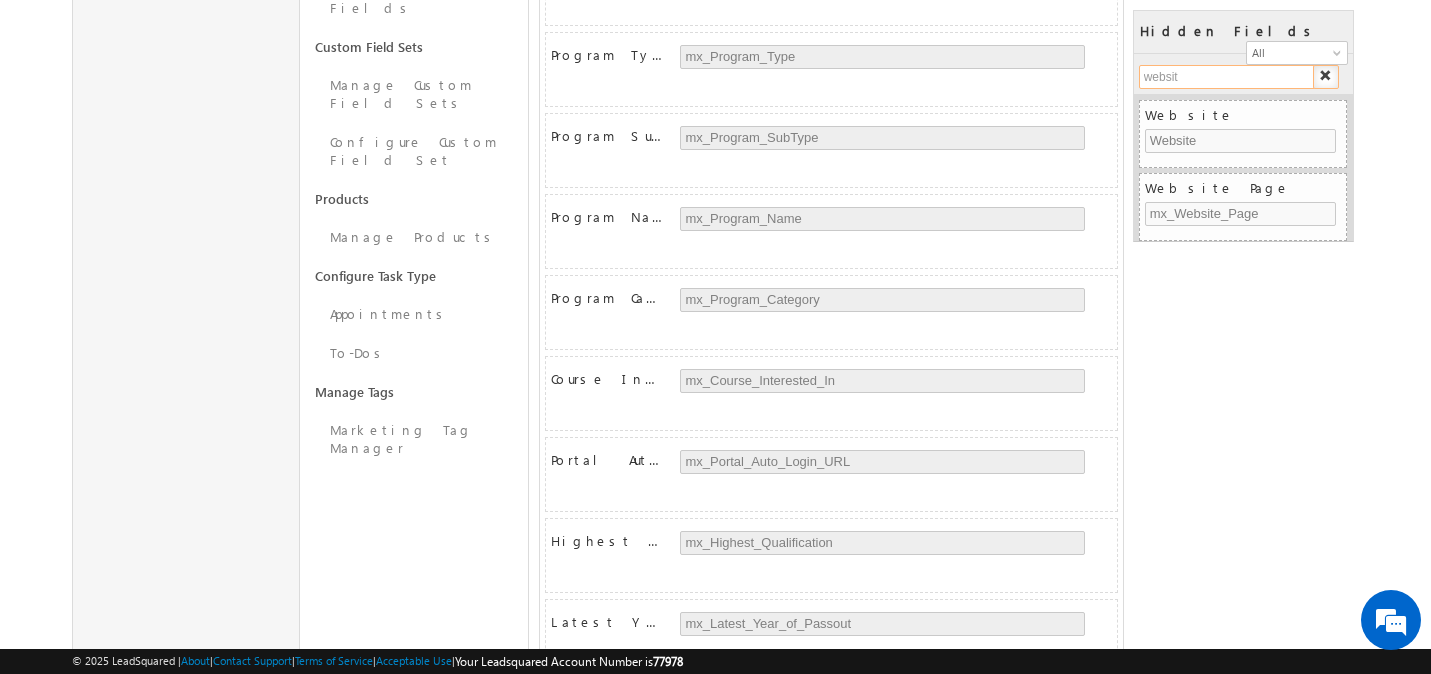 type on "website" 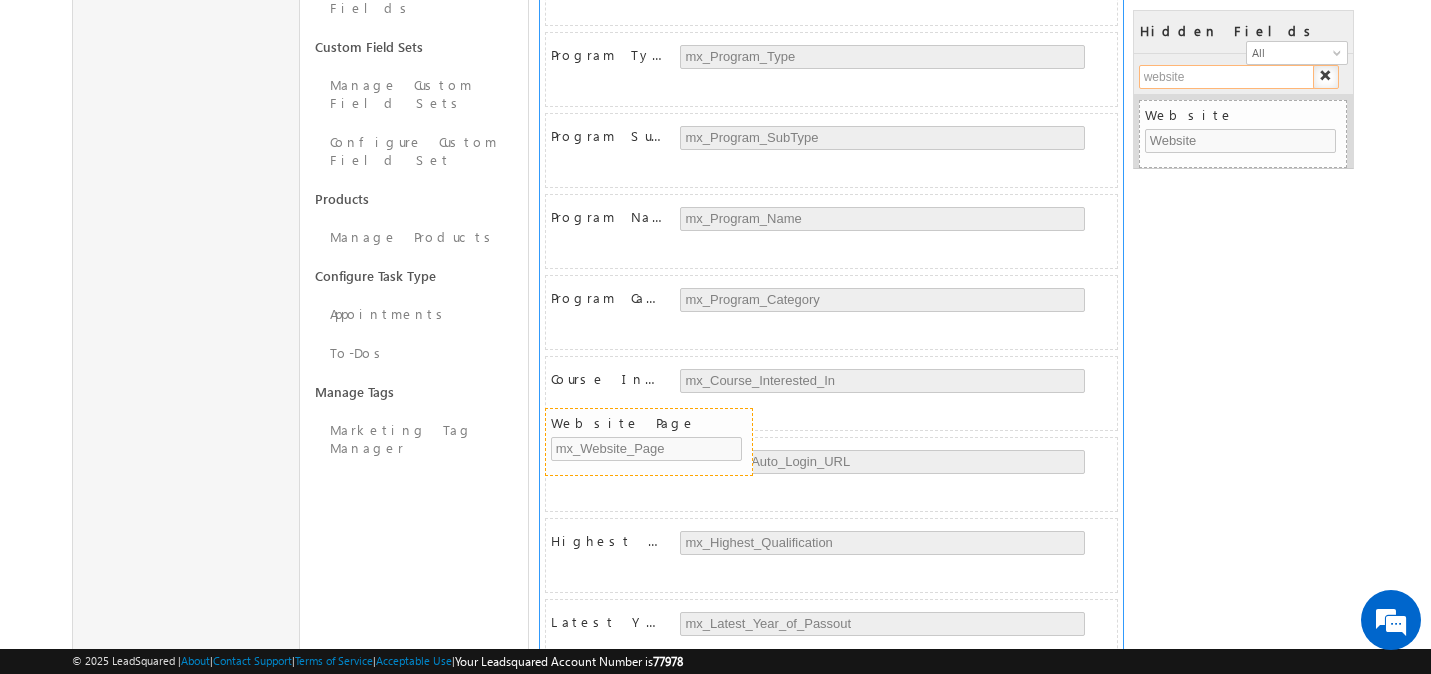 drag, startPoint x: 1213, startPoint y: 179, endPoint x: 619, endPoint y: 419, distance: 640.6528 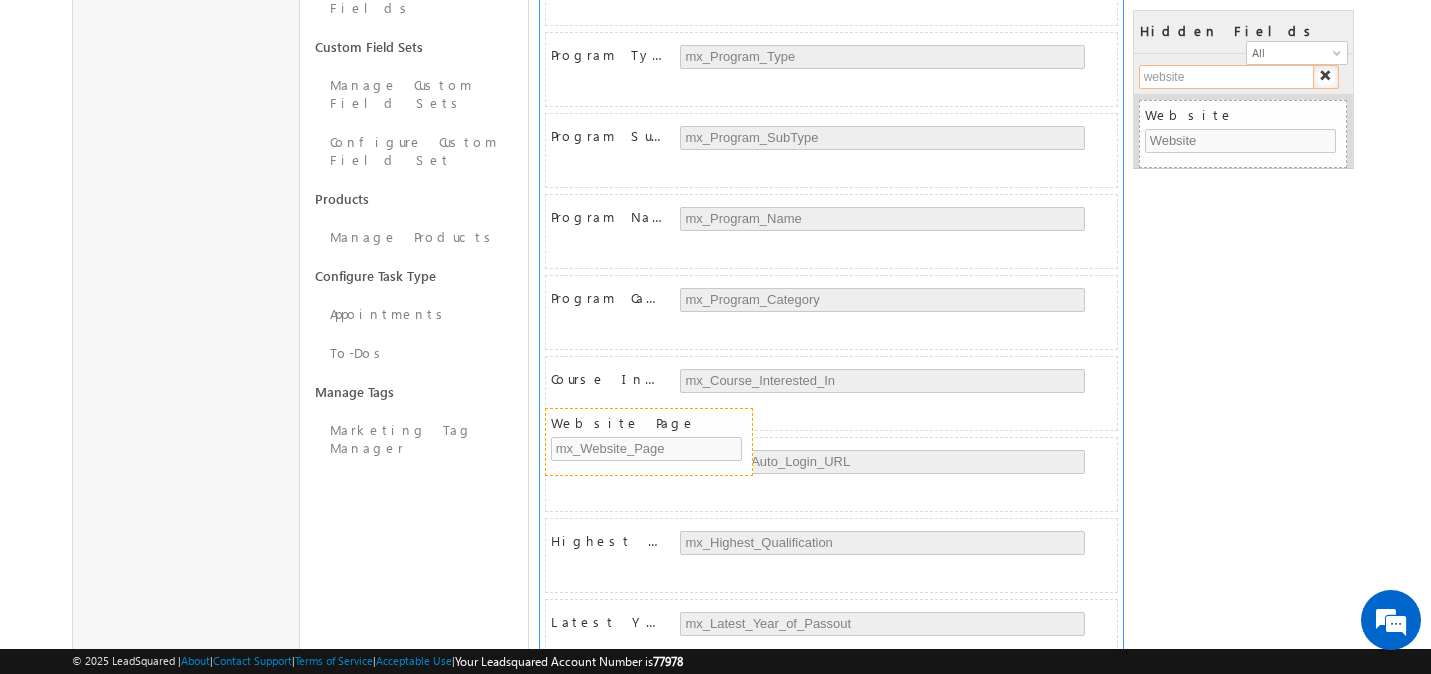 type 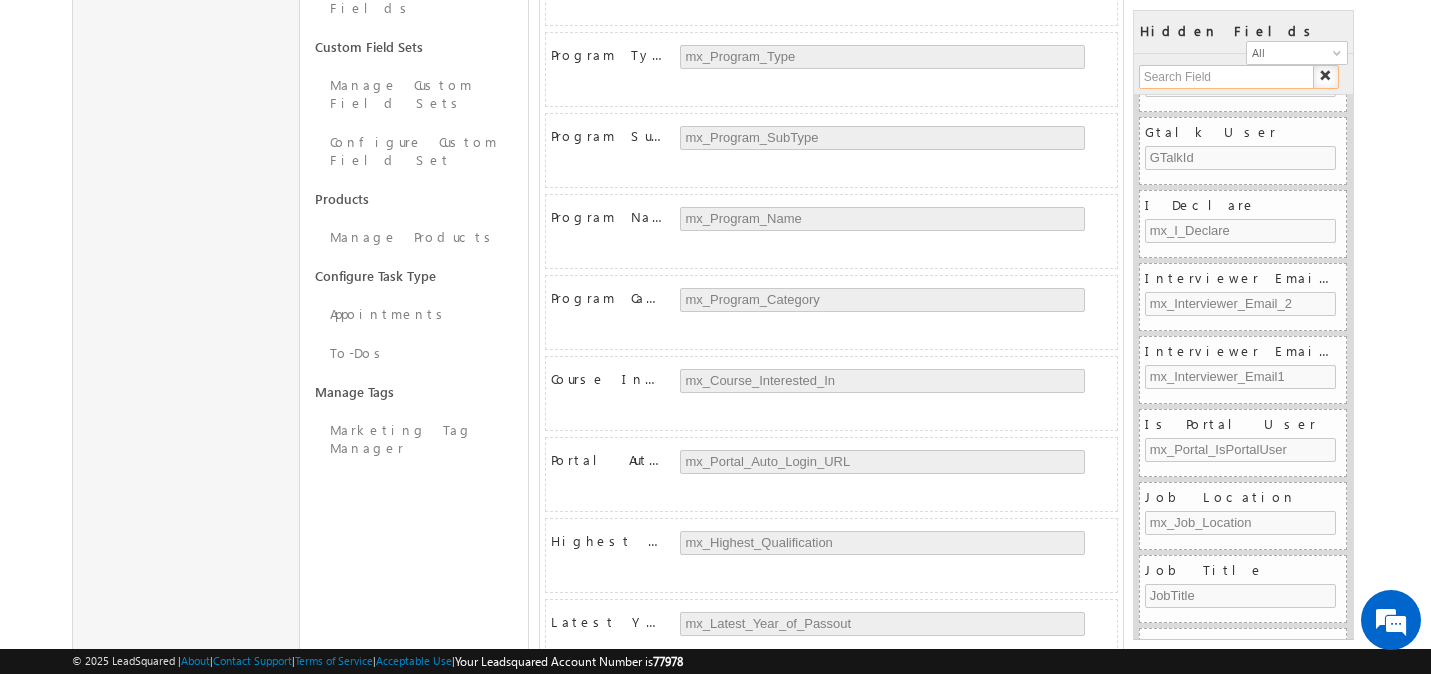 scroll, scrollTop: 2758, scrollLeft: 0, axis: vertical 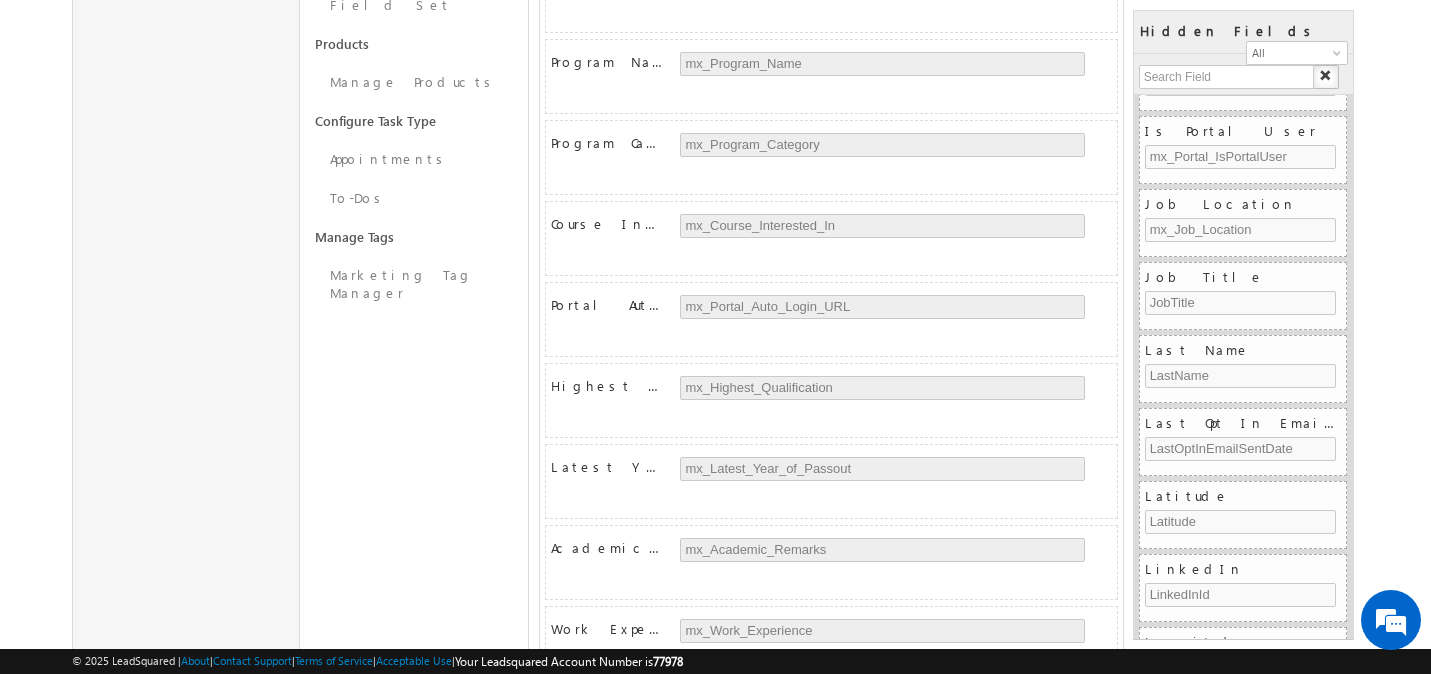 click on "Save" at bounding box center (569, 1136) 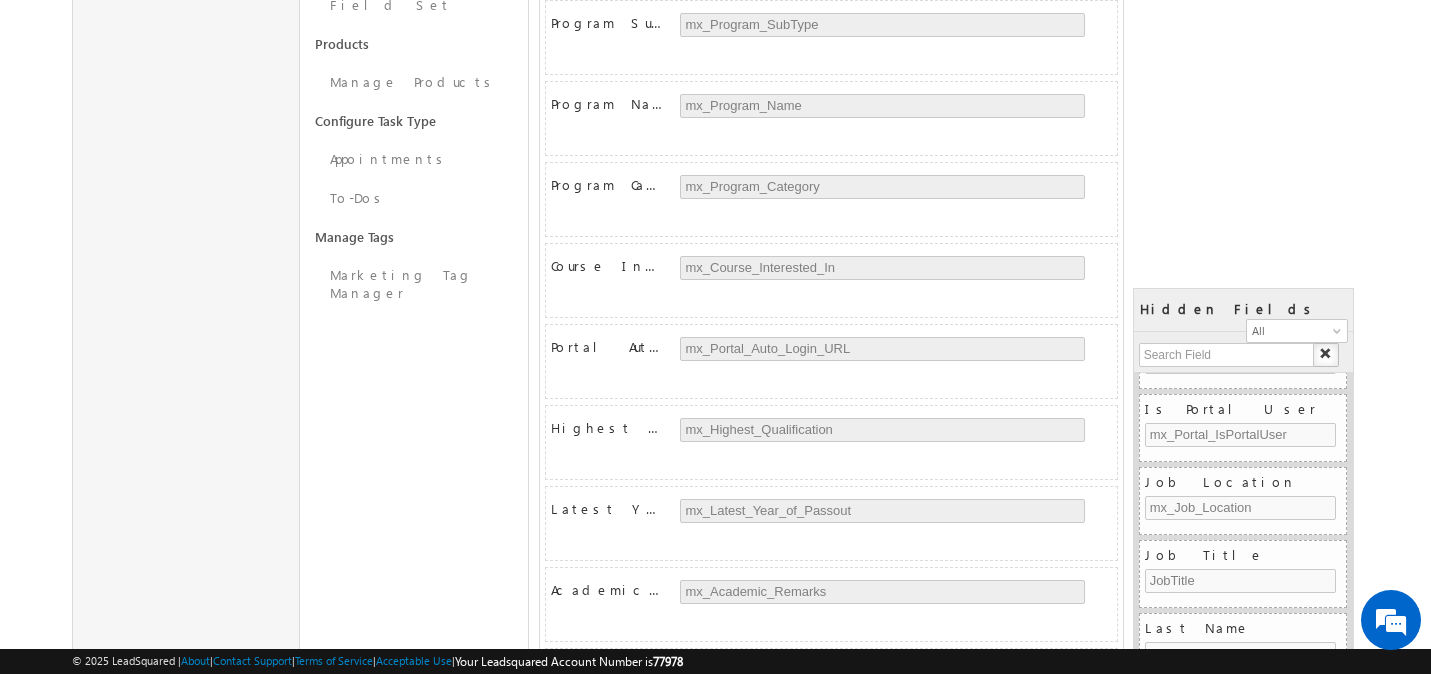 scroll, scrollTop: 0, scrollLeft: 0, axis: both 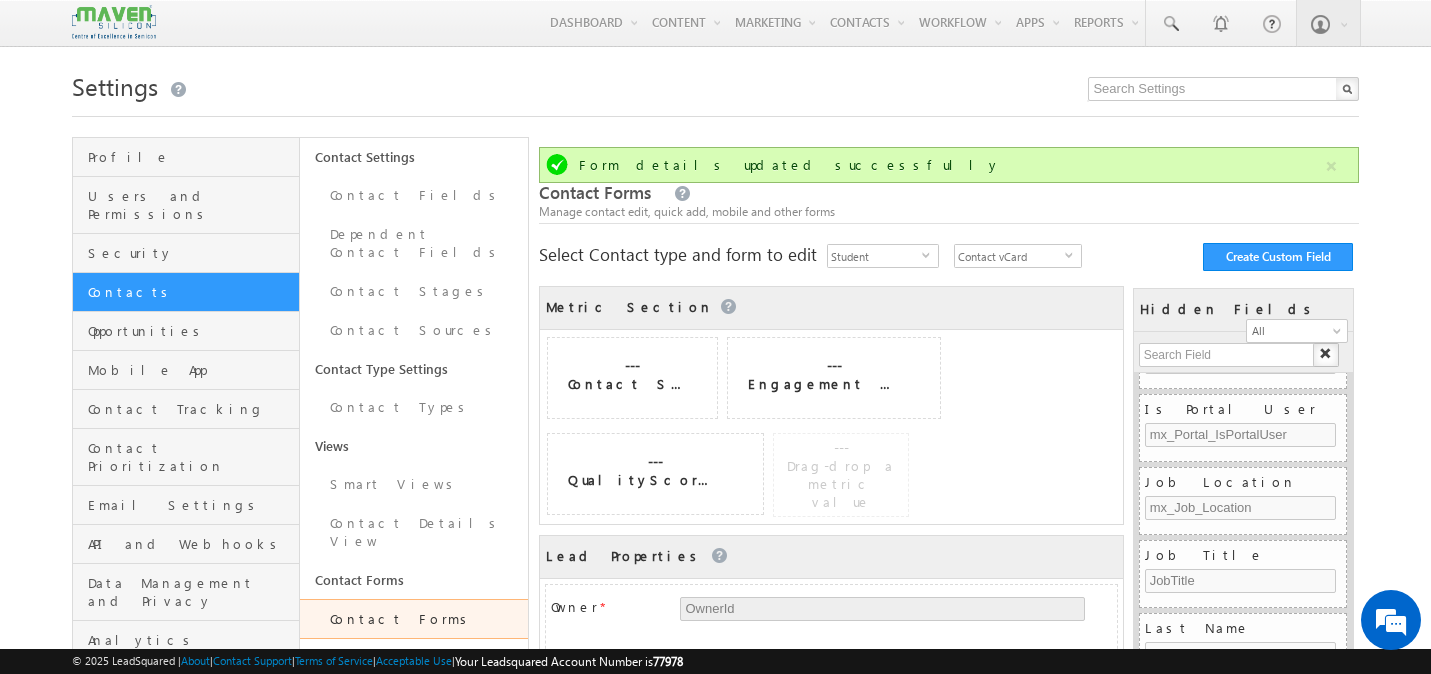 click at bounding box center [114, 22] 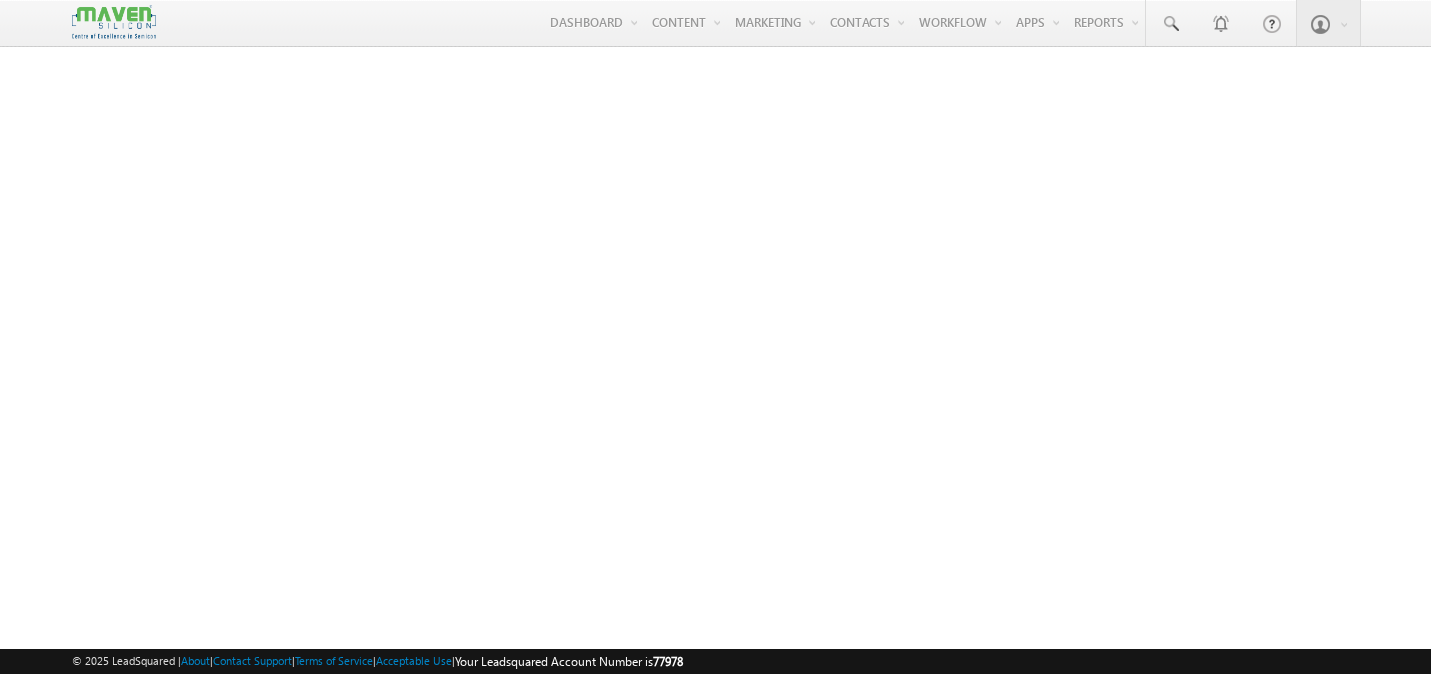 scroll, scrollTop: 0, scrollLeft: 0, axis: both 